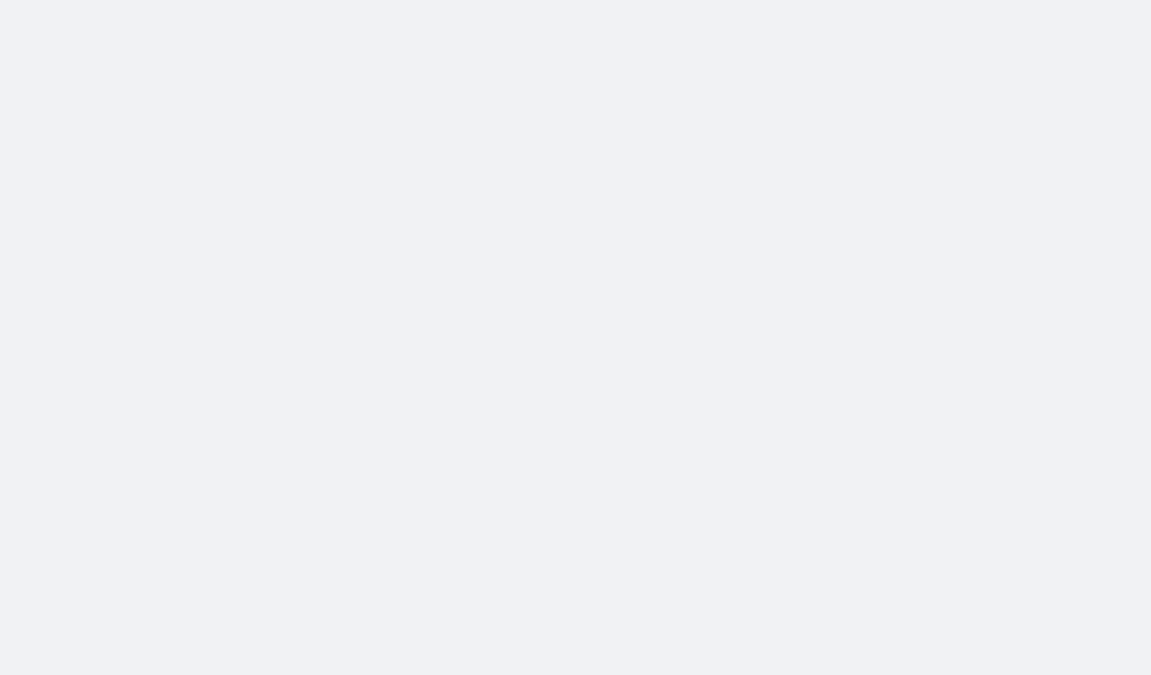 scroll, scrollTop: 0, scrollLeft: 0, axis: both 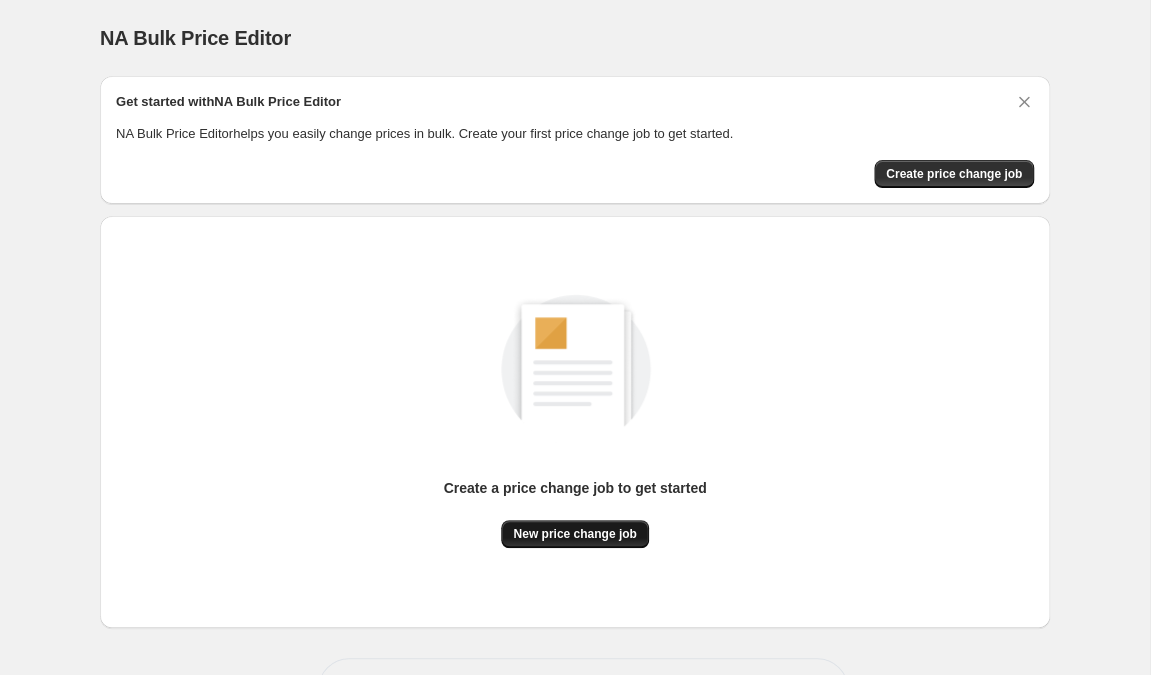 click on "New price change job" at bounding box center (574, 534) 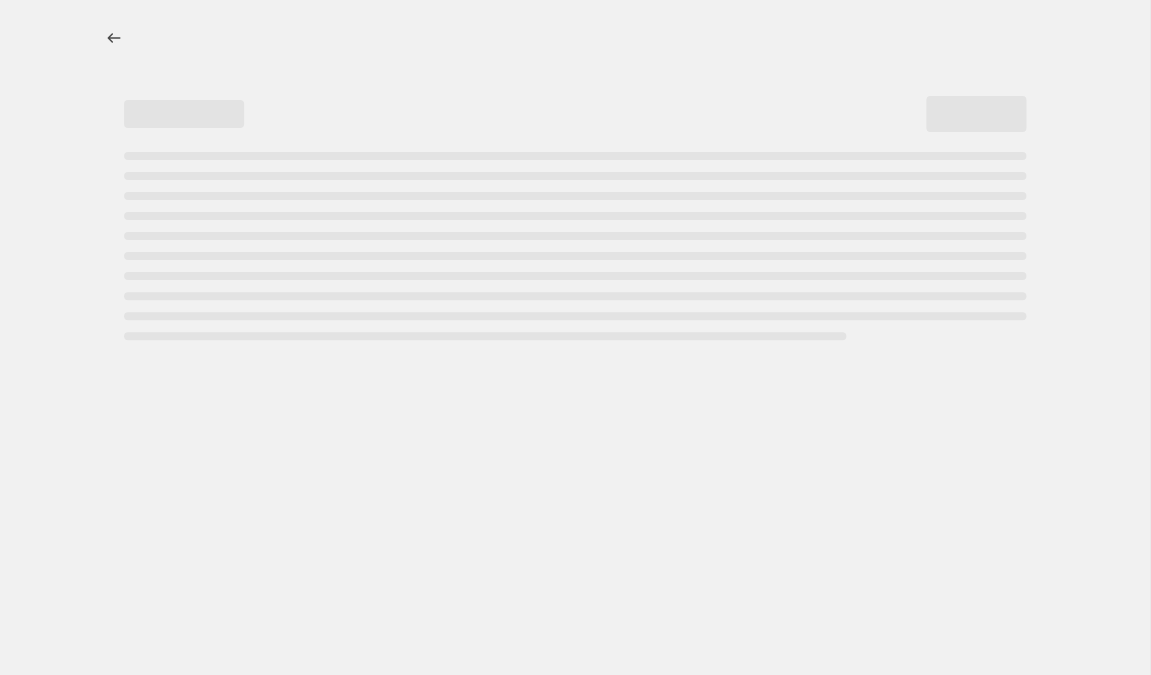 select on "percentage" 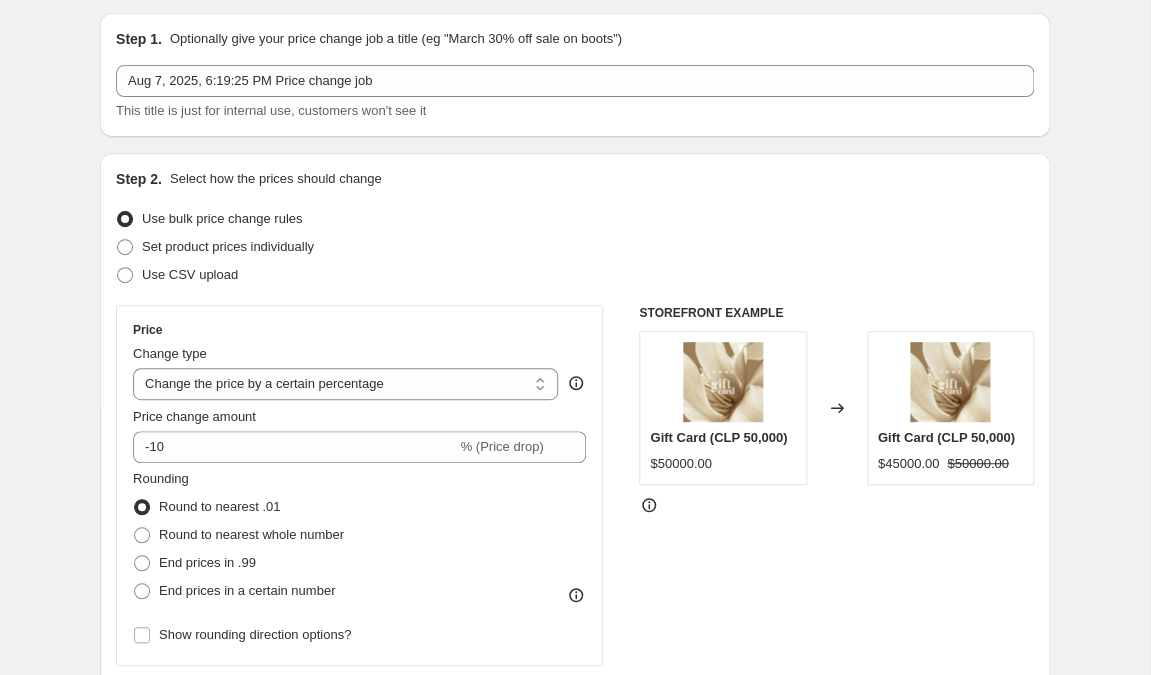 scroll, scrollTop: 64, scrollLeft: 0, axis: vertical 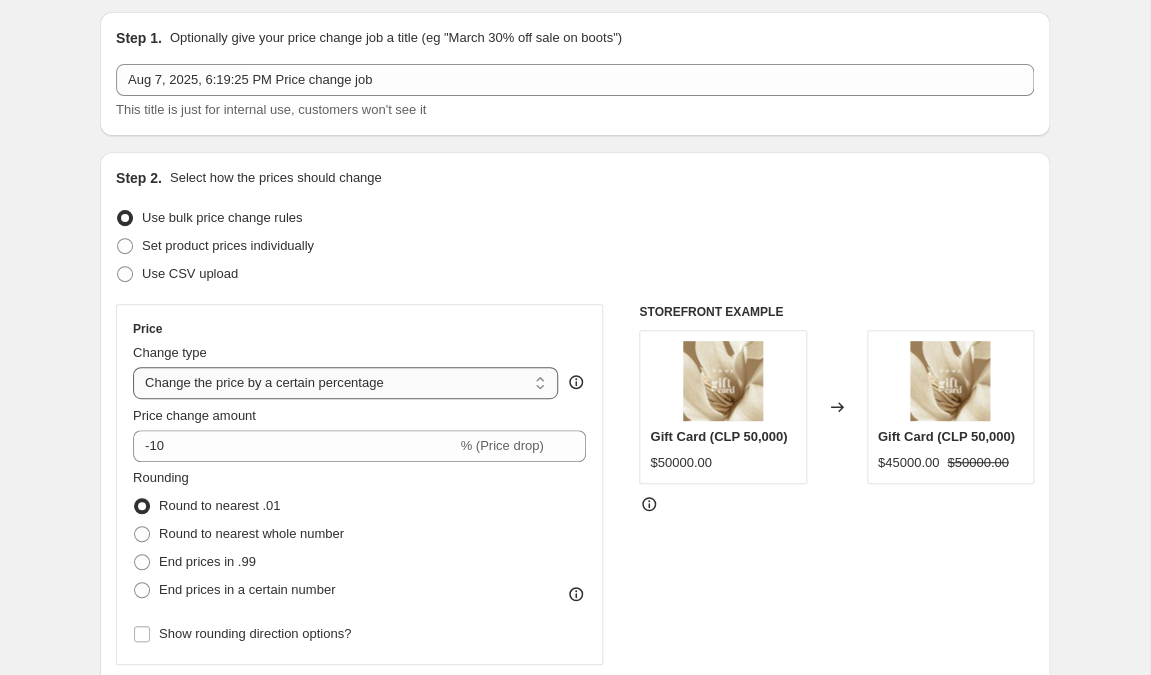 click on "Change the price by a certain percentage" at bounding box center (0, 0) 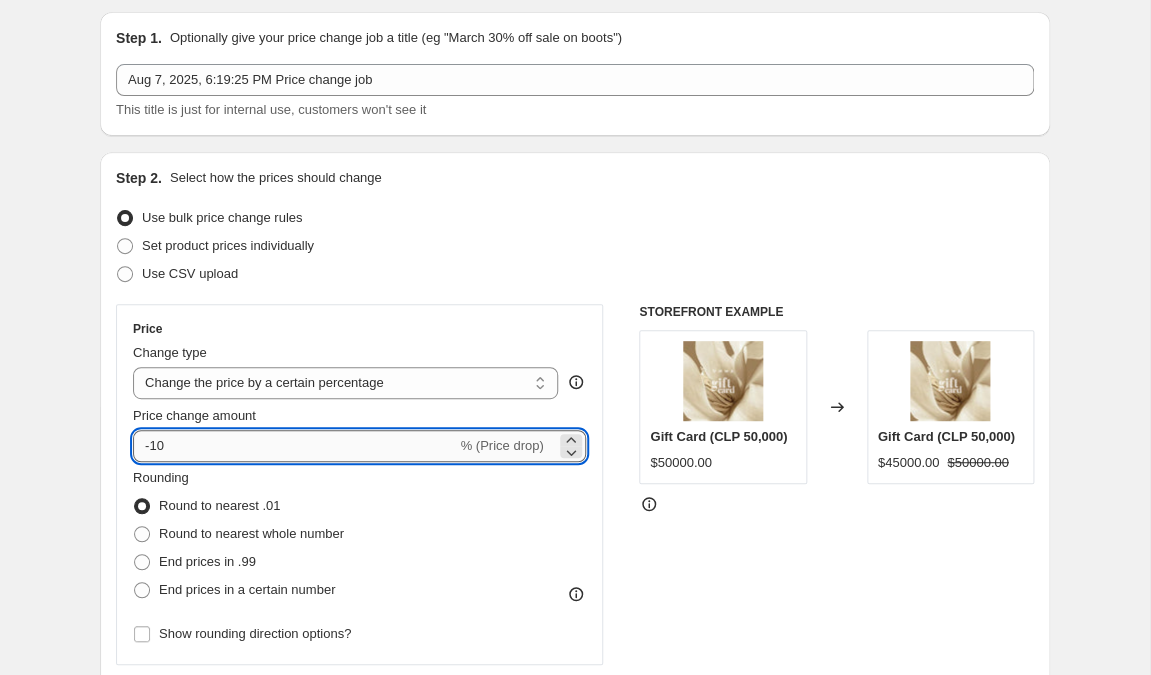 click on "-10" at bounding box center [294, 446] 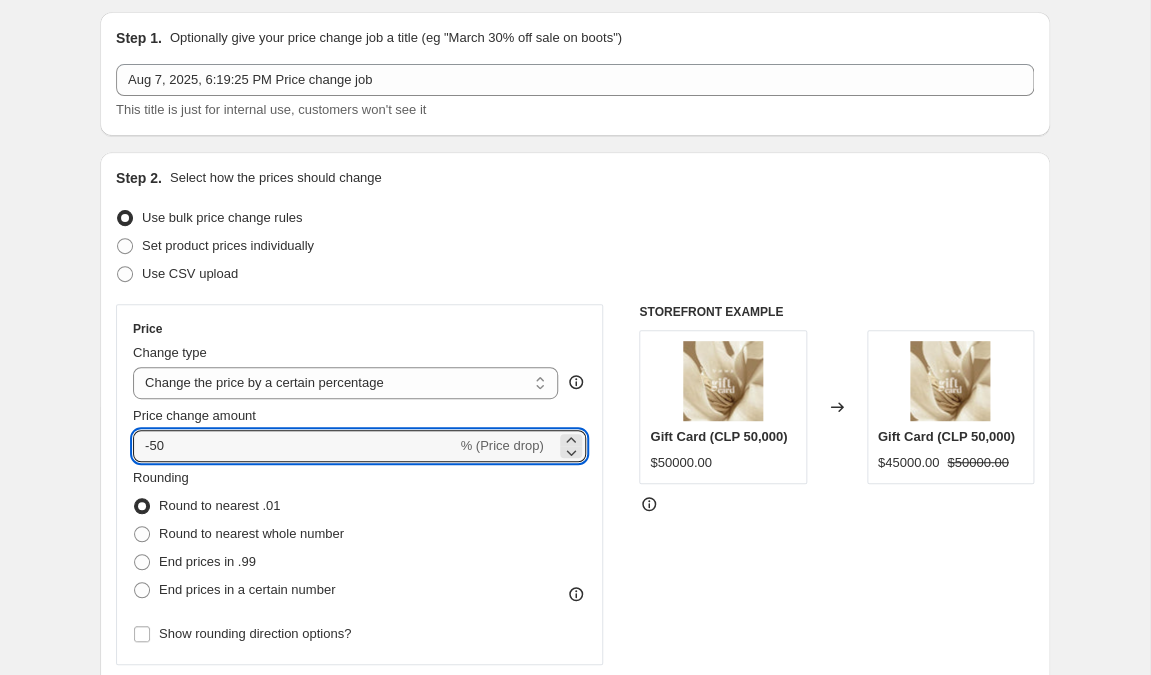 type on "-50" 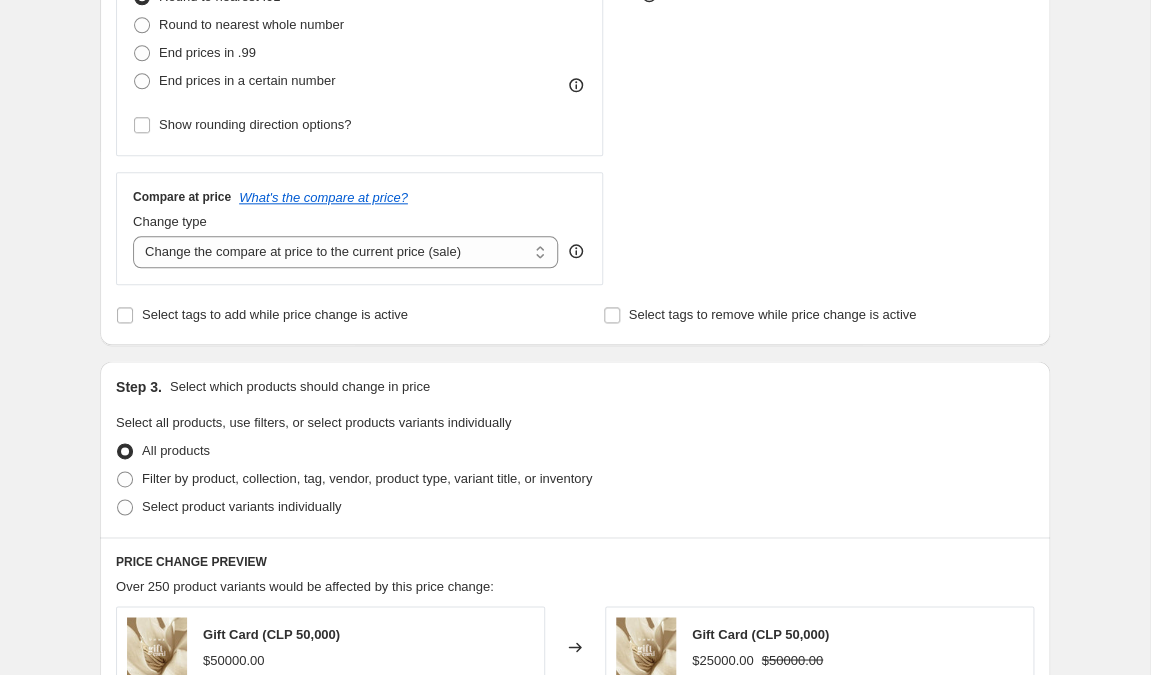scroll, scrollTop: 576, scrollLeft: 0, axis: vertical 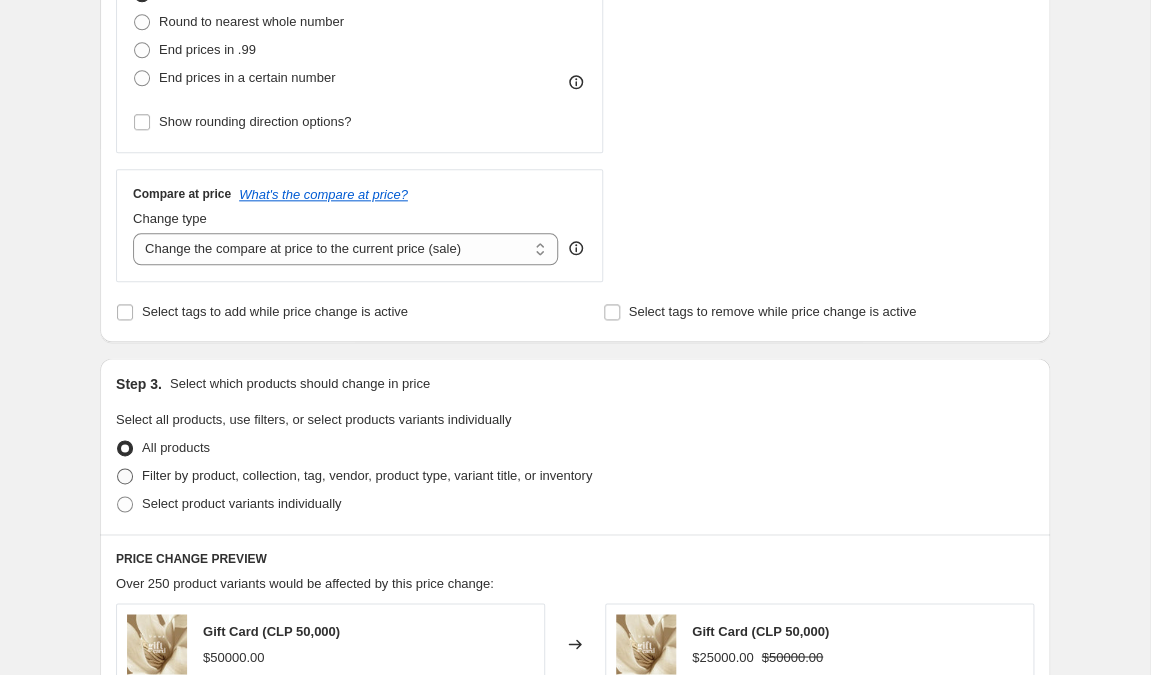 click at bounding box center (125, 476) 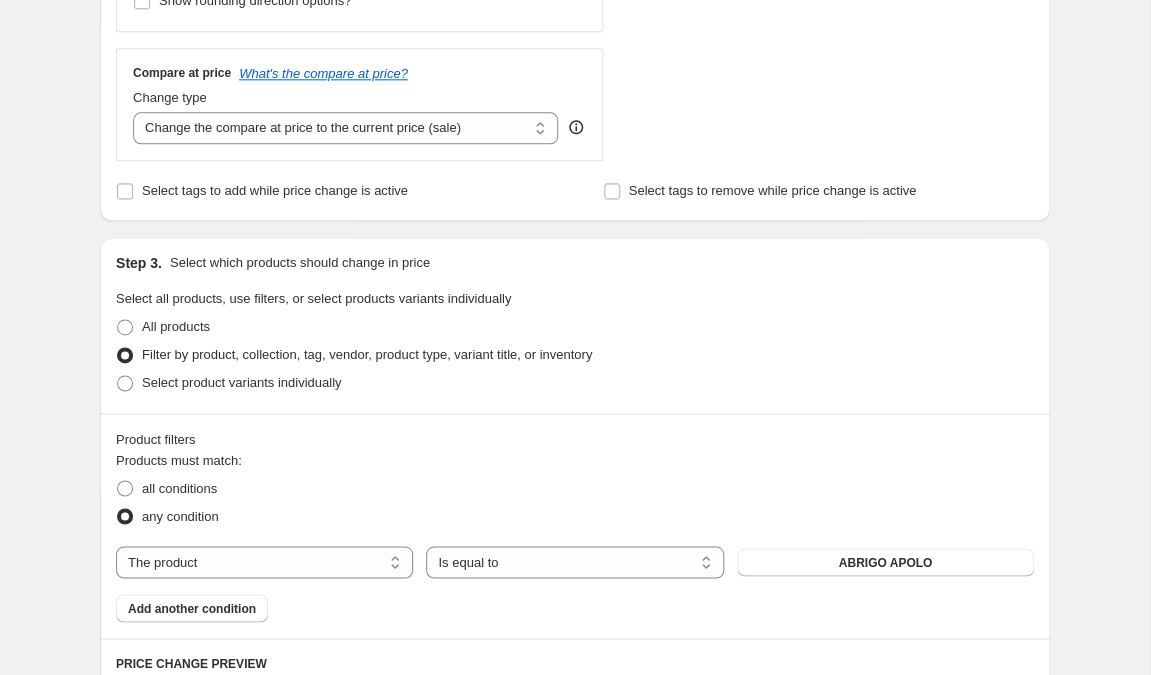 scroll, scrollTop: 713, scrollLeft: 0, axis: vertical 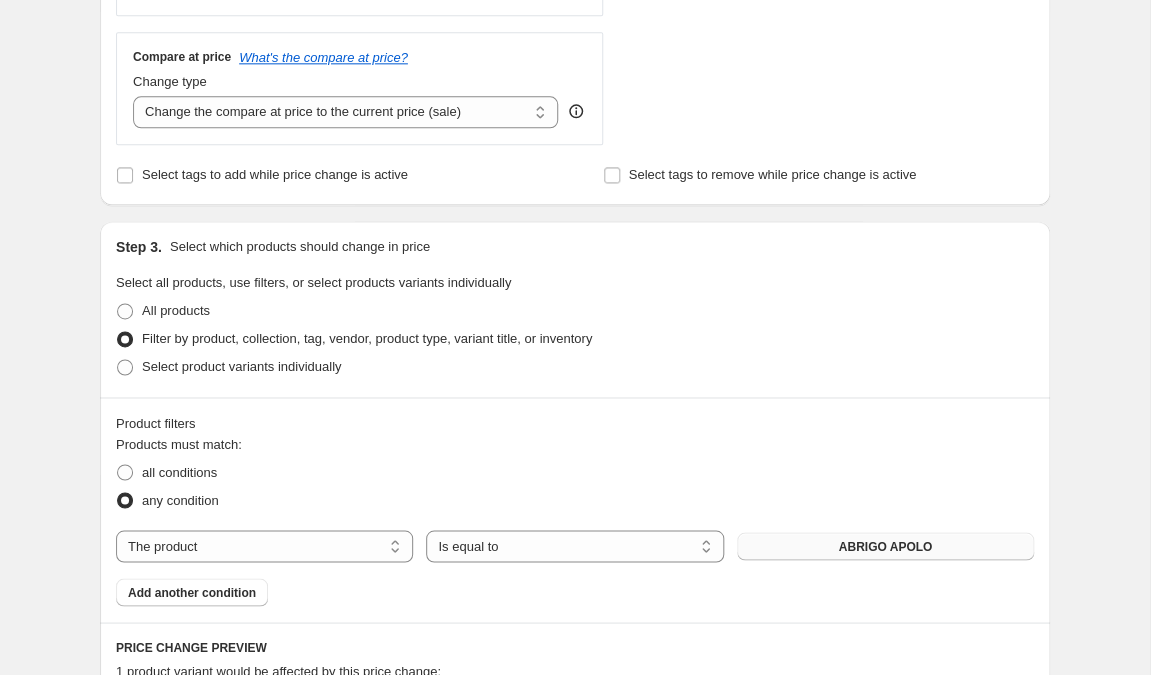 click on "ABRIGO APOLO" at bounding box center (885, 546) 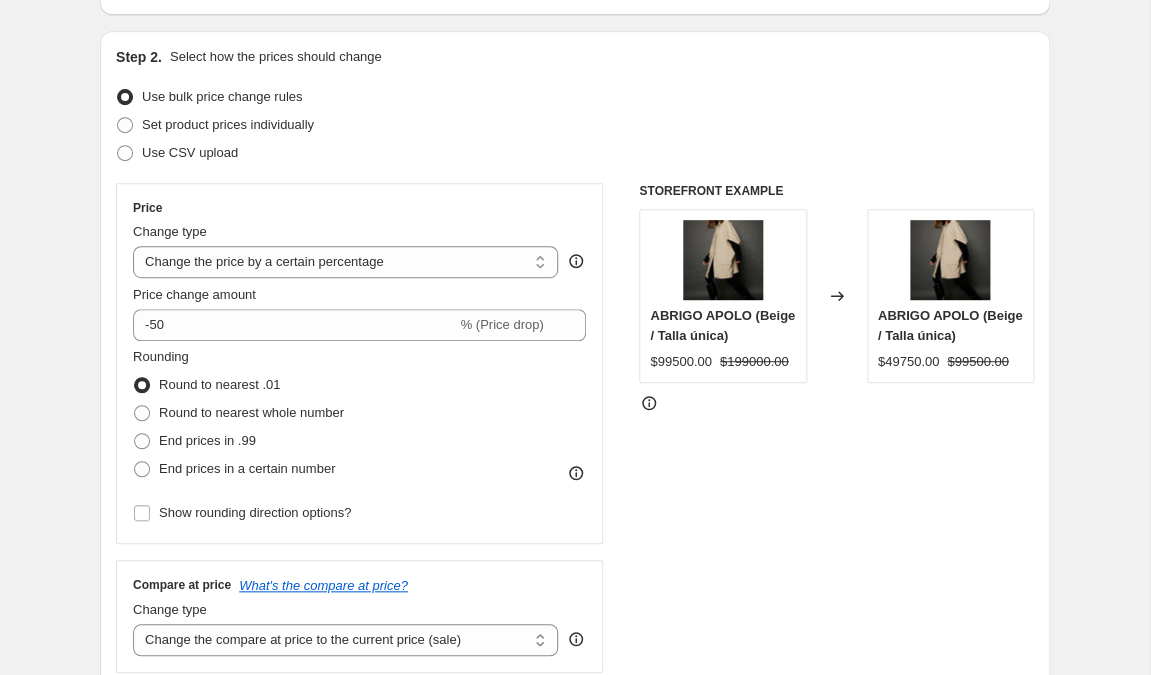 scroll, scrollTop: 187, scrollLeft: 0, axis: vertical 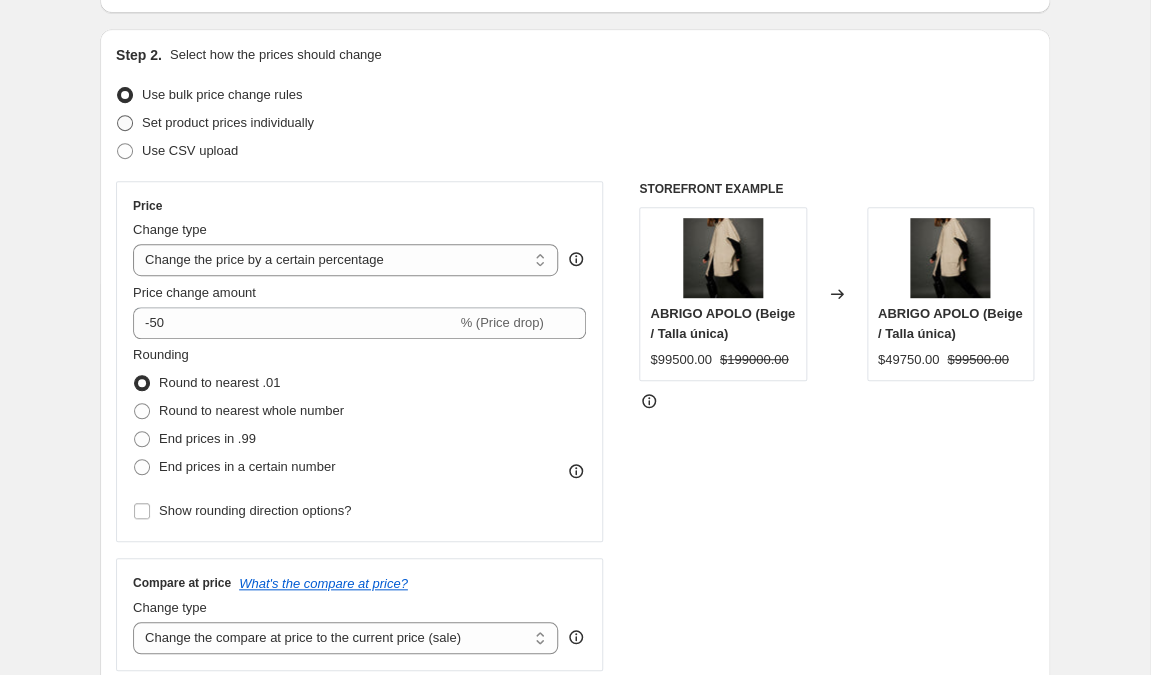 click at bounding box center (125, 123) 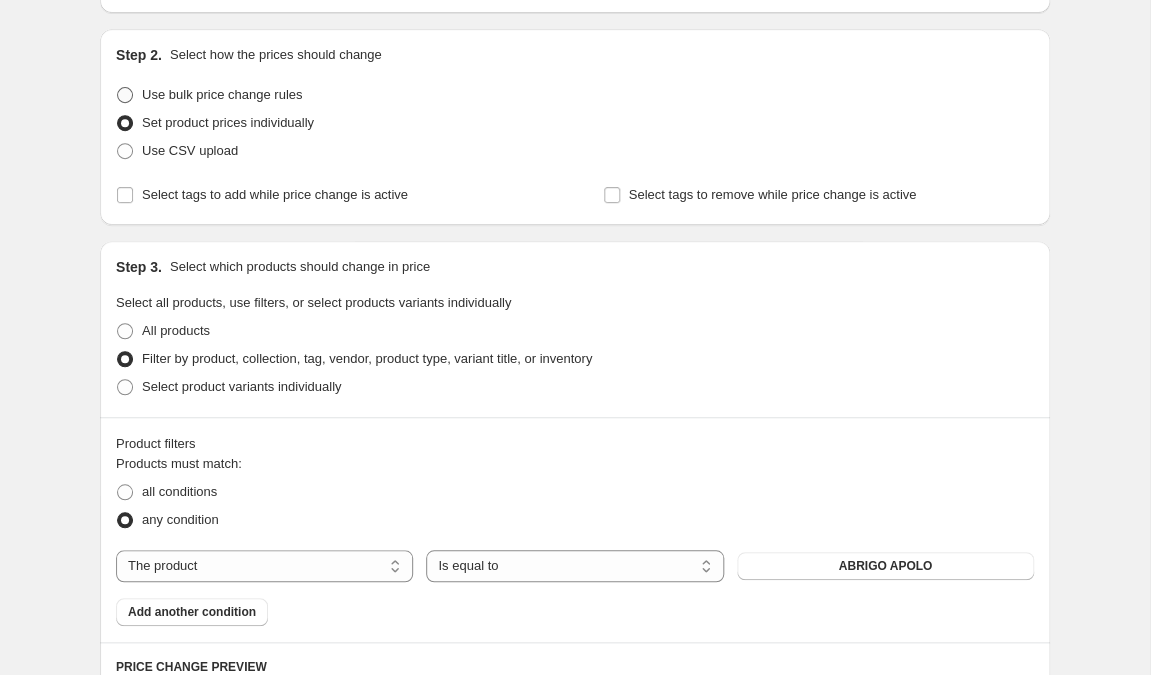click at bounding box center [125, 95] 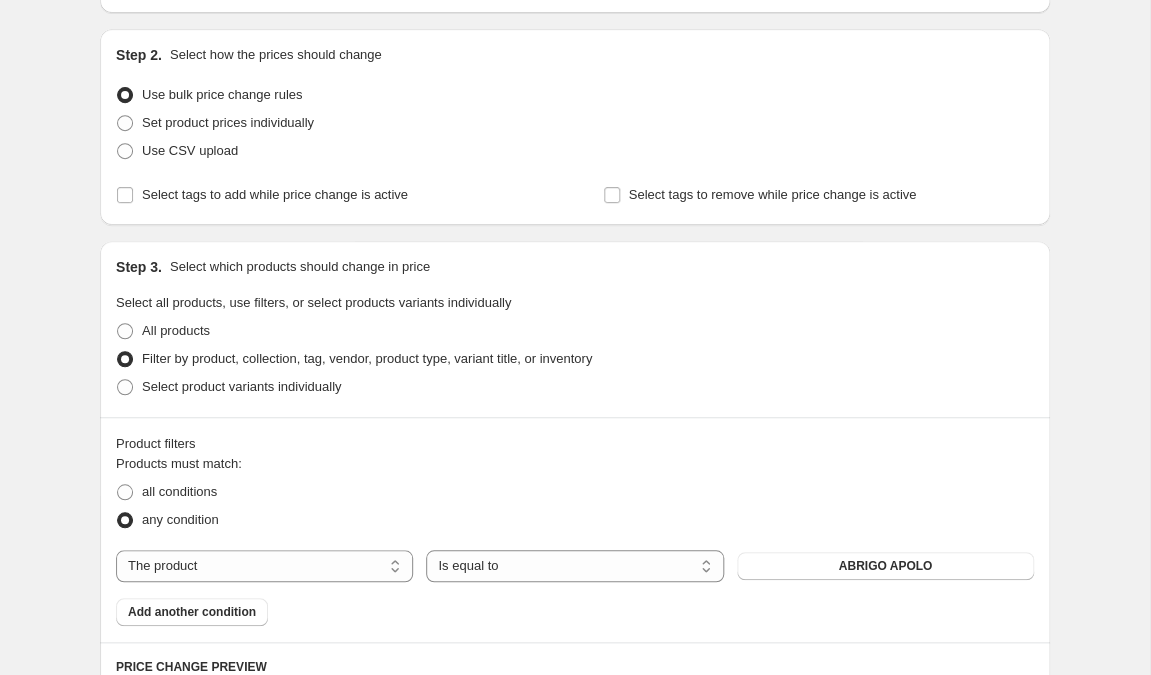 select on "percentage" 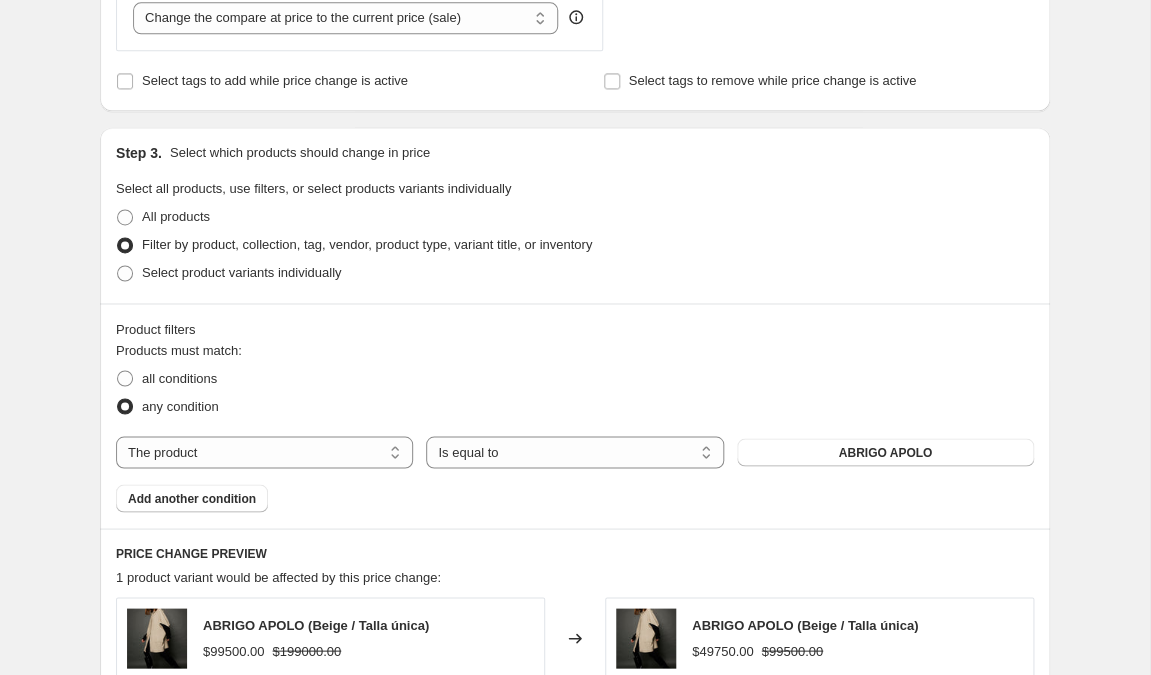 scroll, scrollTop: 812, scrollLeft: 0, axis: vertical 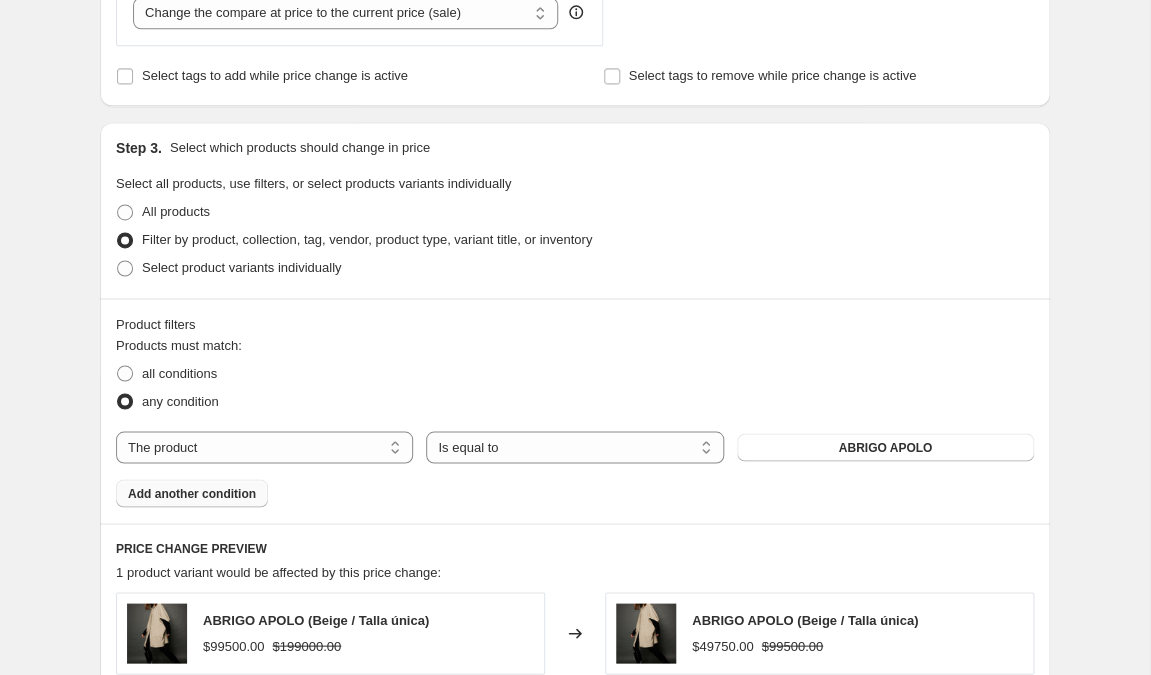 click on "Add another condition" at bounding box center (192, 493) 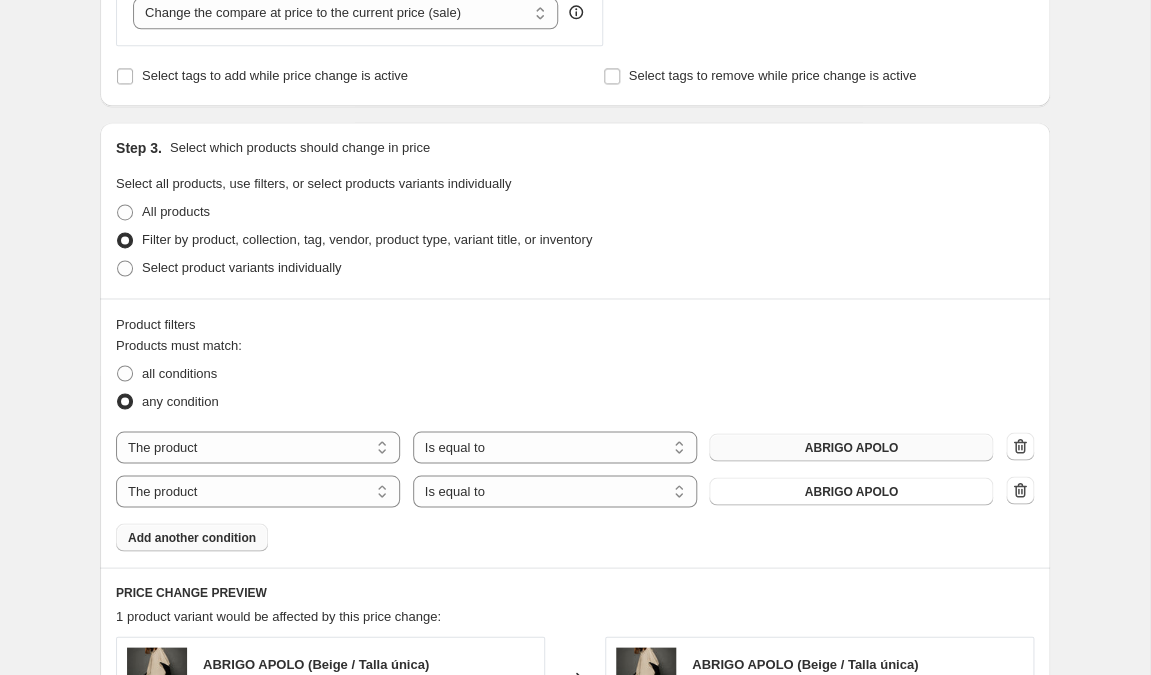 click on "ABRIGO APOLO" at bounding box center [851, 447] 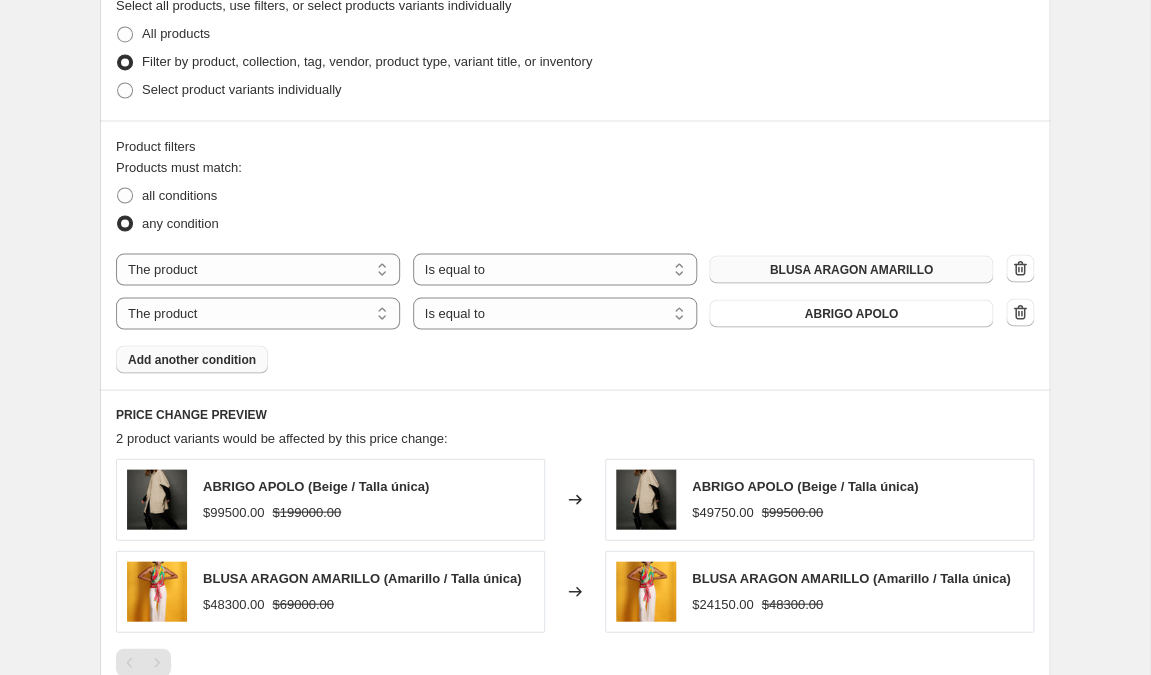 scroll, scrollTop: 988, scrollLeft: 0, axis: vertical 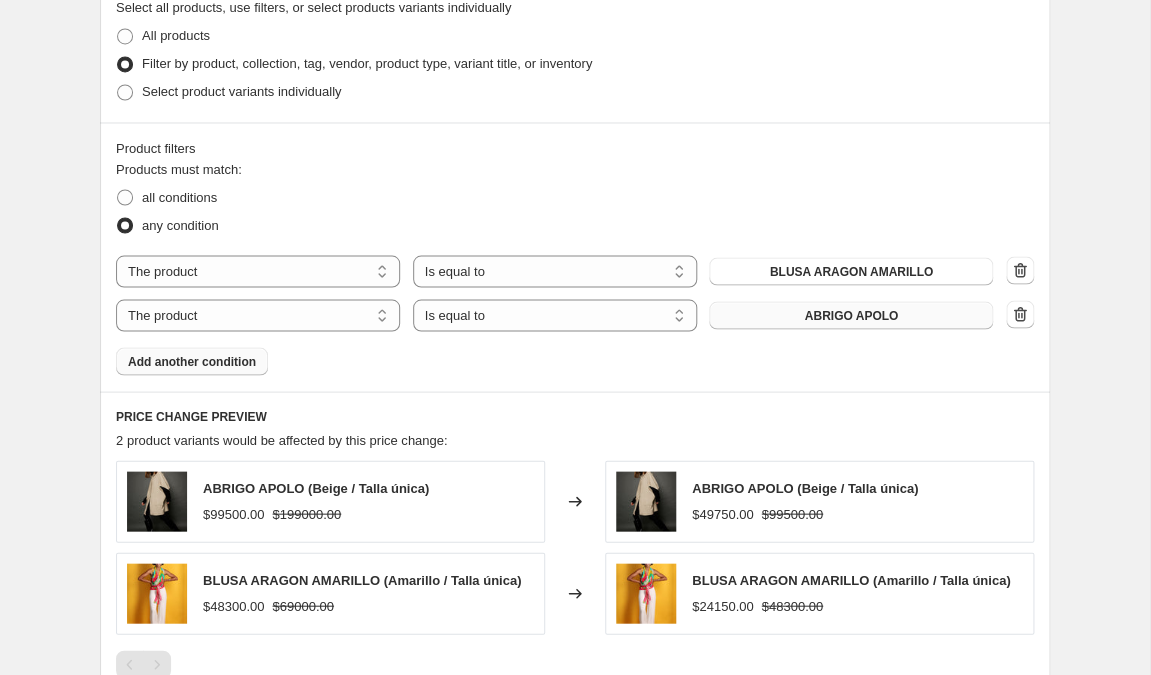 click on "ABRIGO APOLO" at bounding box center (851, 315) 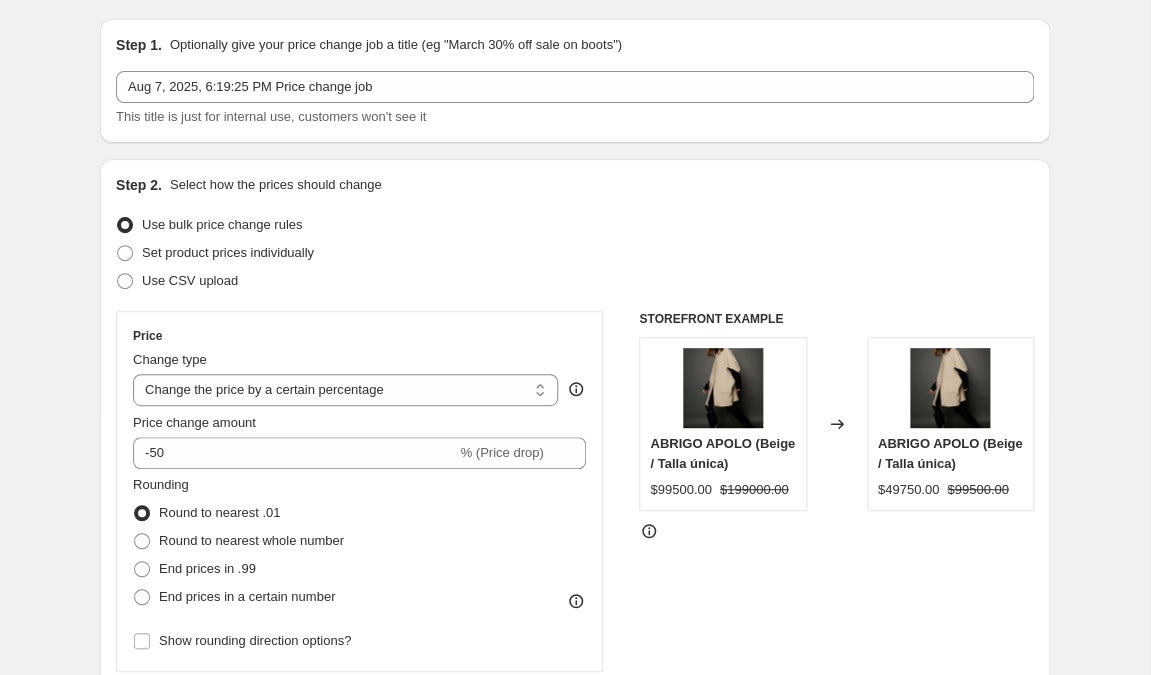 scroll, scrollTop: 0, scrollLeft: 0, axis: both 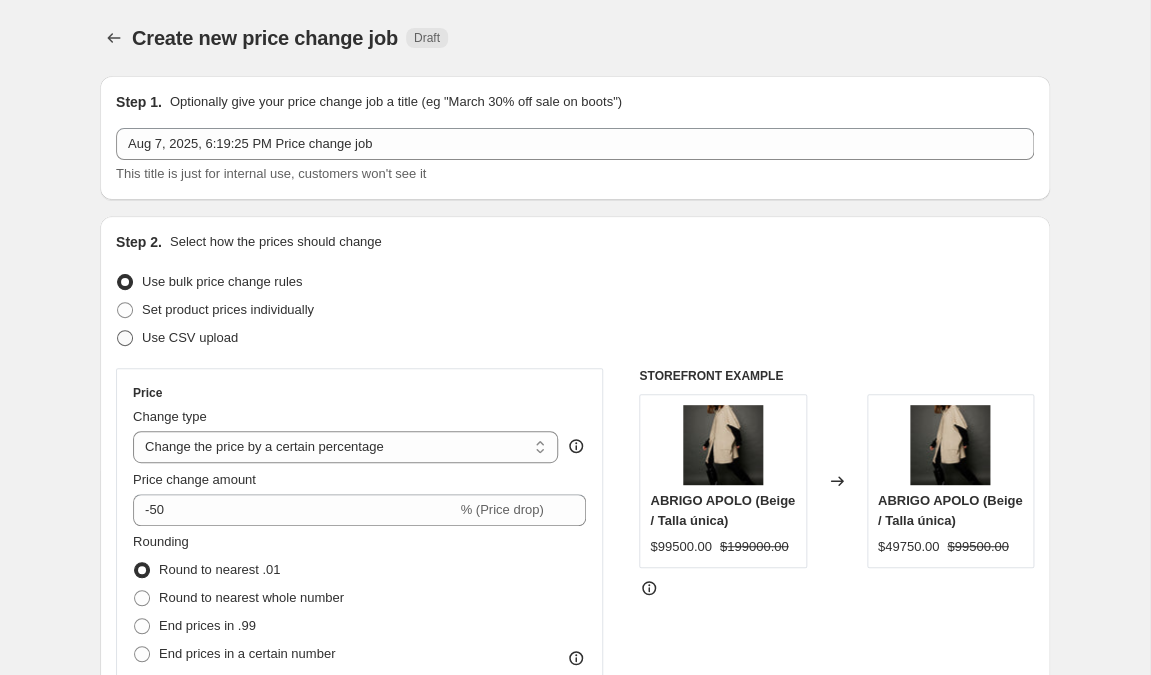 click at bounding box center (125, 338) 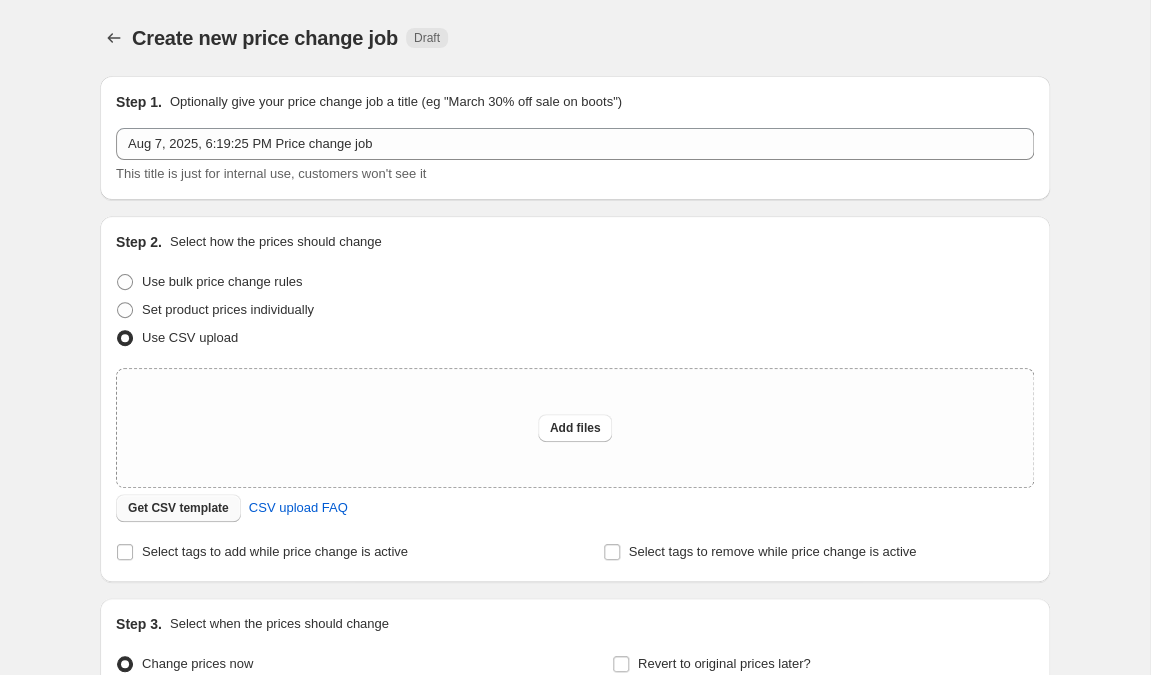 click on "Get CSV template" at bounding box center [178, 508] 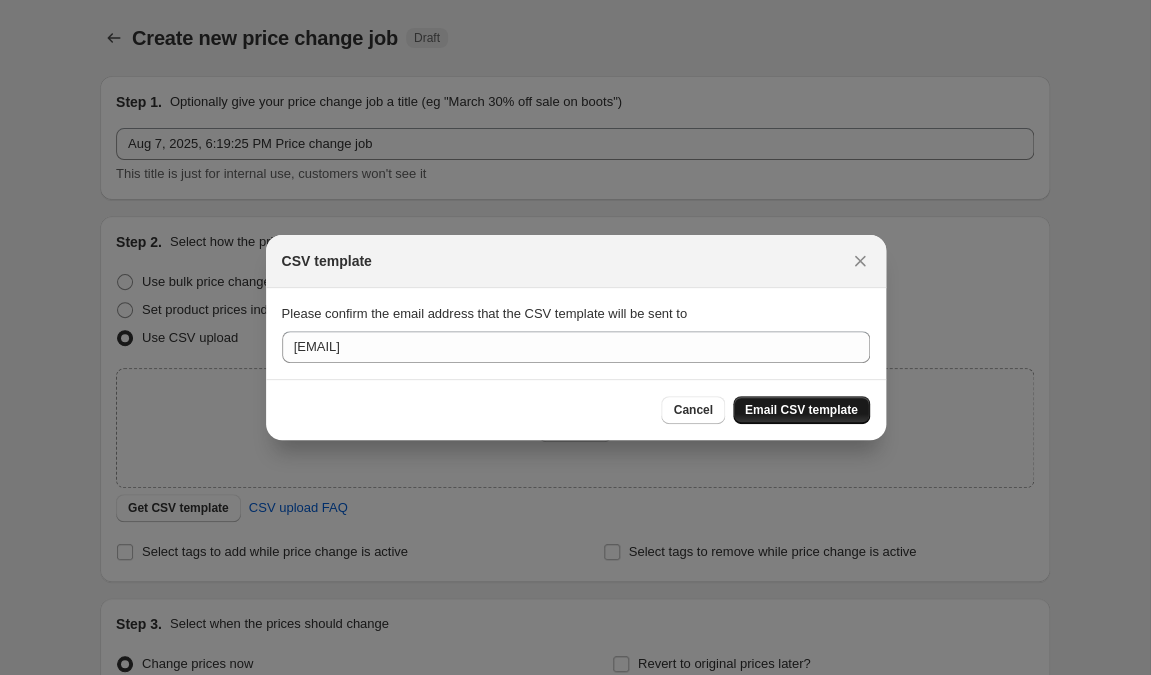 click on "Email CSV template" at bounding box center [801, 410] 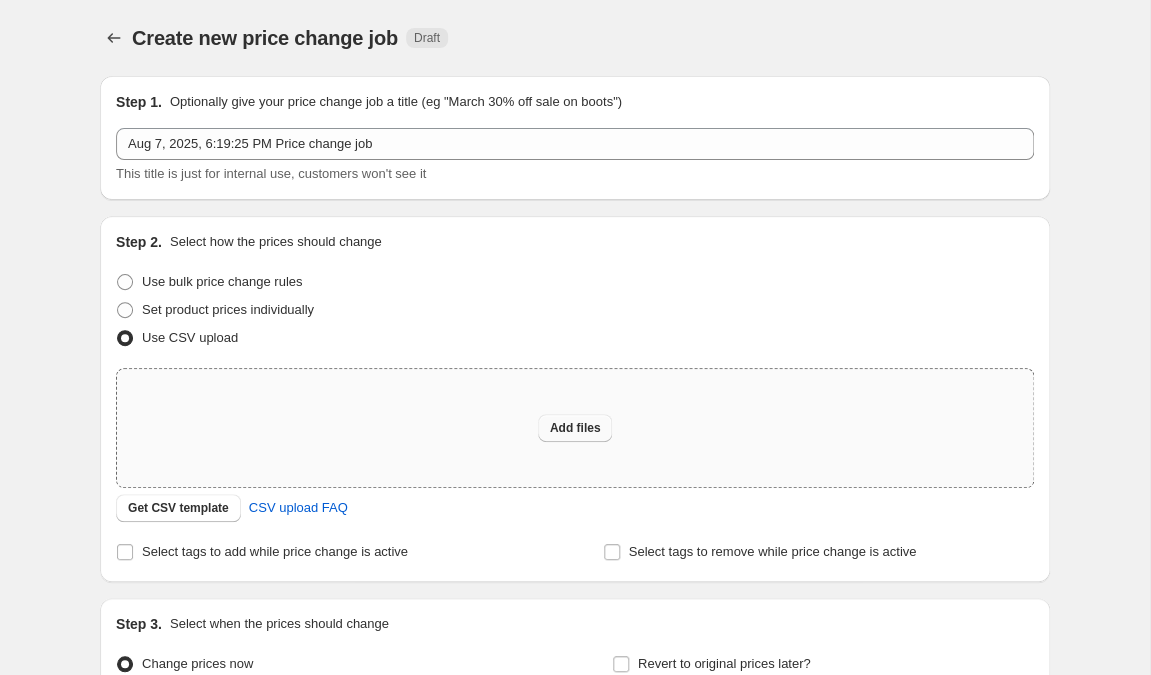 click on "Add files" at bounding box center (575, 428) 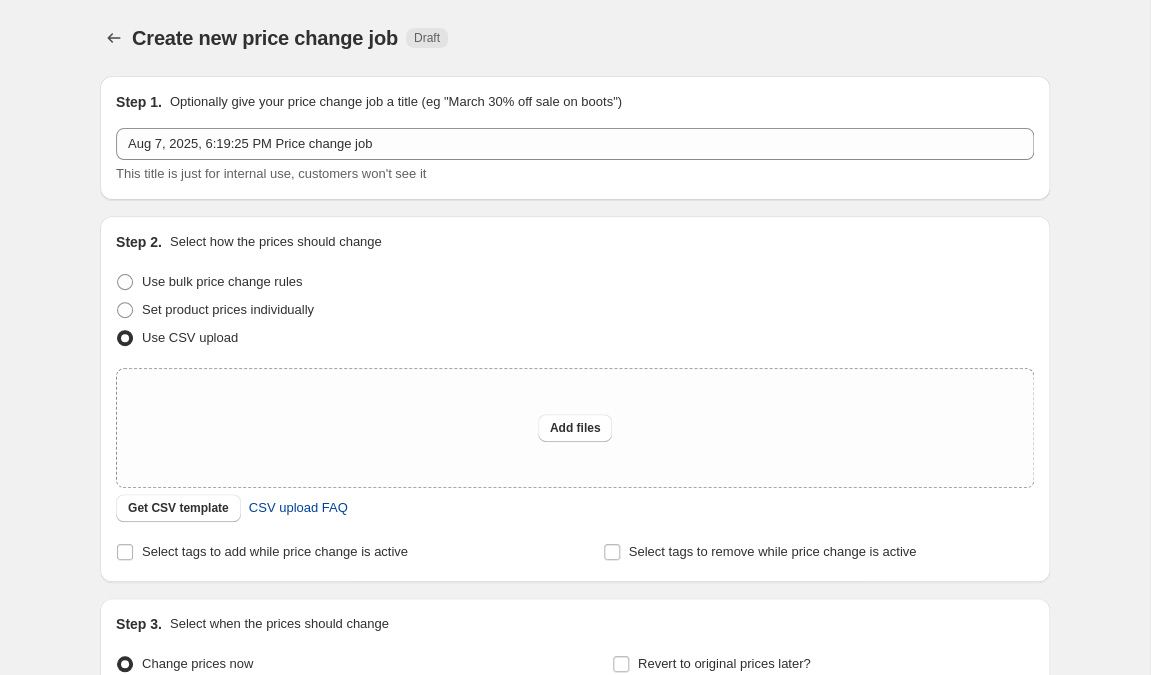 click on "CSV upload FAQ" at bounding box center (298, 508) 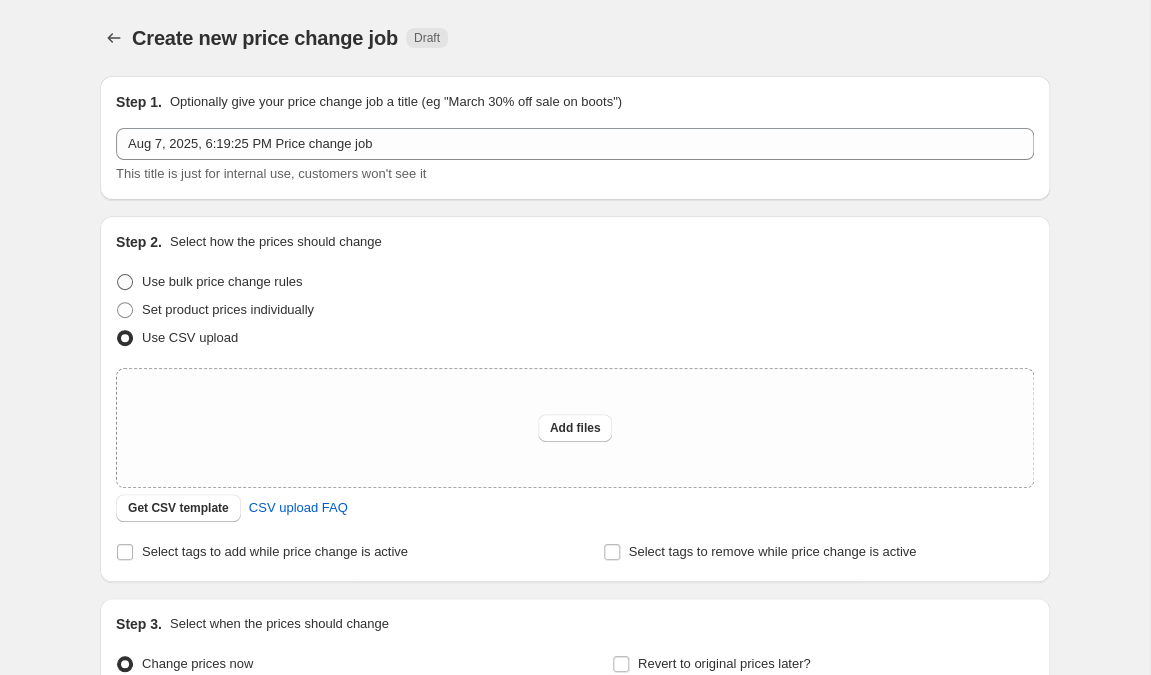 click at bounding box center [125, 282] 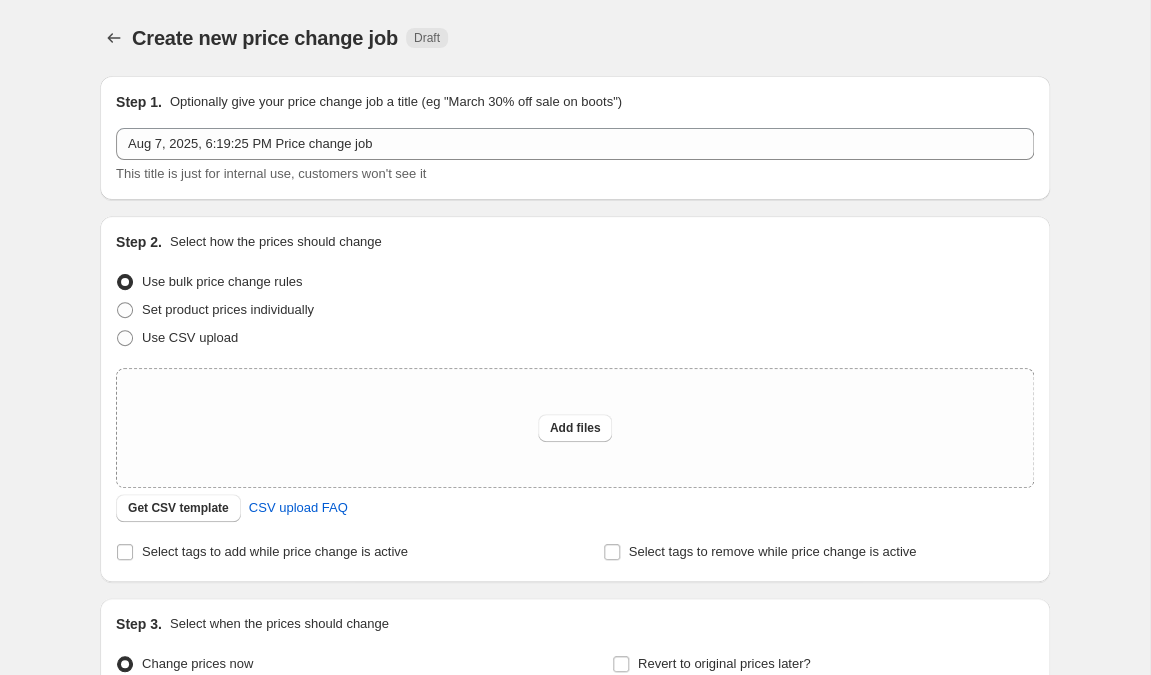 select on "percentage" 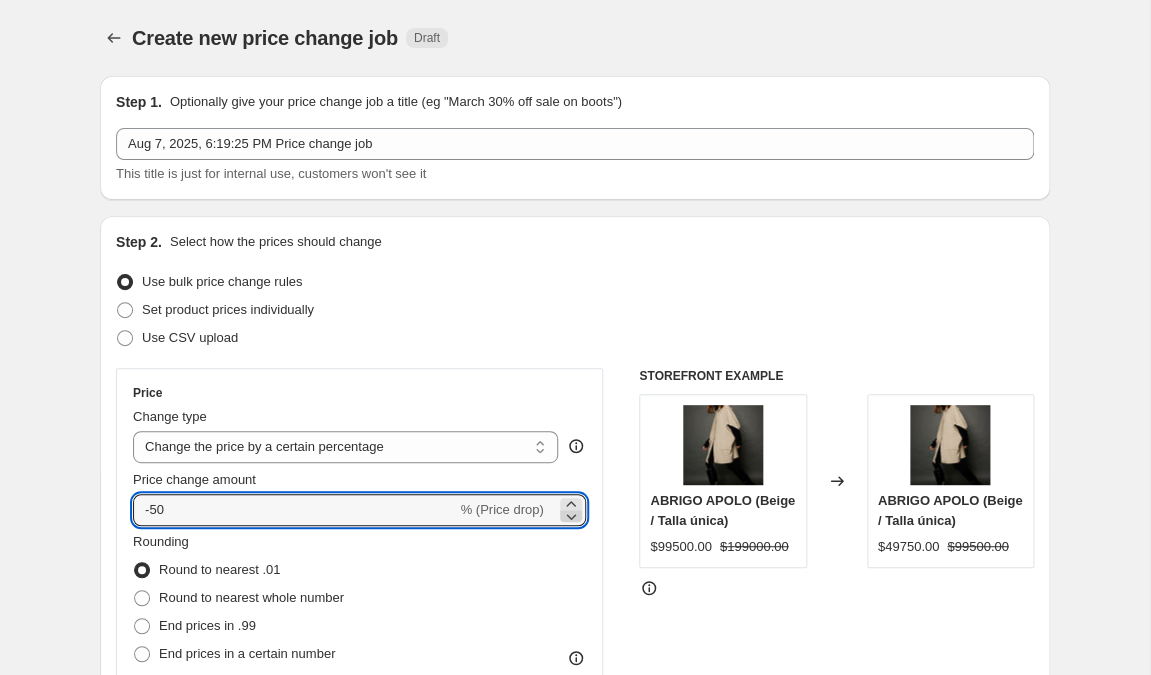 click 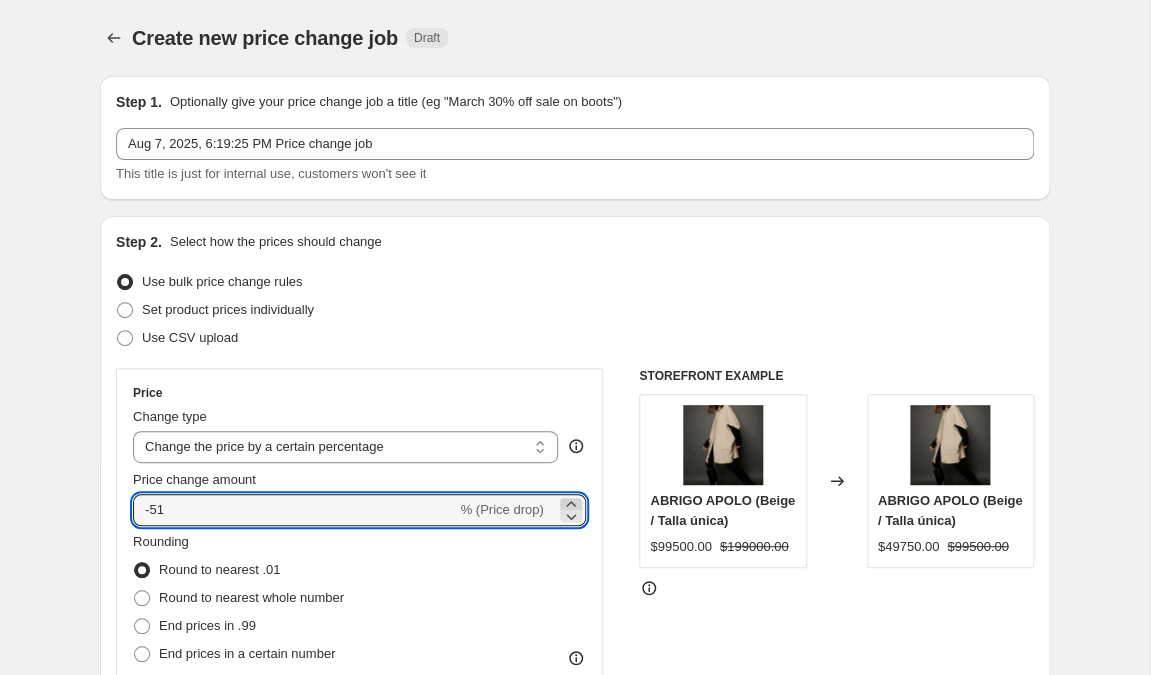 click 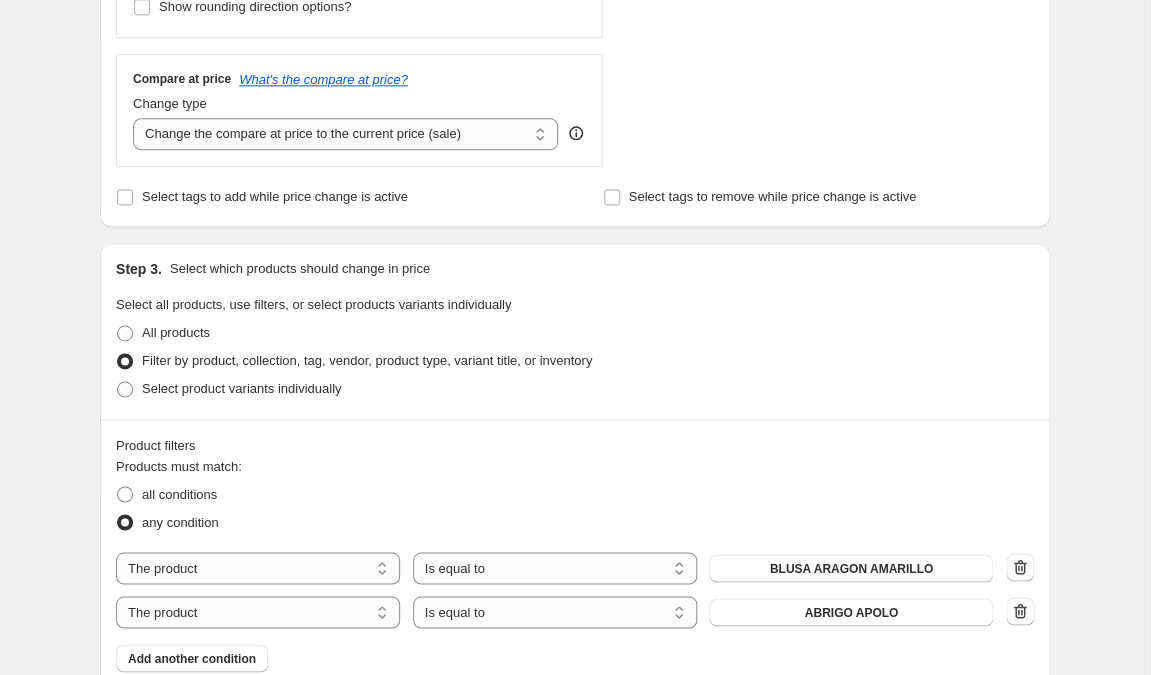 scroll, scrollTop: 690, scrollLeft: 0, axis: vertical 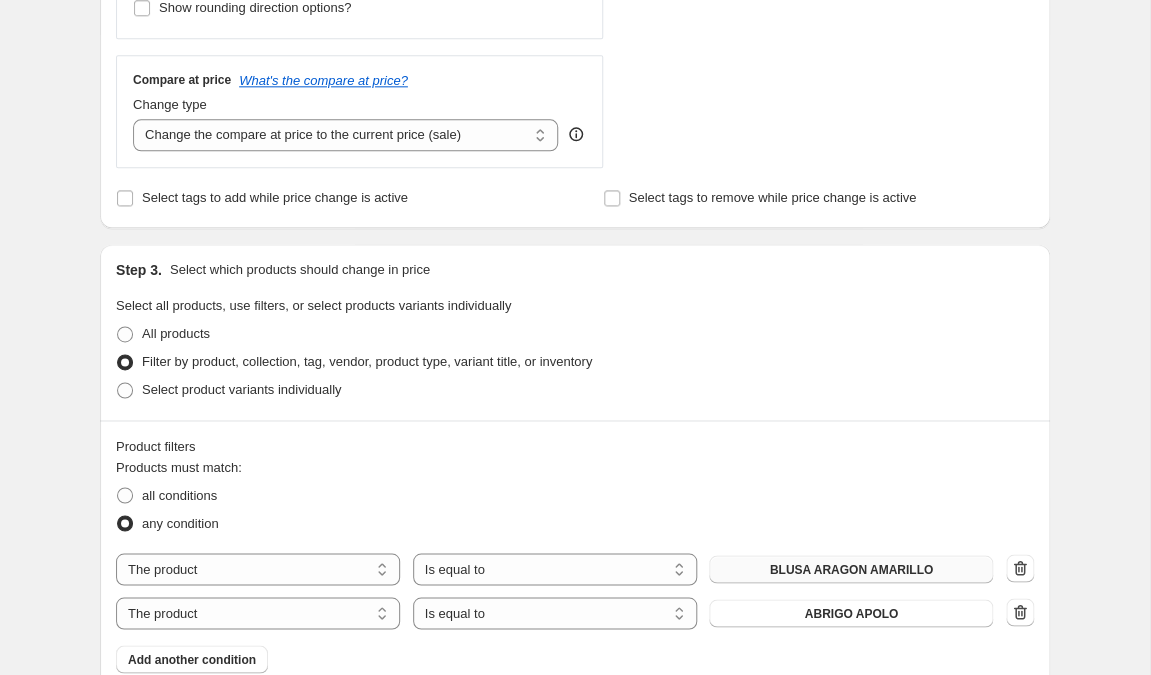 click on "BLUSA ARAGON AMARILLO" at bounding box center (851, 569) 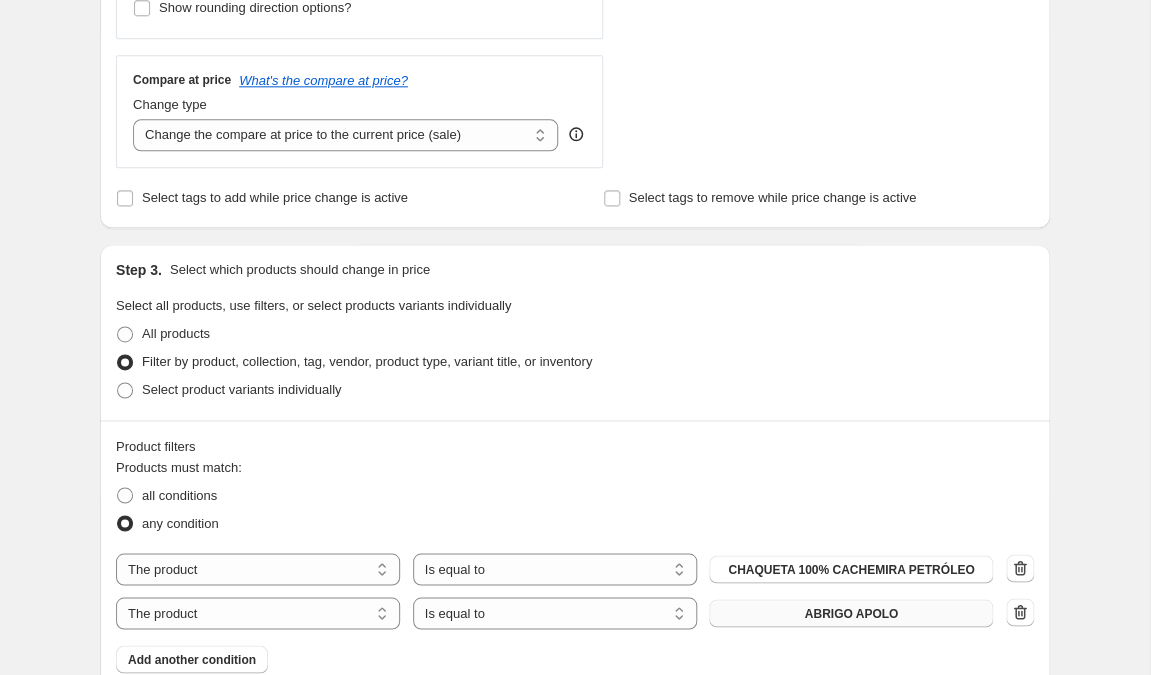 click on "ABRIGO APOLO" at bounding box center [851, 613] 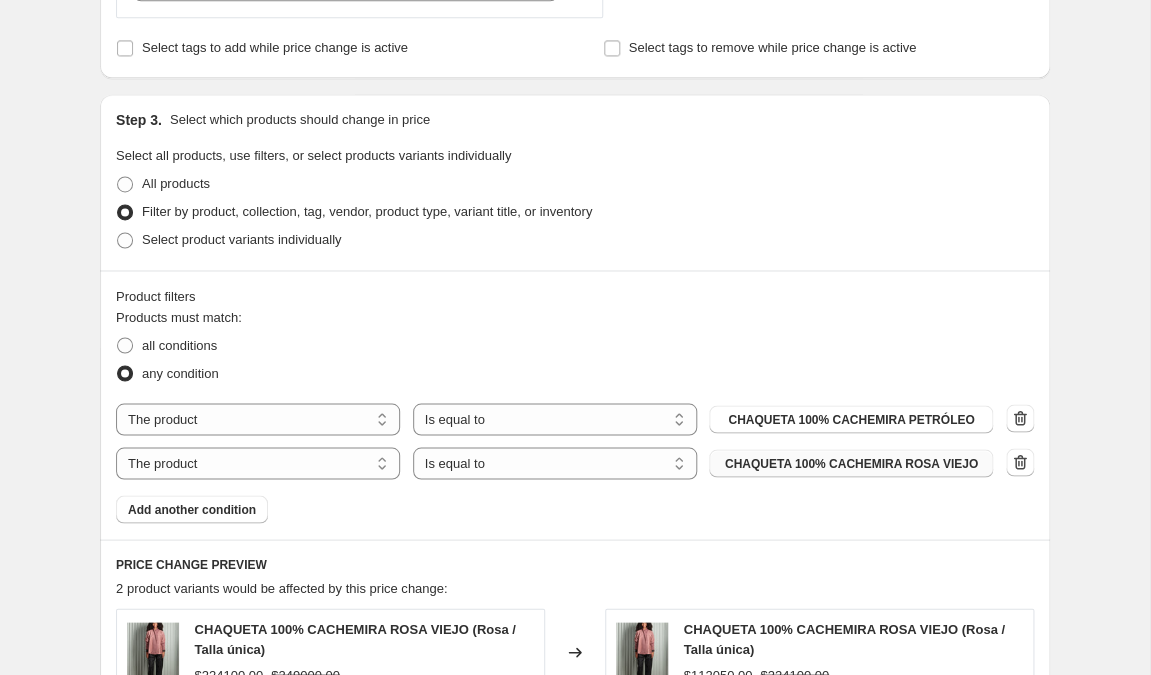 scroll, scrollTop: 849, scrollLeft: 0, axis: vertical 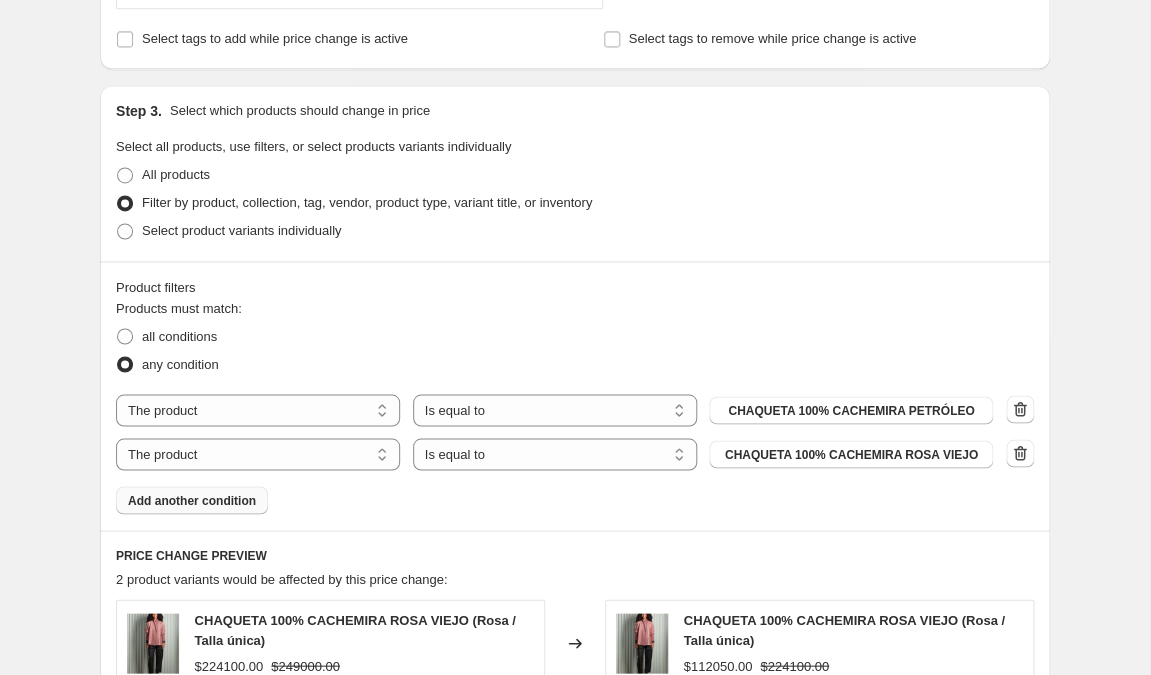click on "Add another condition" at bounding box center [192, 500] 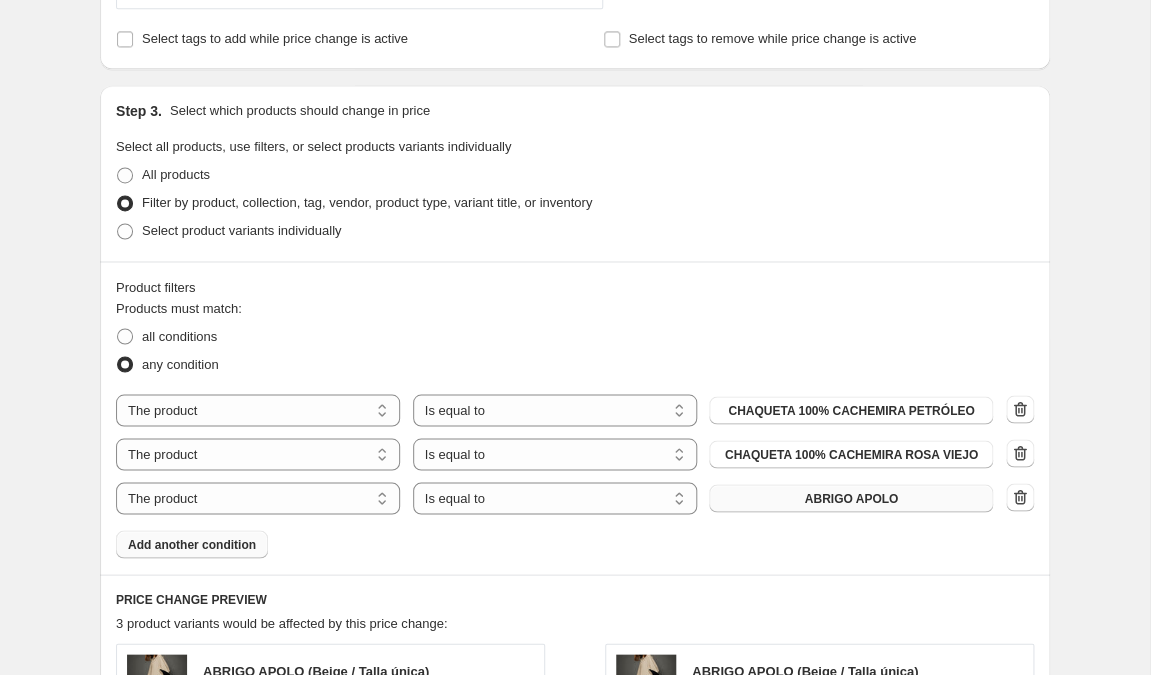 click on "ABRIGO APOLO" at bounding box center [851, 498] 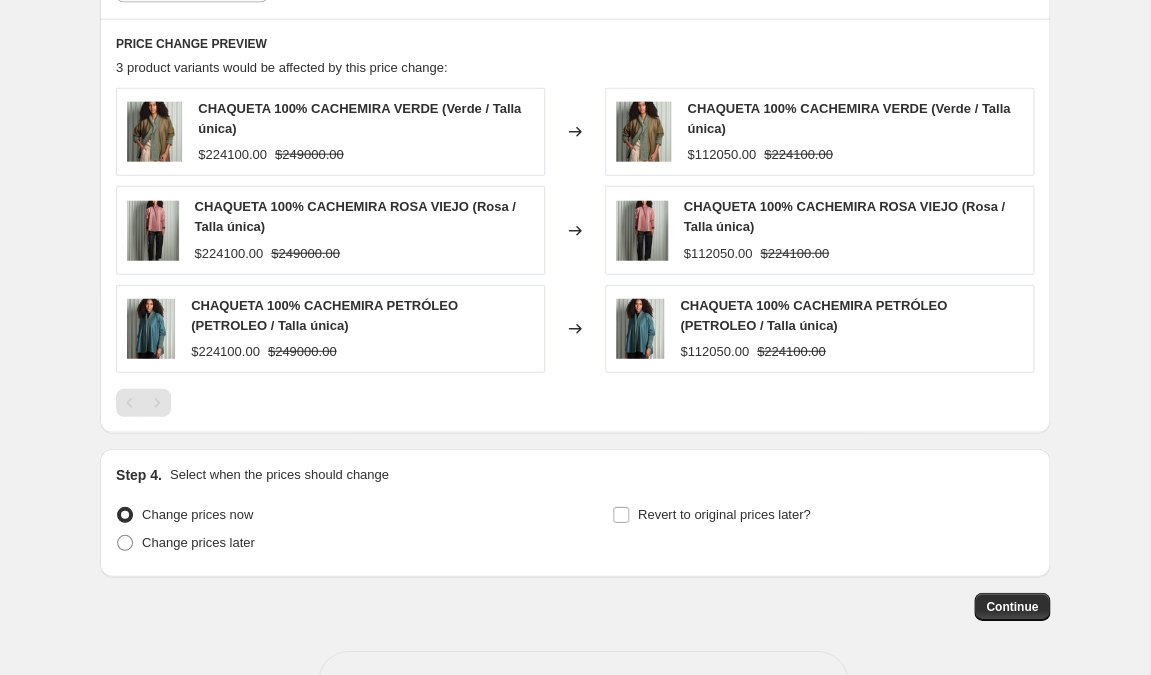 scroll, scrollTop: 1472, scrollLeft: 0, axis: vertical 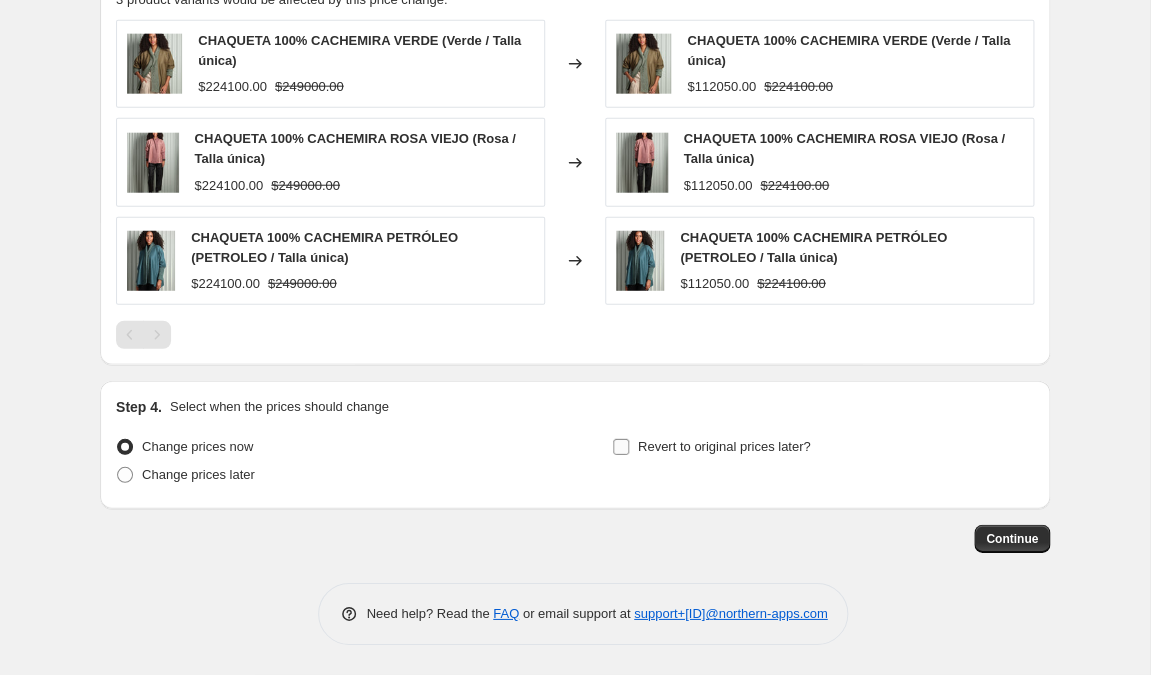 click on "Revert to original prices later?" at bounding box center [621, 447] 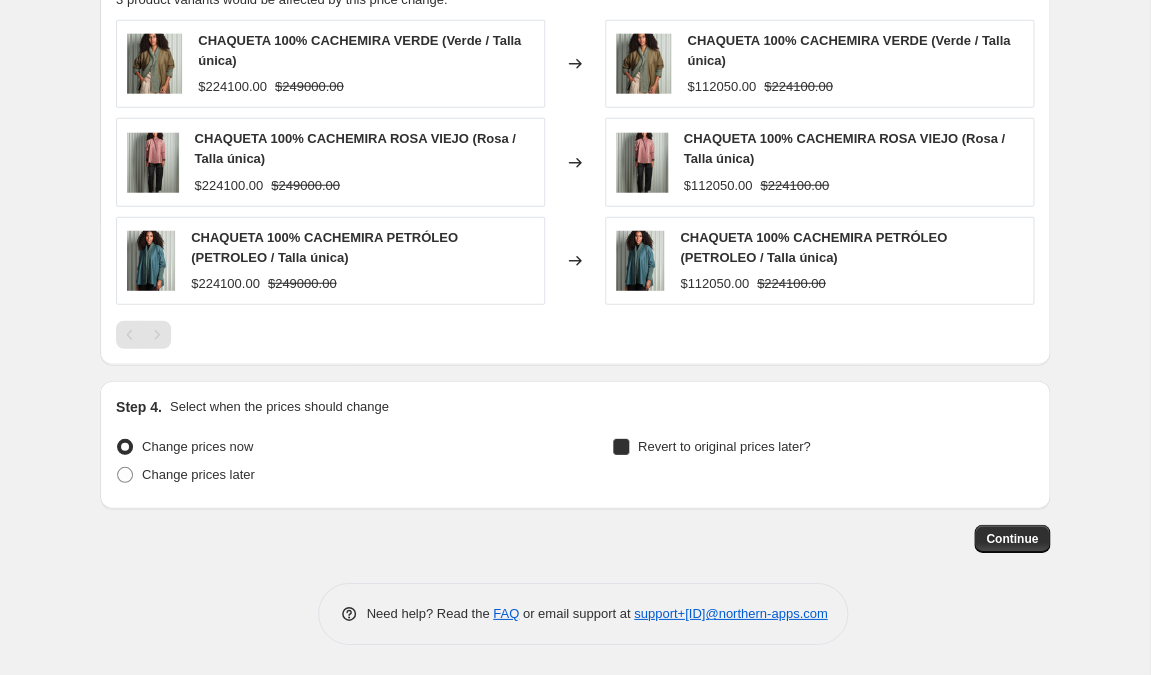 checkbox on "true" 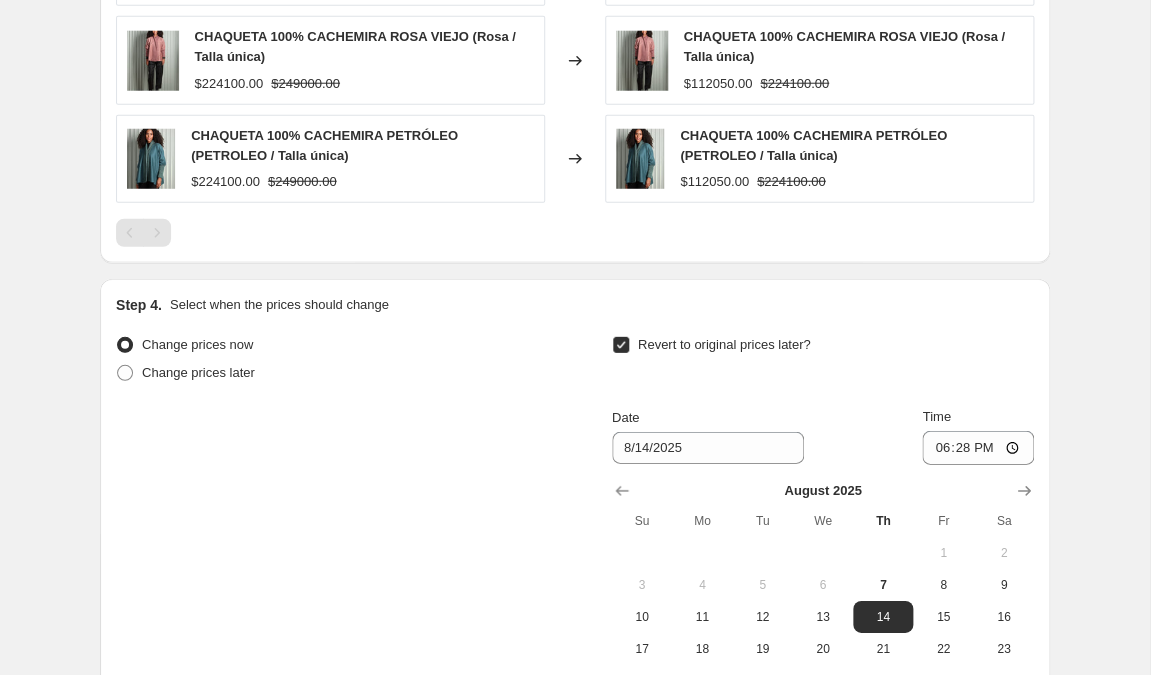 scroll, scrollTop: 1607, scrollLeft: 0, axis: vertical 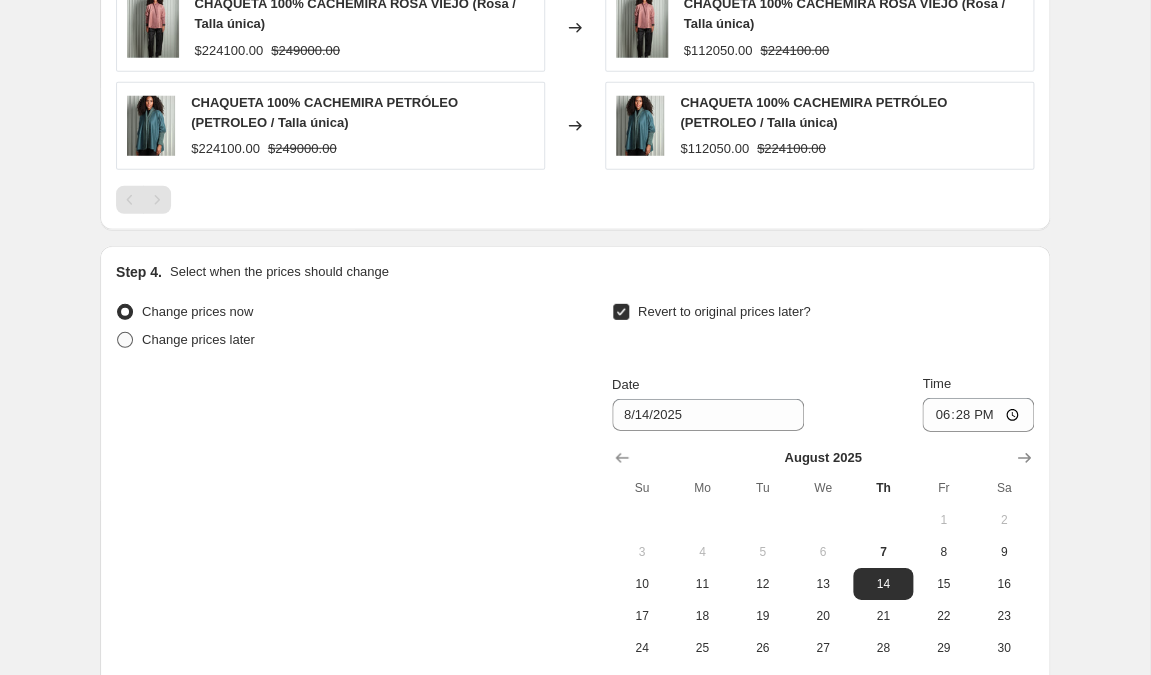 click at bounding box center [125, 340] 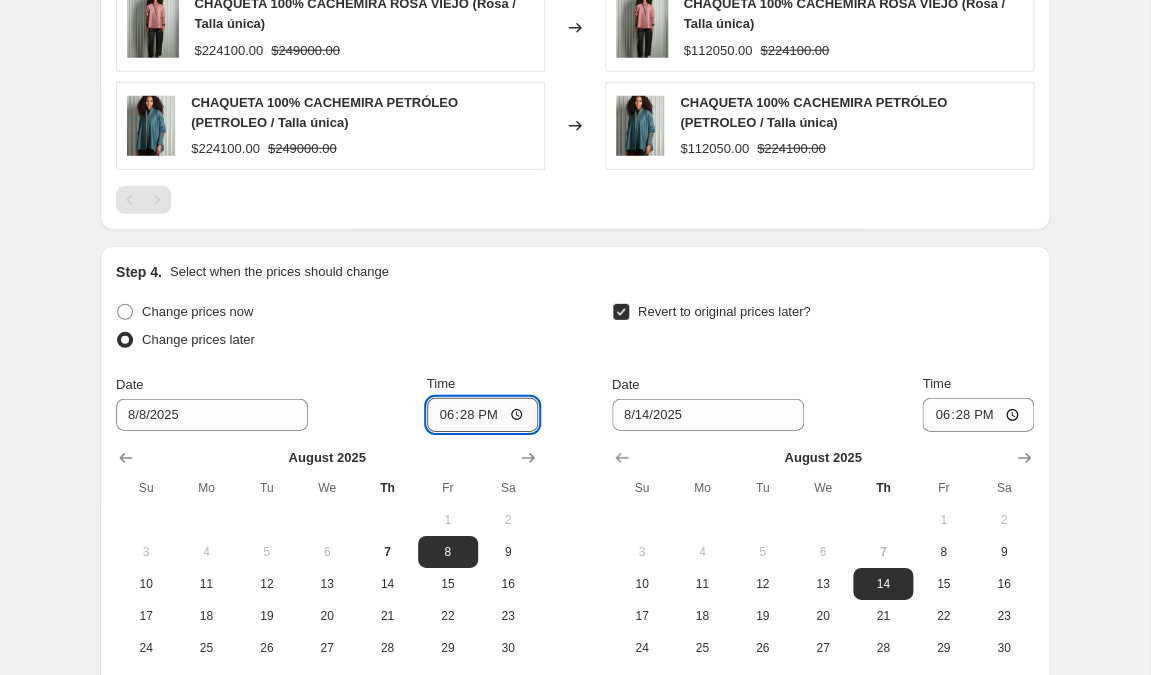 click on "18:28" at bounding box center [483, 415] 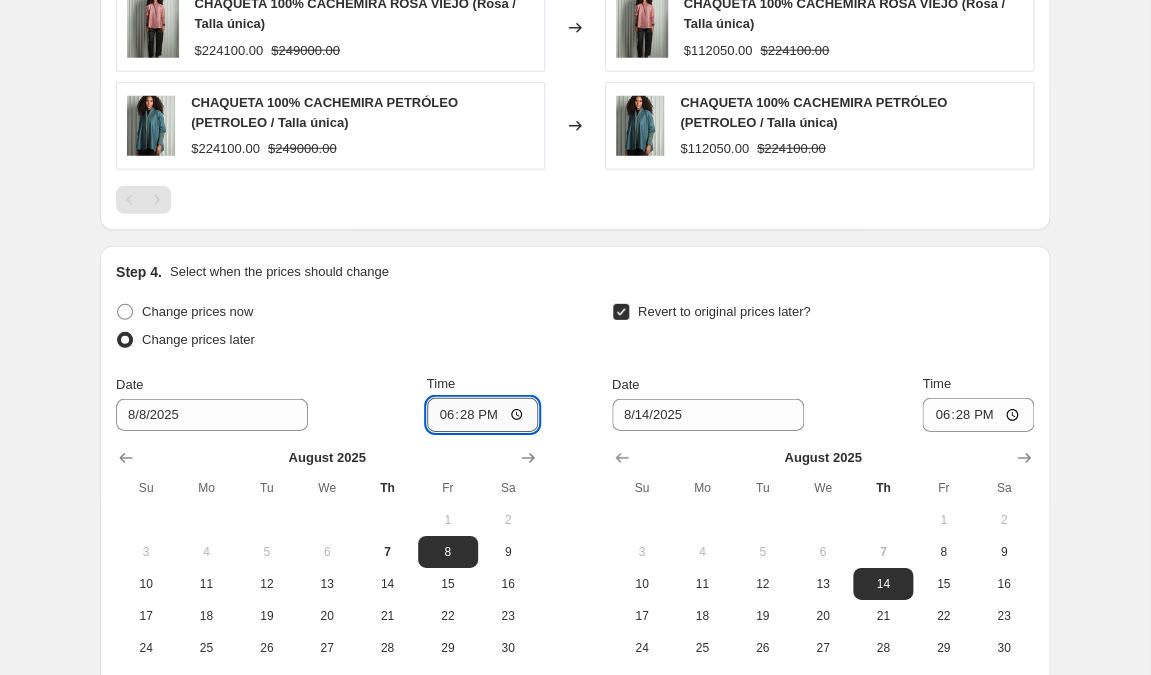 click on "18:28" at bounding box center [483, 415] 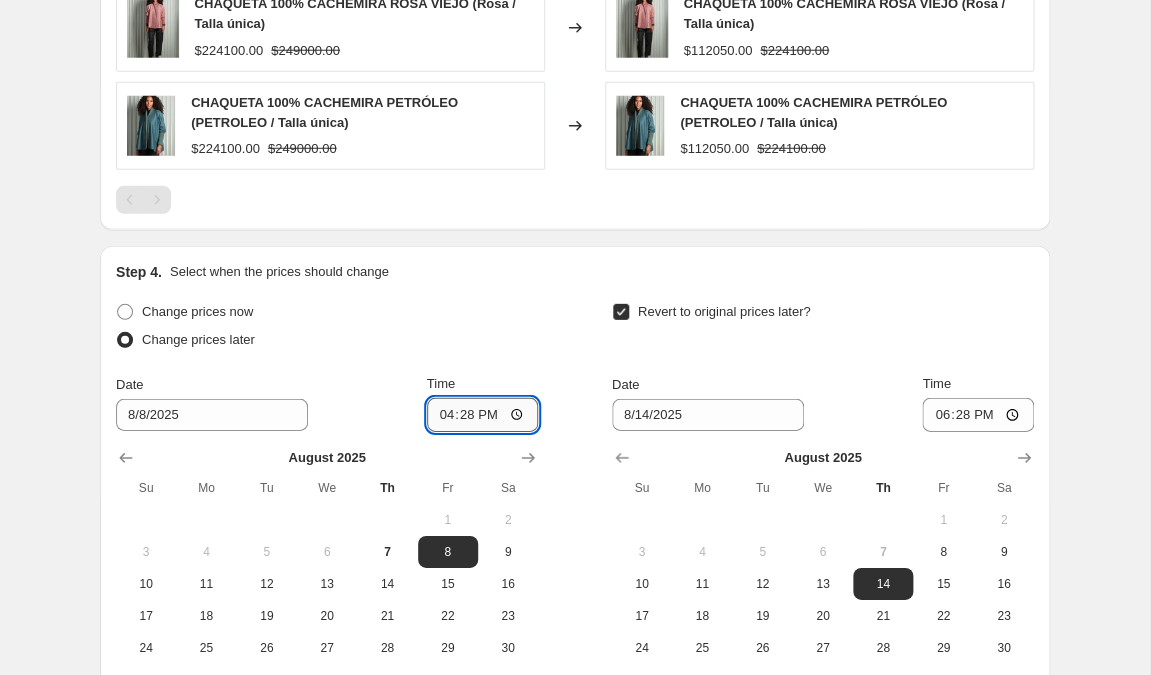type on "16:50" 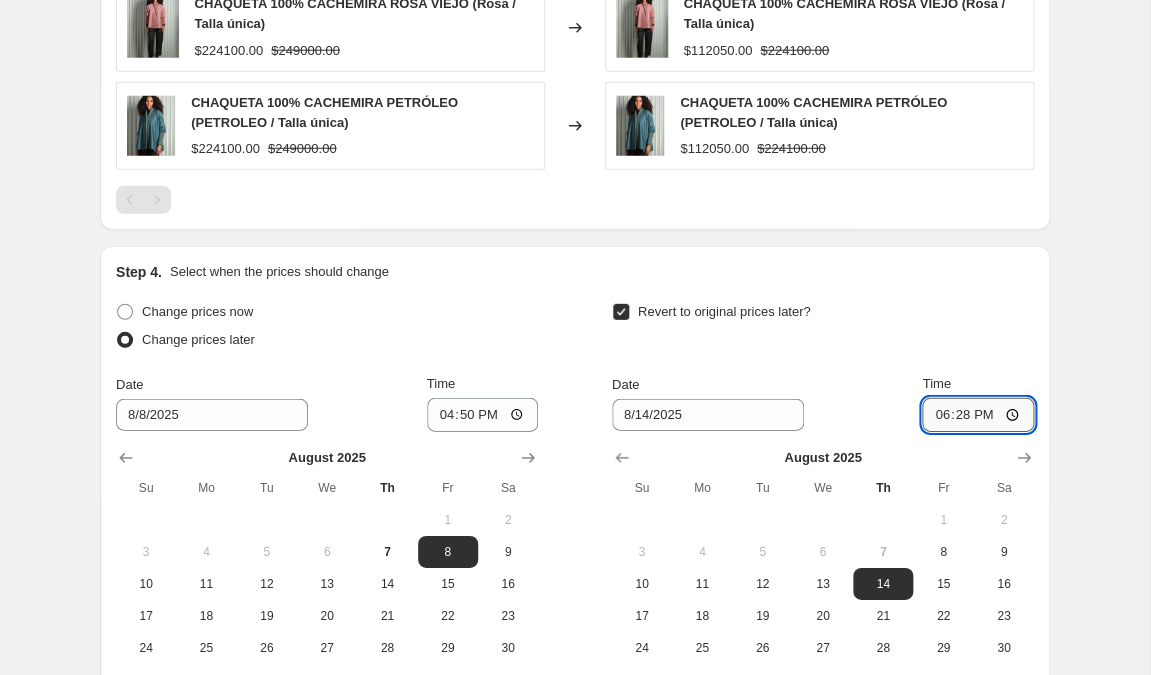 click on "18:28" at bounding box center [978, 415] 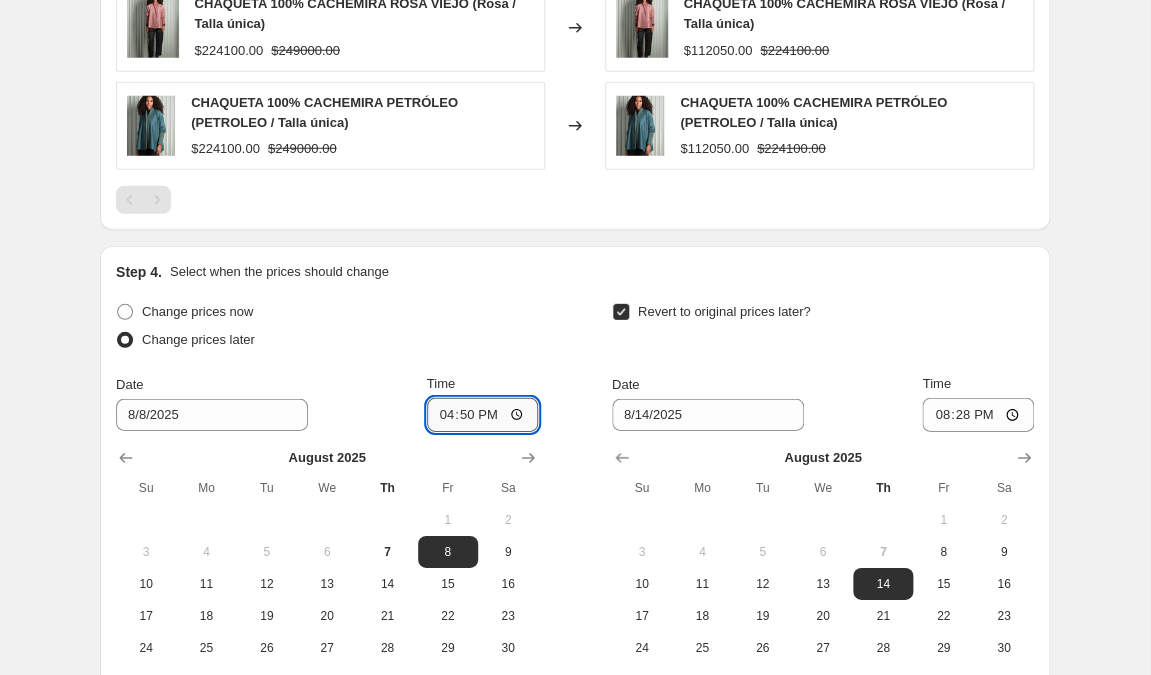 click on "16:50" at bounding box center (483, 415) 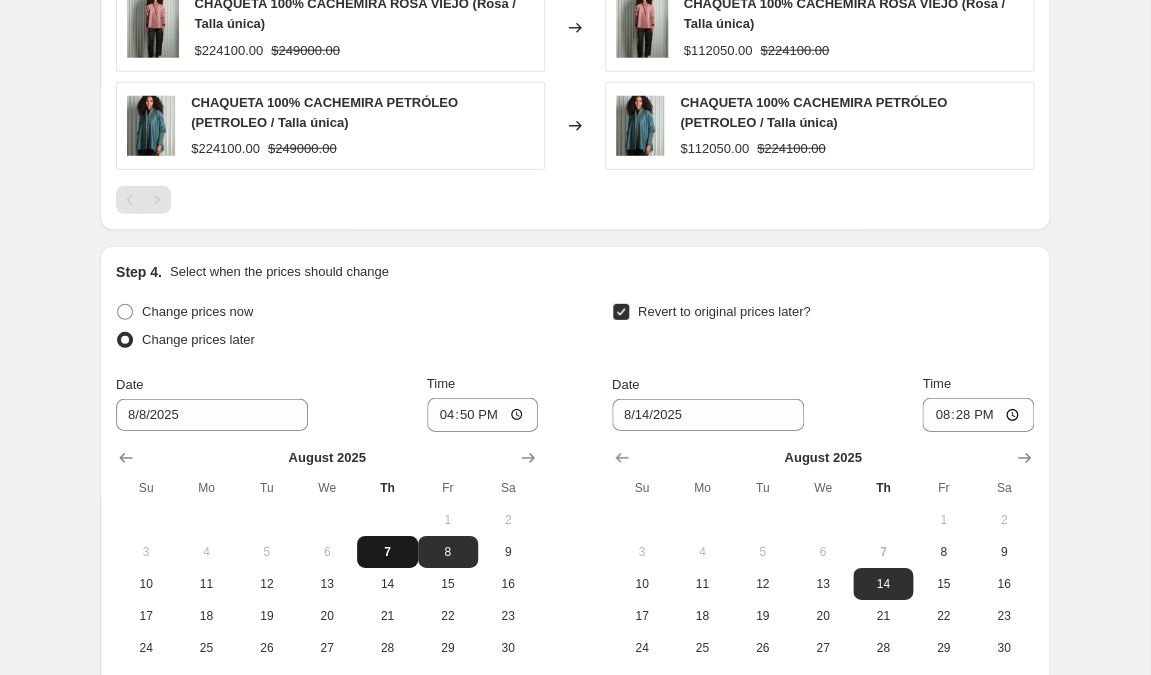 click on "7" at bounding box center (387, 552) 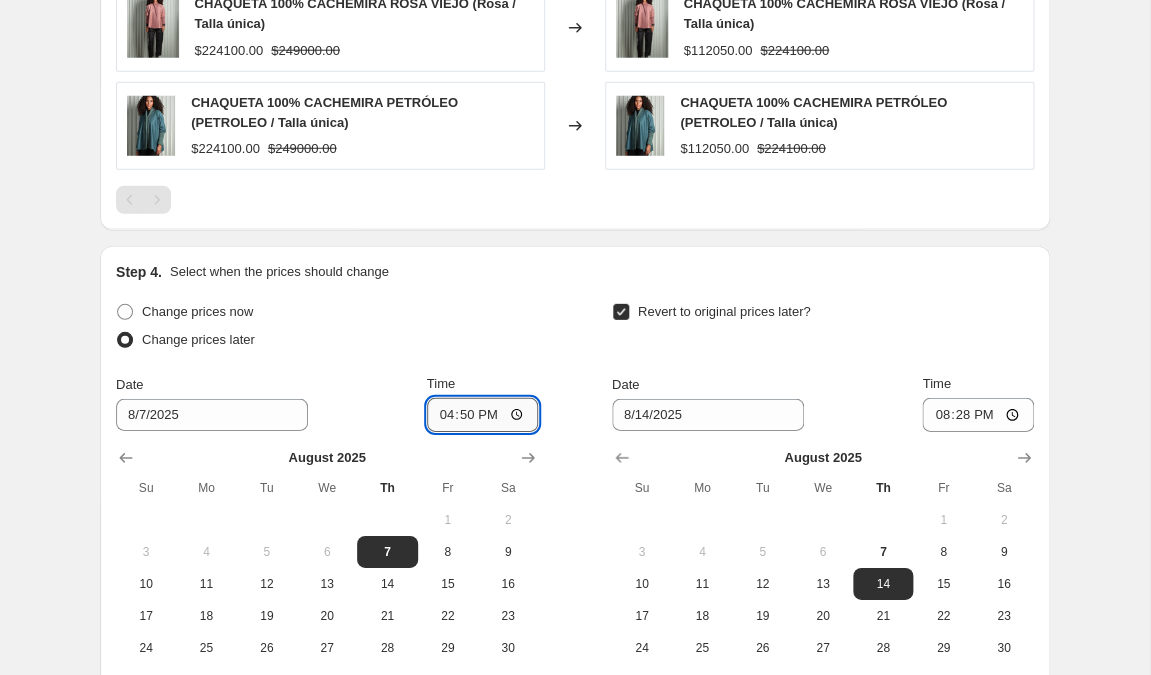 click on "16:50" at bounding box center [483, 415] 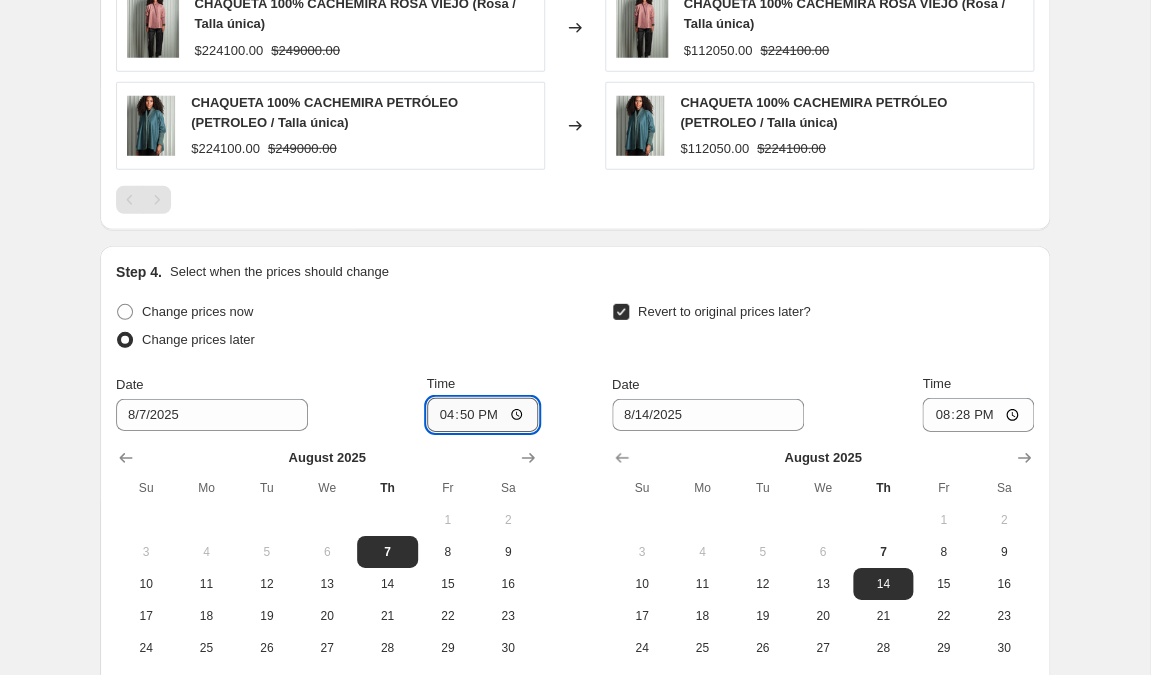 click on "16:50" at bounding box center [483, 415] 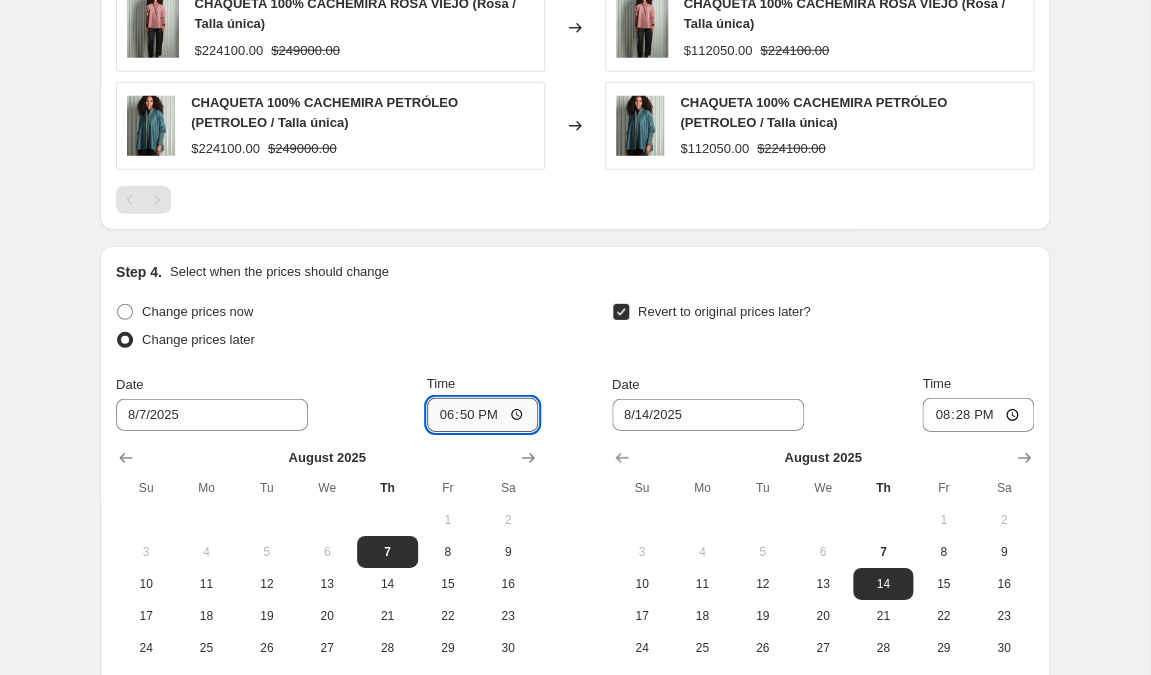 type on "18:30" 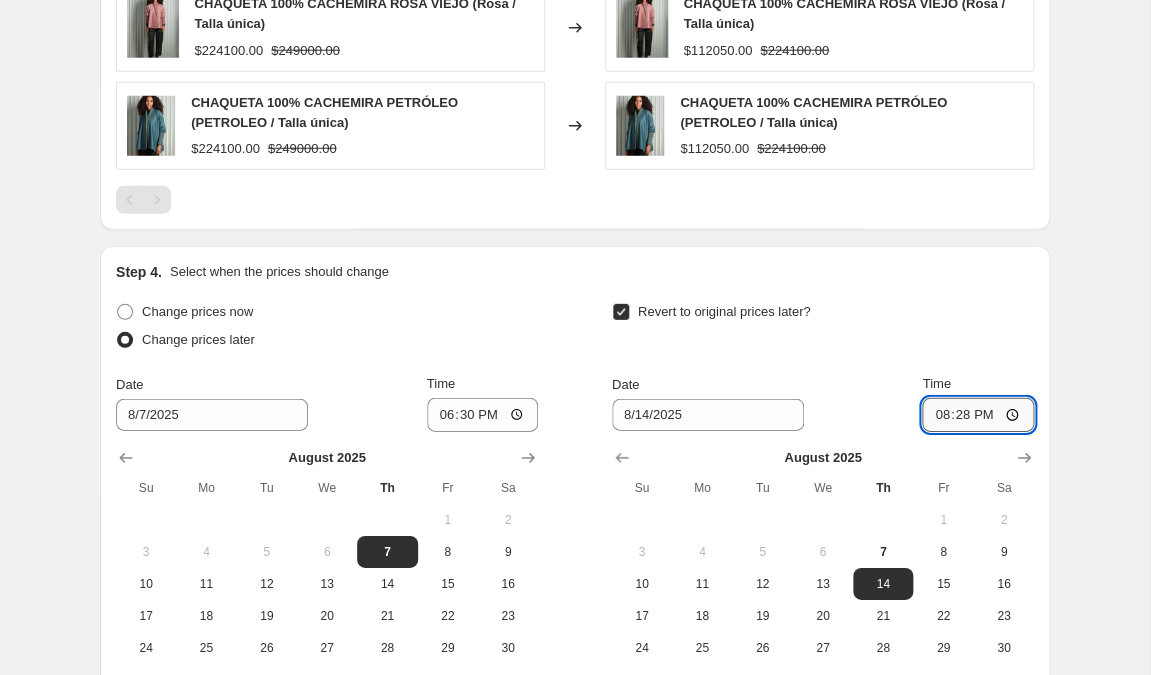 click on "20:28" at bounding box center (978, 415) 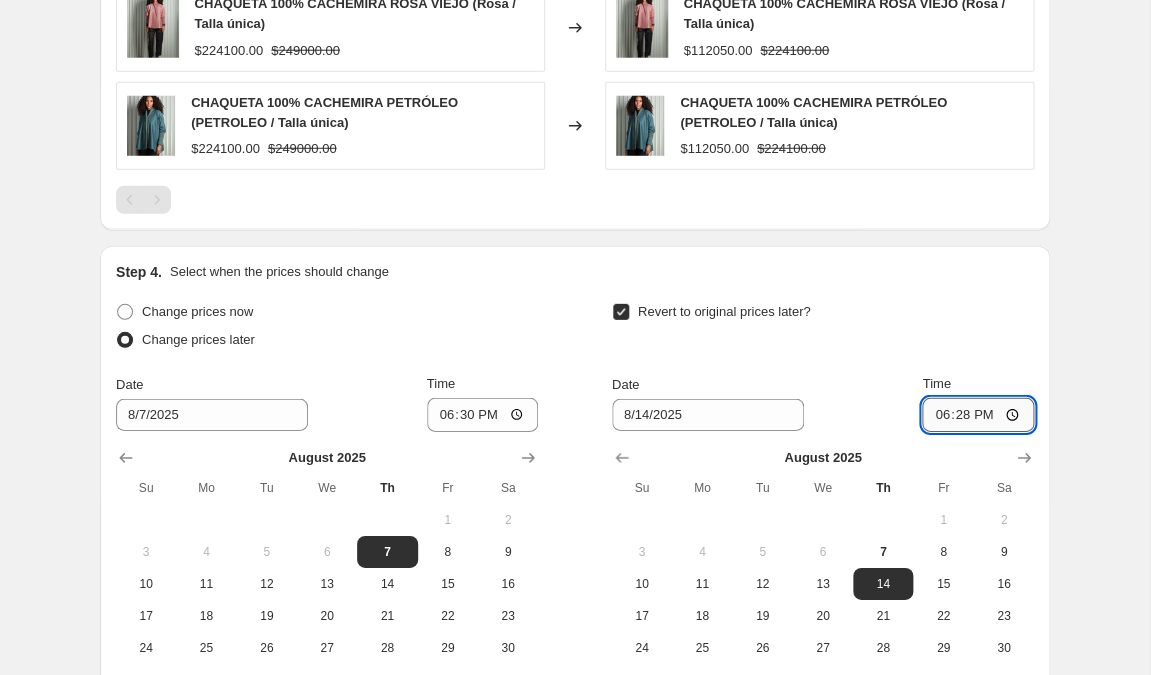 type on "18:35" 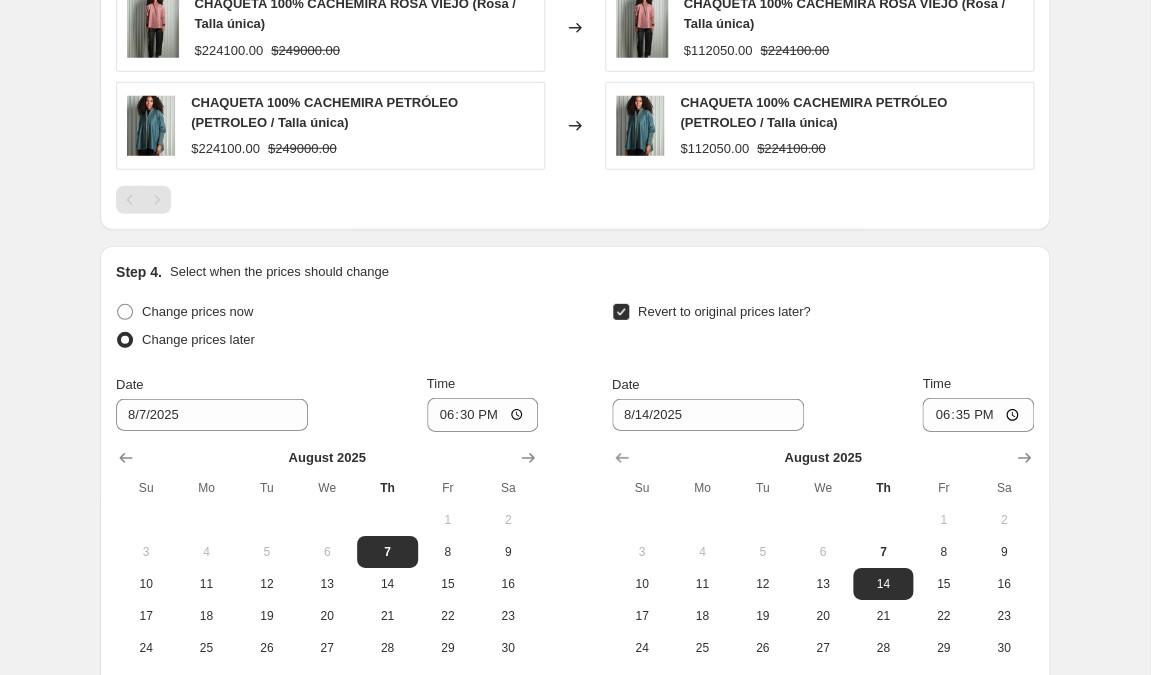 click on "Create new price change job. This page is ready Create new price change job Draft Step 1. Optionally give your price change job a title (eg "March 30% off sale on boots") Aug 7, 2025, 6:19:25 PM Price change job This title is just for internal use, customers won't see it Step 2. Select how the prices should change Use bulk price change rules Set product prices individually Use CSV upload Price Change type Change the price to a certain amount Change the price by a certain amount Change the price by a certain percentage Change the price to the current compare at price (price before sale) Change the price by a certain amount relative to the compare at price Change the price by a certain percentage relative to the compare at price Don't change the price Change the price by a certain percentage relative to the cost per item Change price to certain cost margin Change the price by a certain percentage Price change amount -50 % (Price drop) Rounding Round to nearest .01 Round to nearest whole number End prices in .99" at bounding box center [575, -347] 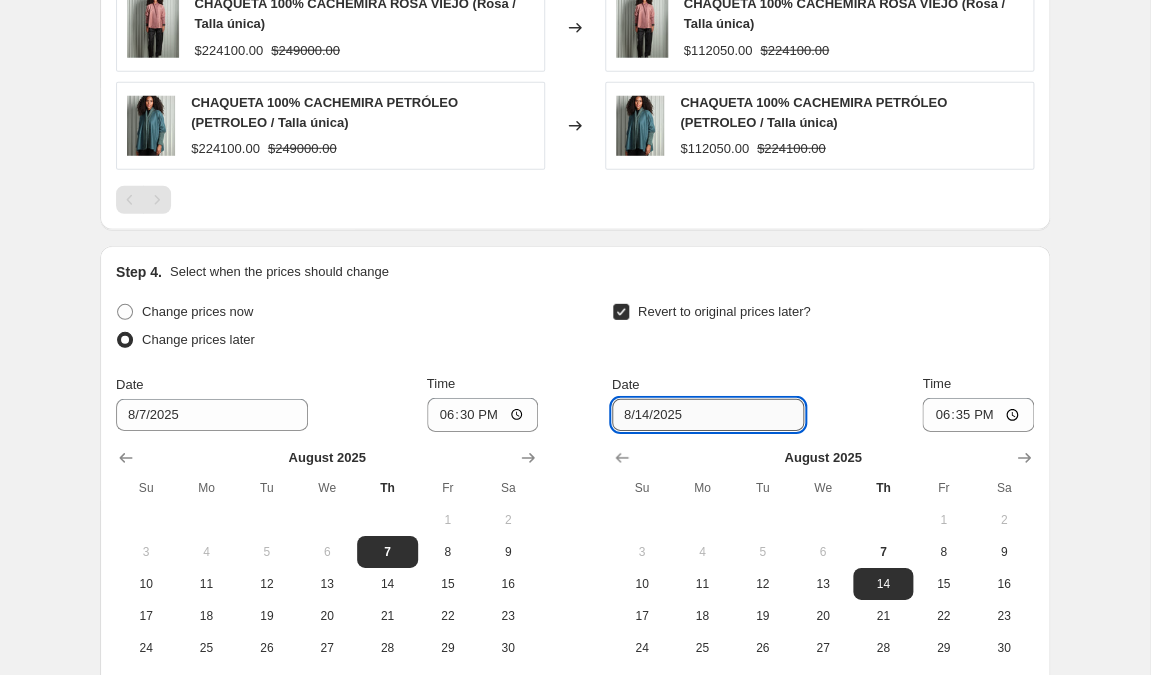click on "8/14/2025" at bounding box center (708, 415) 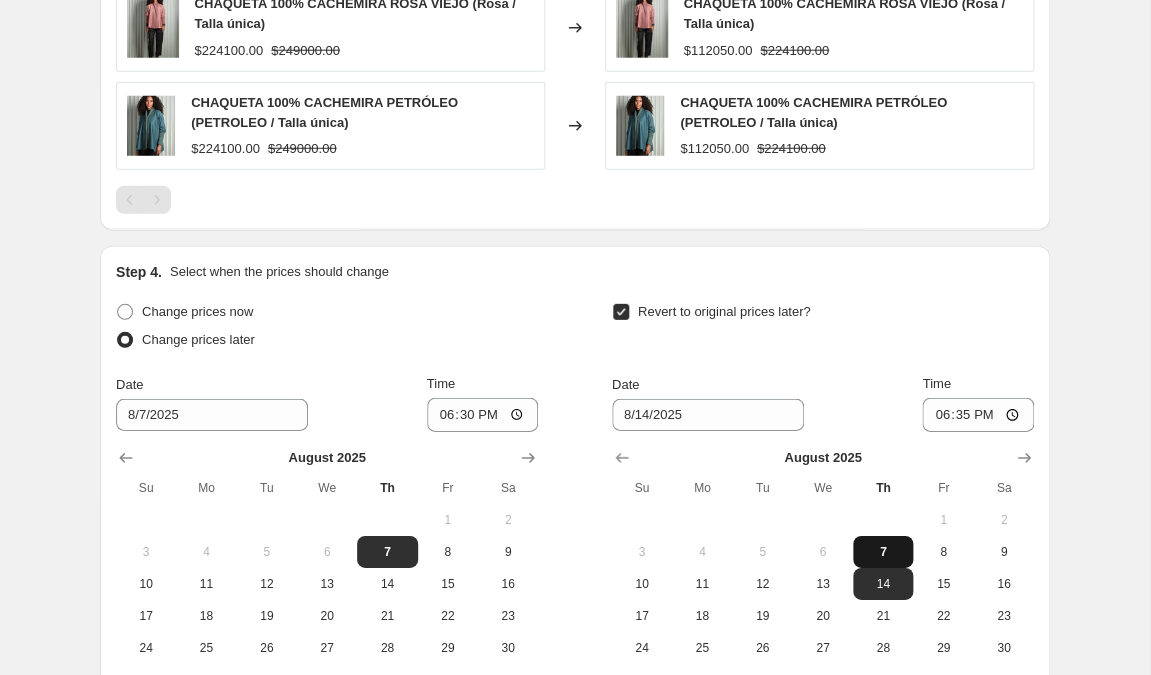 click on "7" at bounding box center (883, 552) 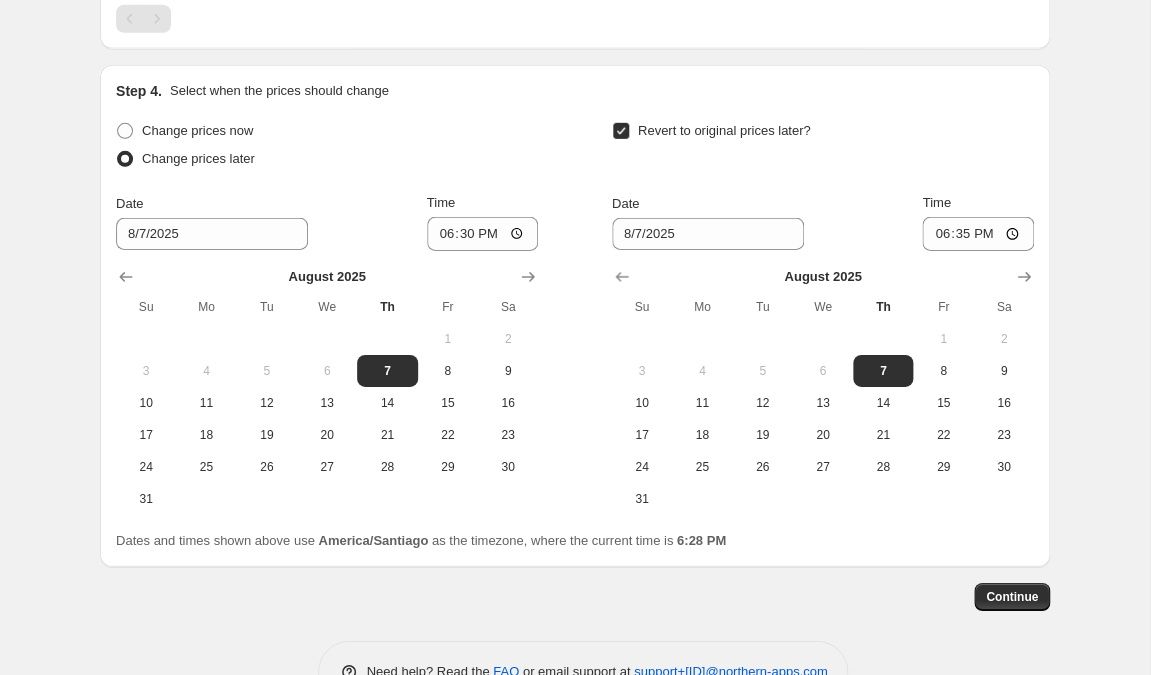 scroll, scrollTop: 1844, scrollLeft: 0, axis: vertical 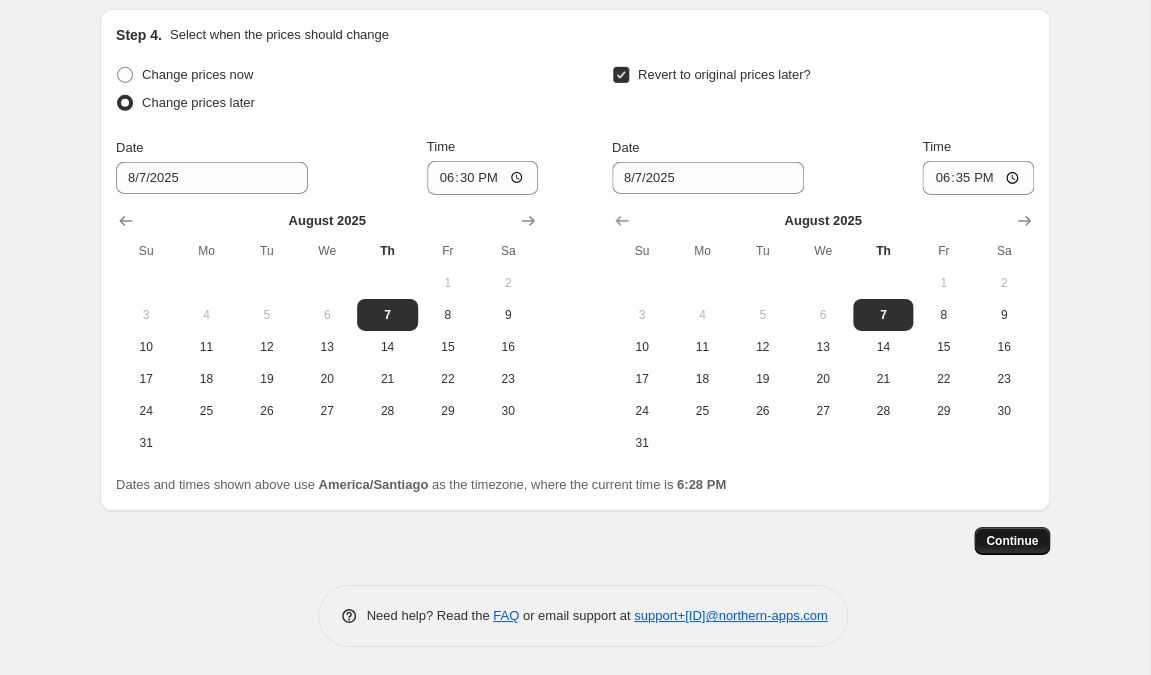 click on "Continue" at bounding box center (1012, 541) 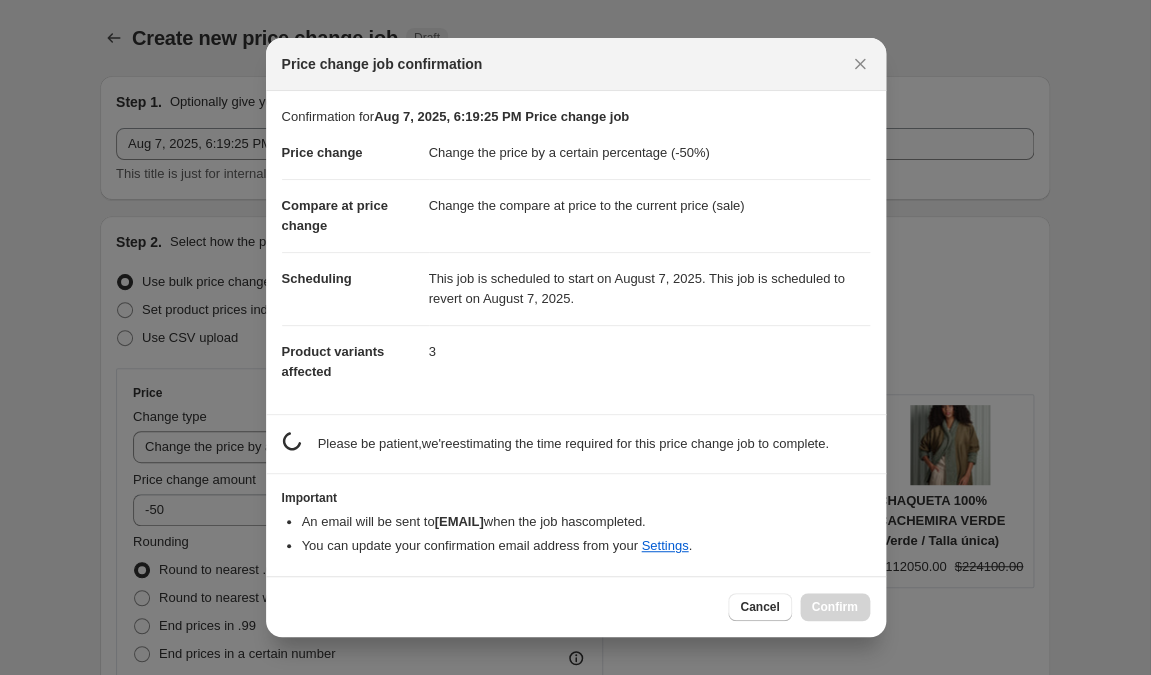 scroll, scrollTop: 0, scrollLeft: 0, axis: both 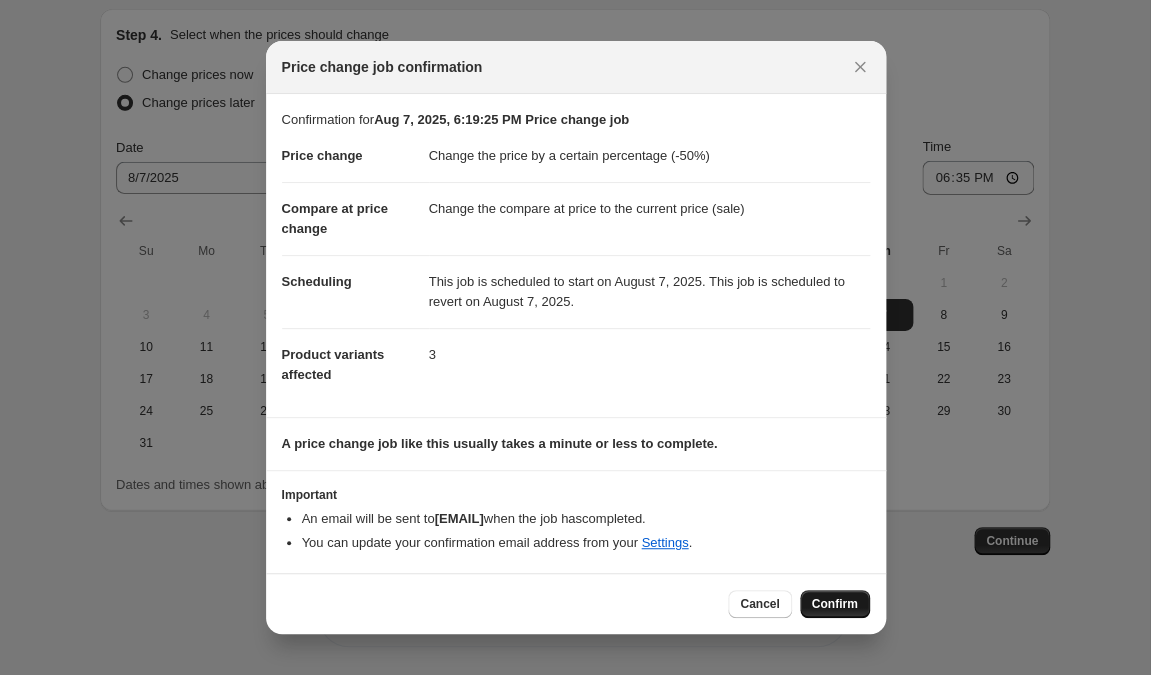 click on "Confirm" at bounding box center [835, 604] 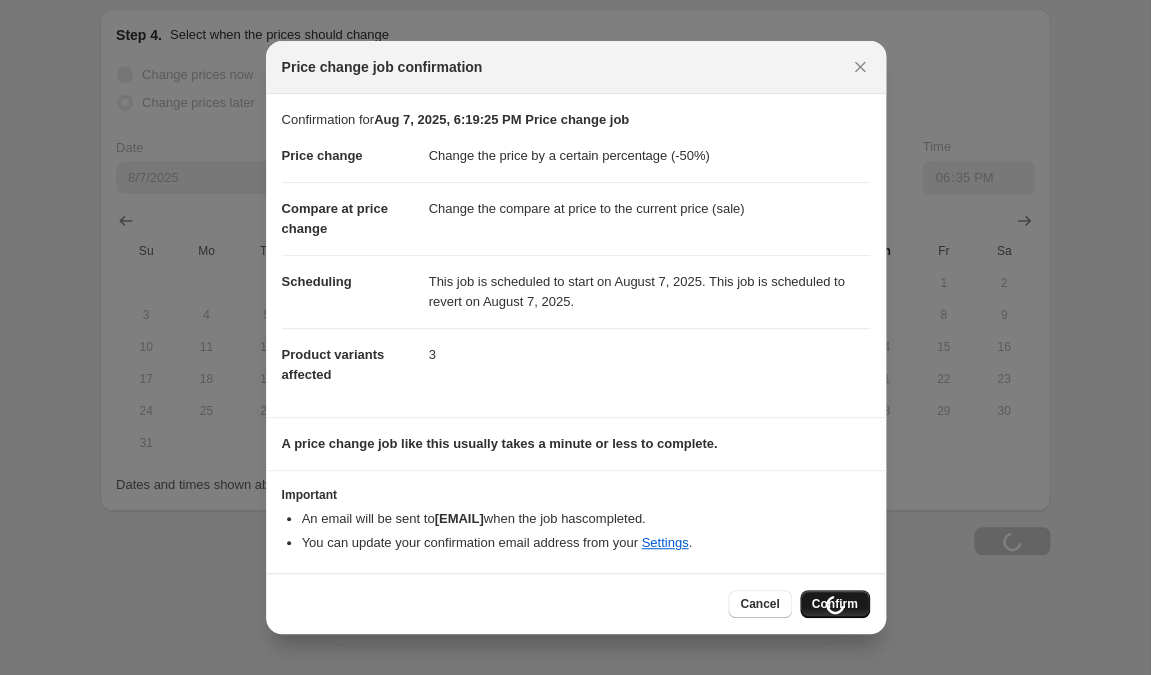 scroll, scrollTop: 1844, scrollLeft: 0, axis: vertical 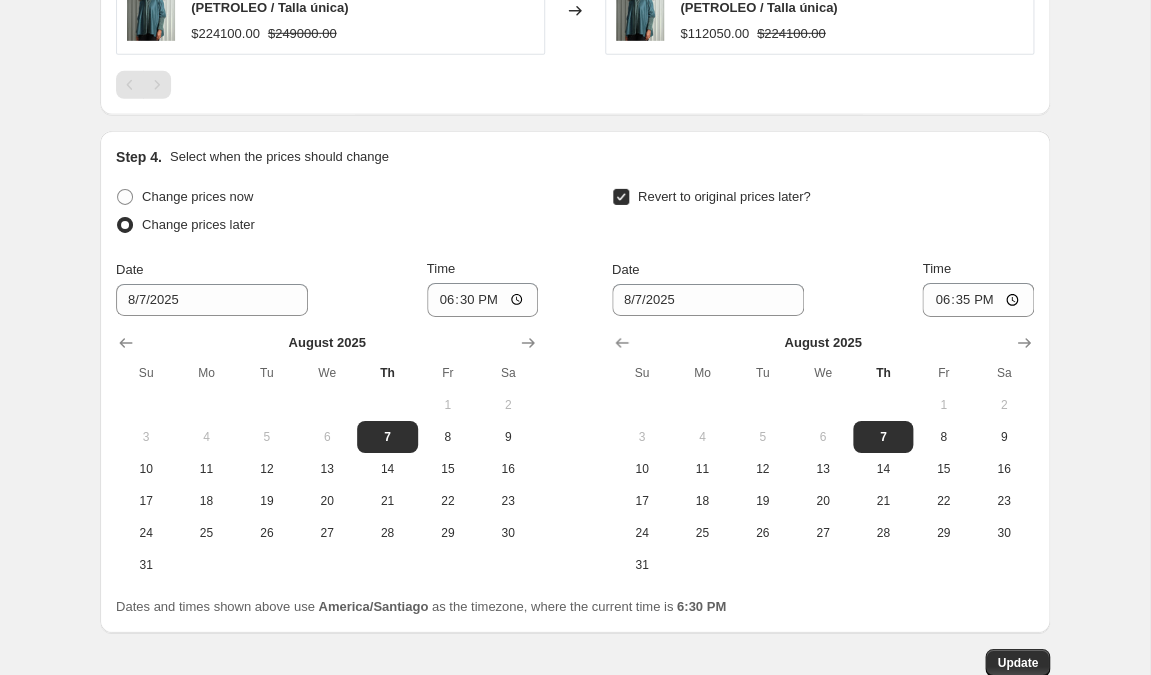 select on "percentage" 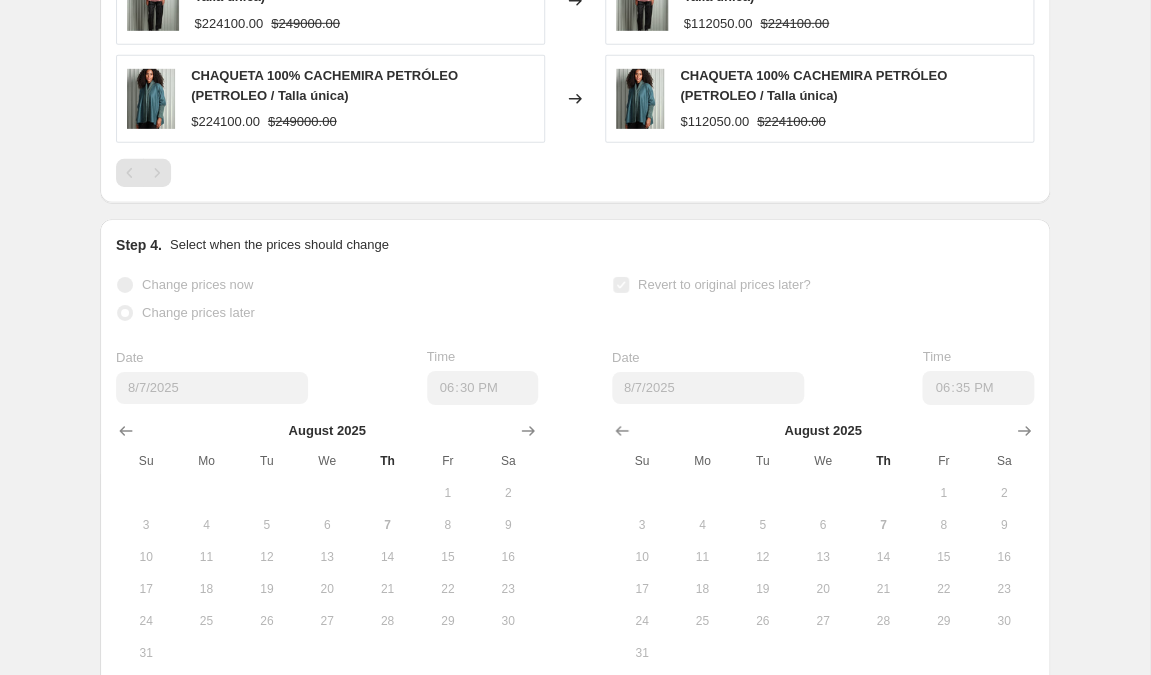 scroll, scrollTop: 0, scrollLeft: 0, axis: both 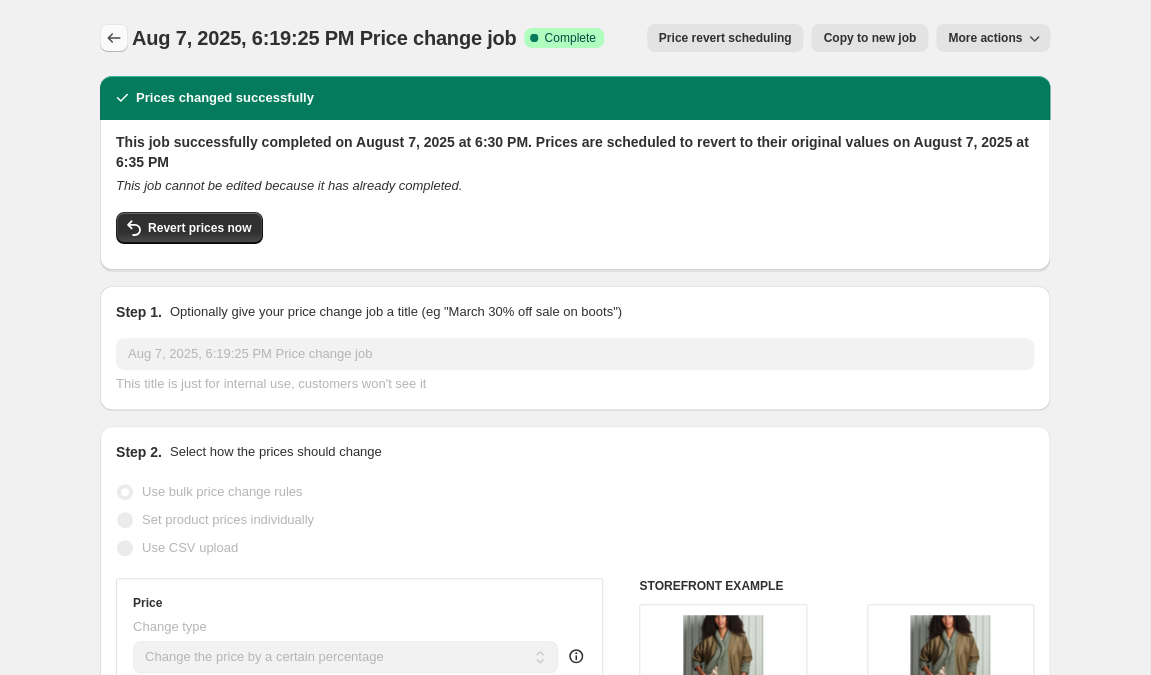 click 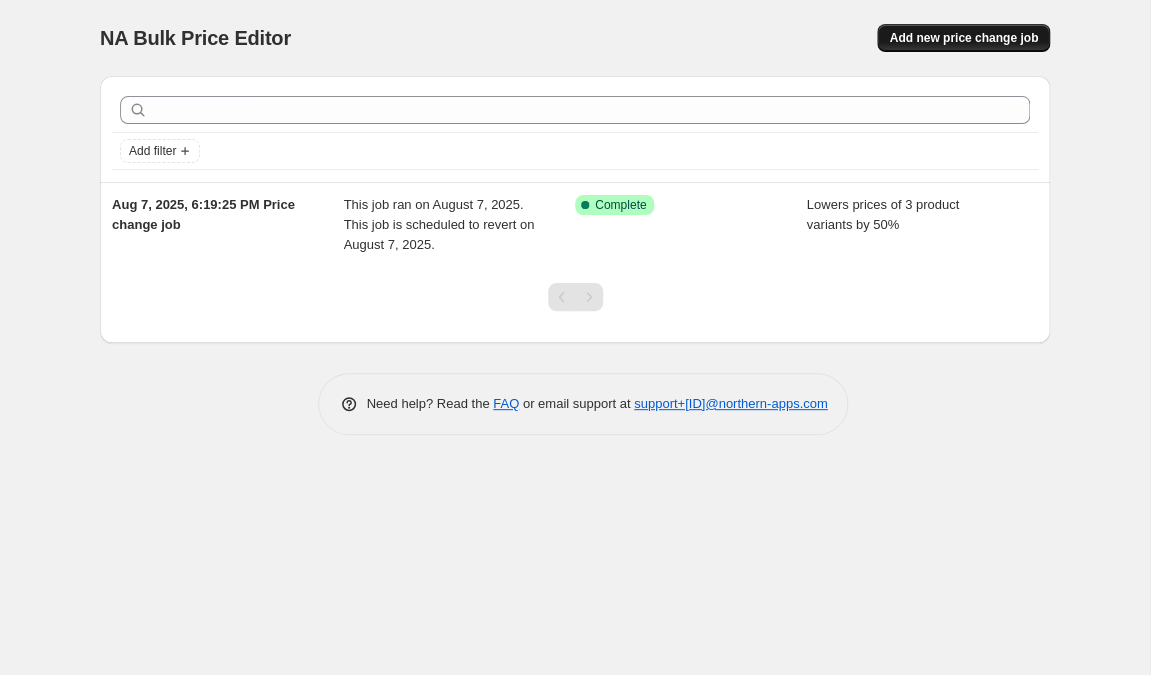 click on "Add new price change job" at bounding box center [963, 38] 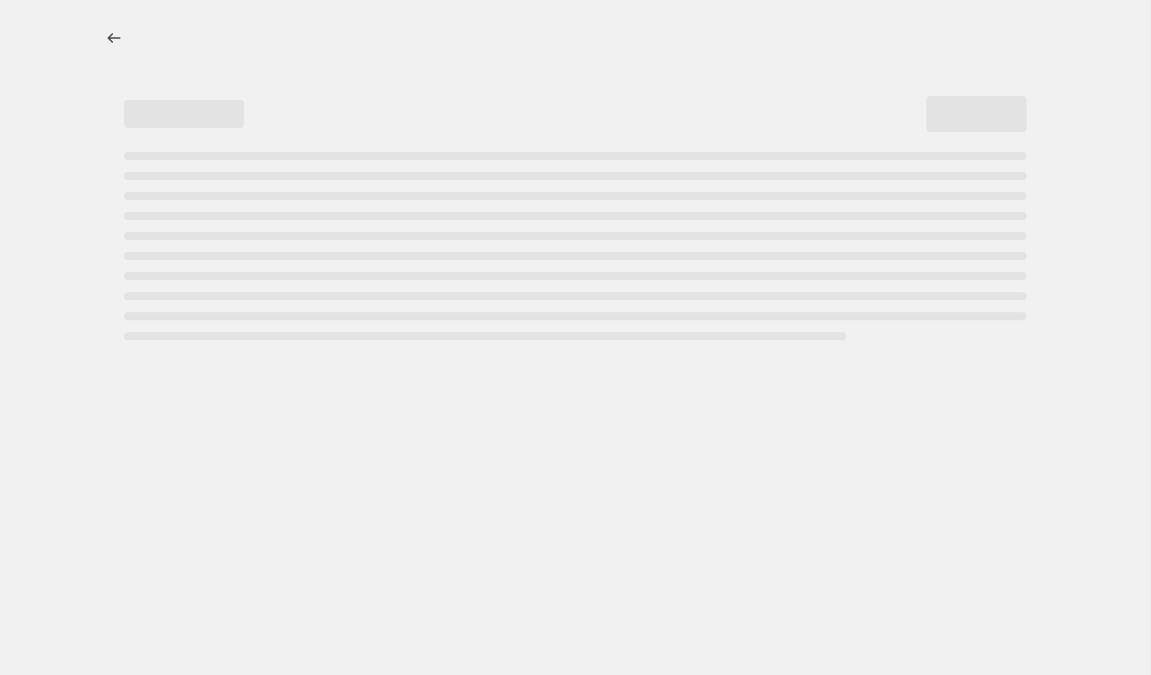 select on "percentage" 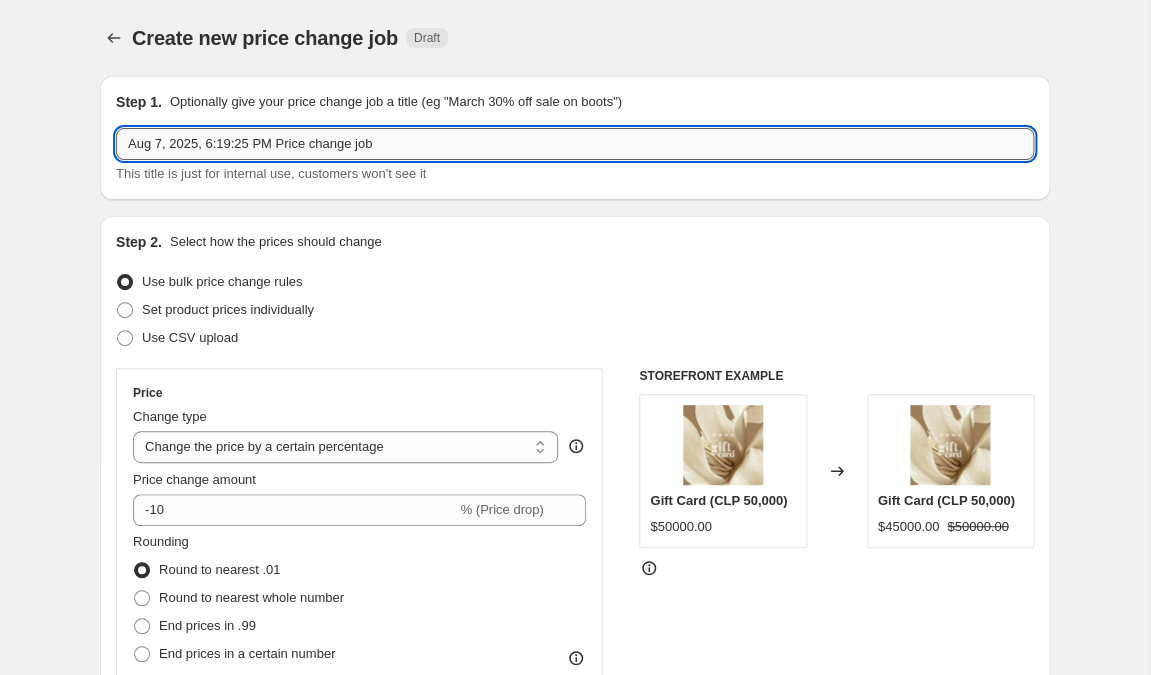 click on "Aug 7, 2025, 6:19:25 PM Price change job" at bounding box center (575, 144) 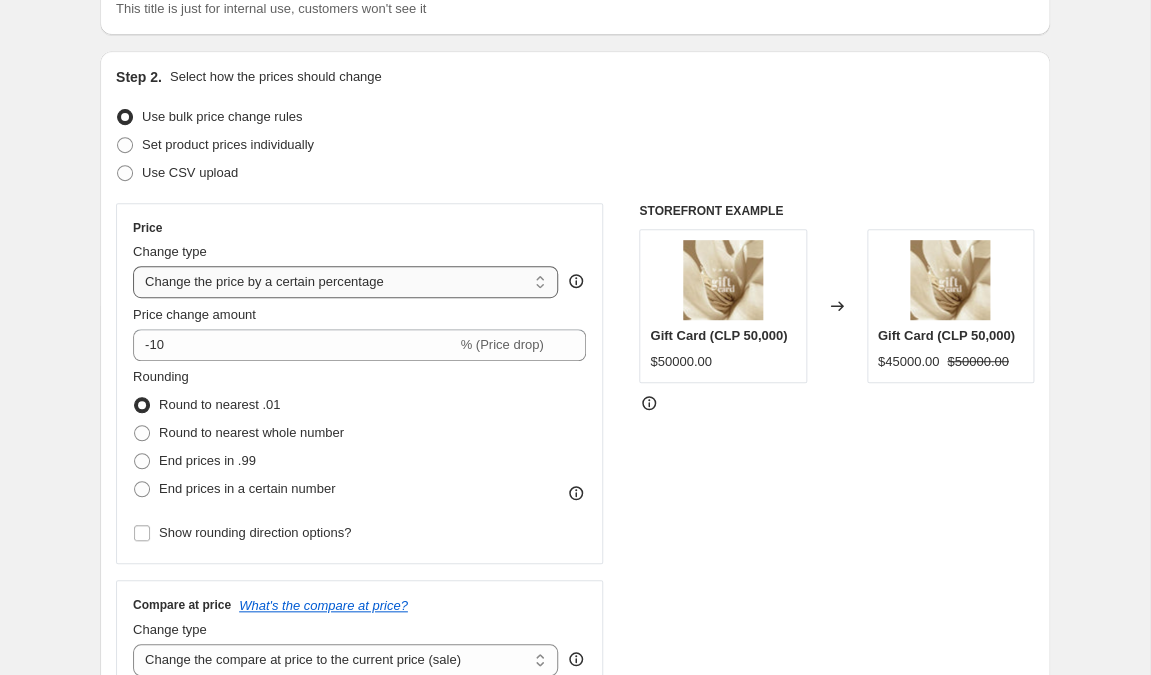scroll, scrollTop: 169, scrollLeft: 0, axis: vertical 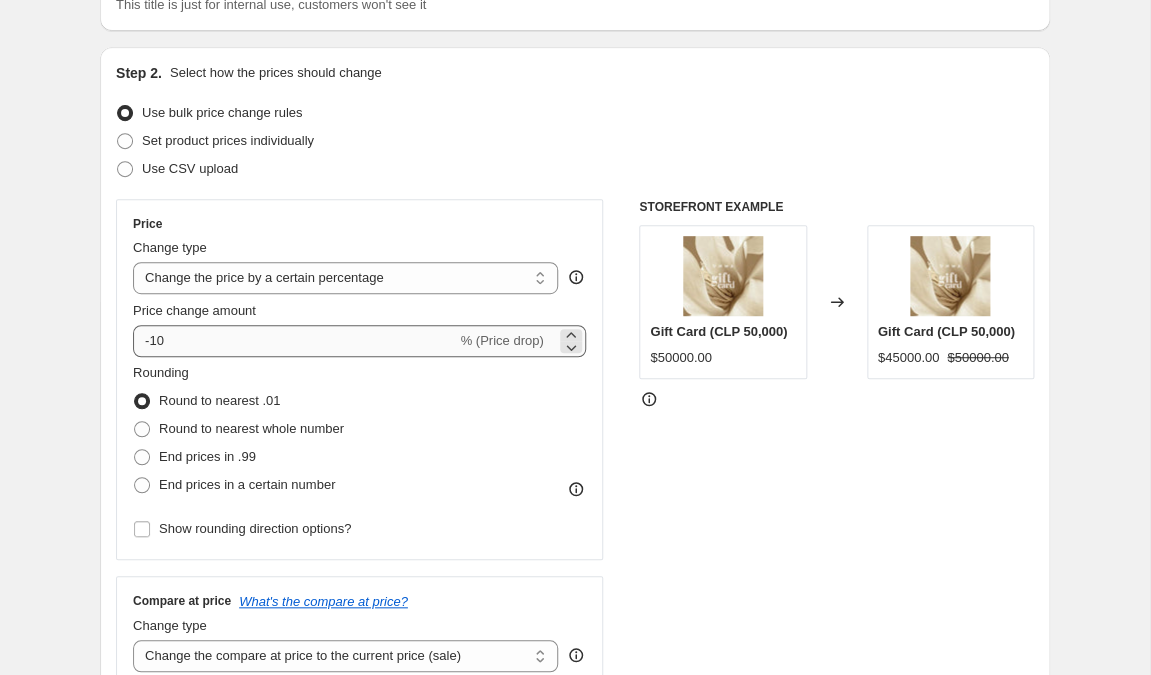 type on "50% OFF SOLO X 3 HORAS 08/08/2025" 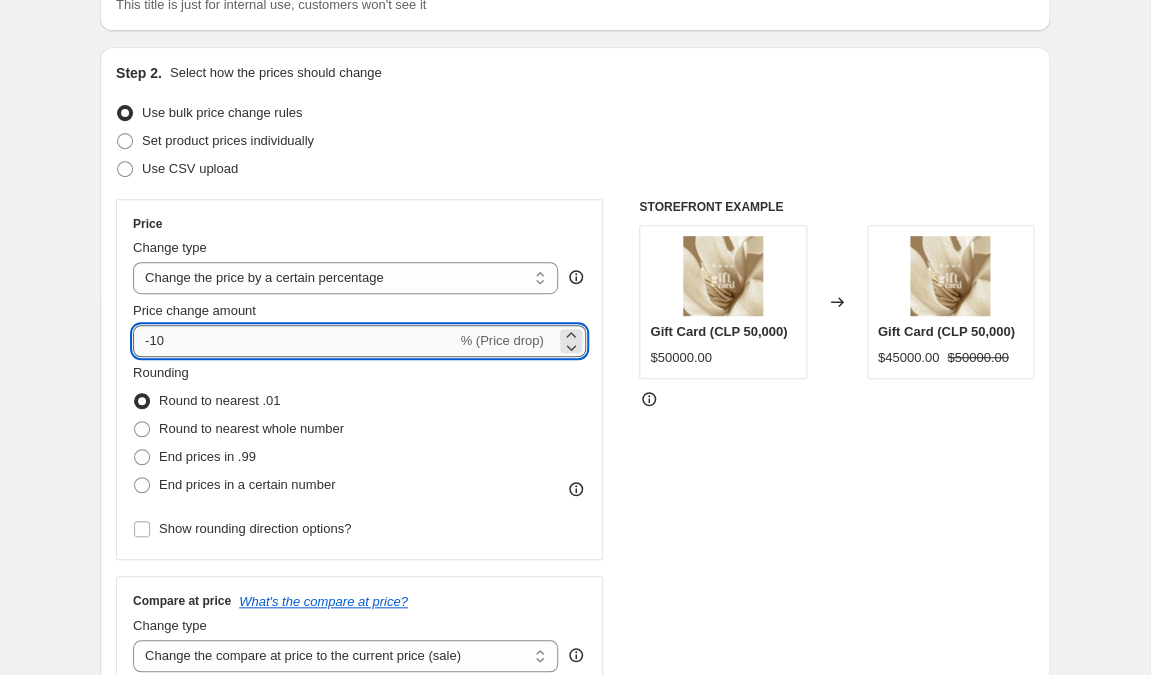 click on "-10" at bounding box center [294, 341] 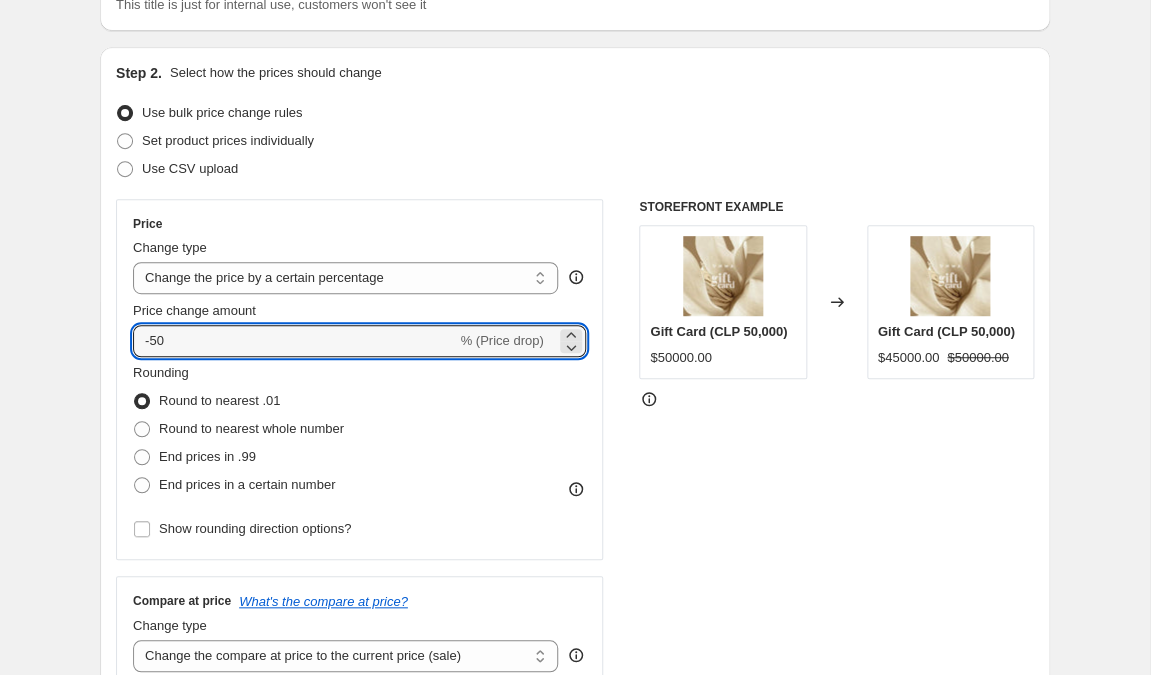 type on "-50" 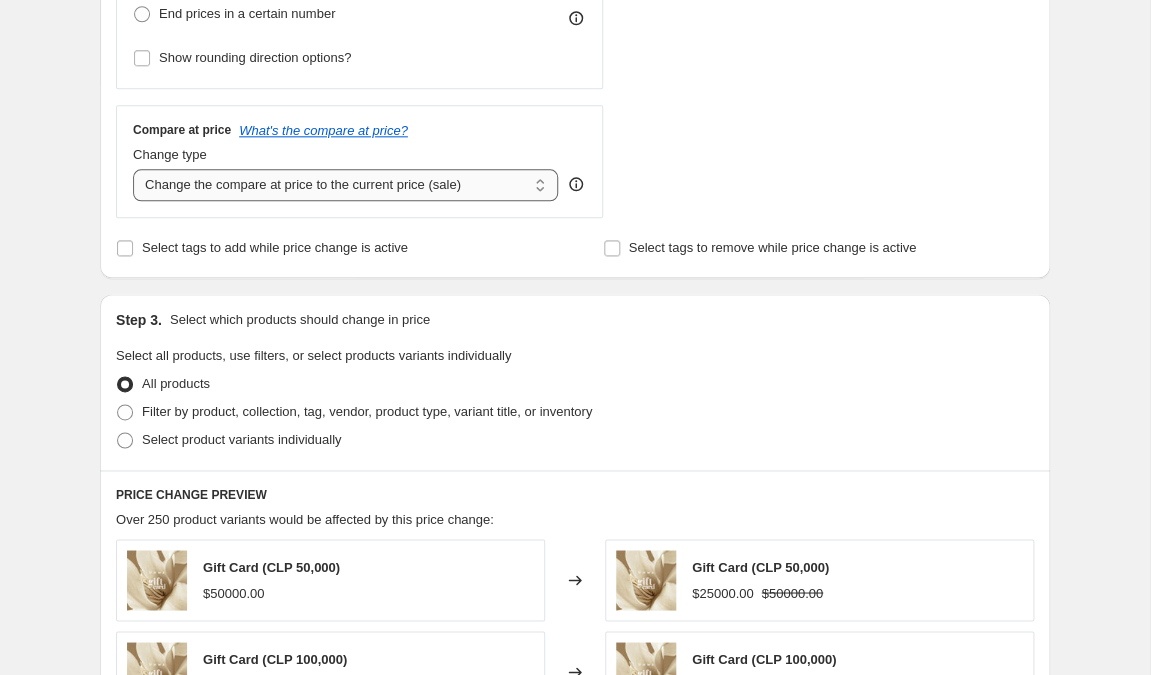 scroll, scrollTop: 642, scrollLeft: 0, axis: vertical 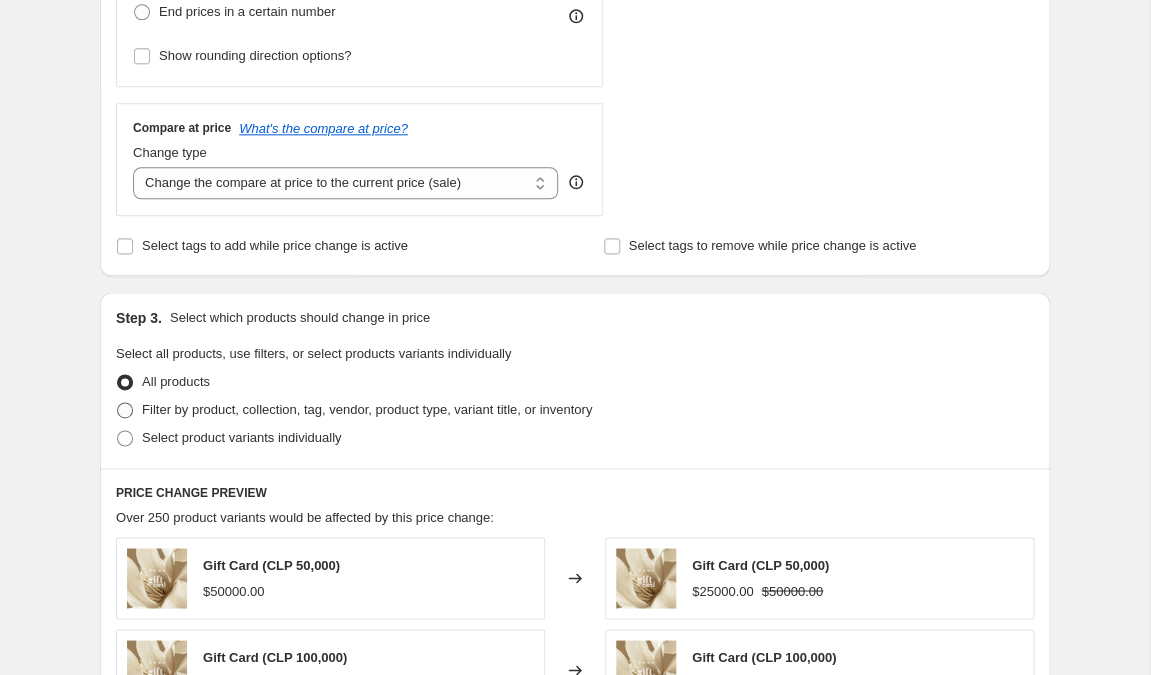 click at bounding box center [125, 410] 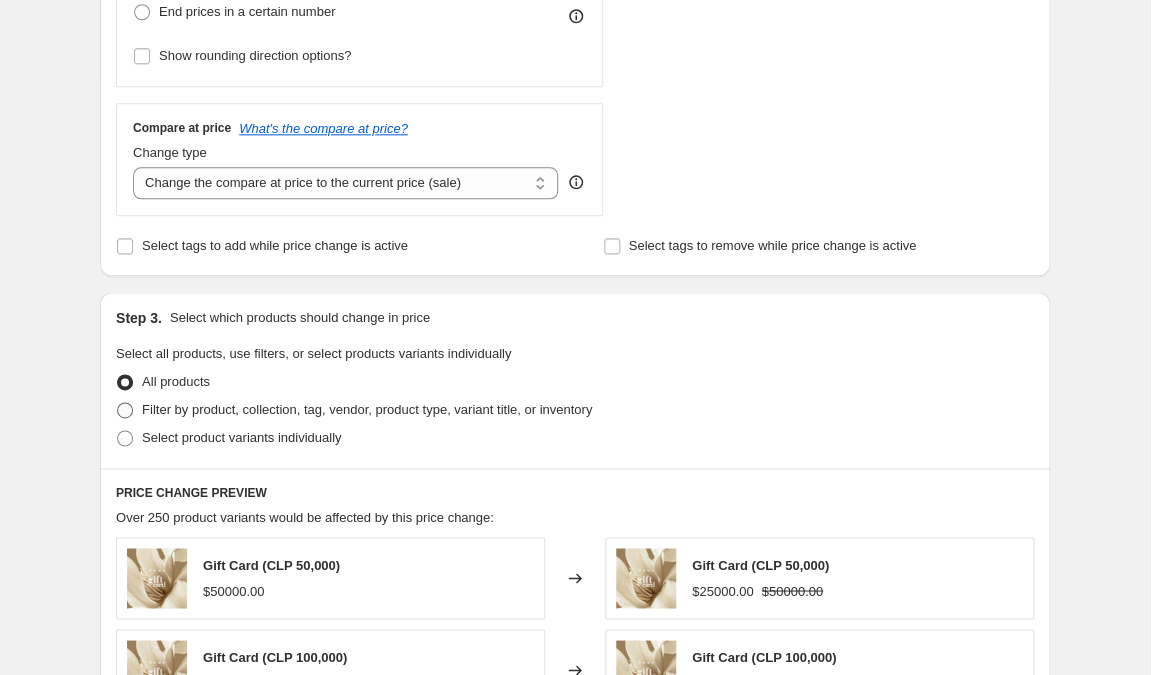 radio on "true" 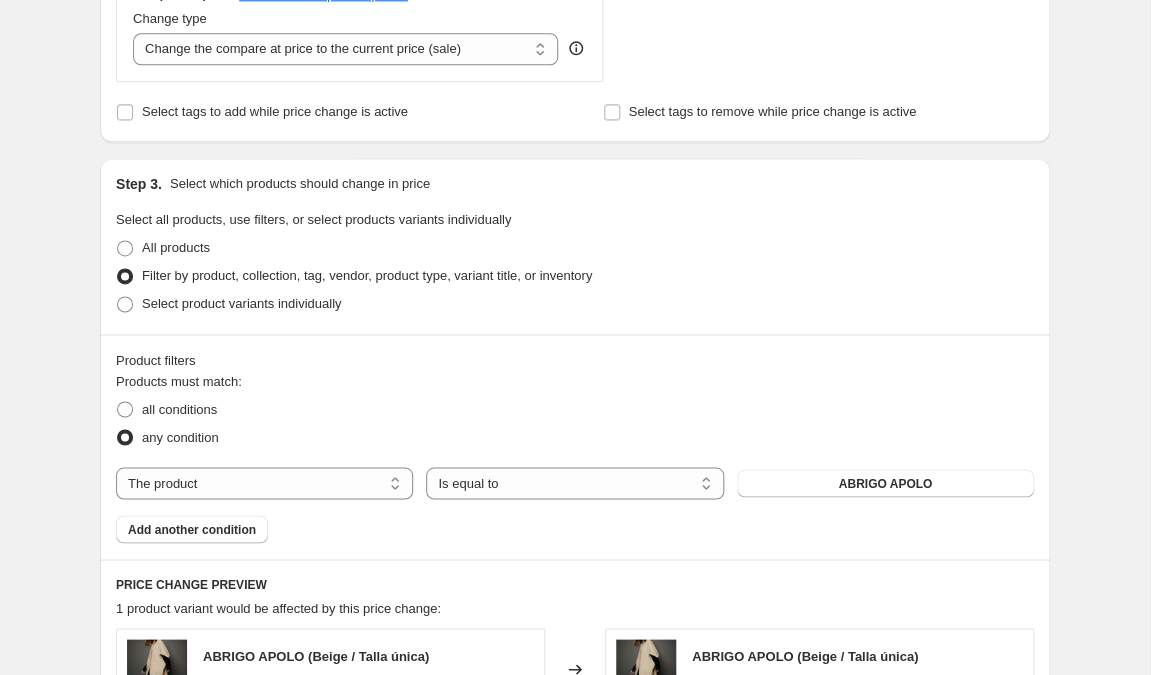 scroll, scrollTop: 877, scrollLeft: 0, axis: vertical 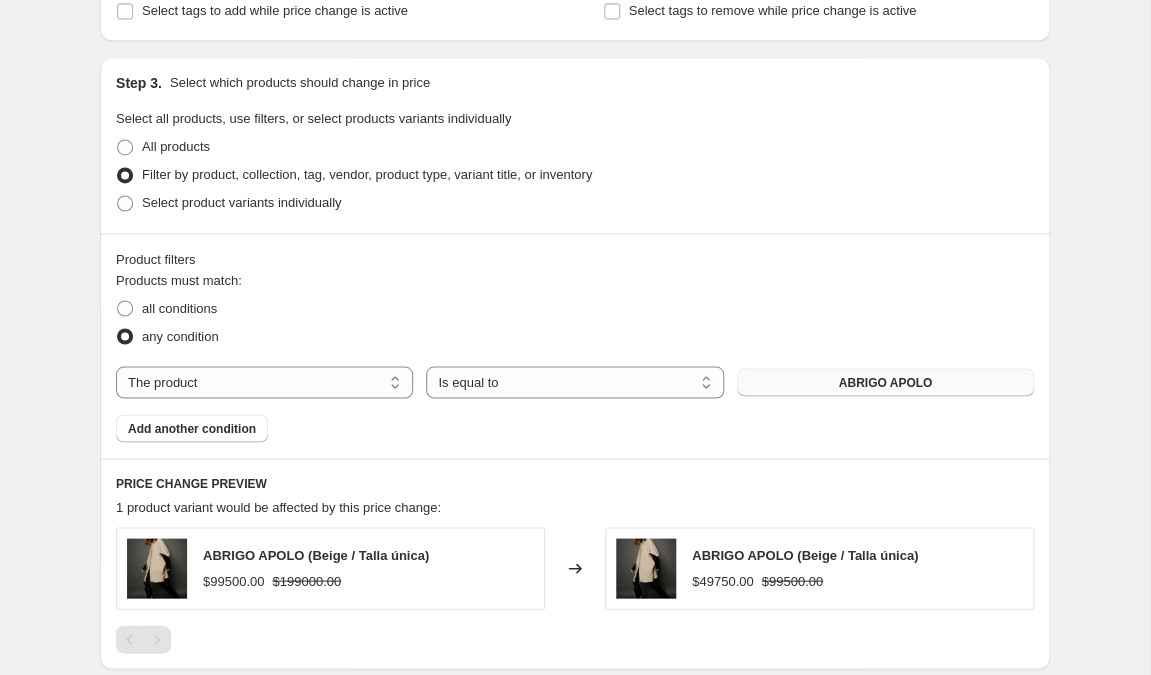 click on "ABRIGO APOLO" at bounding box center [885, 382] 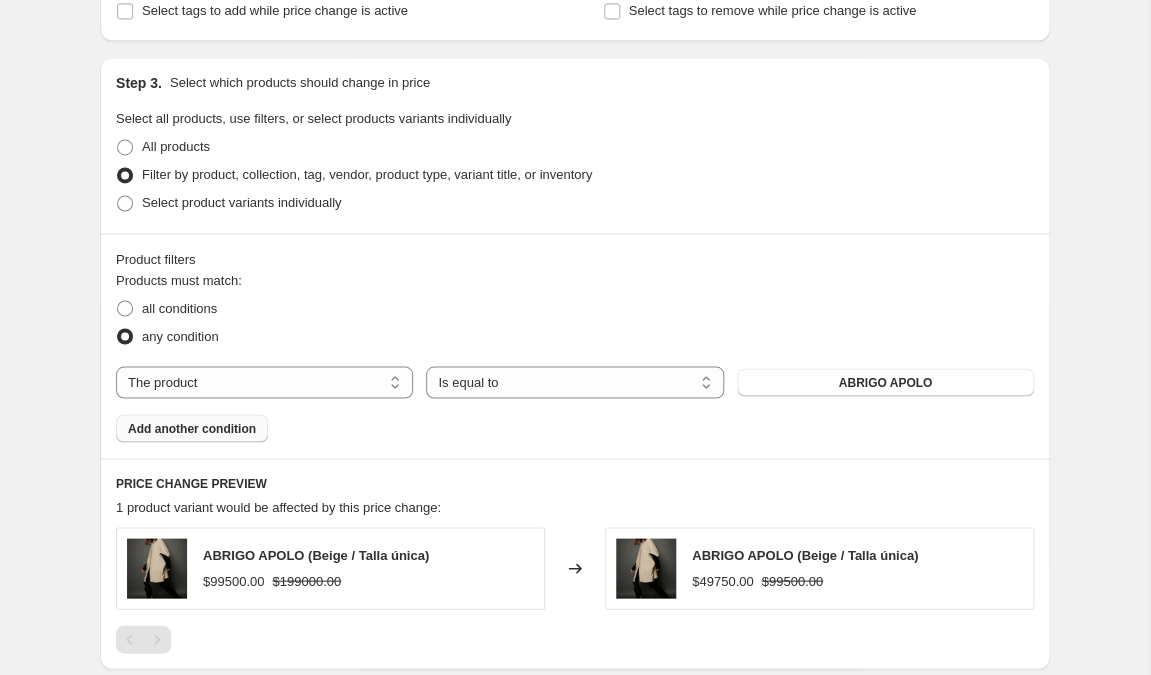 click on "Add another condition" at bounding box center [192, 428] 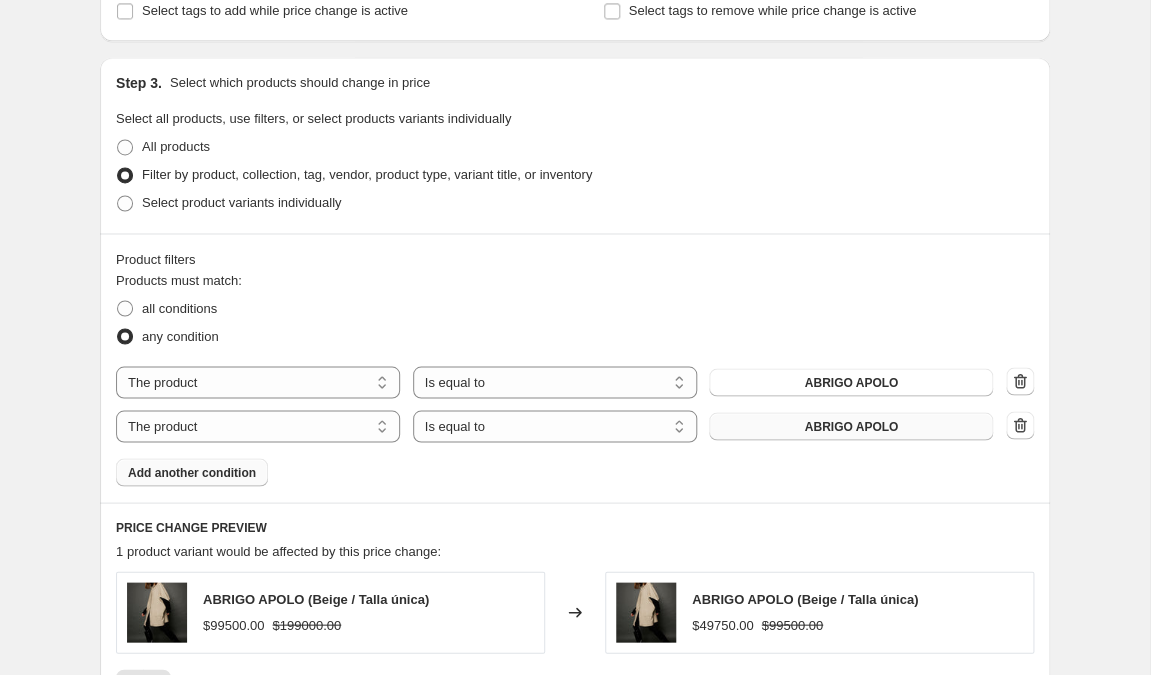 click on "ABRIGO APOLO" at bounding box center [851, 426] 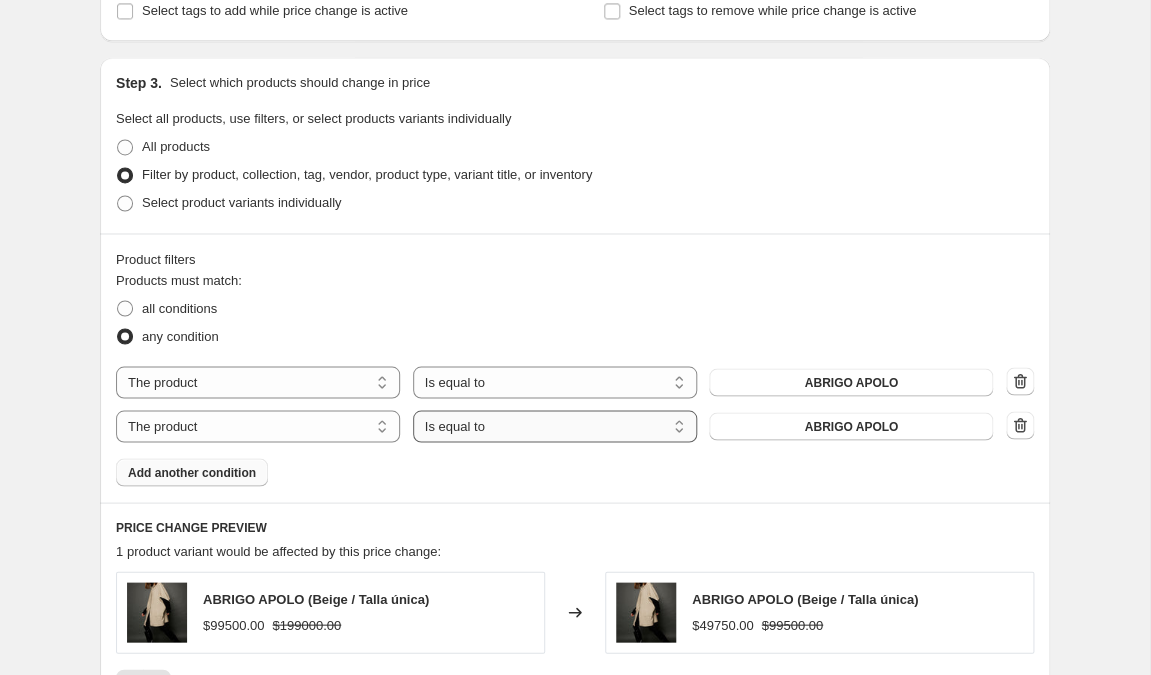 click on "Is equal to" at bounding box center (0, 0) 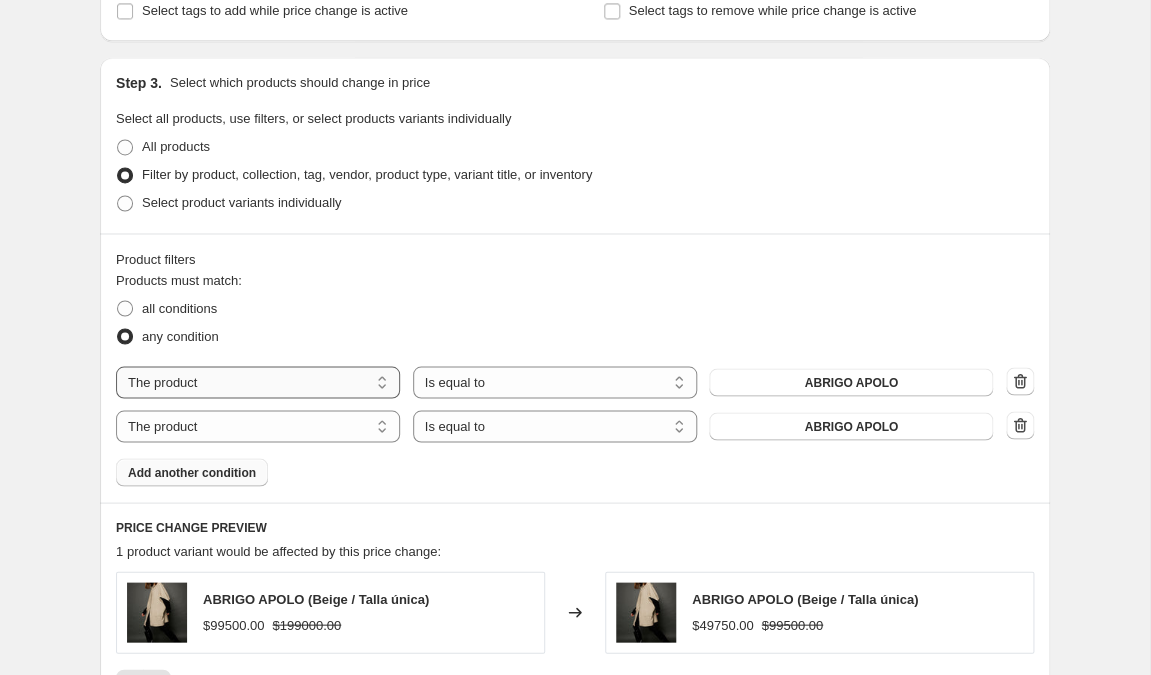 select on "collection" 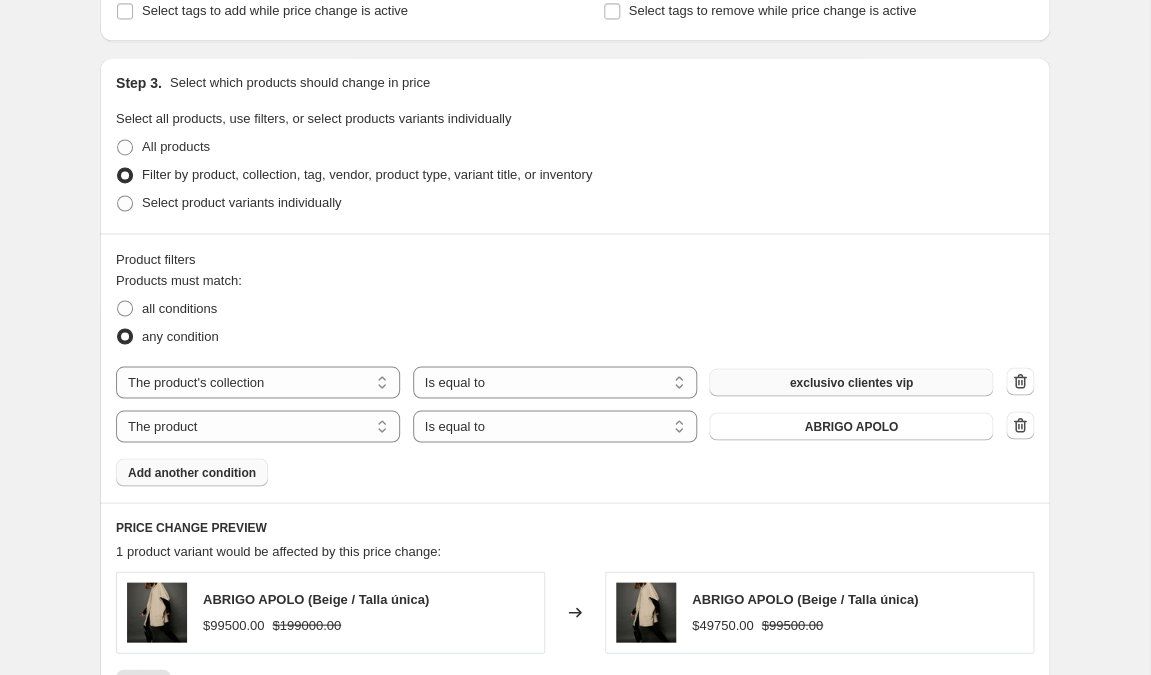 click on "exclusivo clientes vip" at bounding box center [851, 382] 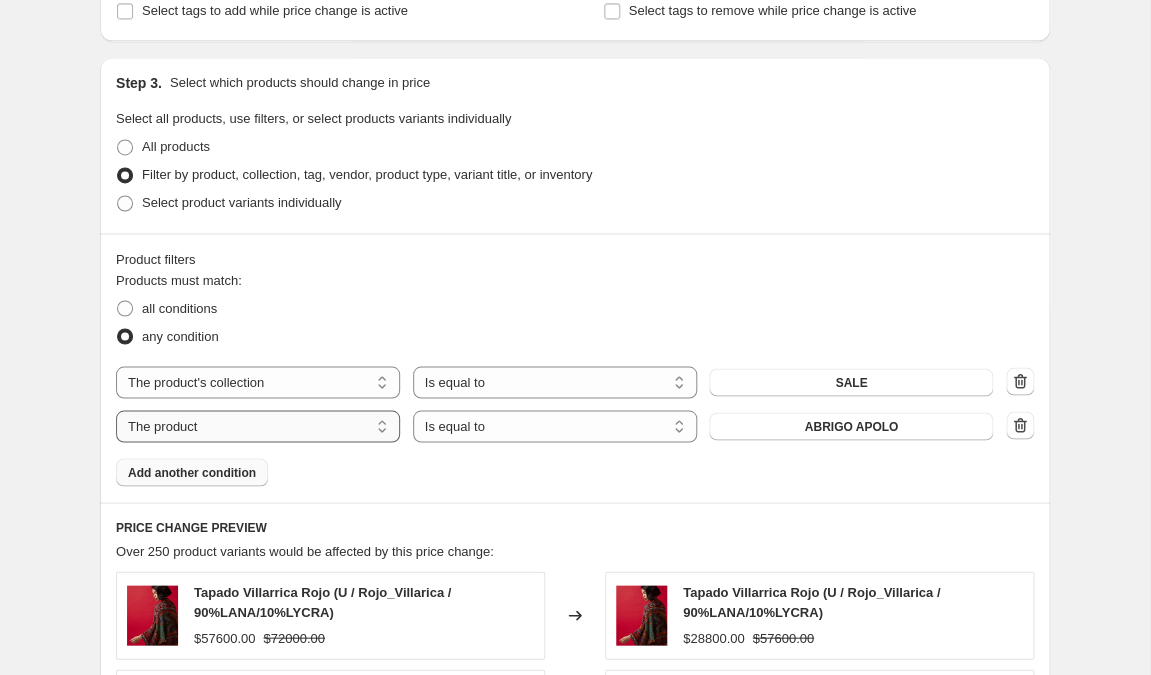 select on "product_status" 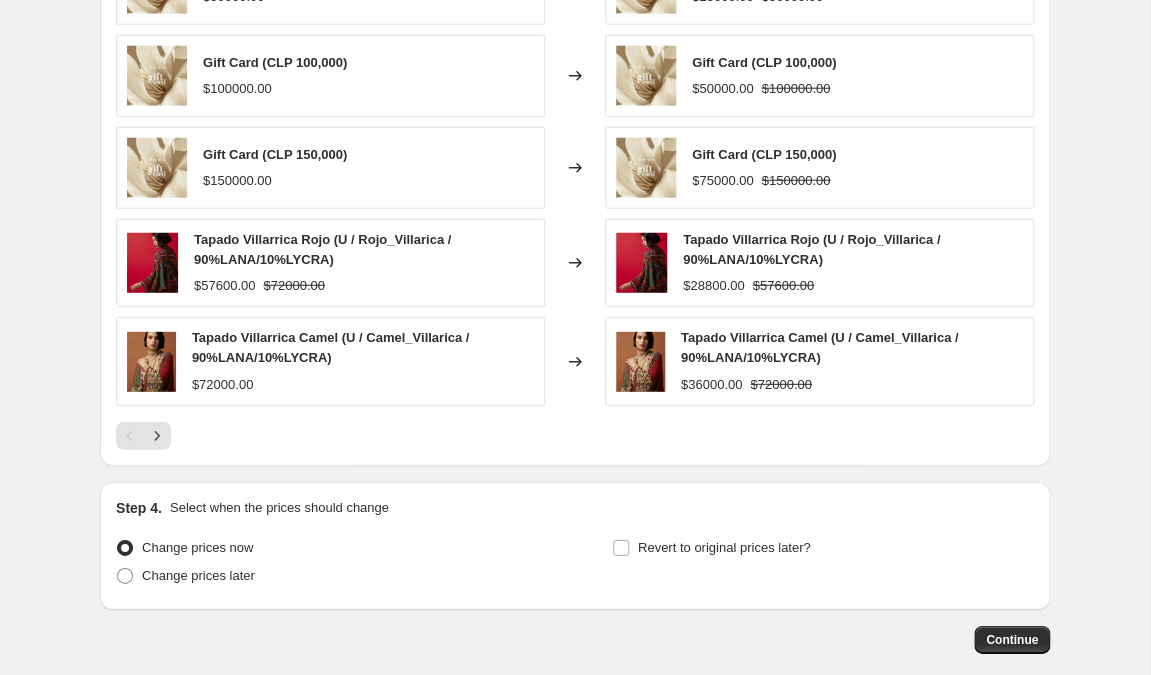 scroll, scrollTop: 1531, scrollLeft: 0, axis: vertical 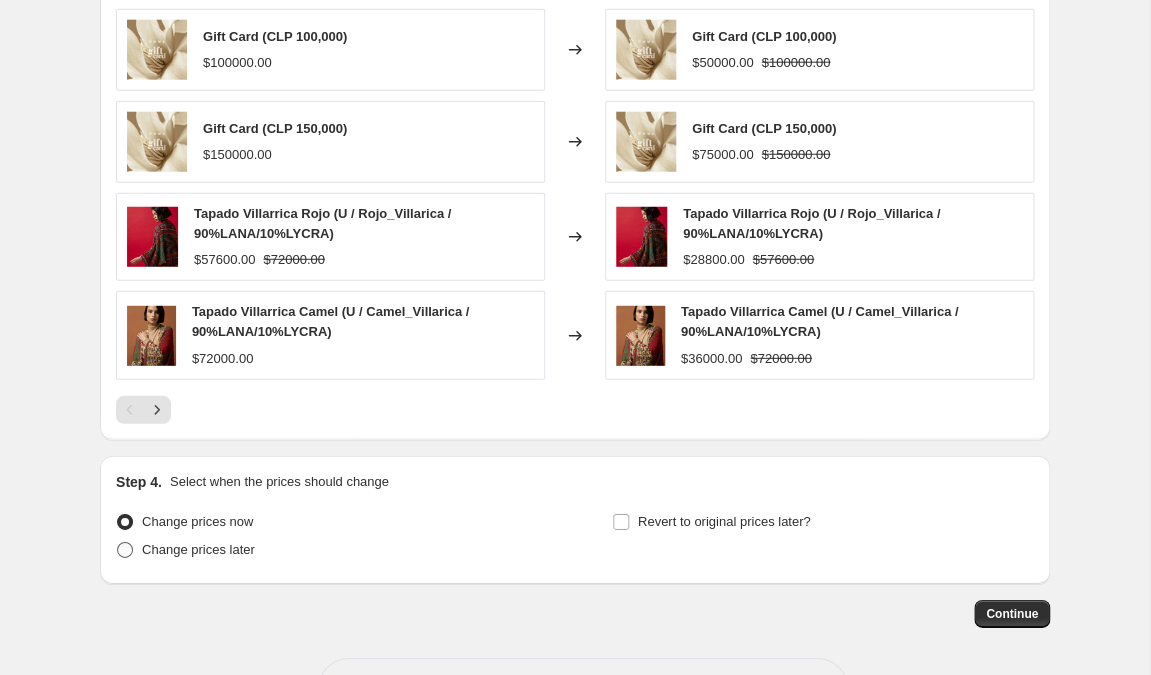 click at bounding box center [125, 550] 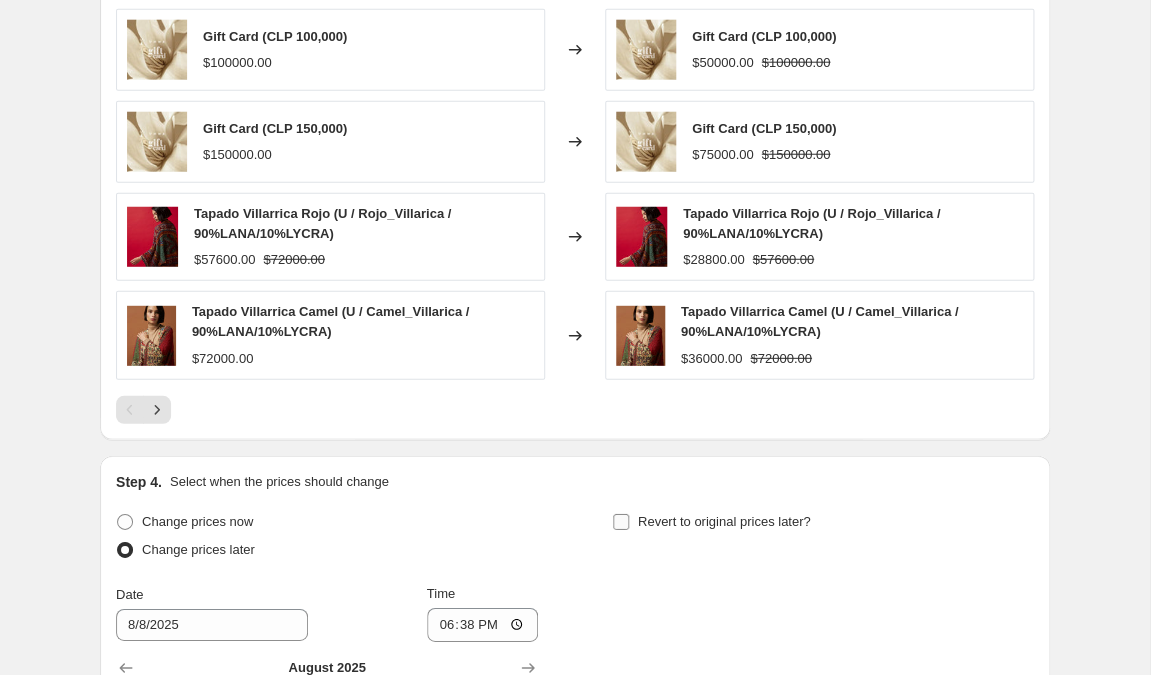 click on "Revert to original prices later?" at bounding box center [621, 522] 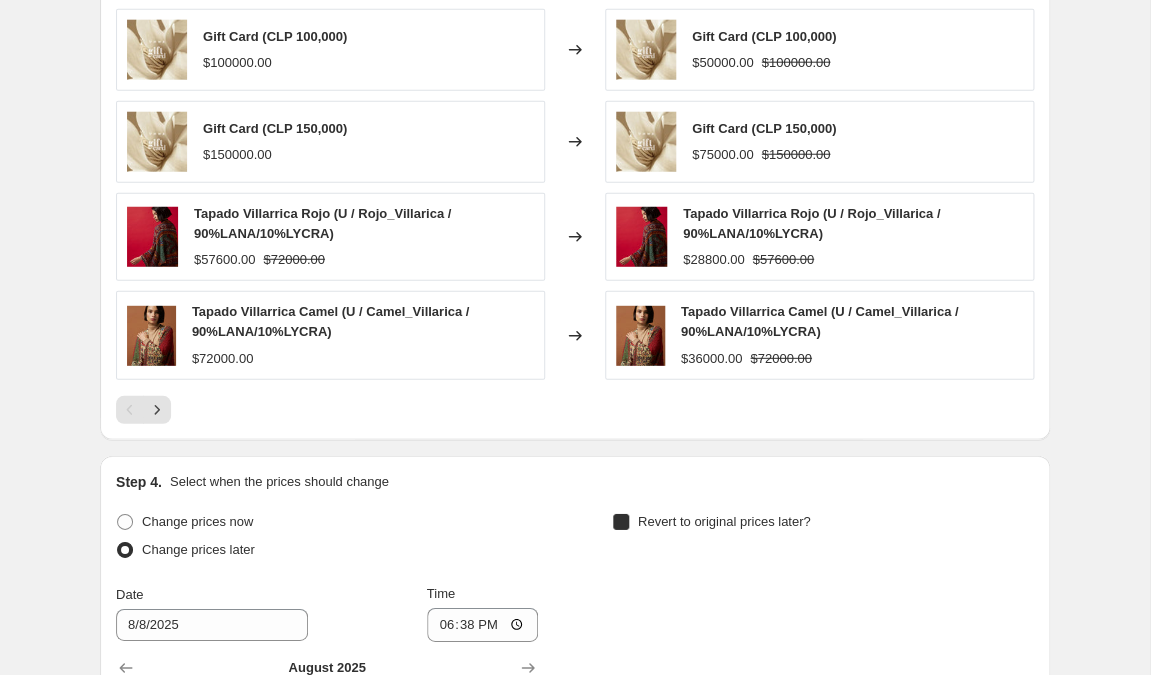 checkbox on "true" 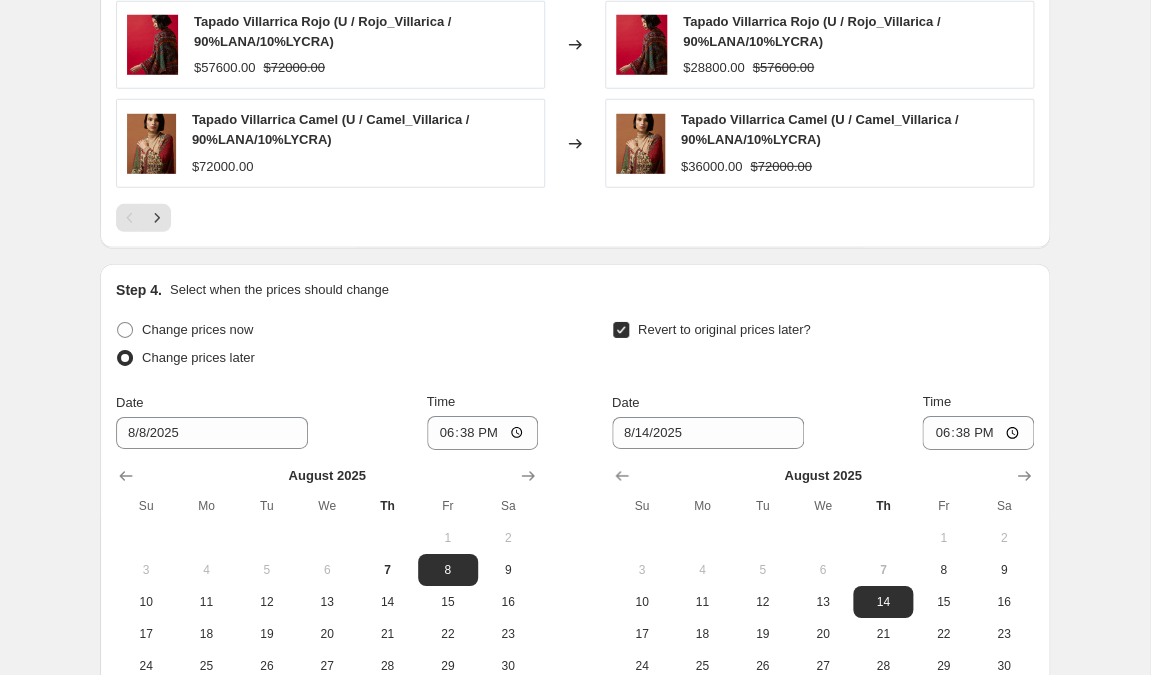 scroll, scrollTop: 1761, scrollLeft: 0, axis: vertical 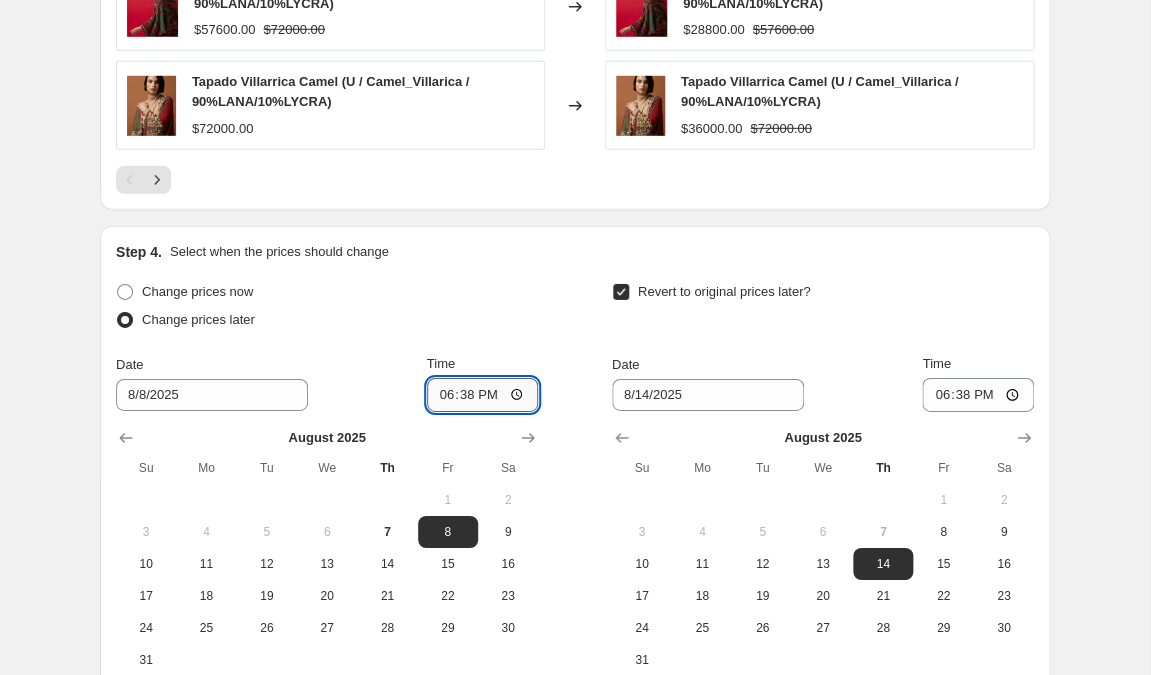 click on "18:38" at bounding box center [483, 395] 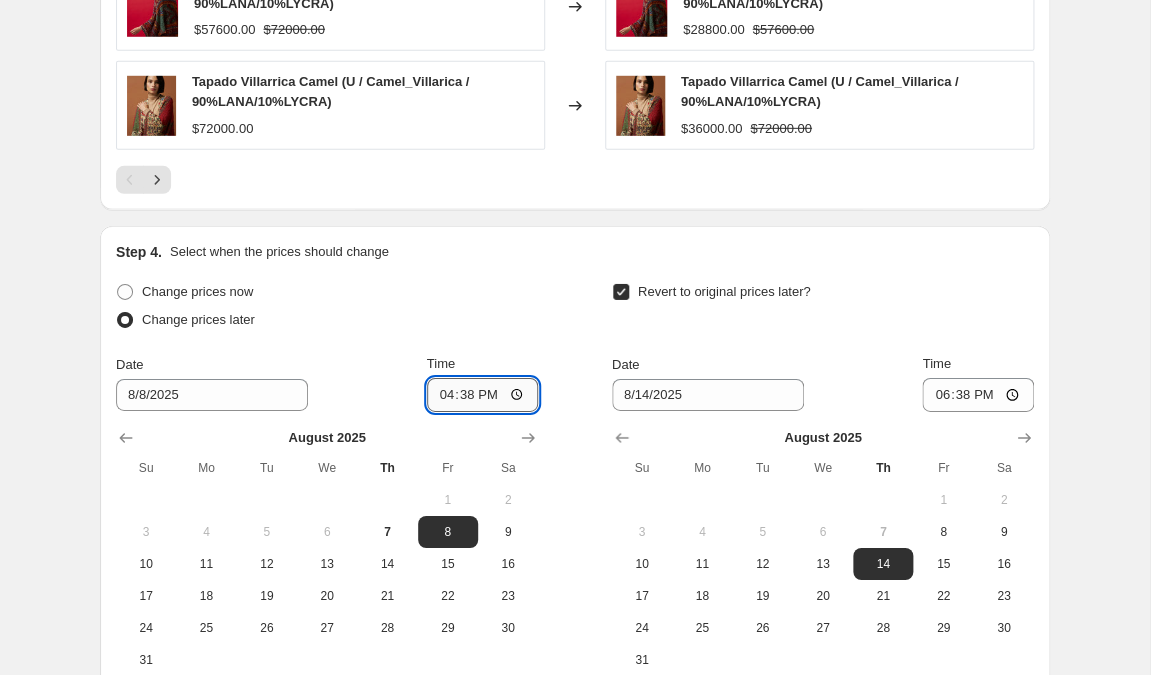 type on "16:50" 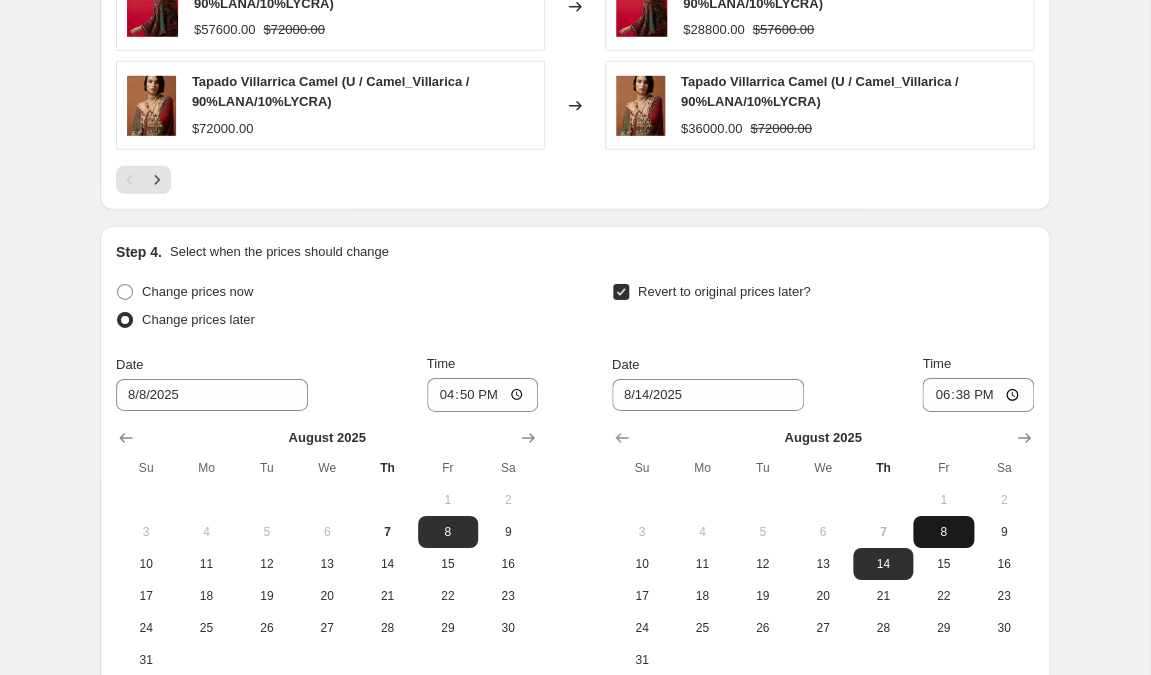 click on "8" at bounding box center [943, 532] 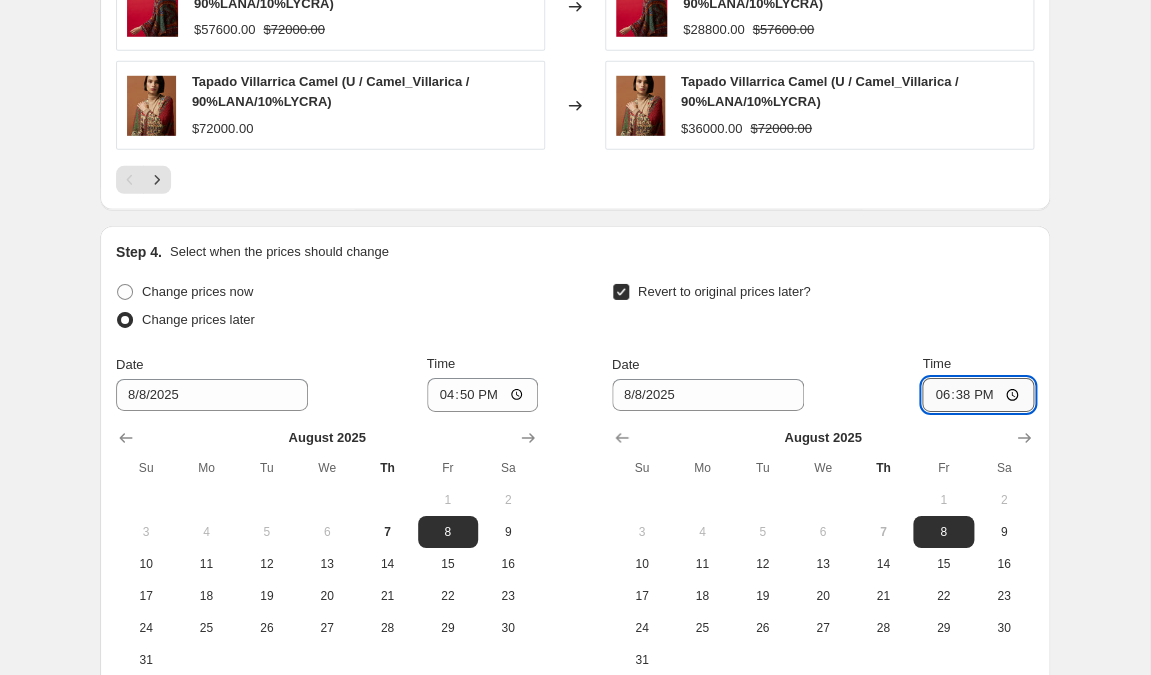 click on "18:38" at bounding box center [978, 395] 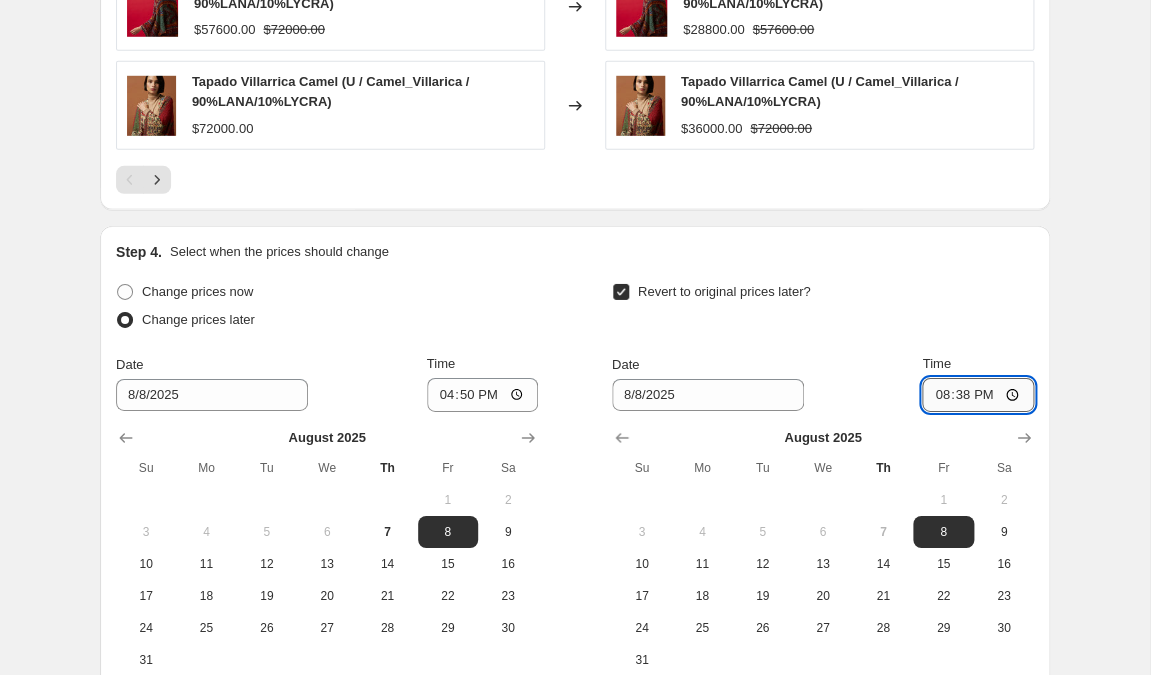 type on "20:15" 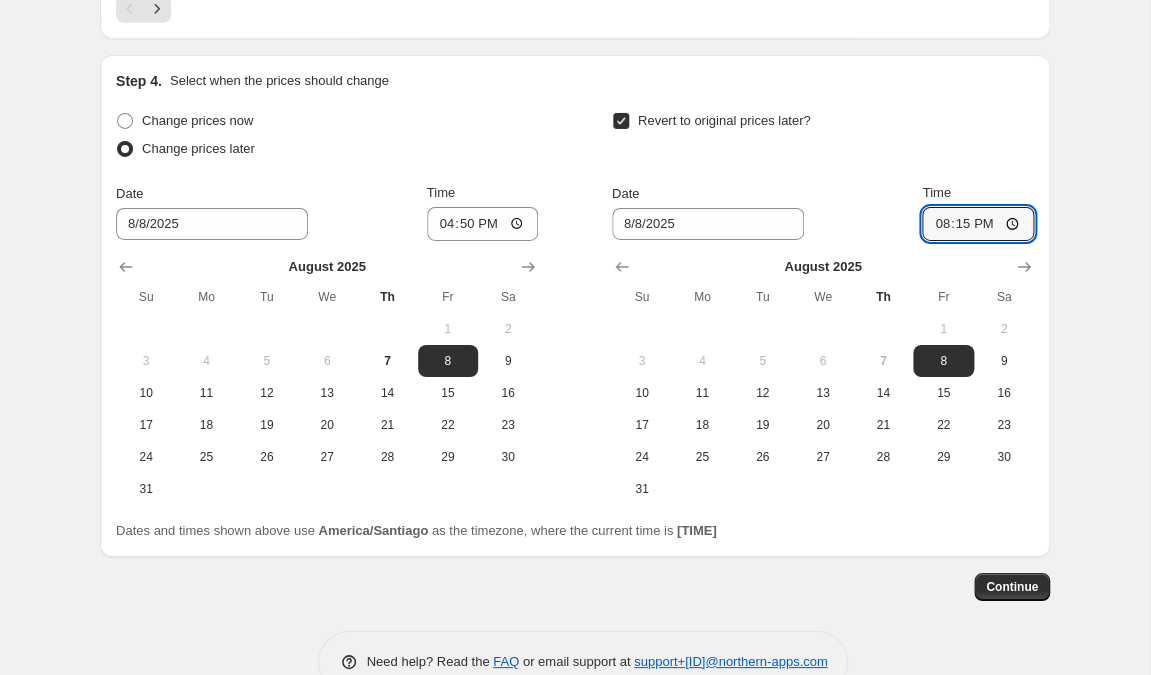 scroll, scrollTop: 1978, scrollLeft: 0, axis: vertical 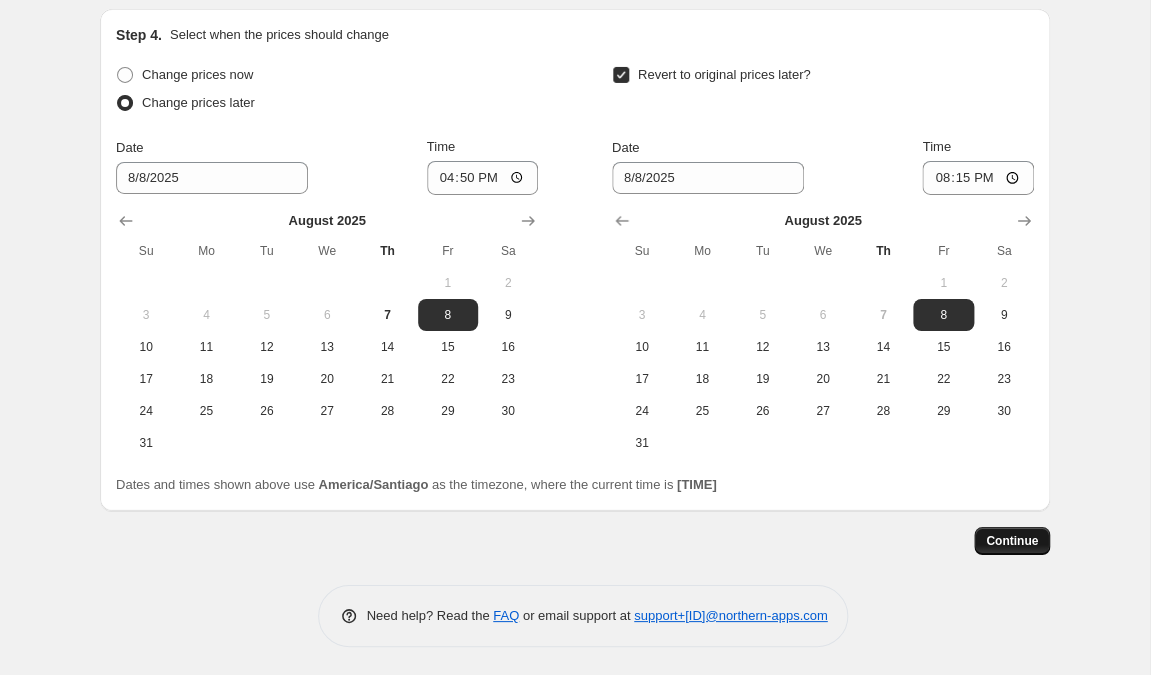 click on "Continue" at bounding box center [1012, 541] 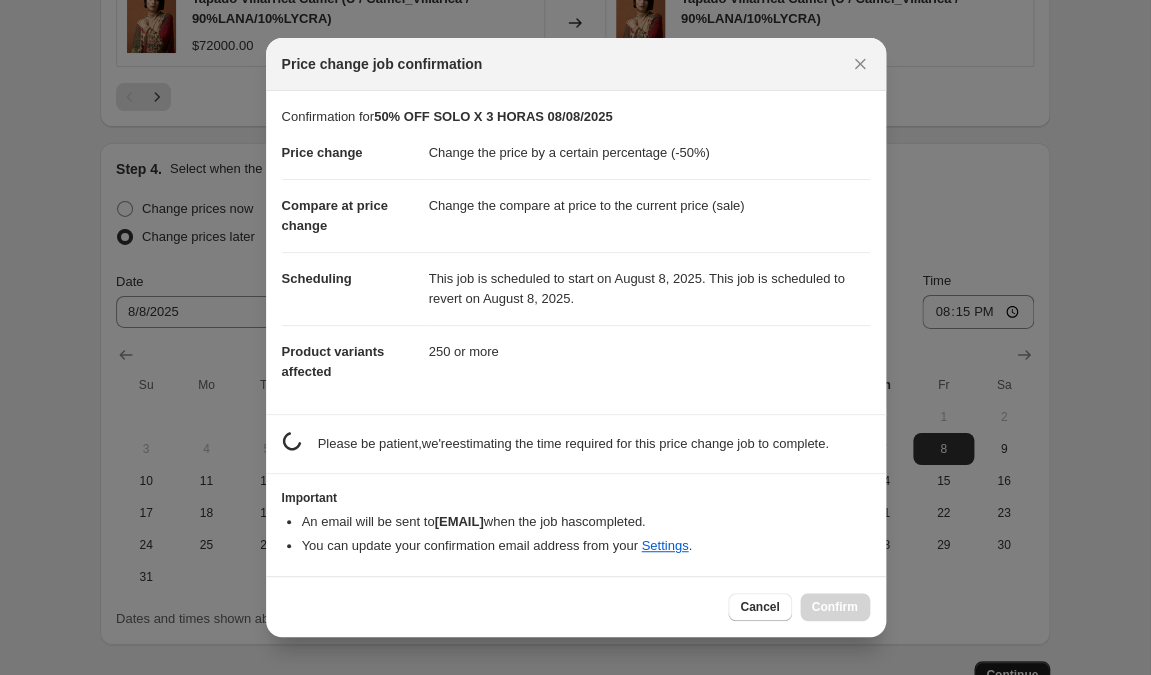 scroll, scrollTop: 0, scrollLeft: 0, axis: both 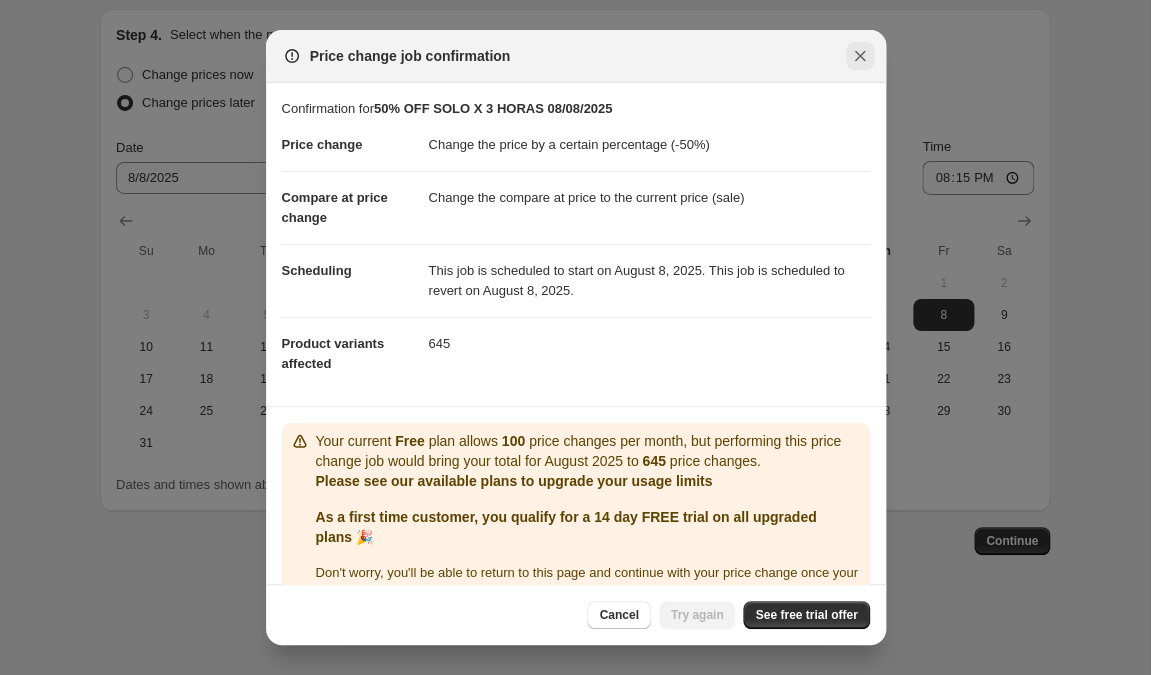 click 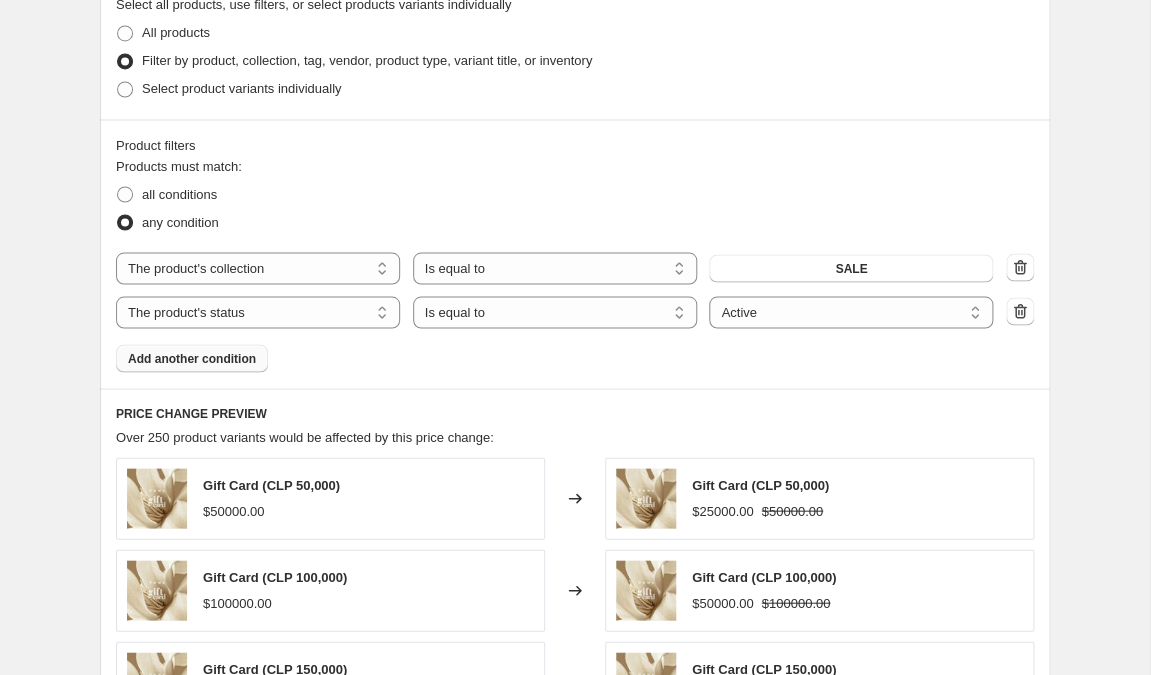 scroll, scrollTop: 990, scrollLeft: 0, axis: vertical 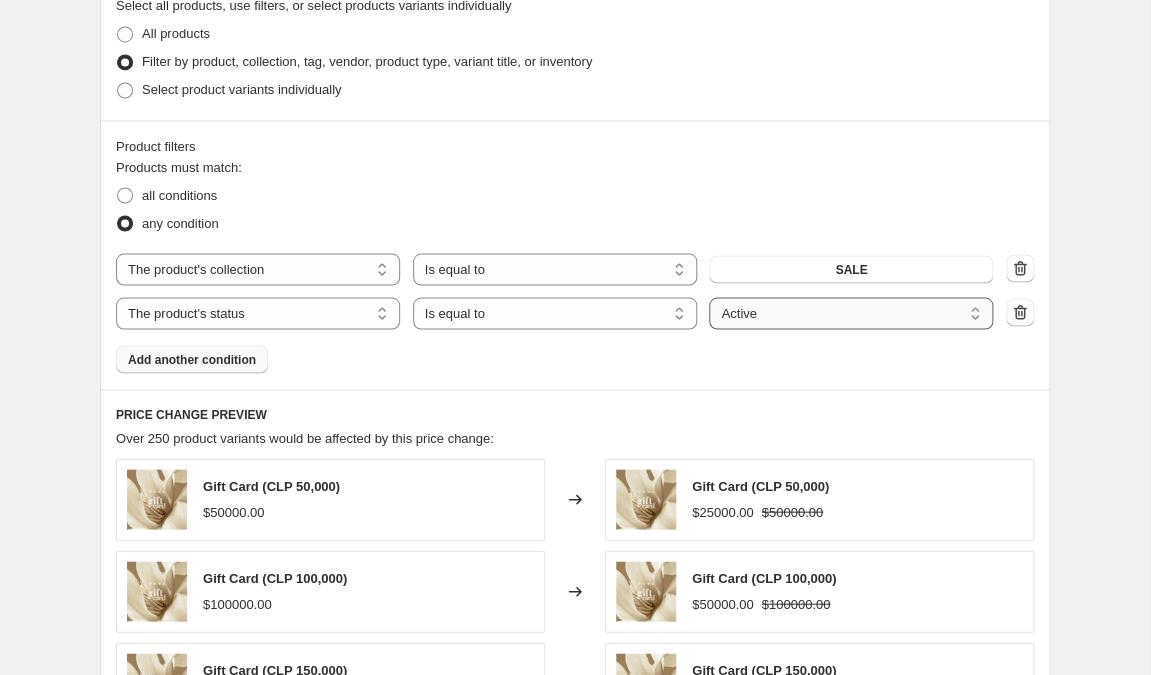 click on "Active" at bounding box center (0, 0) 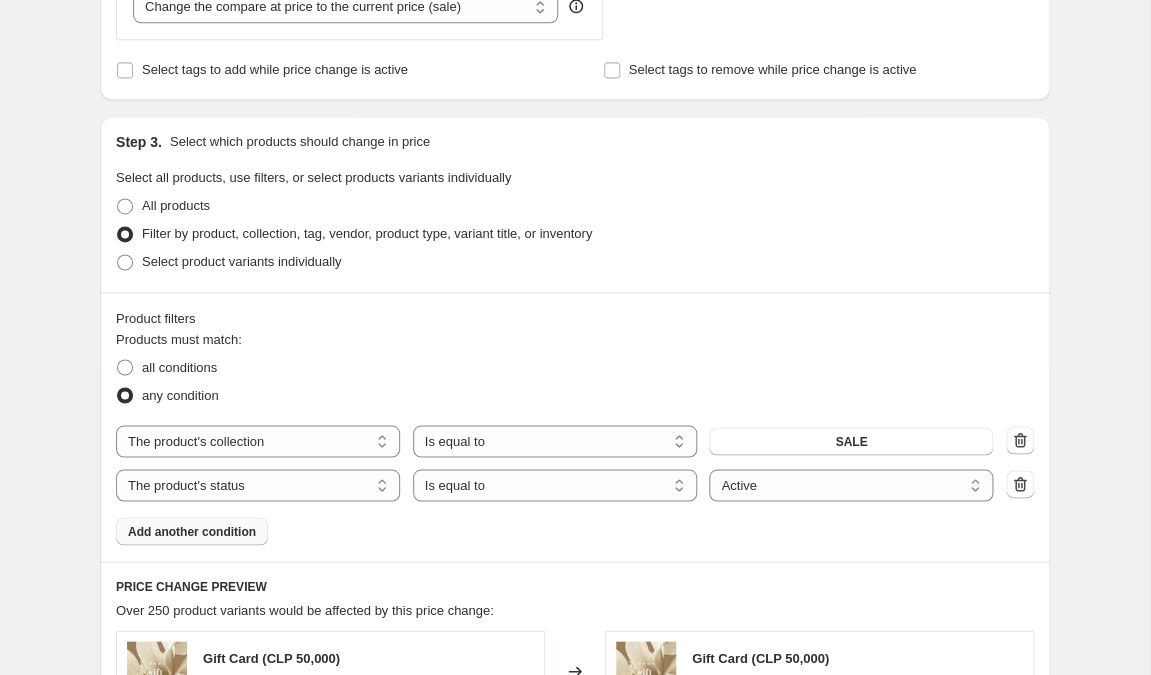 scroll, scrollTop: 832, scrollLeft: 0, axis: vertical 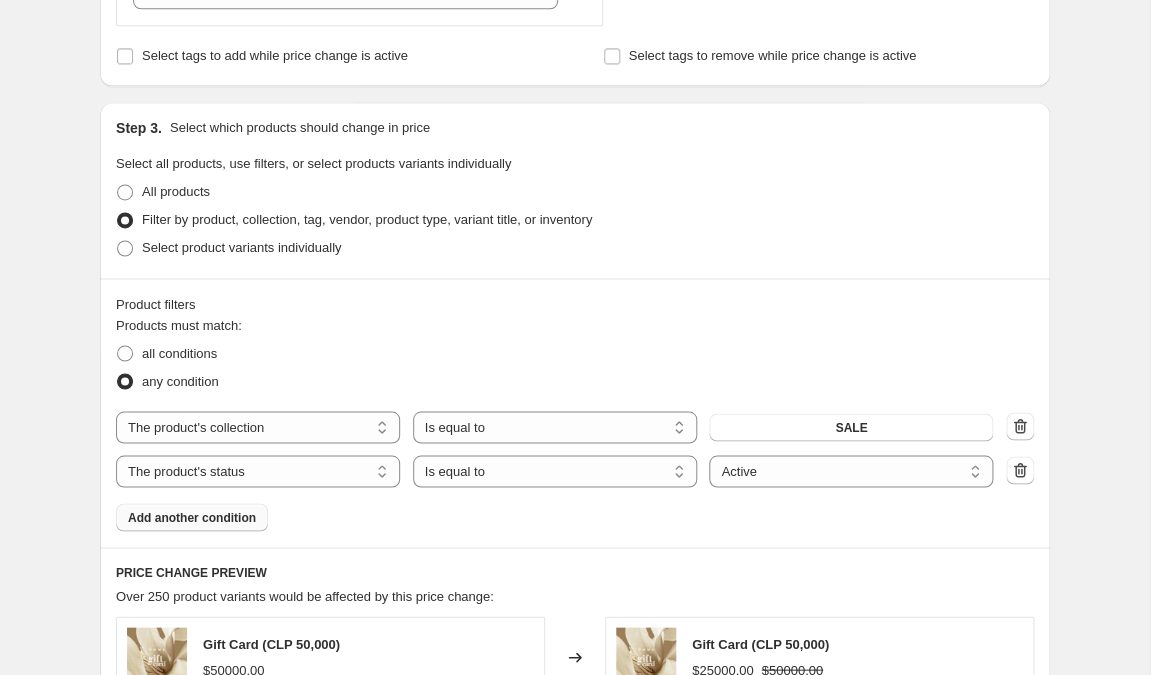 click on "Add another condition" at bounding box center (192, 517) 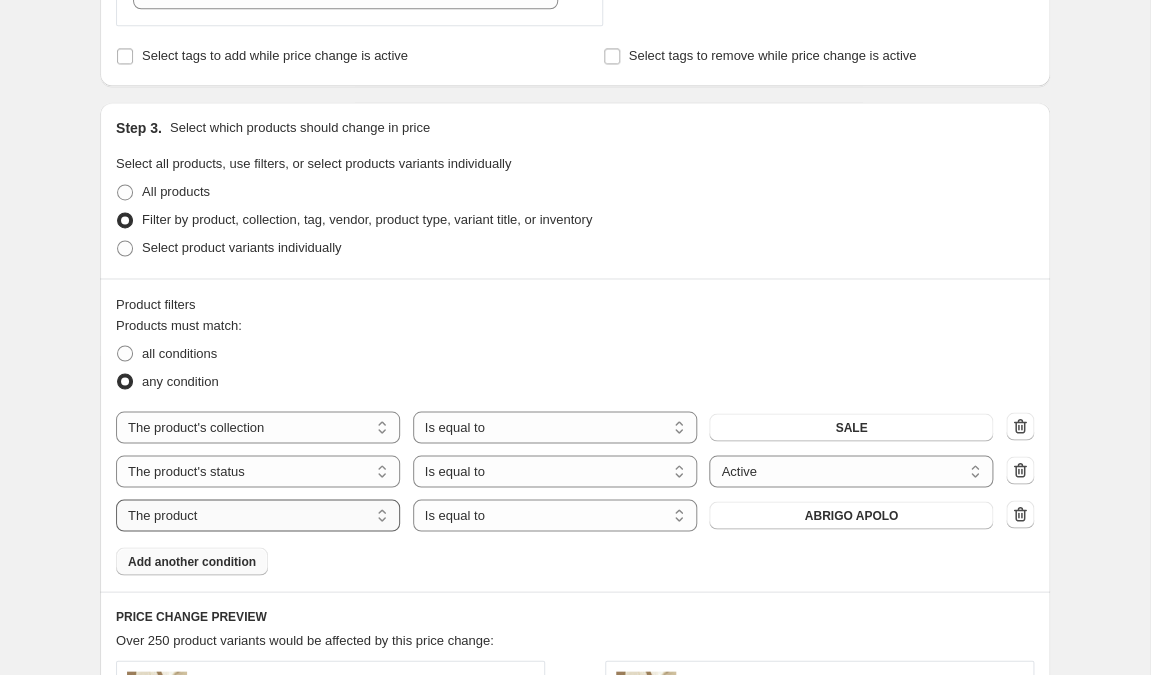 click on "The product The product's collection The product's tag The product's vendor The product's type The product's status The variant's title Inventory quantity" at bounding box center (258, 515) 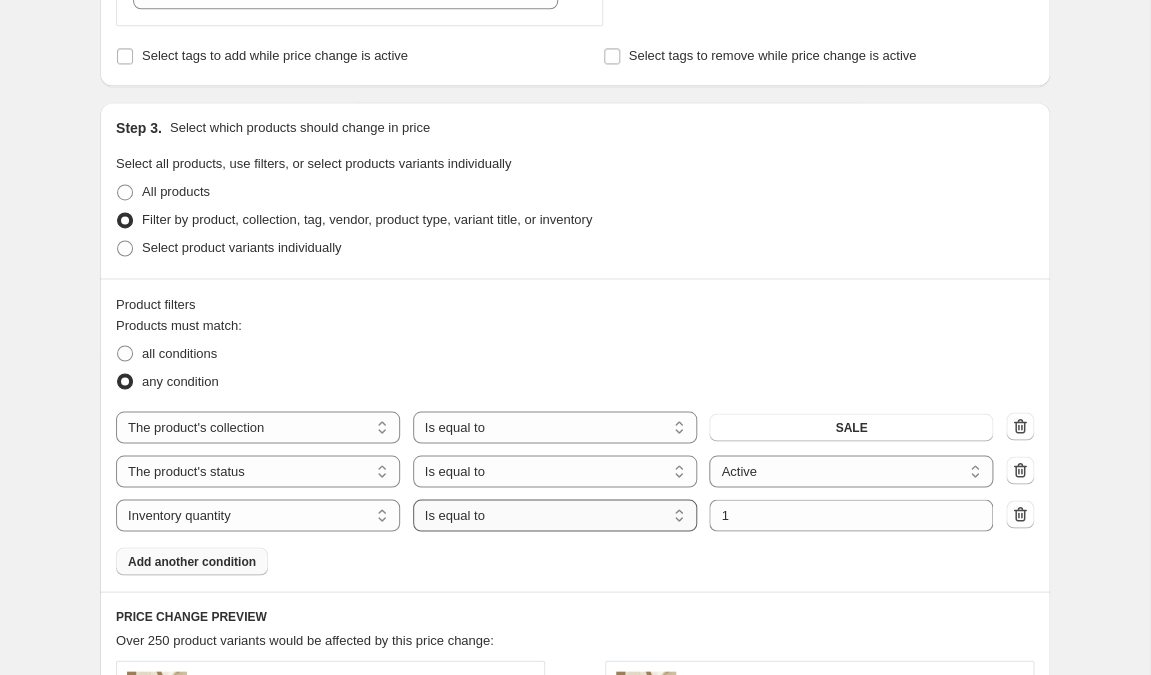 select on ">" 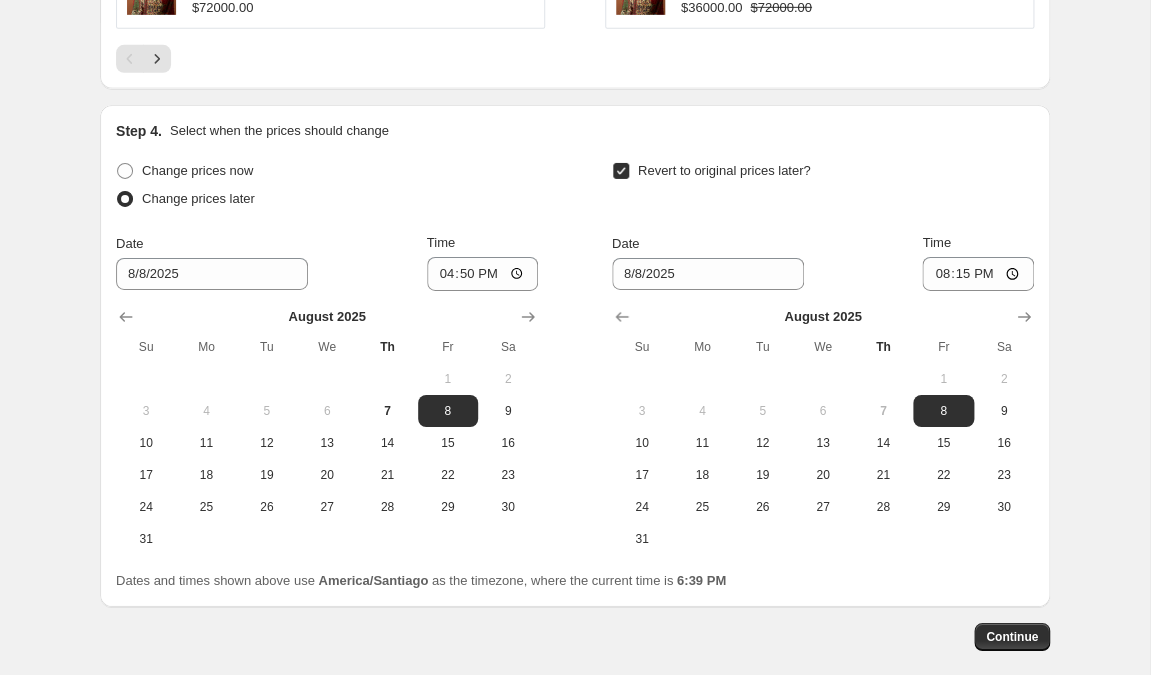scroll, scrollTop: 2022, scrollLeft: 0, axis: vertical 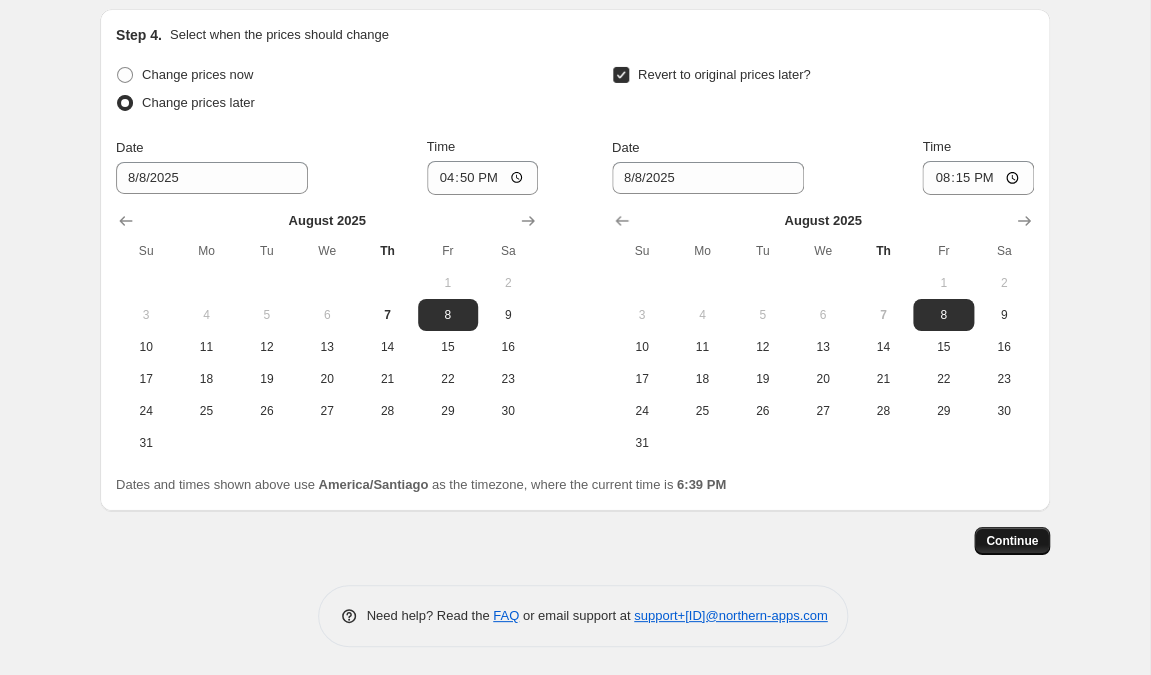 click on "Continue" at bounding box center [1012, 541] 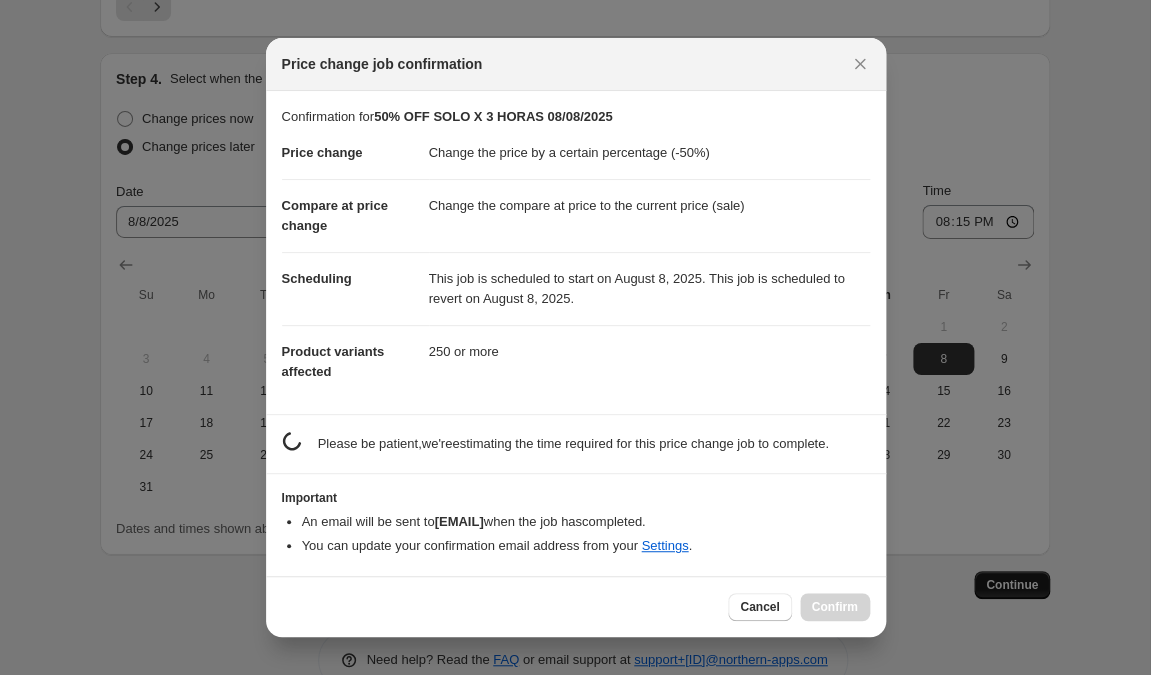 scroll, scrollTop: 0, scrollLeft: 0, axis: both 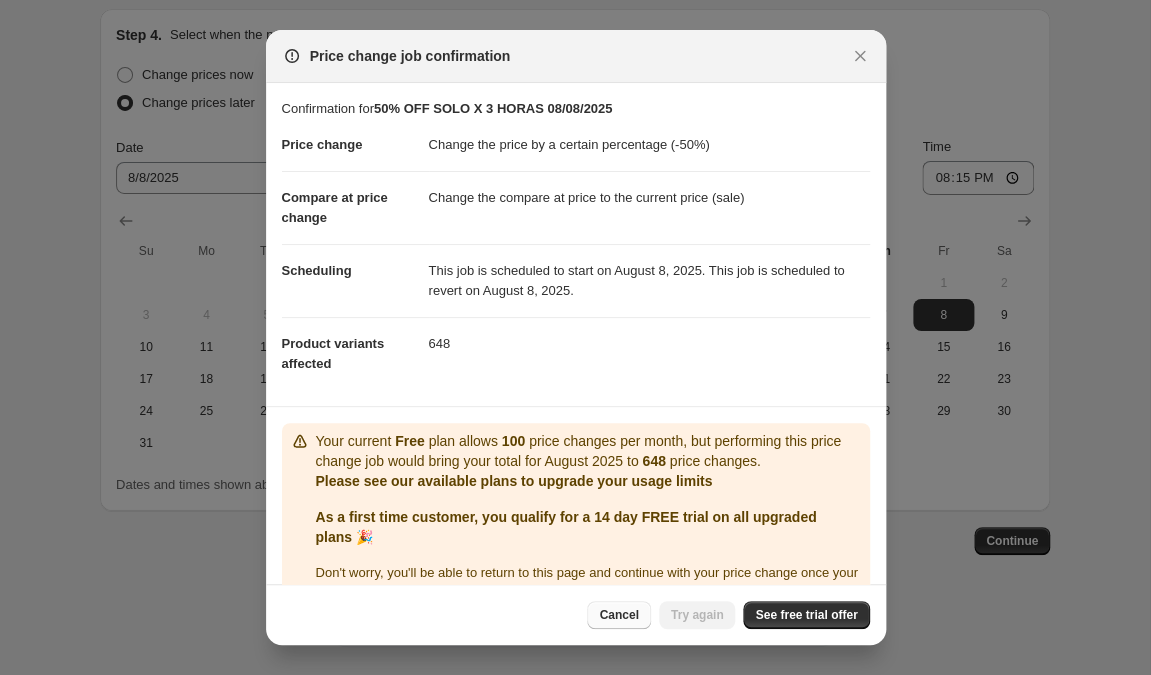 click on "Cancel" at bounding box center [618, 615] 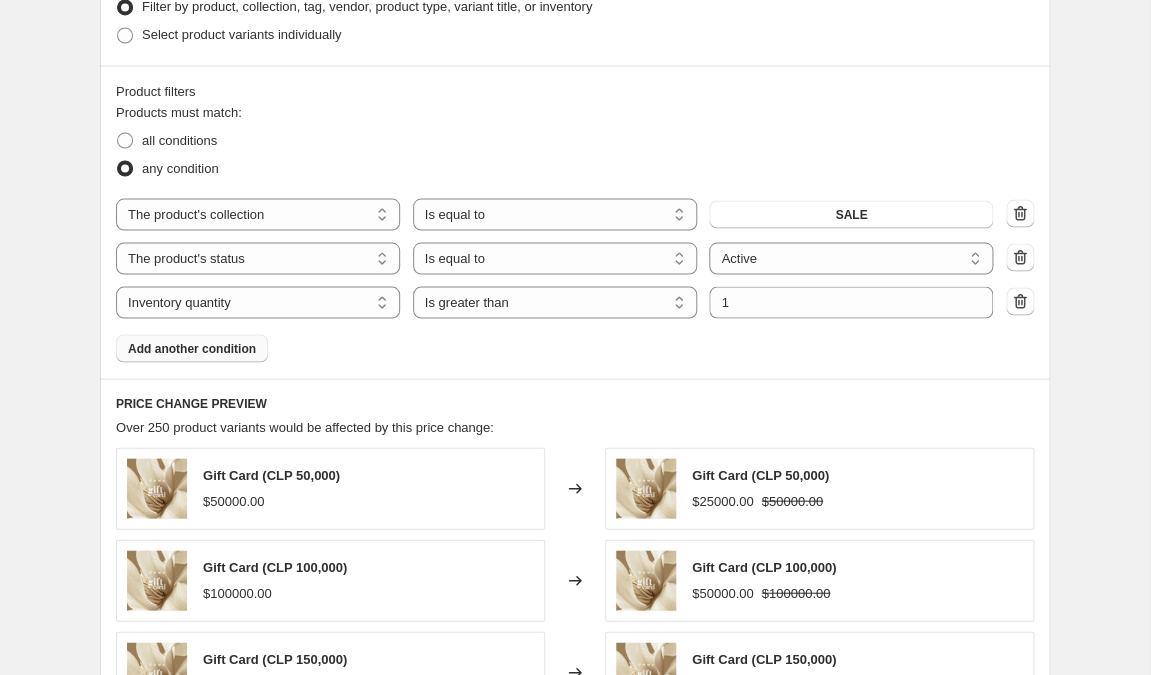 scroll, scrollTop: 1042, scrollLeft: 0, axis: vertical 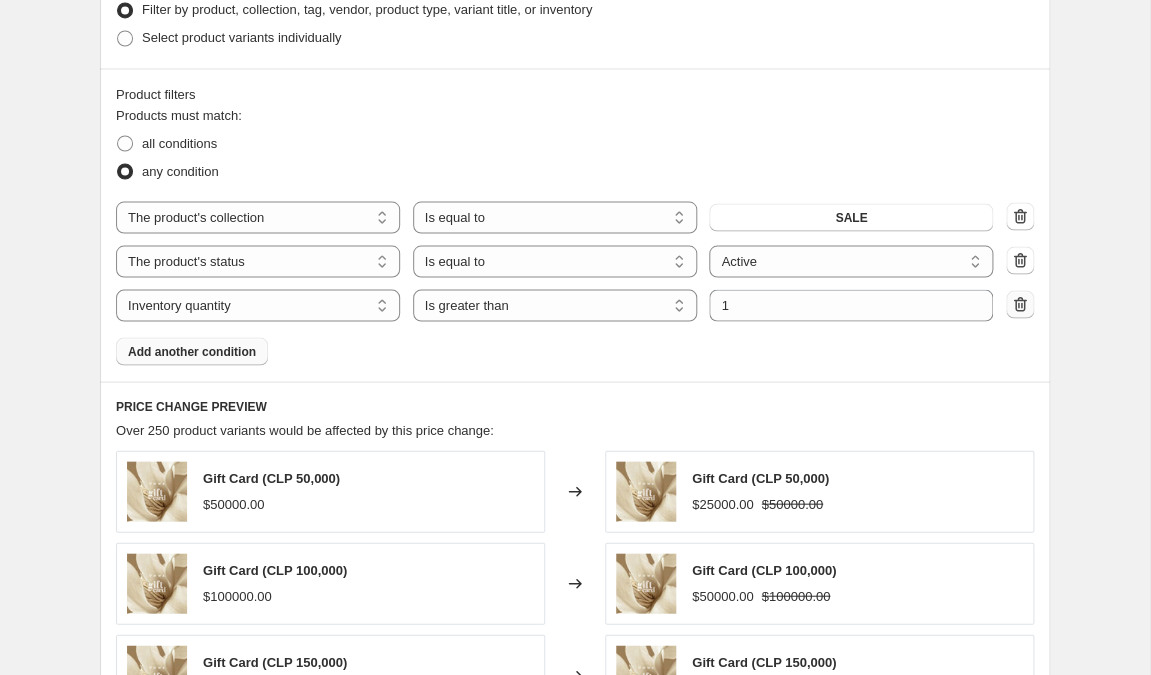 click 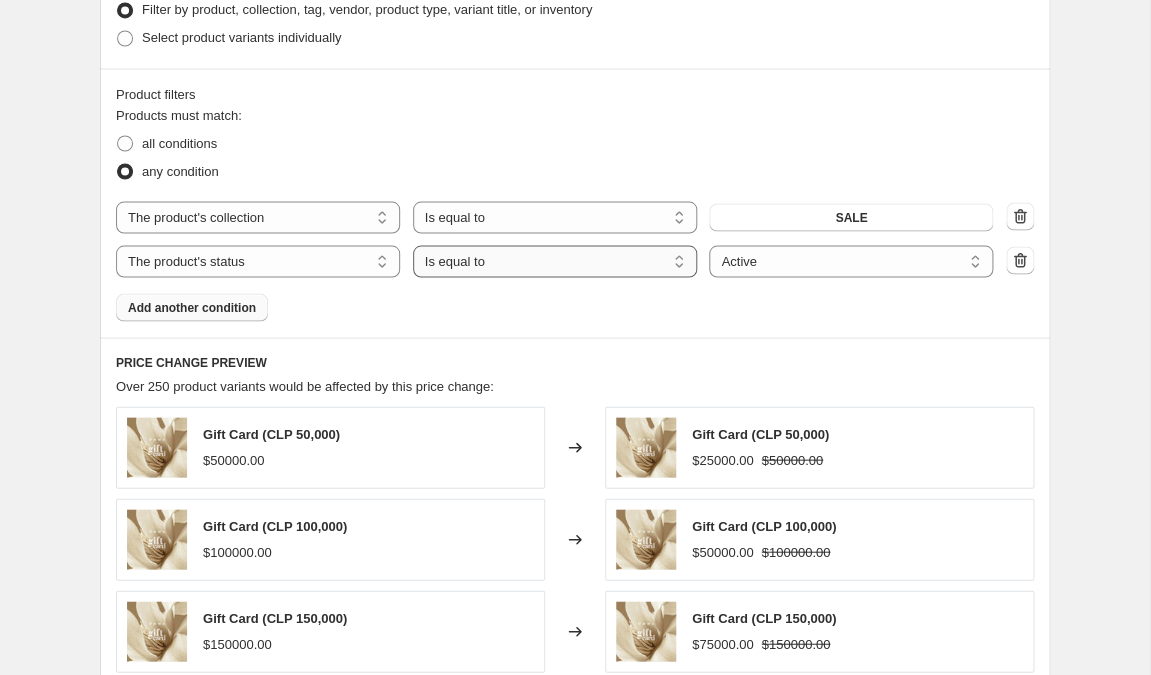 select on "not_equal" 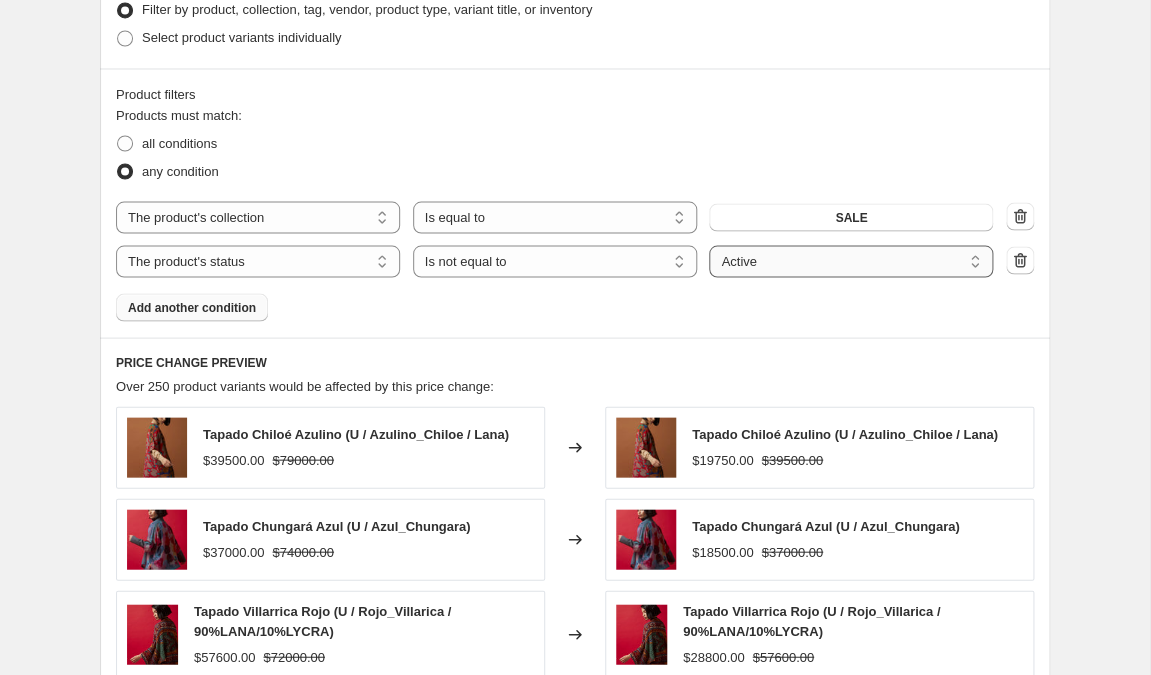 select on "archived" 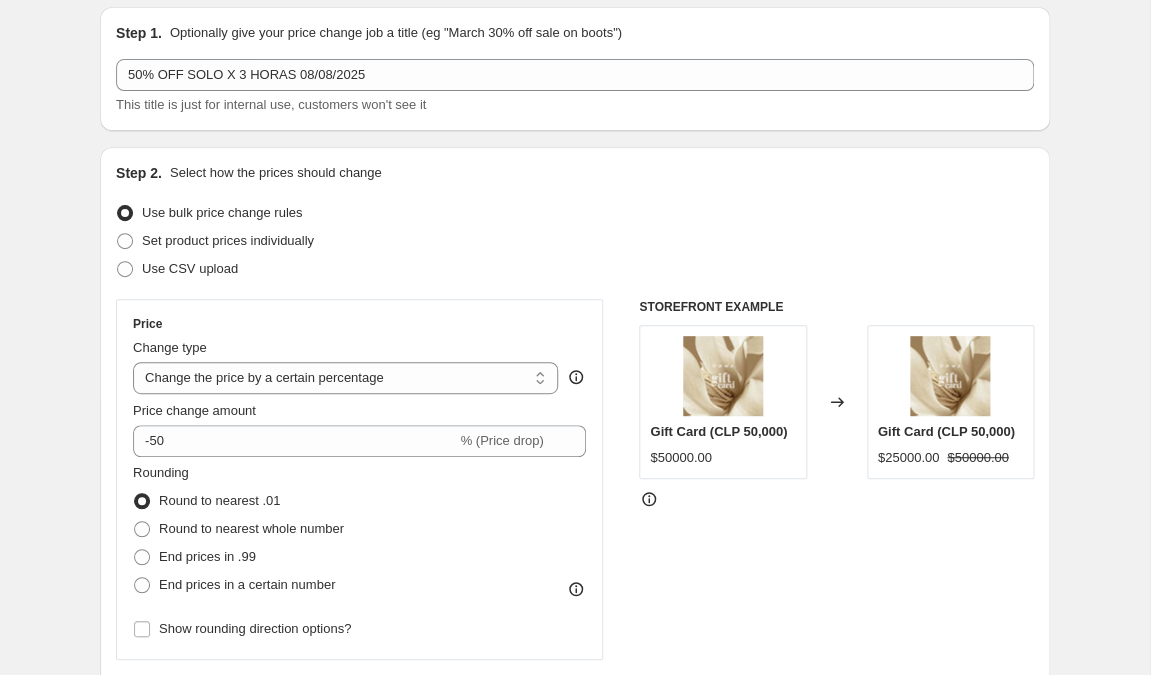 scroll, scrollTop: 67, scrollLeft: 0, axis: vertical 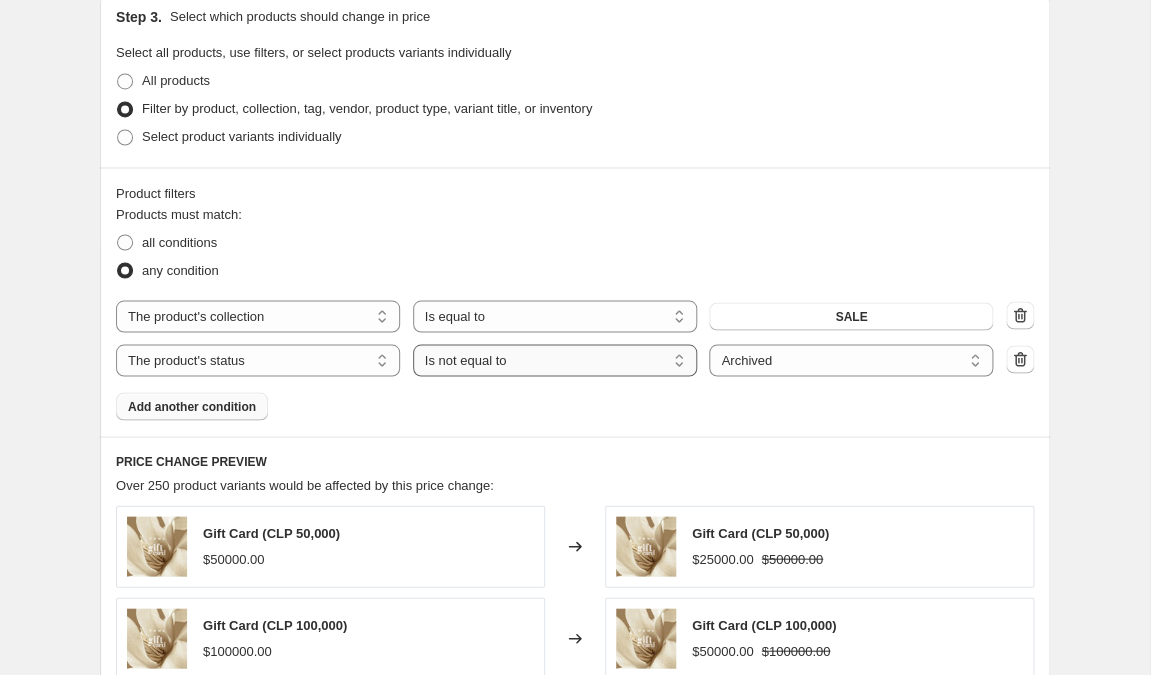 select on "equal" 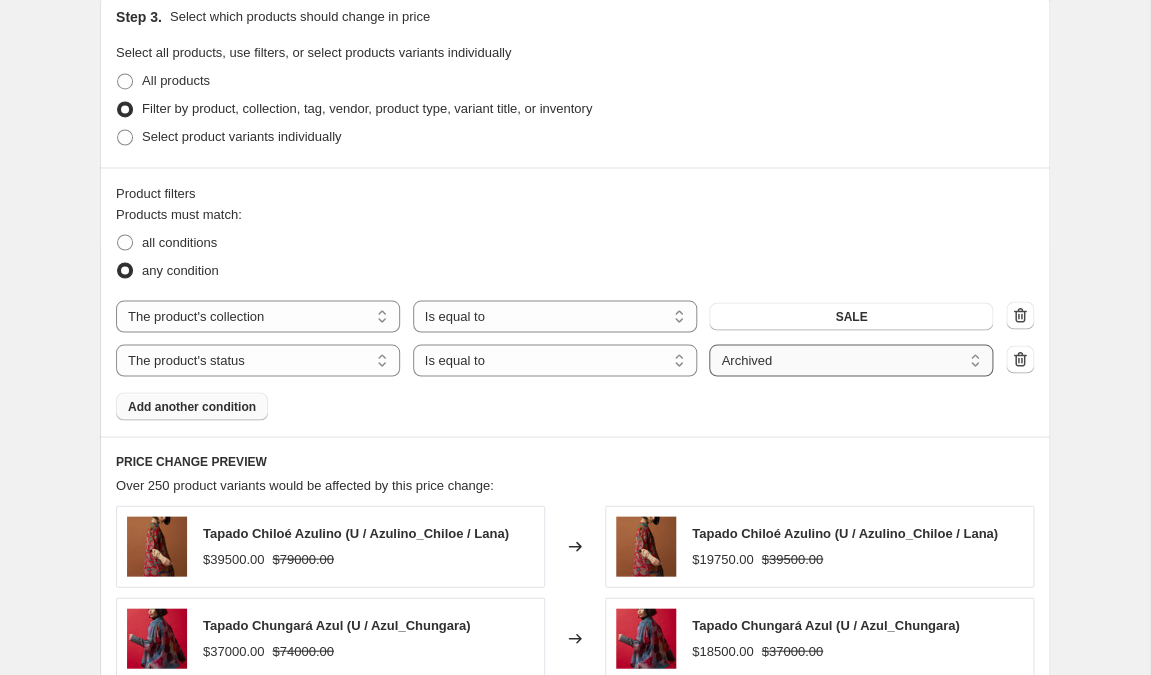 select on "active" 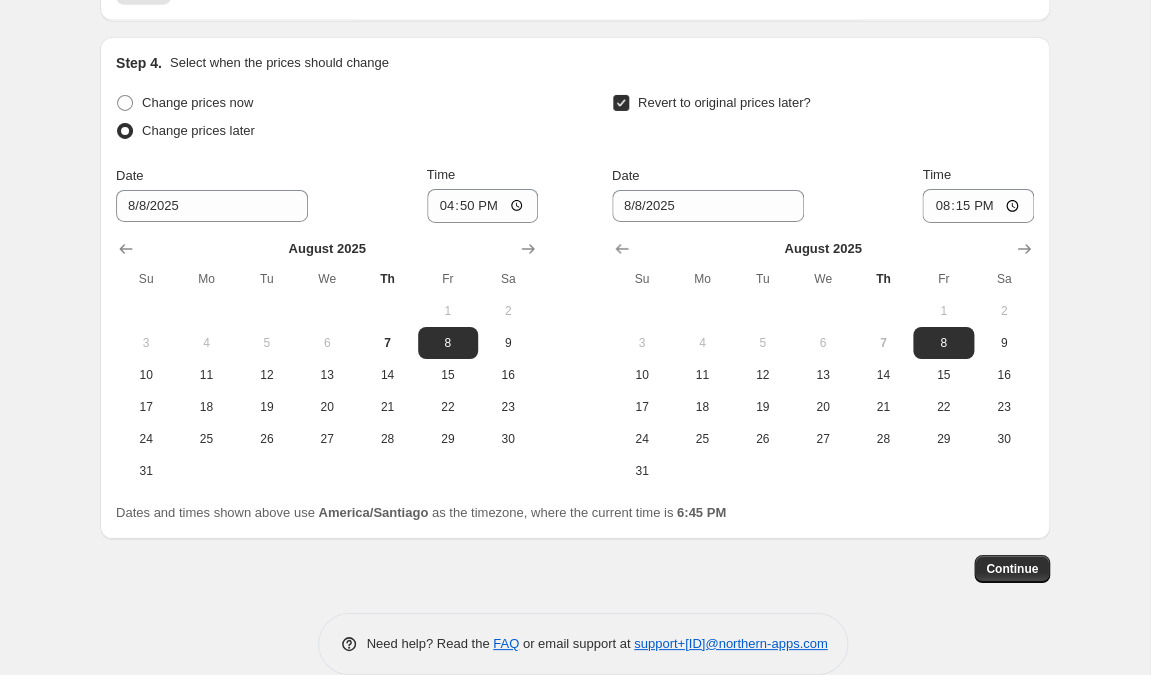 scroll, scrollTop: 1978, scrollLeft: 0, axis: vertical 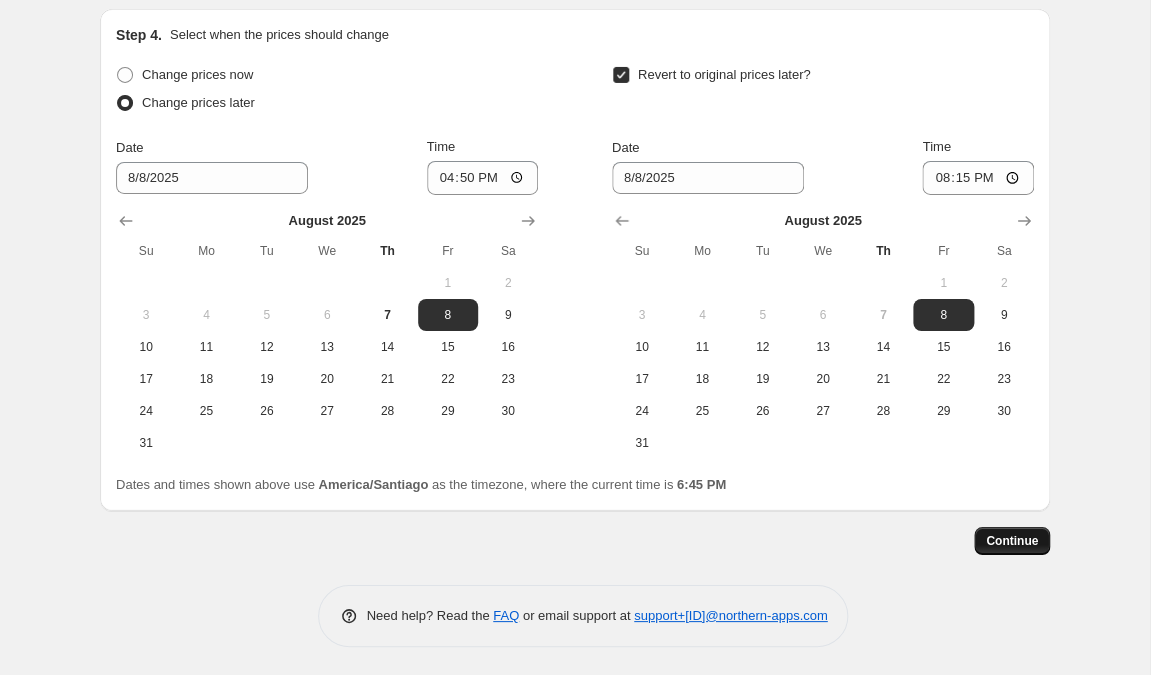 click on "Continue" at bounding box center (1012, 541) 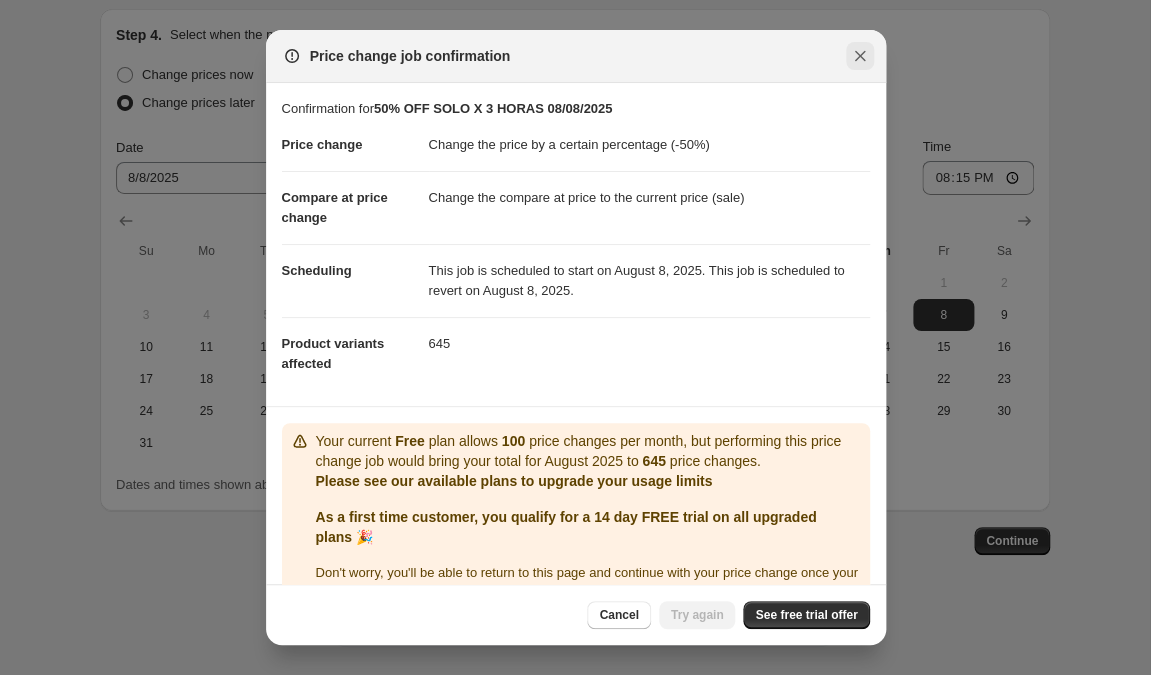 click 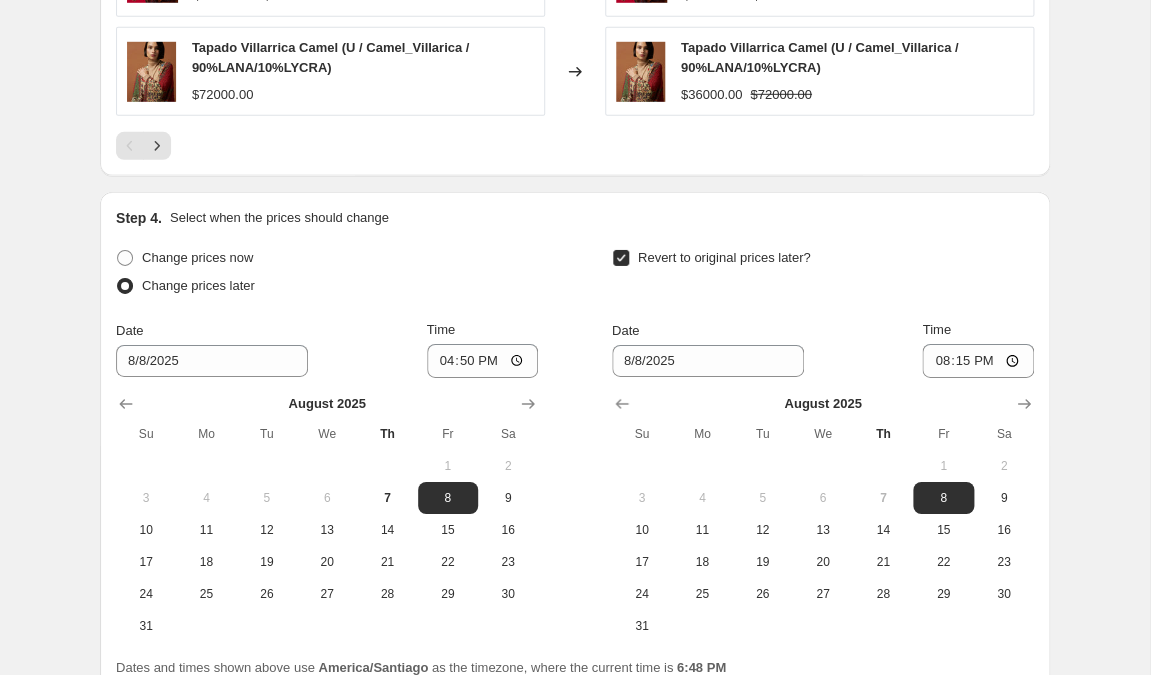 scroll, scrollTop: 1978, scrollLeft: 0, axis: vertical 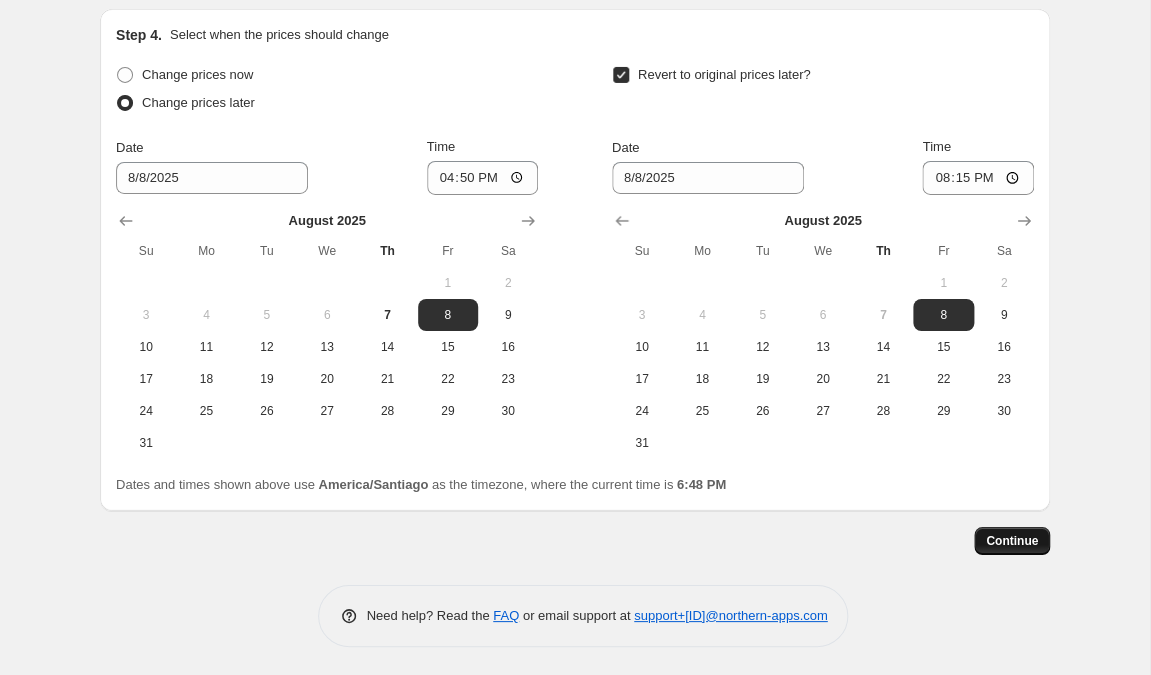 click on "Continue" at bounding box center [1012, 541] 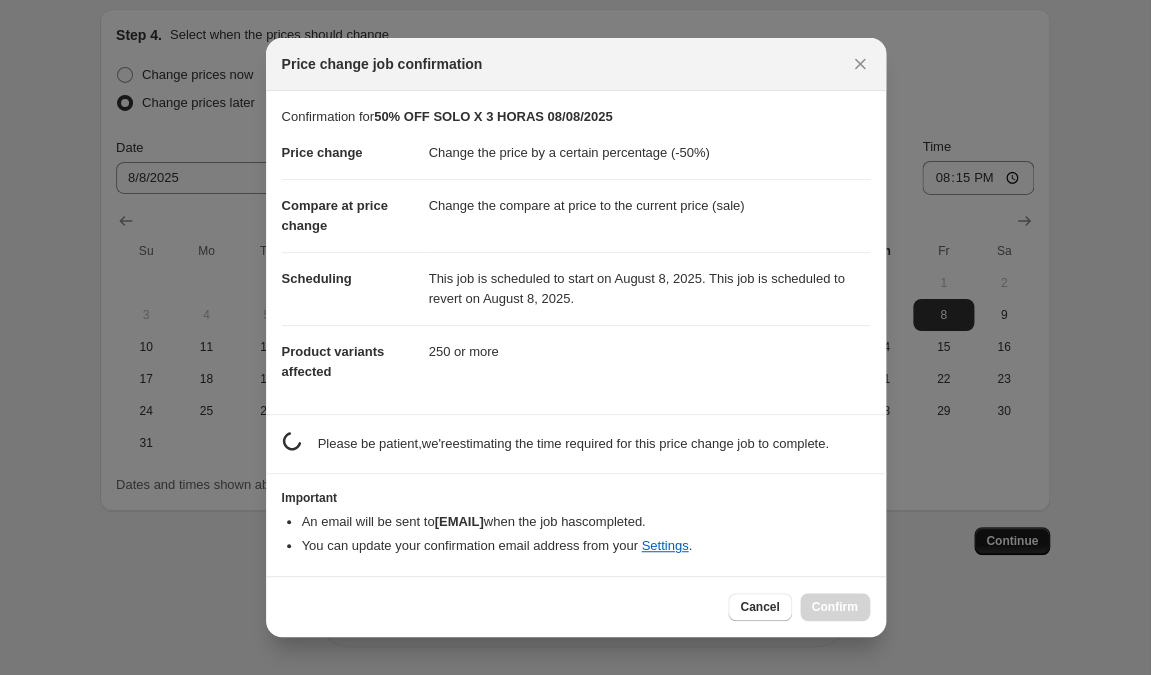 scroll, scrollTop: 1978, scrollLeft: 0, axis: vertical 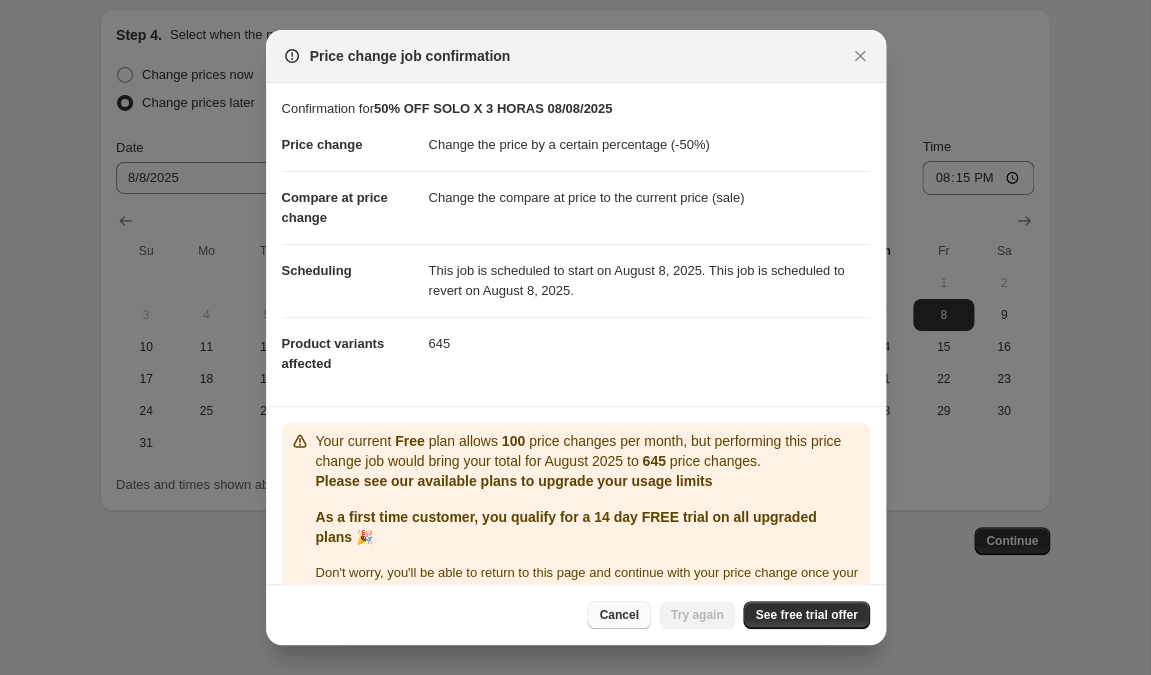 click on "Cancel" at bounding box center (618, 615) 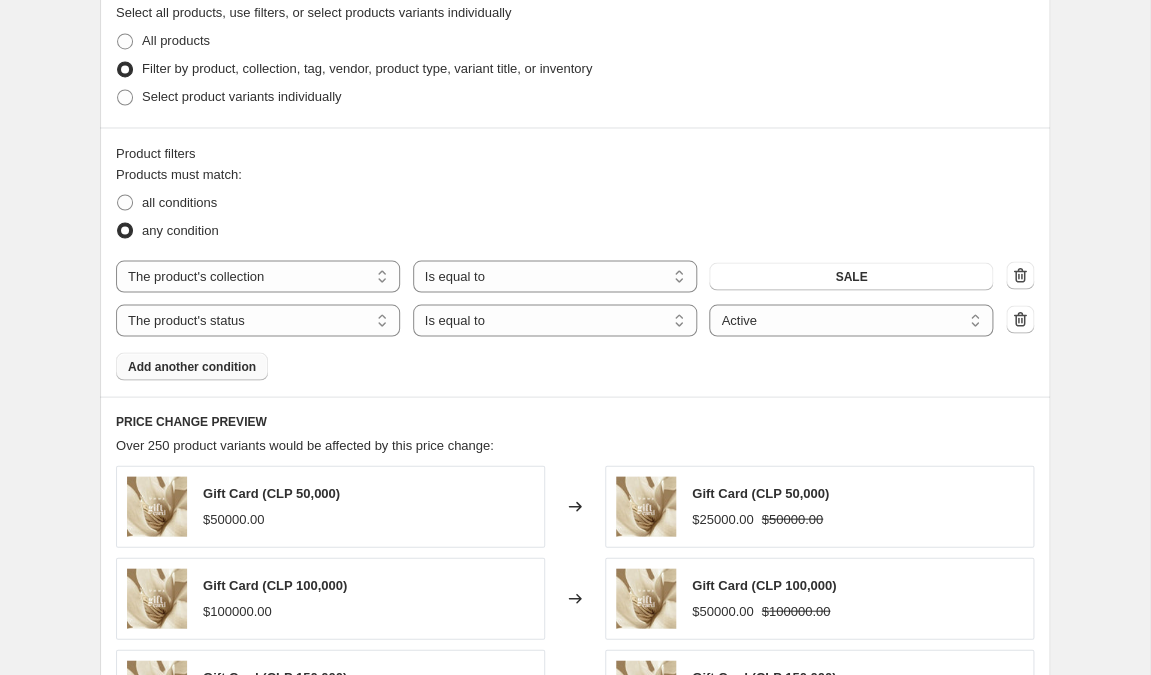 scroll, scrollTop: 970, scrollLeft: 0, axis: vertical 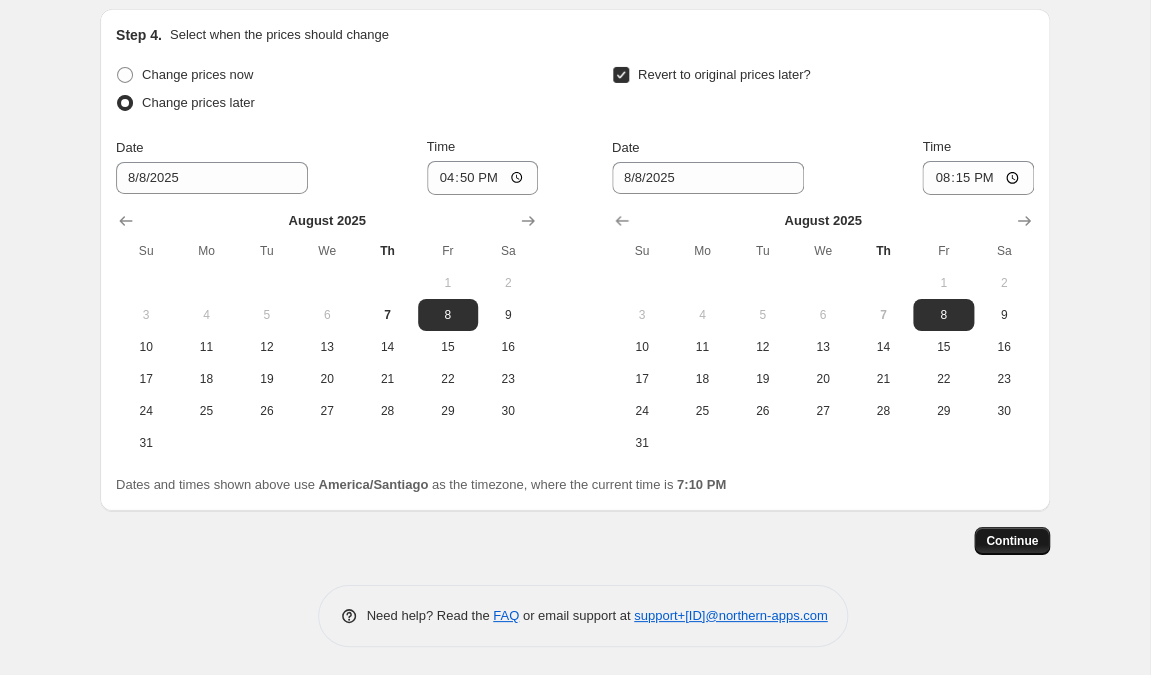click on "Continue" at bounding box center [1012, 541] 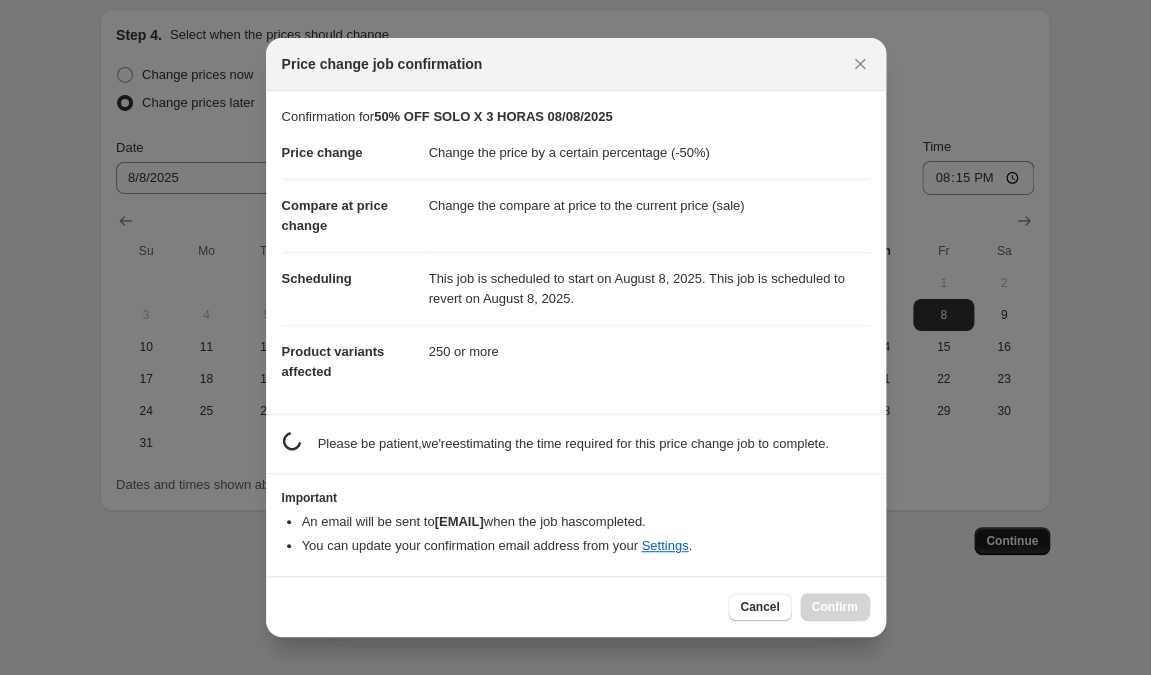scroll, scrollTop: 0, scrollLeft: 0, axis: both 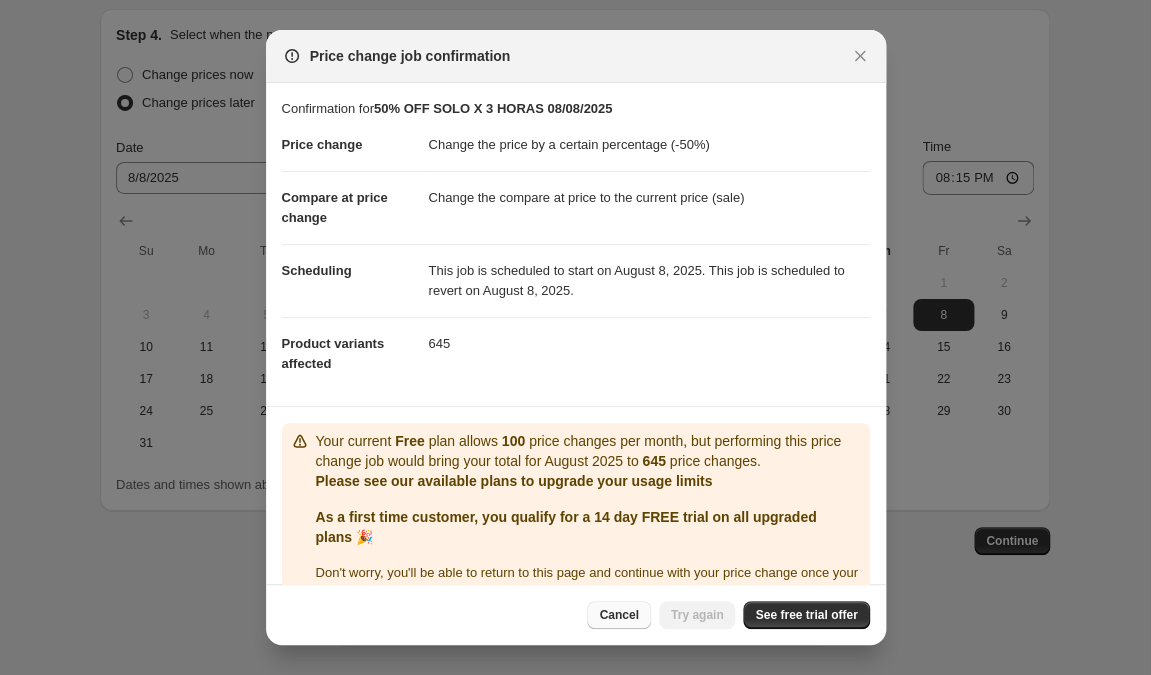 click on "Cancel" at bounding box center (618, 615) 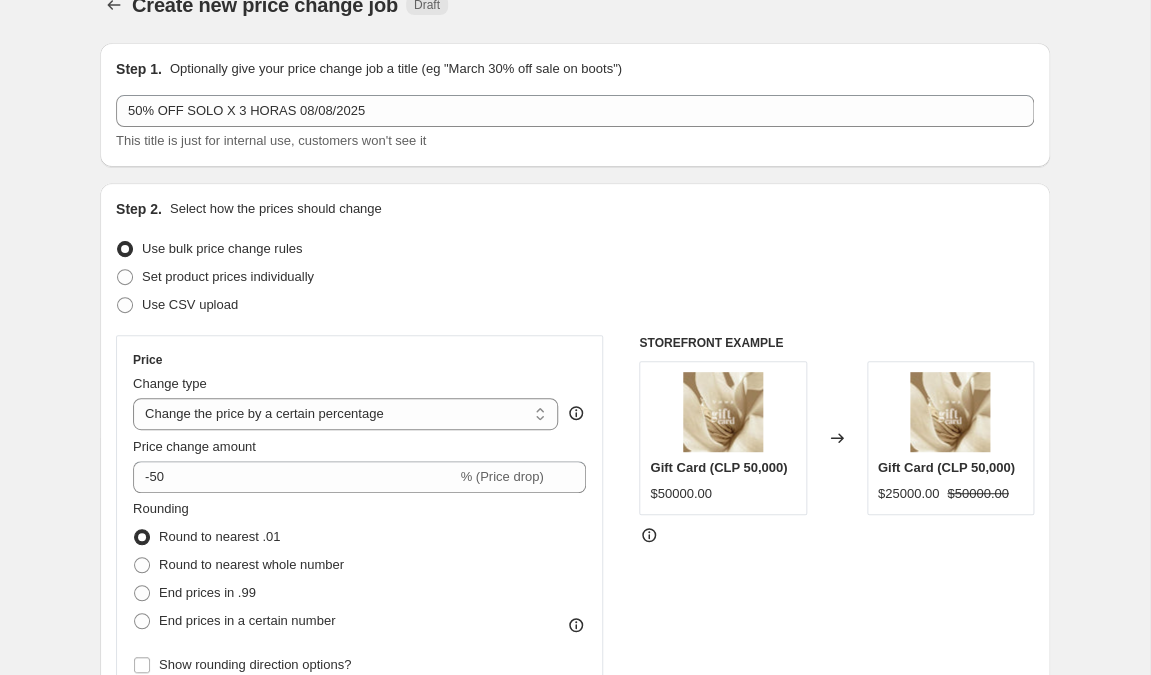 scroll, scrollTop: 29, scrollLeft: 0, axis: vertical 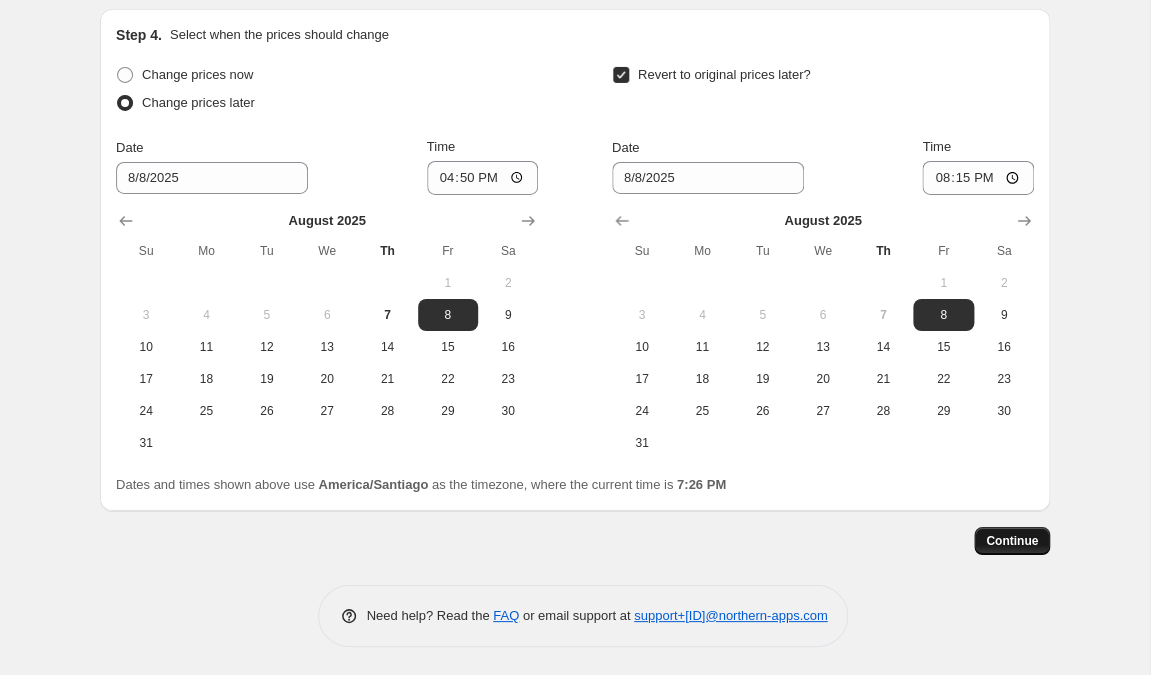 click on "Continue" at bounding box center (1012, 541) 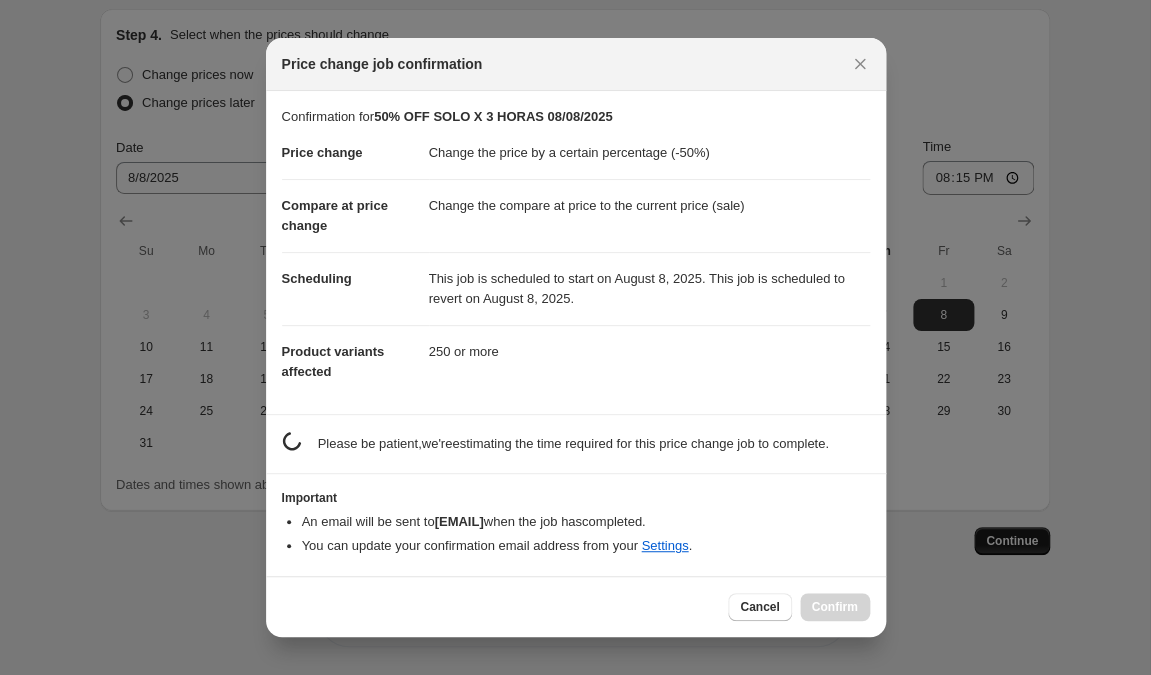 scroll, scrollTop: 1978, scrollLeft: 0, axis: vertical 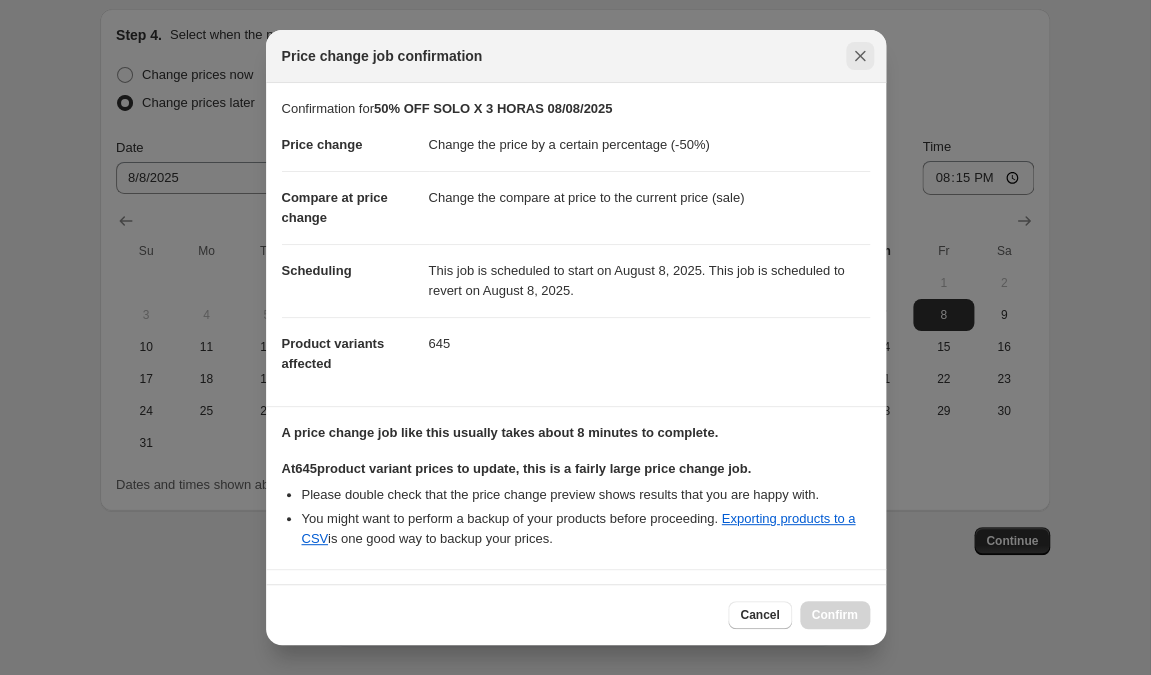 click 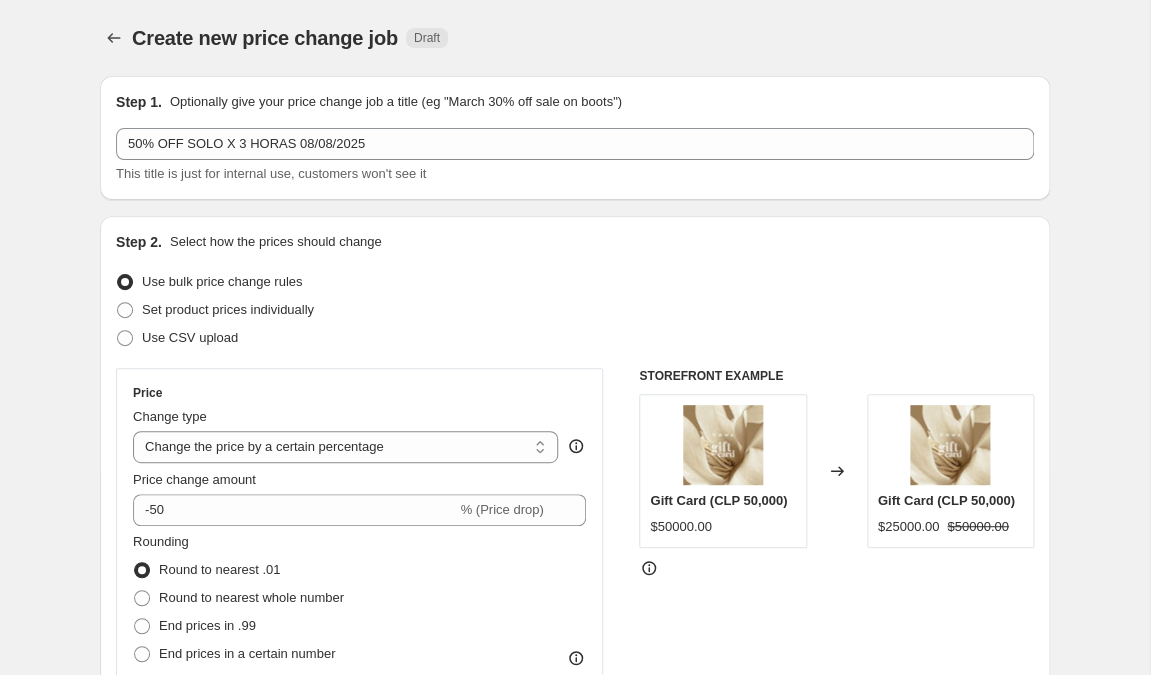 scroll, scrollTop: 1978, scrollLeft: 0, axis: vertical 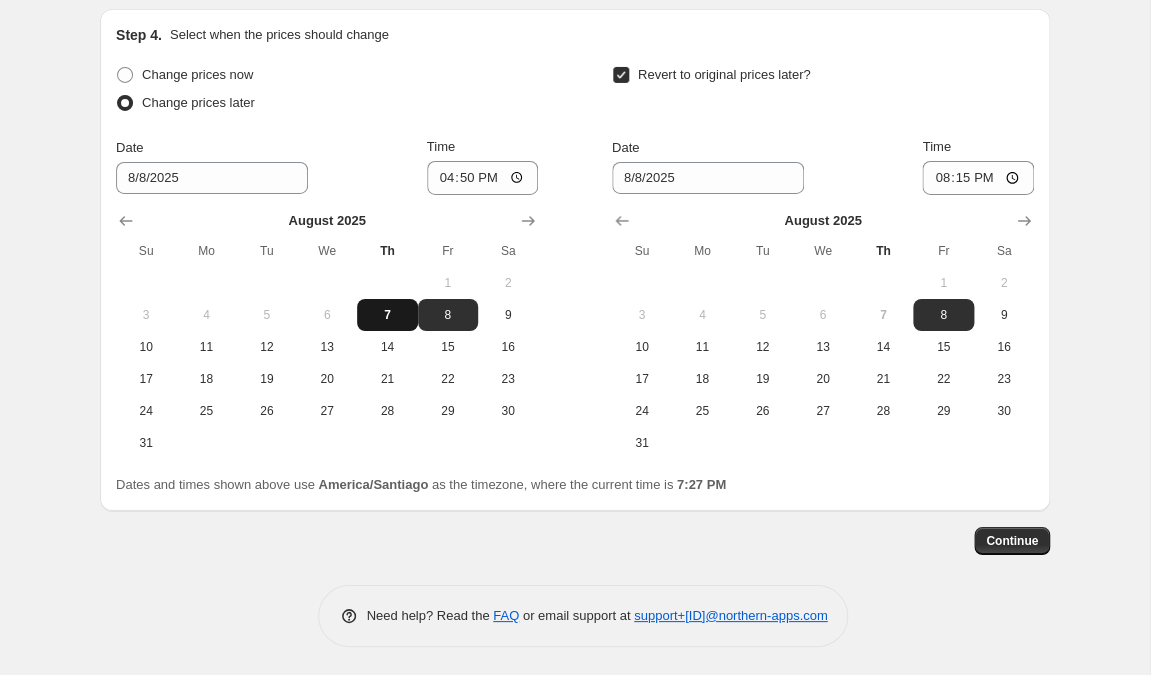 click on "7" at bounding box center (387, 315) 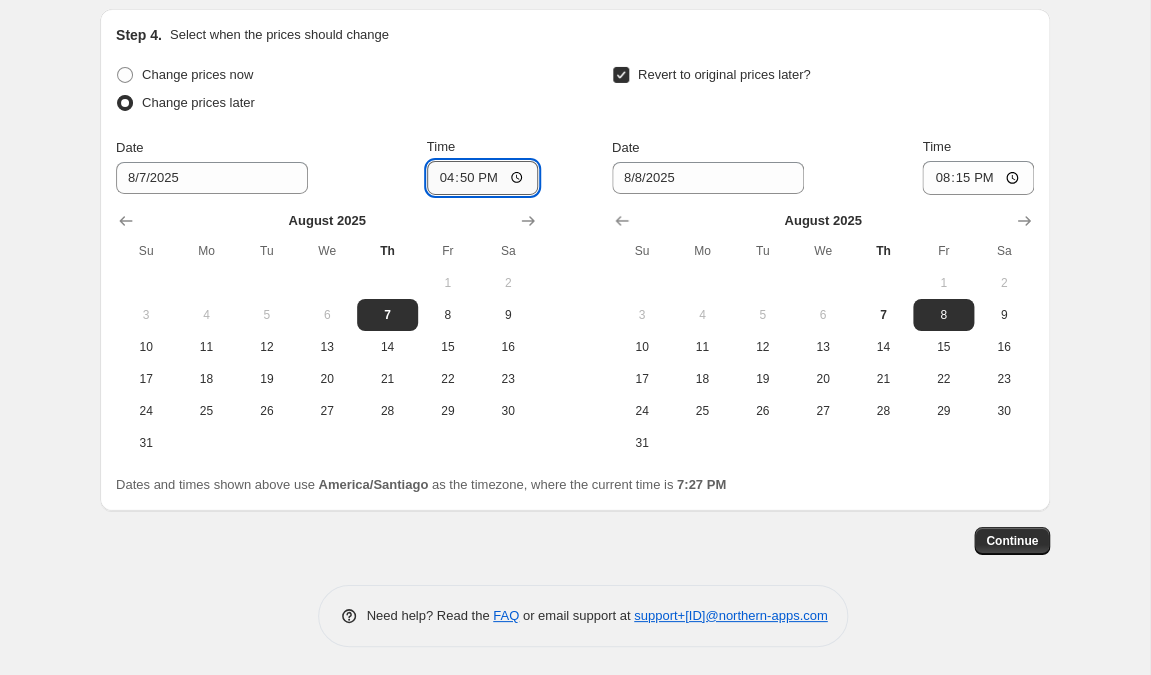 click on "16:50" at bounding box center [483, 178] 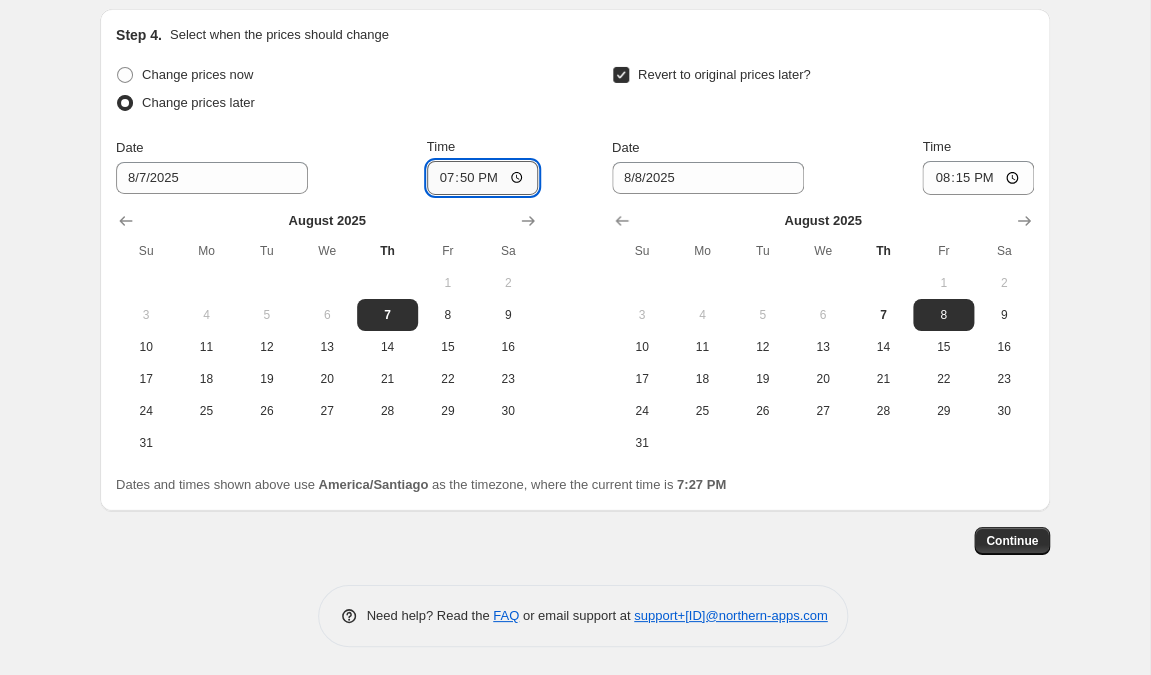 type on "19:30" 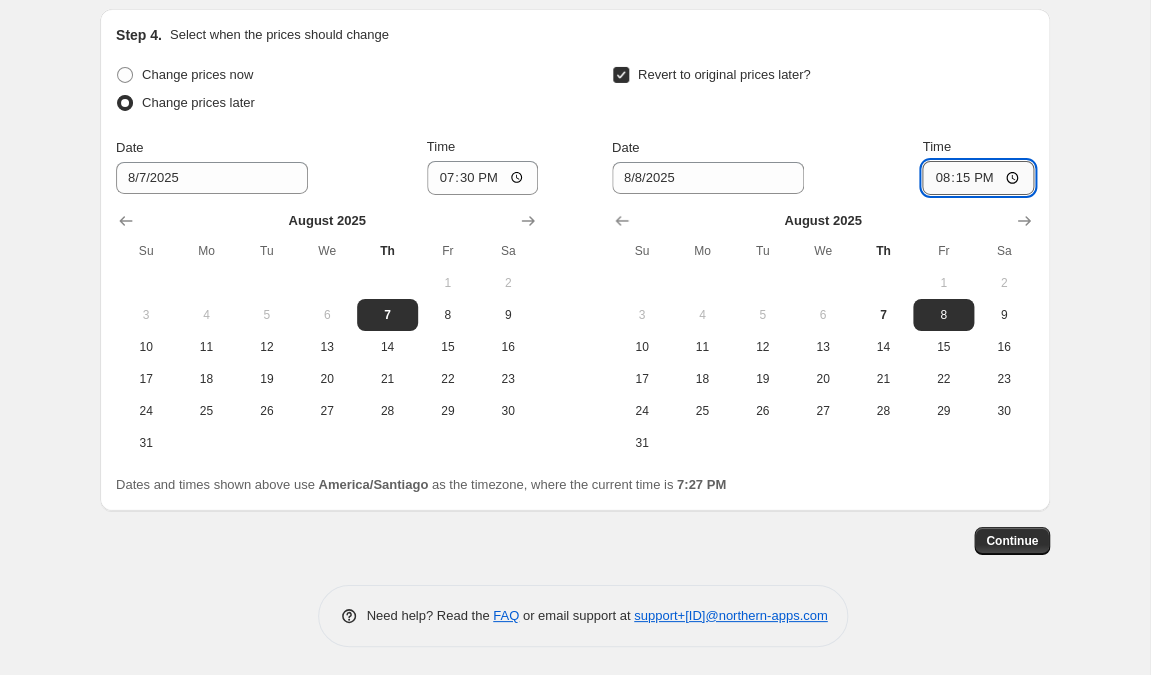 click on "20:15" at bounding box center (978, 178) 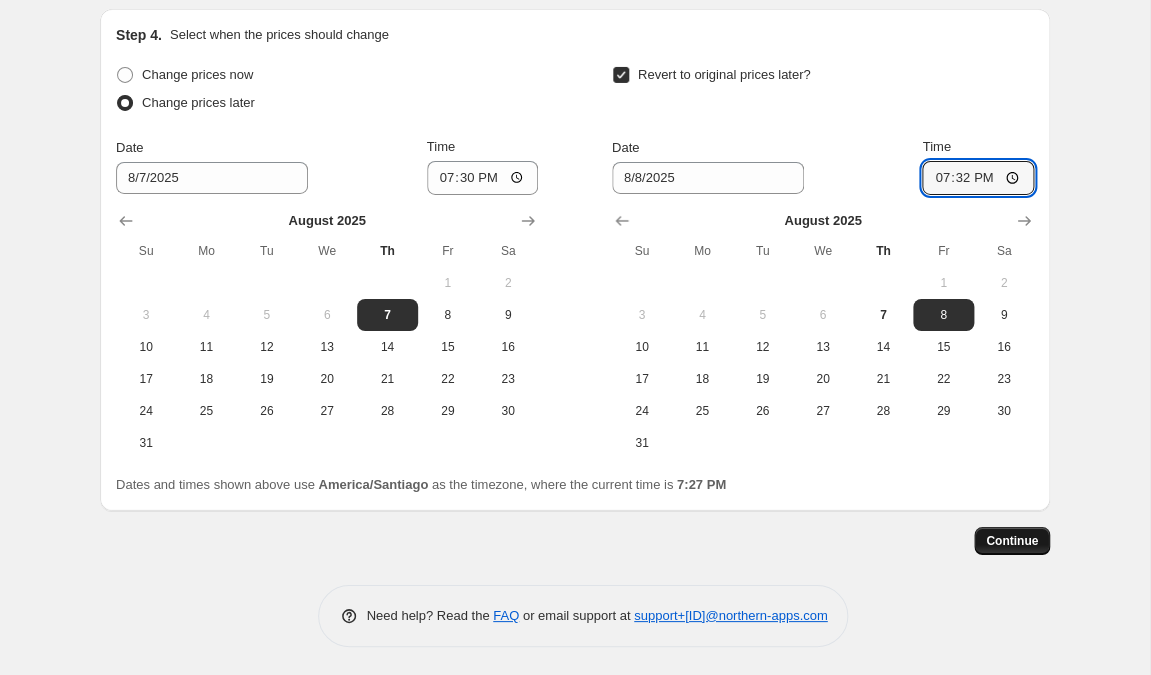 click on "Continue" at bounding box center (1012, 541) 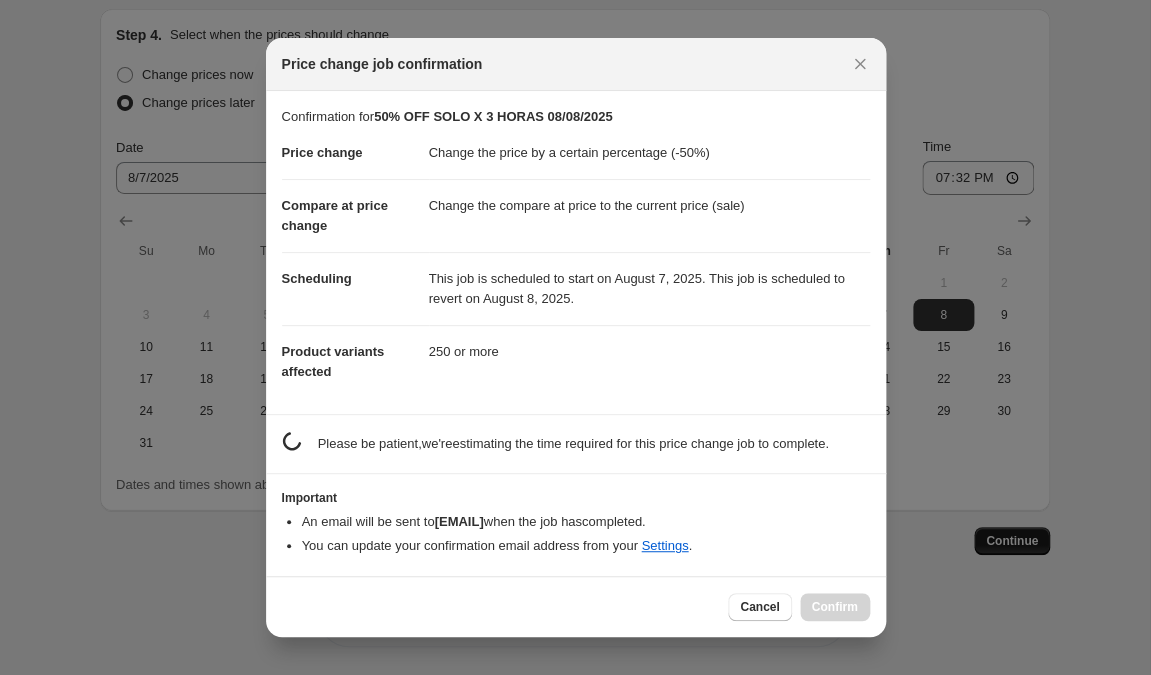 scroll, scrollTop: 0, scrollLeft: 0, axis: both 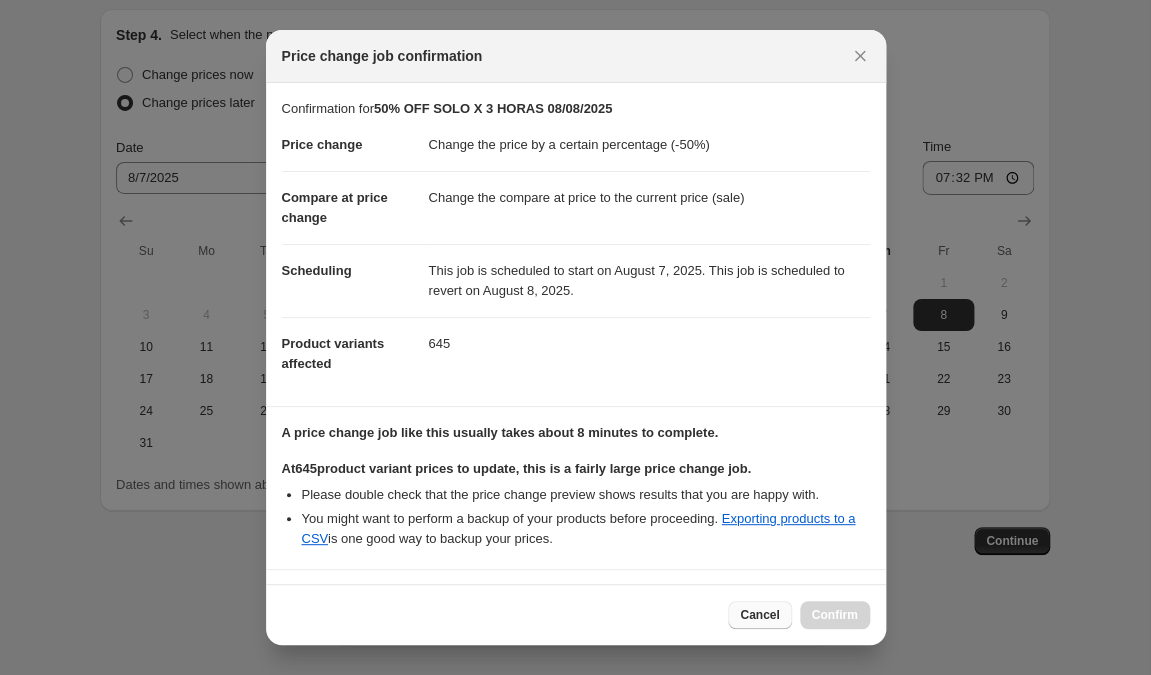 click on "Cancel" at bounding box center [759, 615] 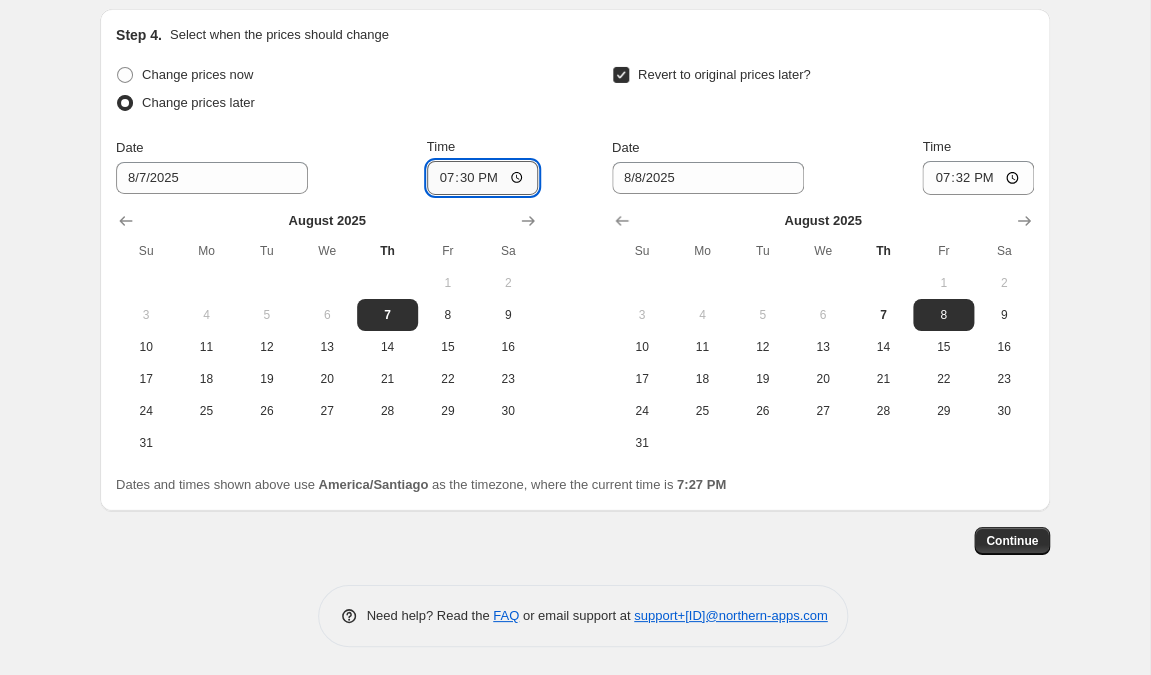 click on "19:30" at bounding box center (483, 178) 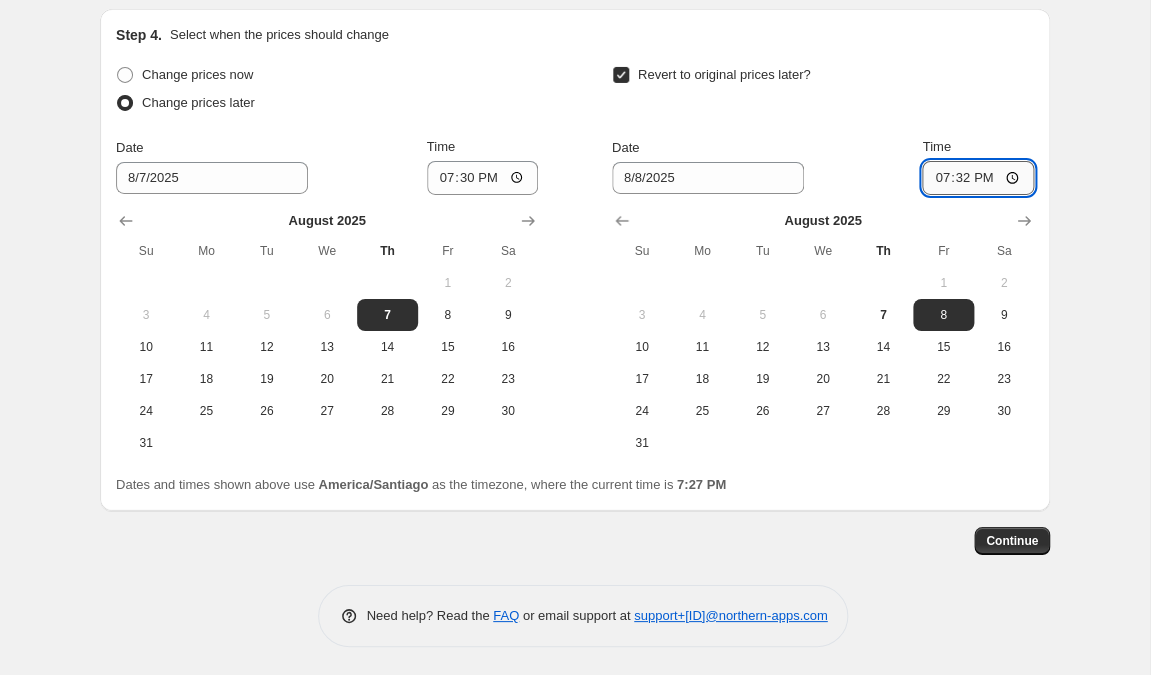 click on "19:32" at bounding box center [978, 178] 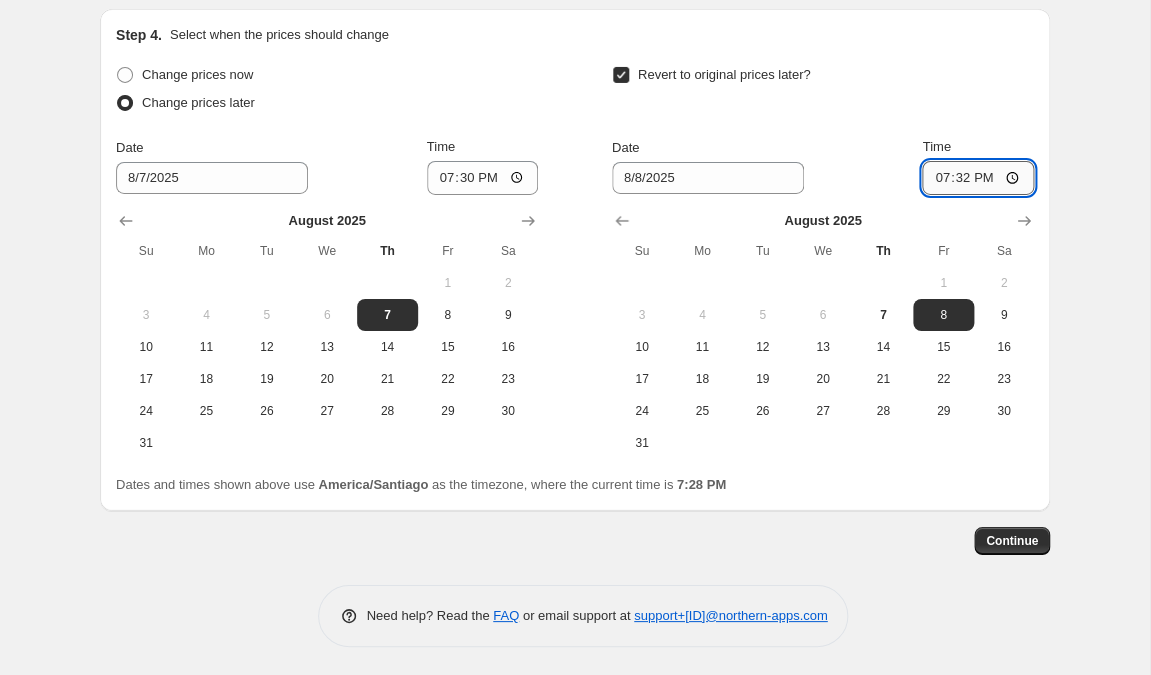 type on "19:40" 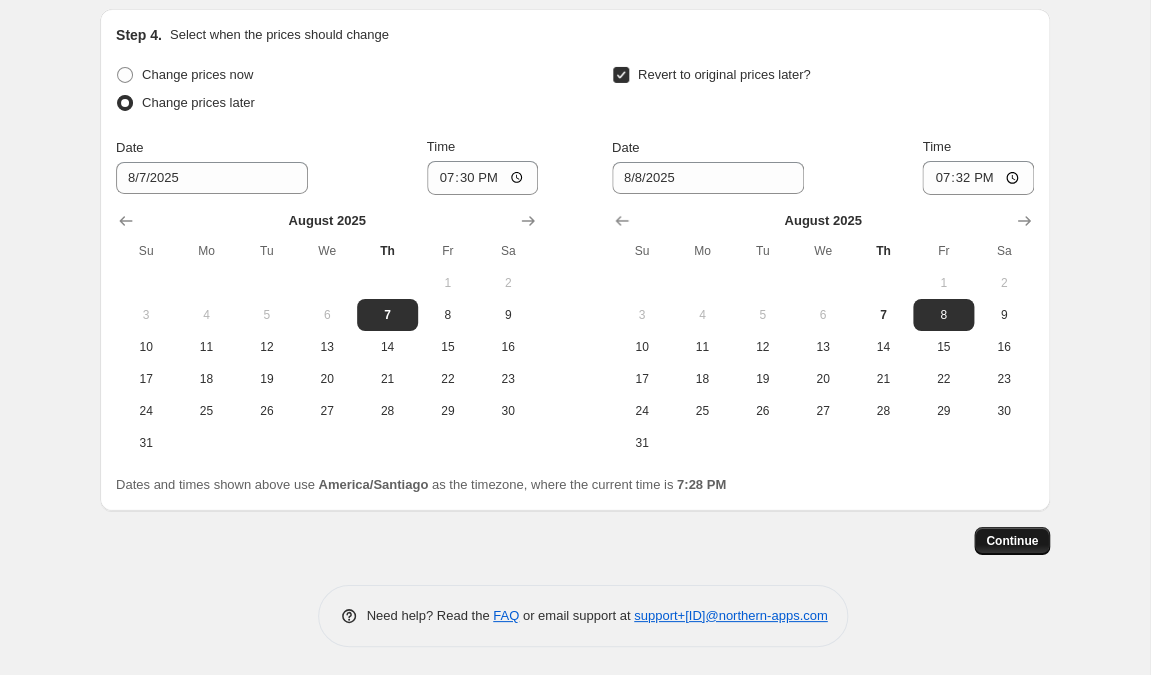 click on "Continue" at bounding box center (1012, 541) 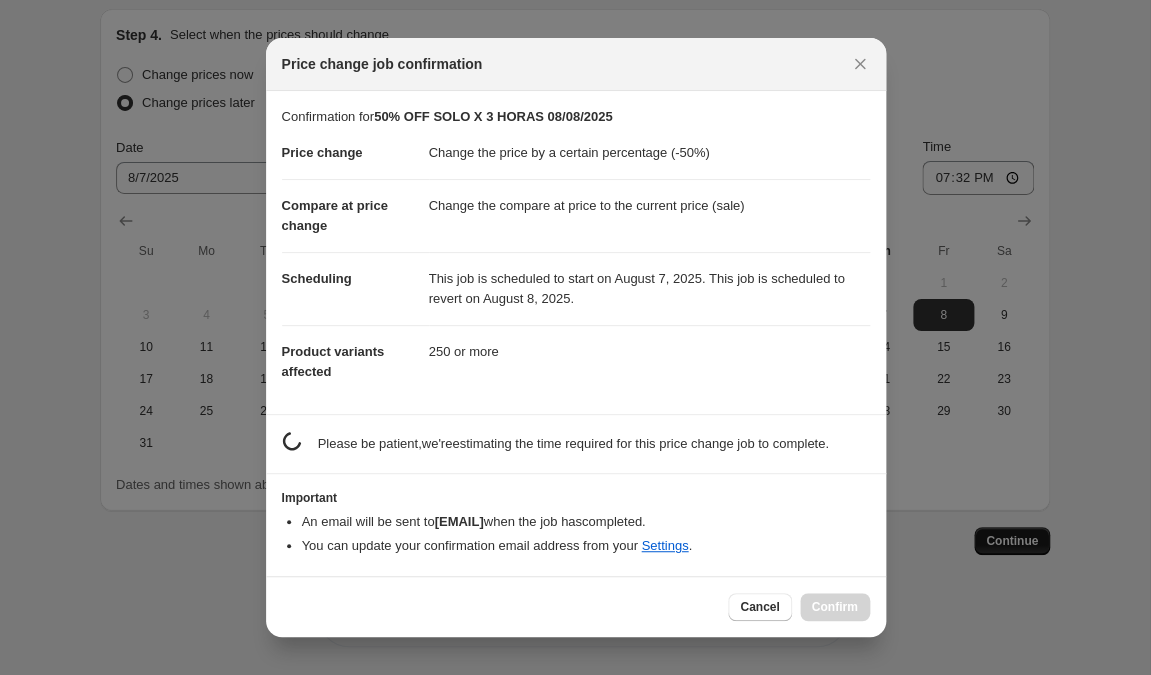 scroll, scrollTop: 0, scrollLeft: 0, axis: both 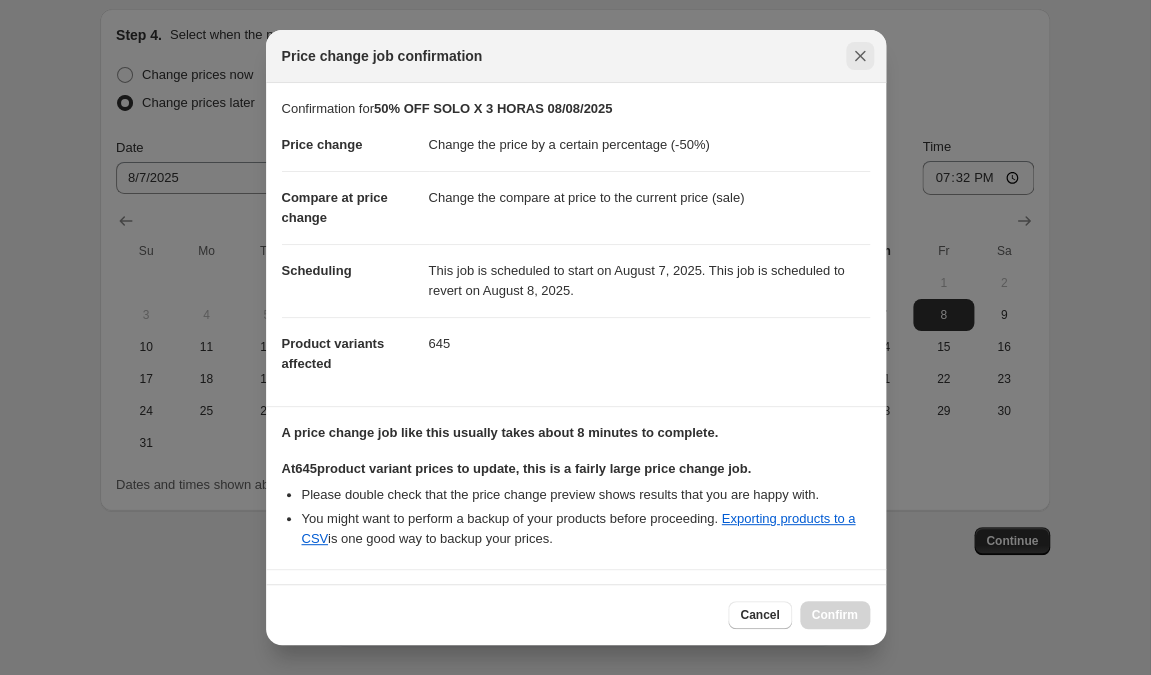 click 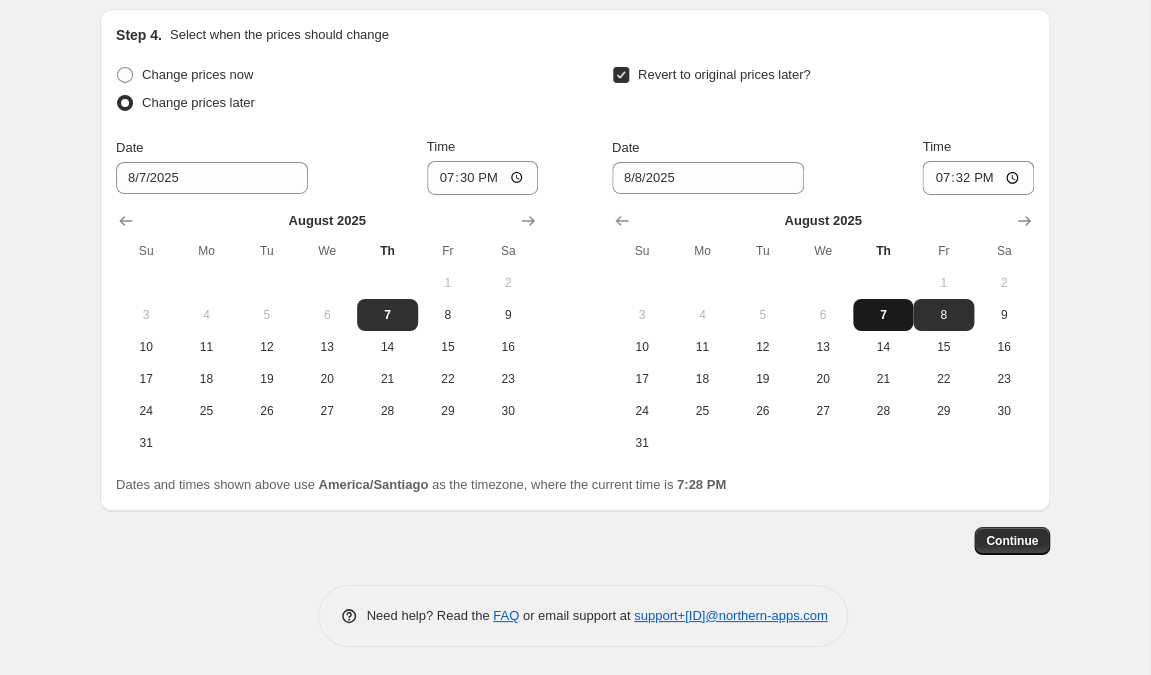 click on "7" at bounding box center (883, 315) 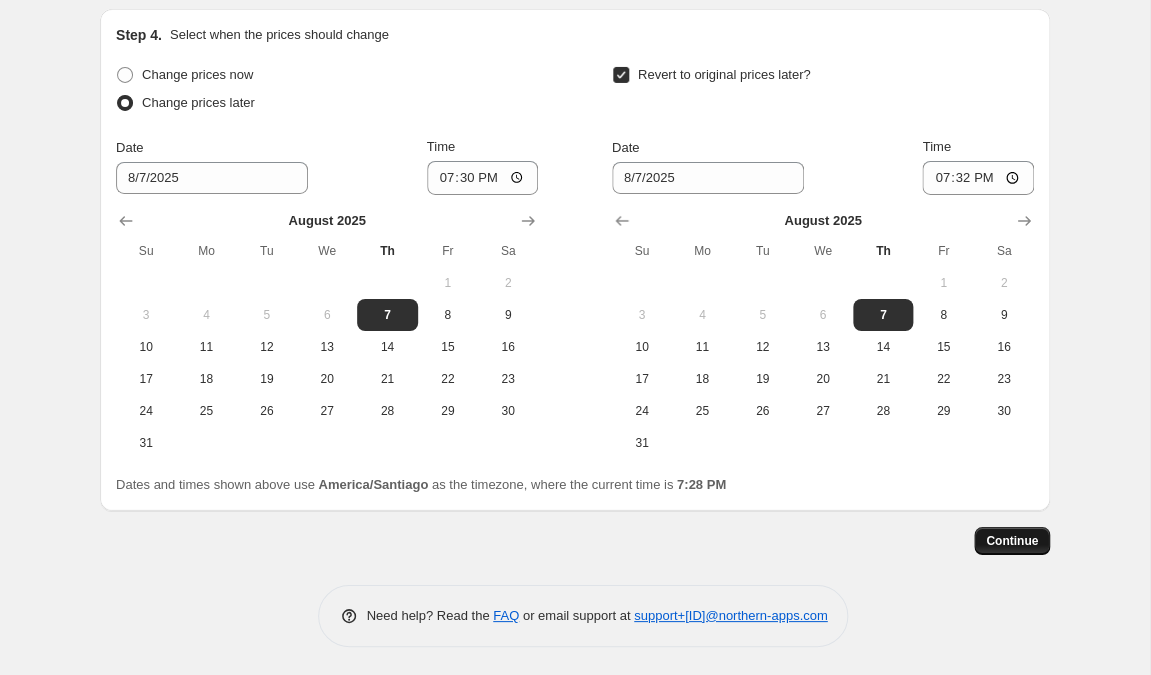 click on "Continue" at bounding box center [1012, 541] 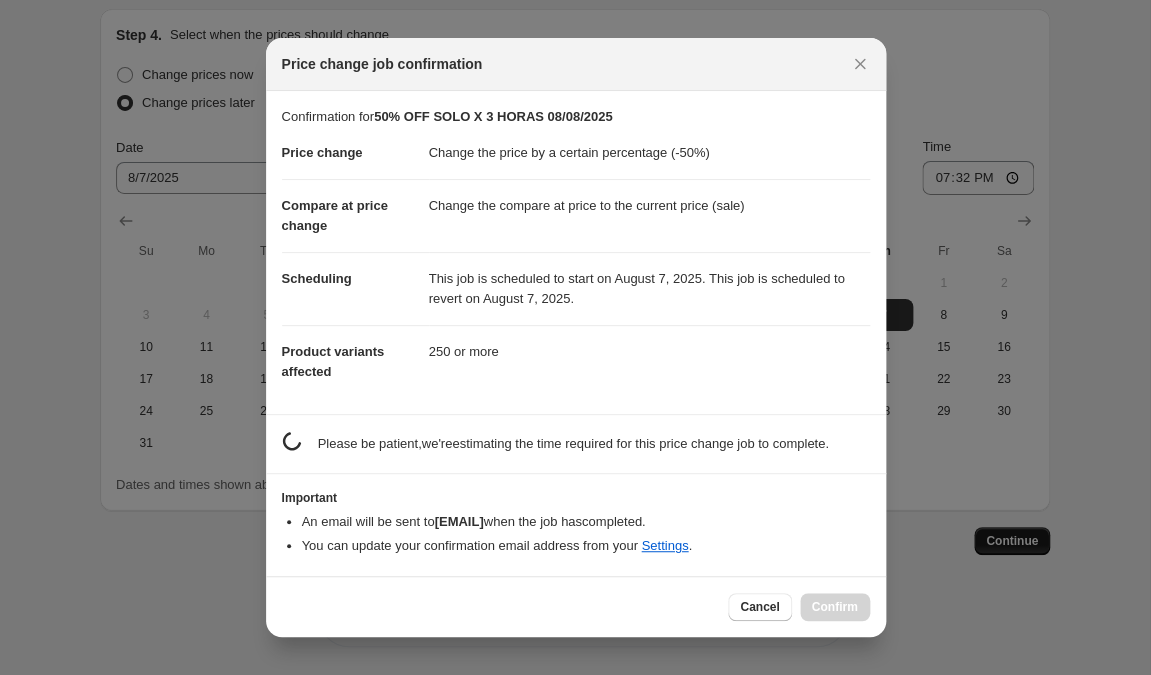scroll, scrollTop: 1978, scrollLeft: 0, axis: vertical 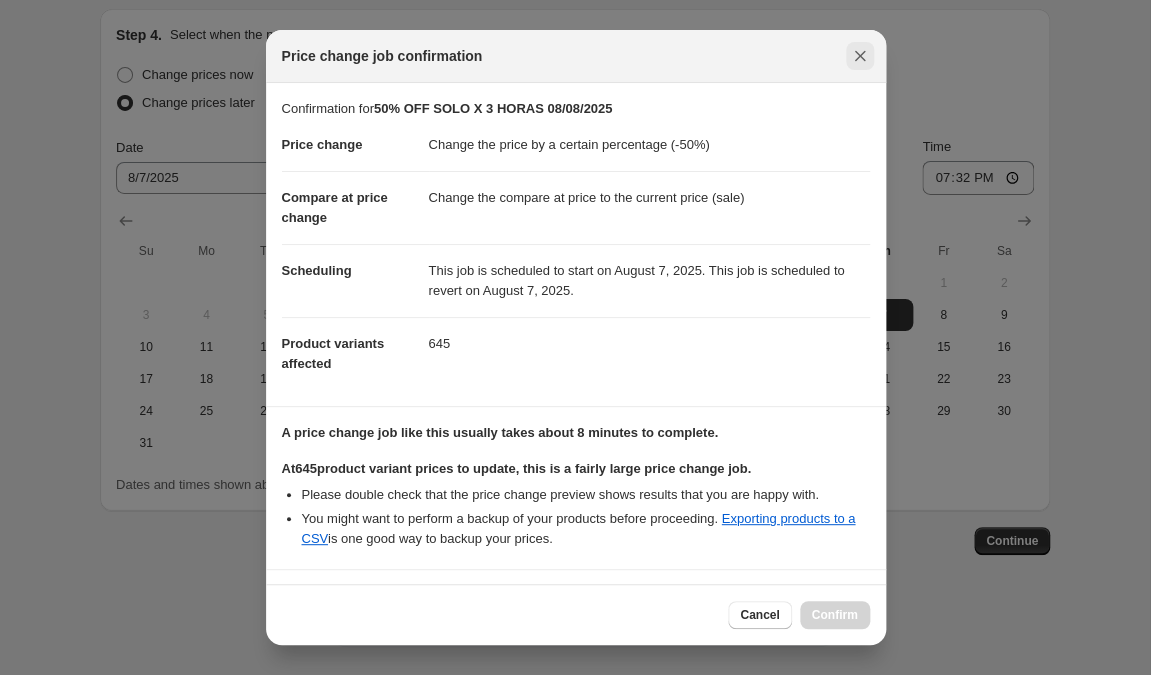 click 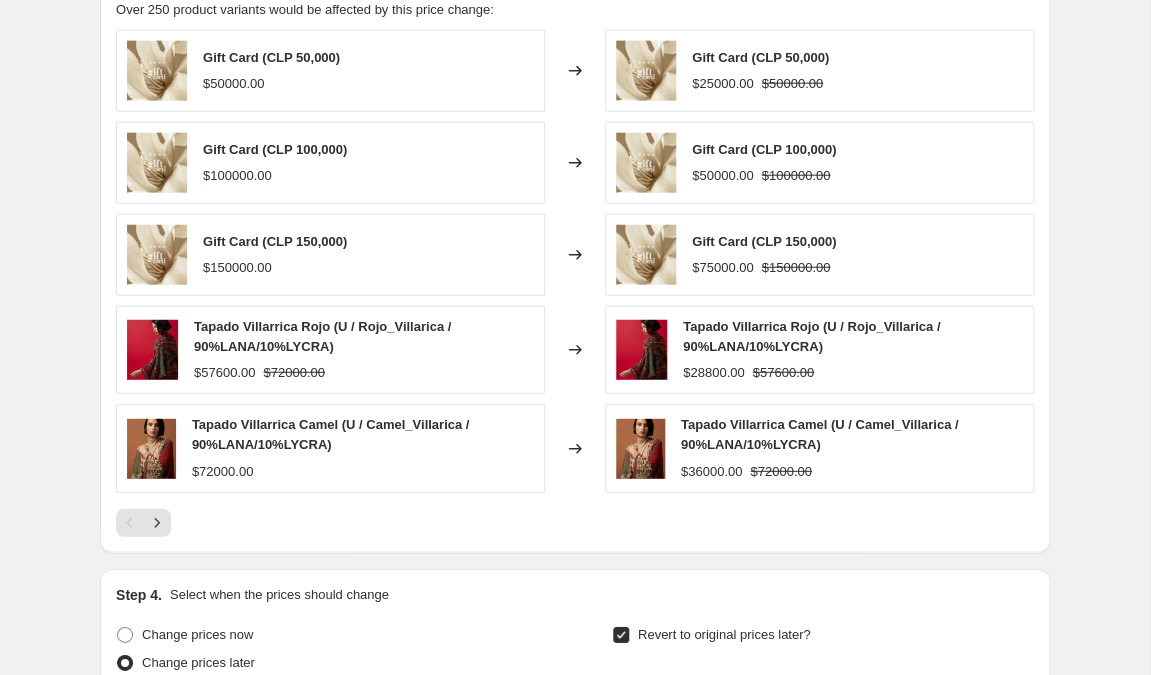 scroll, scrollTop: 1420, scrollLeft: 0, axis: vertical 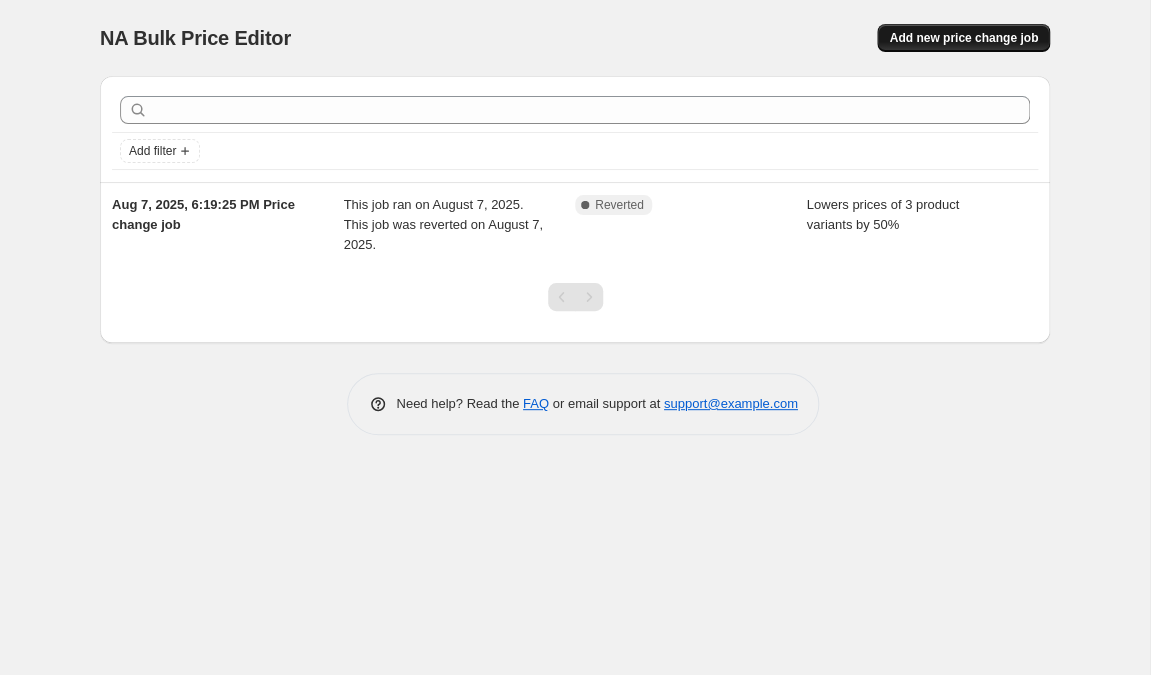 click on "Add new price change job" at bounding box center (963, 38) 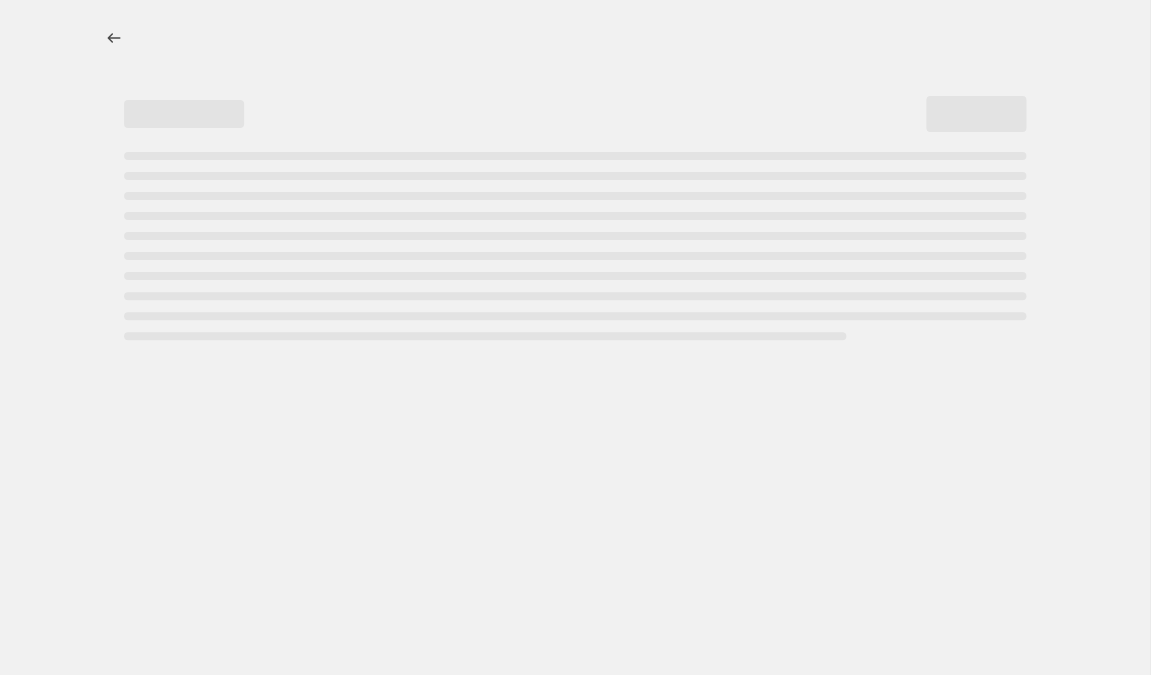 select on "percentage" 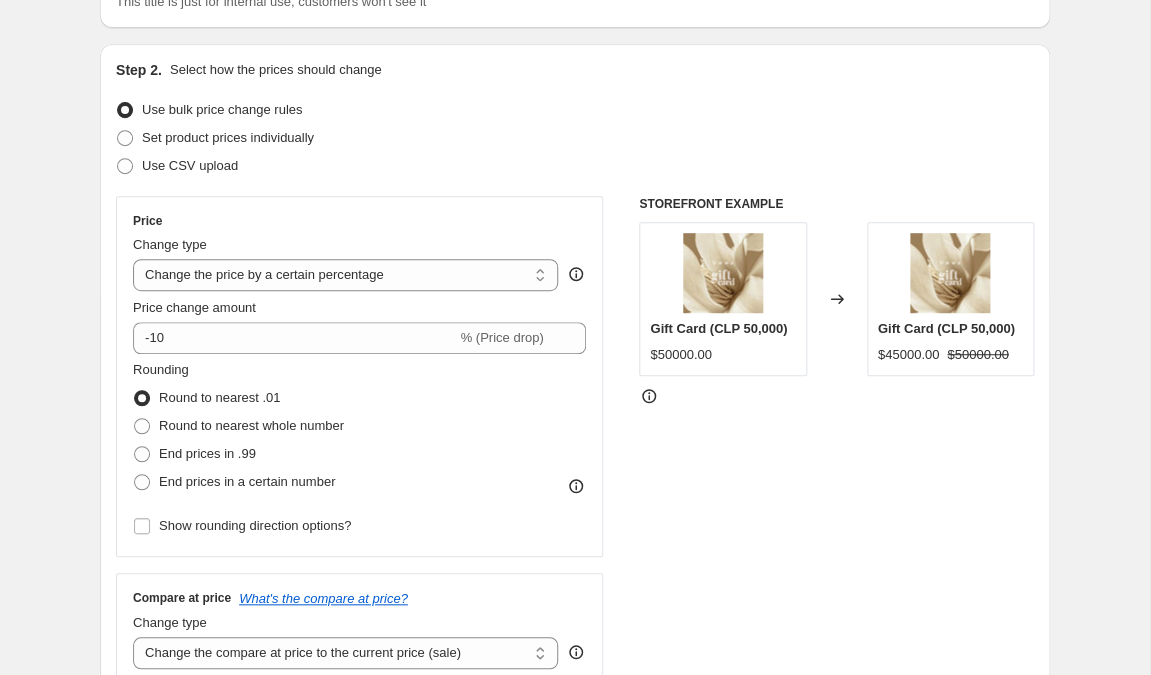 scroll, scrollTop: 176, scrollLeft: 0, axis: vertical 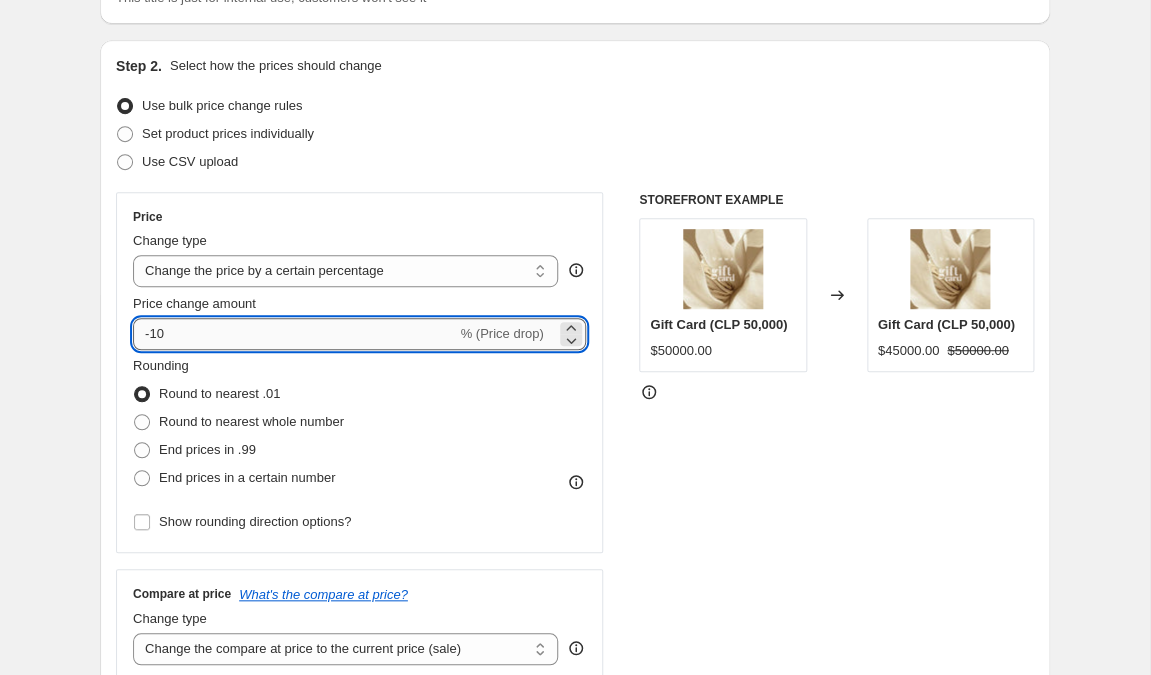 click on "-10" at bounding box center (294, 334) 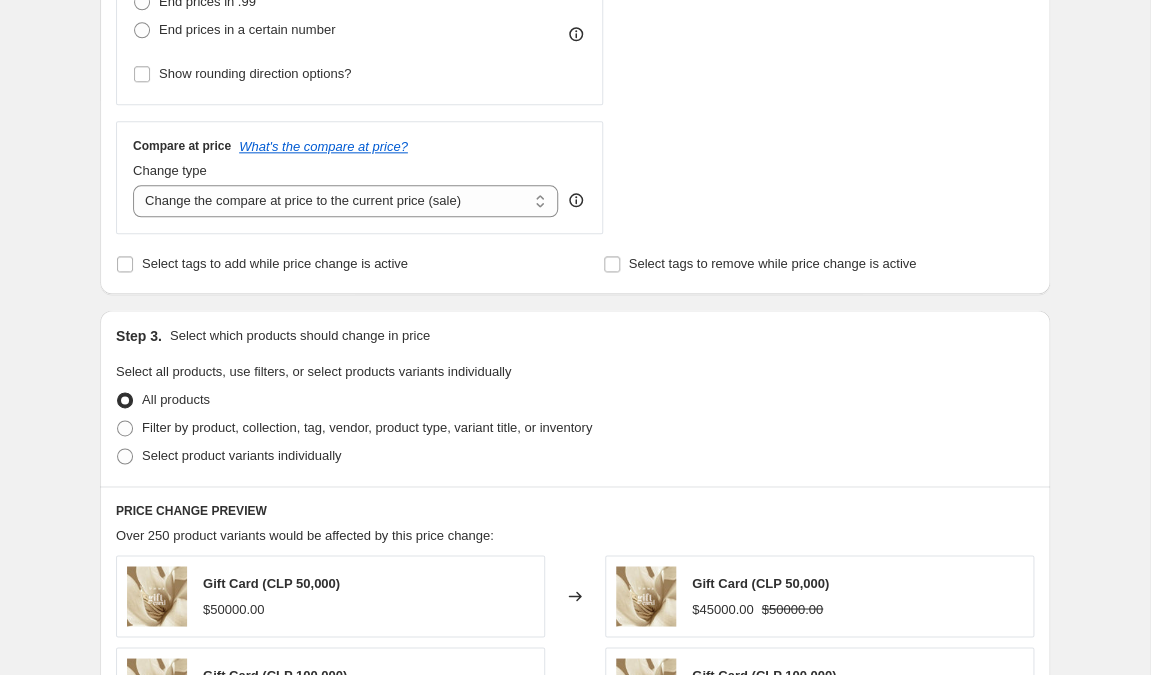 scroll, scrollTop: 634, scrollLeft: 0, axis: vertical 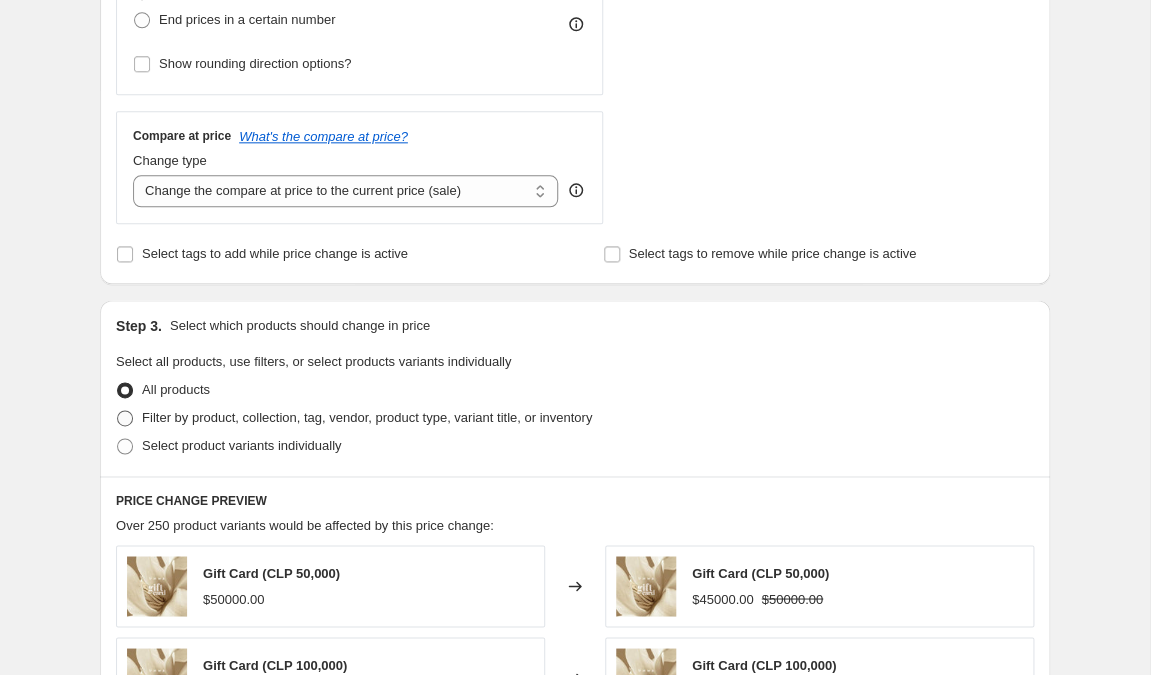 type on "-50" 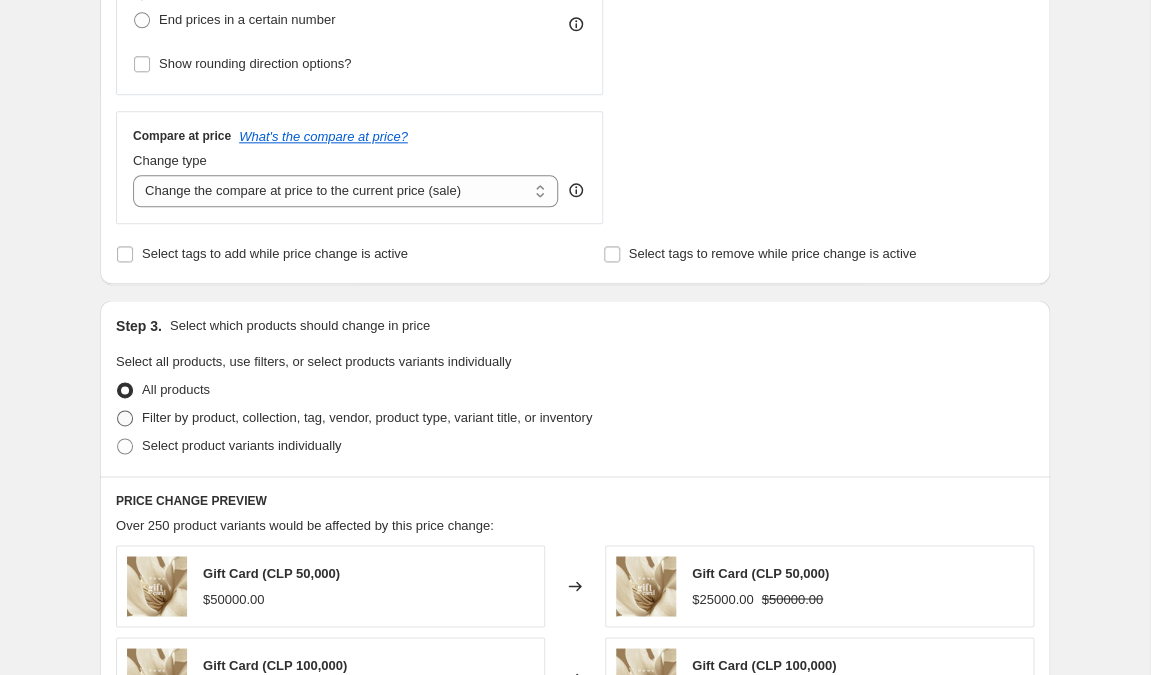 click at bounding box center [125, 418] 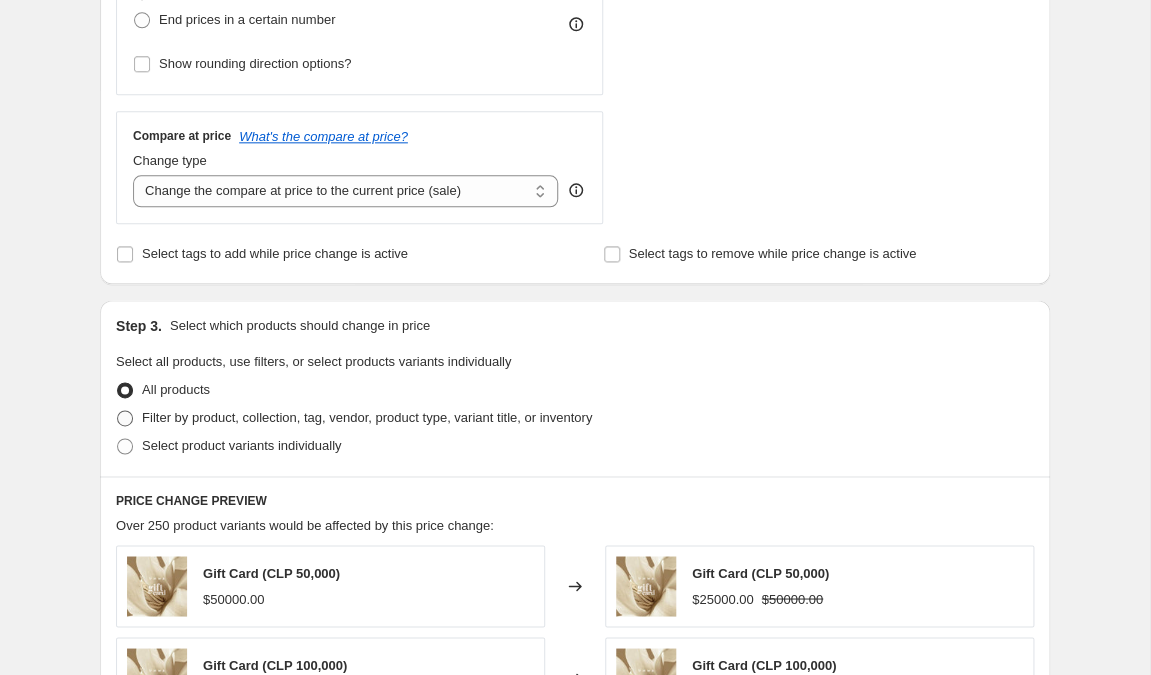 radio on "true" 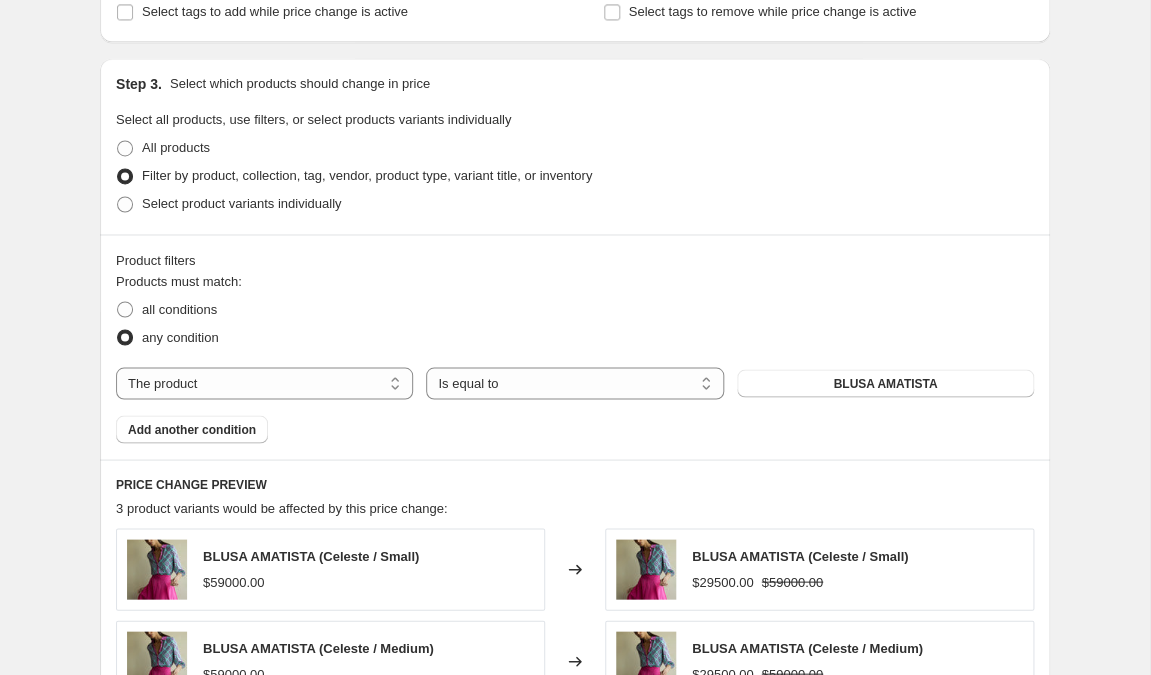 scroll, scrollTop: 890, scrollLeft: 0, axis: vertical 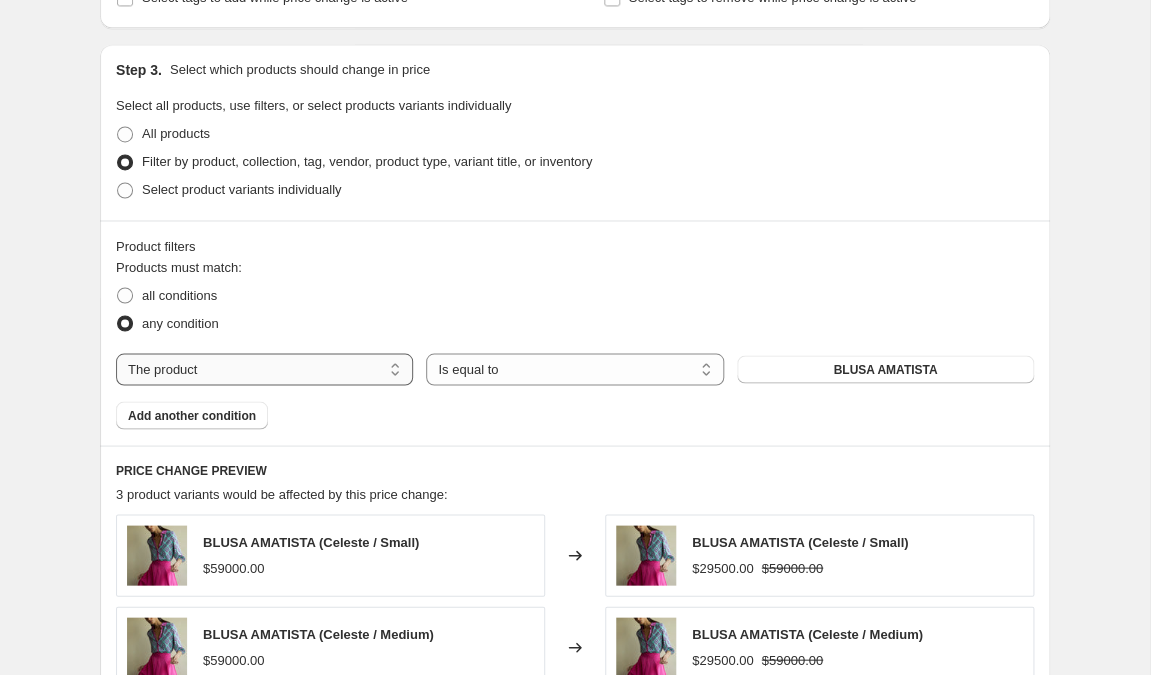 select on "collection" 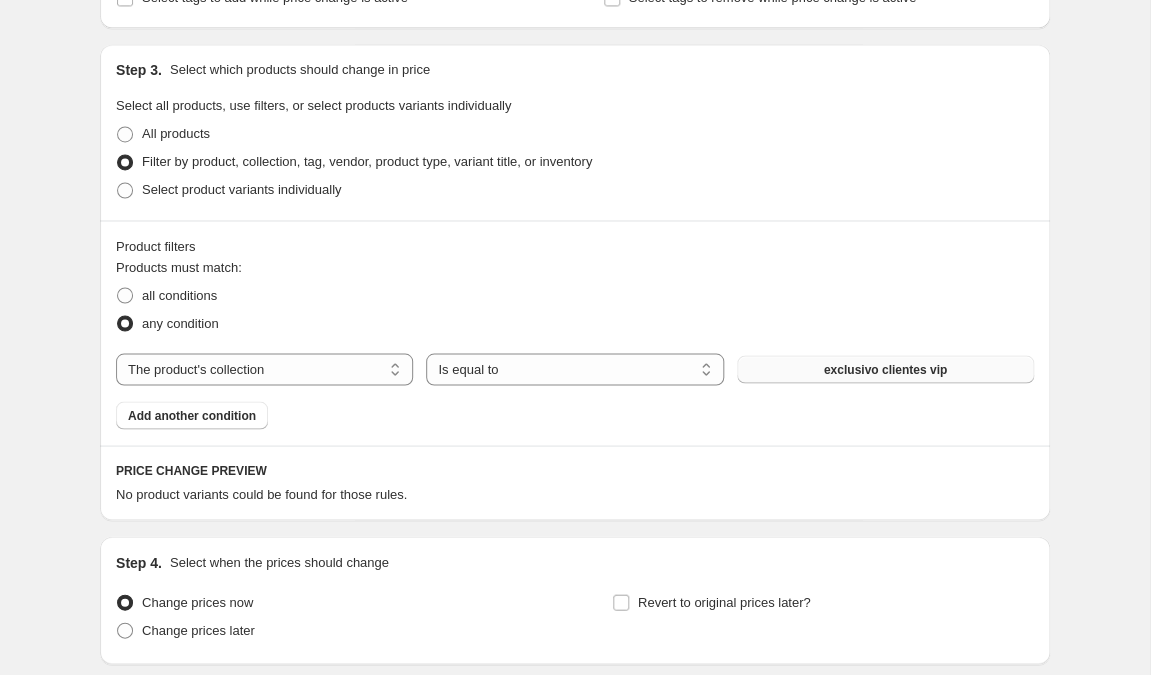 click on "exclusivo clientes vip" at bounding box center (885, 369) 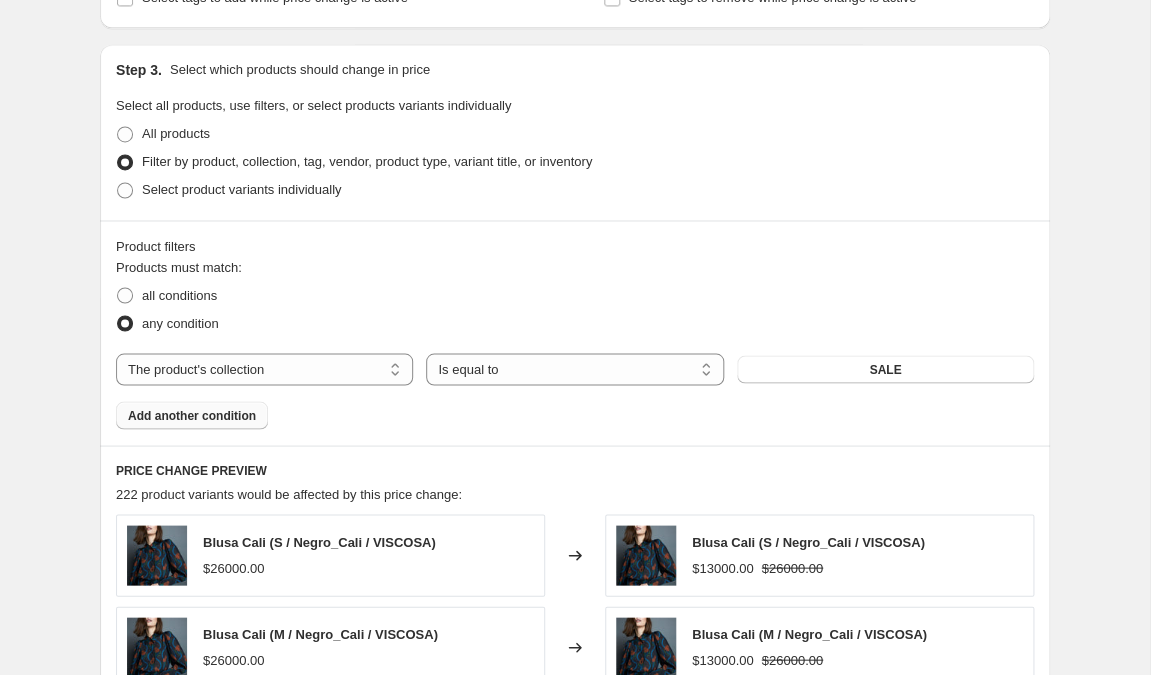 click on "Add another condition" at bounding box center [192, 415] 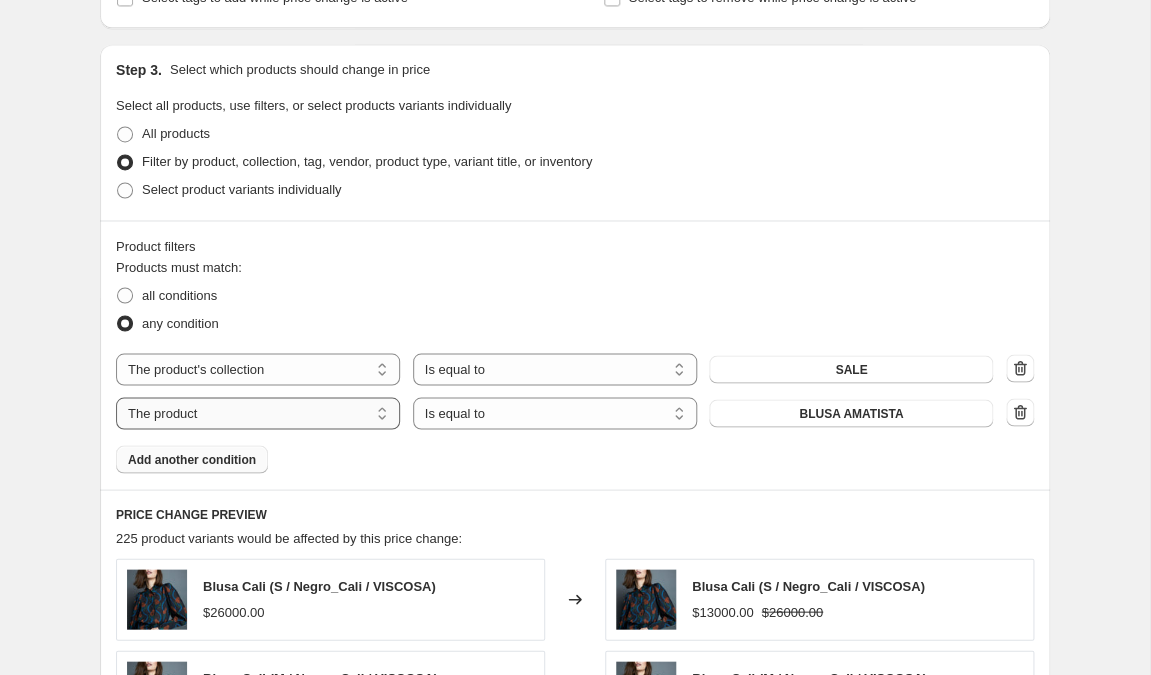 select on "product_status" 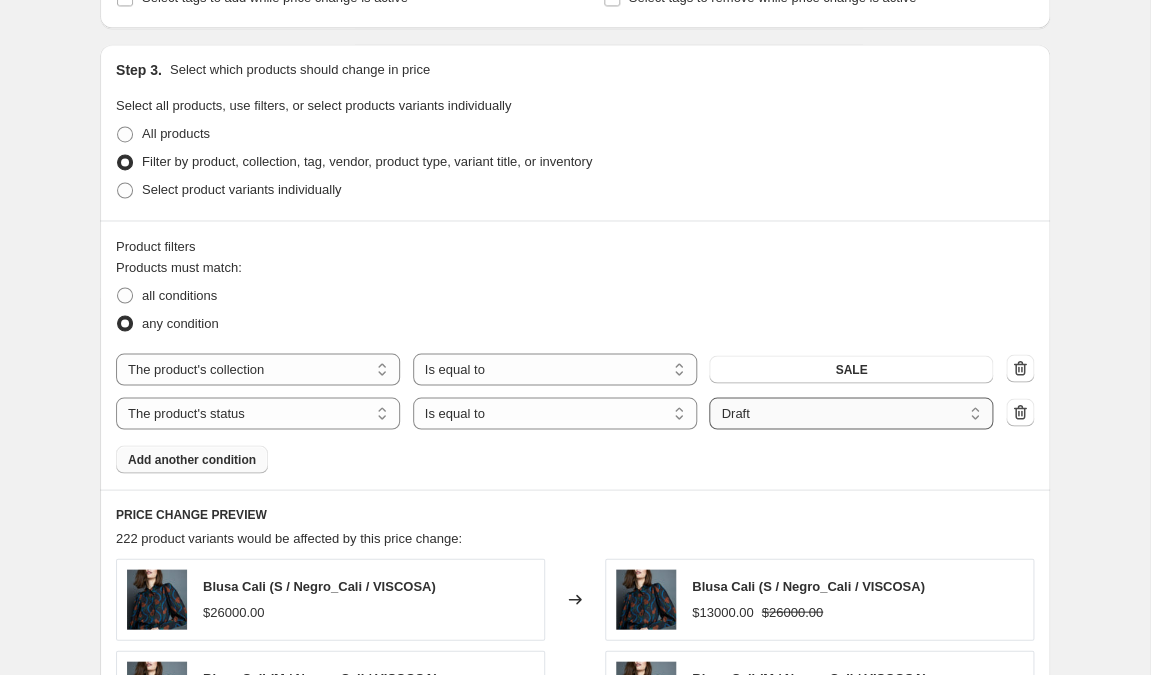 select on "active" 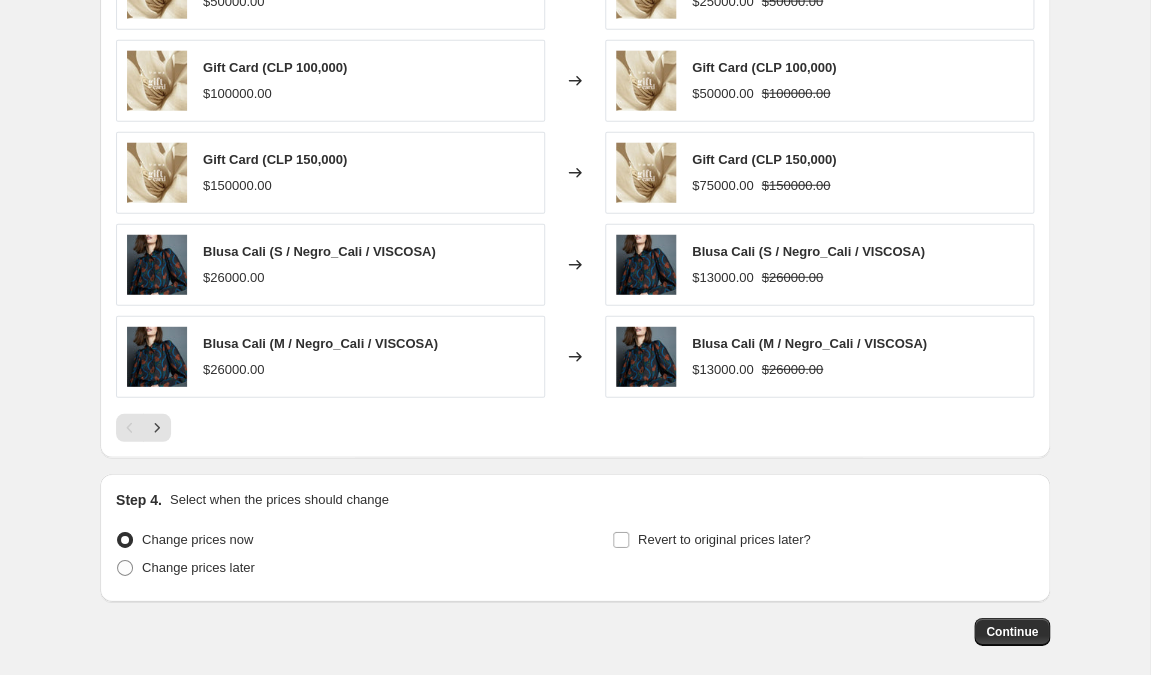 scroll, scrollTop: 1503, scrollLeft: 0, axis: vertical 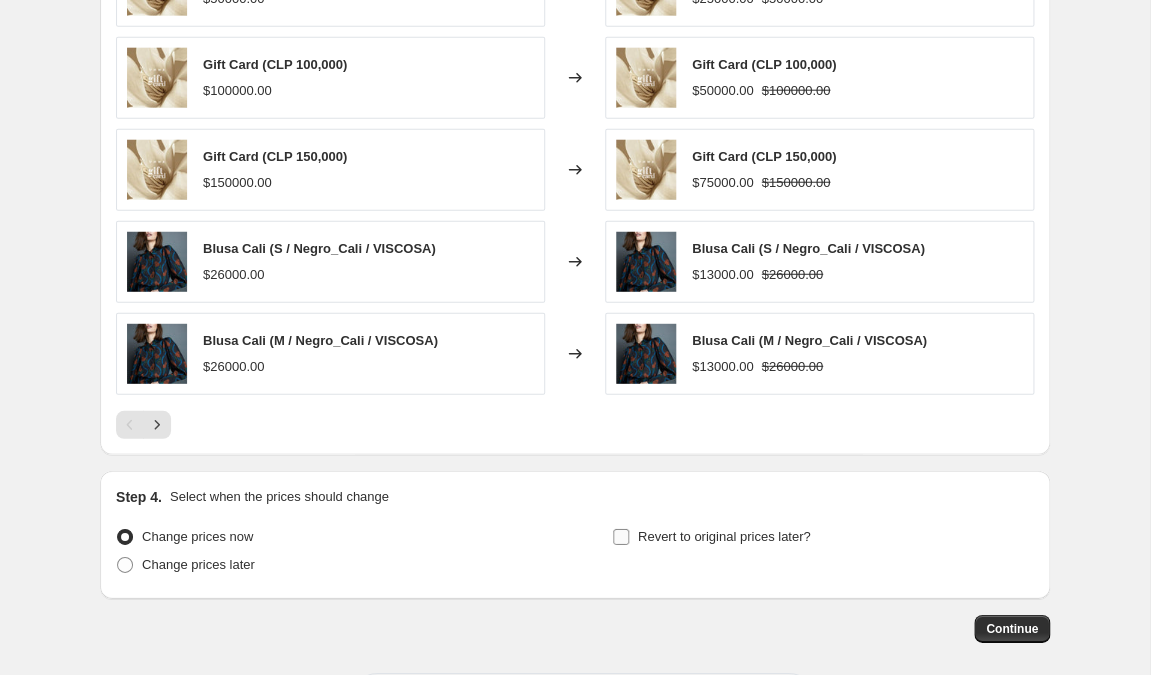 click on "Revert to original prices later?" at bounding box center [621, 537] 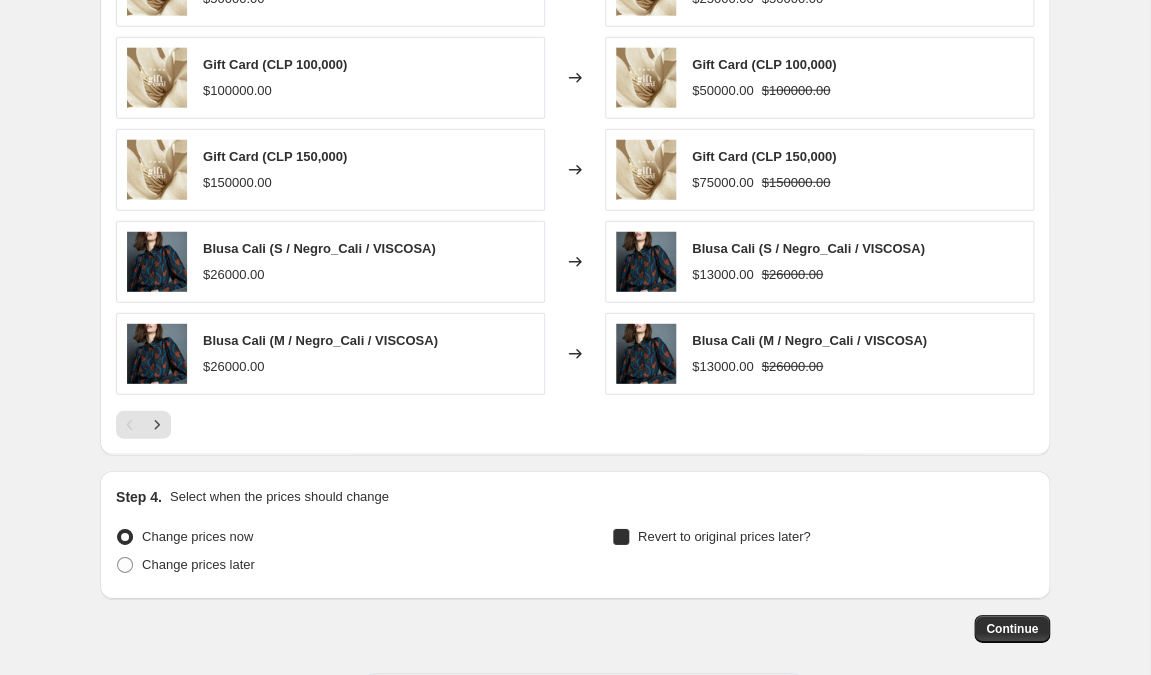 checkbox on "true" 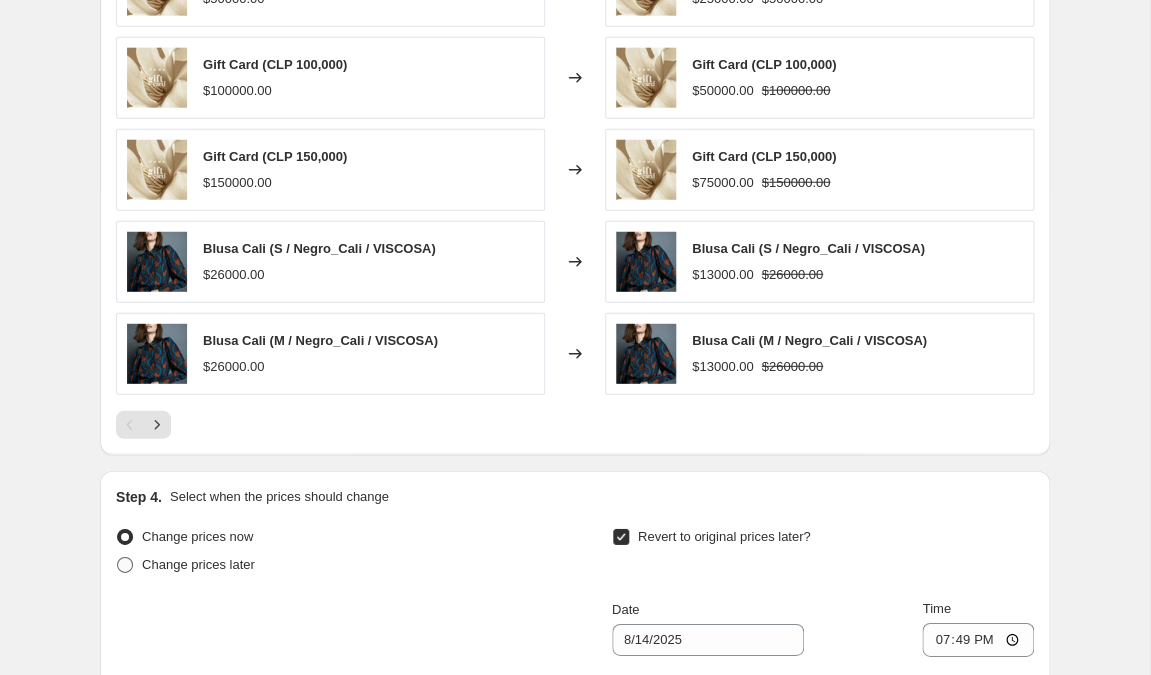 click at bounding box center (125, 565) 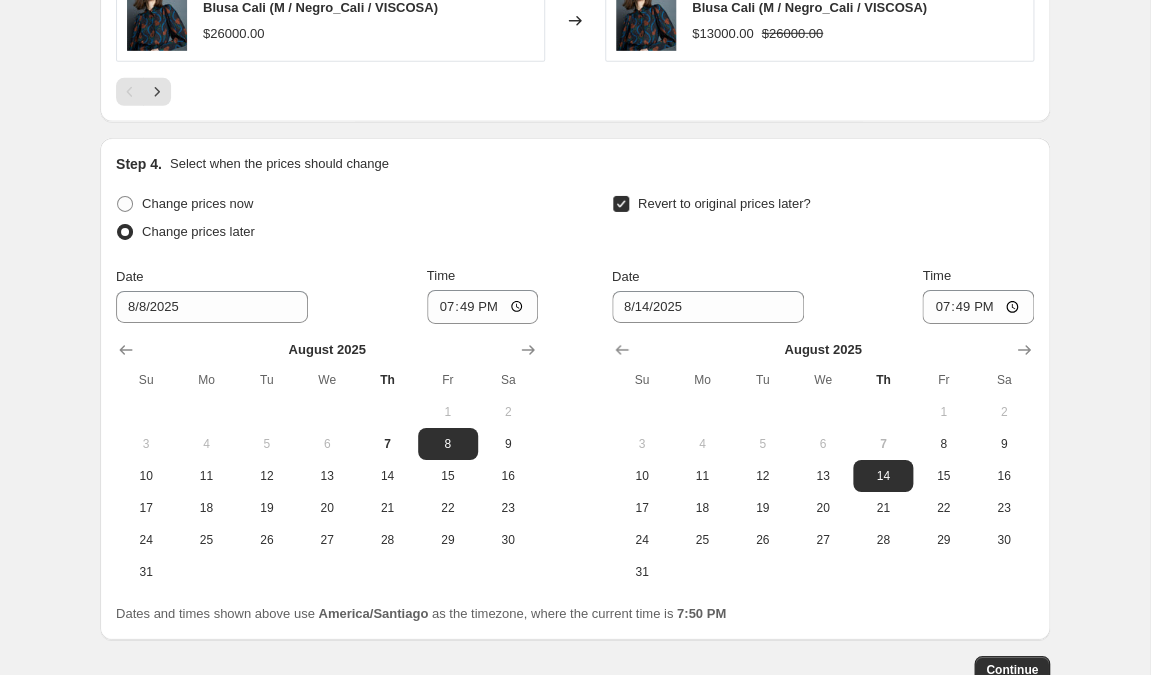 scroll, scrollTop: 1841, scrollLeft: 0, axis: vertical 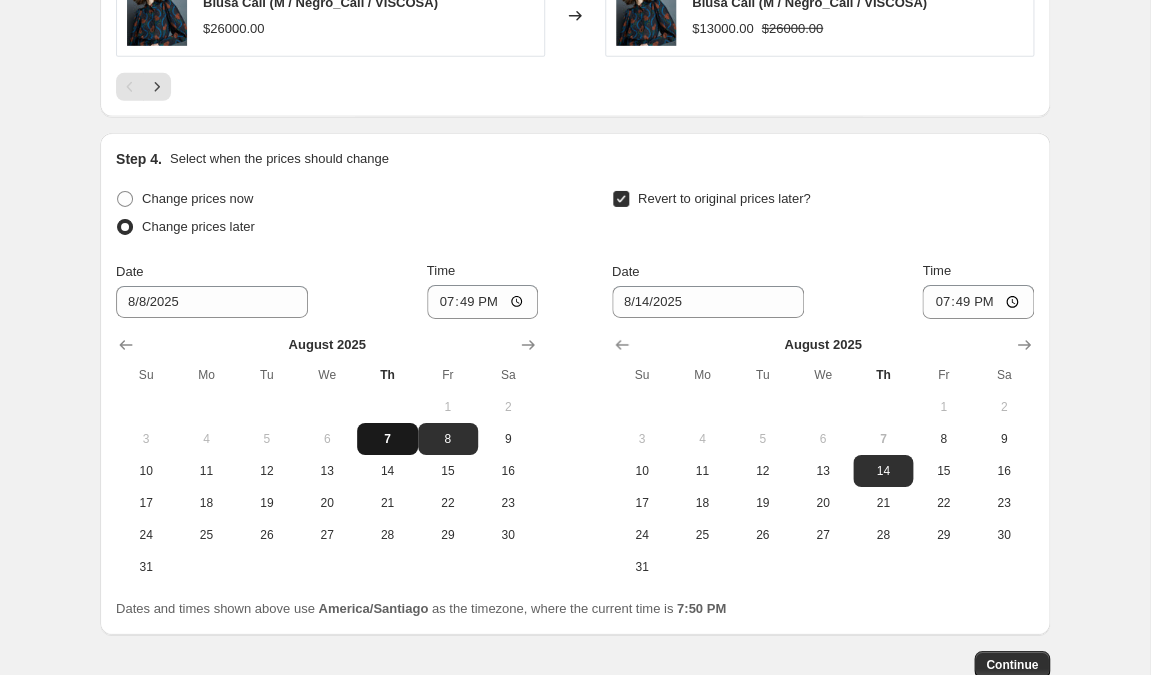 click on "7" at bounding box center (387, 439) 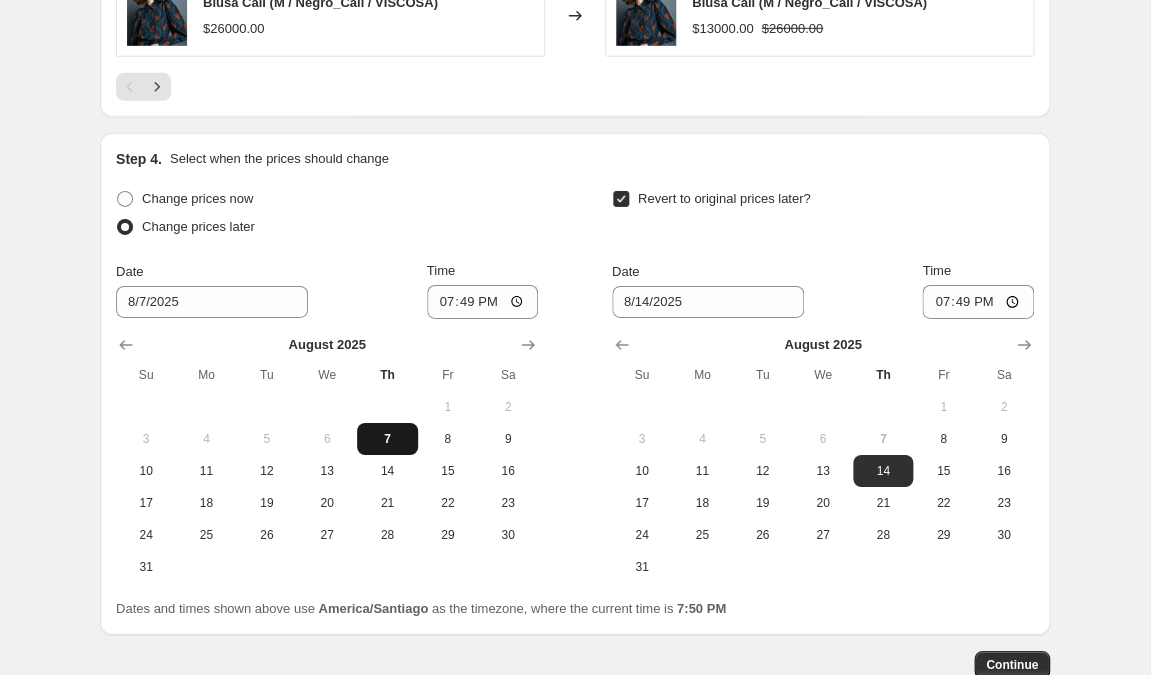 type on "8/7/2025" 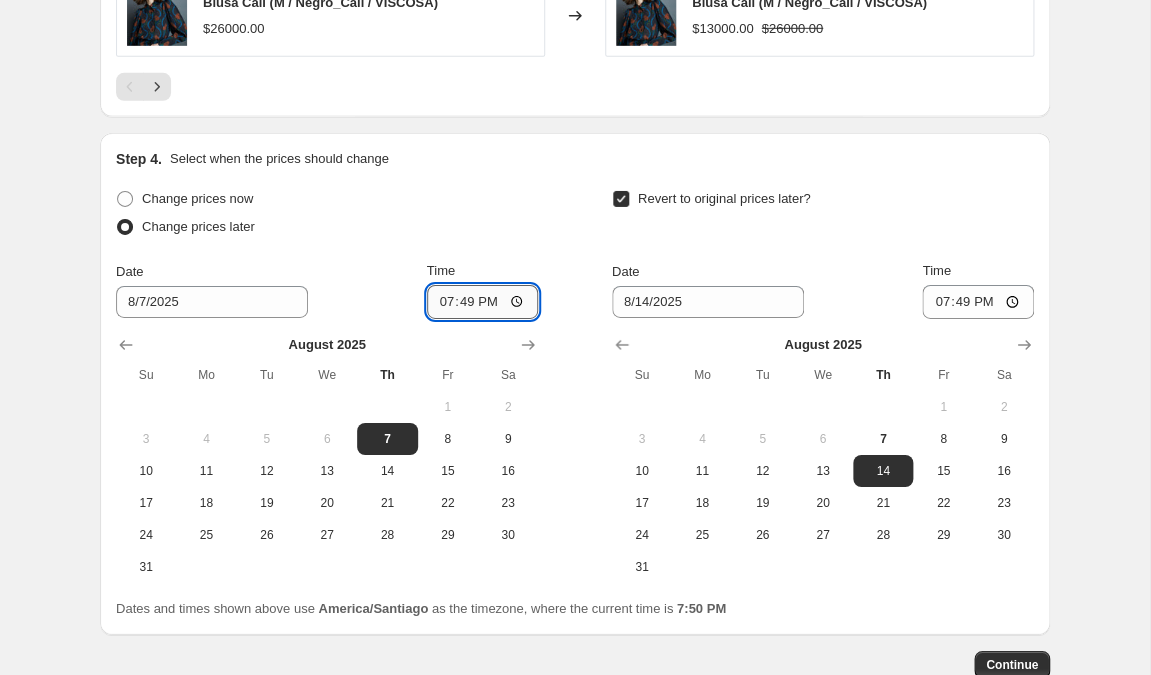 click on "19:49" at bounding box center (483, 302) 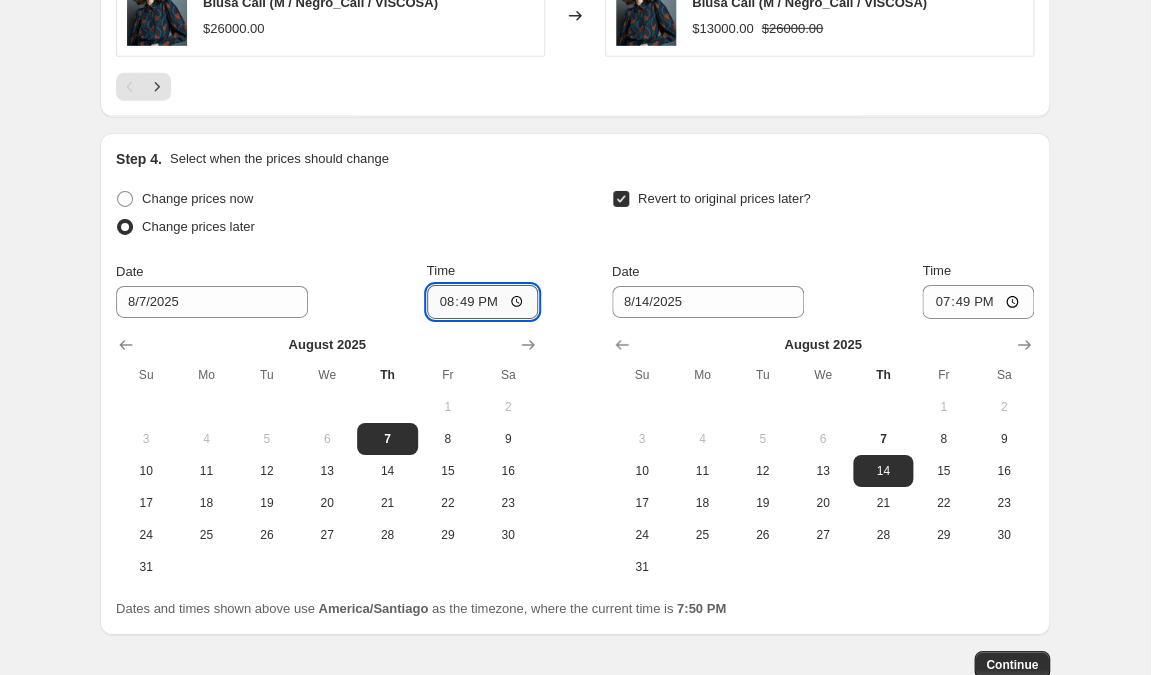 type on "20:00" 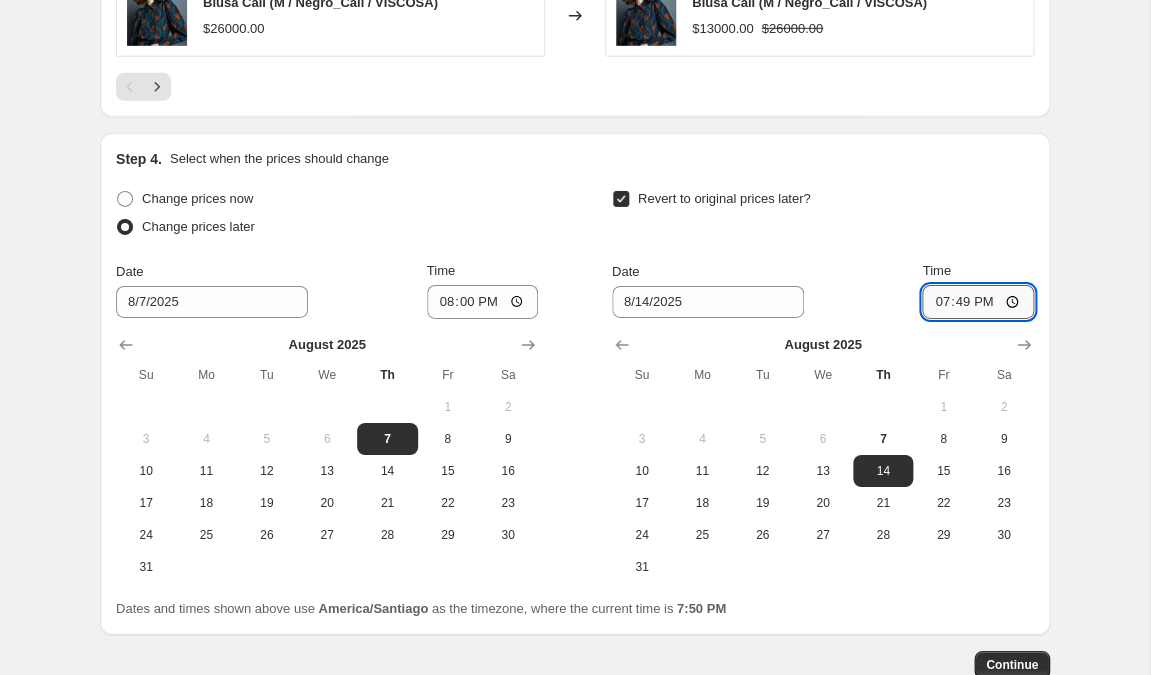 click on "19:49" at bounding box center (978, 302) 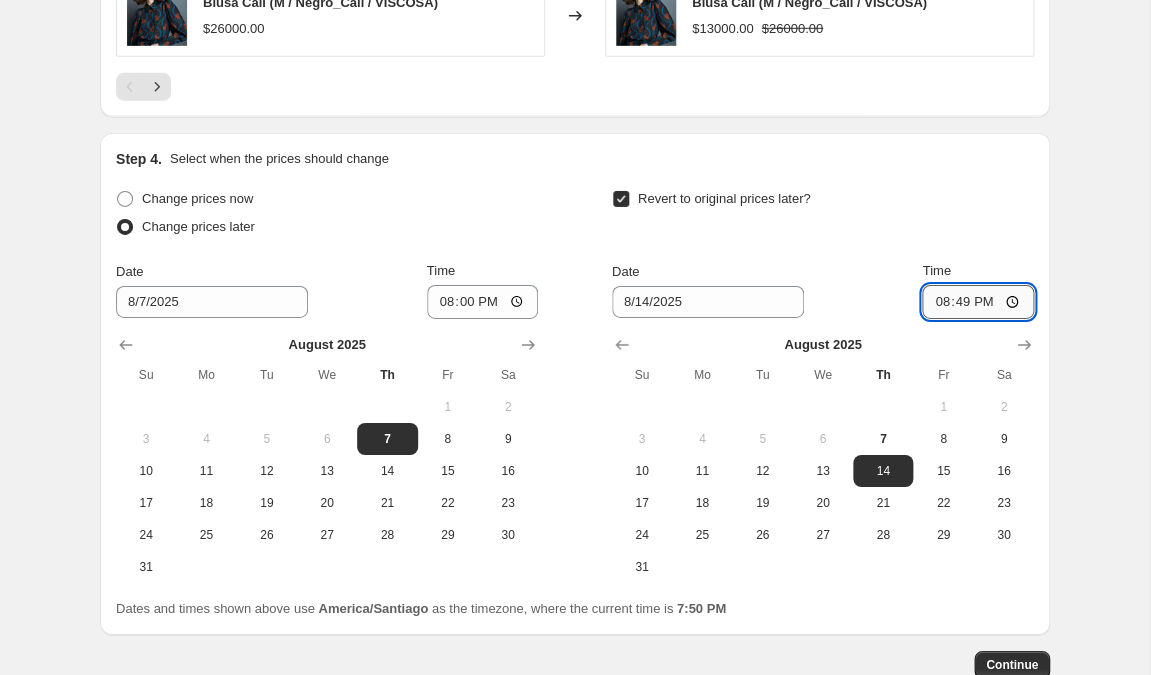 type on "20:05" 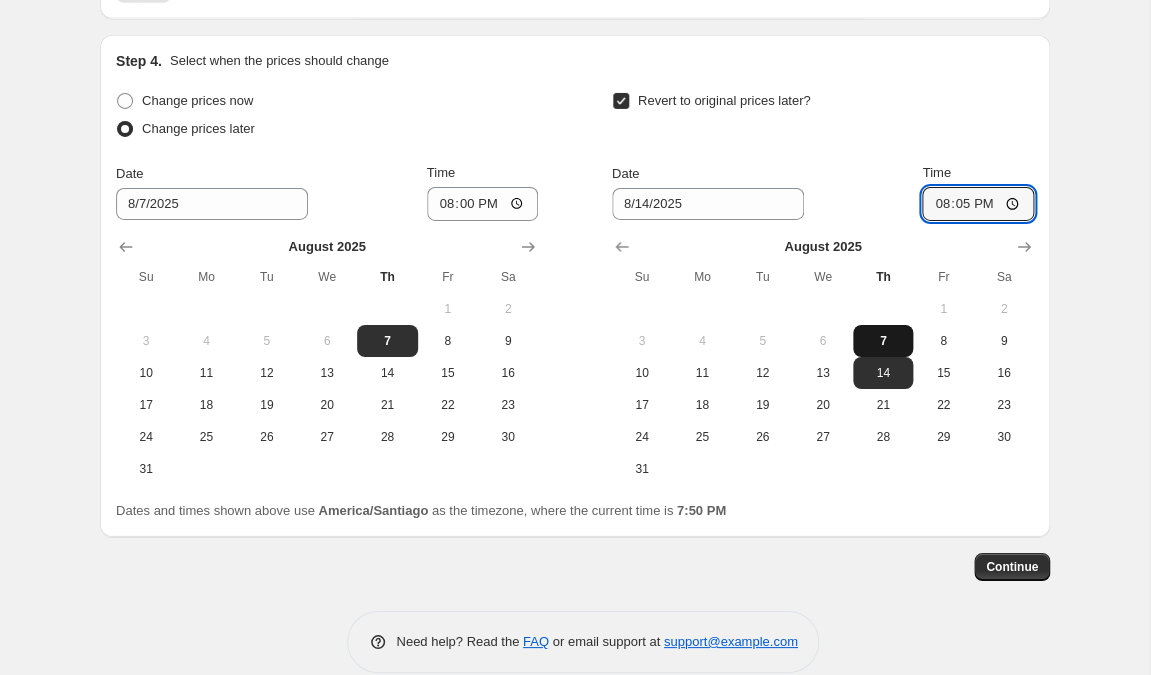 scroll, scrollTop: 1944, scrollLeft: 0, axis: vertical 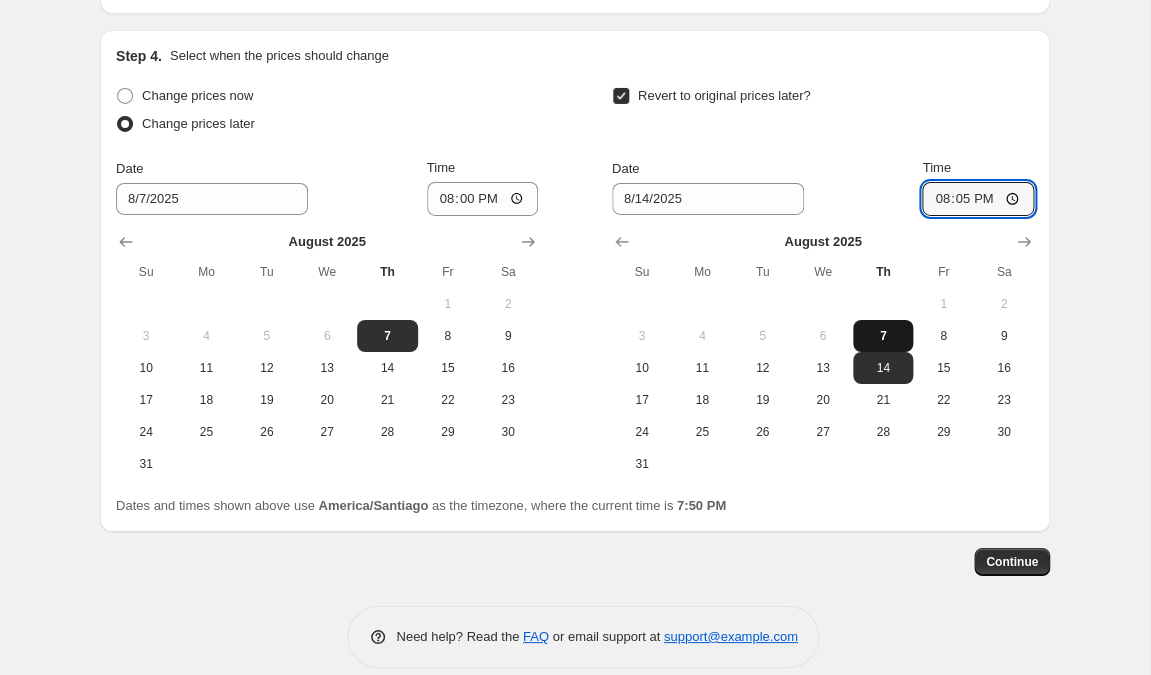 click on "7" at bounding box center [883, 336] 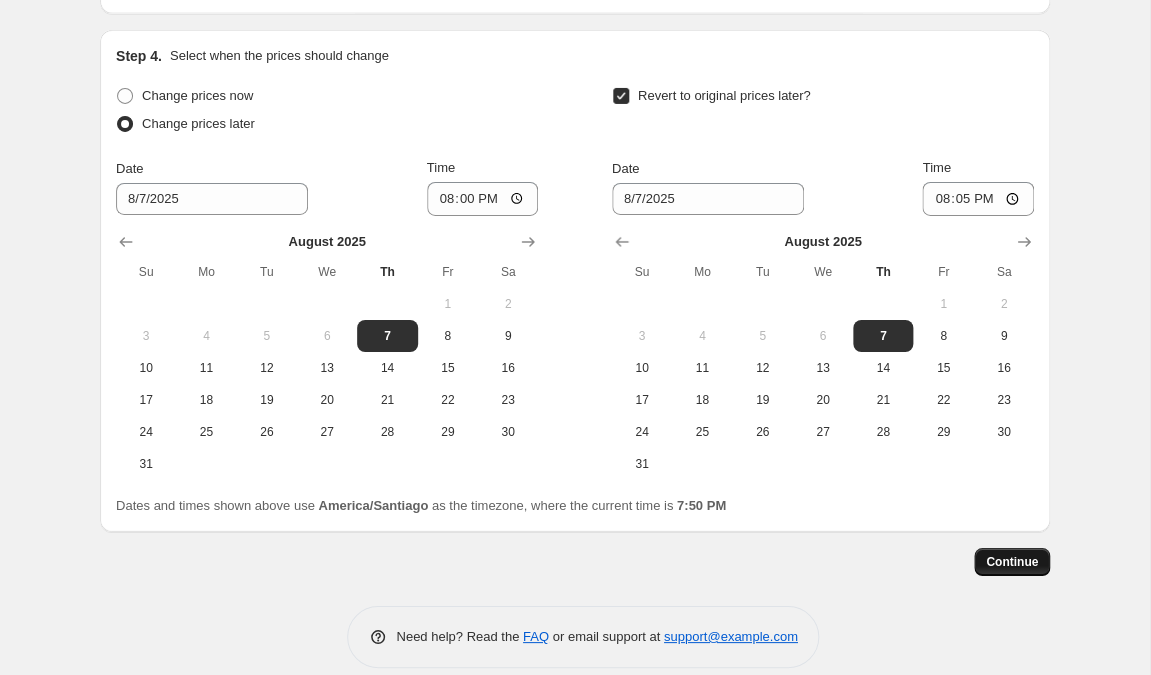 click on "Continue" at bounding box center [1012, 562] 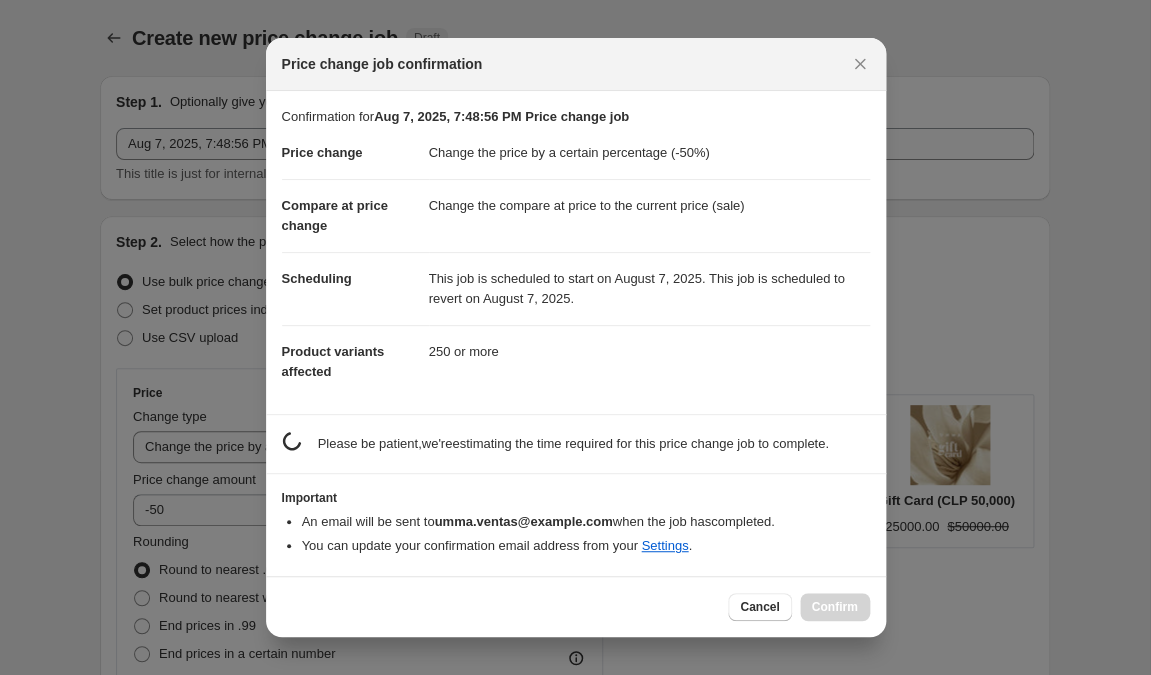 scroll, scrollTop: 0, scrollLeft: 0, axis: both 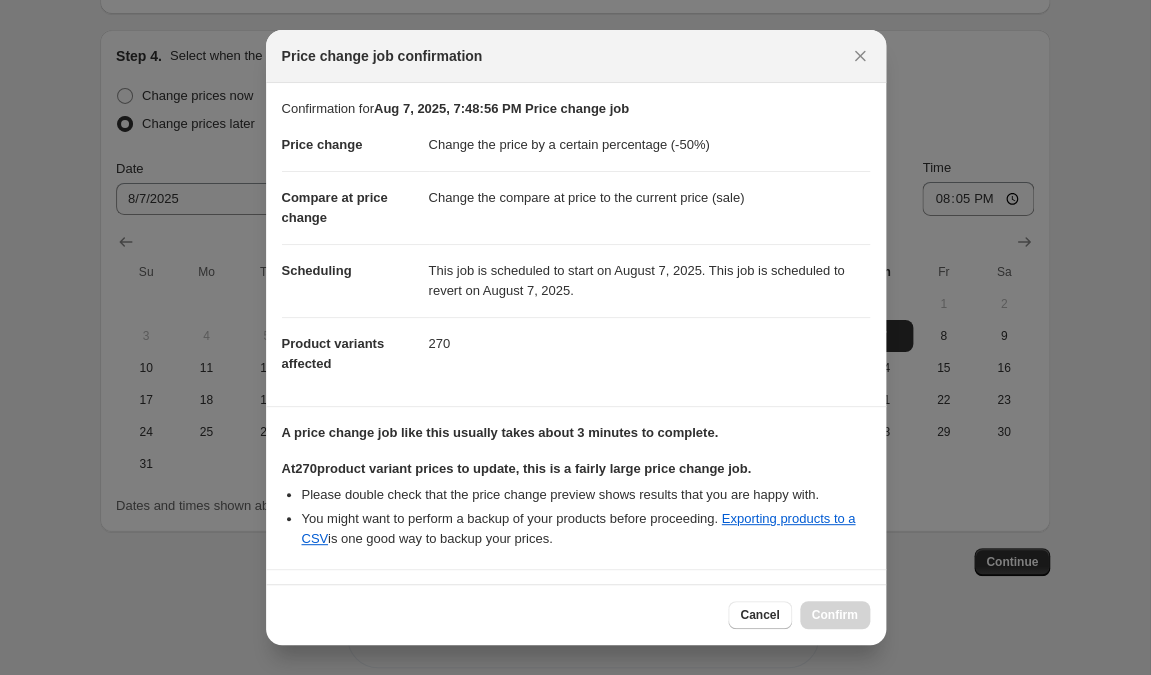 click on "Cancel Confirm" at bounding box center (798, 615) 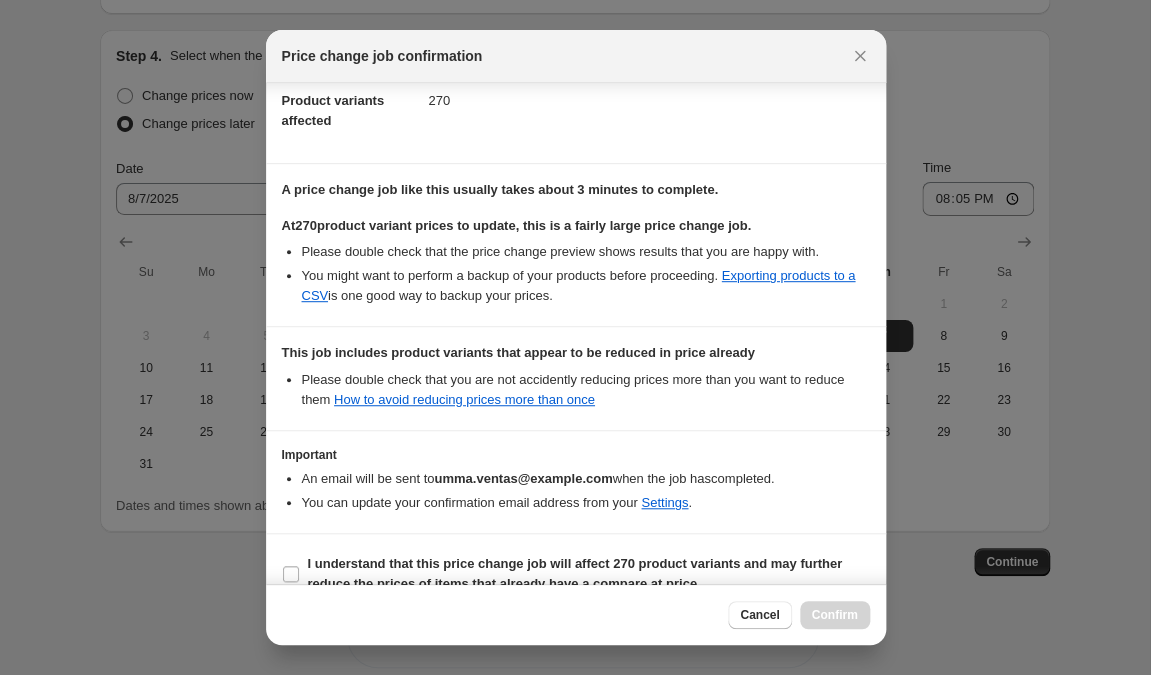 scroll, scrollTop: 275, scrollLeft: 0, axis: vertical 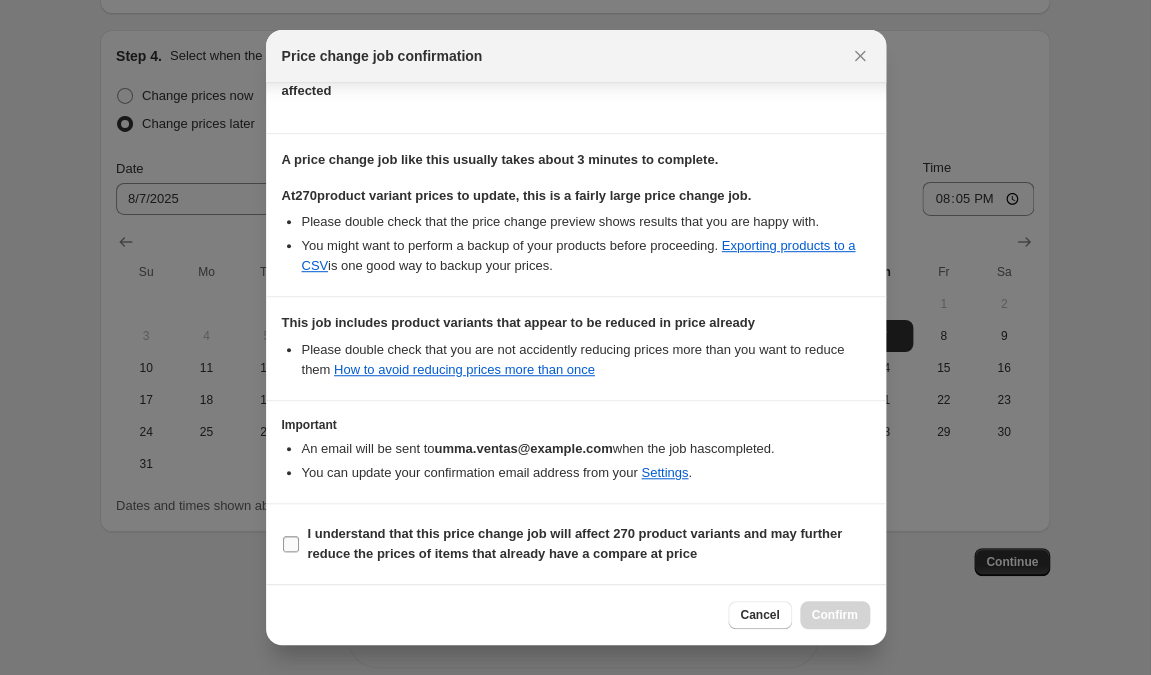 click on "I understand that this price change job will affect 270 product variants and may further reduce the prices of items that already have a compare at price" at bounding box center (291, 544) 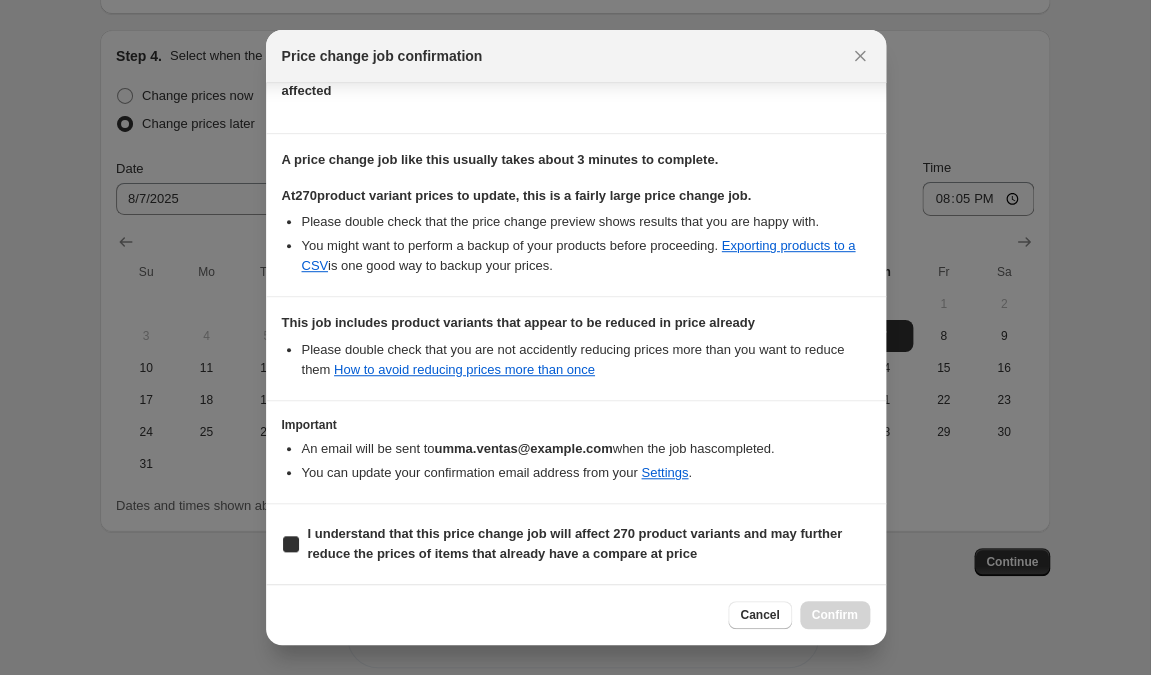 checkbox on "true" 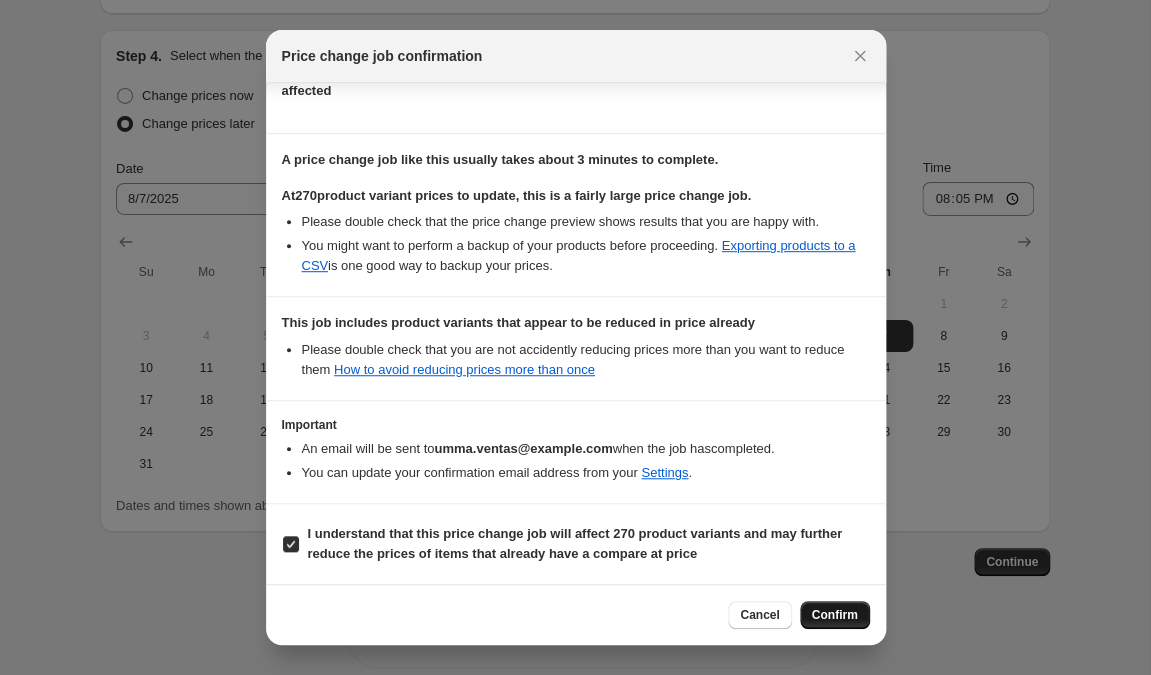 click on "Confirm" at bounding box center [835, 615] 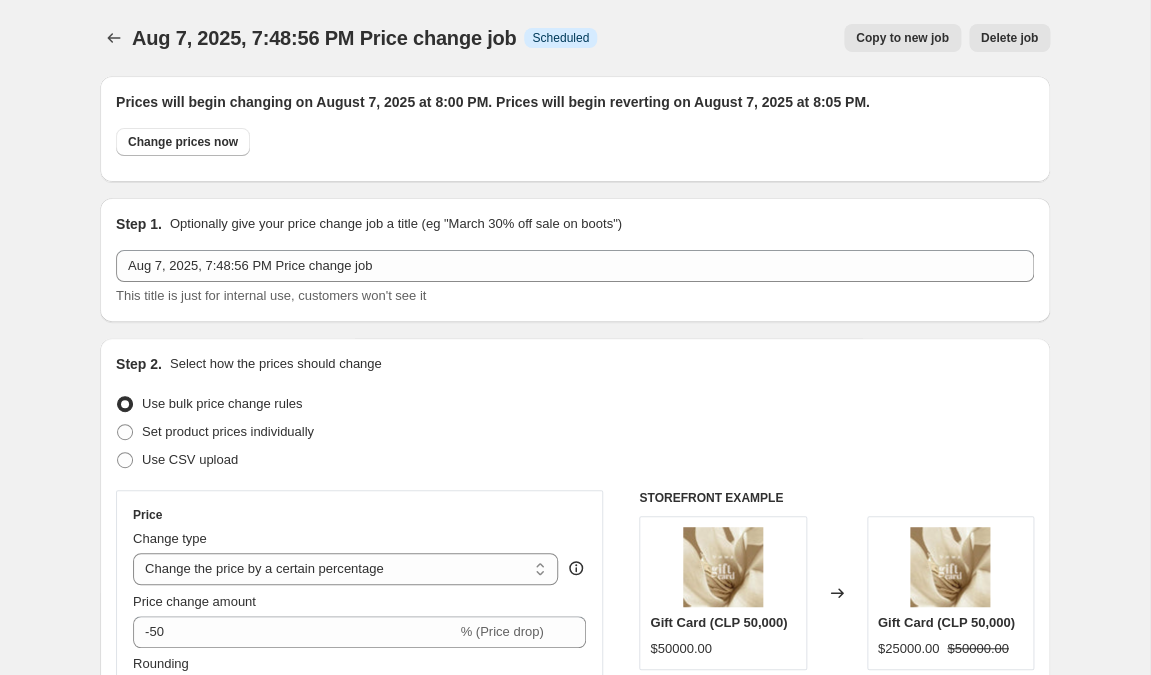 scroll, scrollTop: 275, scrollLeft: 0, axis: vertical 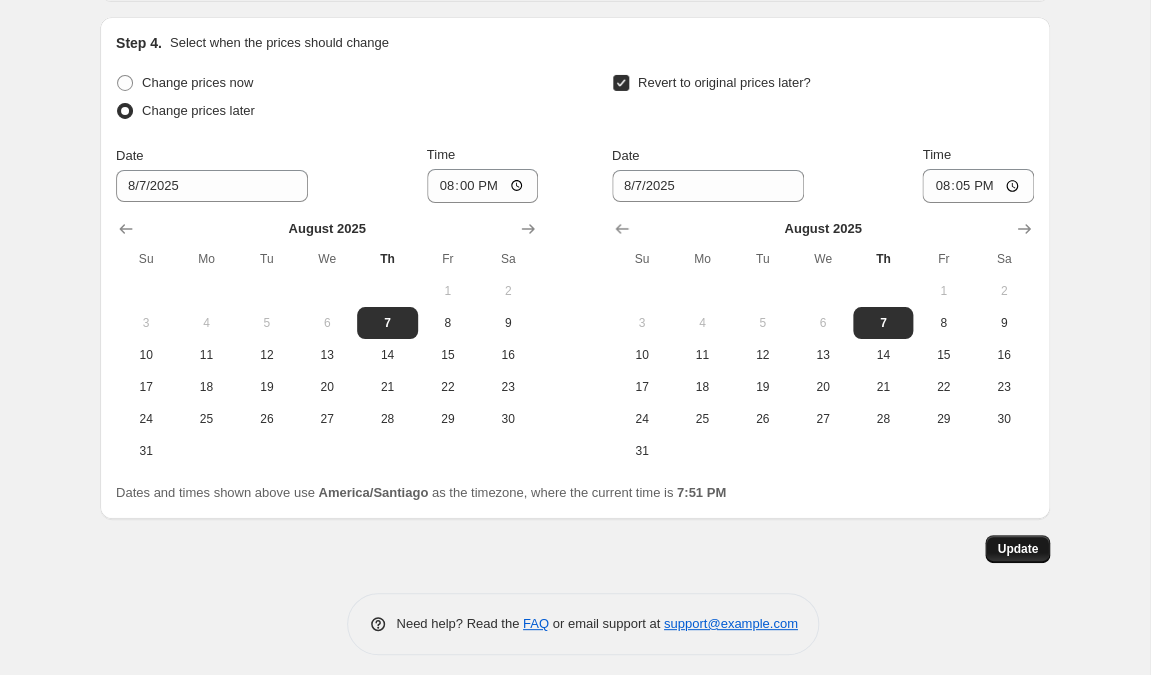 click on "Update" at bounding box center (1017, 549) 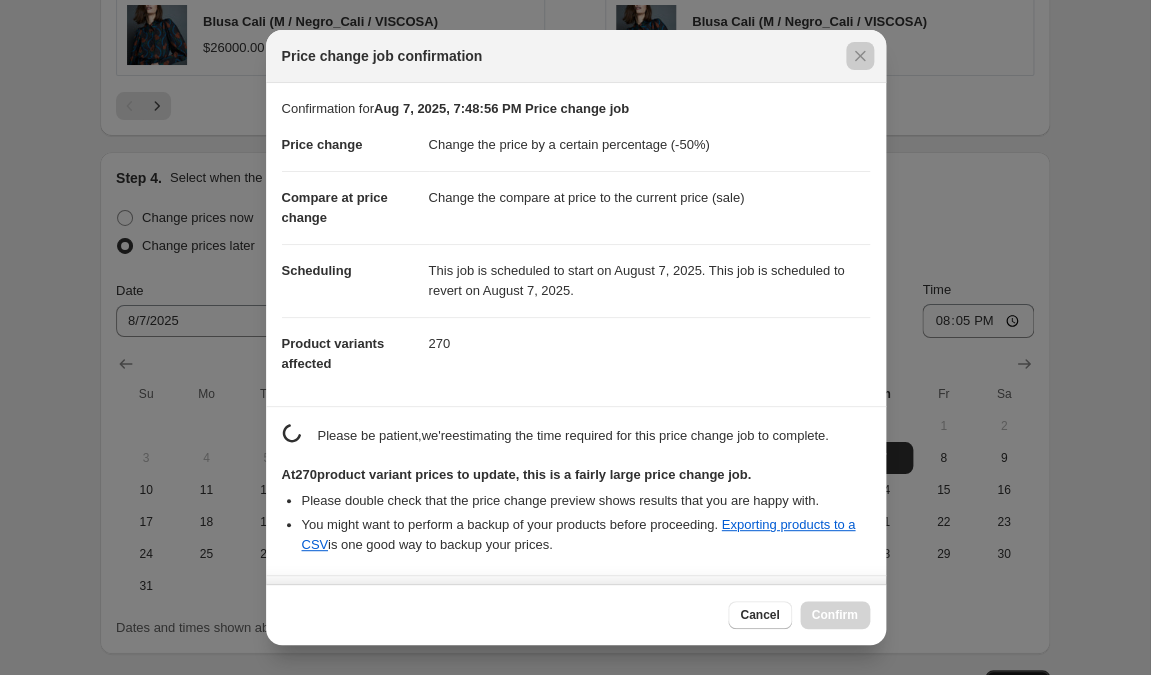 click at bounding box center (575, 337) 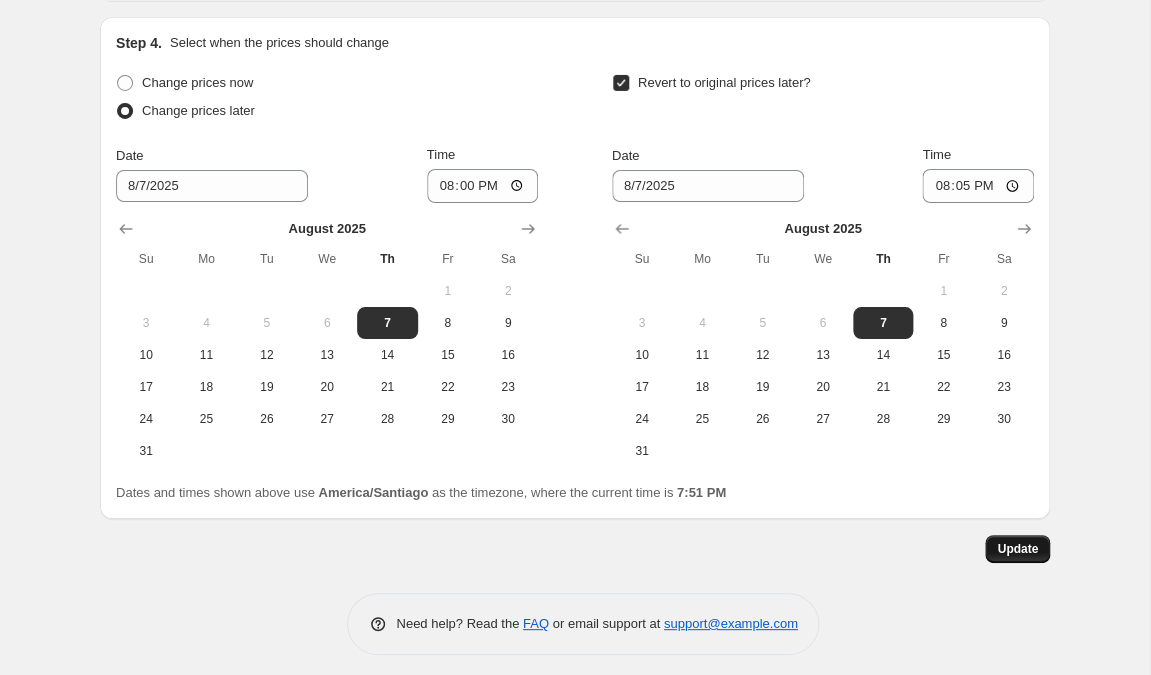 click on "Update" at bounding box center [1017, 549] 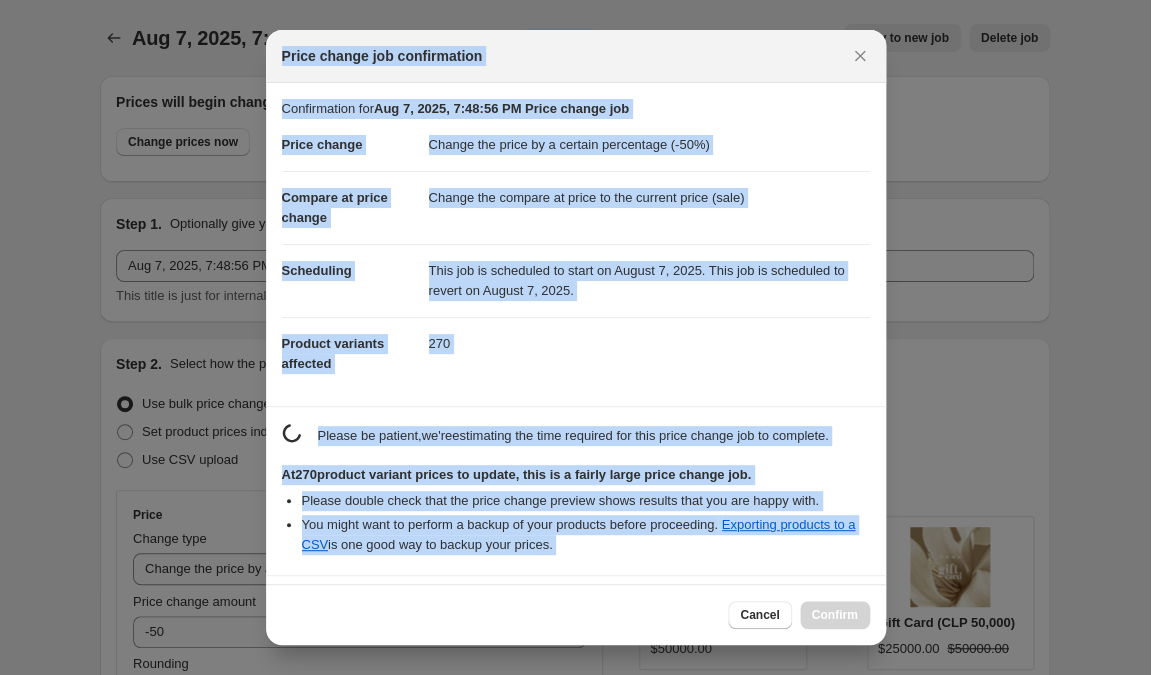 scroll, scrollTop: 0, scrollLeft: 0, axis: both 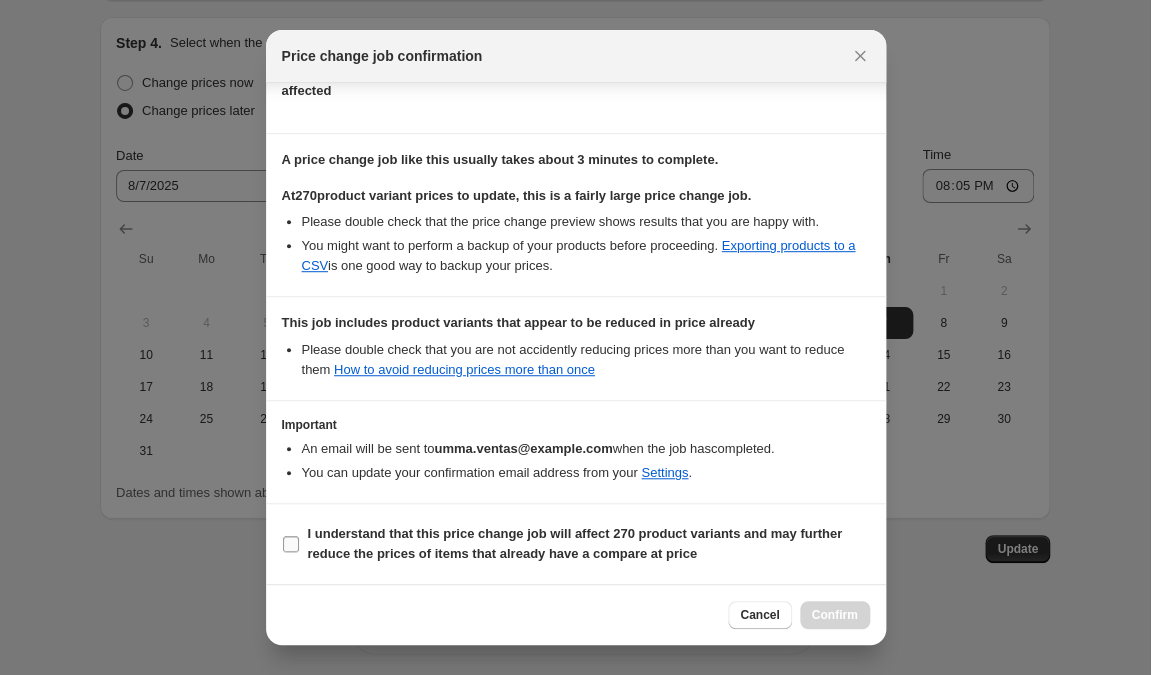 click on "I understand that this price change job will affect 270 product variants and may further reduce the prices of items that already have a compare at price" at bounding box center (291, 544) 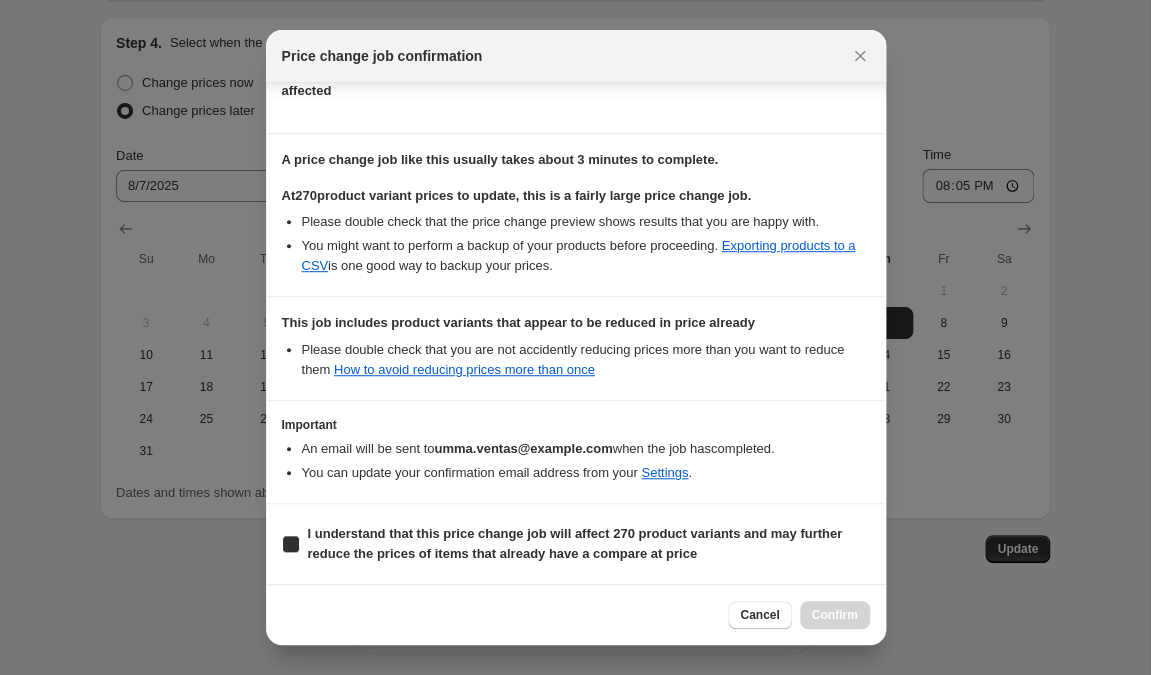 checkbox on "true" 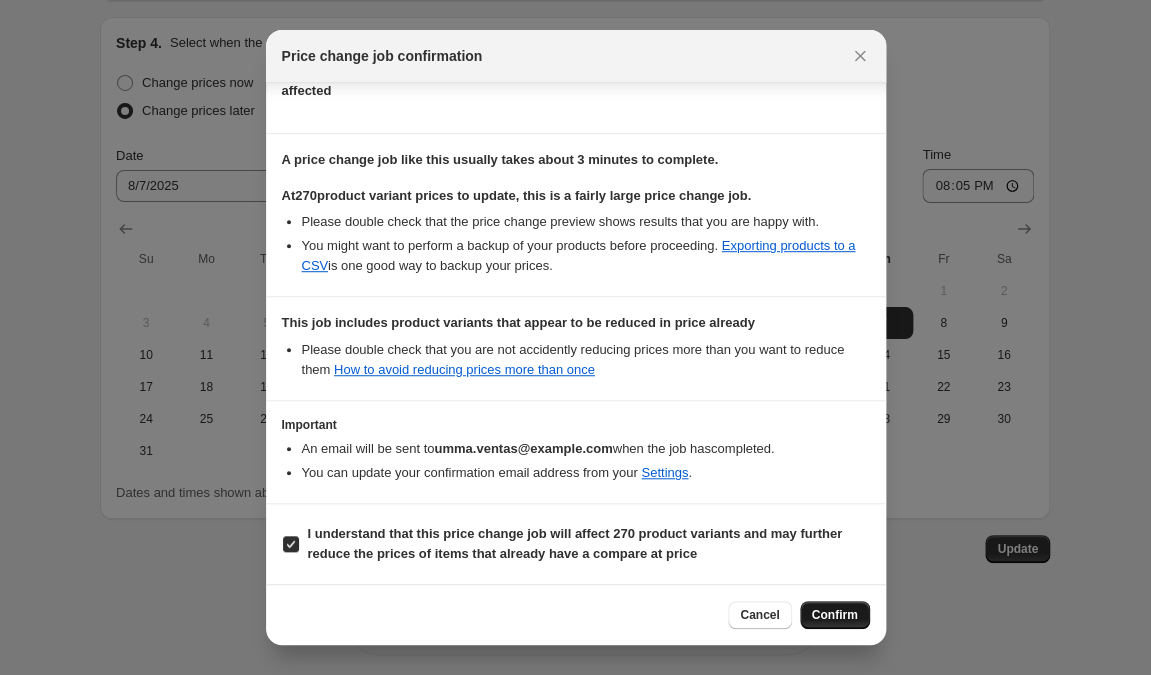 click on "Confirm" at bounding box center [835, 615] 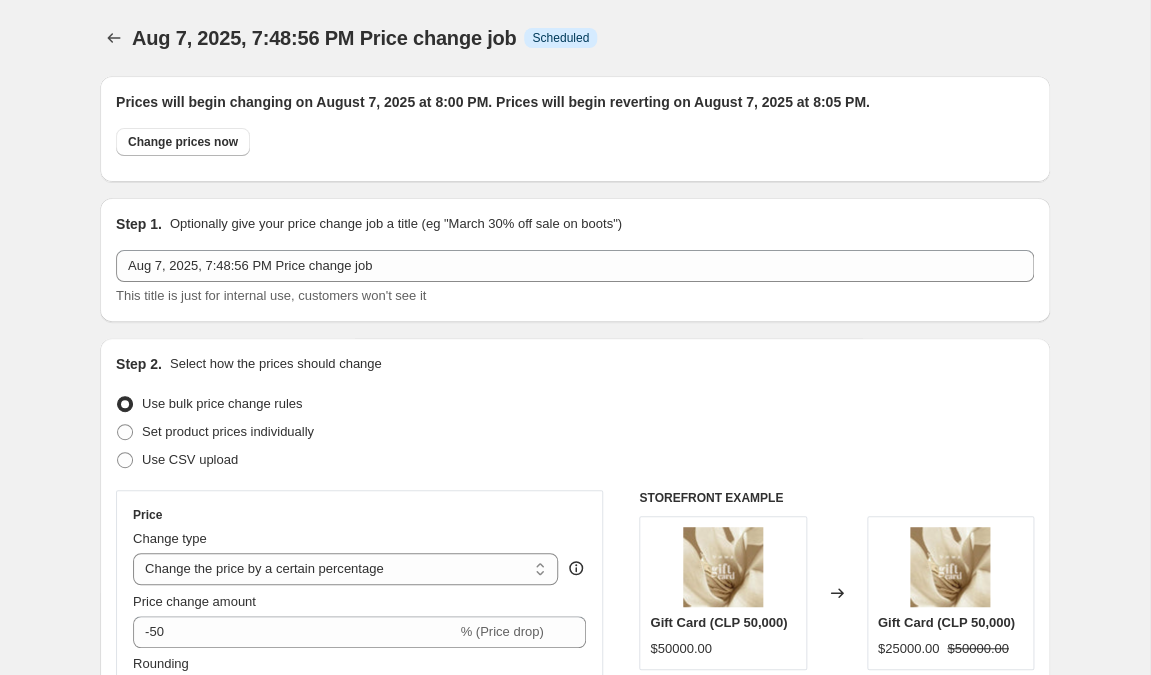 scroll, scrollTop: 2079, scrollLeft: 0, axis: vertical 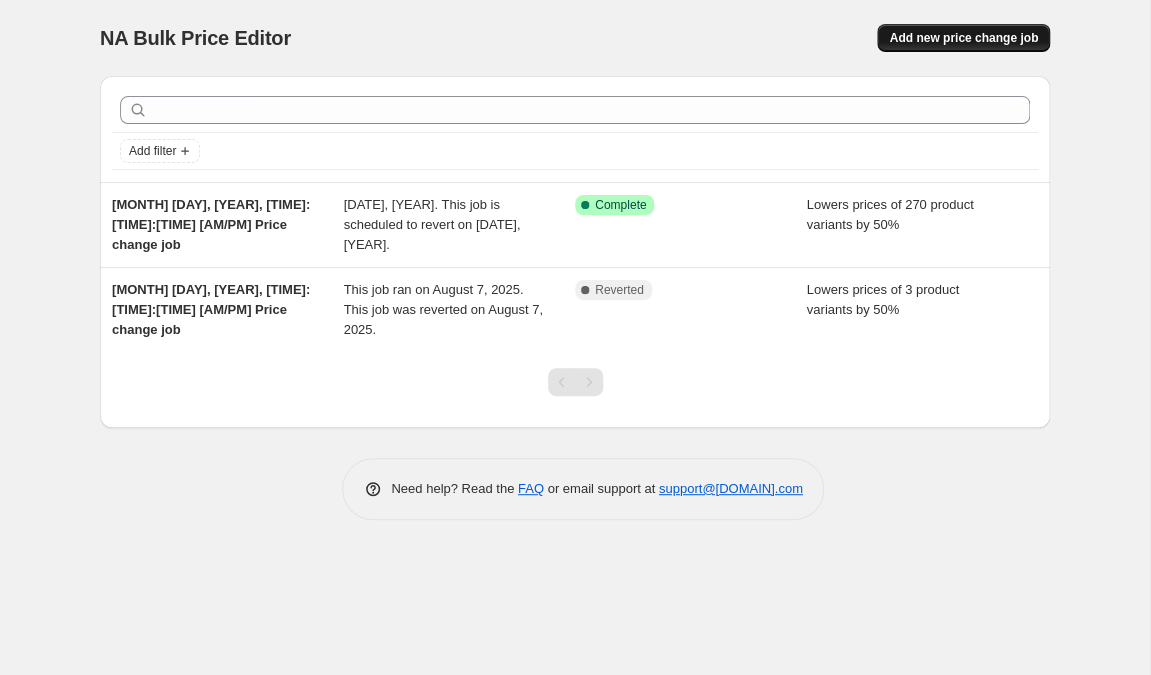 click on "Add new price change job" at bounding box center (963, 38) 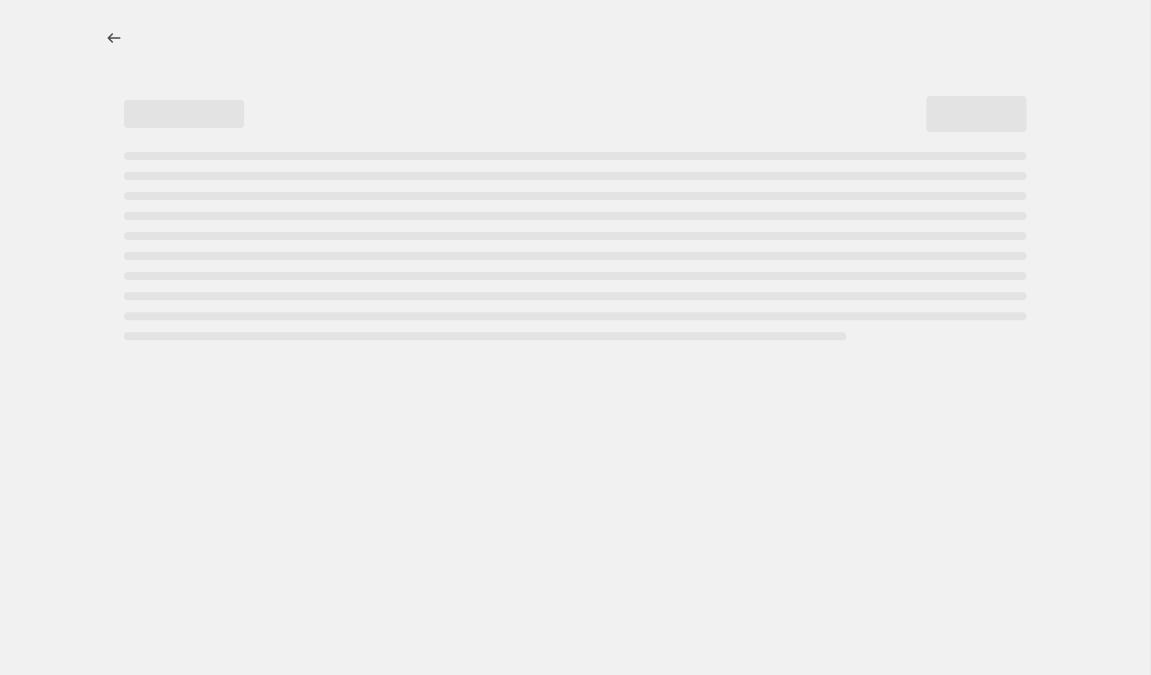 select on "percentage" 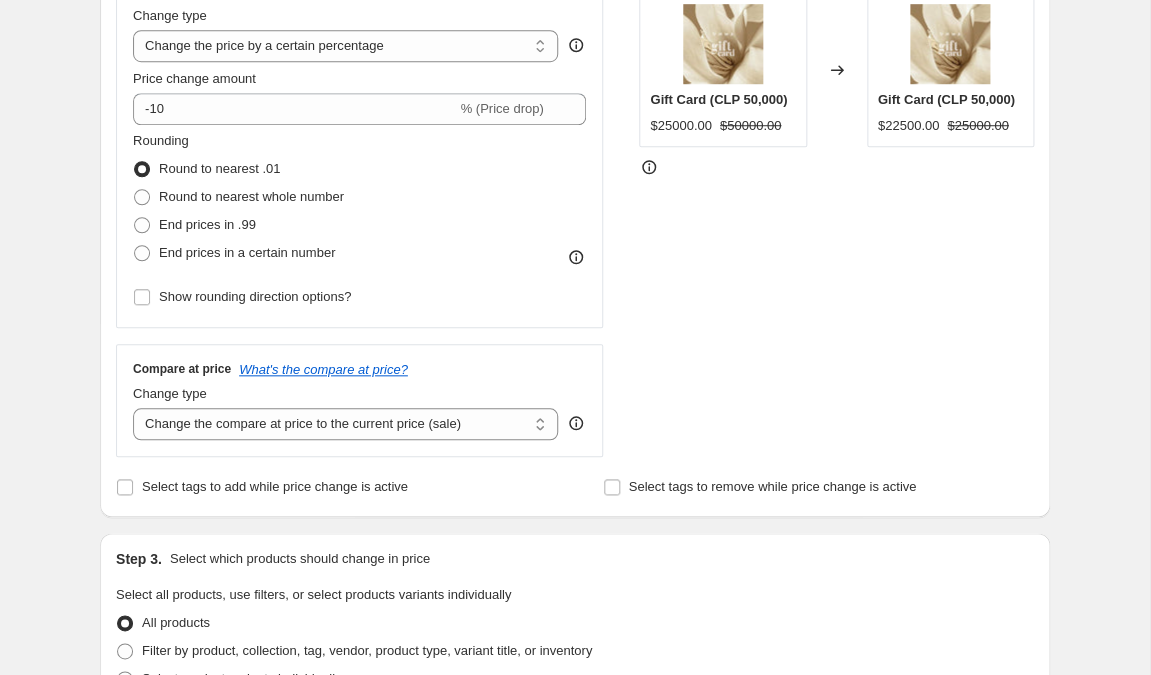 scroll, scrollTop: 416, scrollLeft: 0, axis: vertical 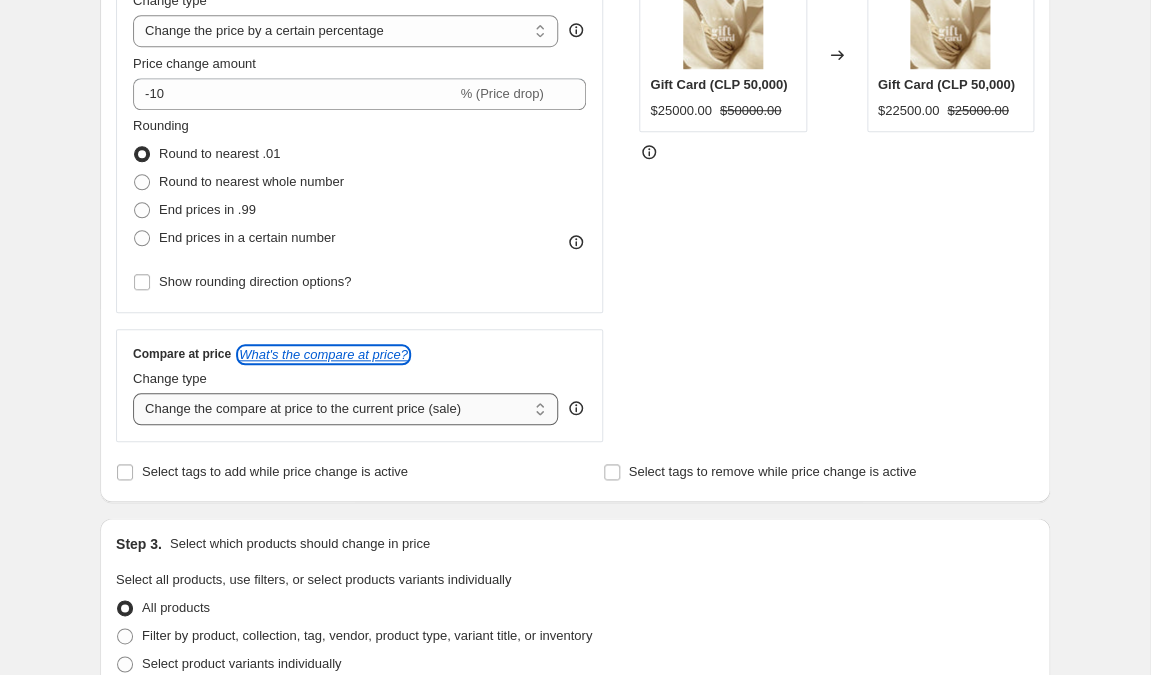 click on "What's the compare at price?" at bounding box center (323, 354) 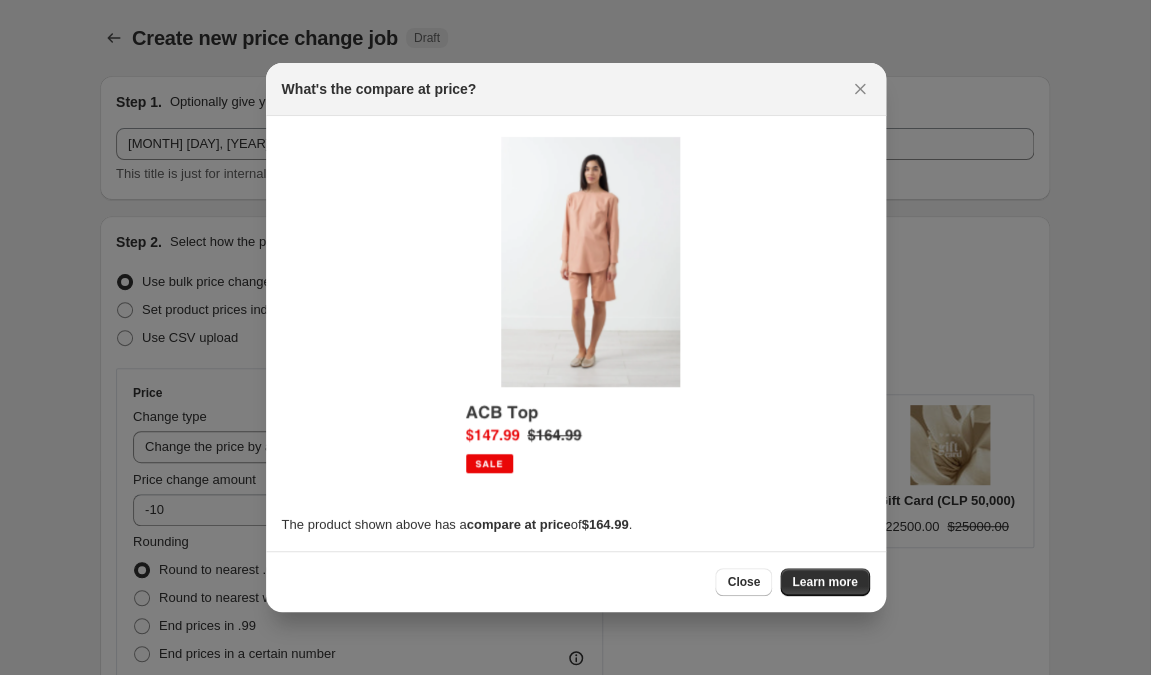 scroll, scrollTop: 0, scrollLeft: 0, axis: both 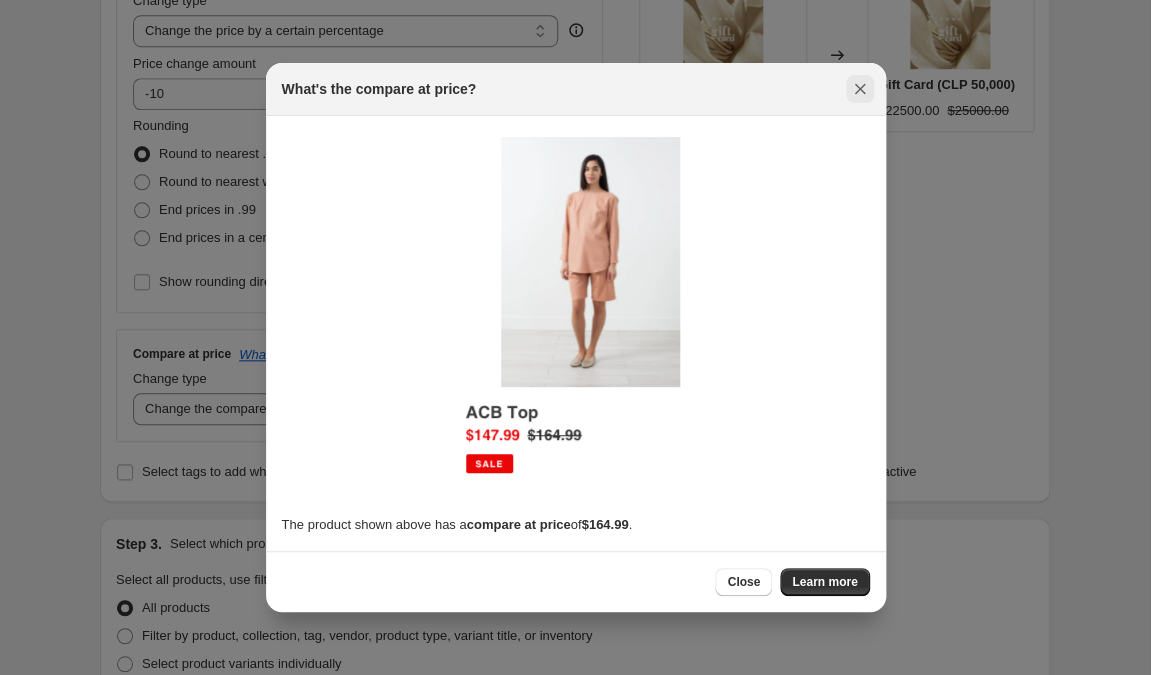 click 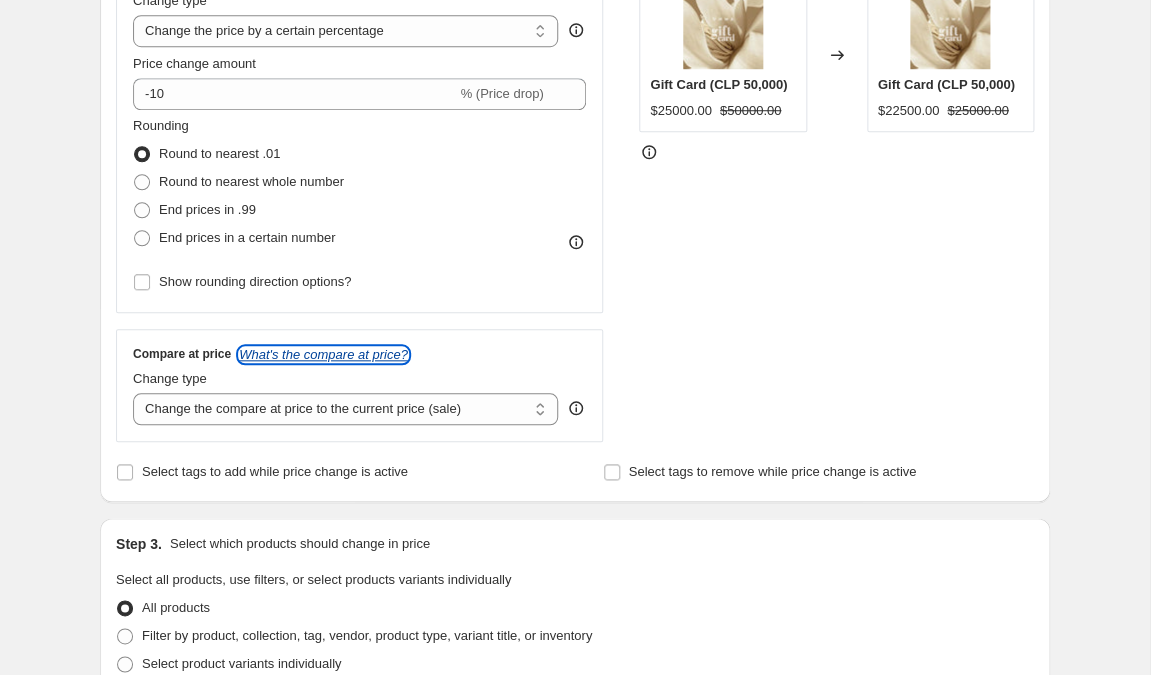 click on "What's the compare at price?" at bounding box center [323, 354] 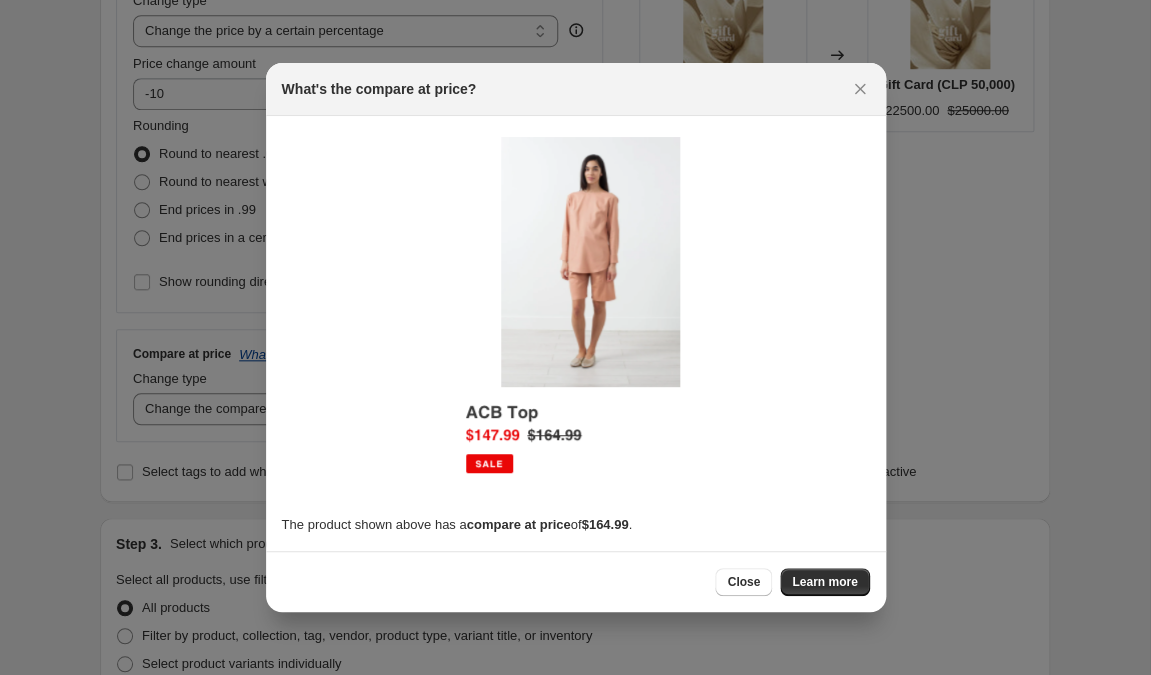 scroll, scrollTop: 0, scrollLeft: 0, axis: both 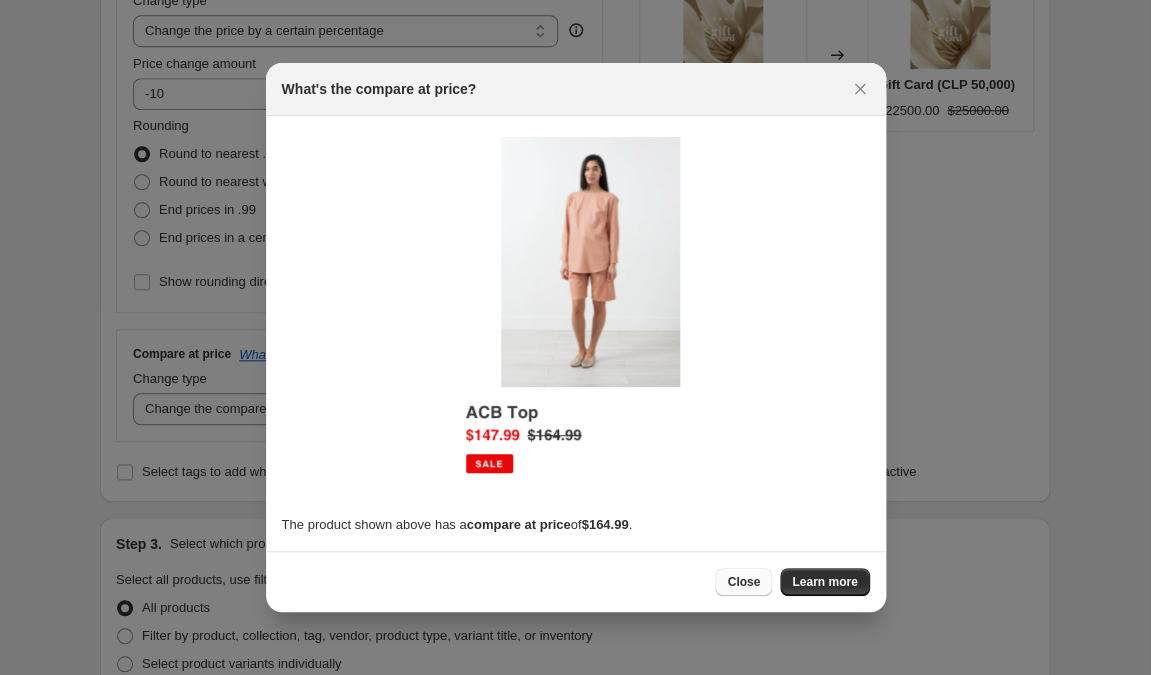 click on "Close" at bounding box center [743, 582] 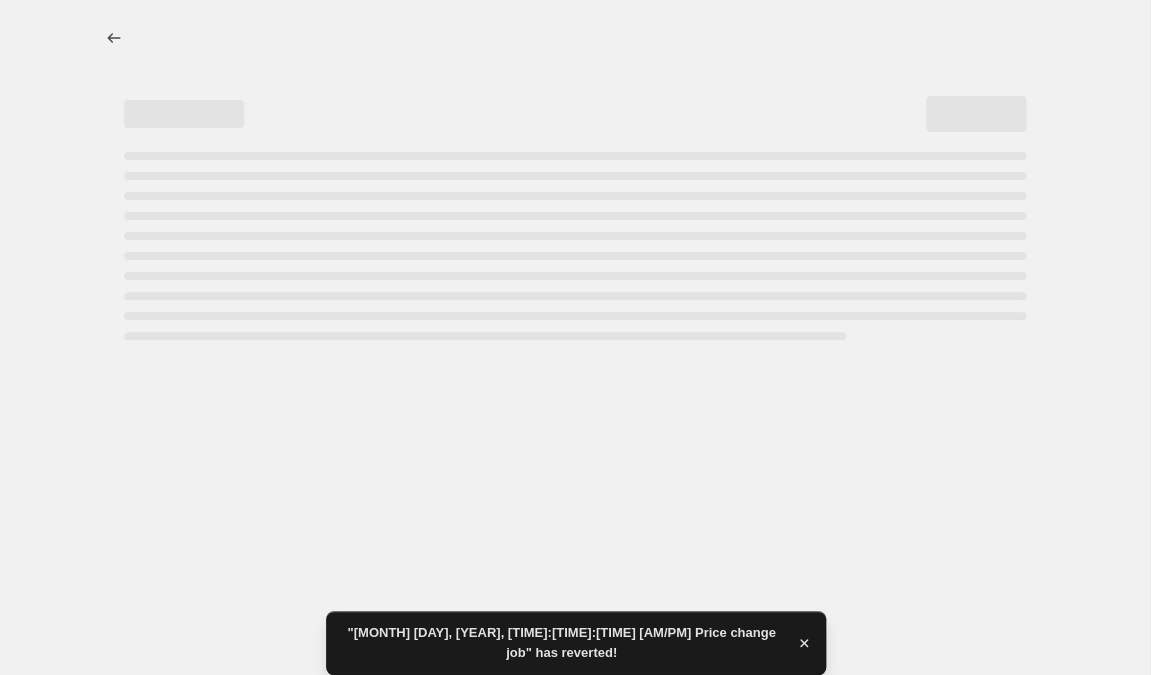 scroll, scrollTop: 0, scrollLeft: 0, axis: both 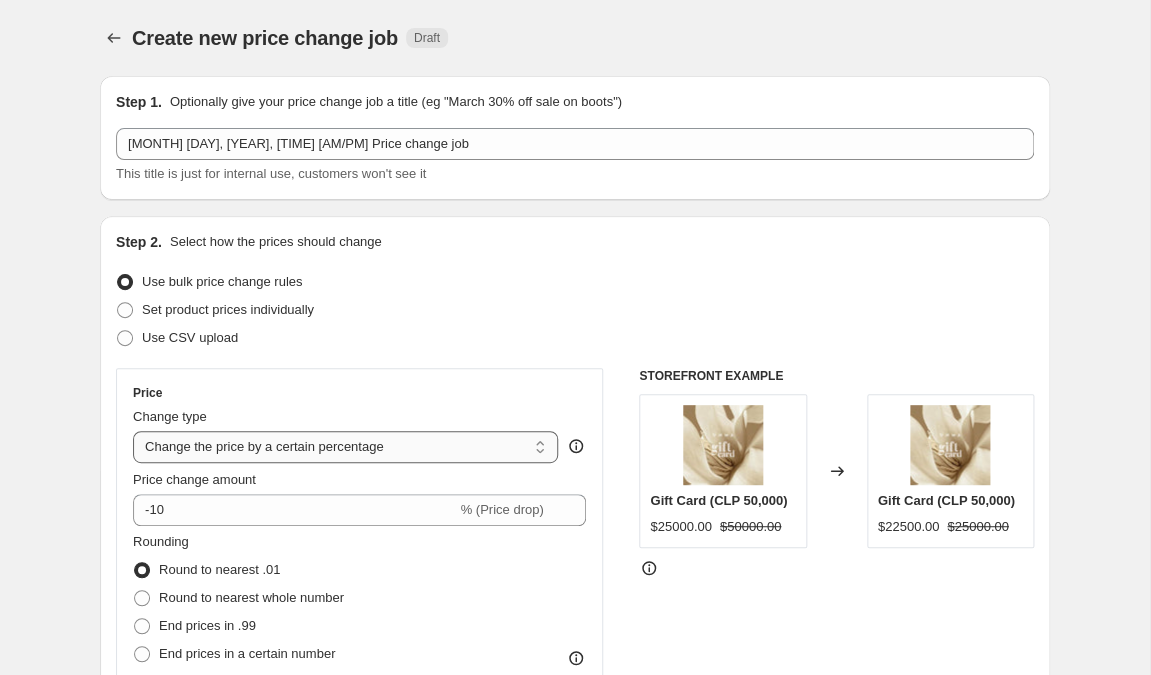 select on "ecap" 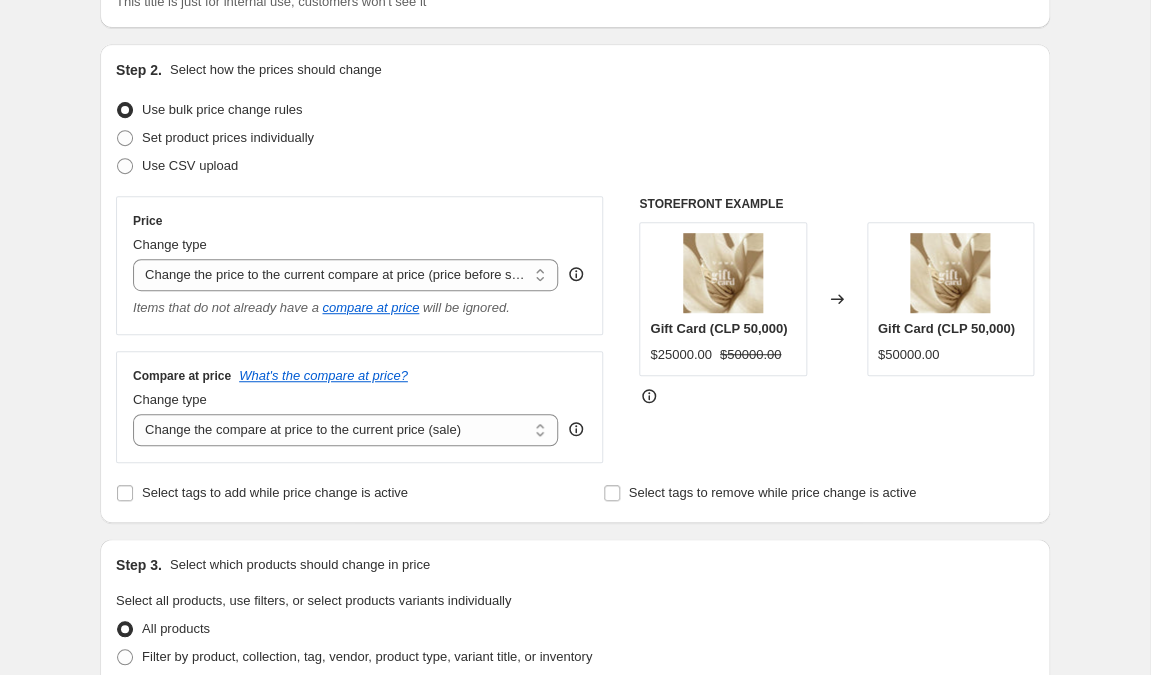 scroll, scrollTop: 0, scrollLeft: 0, axis: both 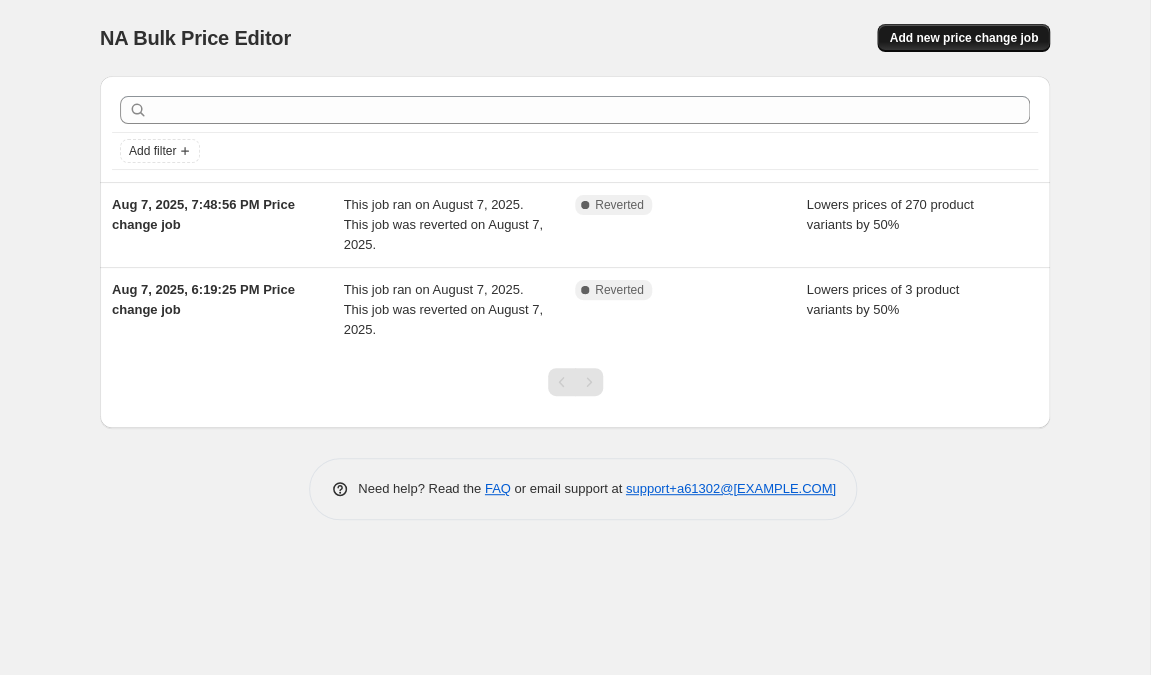 click on "Add new price change job" at bounding box center [963, 38] 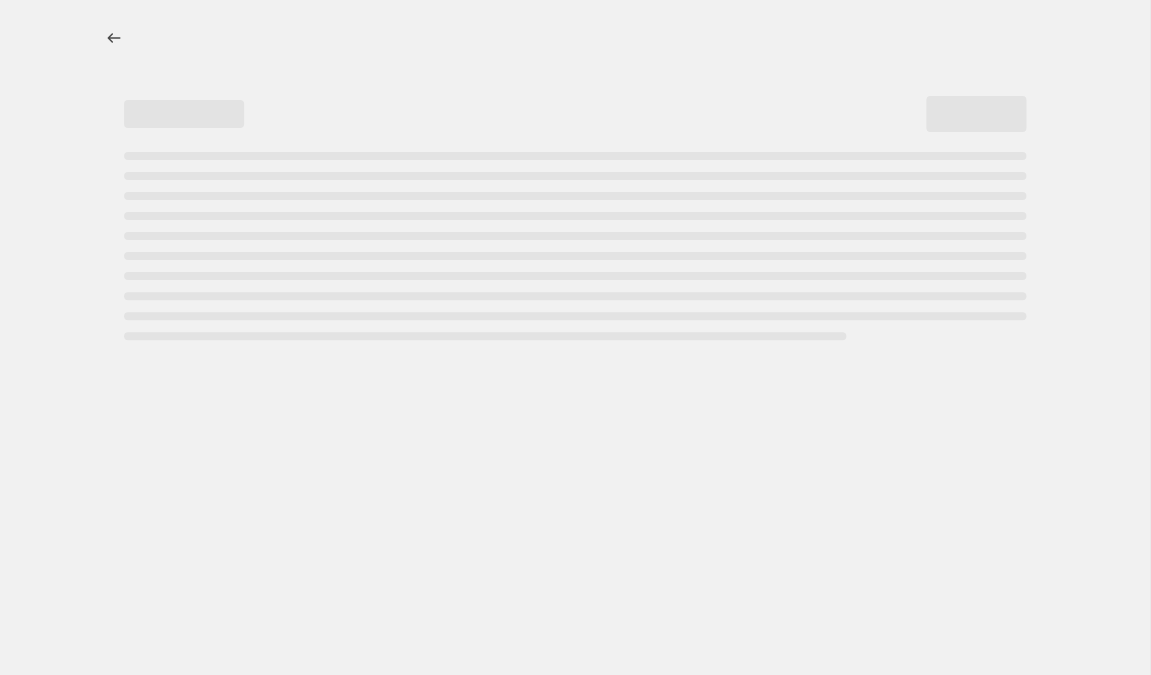 select on "percentage" 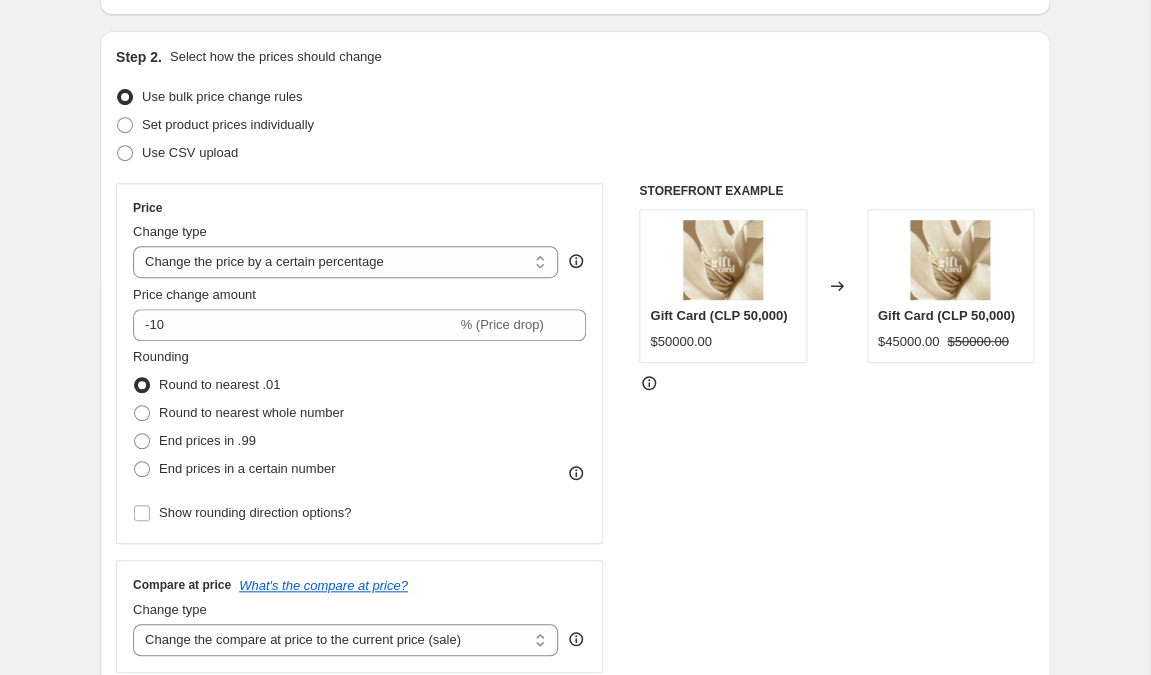 scroll, scrollTop: 186, scrollLeft: 0, axis: vertical 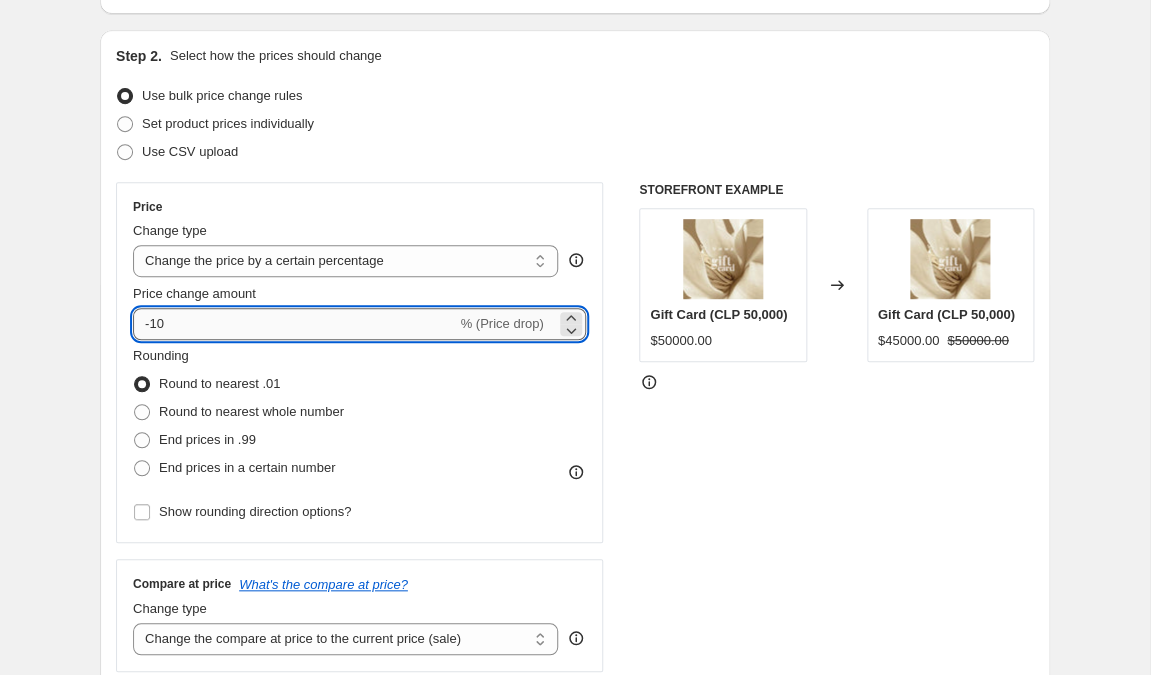 click on "-10" at bounding box center [294, 324] 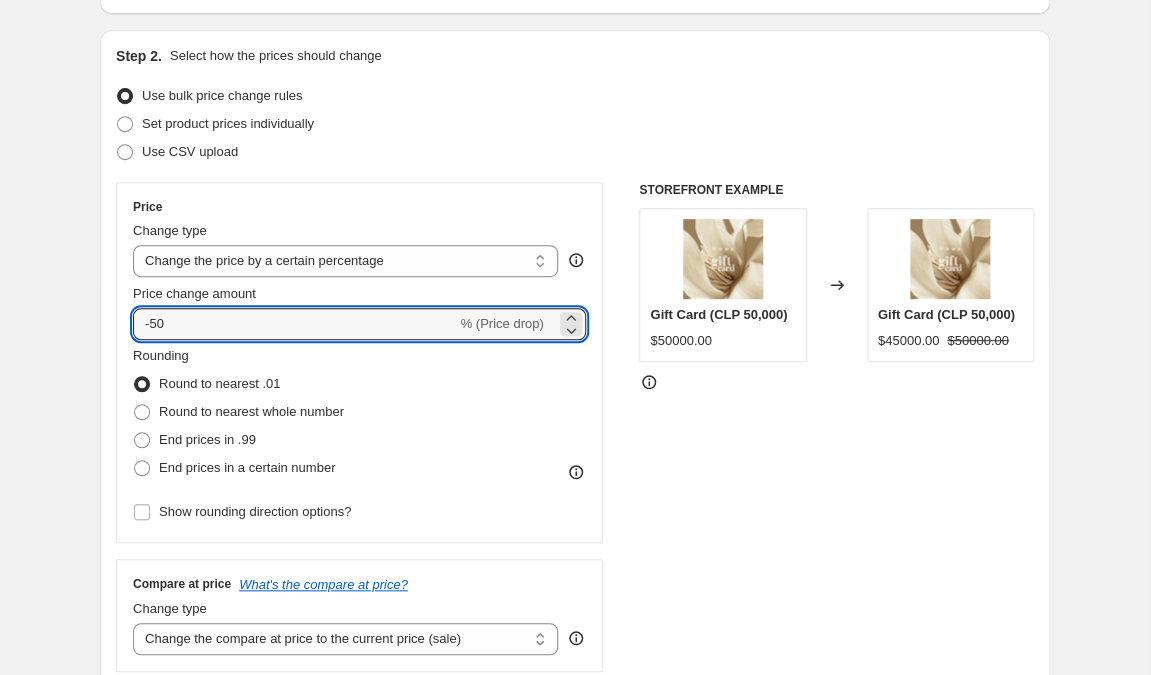 type on "-50" 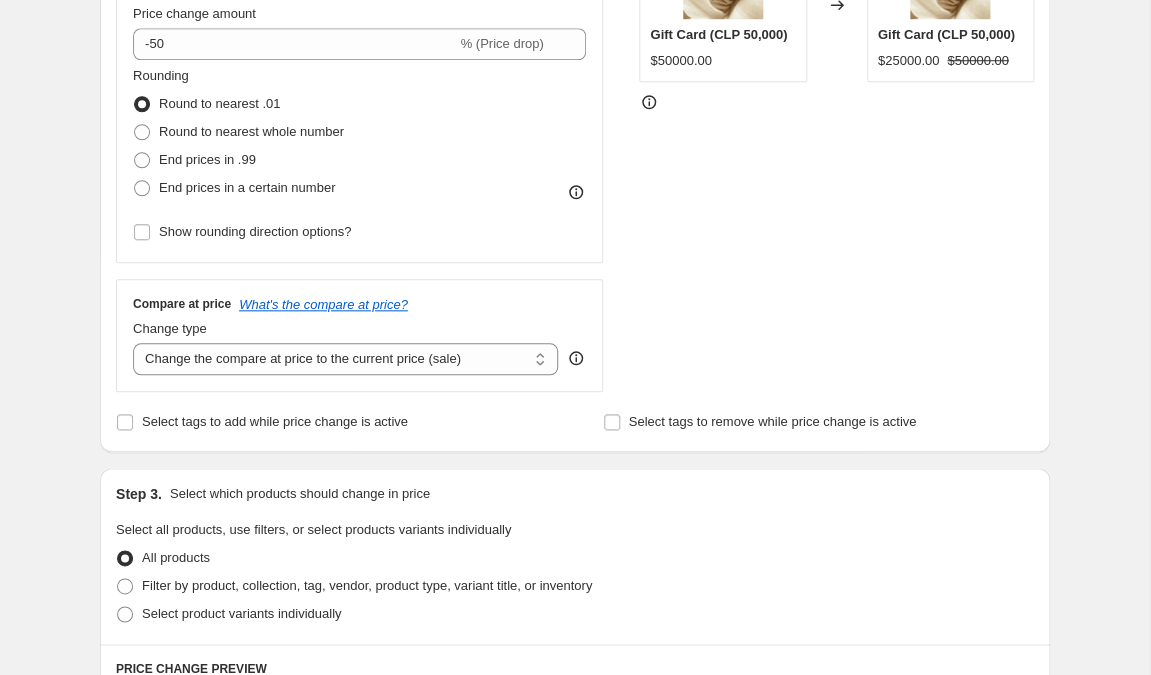 scroll, scrollTop: 463, scrollLeft: 0, axis: vertical 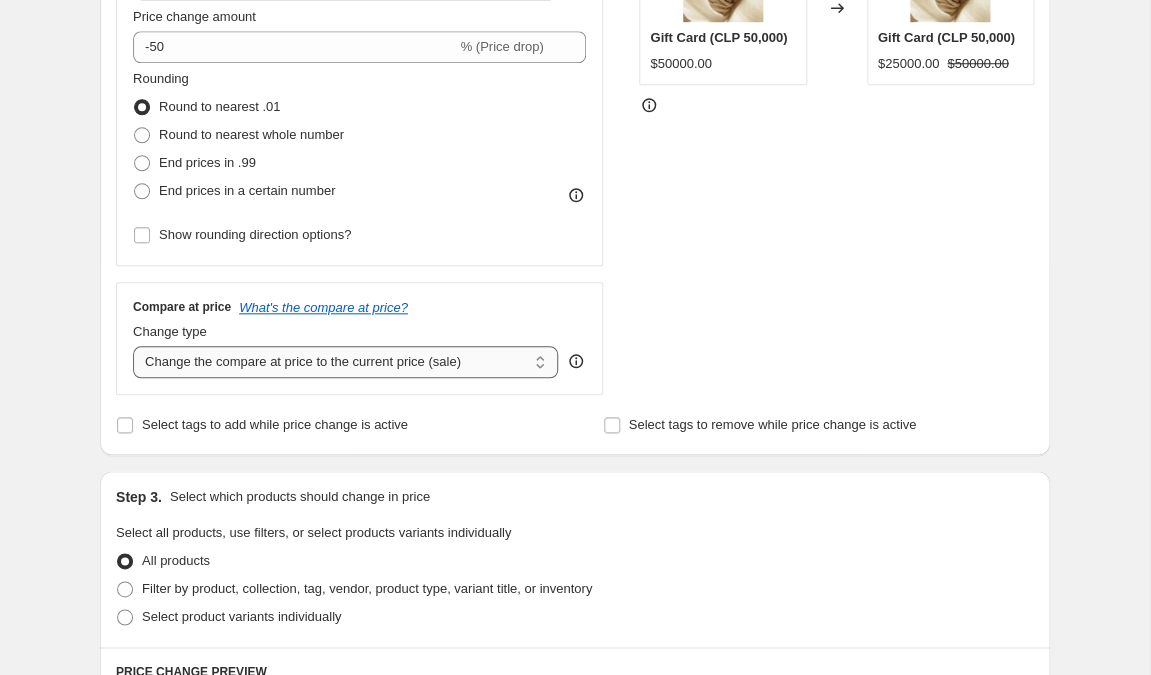 click on "Change the compare at price by a certain amount relative to the actual price" at bounding box center [0, 0] 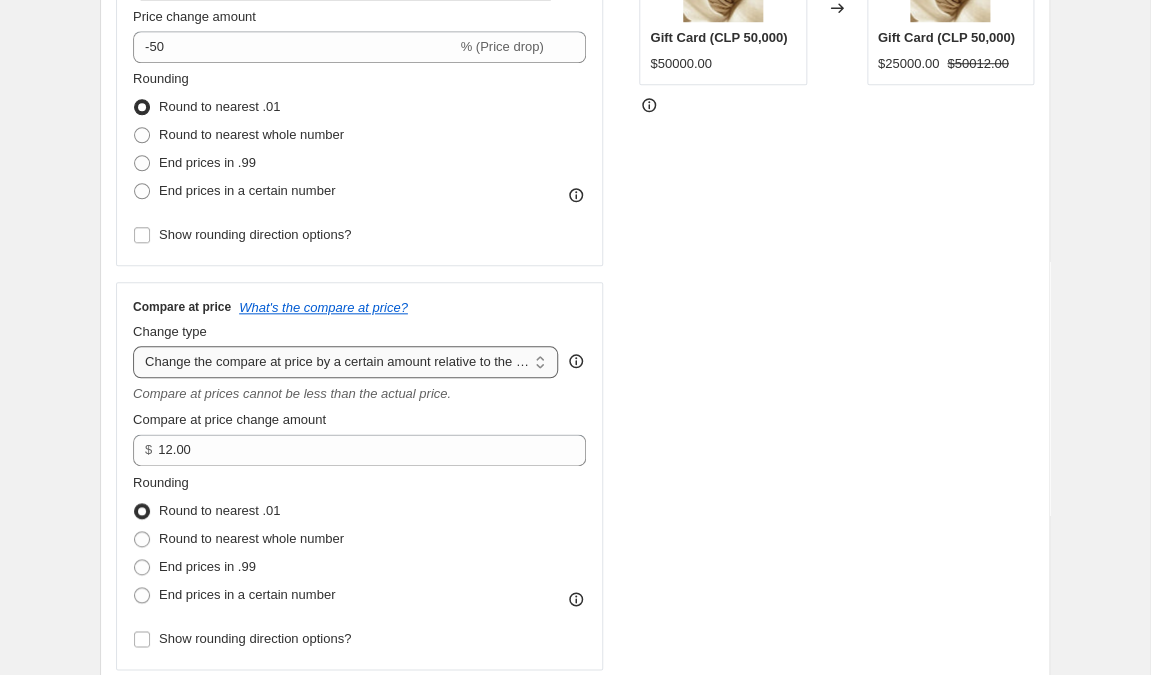 select on "pp" 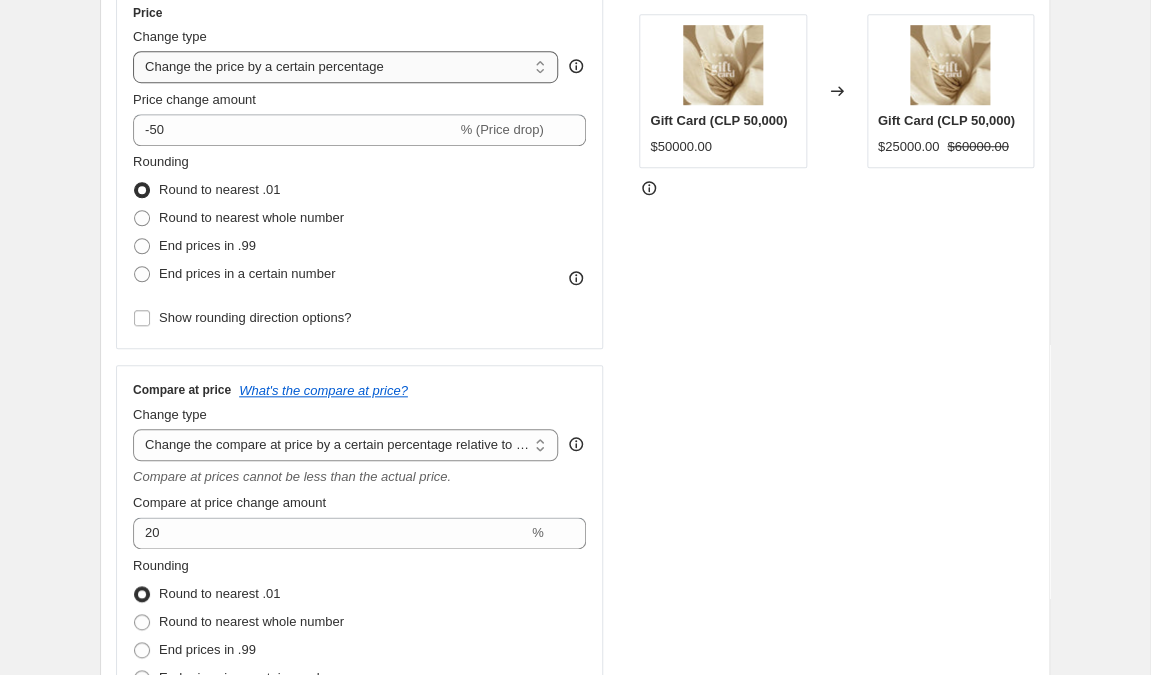 scroll, scrollTop: 318, scrollLeft: 0, axis: vertical 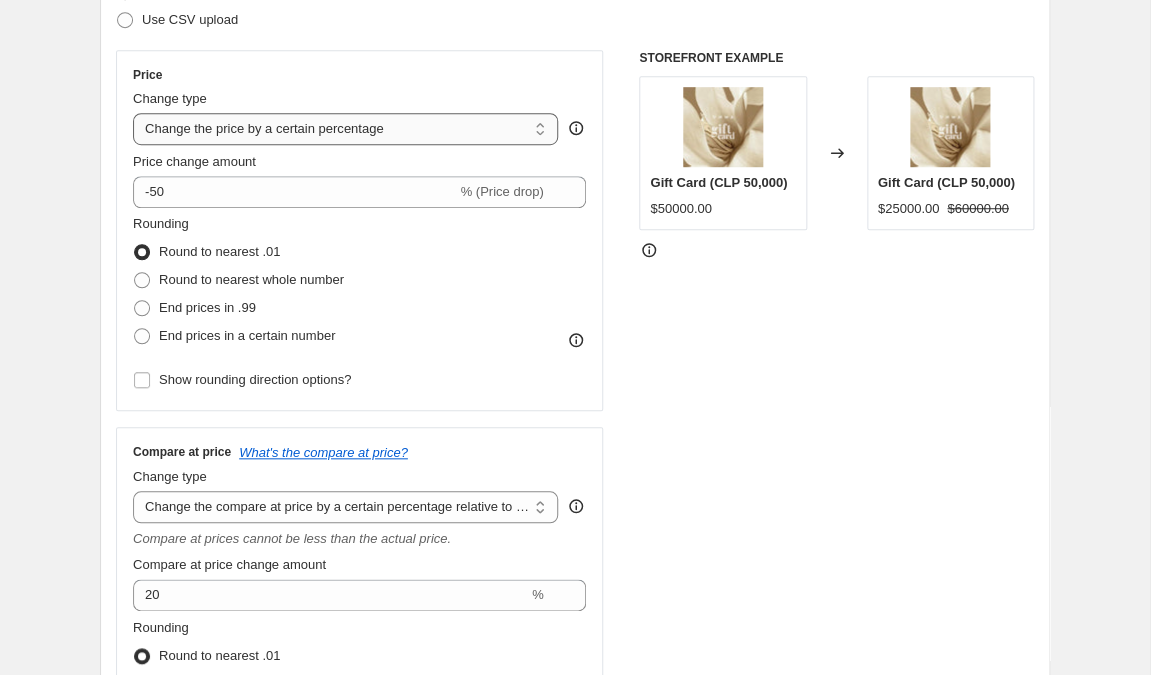 select on "ecap" 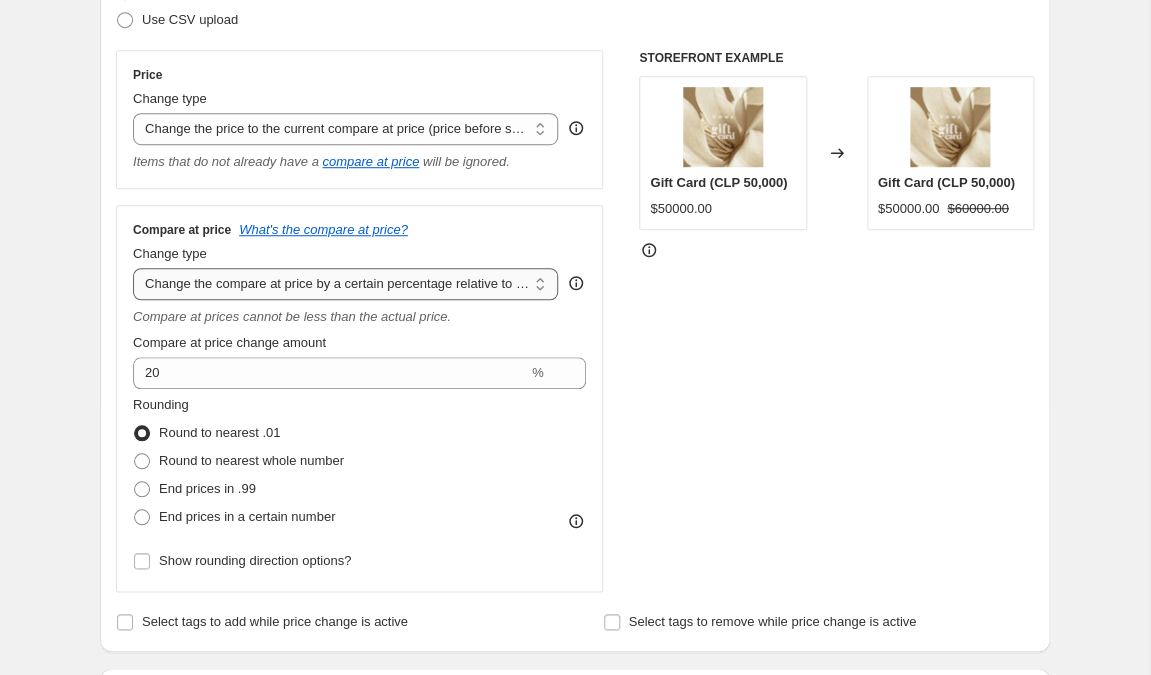 click on "Change the compare at price by a certain percentage relative to the actual price" at bounding box center (0, 0) 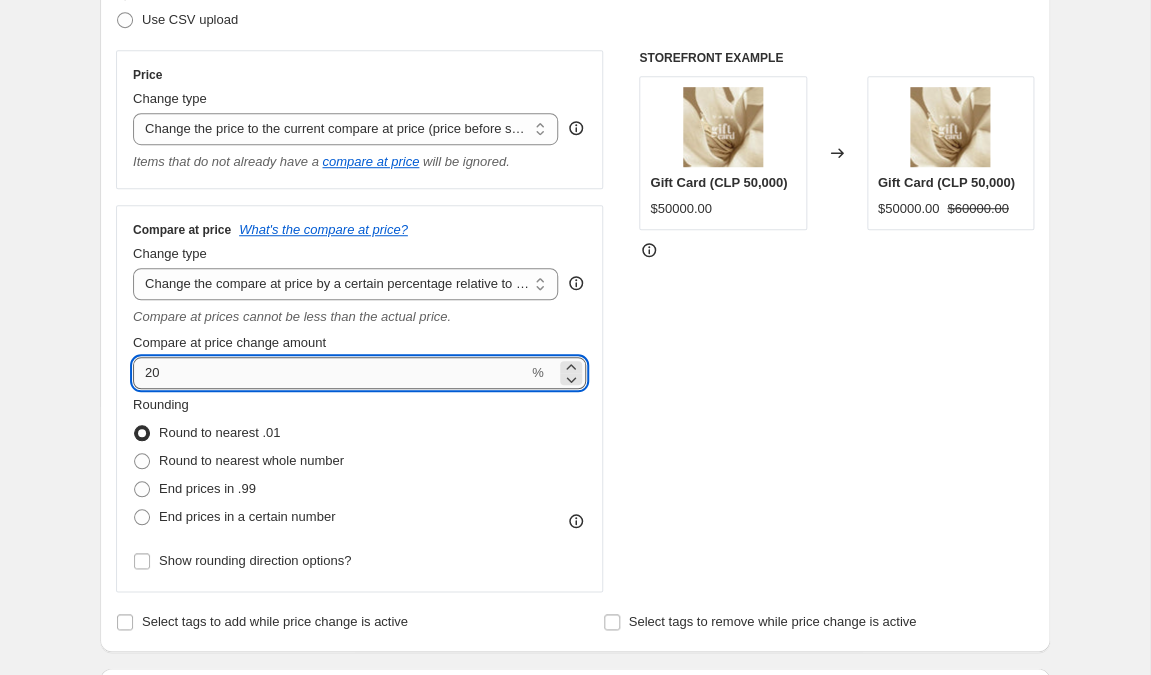 click on "20" at bounding box center [330, 373] 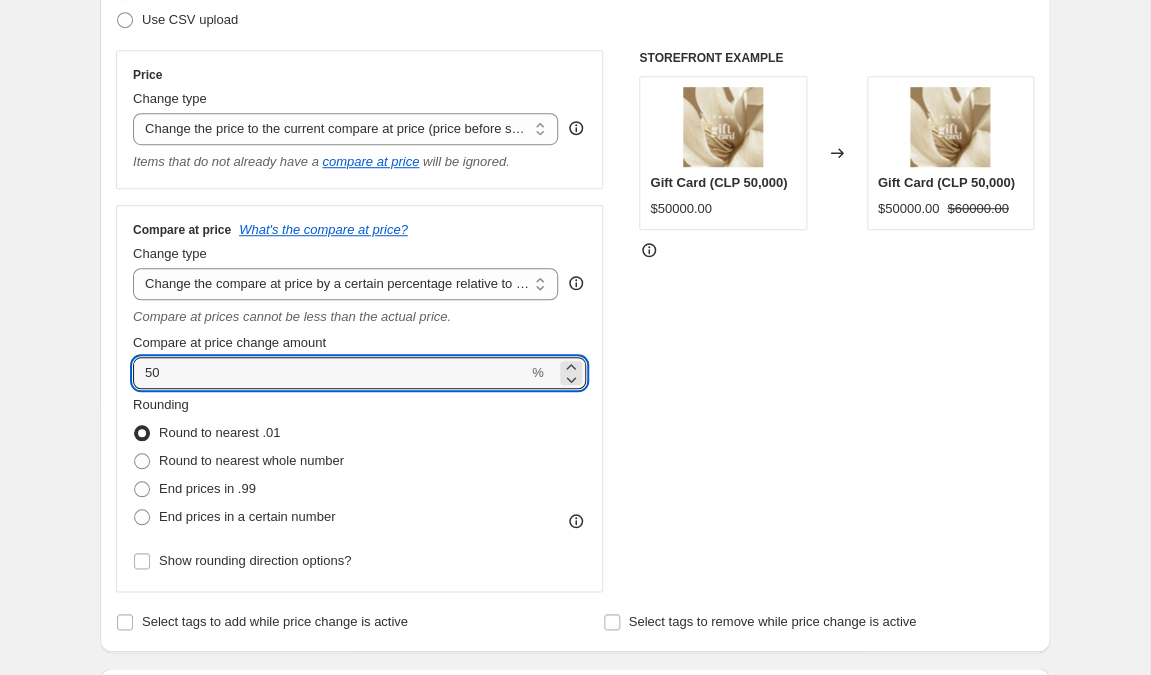 type on "50" 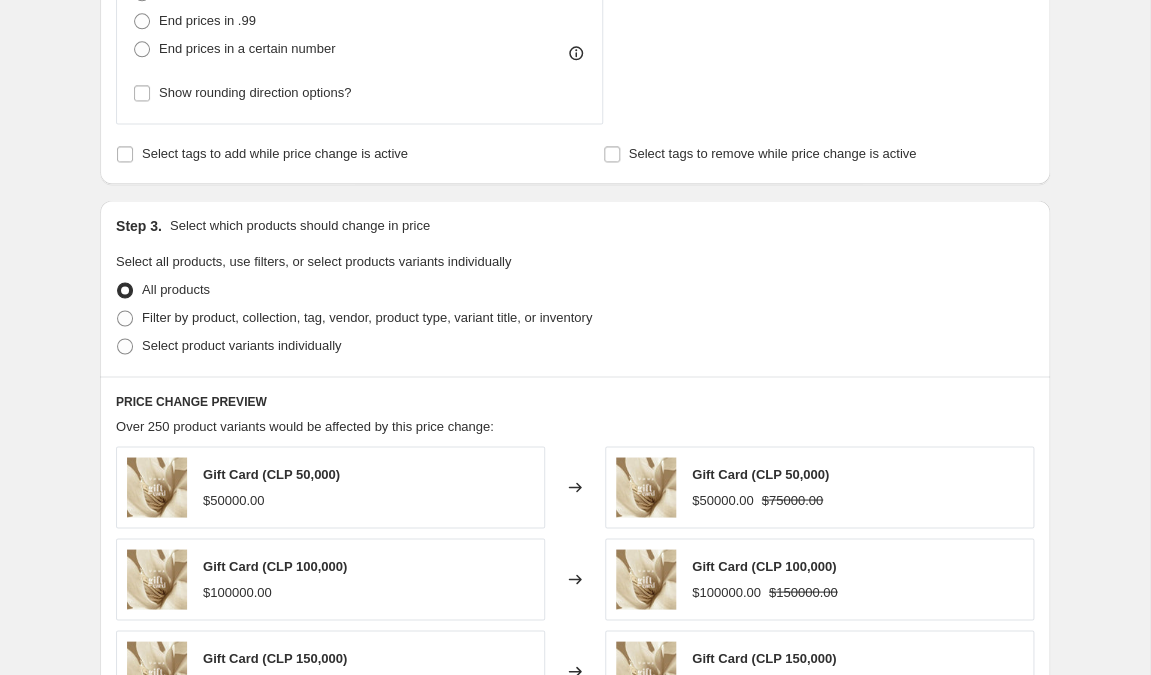 scroll, scrollTop: 812, scrollLeft: 0, axis: vertical 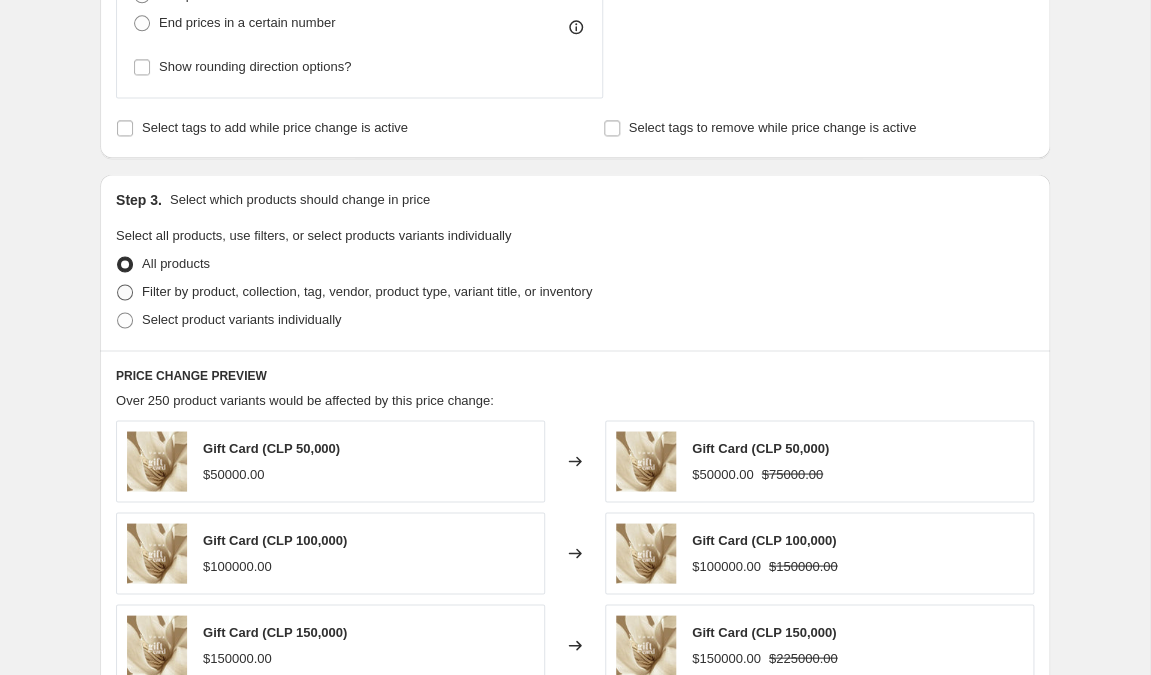 click at bounding box center (125, 292) 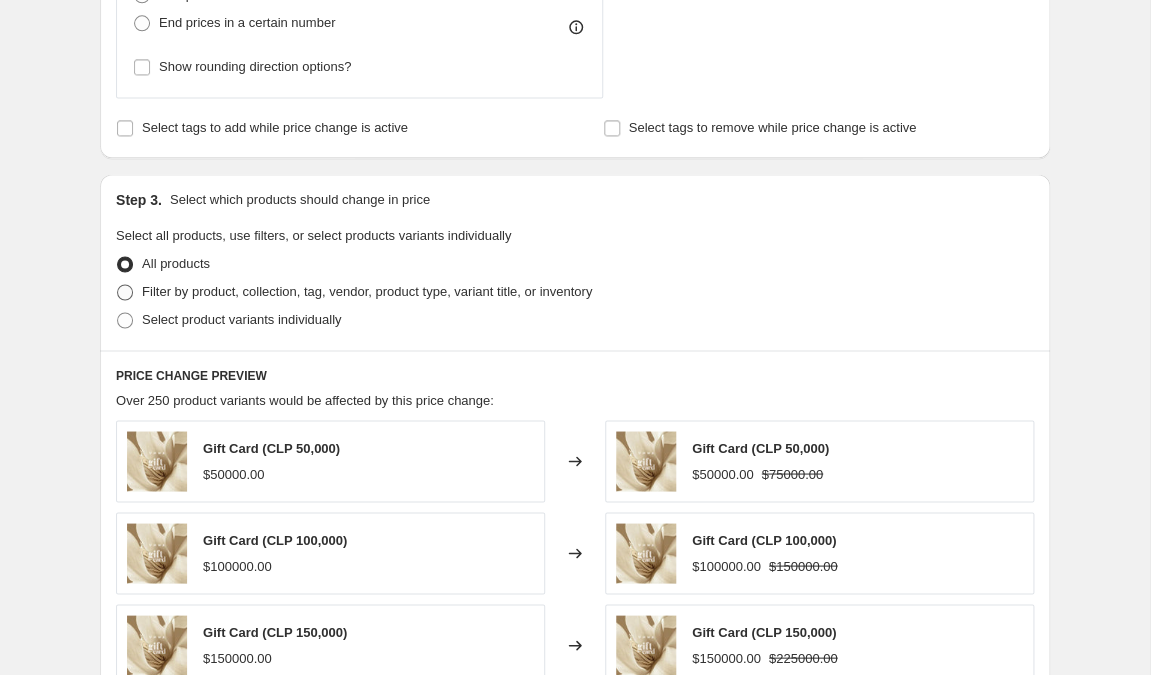 radio on "true" 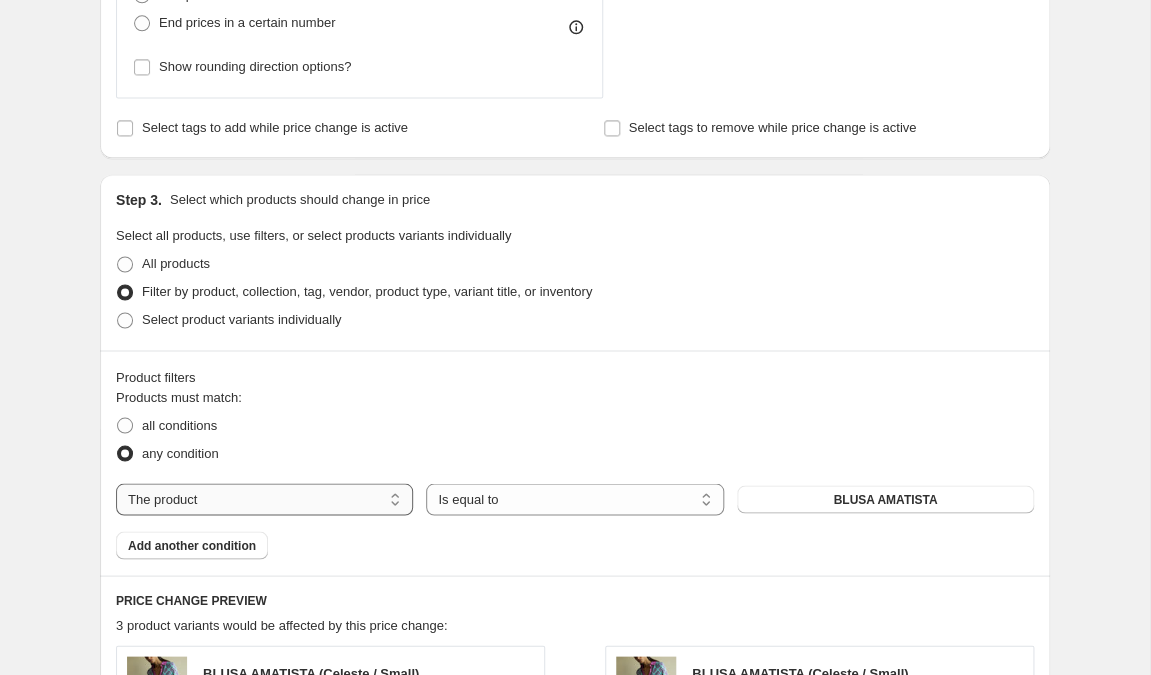 select on "collection" 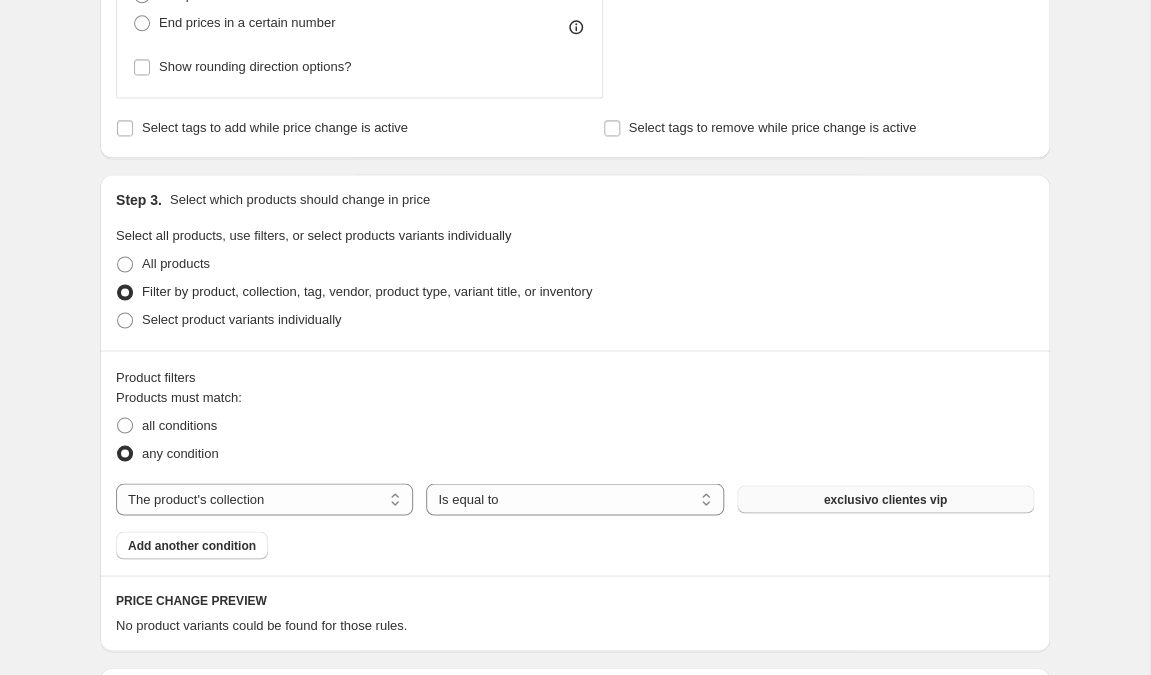 click on "exclusivo clientes vip" at bounding box center (885, 499) 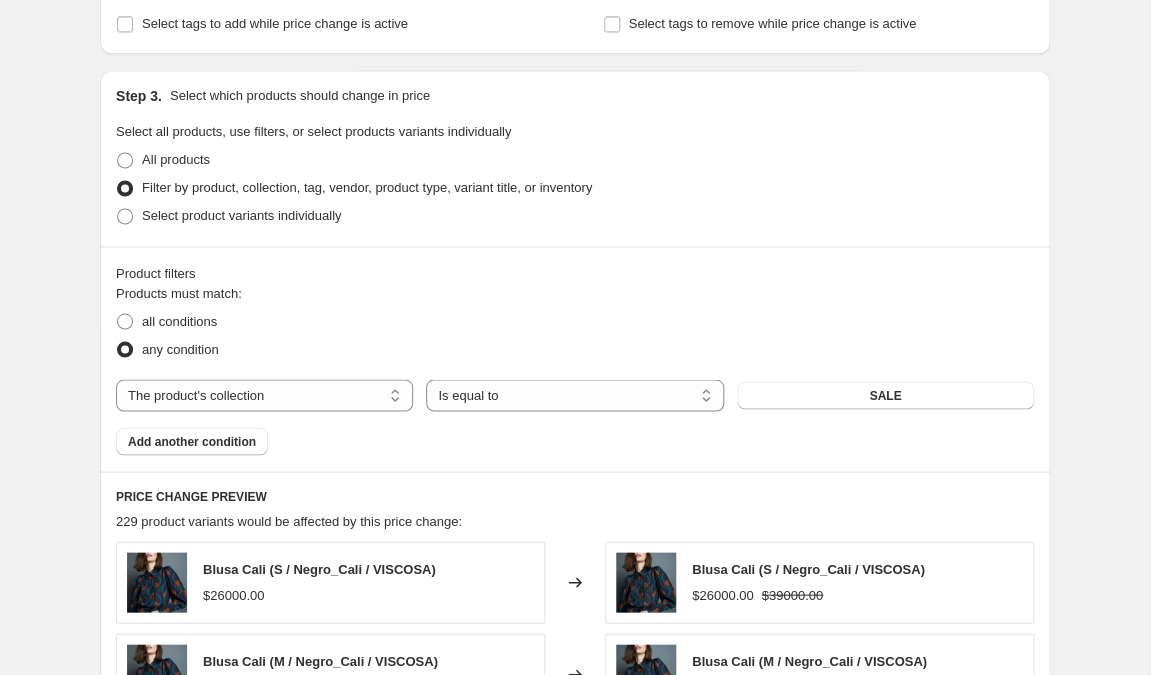 scroll, scrollTop: 919, scrollLeft: 0, axis: vertical 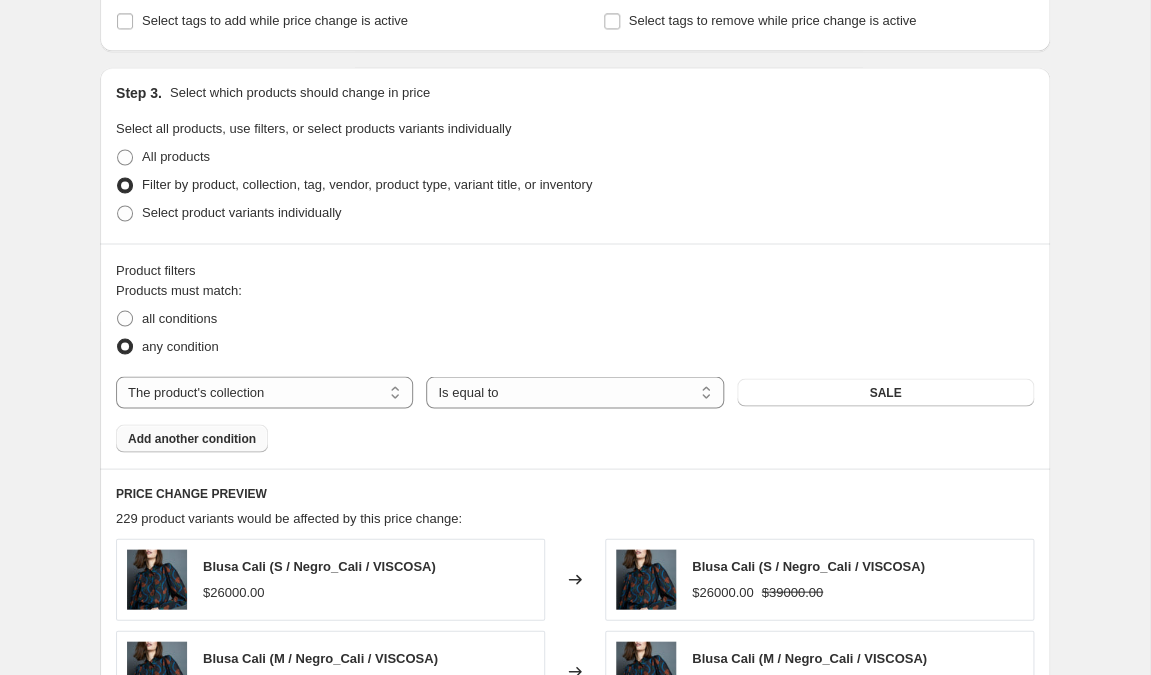 click on "Add another condition" at bounding box center [192, 438] 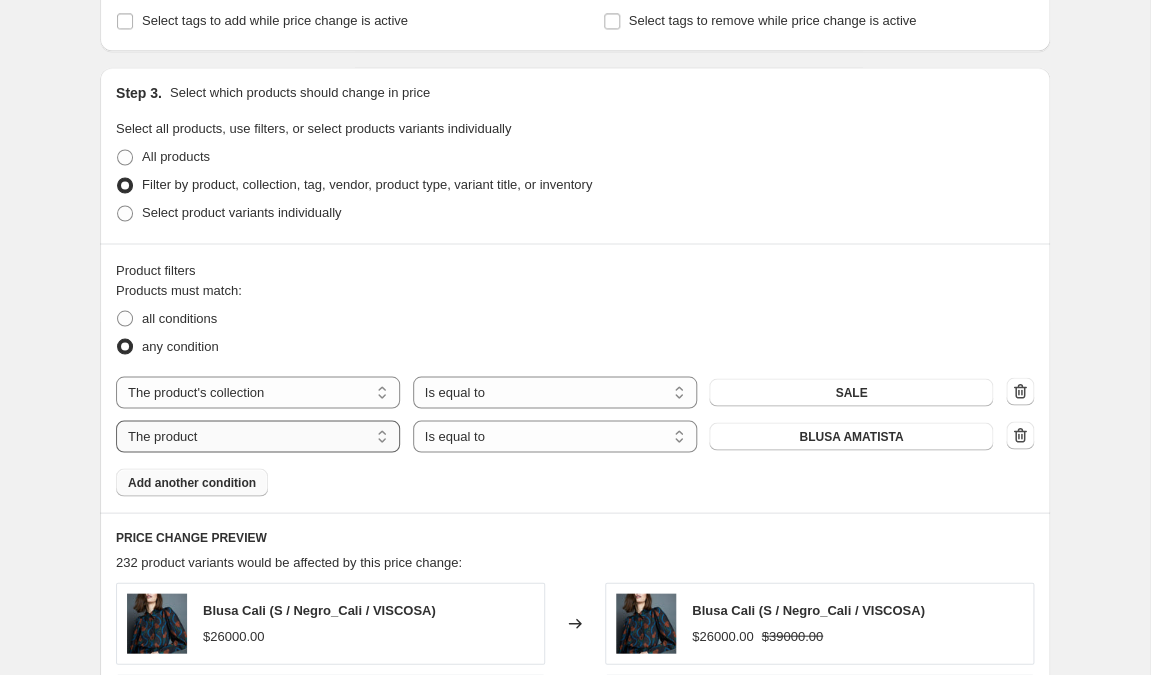 select on "product_status" 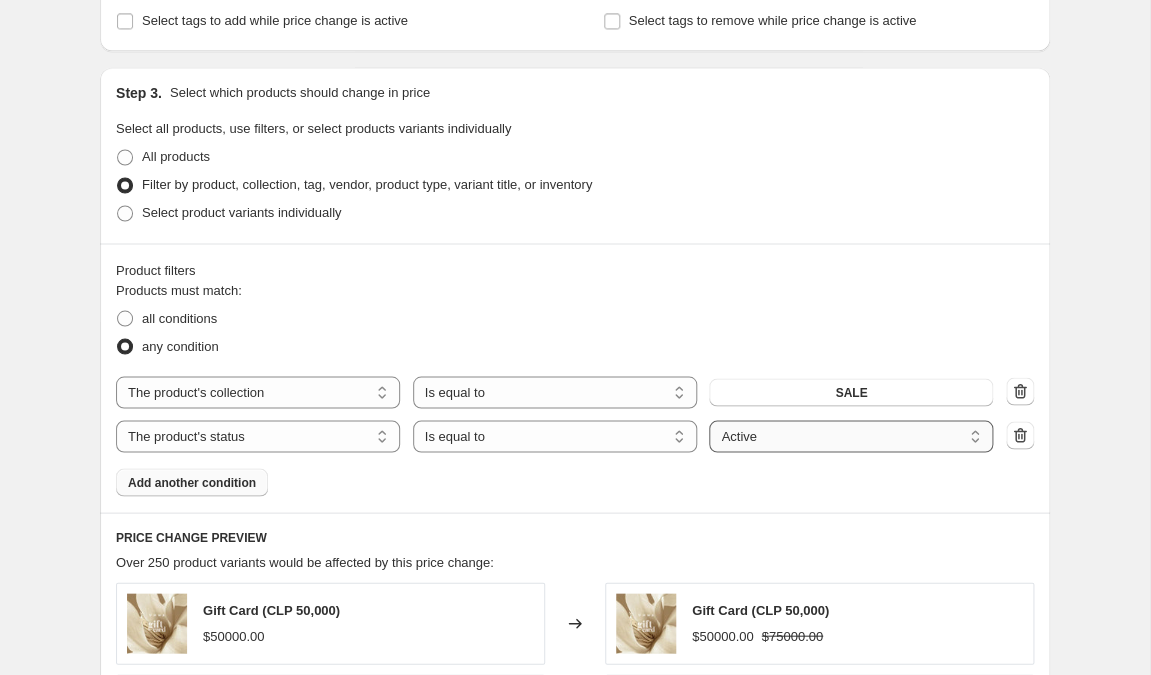 click on "Active" at bounding box center [0, 0] 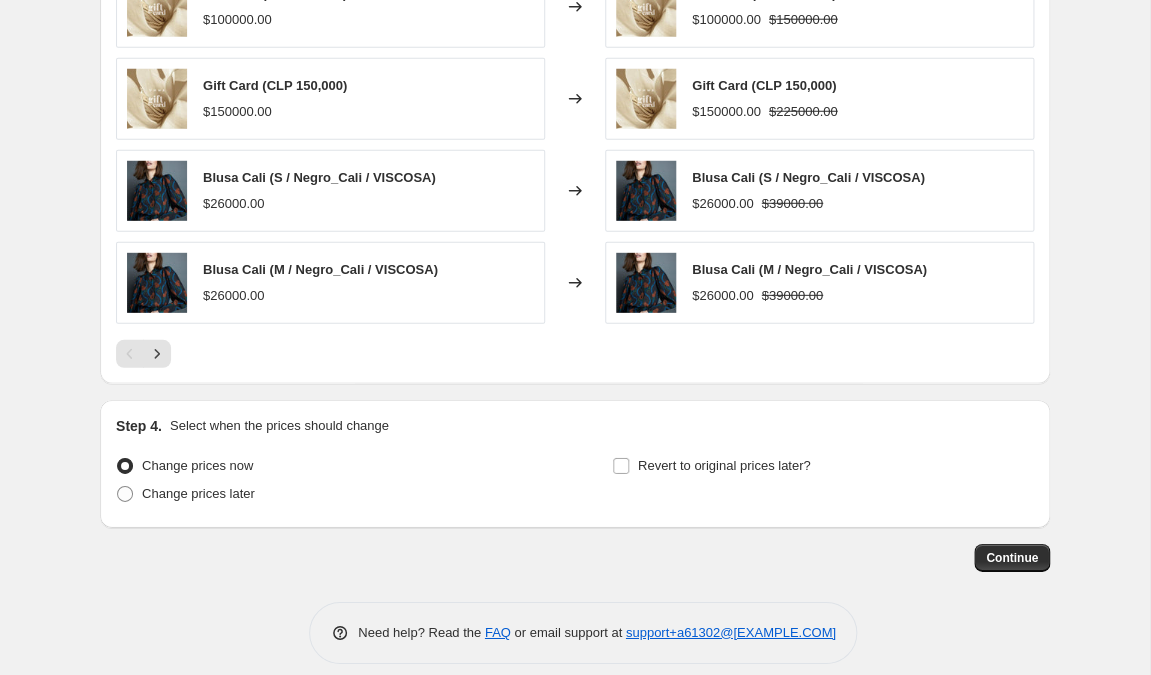 scroll, scrollTop: 1646, scrollLeft: 0, axis: vertical 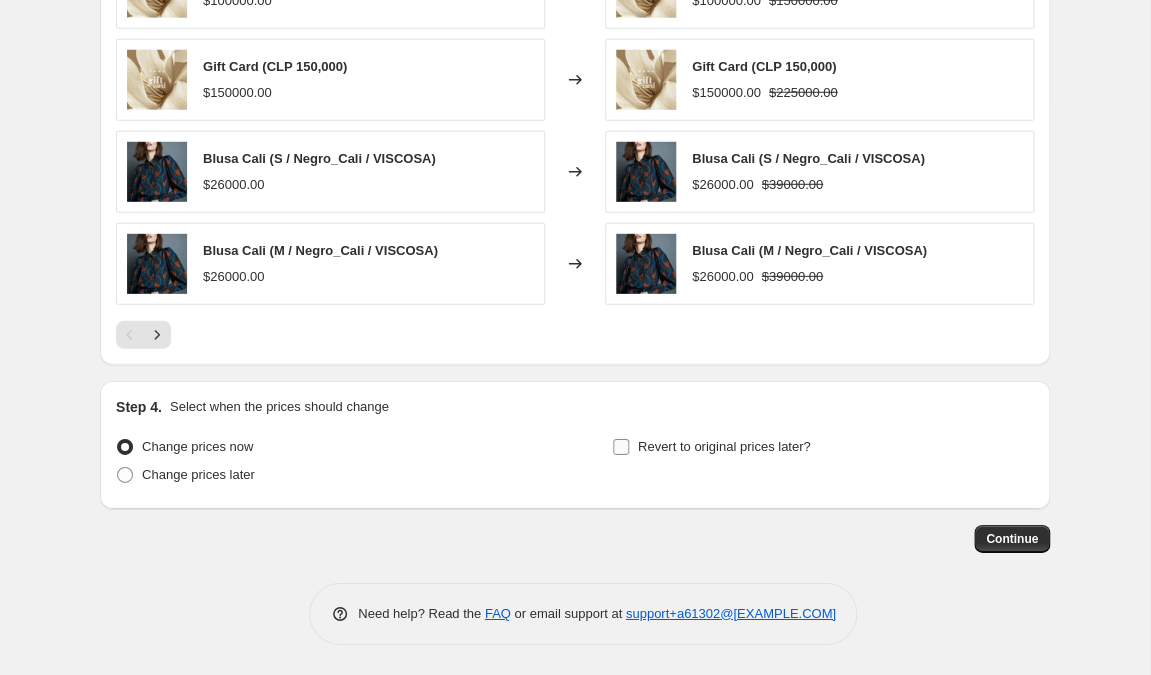 click on "Revert to original prices later?" at bounding box center (621, 447) 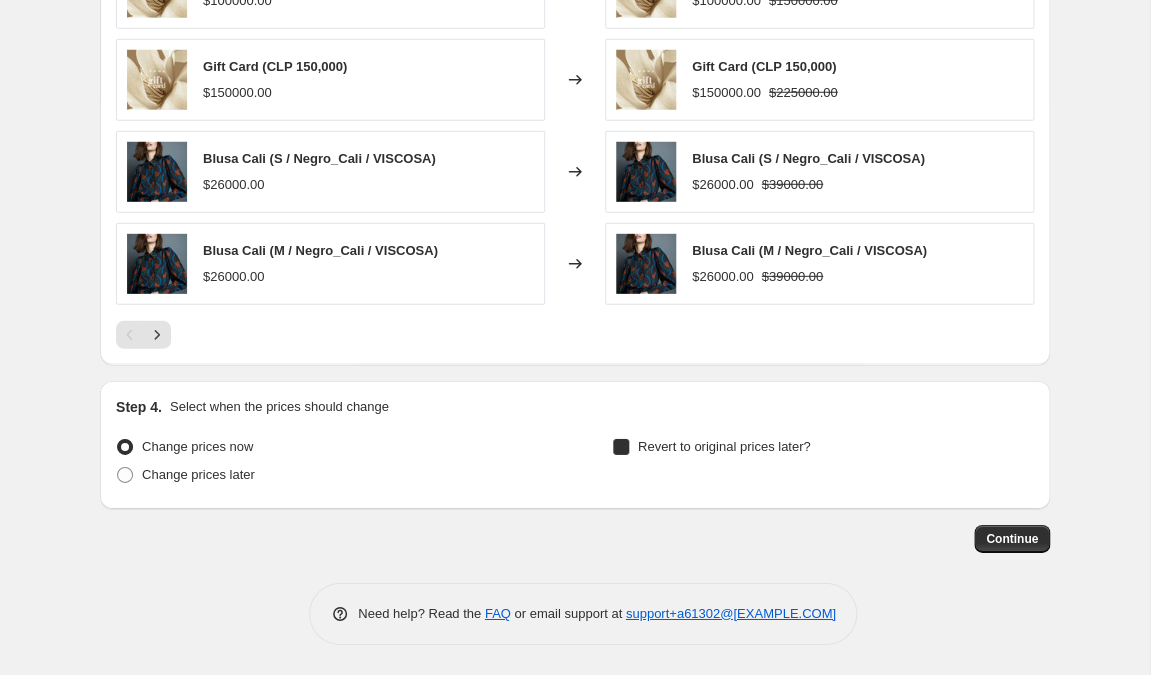 checkbox on "true" 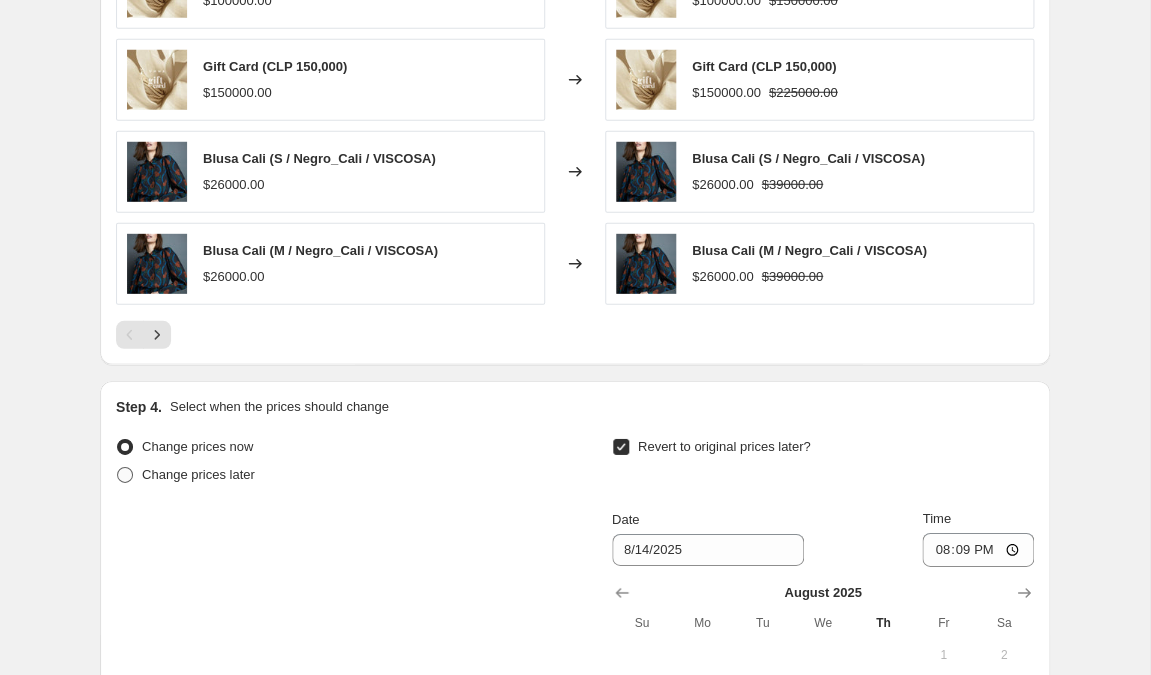 click at bounding box center (125, 475) 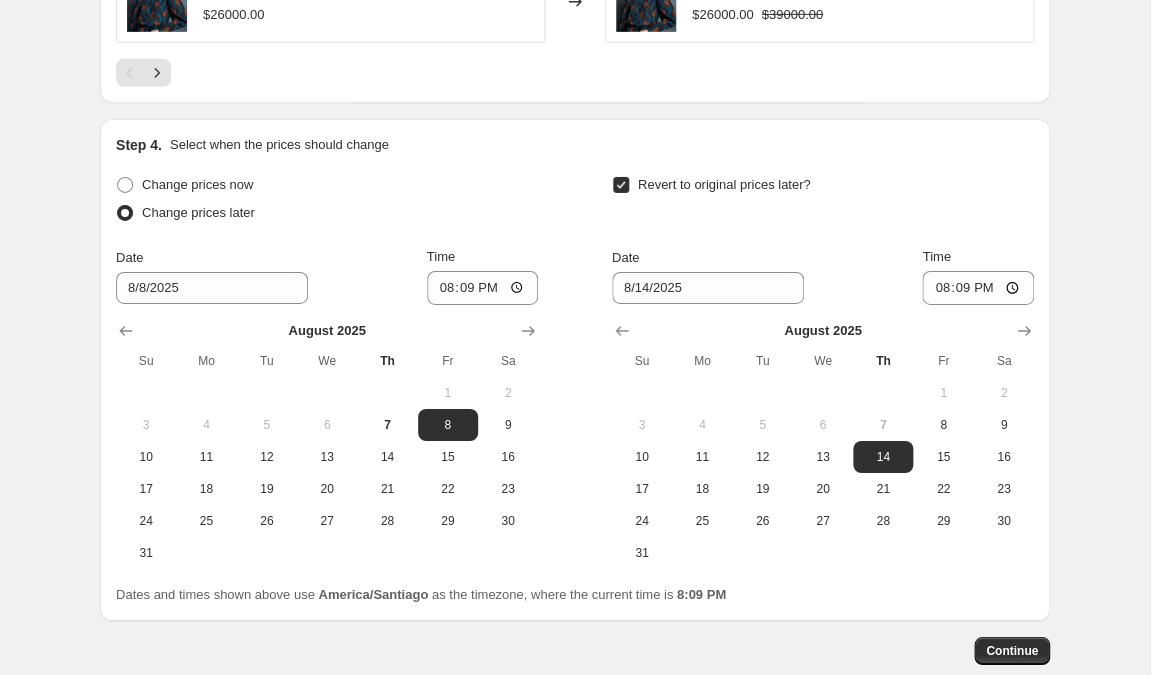 scroll, scrollTop: 1909, scrollLeft: 0, axis: vertical 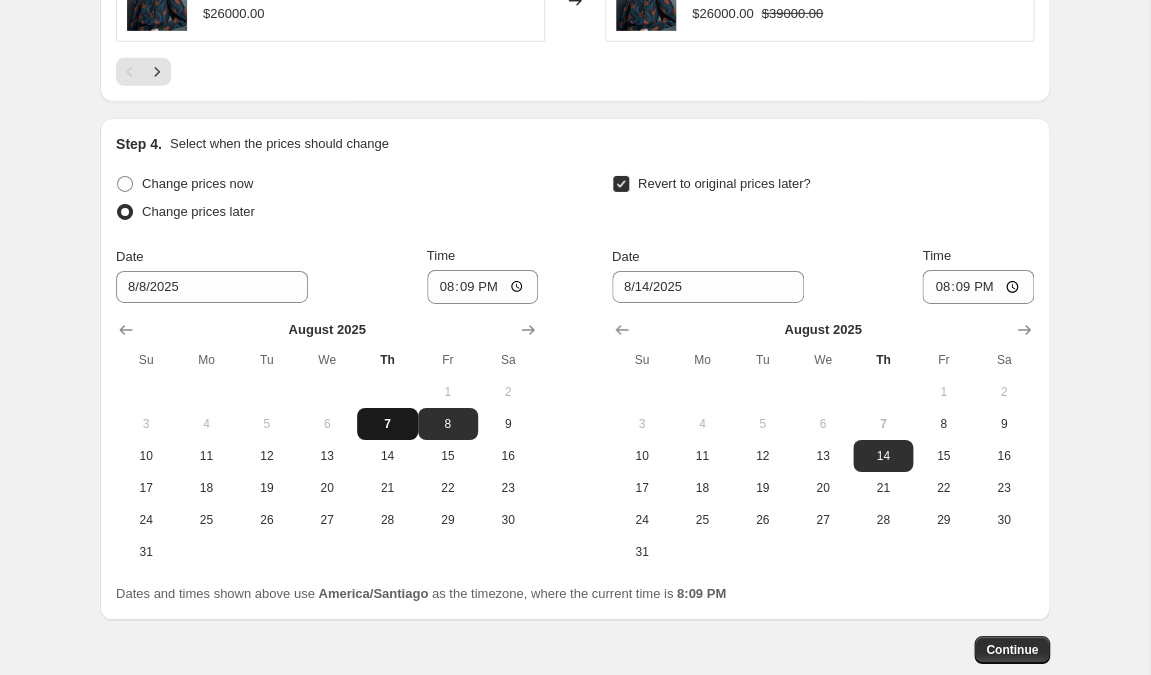 click on "7" at bounding box center (387, 424) 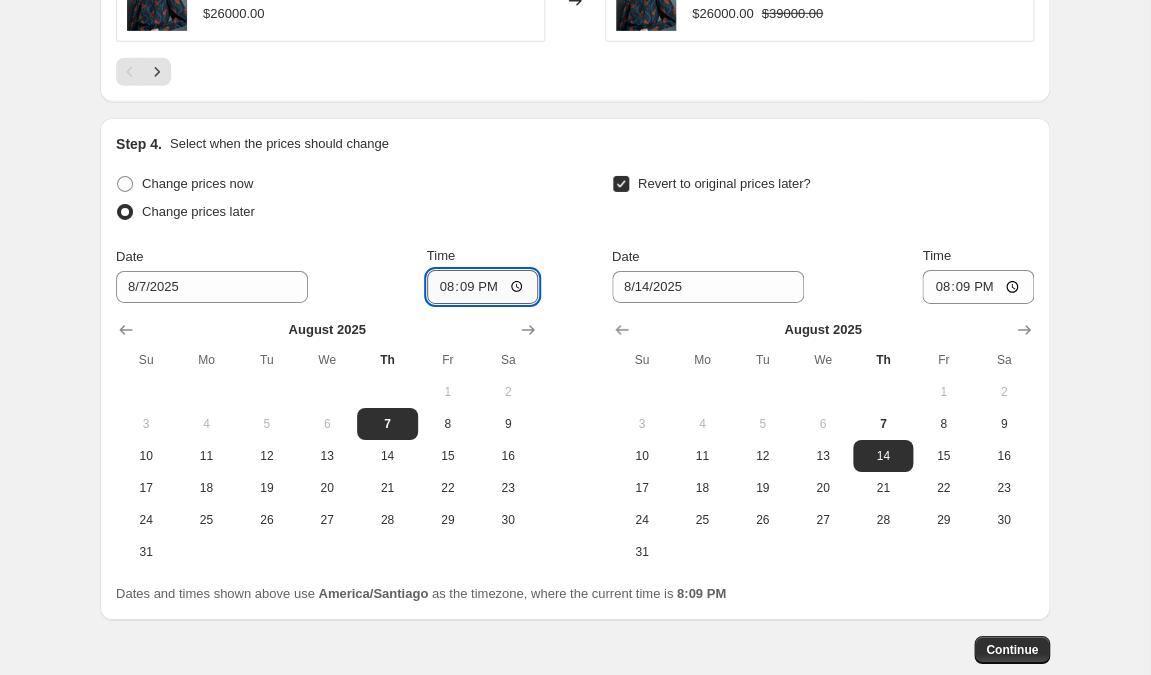 click on "20:09" at bounding box center (483, 287) 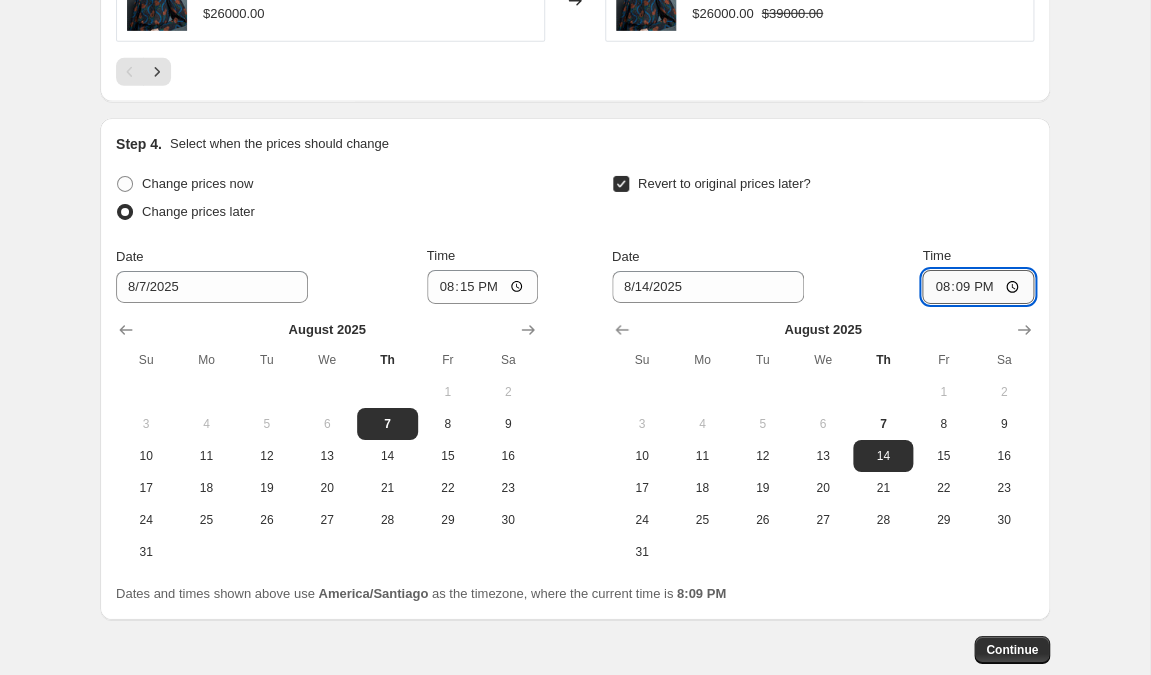 click on "20:09" at bounding box center [978, 287] 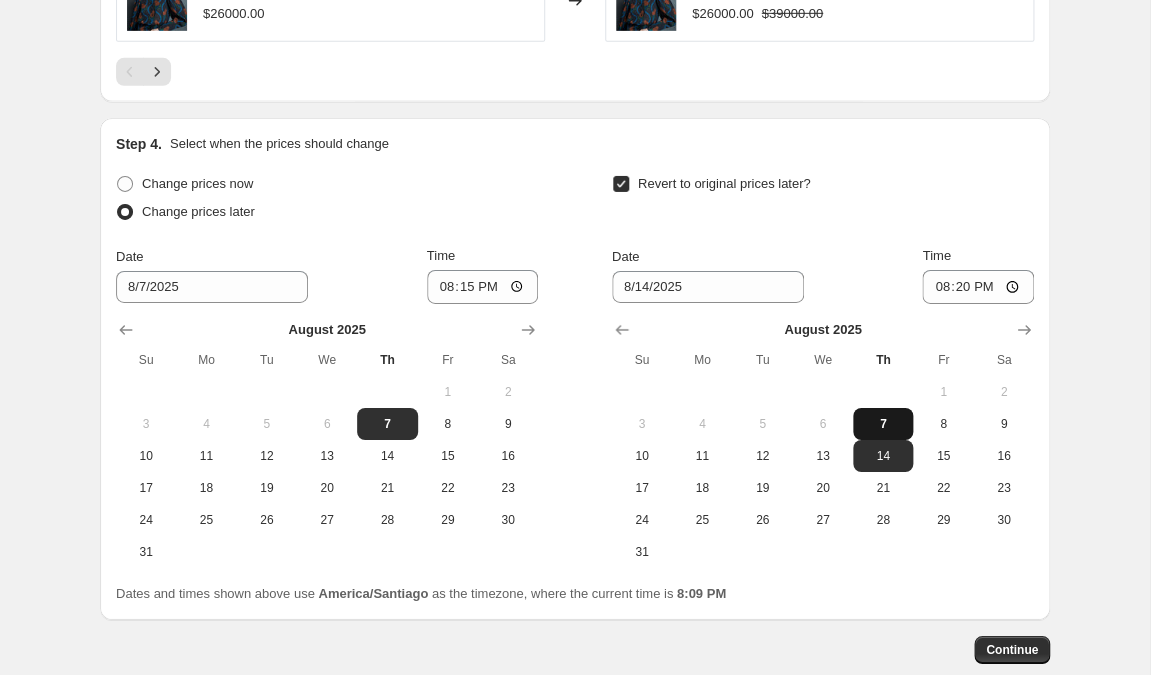 click on "7" at bounding box center [883, 424] 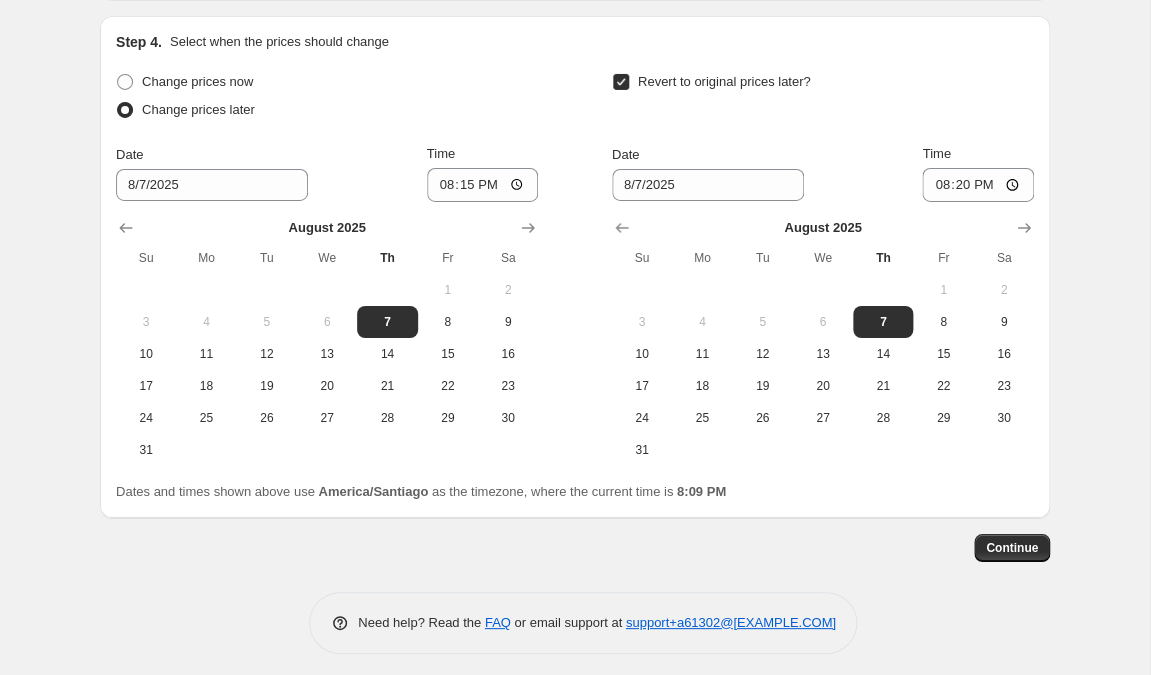 scroll, scrollTop: 2015, scrollLeft: 0, axis: vertical 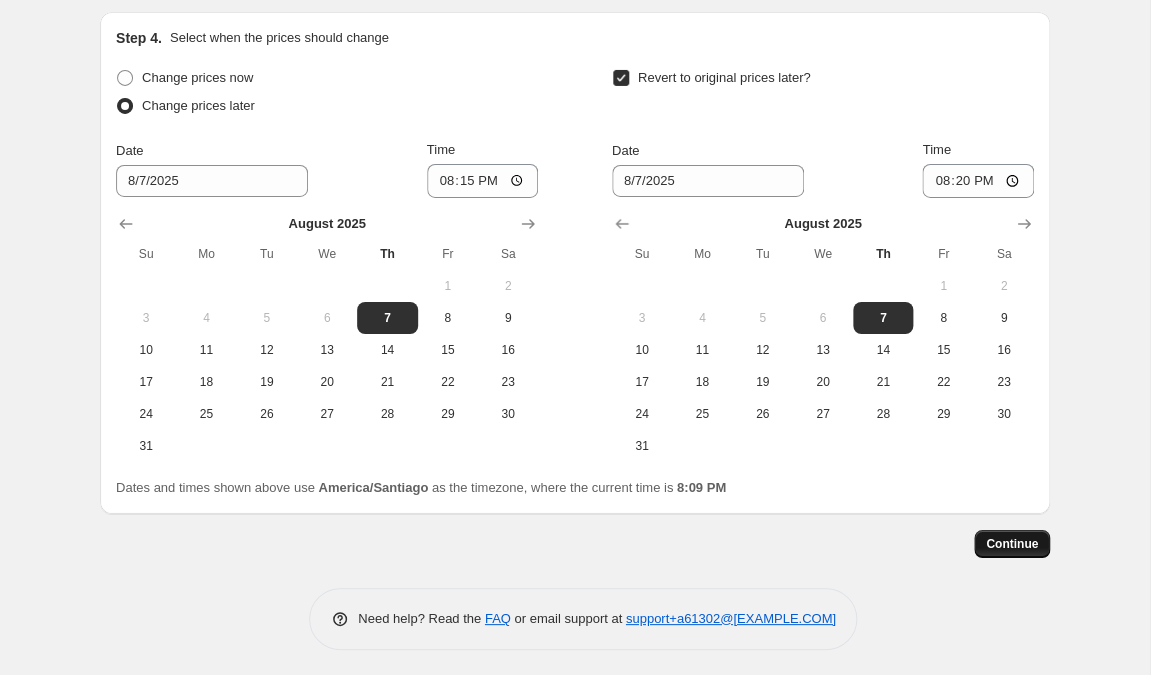 click on "Continue" at bounding box center (1012, 544) 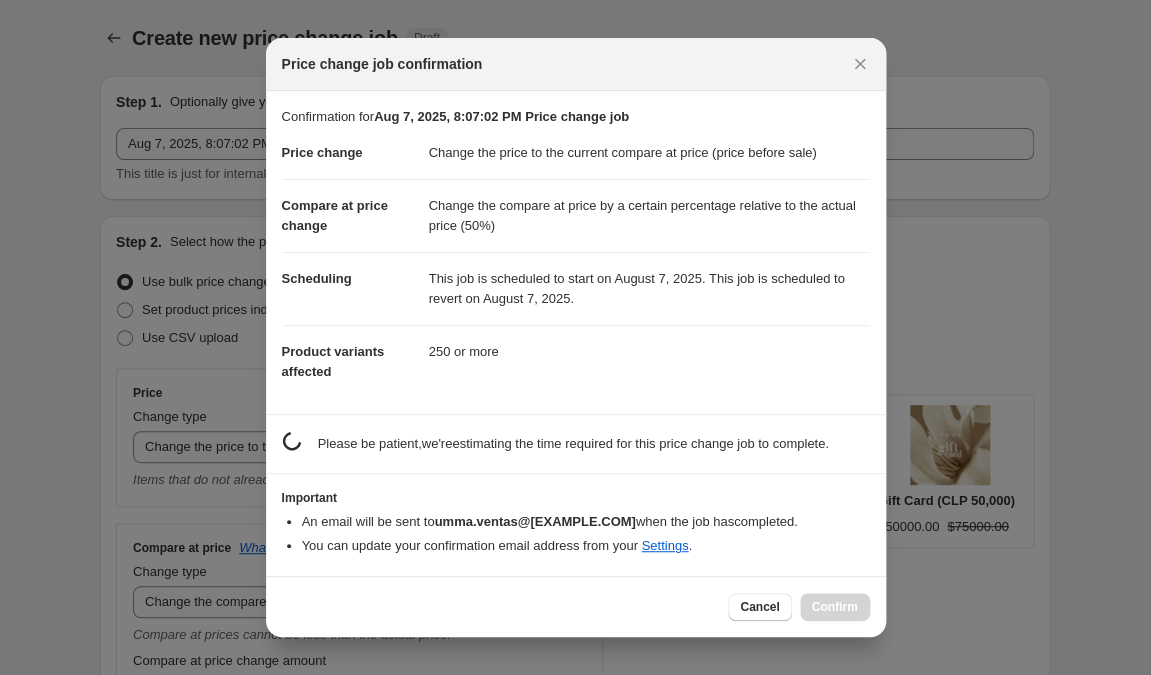scroll, scrollTop: 0, scrollLeft: 0, axis: both 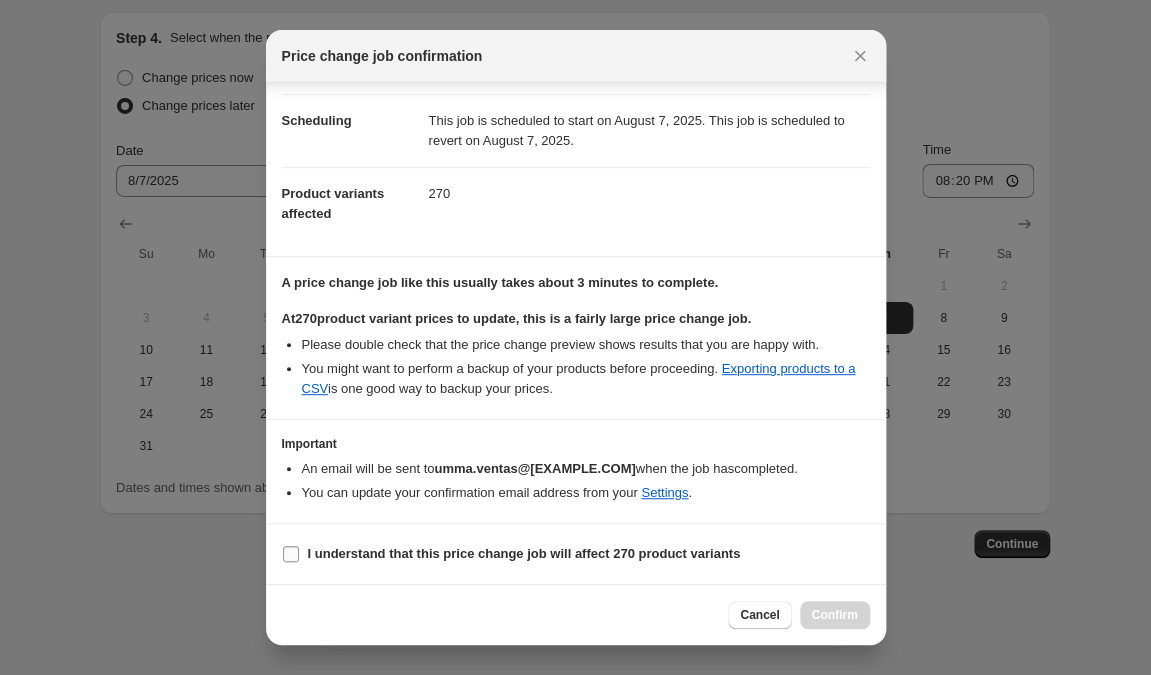 click on "I understand that this price change job will affect 270 product variants" at bounding box center (291, 554) 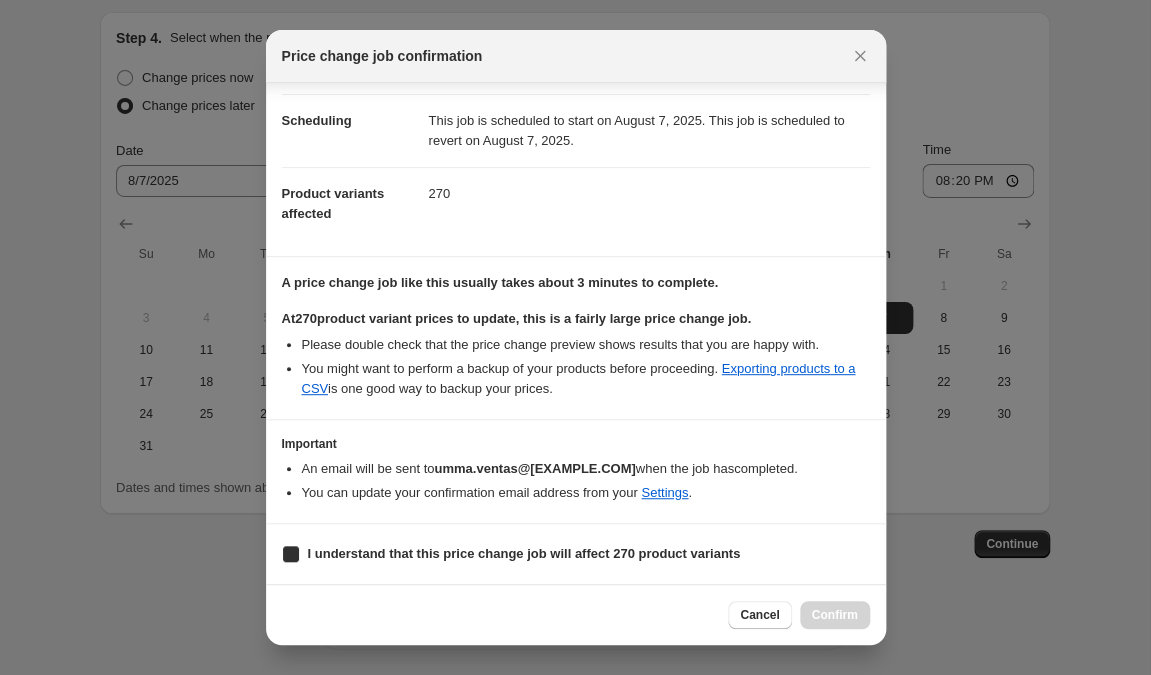 checkbox on "true" 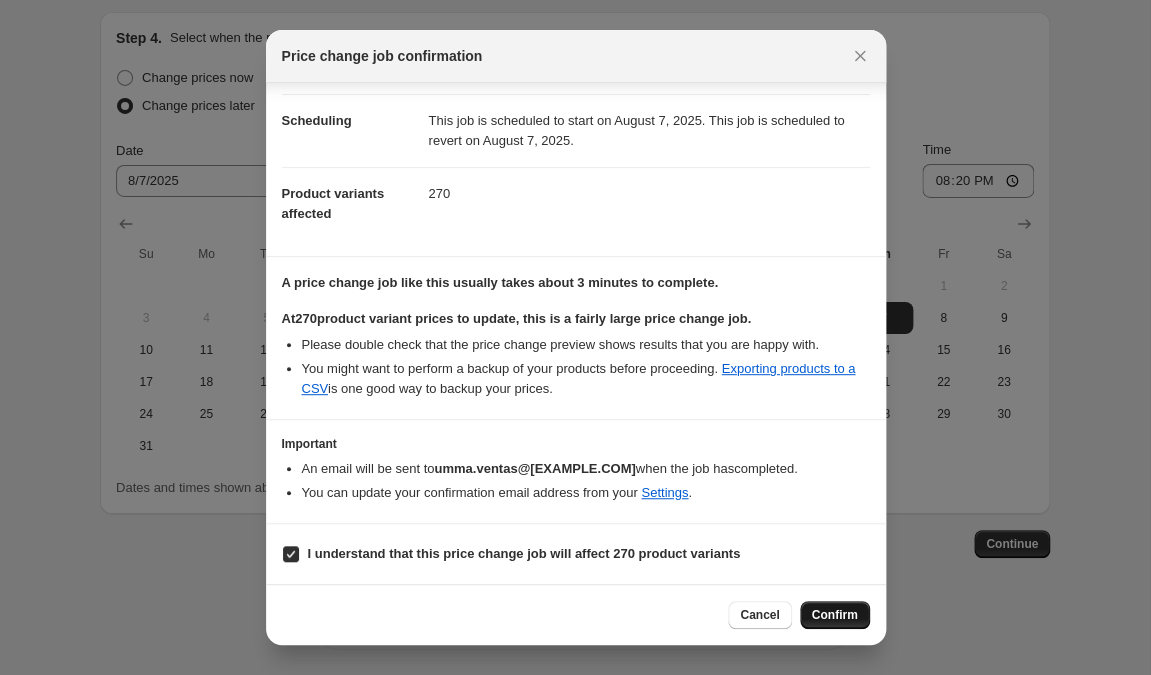 click on "Confirm" at bounding box center [835, 615] 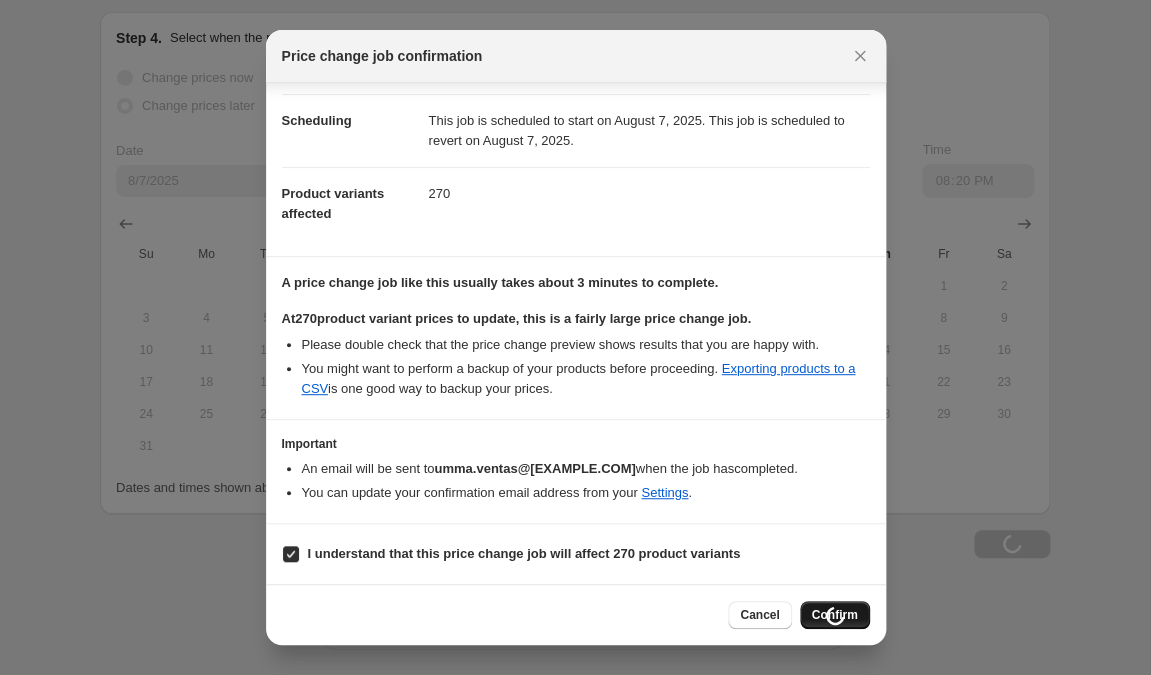 scroll, scrollTop: 151, scrollLeft: 0, axis: vertical 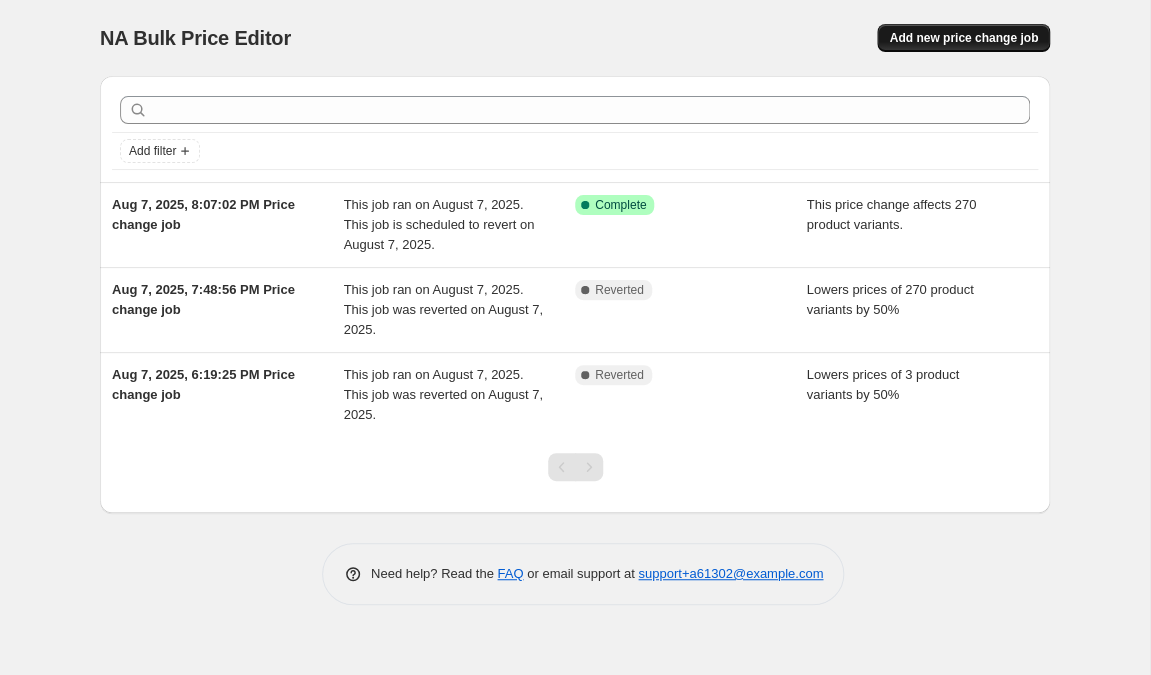 click on "Add new price change job" at bounding box center (963, 38) 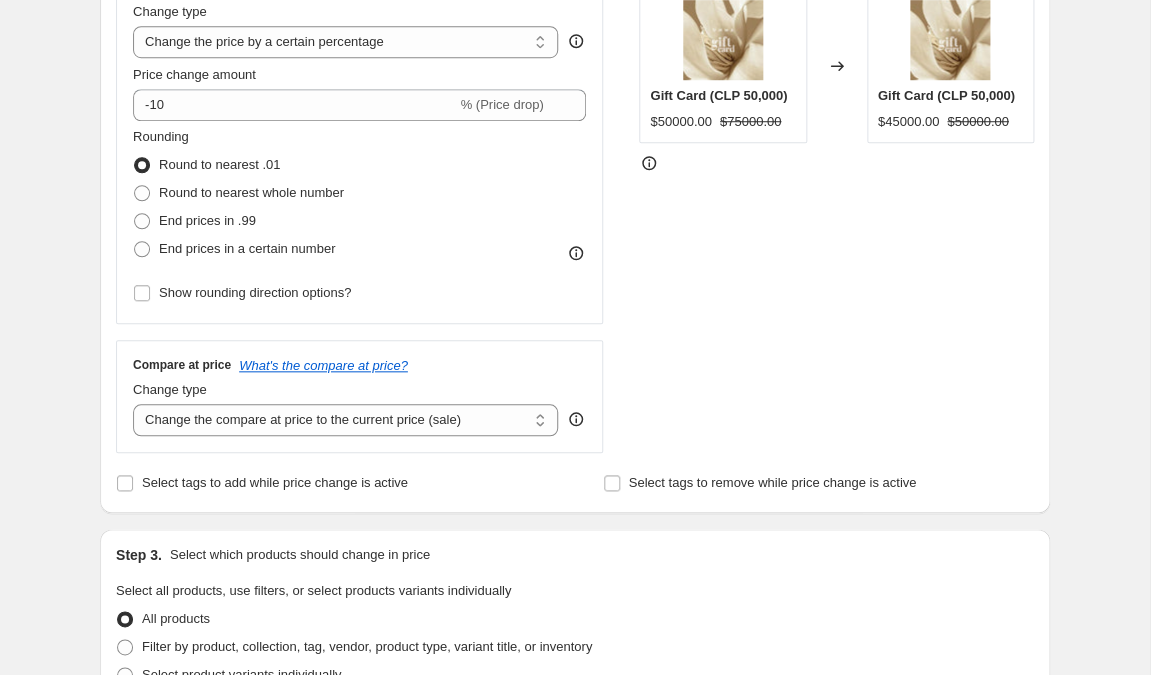 scroll, scrollTop: 413, scrollLeft: 0, axis: vertical 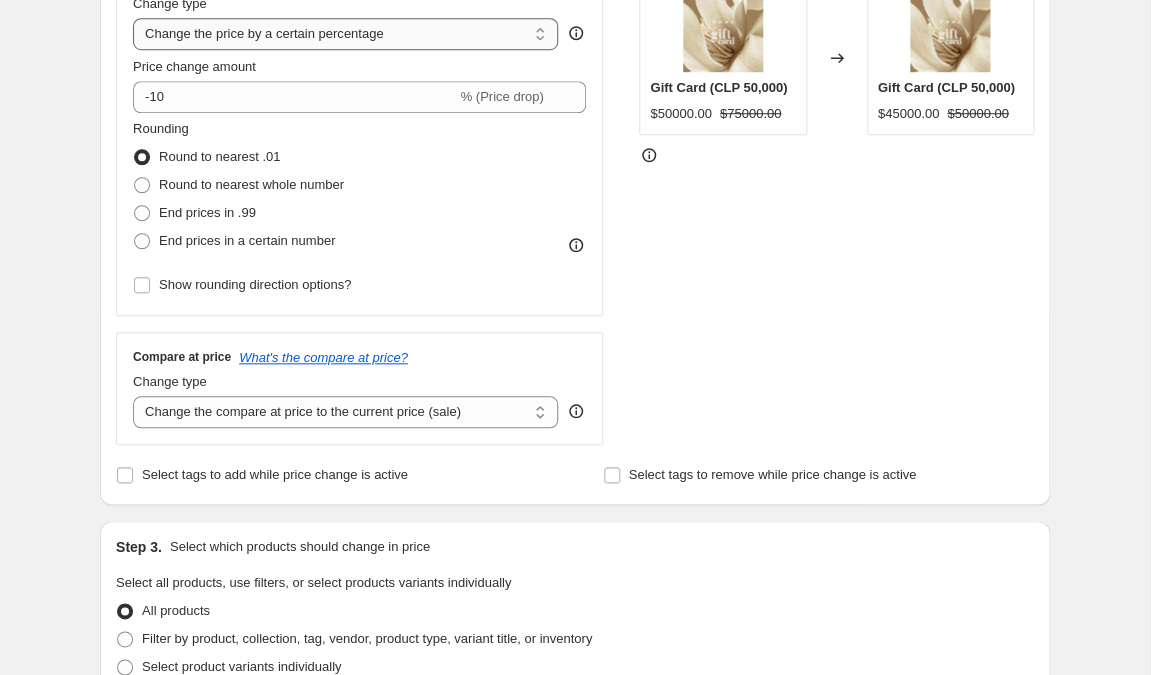 select on "pc" 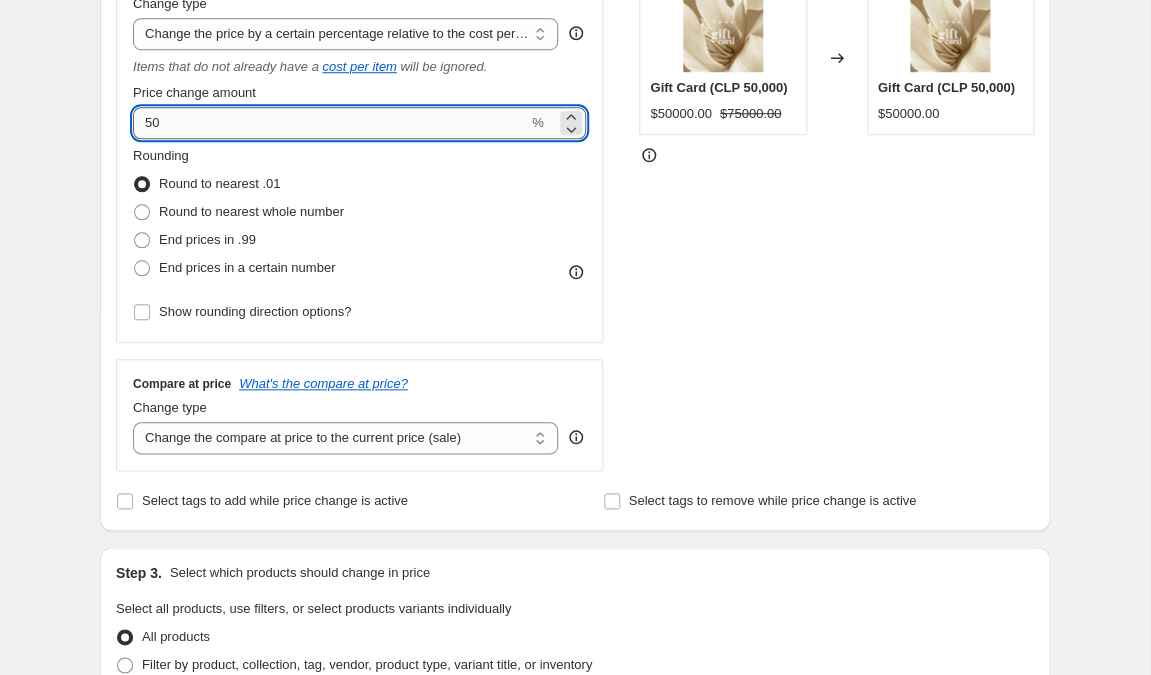 click on "50" at bounding box center (330, 123) 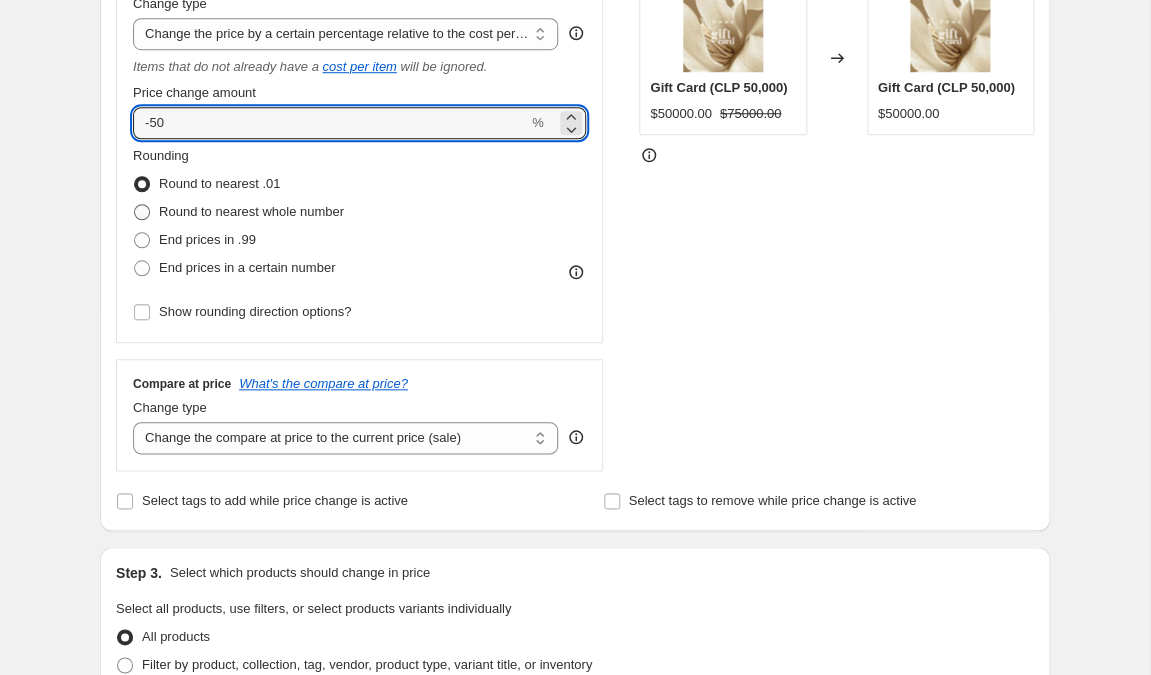 type on "-50" 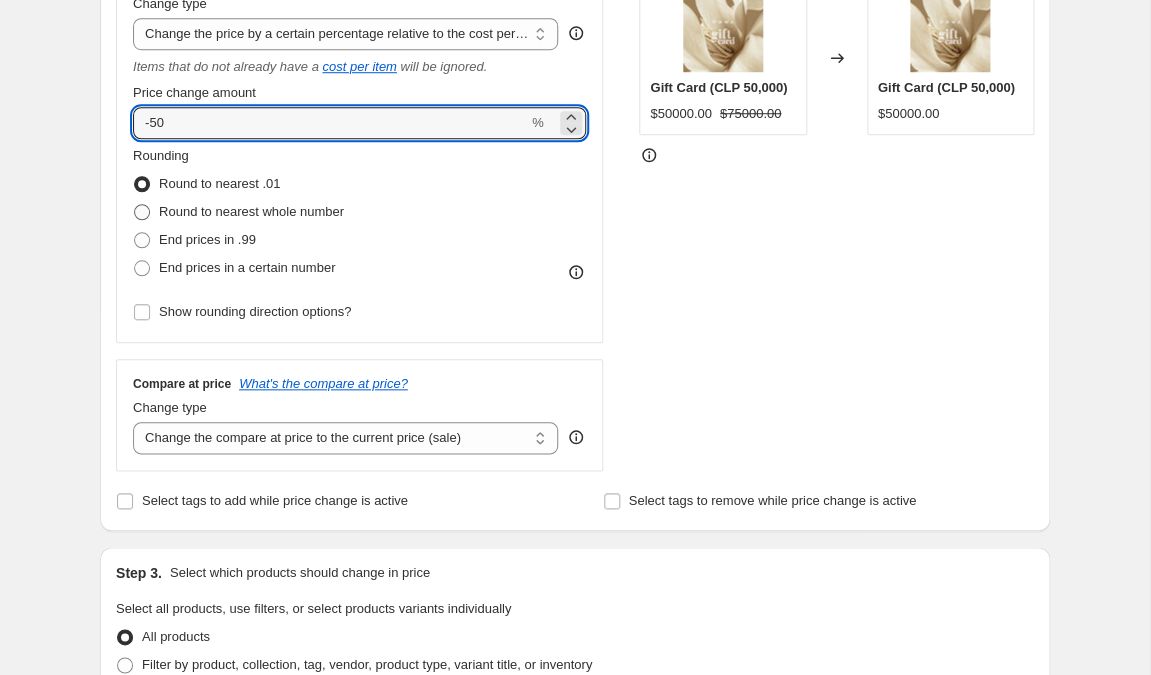 radio on "true" 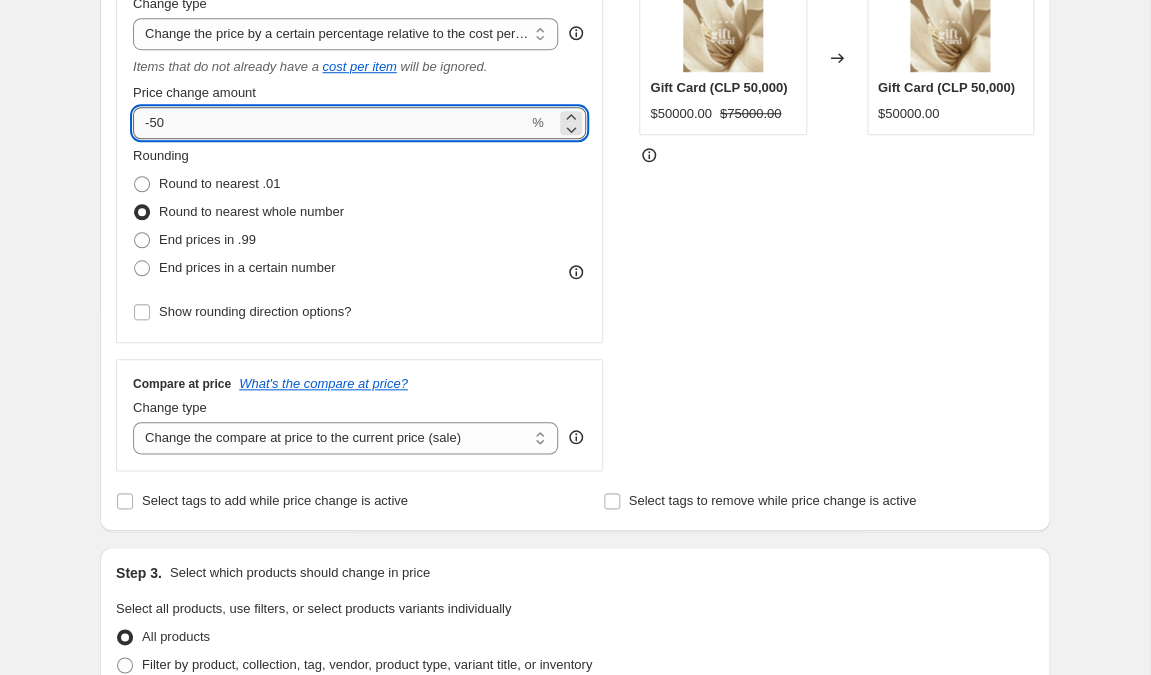 click on "-50" at bounding box center [330, 123] 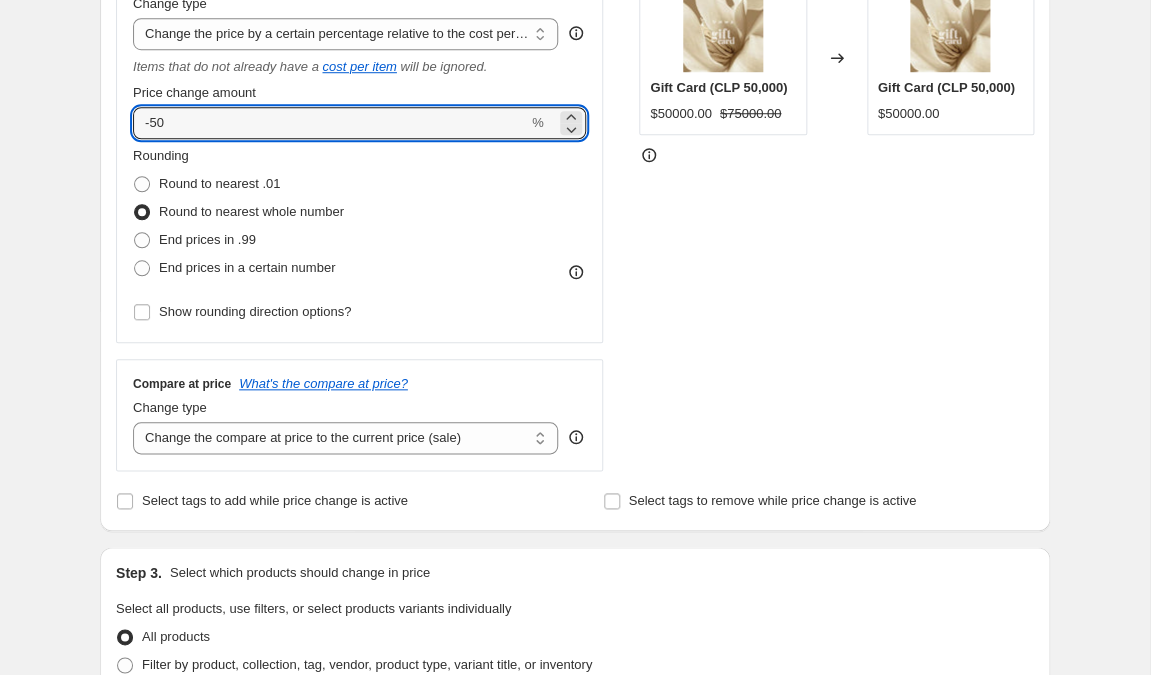 click on "Rounding Round to nearest .01 Round to nearest whole number End prices in .99 End prices in a certain number" at bounding box center [359, 214] 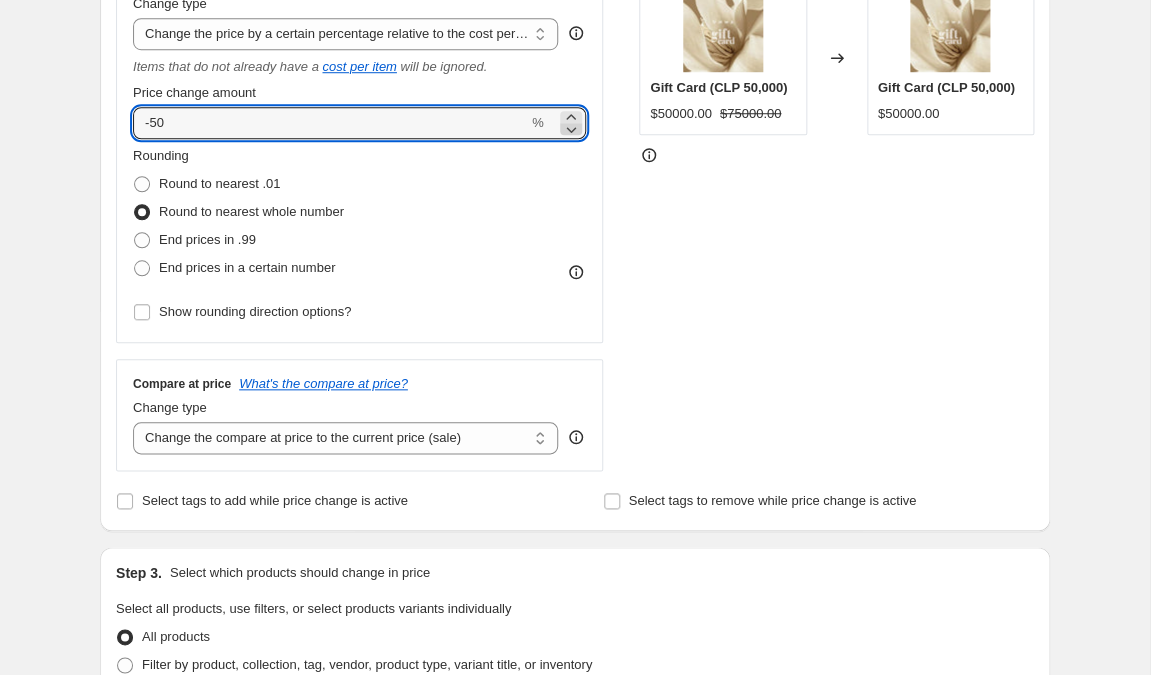 click at bounding box center [571, 129] 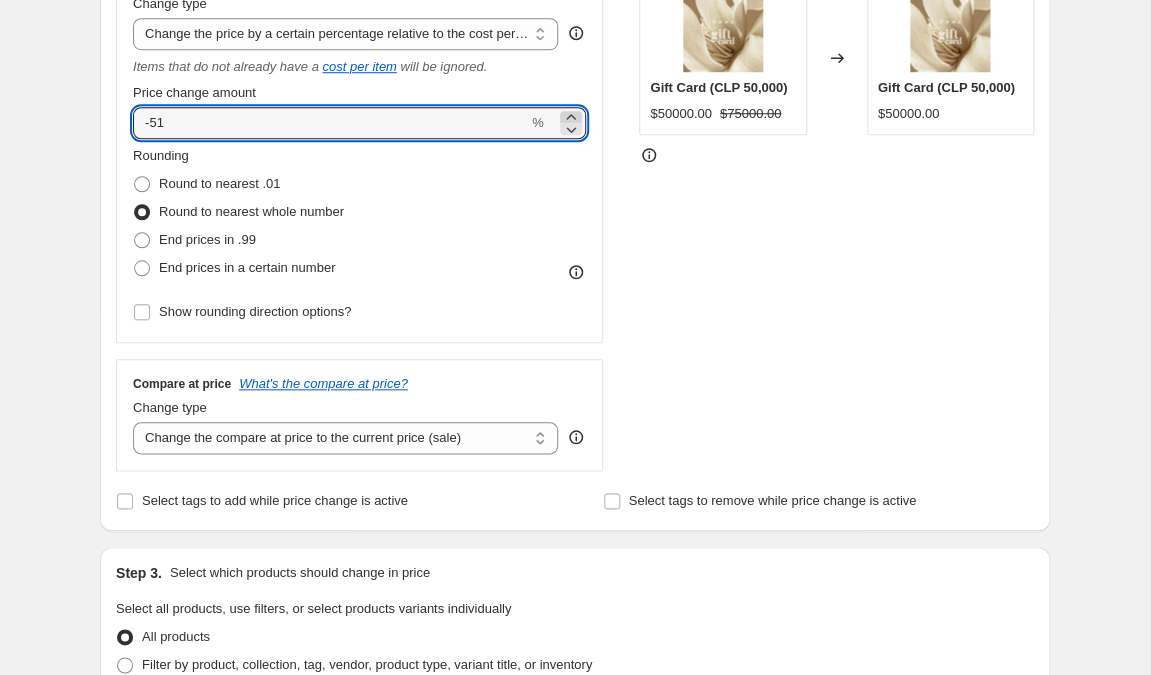 click 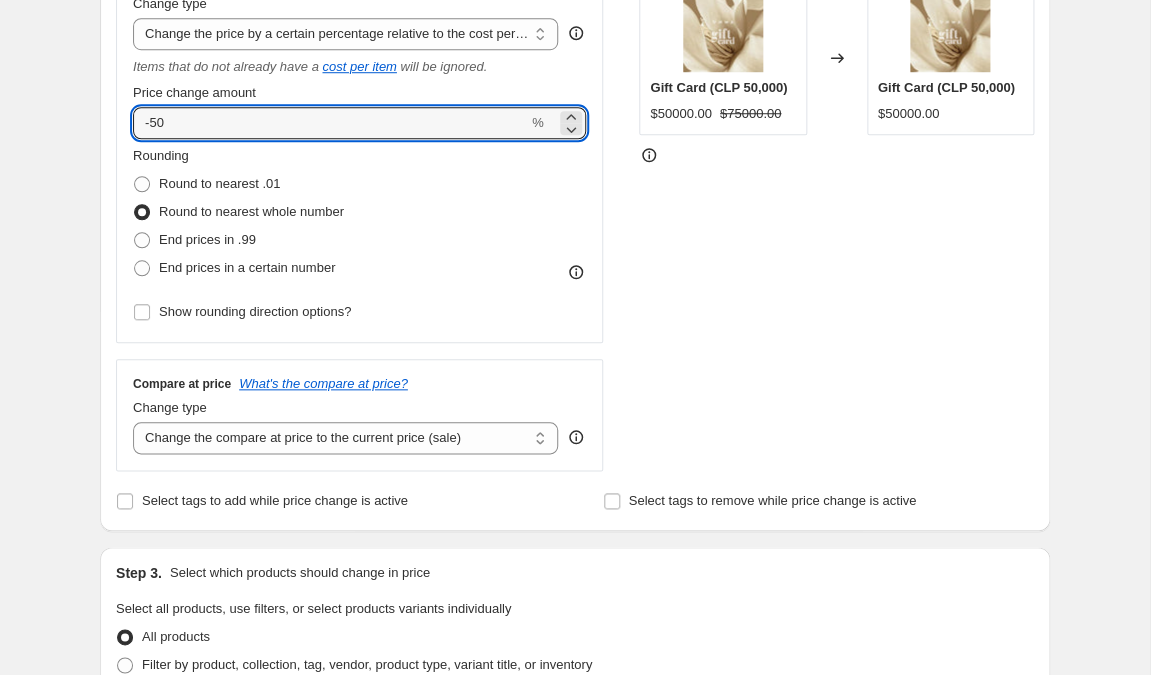 click on "Rounding Round to nearest .01 Round to nearest whole number End prices in .99 End prices in a certain number" at bounding box center (359, 214) 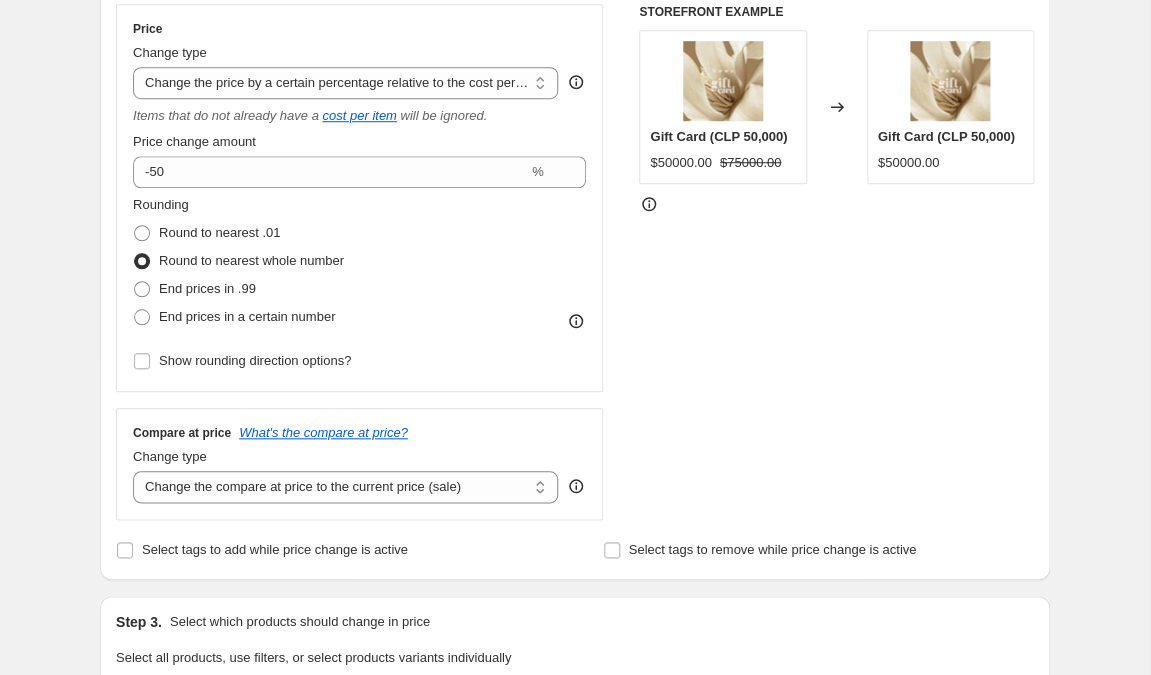 scroll, scrollTop: 354, scrollLeft: 0, axis: vertical 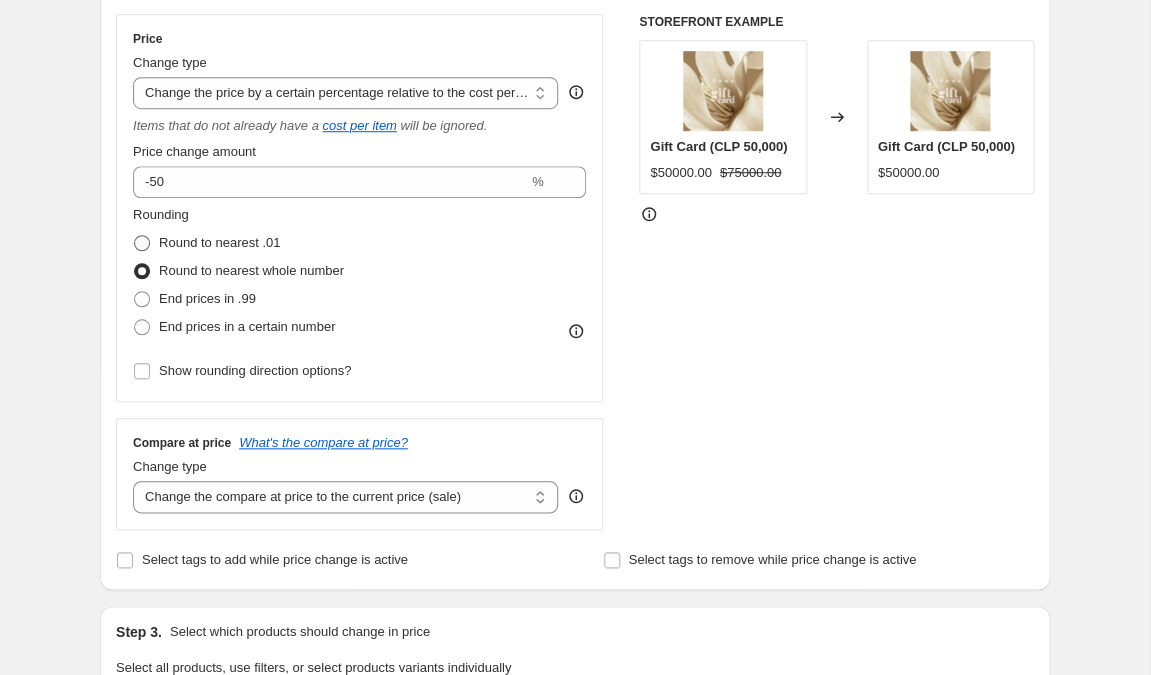 click at bounding box center [142, 243] 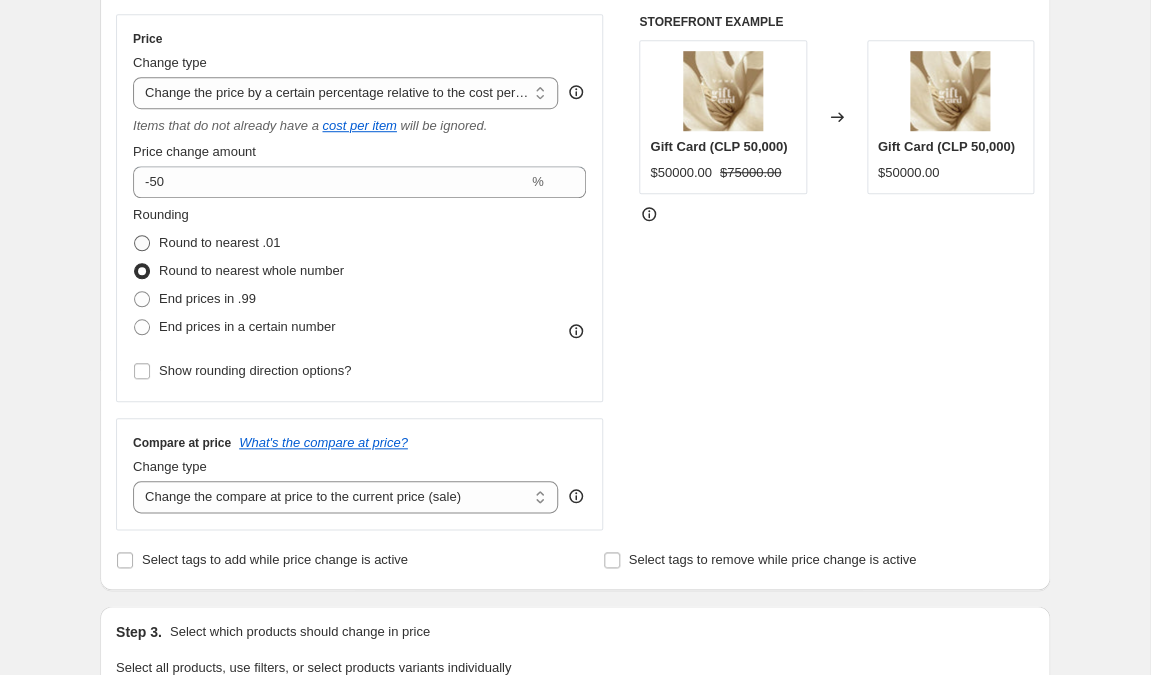 radio on "true" 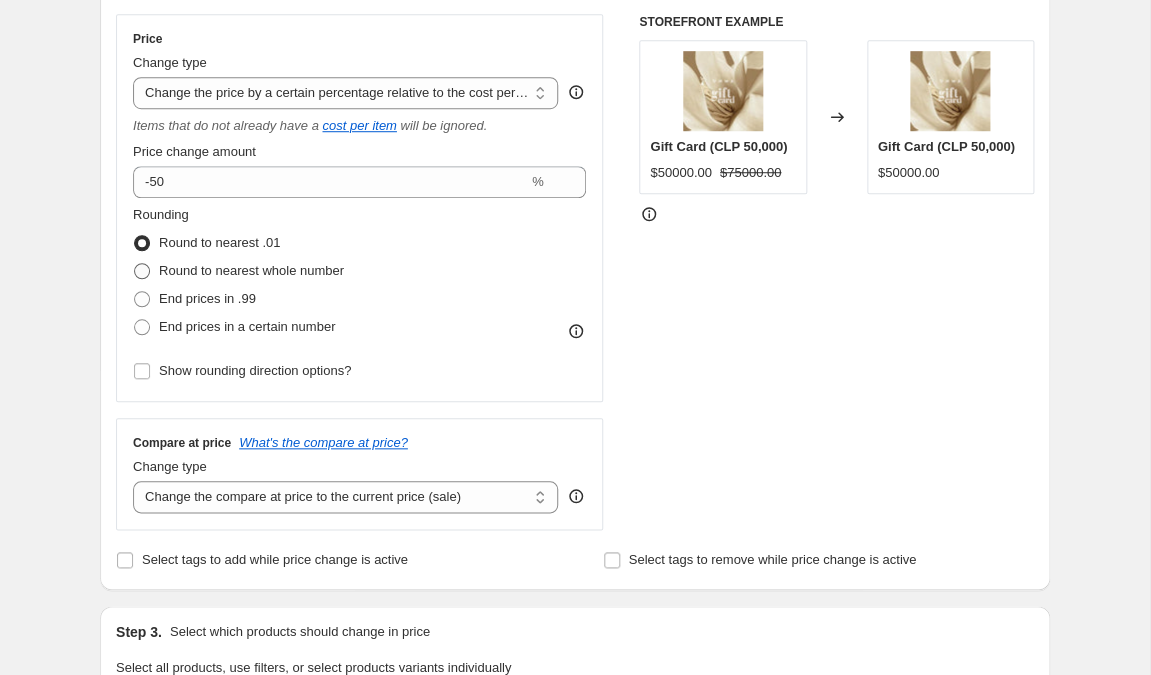click at bounding box center [142, 271] 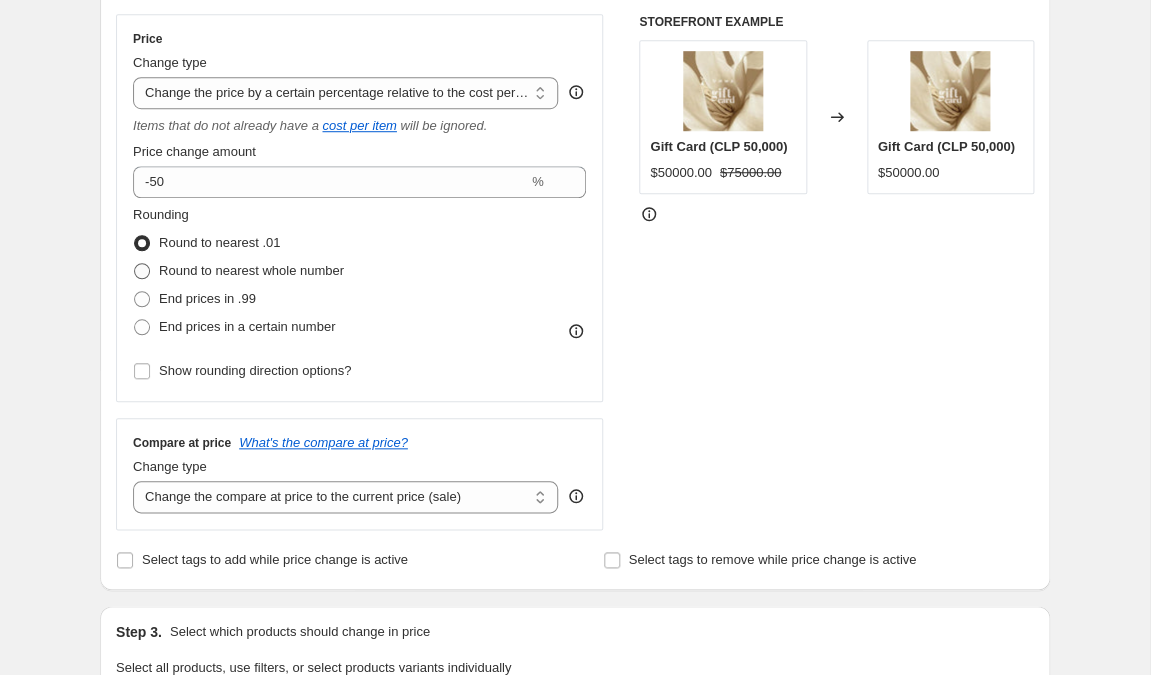 radio on "true" 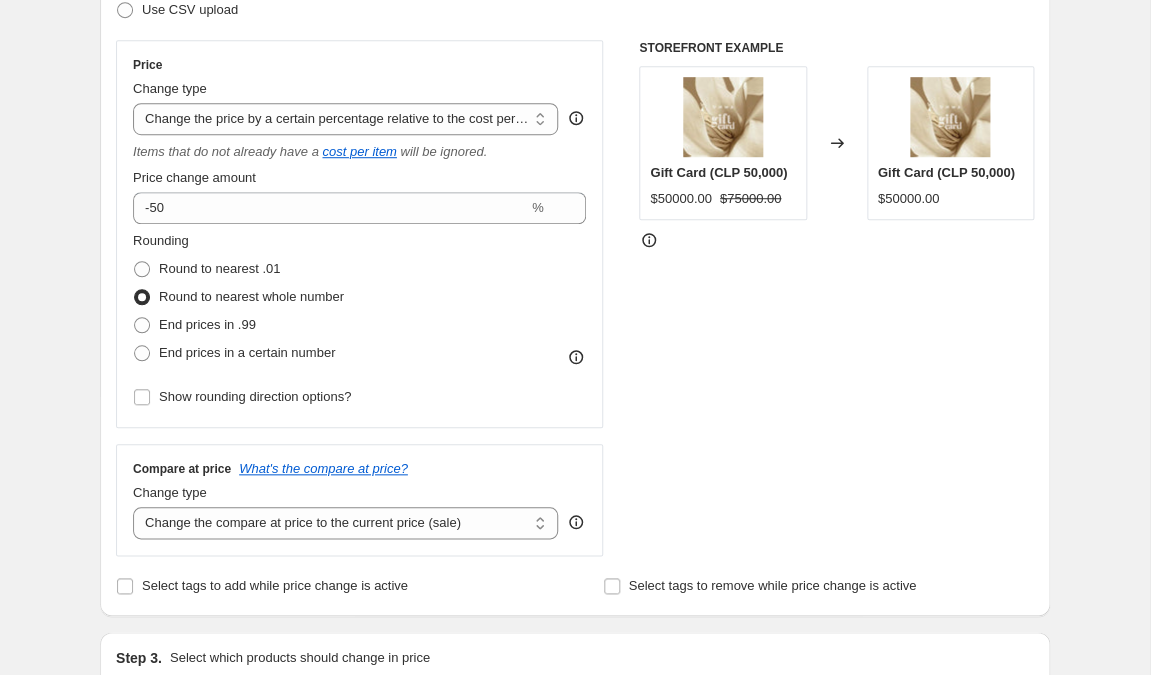 scroll, scrollTop: 302, scrollLeft: 0, axis: vertical 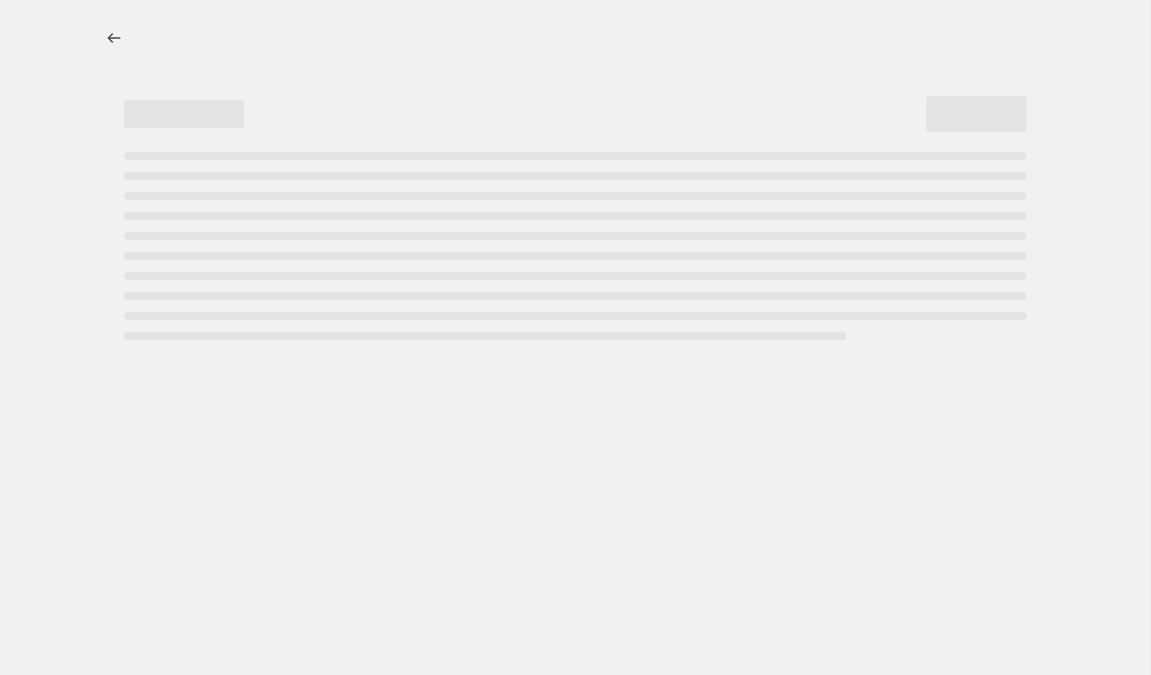 select on "percentage" 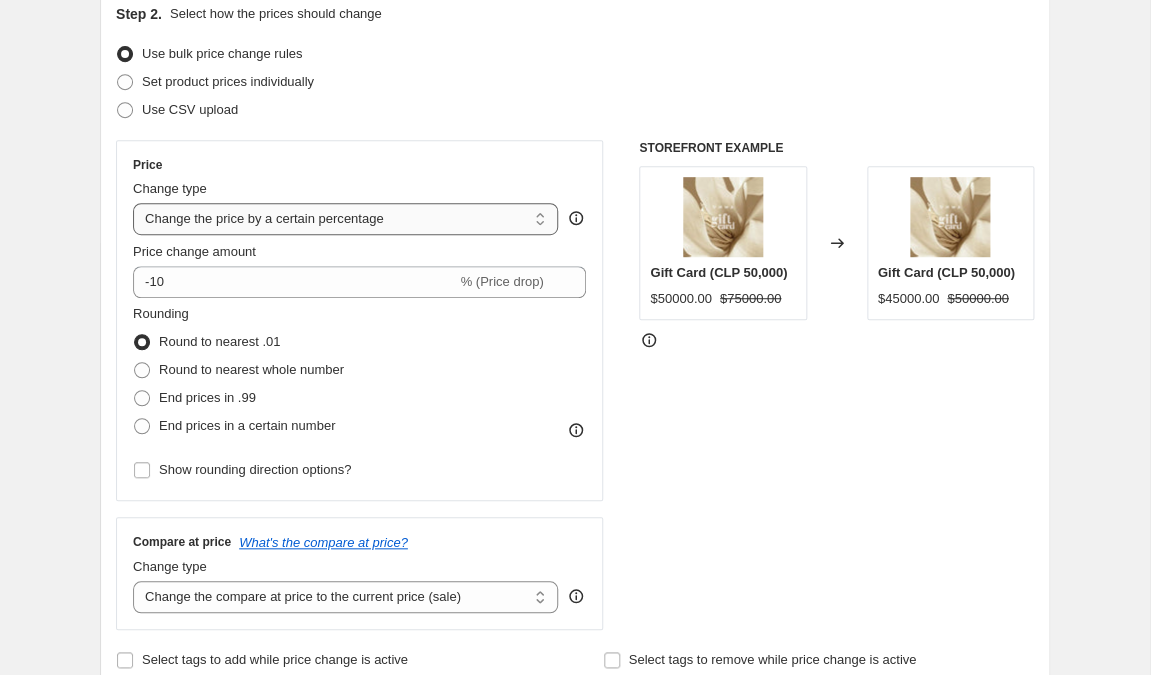 scroll, scrollTop: 229, scrollLeft: 0, axis: vertical 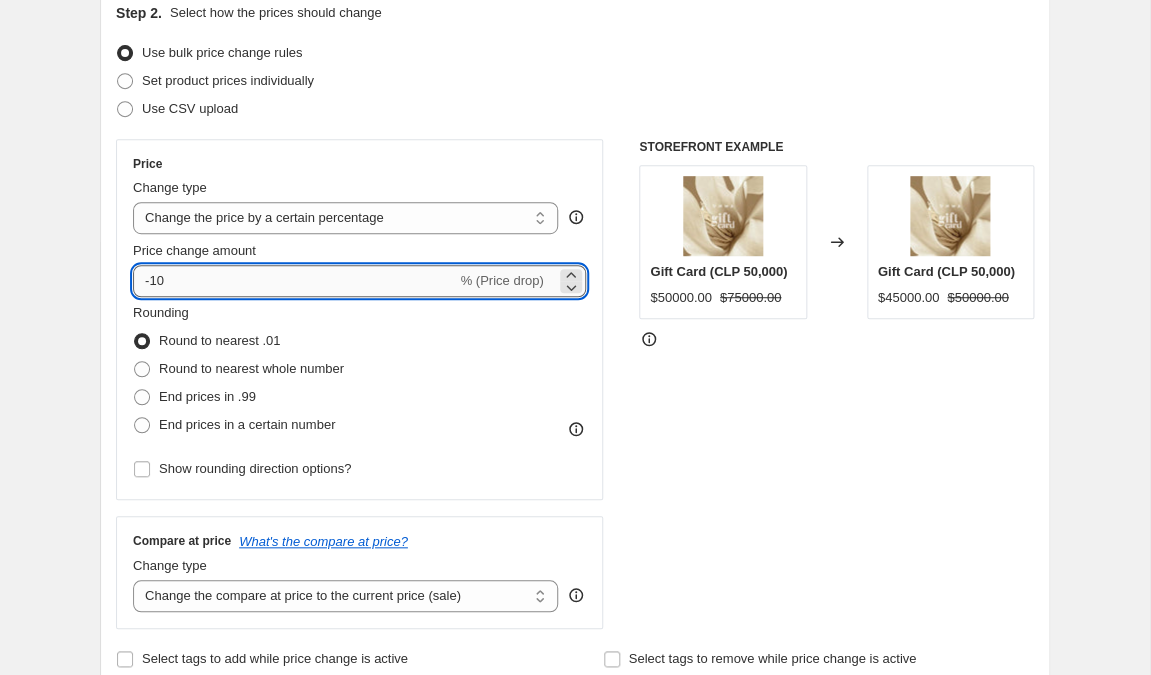 click on "-10" at bounding box center (294, 281) 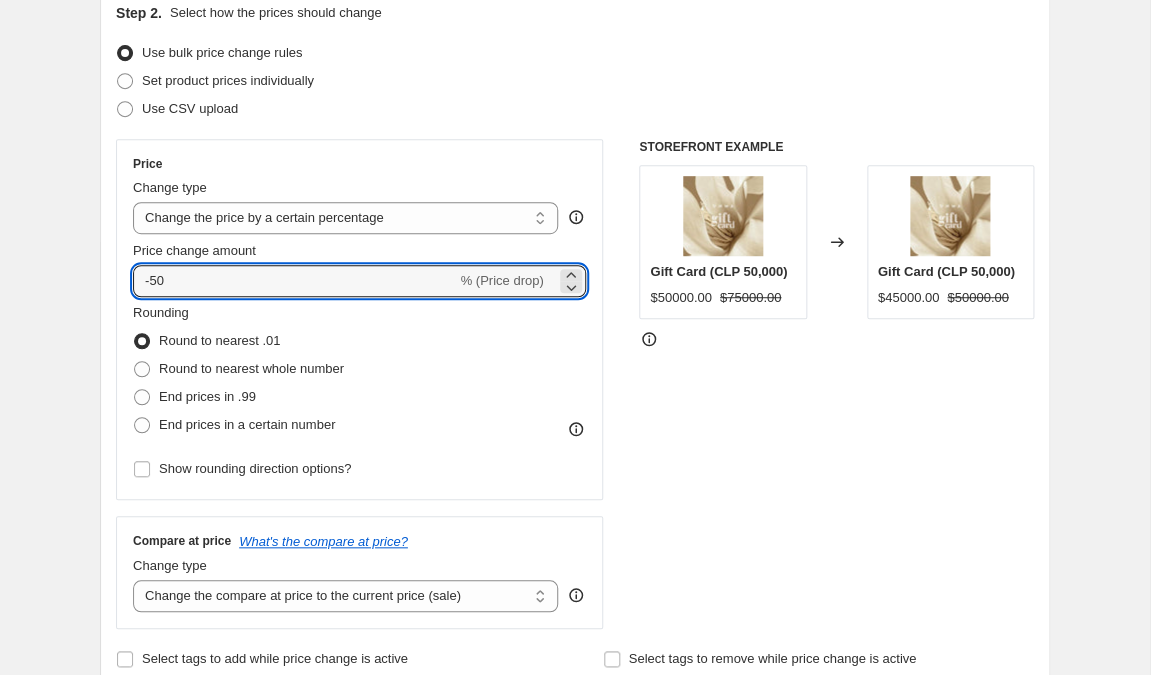 type on "-50" 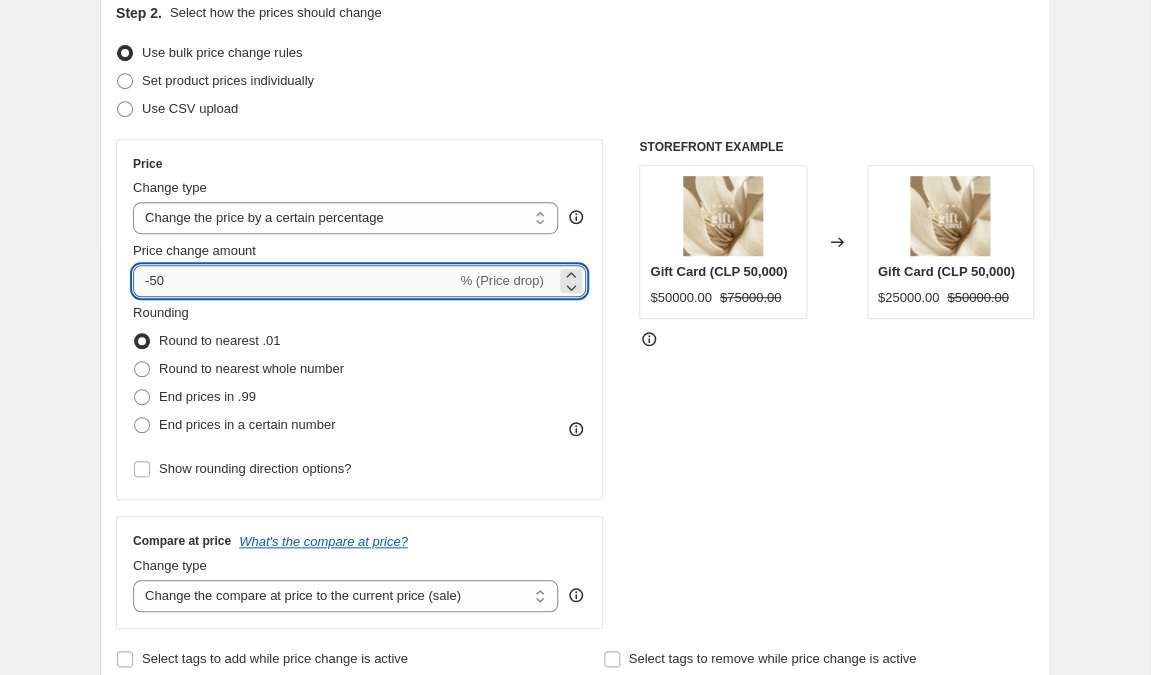 click on "-50" at bounding box center [294, 281] 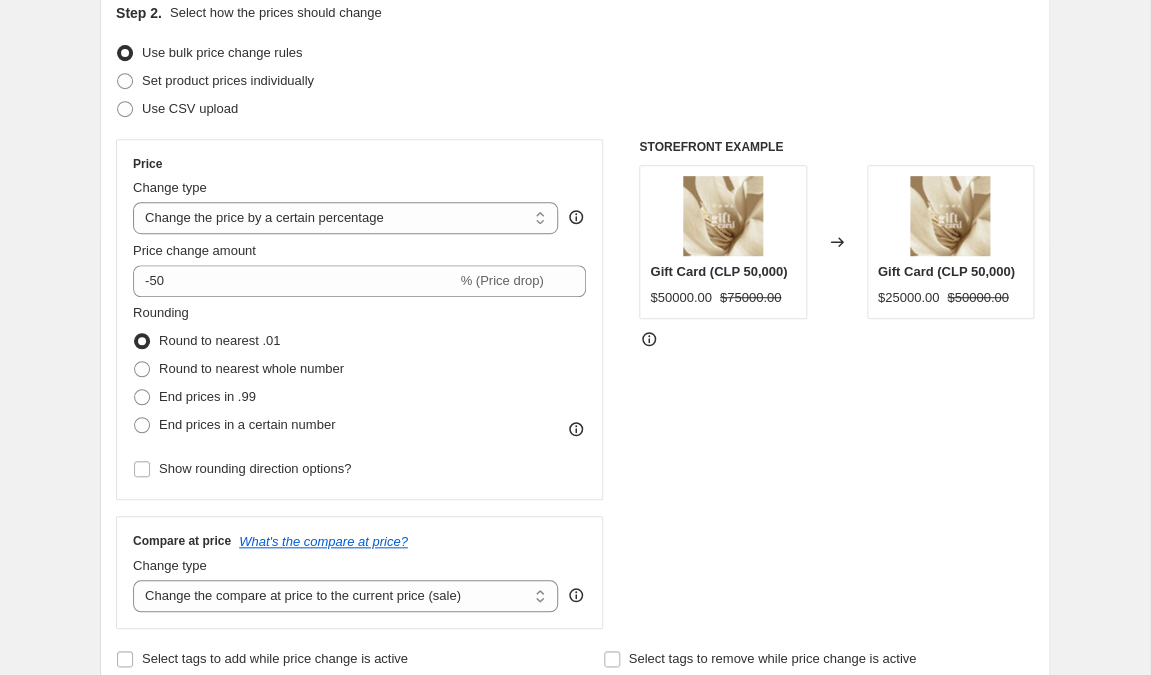 click on "STOREFRONT EXAMPLE Gift Card (CLP 50,000) $50000.00 $75000.00 Changed to Gift Card (CLP 50,000) $25000.00 $50000.00" at bounding box center [836, 384] 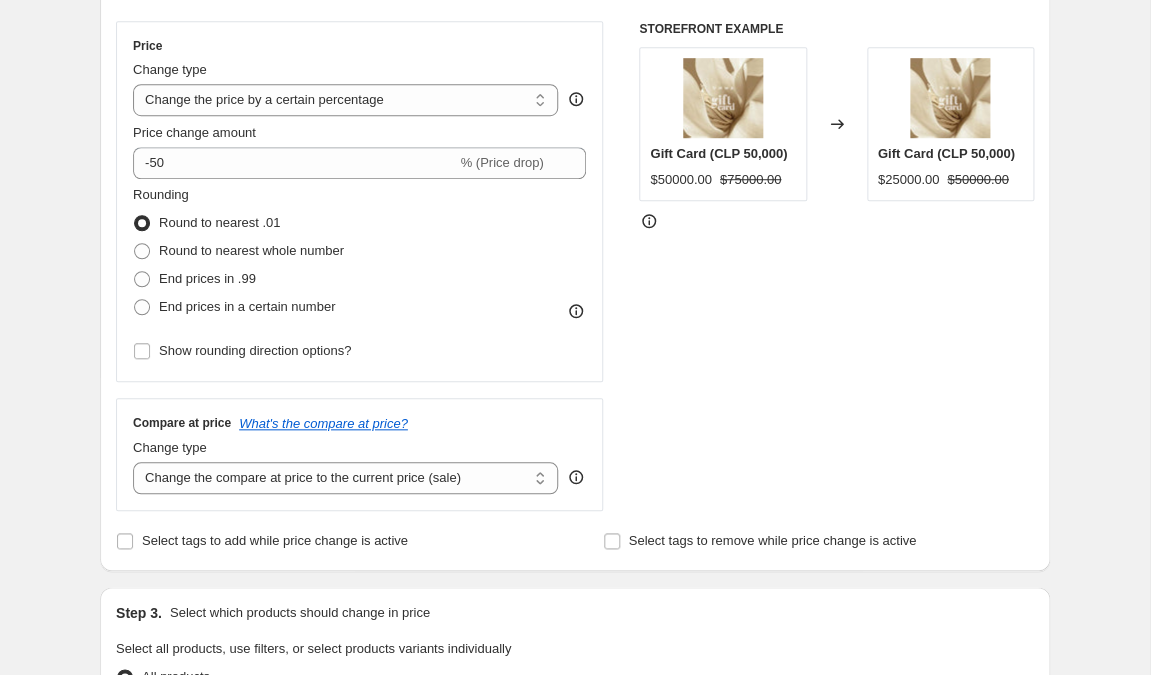 scroll, scrollTop: 348, scrollLeft: 0, axis: vertical 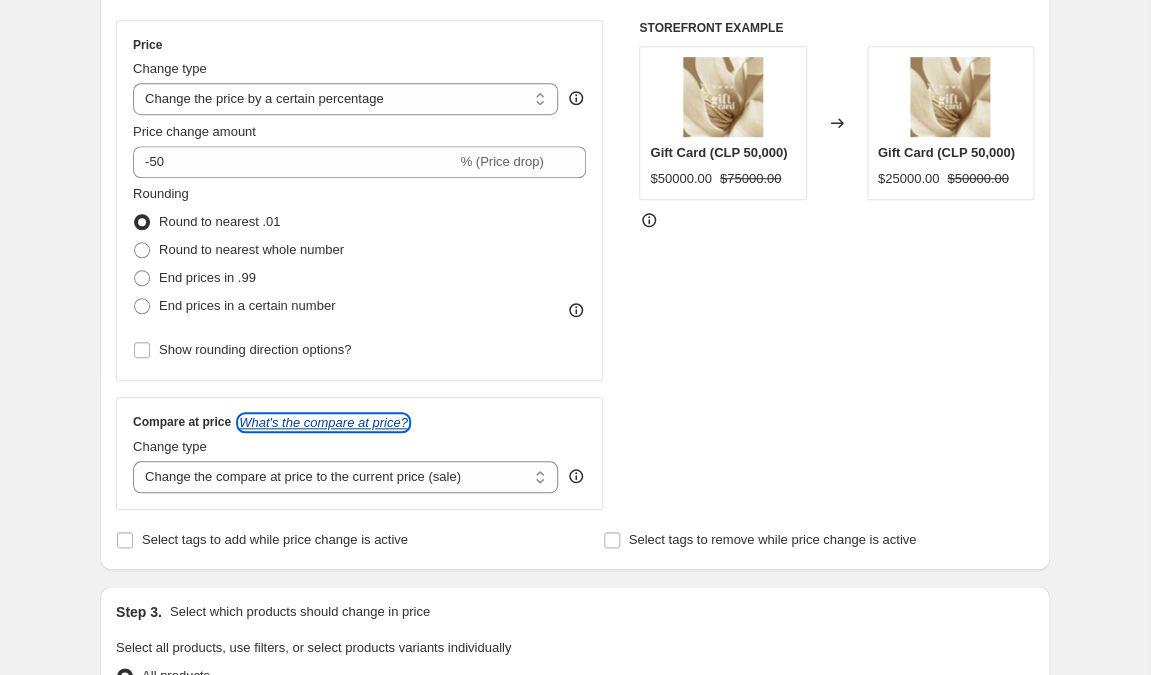 click on "What's the compare at price?" at bounding box center (323, 422) 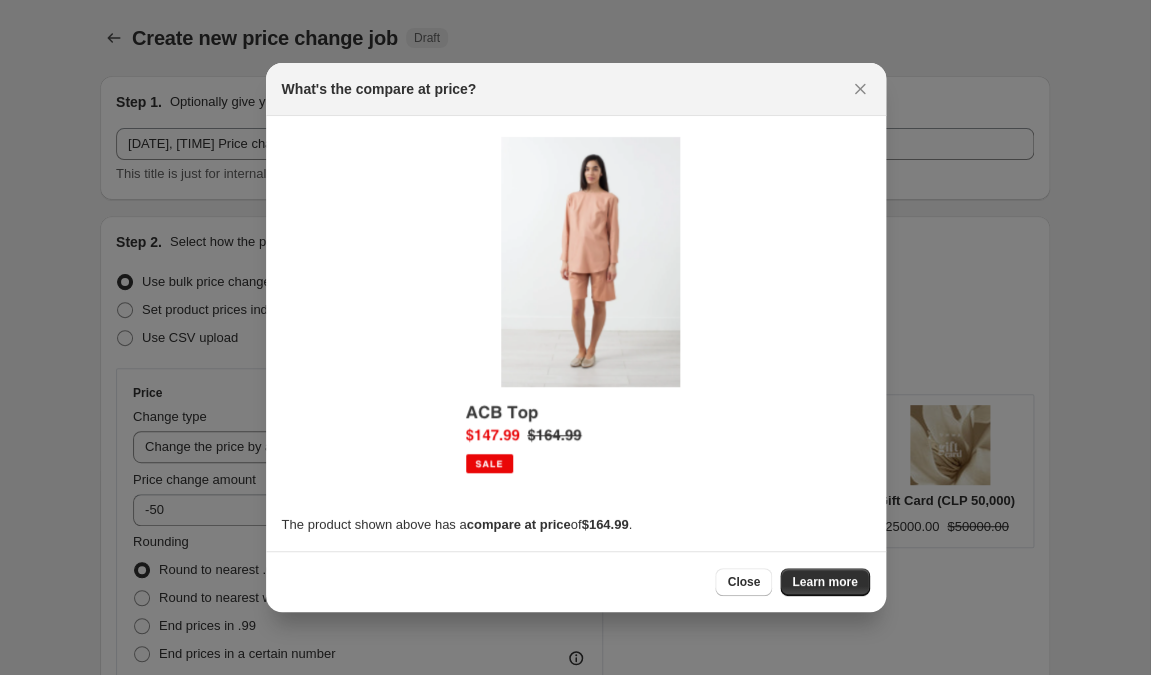 scroll, scrollTop: 0, scrollLeft: 0, axis: both 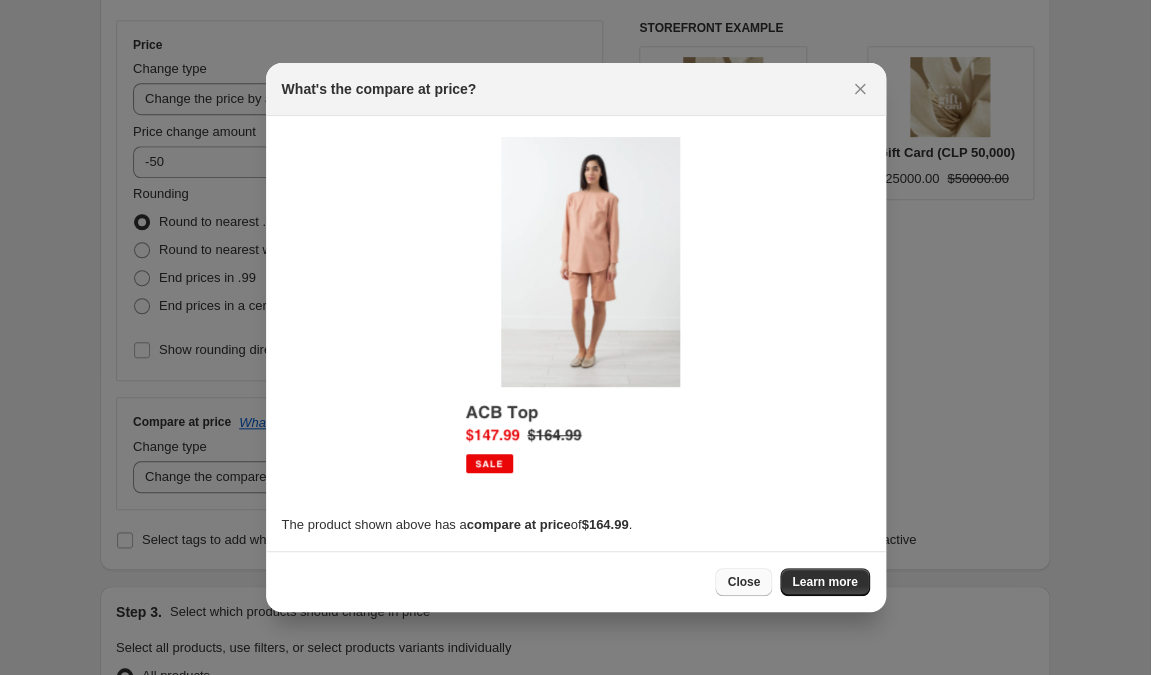 click on "Close" at bounding box center (743, 582) 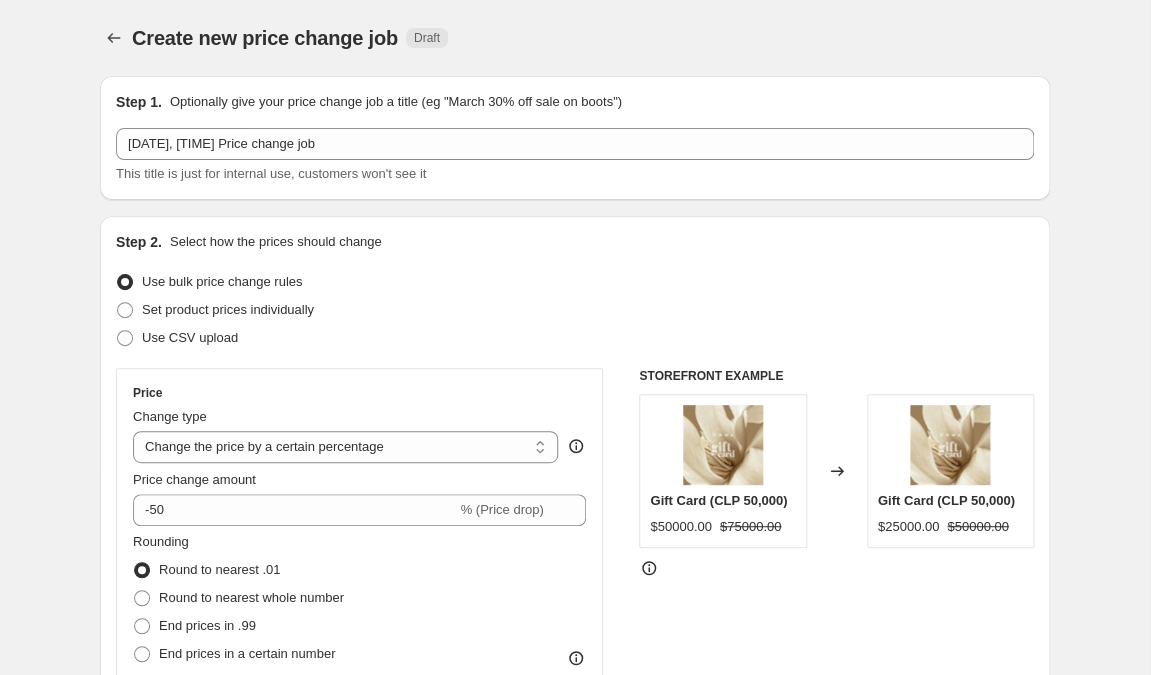 scroll, scrollTop: 348, scrollLeft: 0, axis: vertical 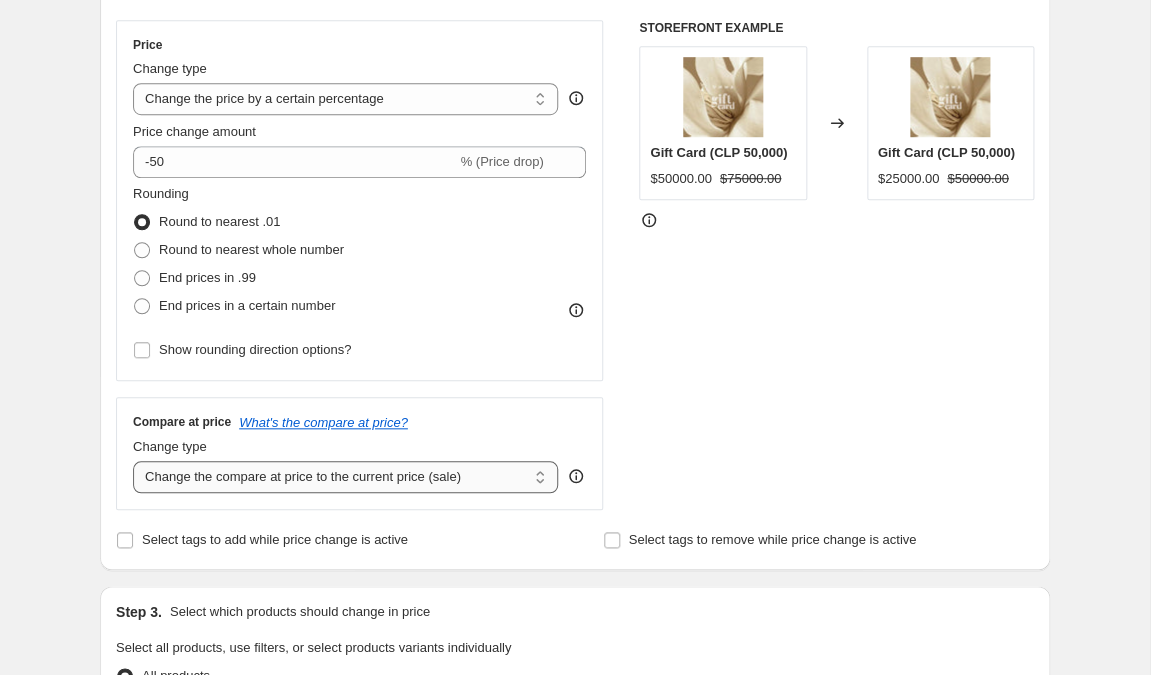 select on "no_change" 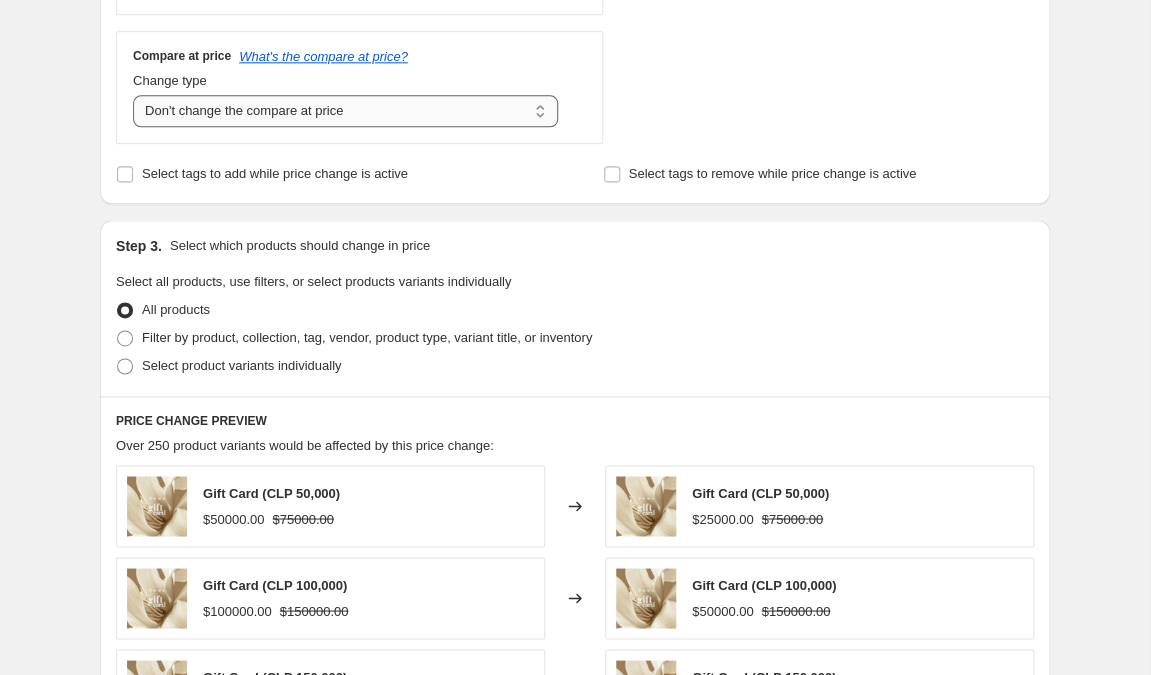 scroll, scrollTop: 712, scrollLeft: 0, axis: vertical 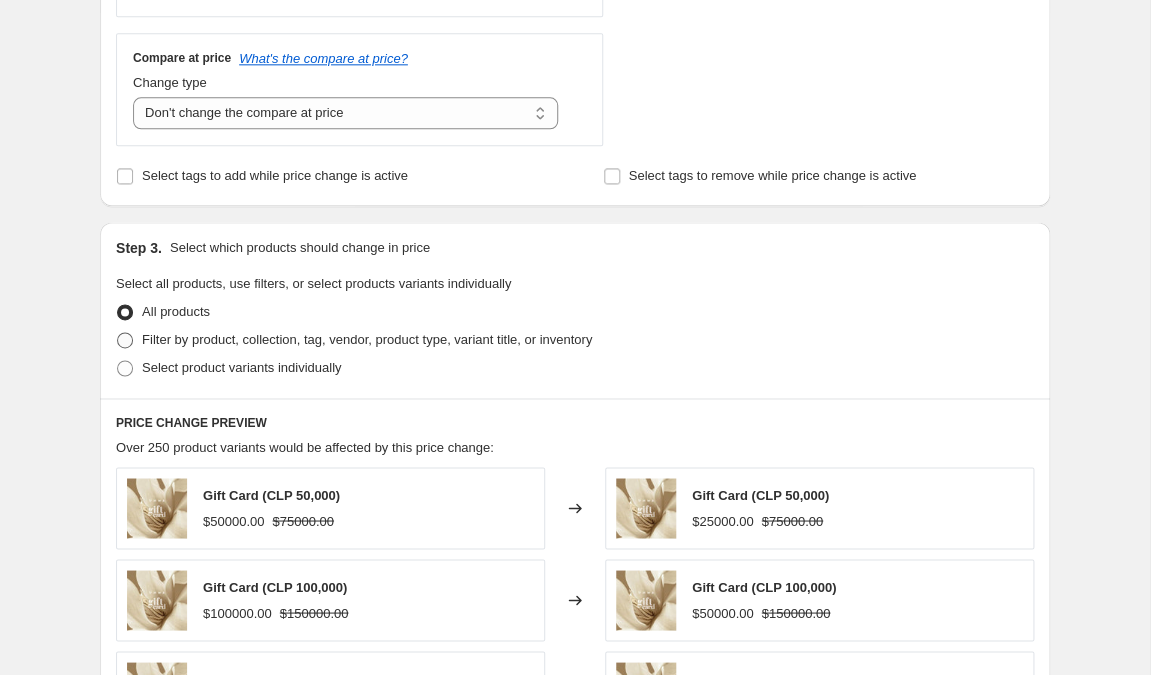 click at bounding box center [125, 340] 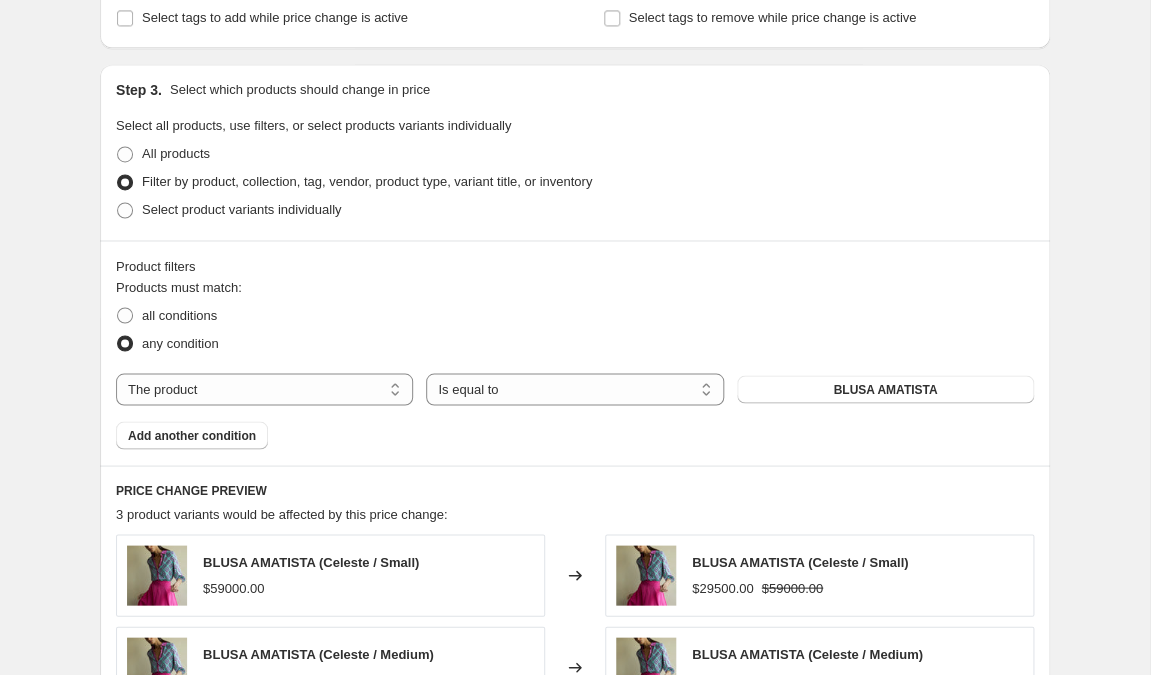 scroll, scrollTop: 873, scrollLeft: 0, axis: vertical 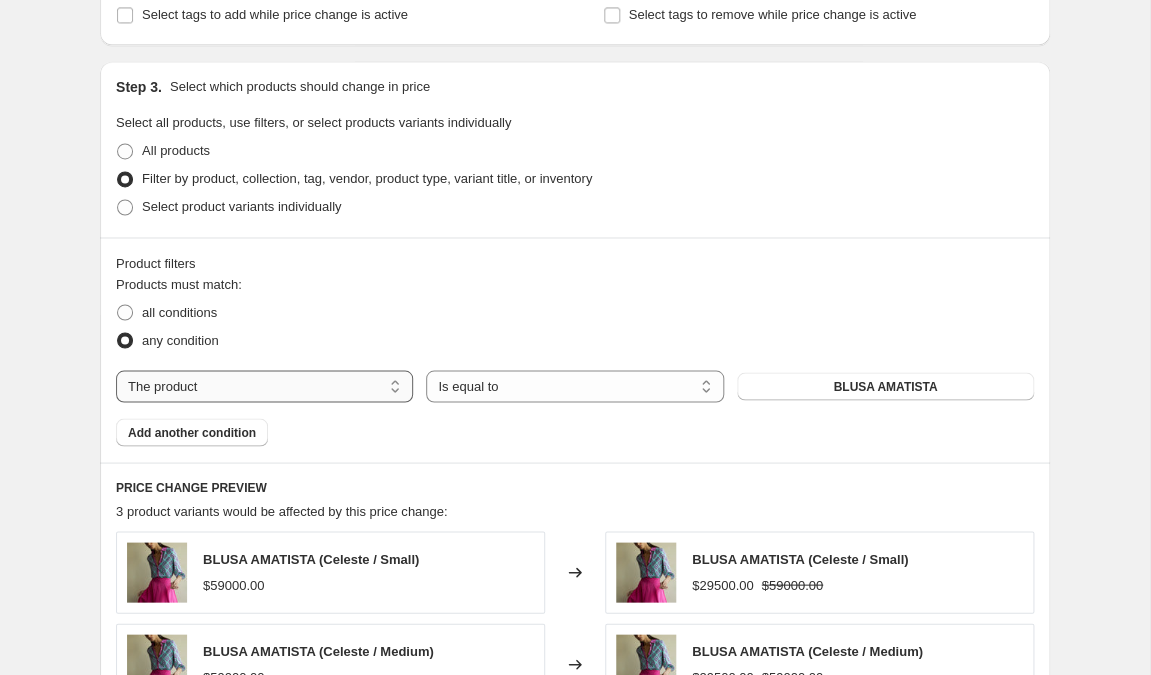 select on "collection" 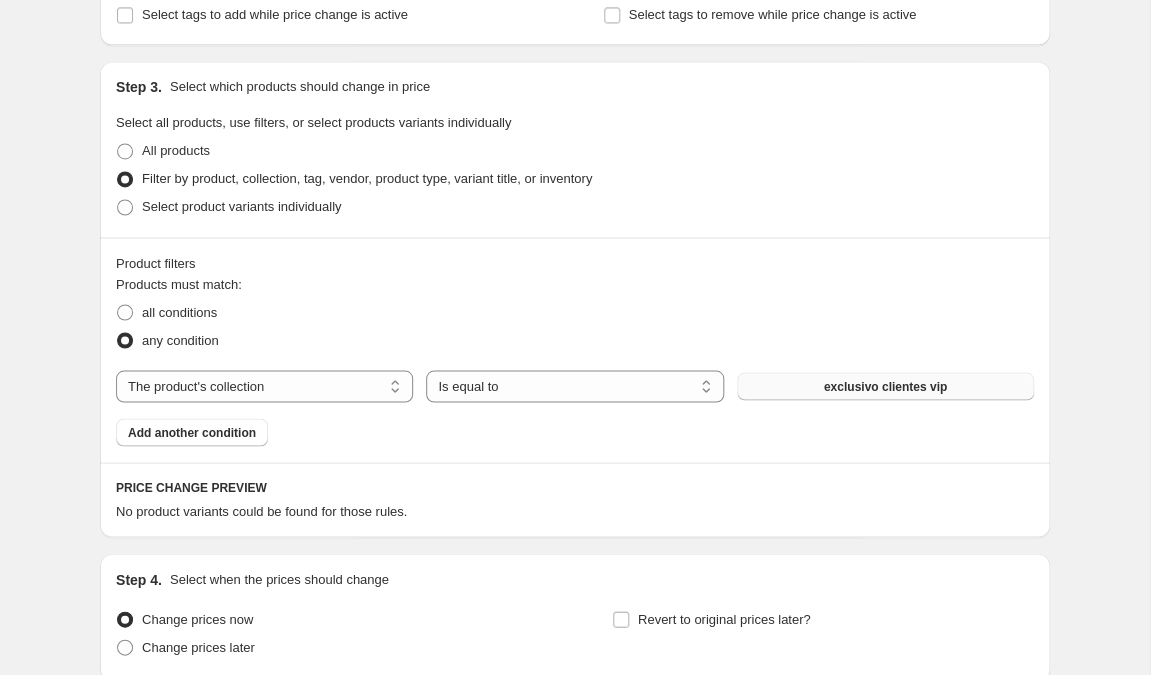 click on "exclusivo clientes vip" at bounding box center [885, 386] 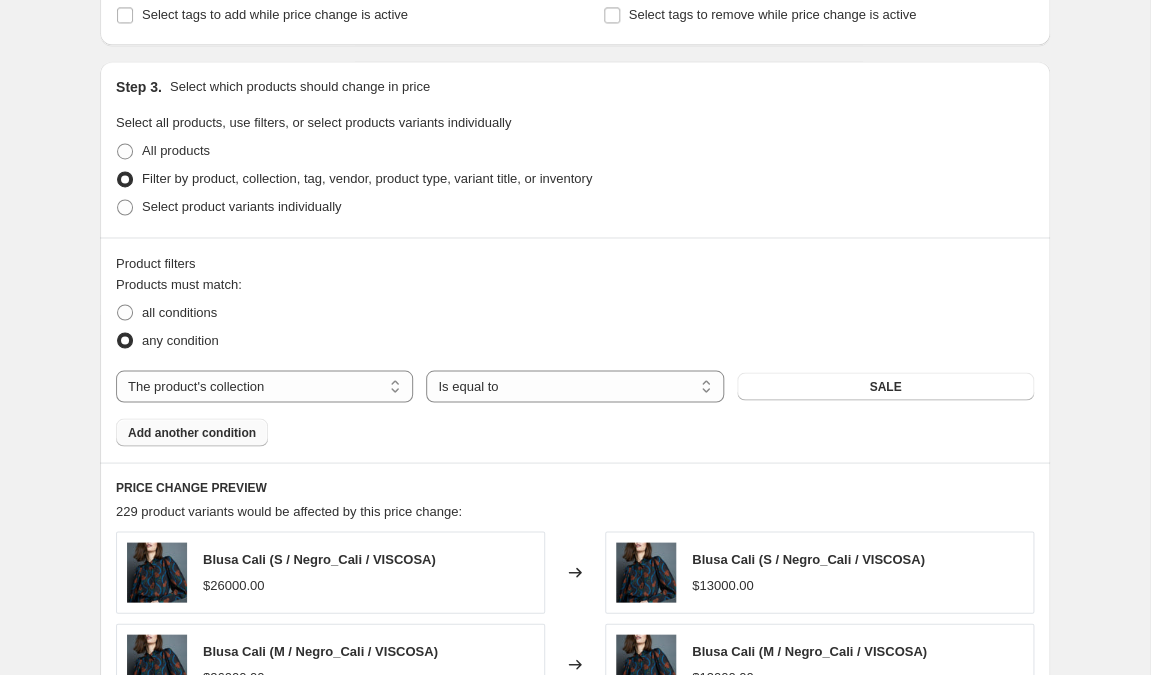 click on "Add another condition" at bounding box center [192, 432] 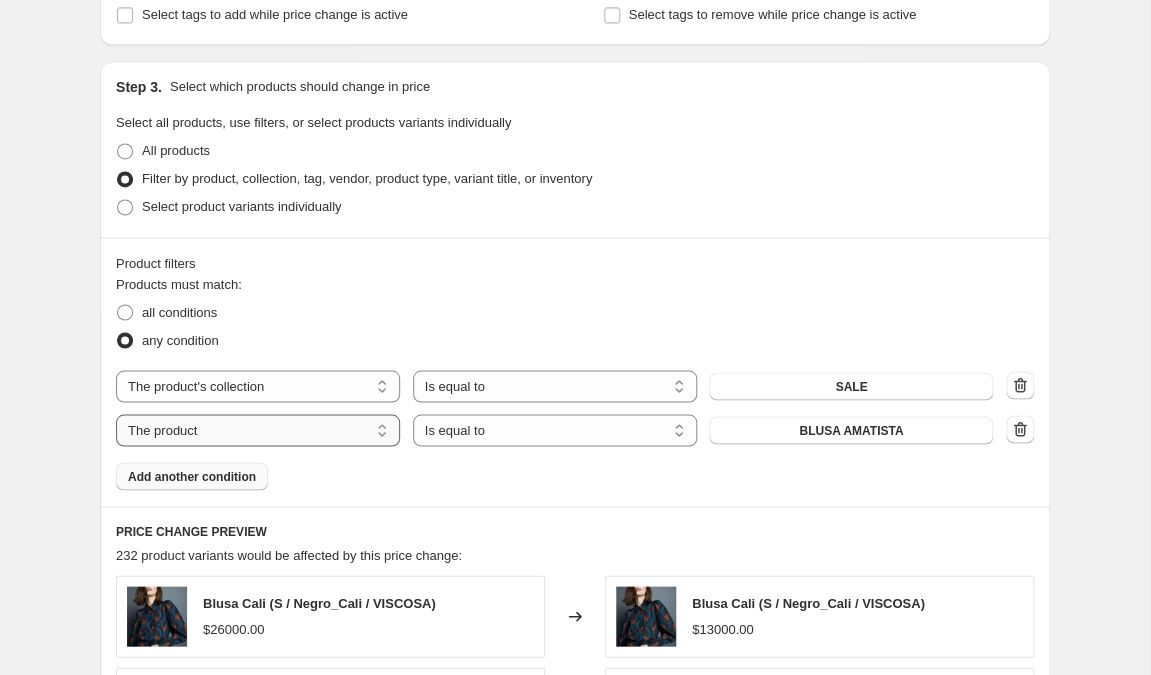 select on "product_status" 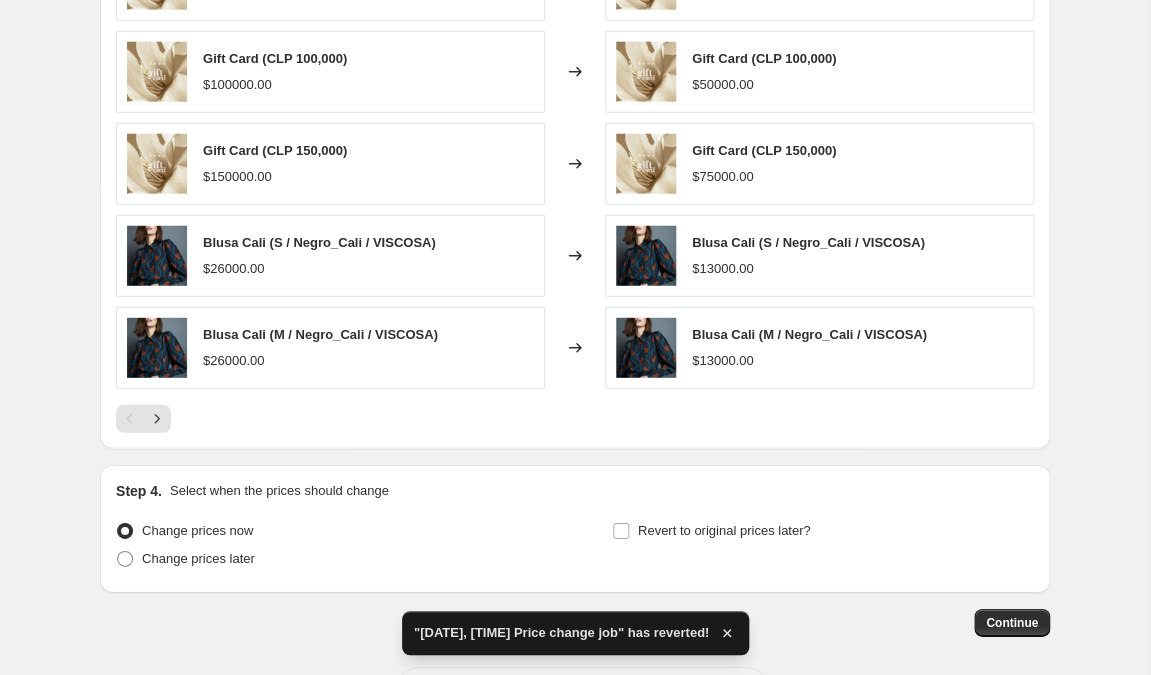 scroll, scrollTop: 1514, scrollLeft: 0, axis: vertical 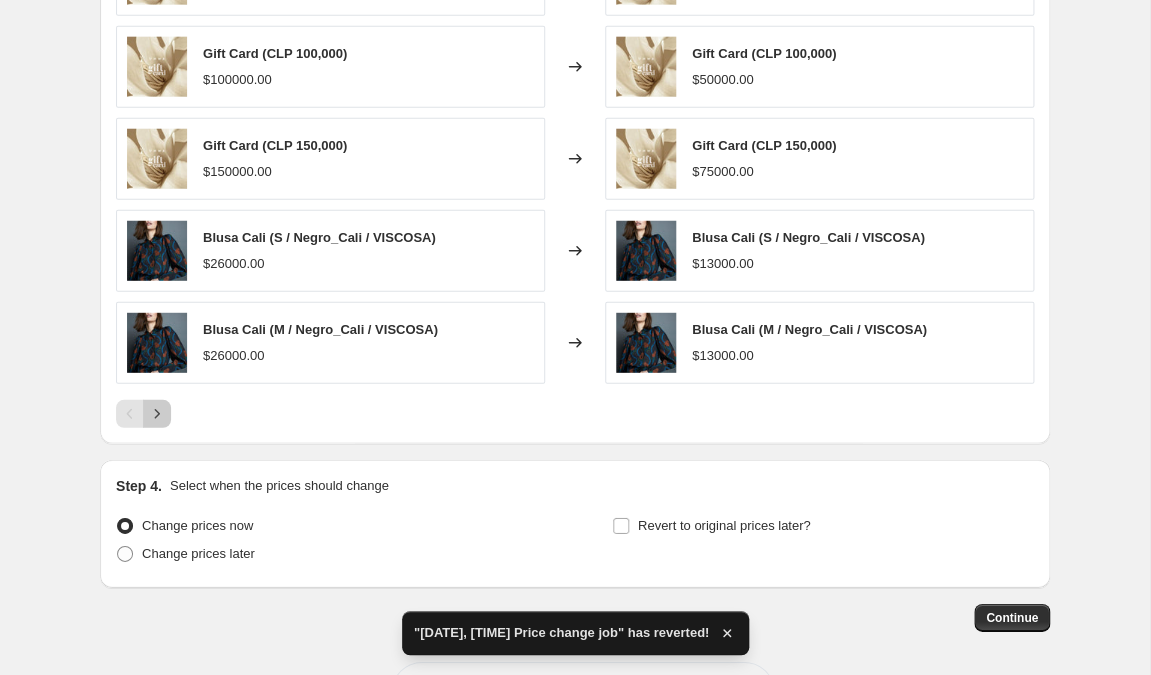 click 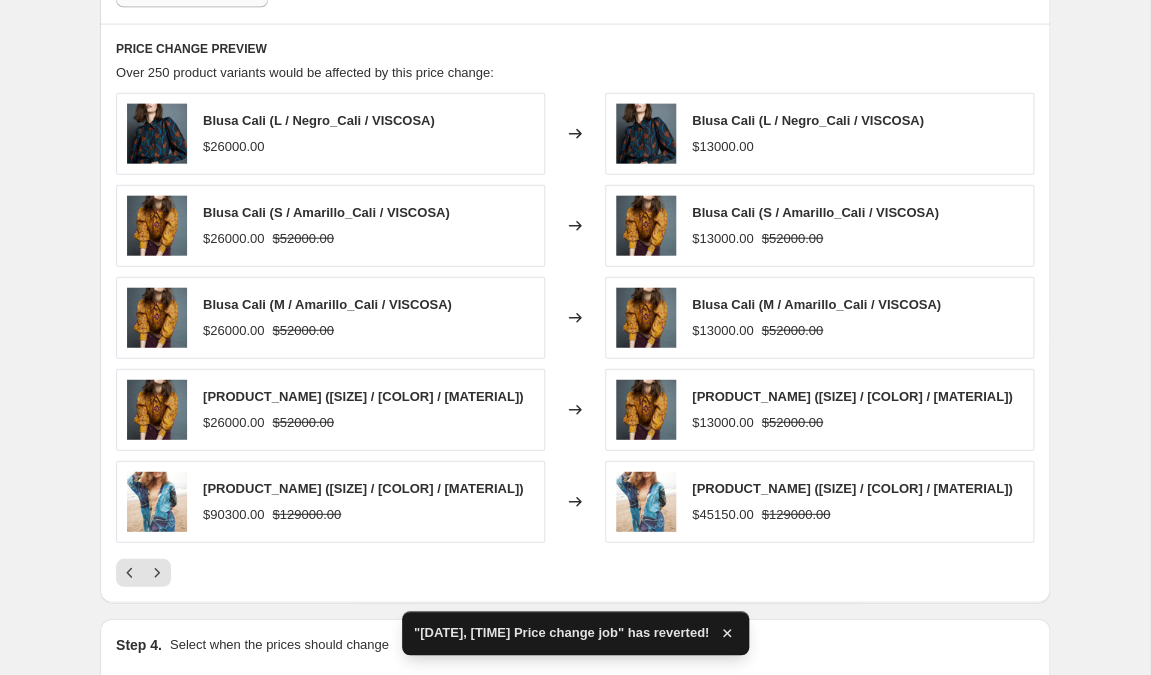 scroll, scrollTop: 1346, scrollLeft: 0, axis: vertical 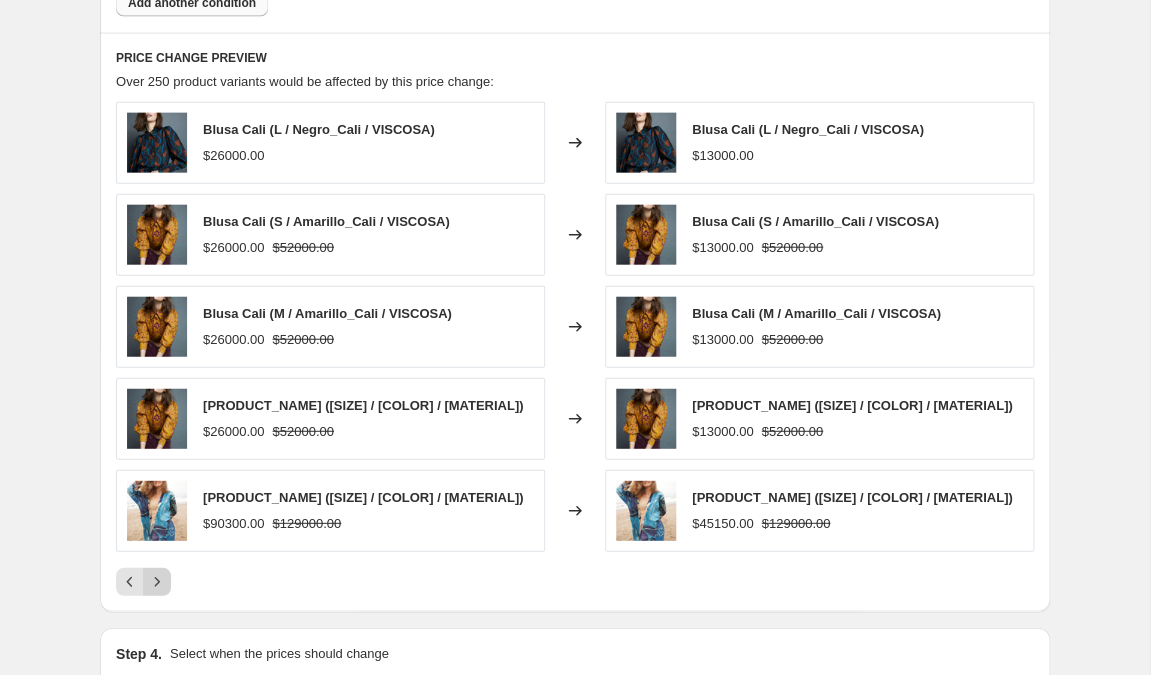 click 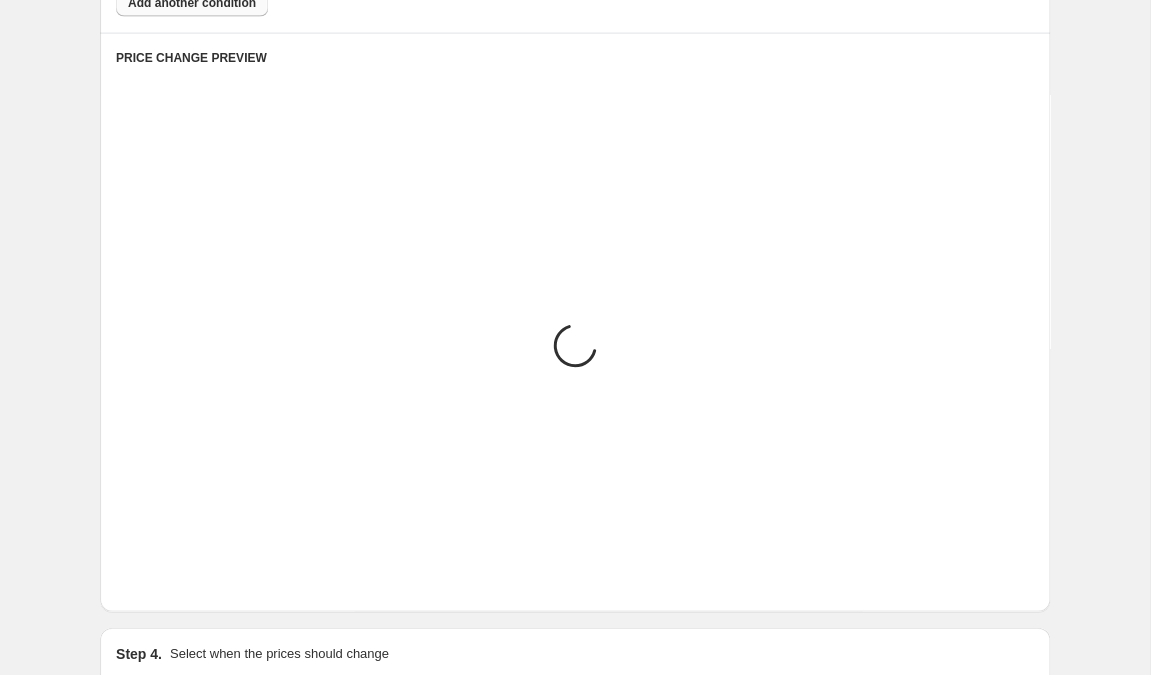 click 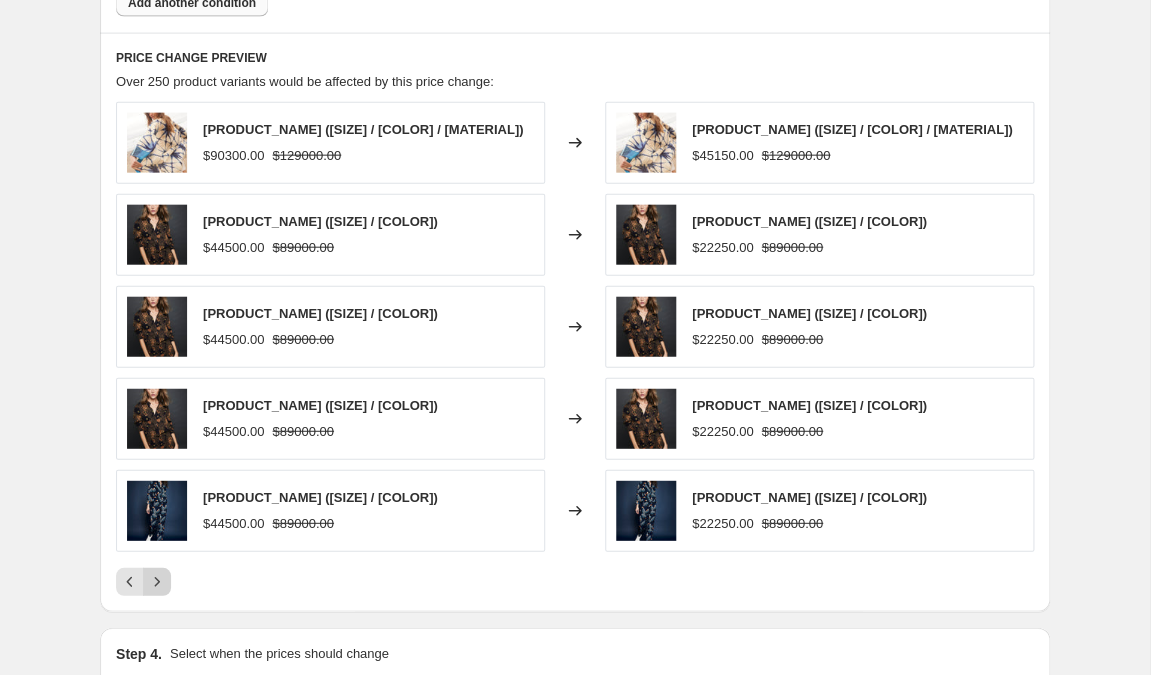 click 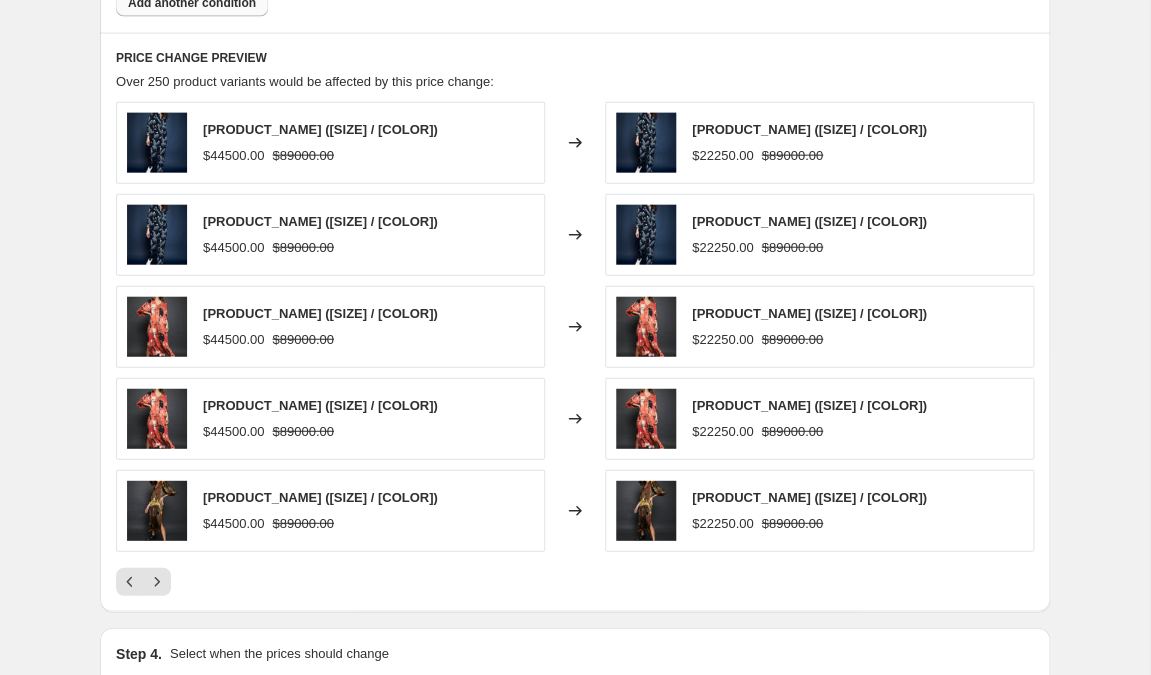 scroll, scrollTop: 1593, scrollLeft: 0, axis: vertical 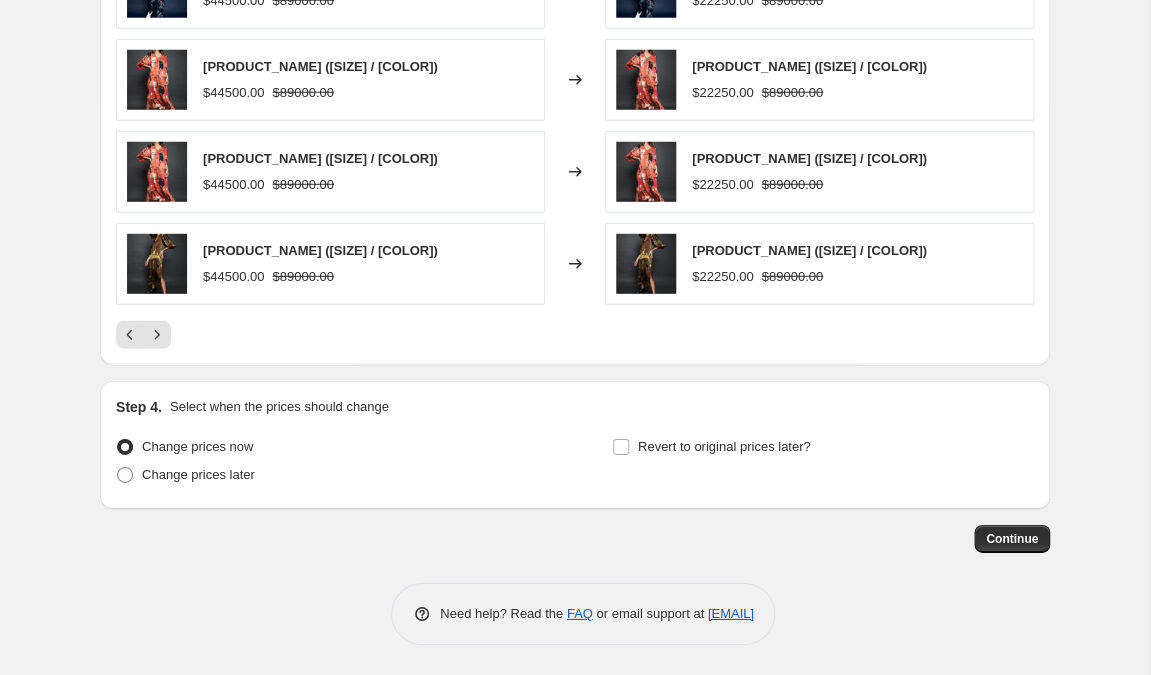 click on "Step 4. Select when the prices should change Change prices now Change prices later Revert to original prices later?" at bounding box center (575, 445) 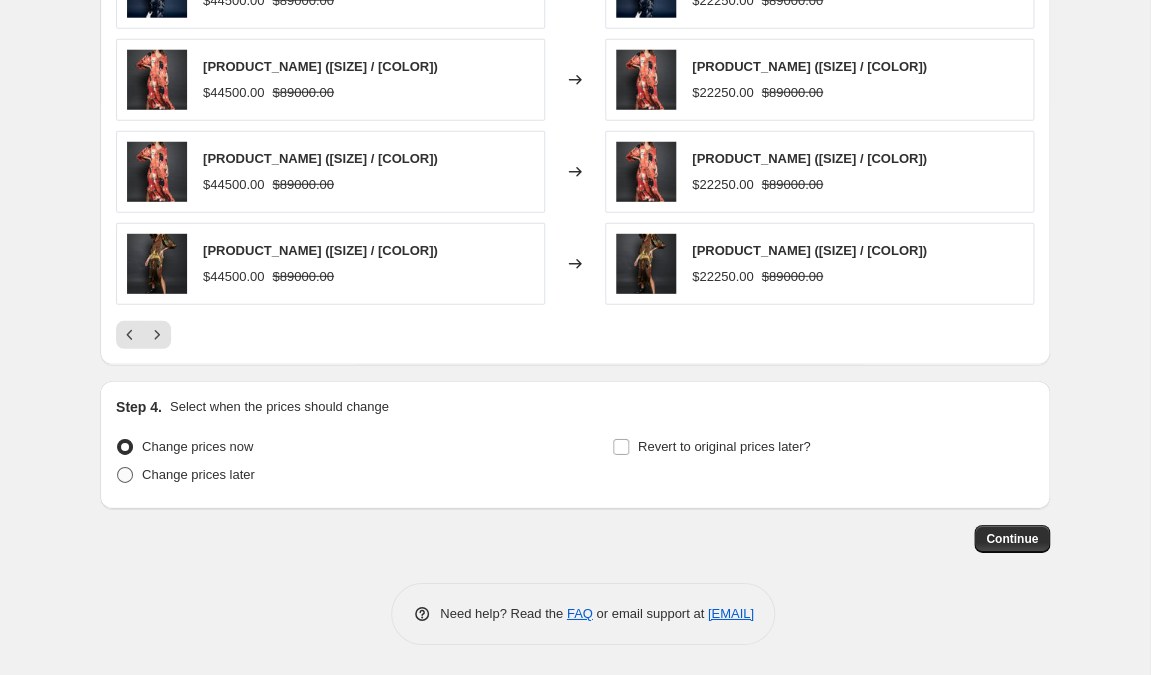 click at bounding box center [125, 475] 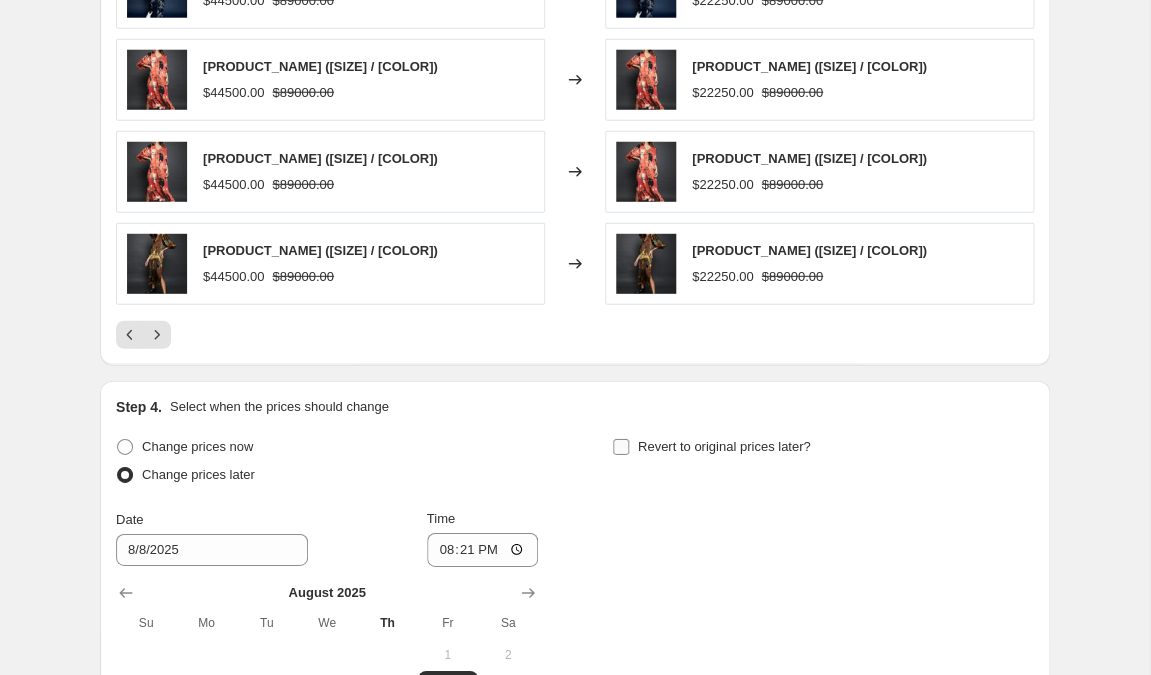 click on "Revert to original prices later?" at bounding box center (621, 447) 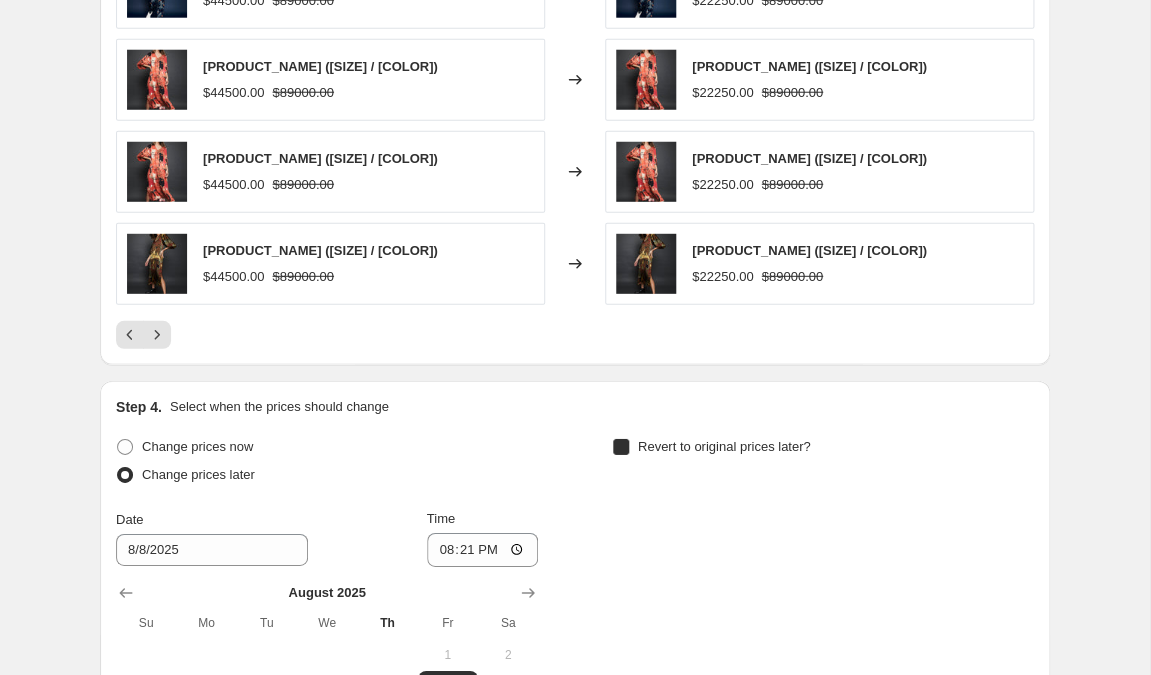 checkbox on "true" 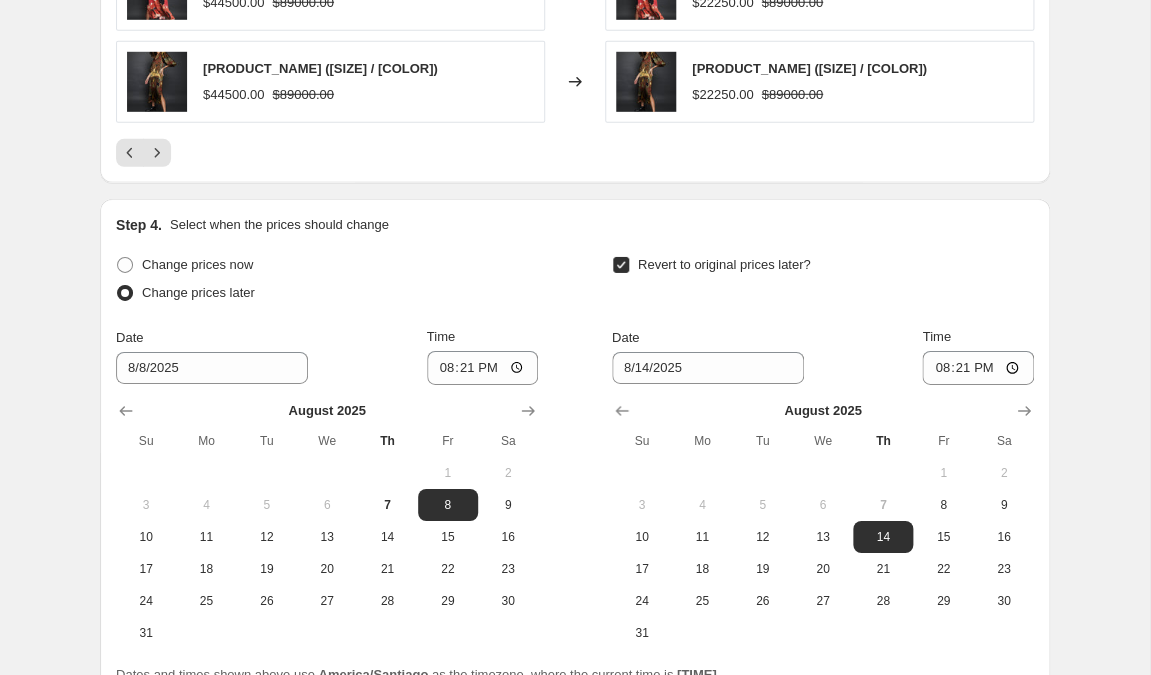 scroll, scrollTop: 1798, scrollLeft: 0, axis: vertical 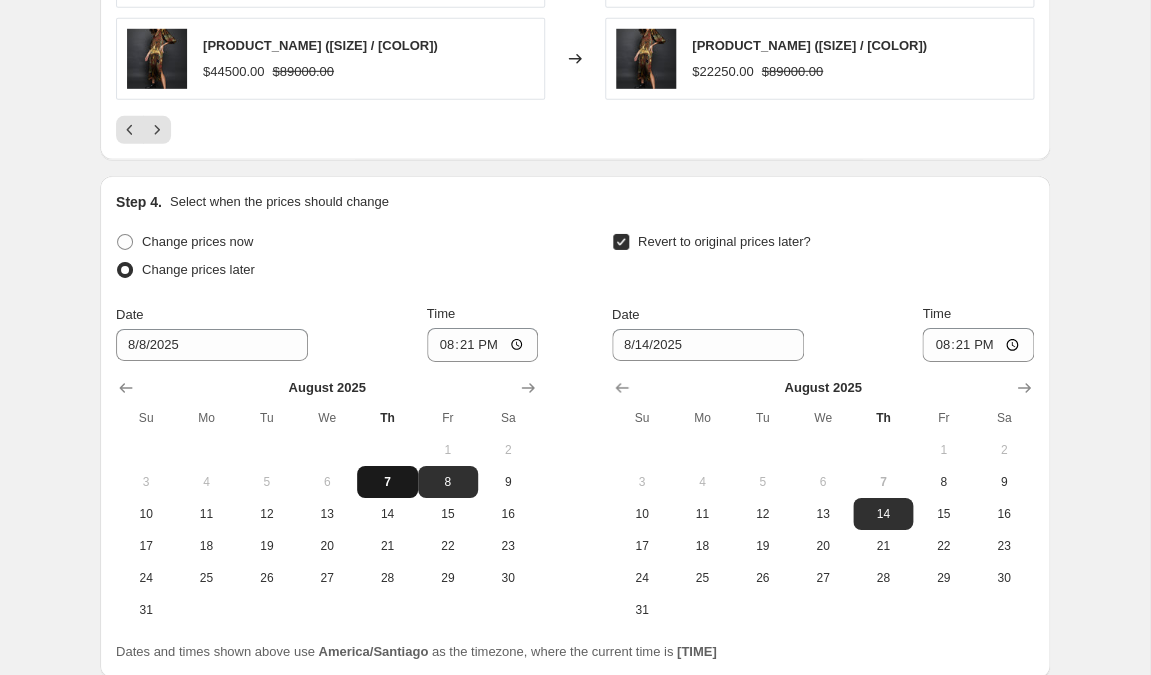 click on "7" at bounding box center (387, 482) 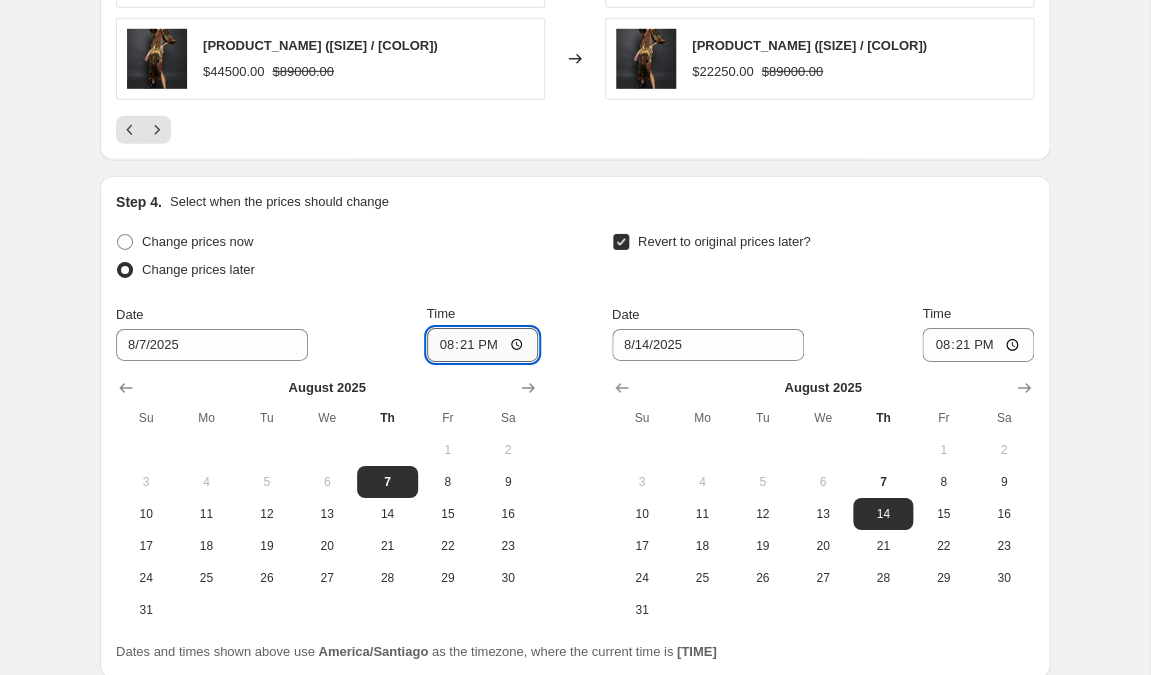 click on "20:21" at bounding box center [483, 345] 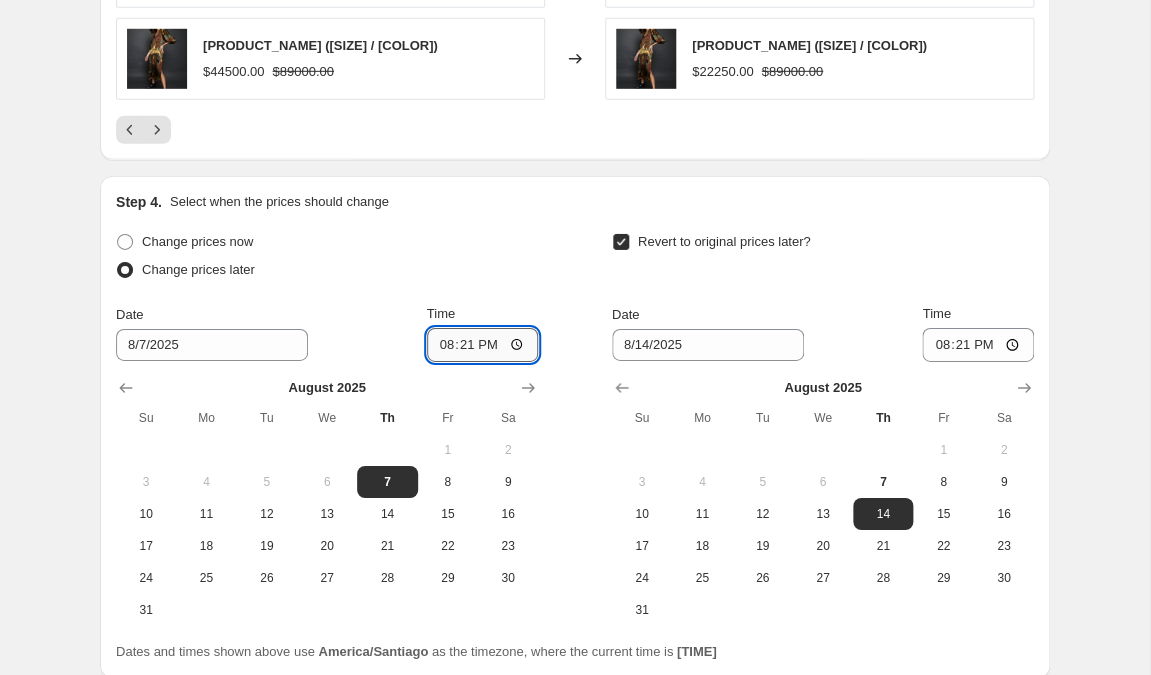 click on "20:21" at bounding box center [483, 345] 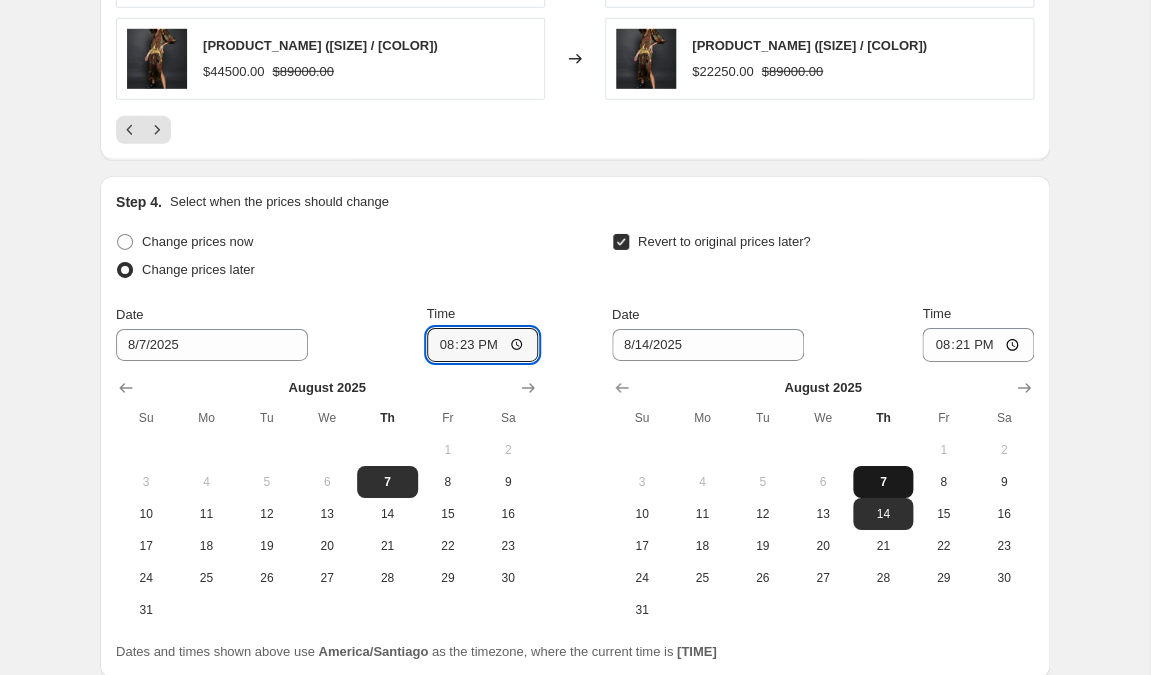click on "7" at bounding box center (883, 482) 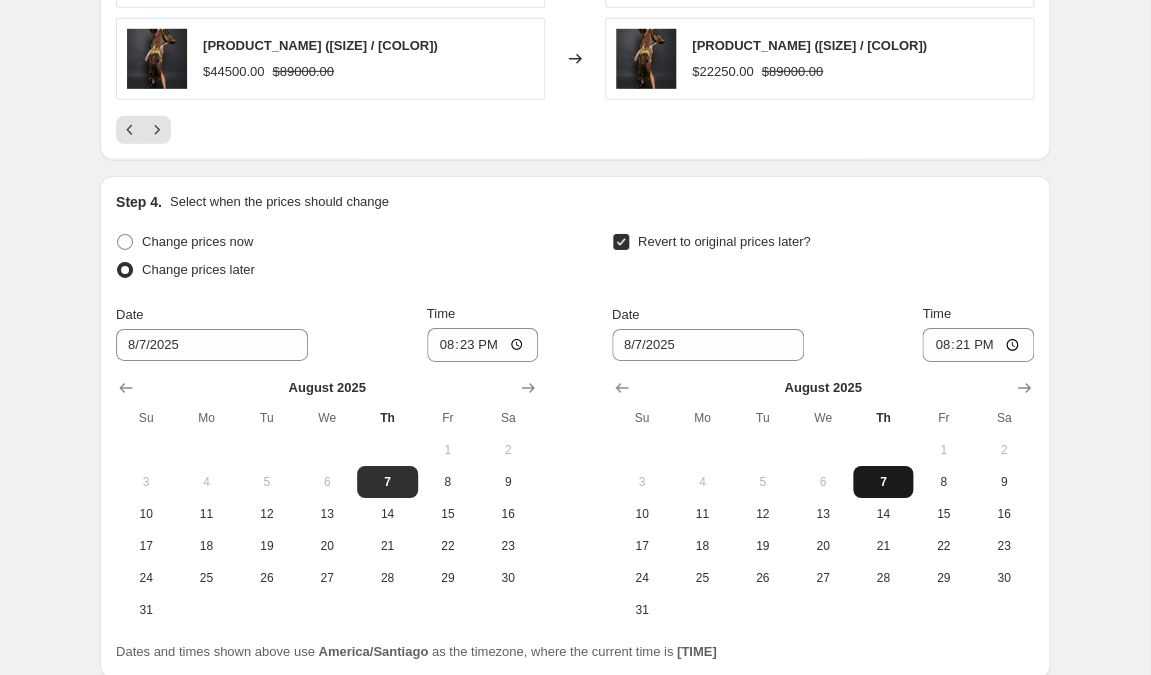 type on "8/7/2025" 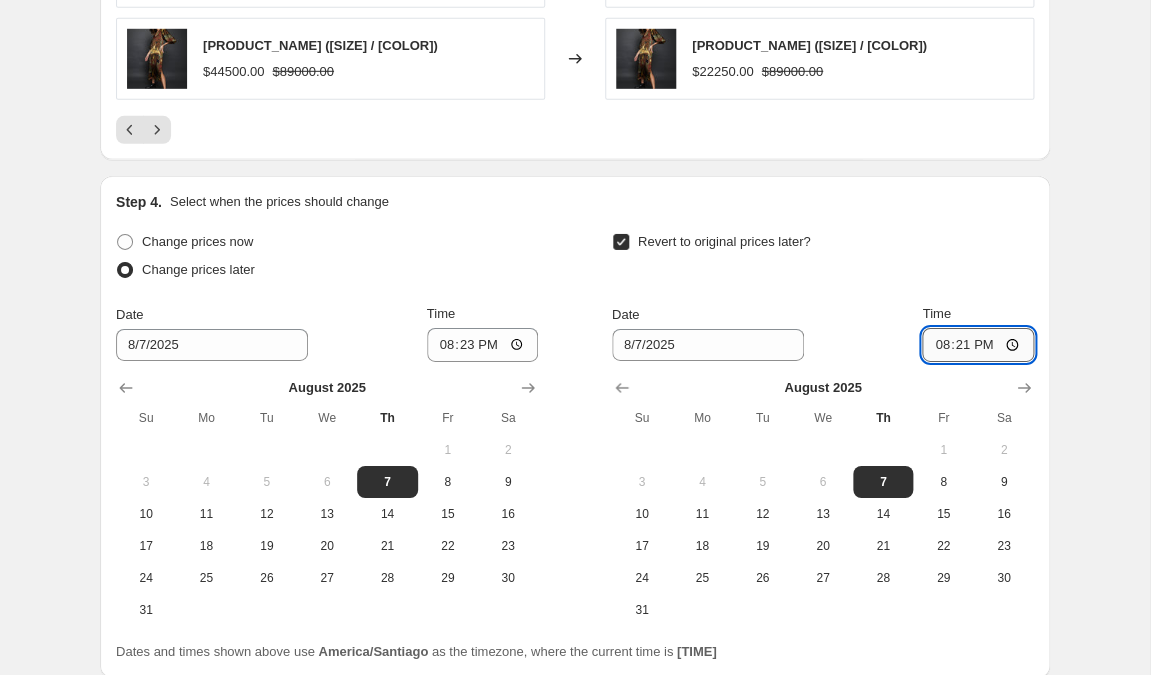click on "20:21" at bounding box center (978, 345) 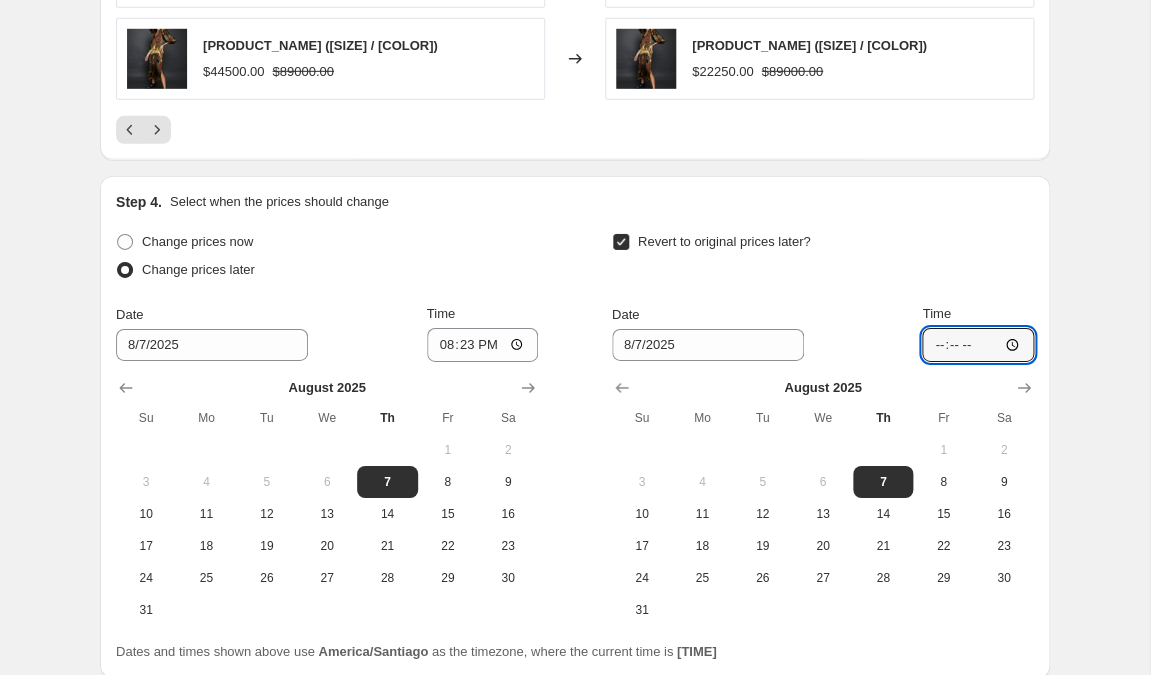 scroll, scrollTop: 1965, scrollLeft: 0, axis: vertical 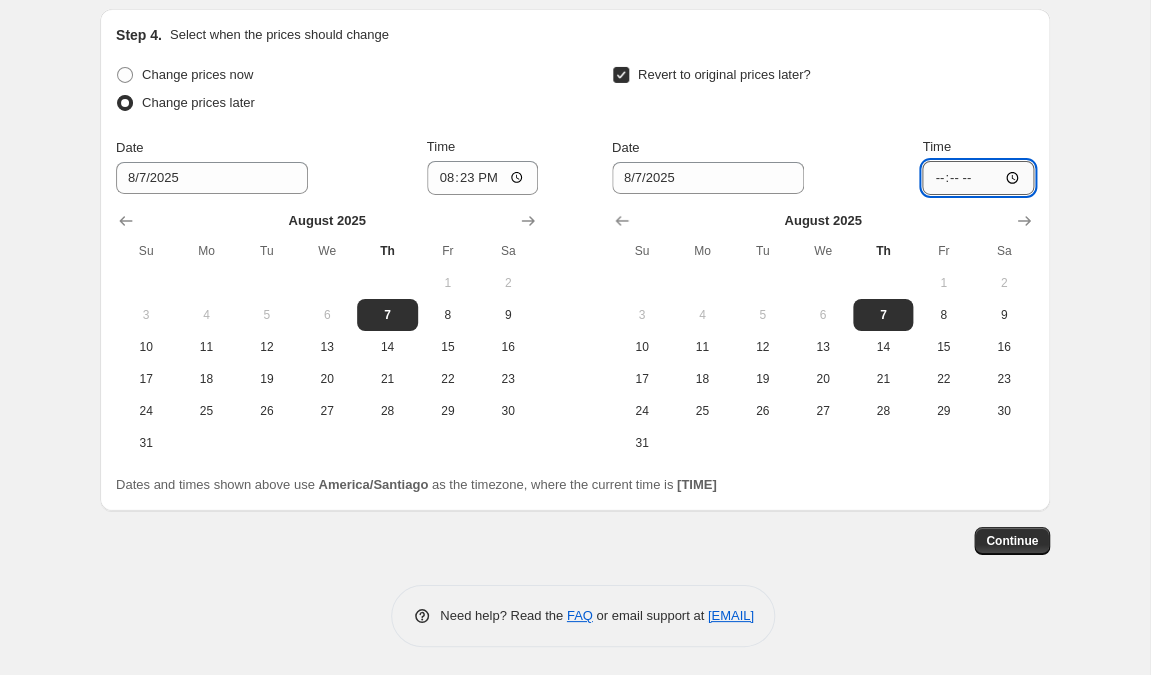 click on "20:25" at bounding box center (978, 178) 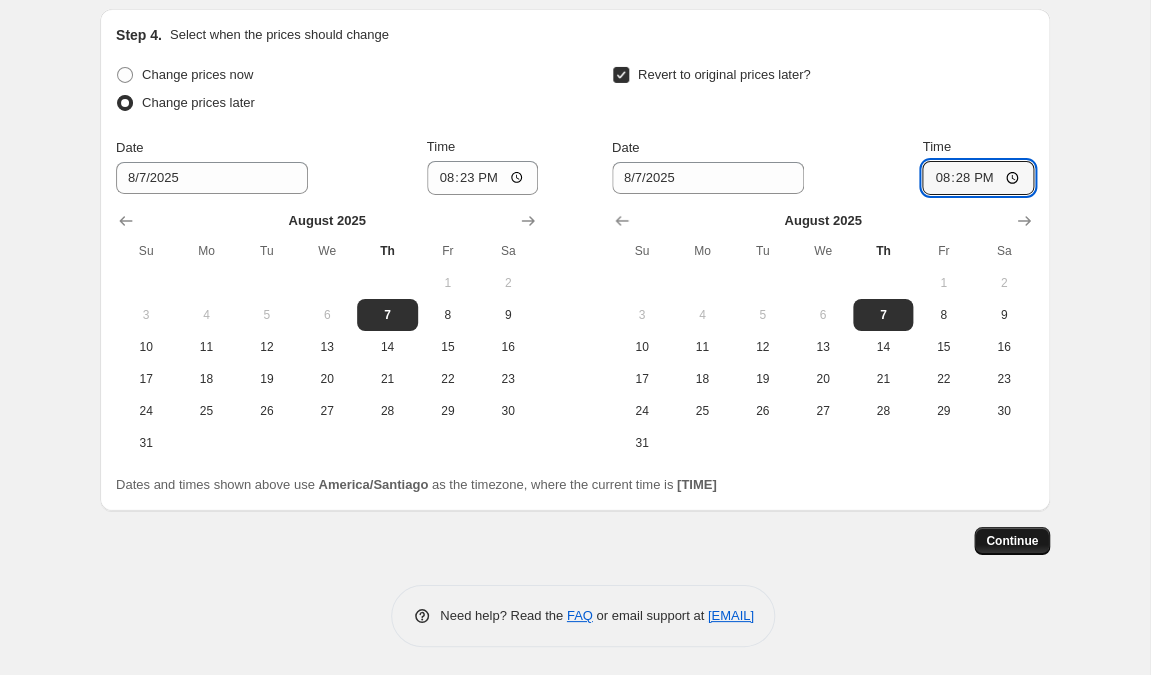 click on "Continue" at bounding box center [1012, 541] 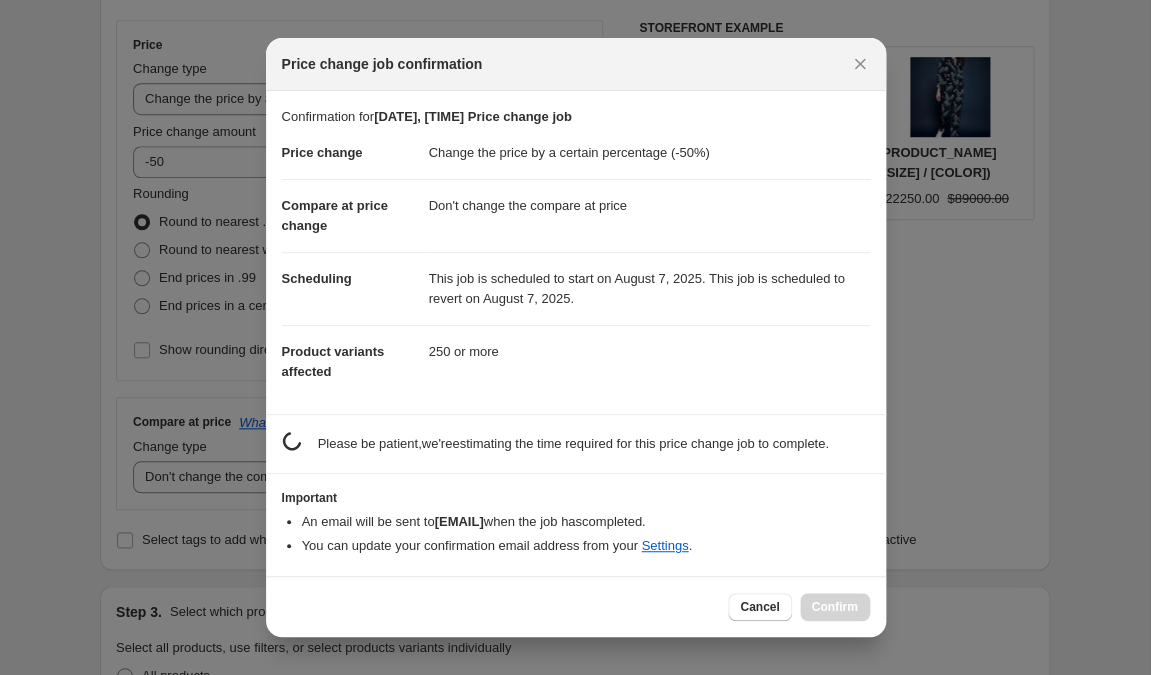 scroll, scrollTop: 0, scrollLeft: 0, axis: both 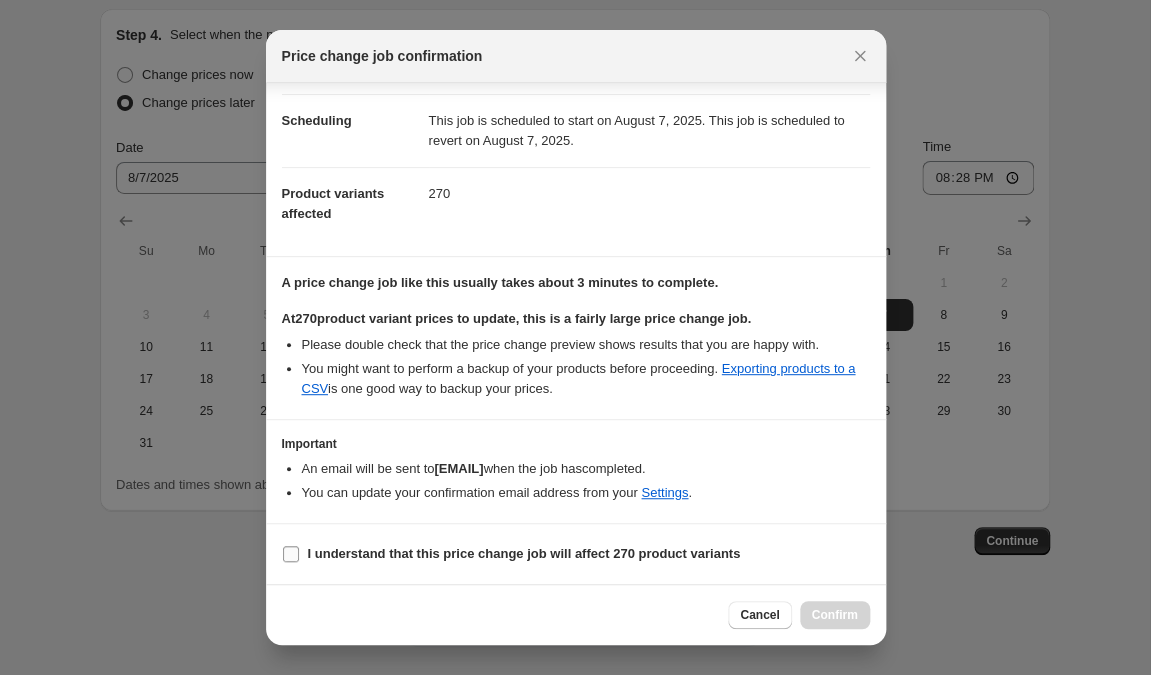 click on "I understand that this price change job will affect 270 product variants" at bounding box center (291, 554) 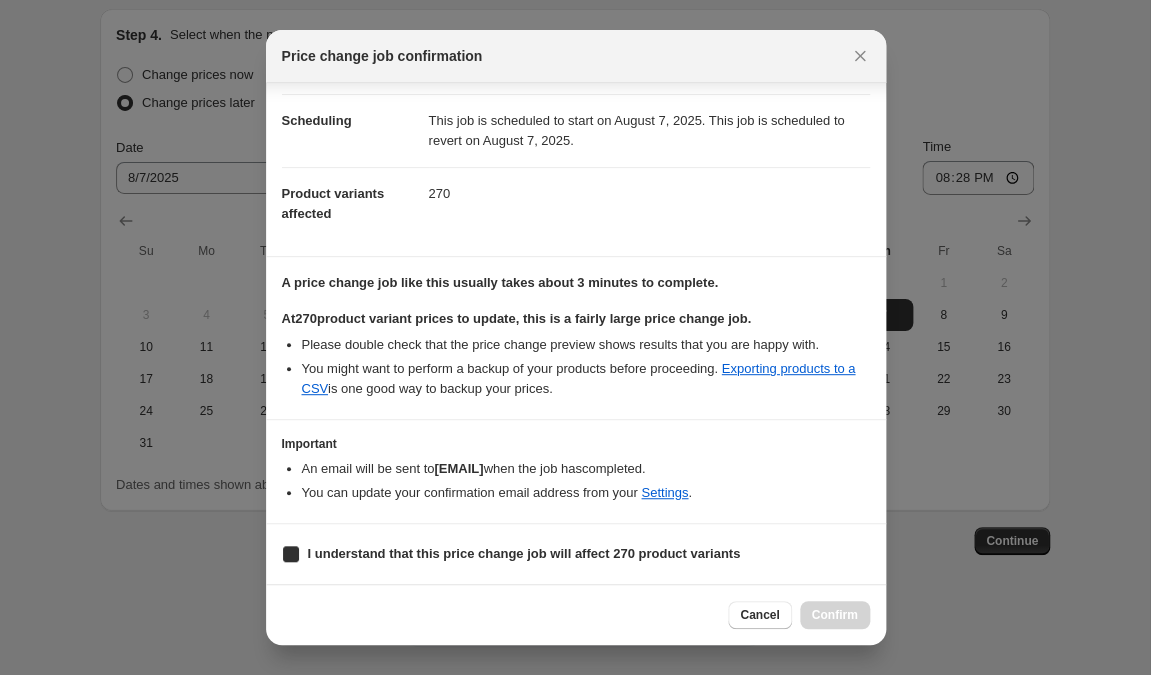 checkbox on "true" 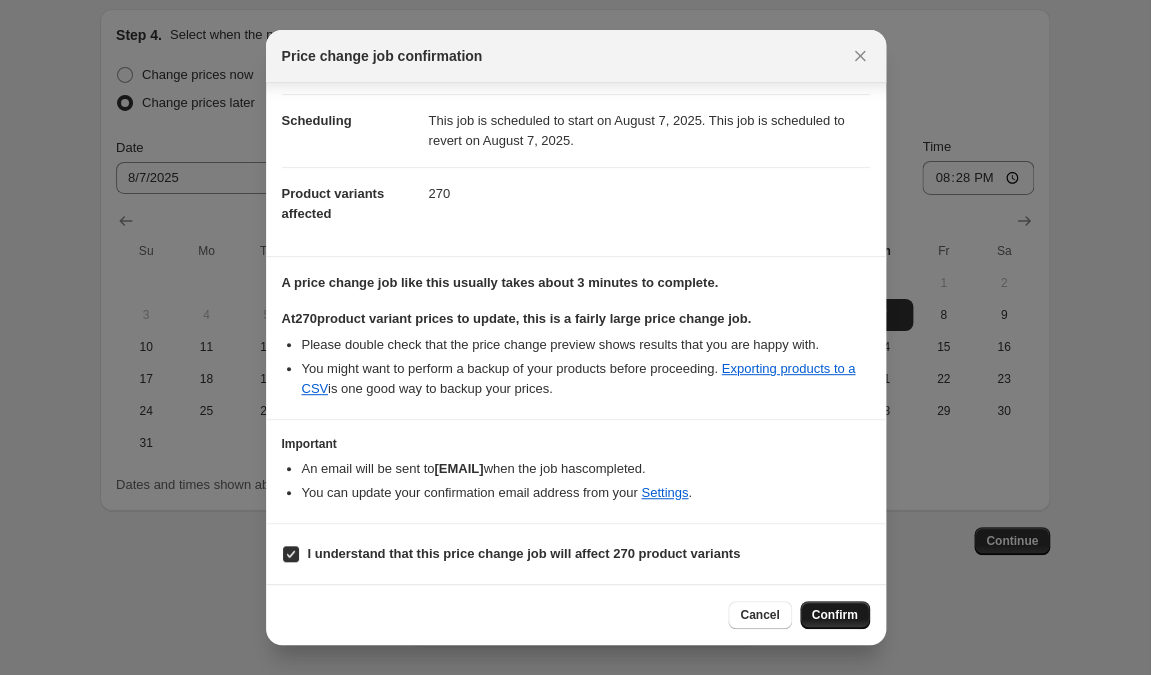 click on "Confirm" at bounding box center (835, 615) 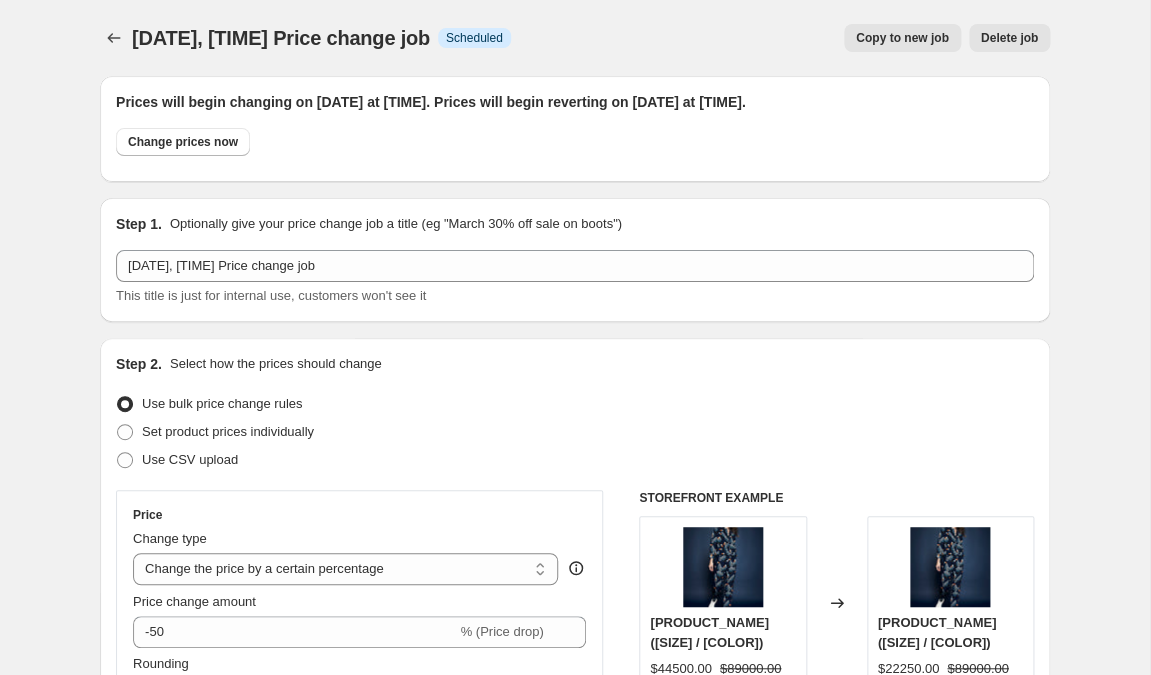 scroll, scrollTop: 151, scrollLeft: 0, axis: vertical 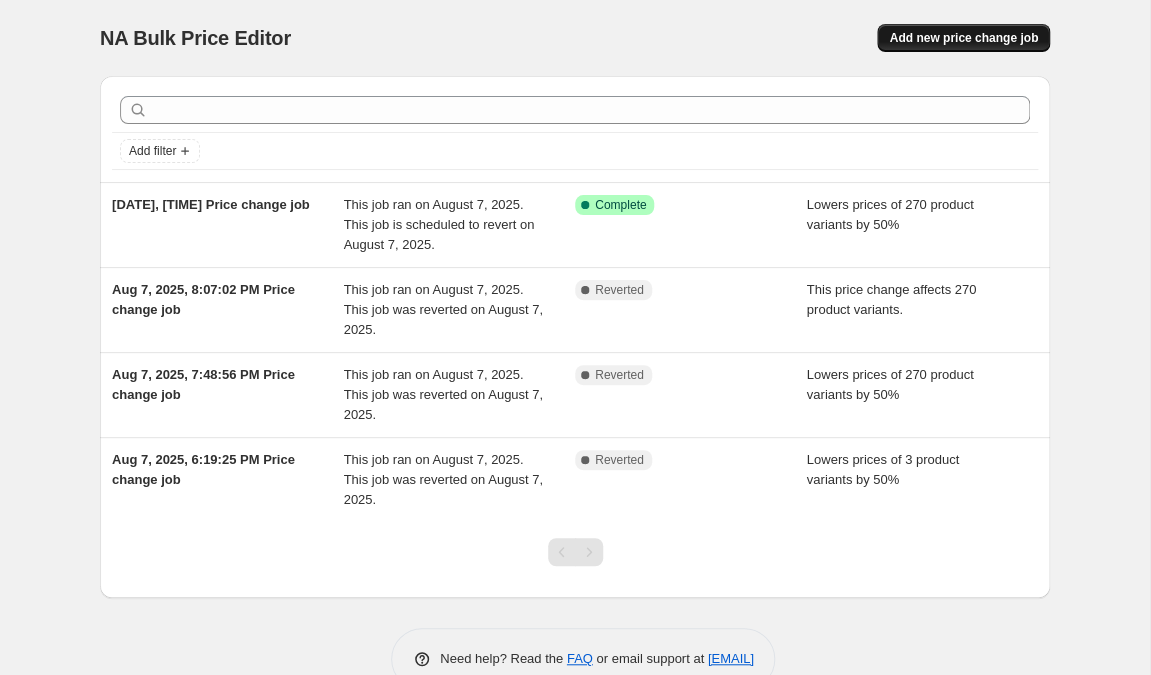 click on "Add new price change job" at bounding box center (963, 38) 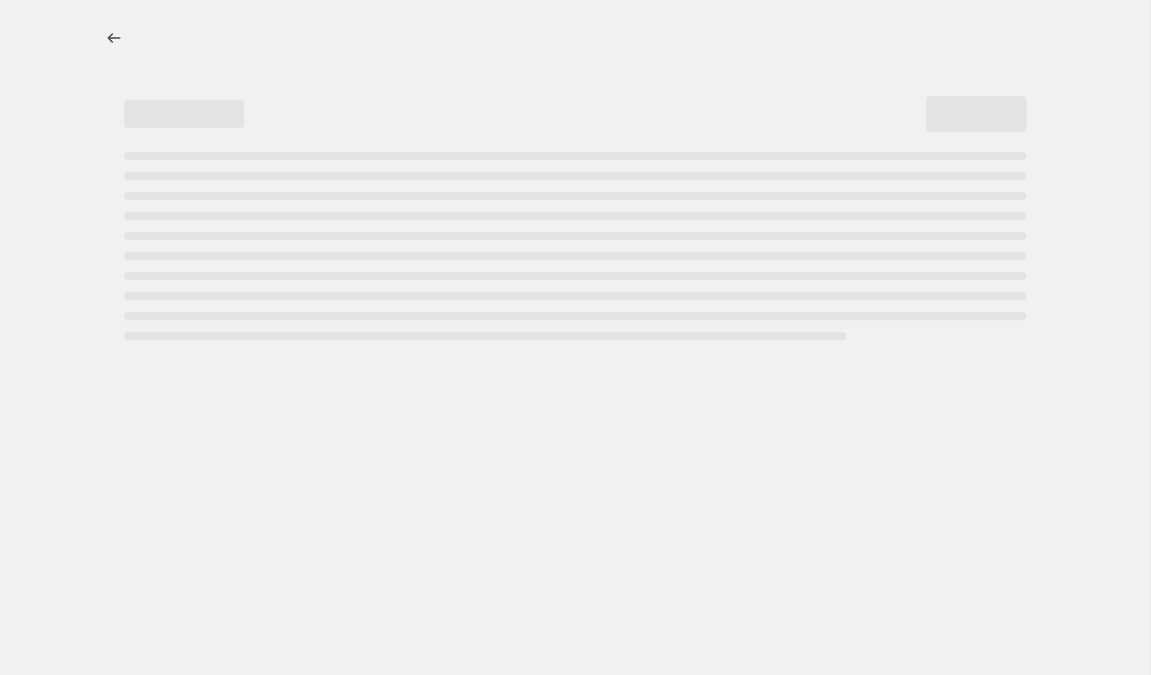 select on "percentage" 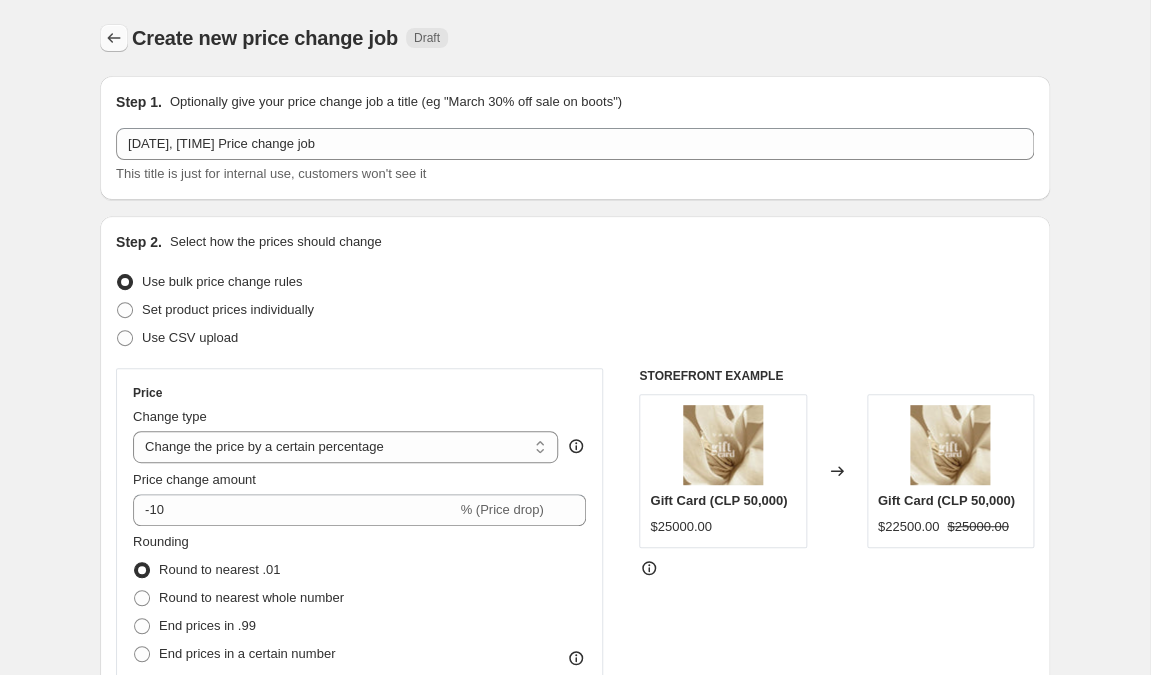 click 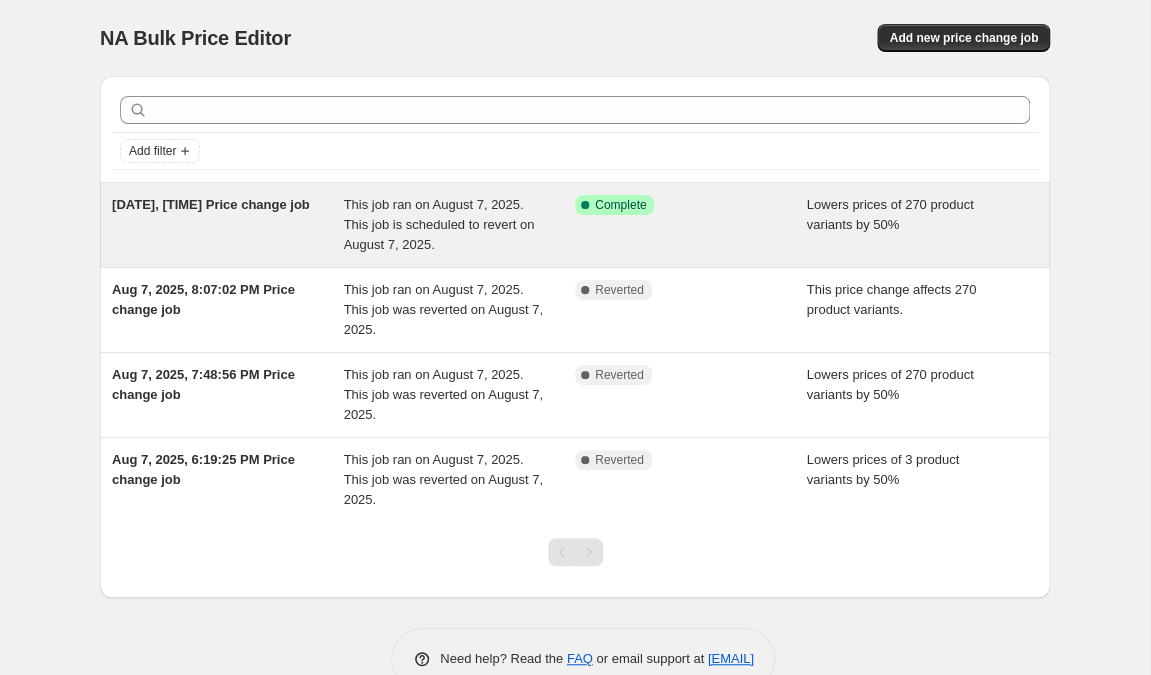 click on "[DATE], [TIME] Price change job" at bounding box center [211, 204] 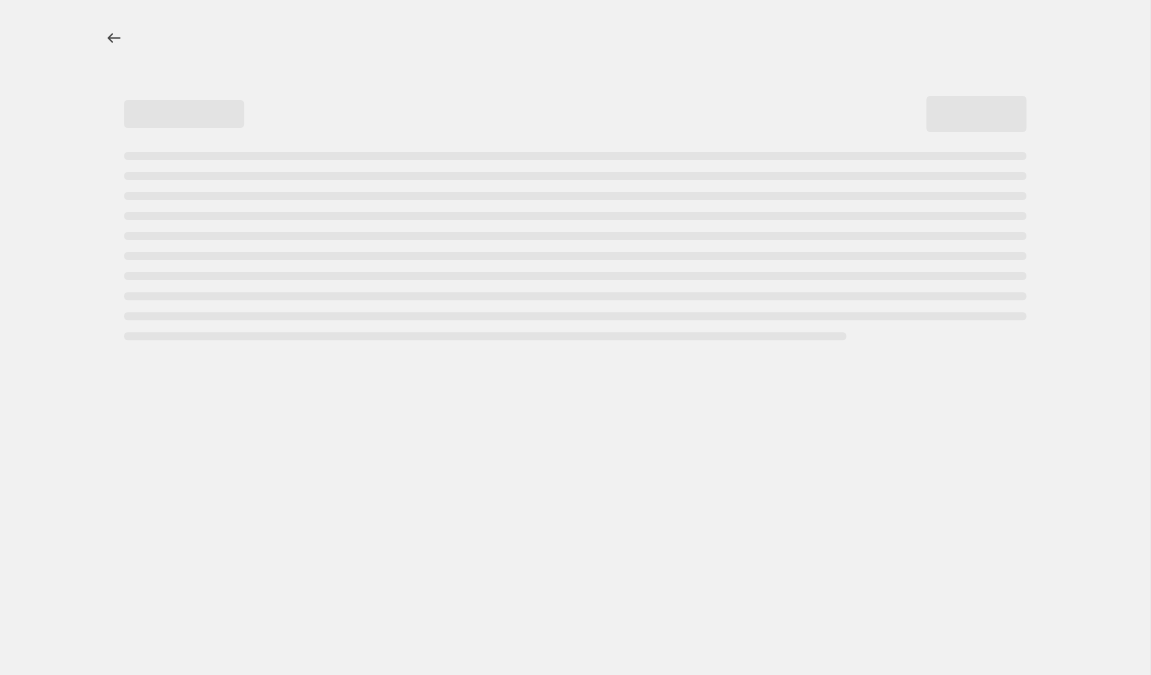 select on "percentage" 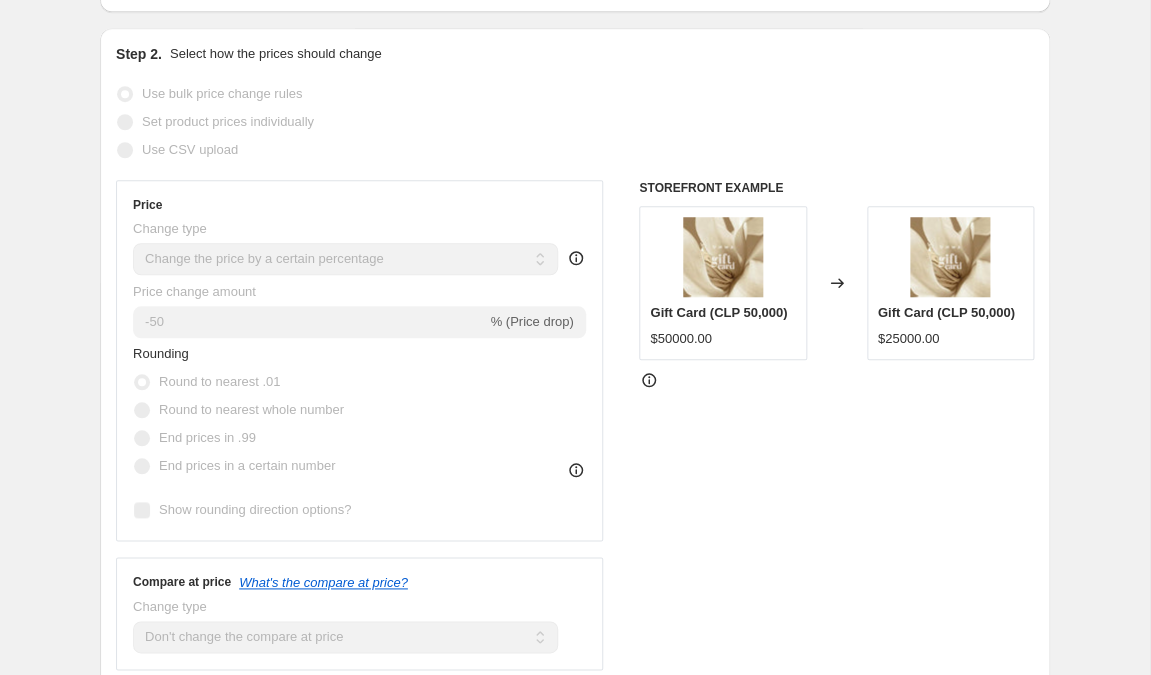 scroll, scrollTop: 0, scrollLeft: 0, axis: both 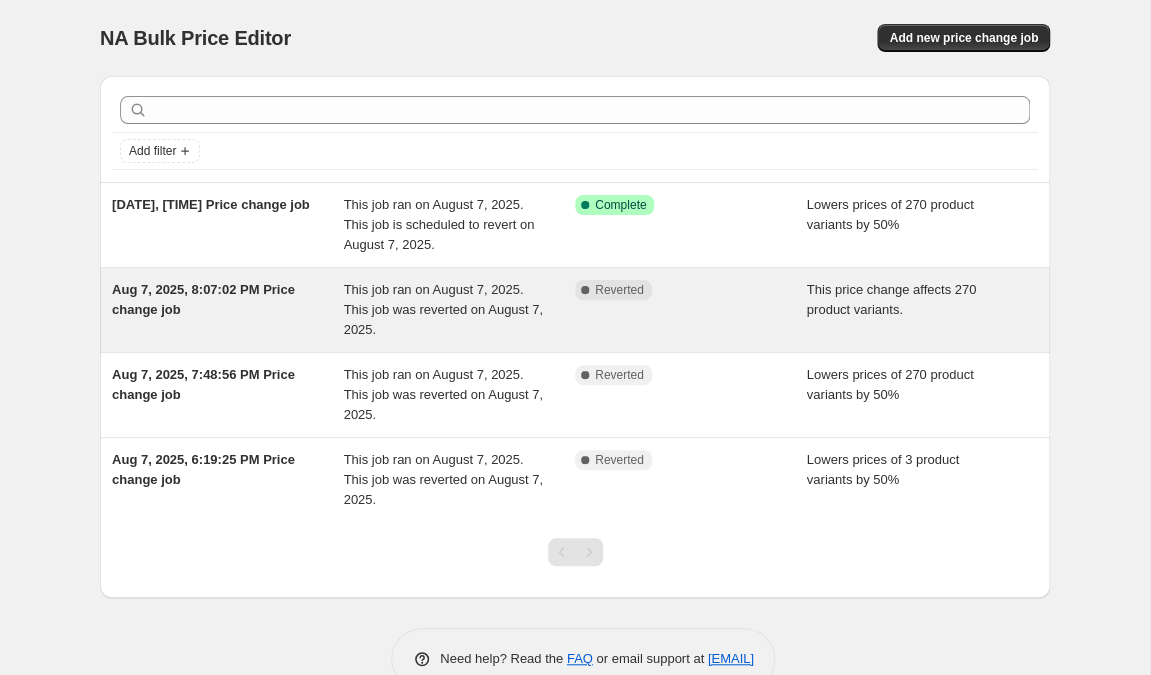 click on "This job ran on August 7, 2025. This job was reverted on August 7, 2025." at bounding box center (443, 309) 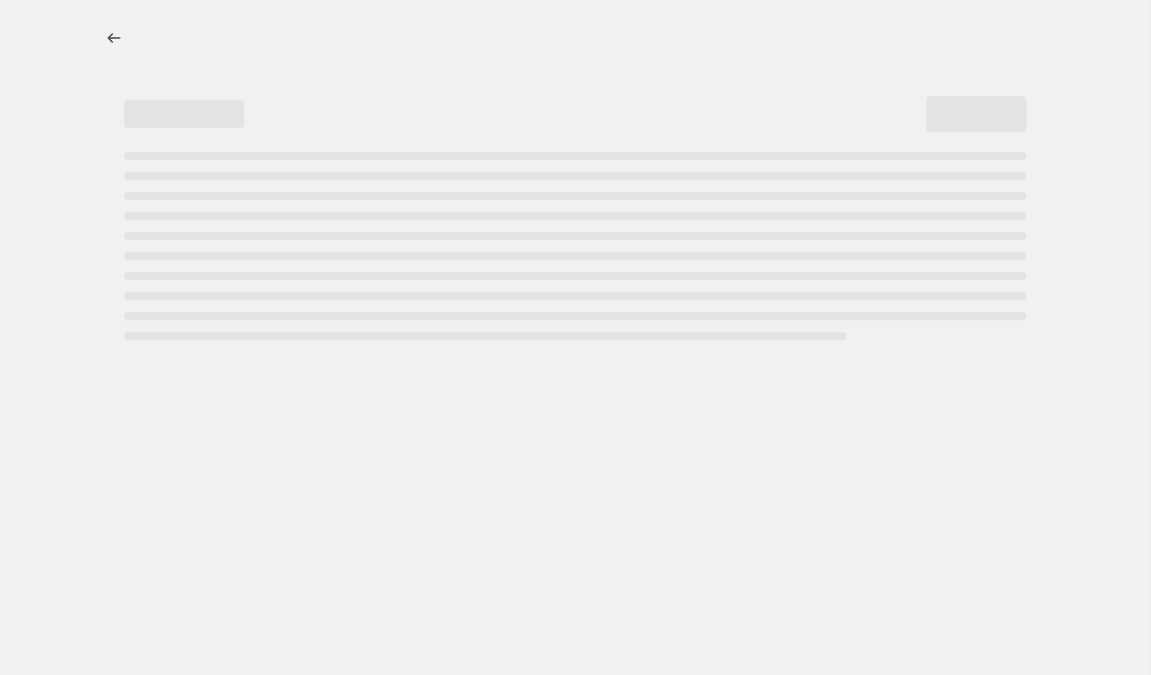 select on "ecap" 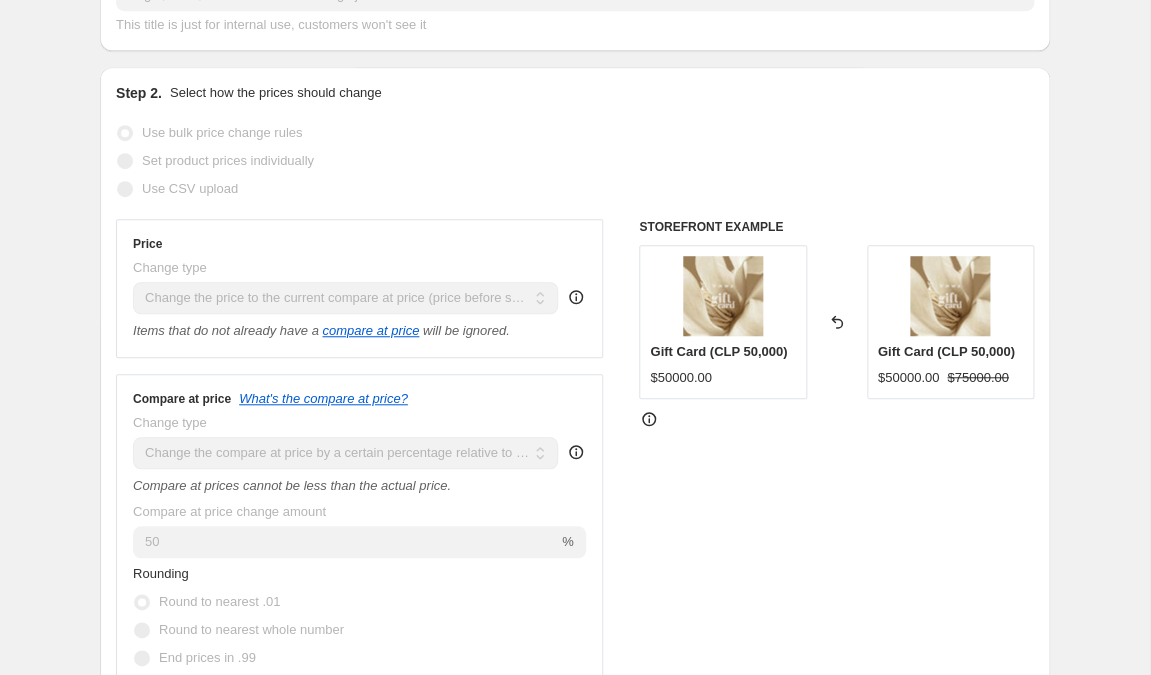 scroll, scrollTop: 0, scrollLeft: 0, axis: both 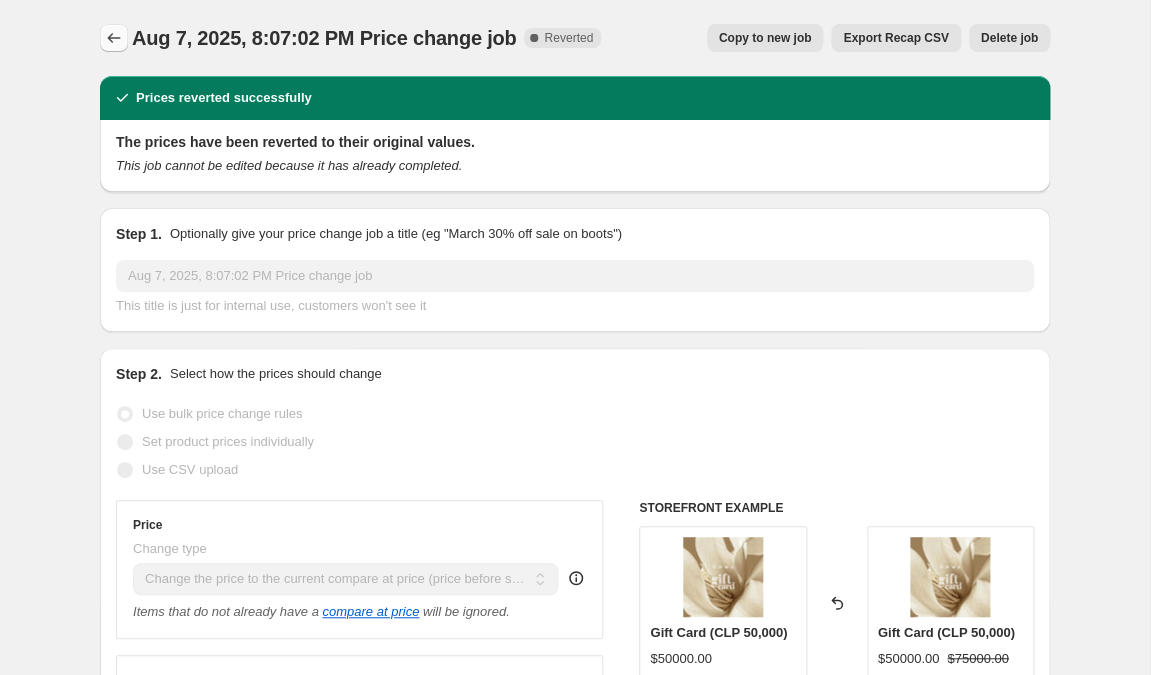 click 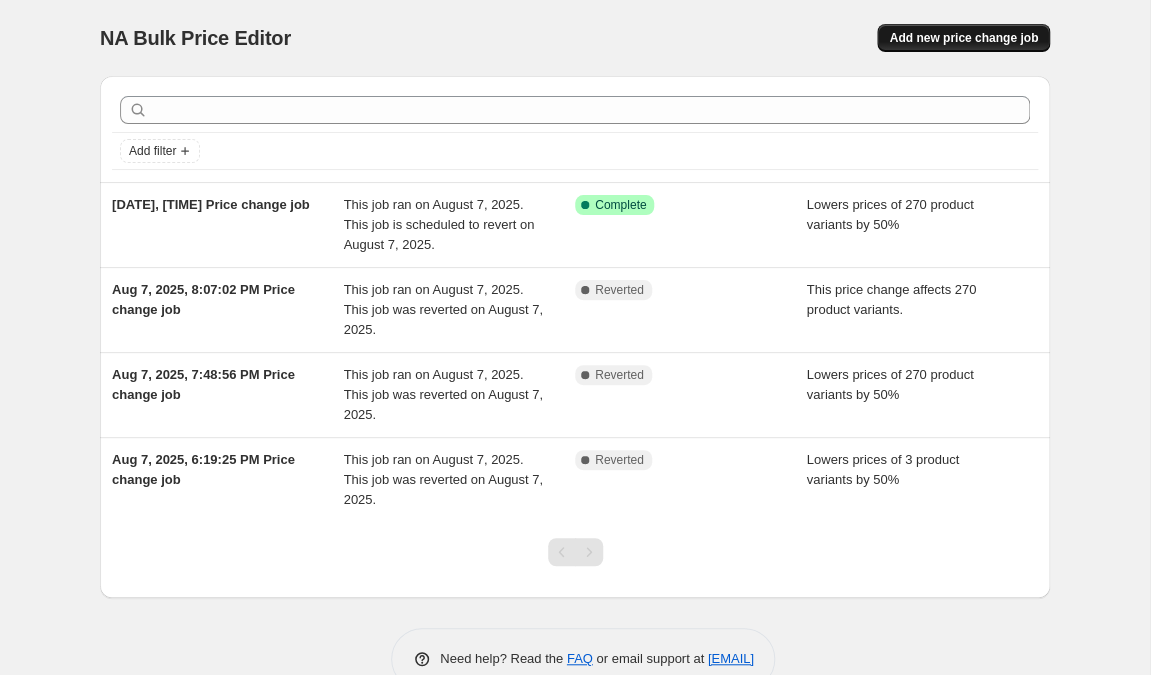click on "Add new price change job" at bounding box center (963, 38) 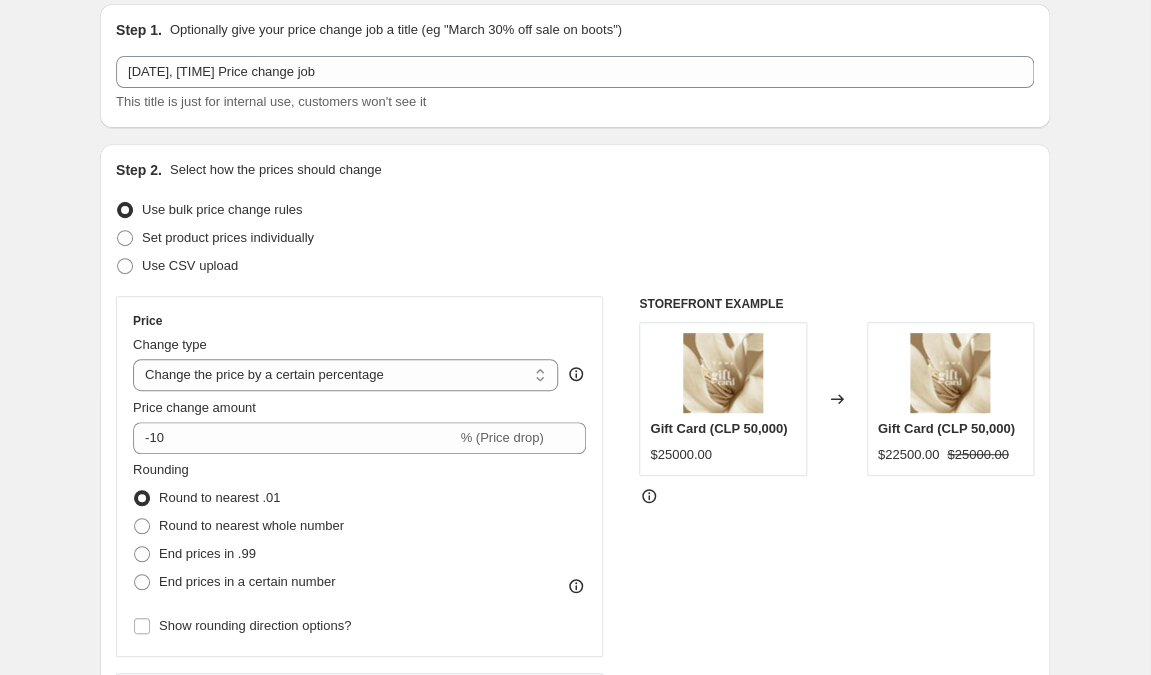 scroll, scrollTop: 79, scrollLeft: 0, axis: vertical 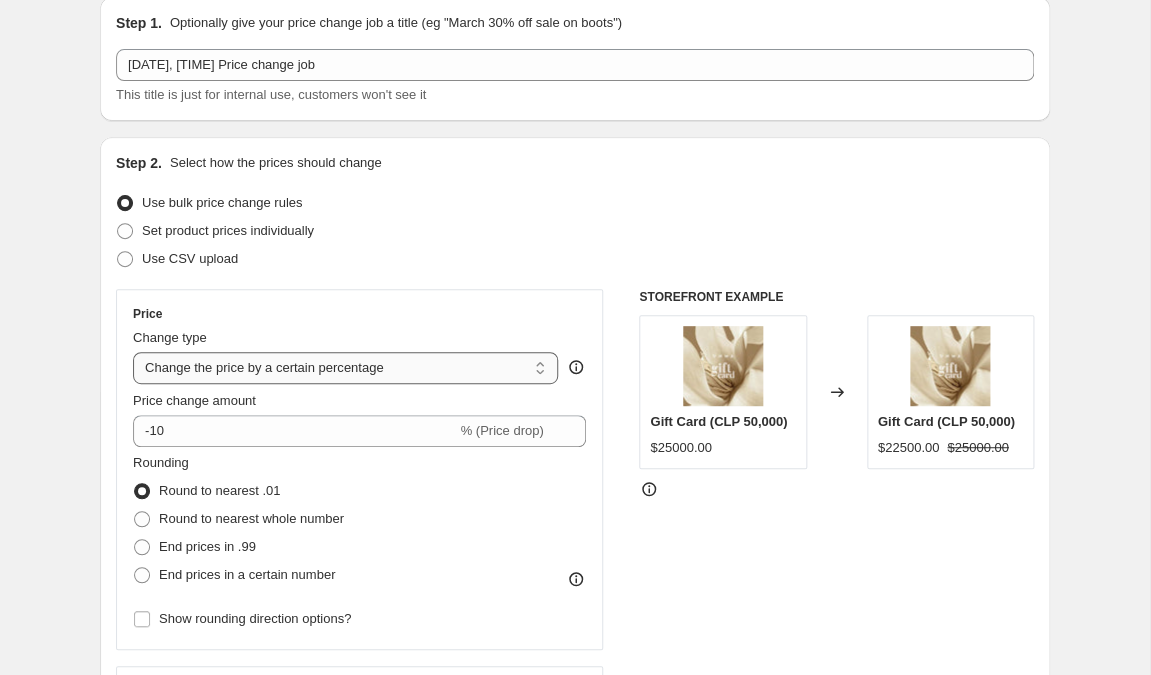 select on "ecap" 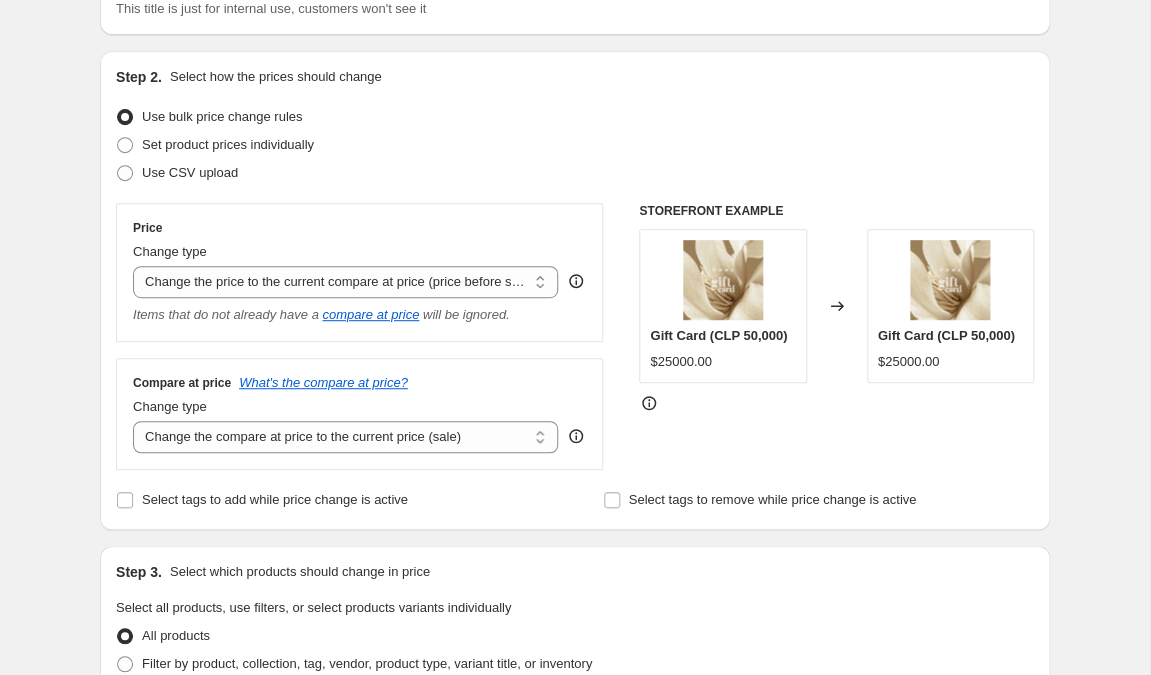 scroll, scrollTop: 183, scrollLeft: 0, axis: vertical 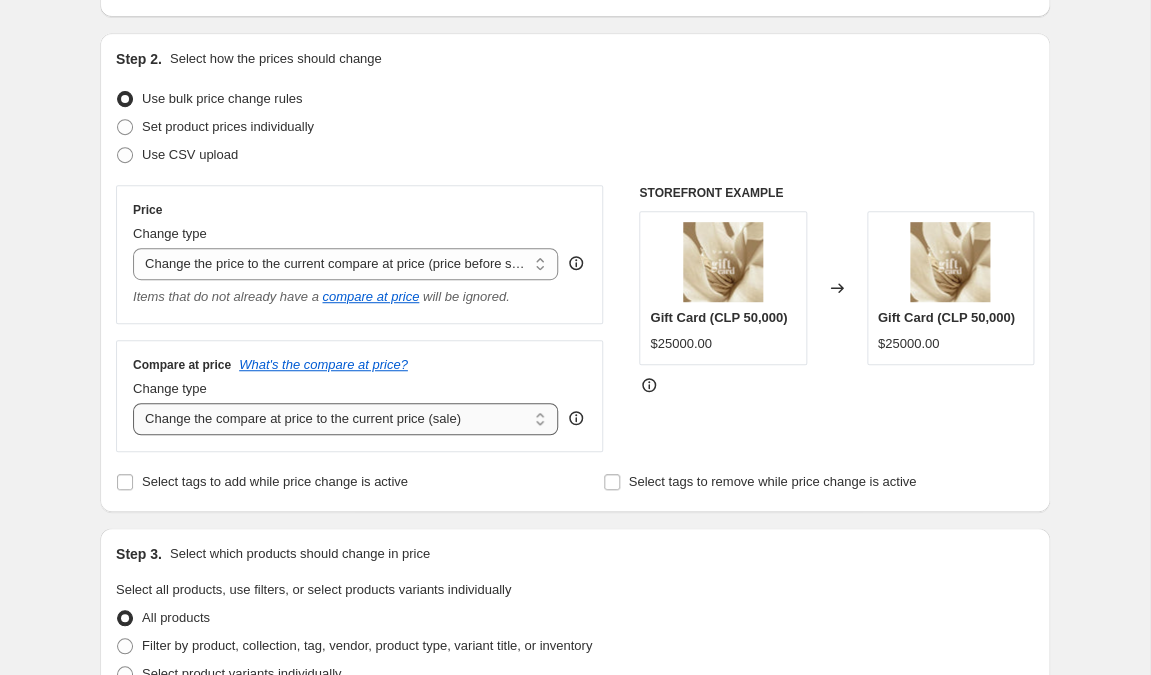 click on "Change the compare at price to the current price (sale)" at bounding box center (0, 0) 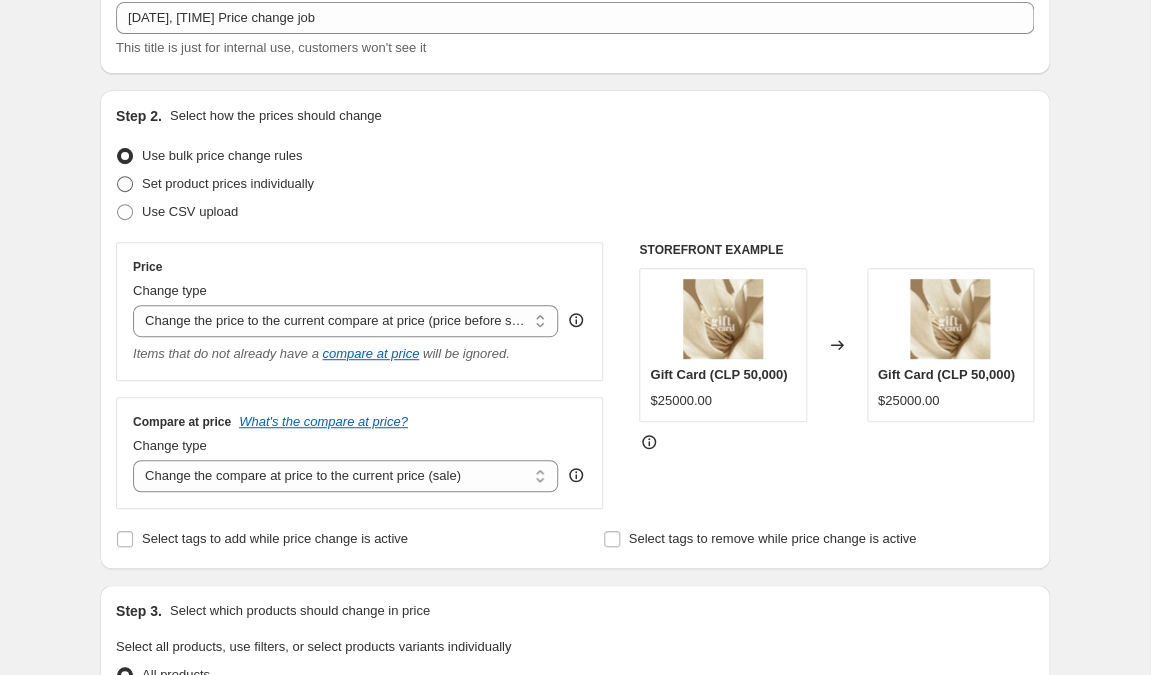 scroll, scrollTop: 141, scrollLeft: 0, axis: vertical 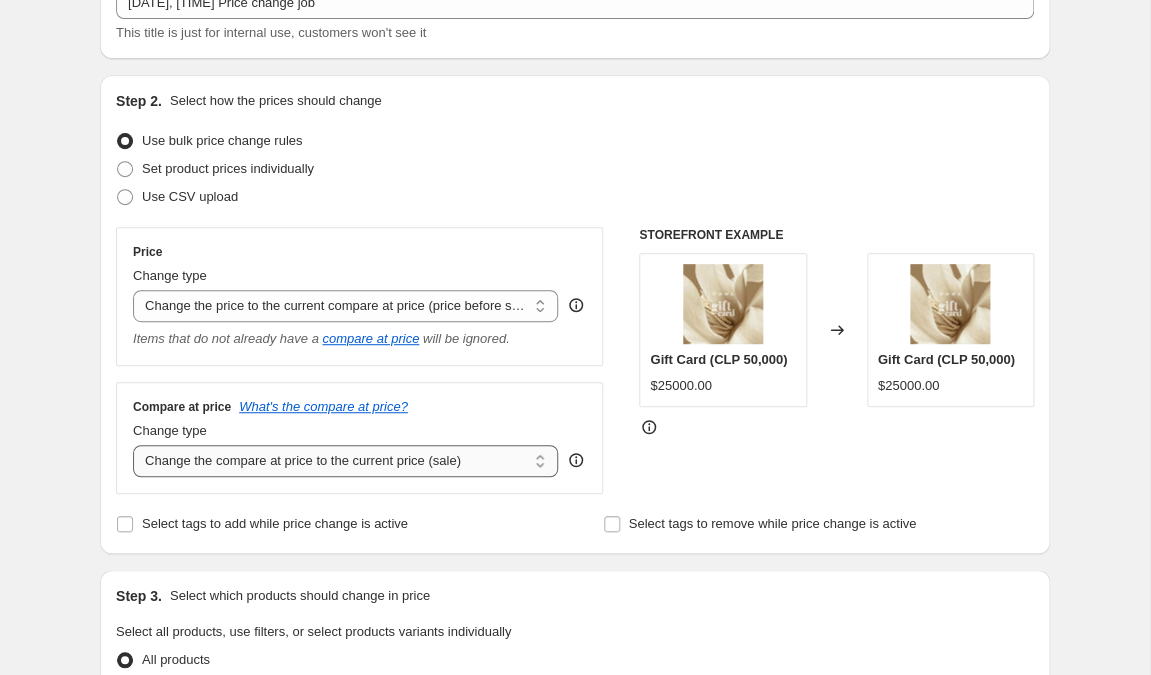 select on "percentage" 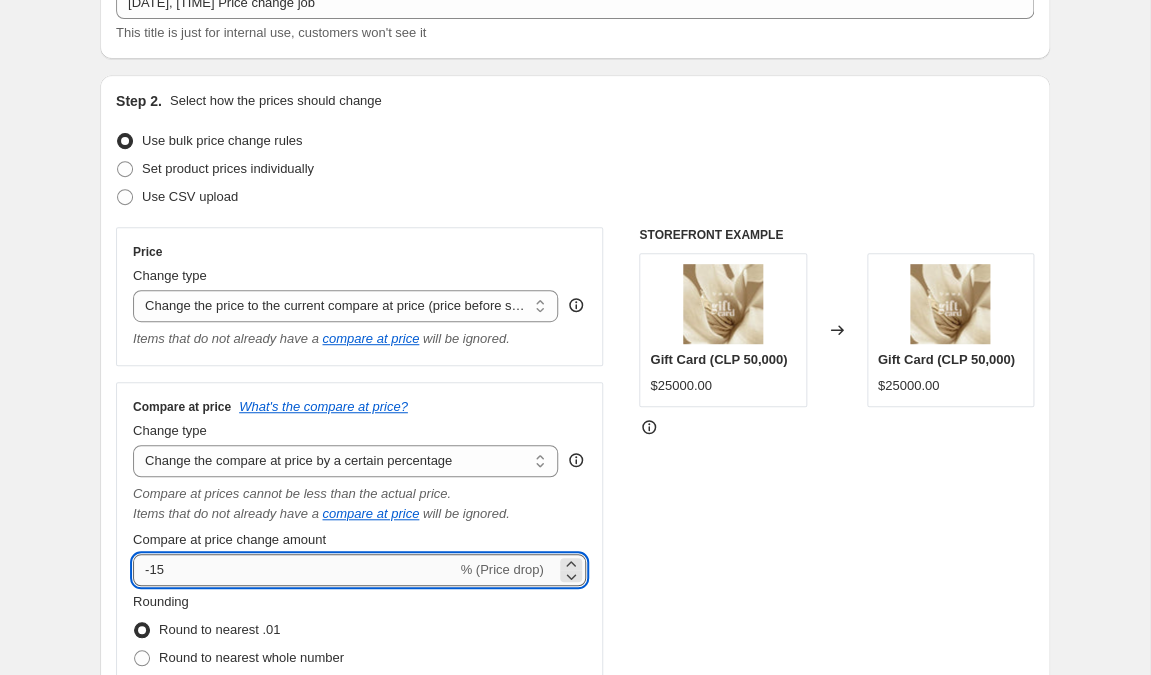 click on "-15" at bounding box center [294, 570] 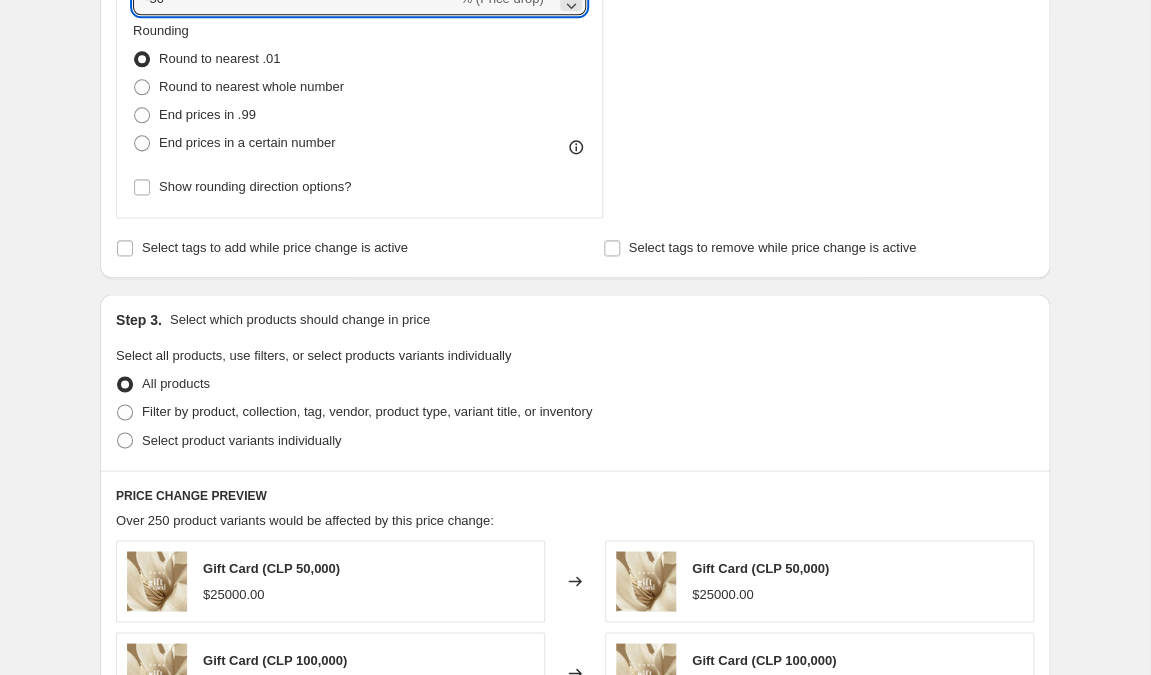 scroll, scrollTop: 718, scrollLeft: 0, axis: vertical 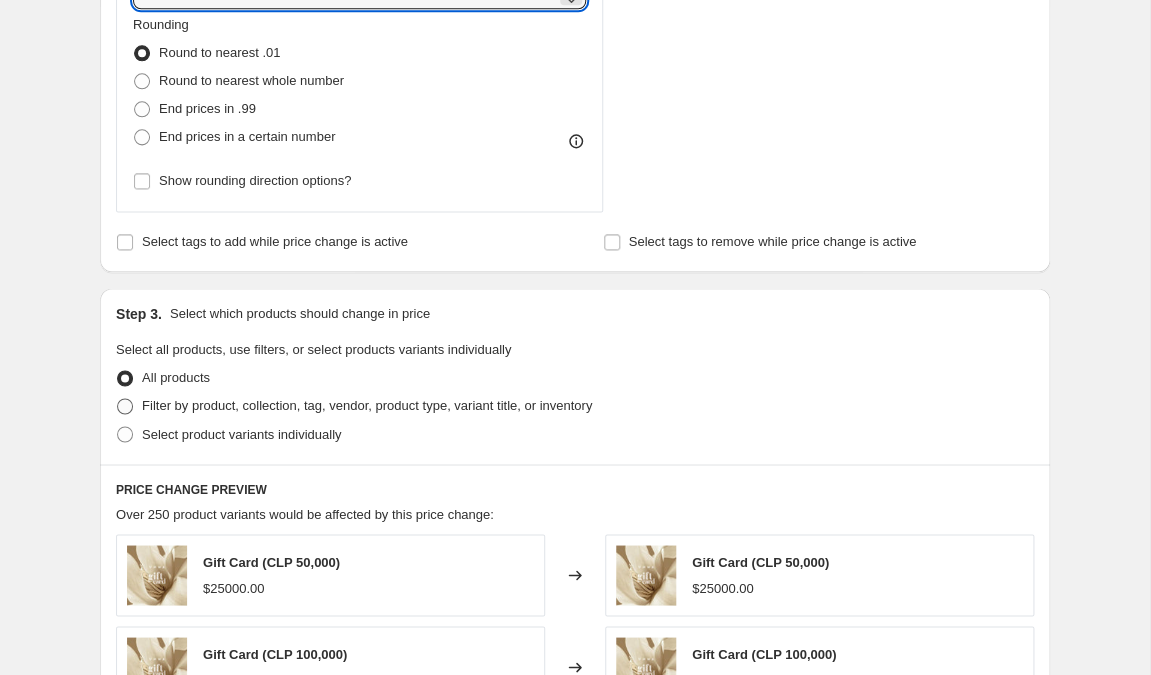 type on "-50" 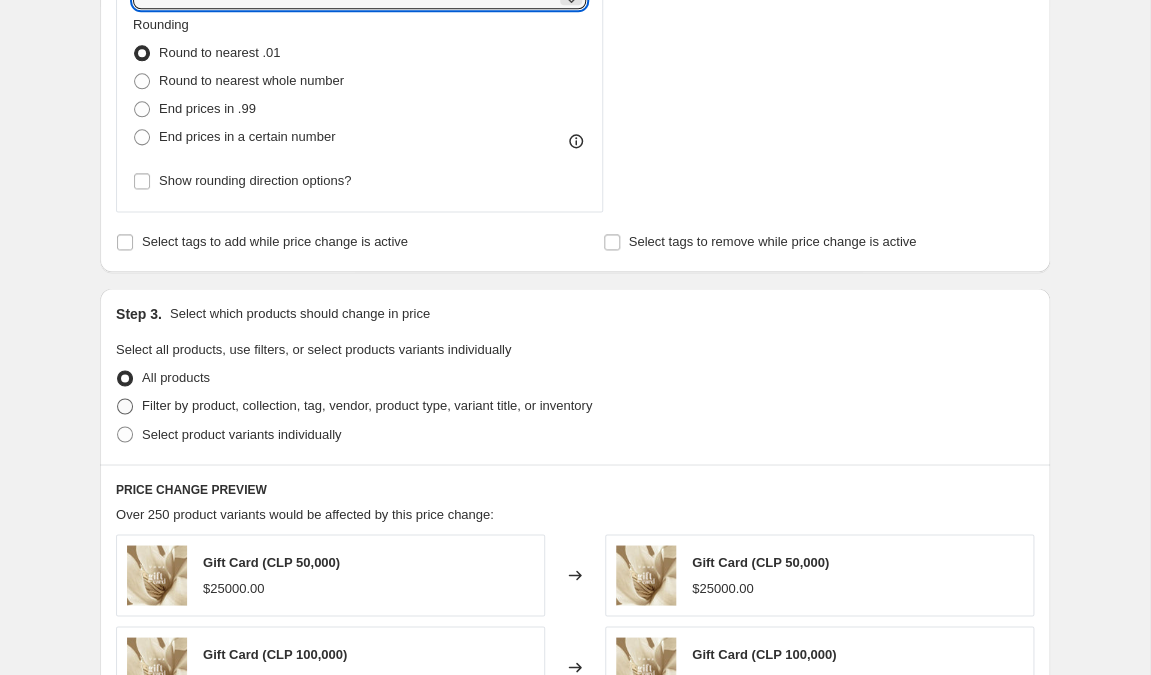 radio on "true" 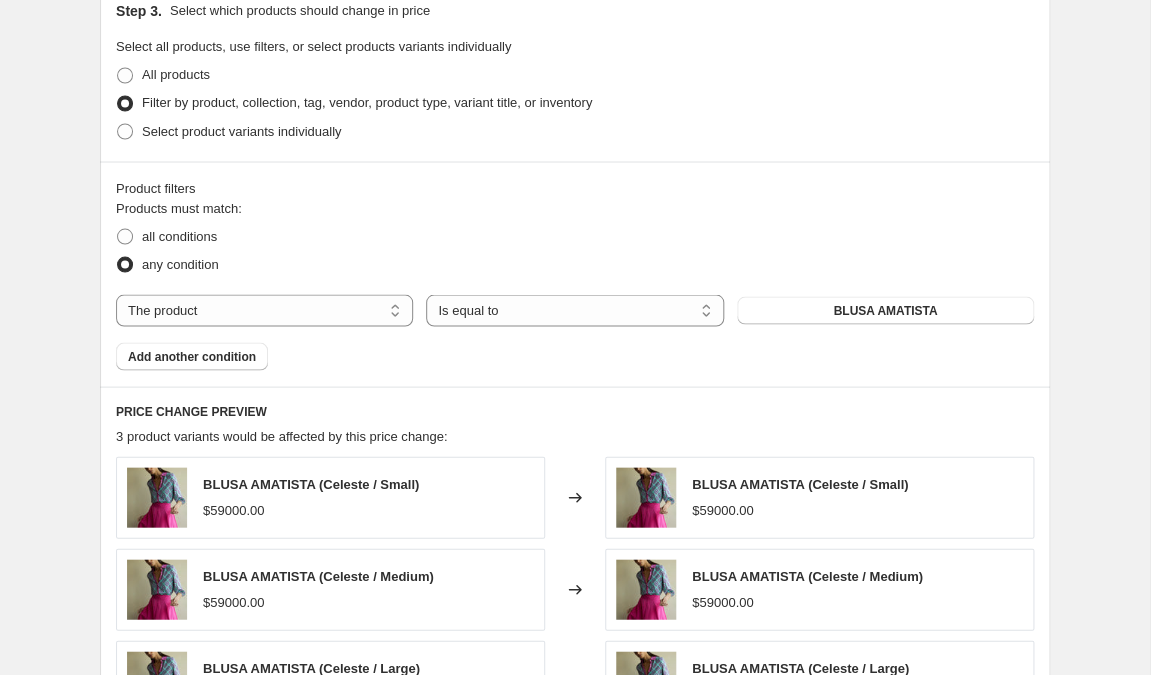 scroll, scrollTop: 1023, scrollLeft: 0, axis: vertical 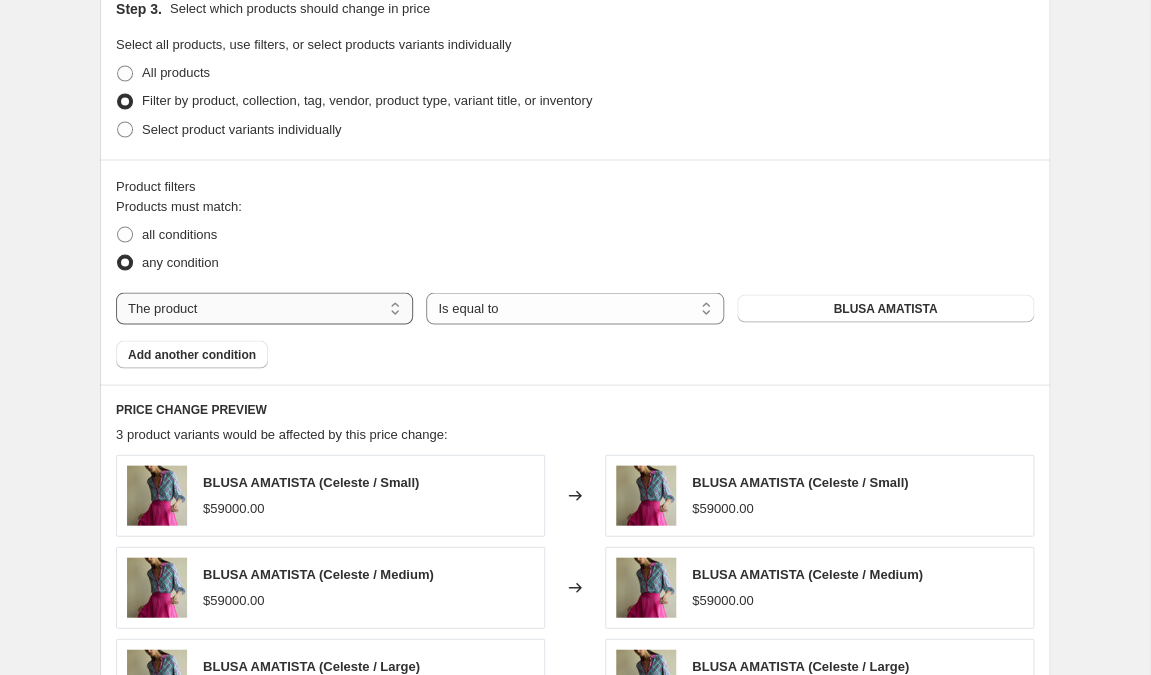 select on "collection" 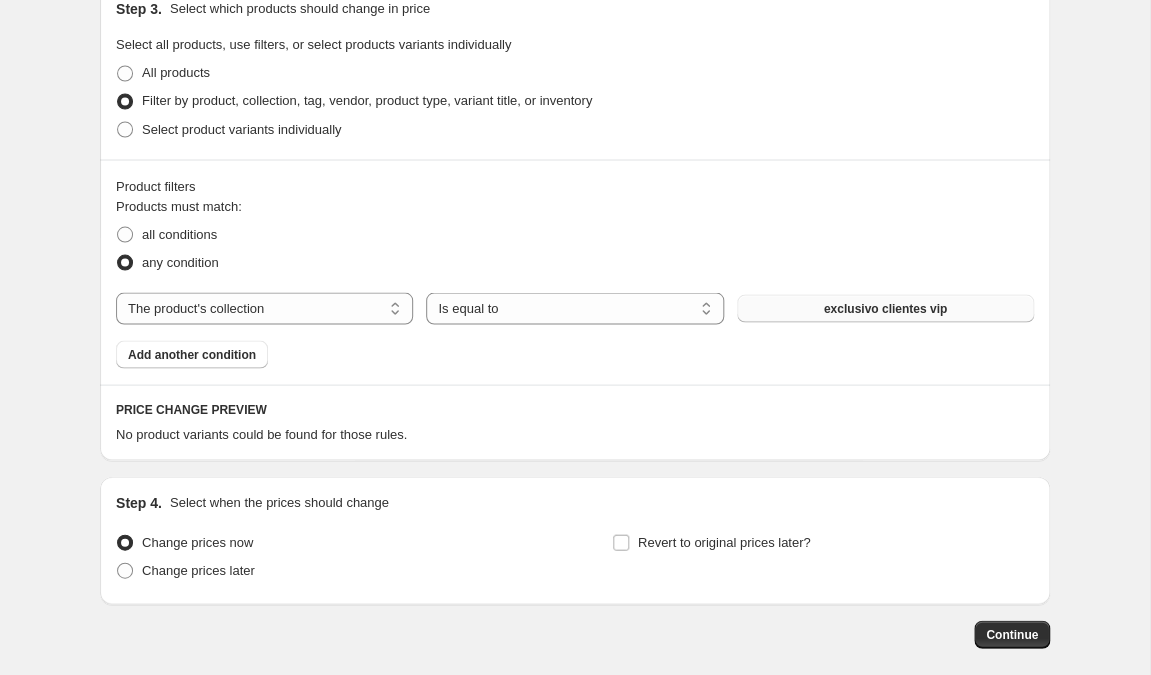click on "exclusivo clientes vip" at bounding box center (885, 308) 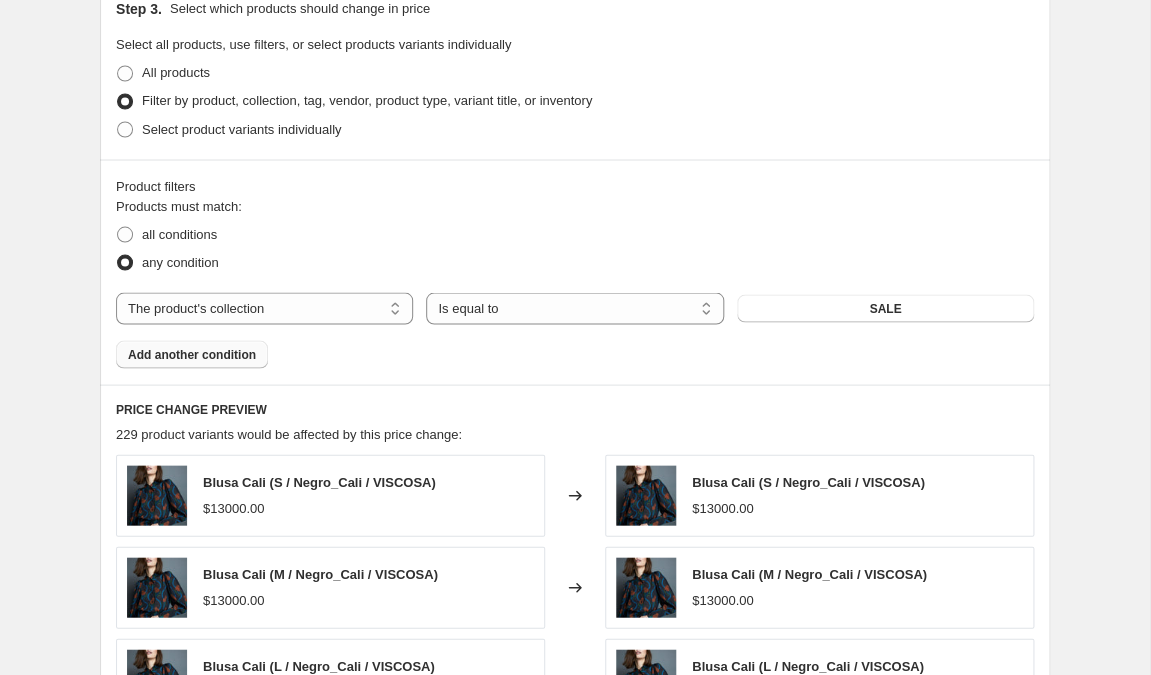 click on "Add another condition" at bounding box center (192, 354) 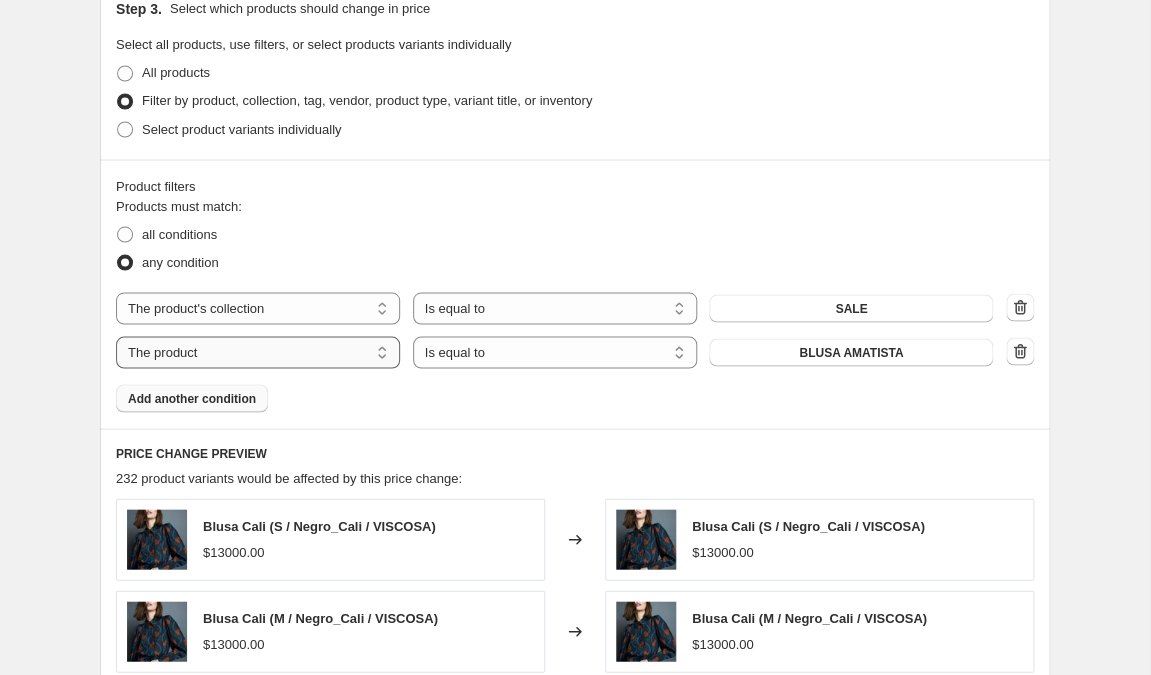 select on "product_status" 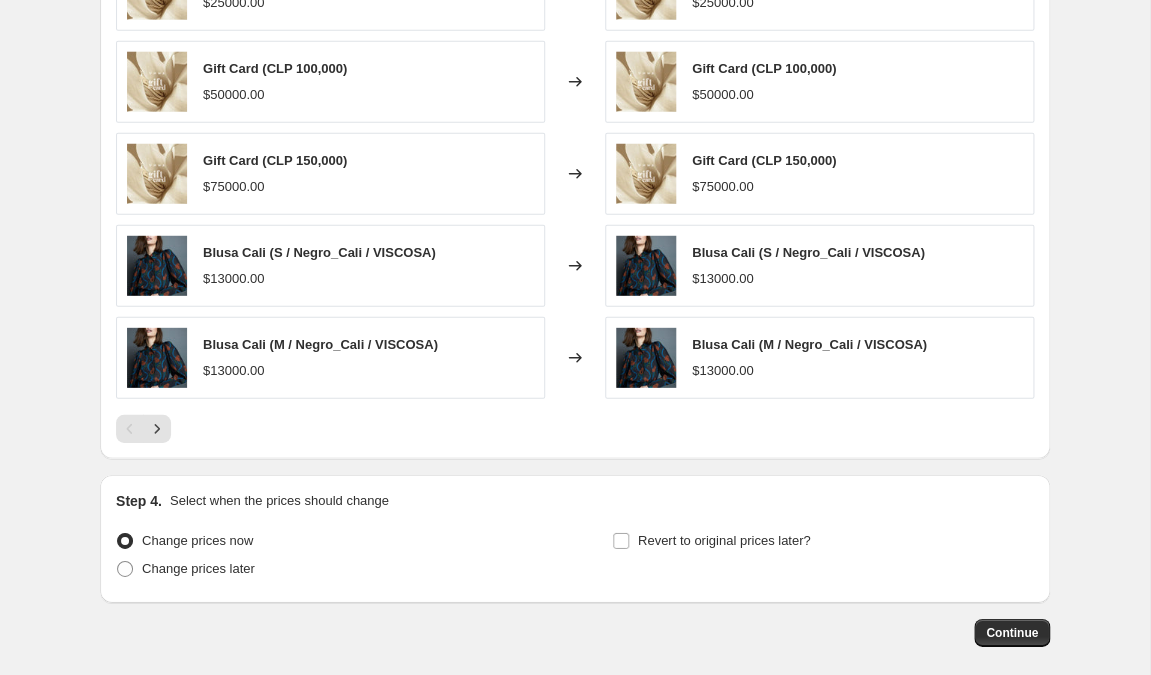 scroll, scrollTop: 1666, scrollLeft: 0, axis: vertical 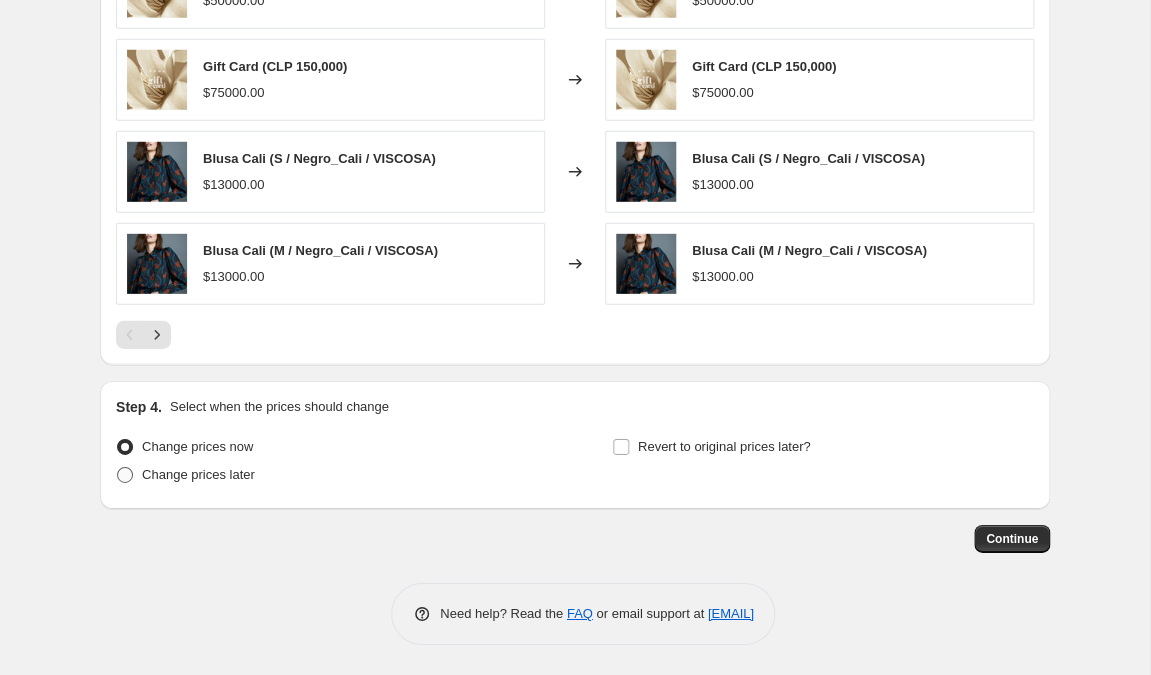 click at bounding box center [125, 475] 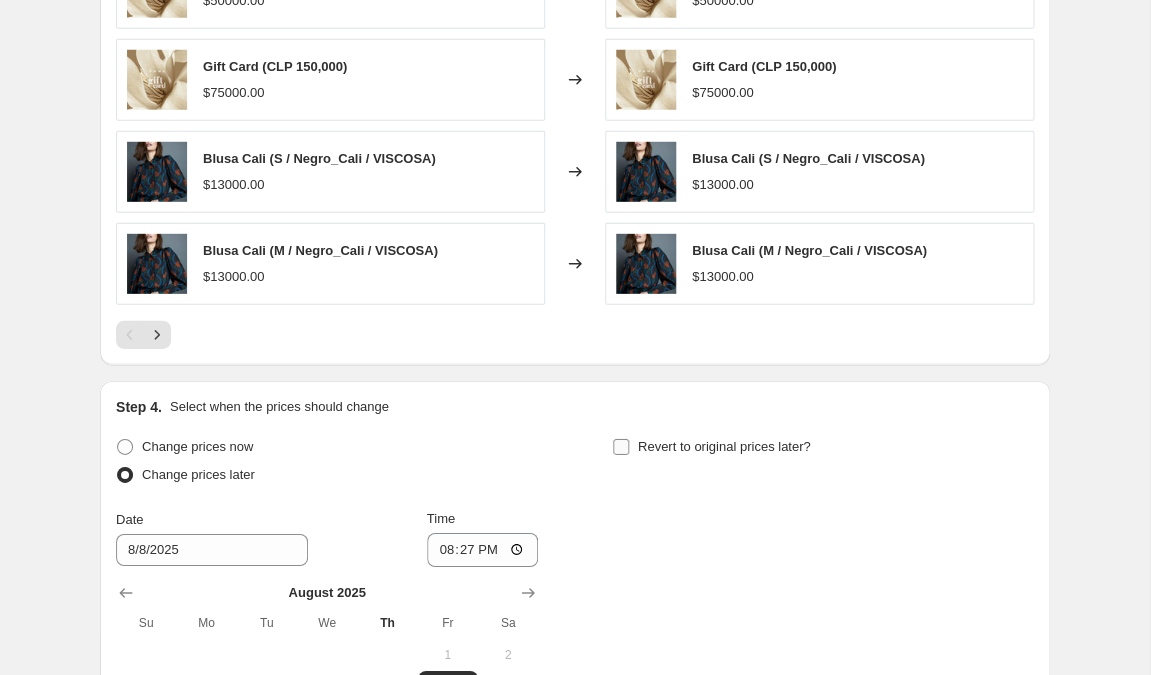 click on "Revert to original prices later?" at bounding box center [621, 447] 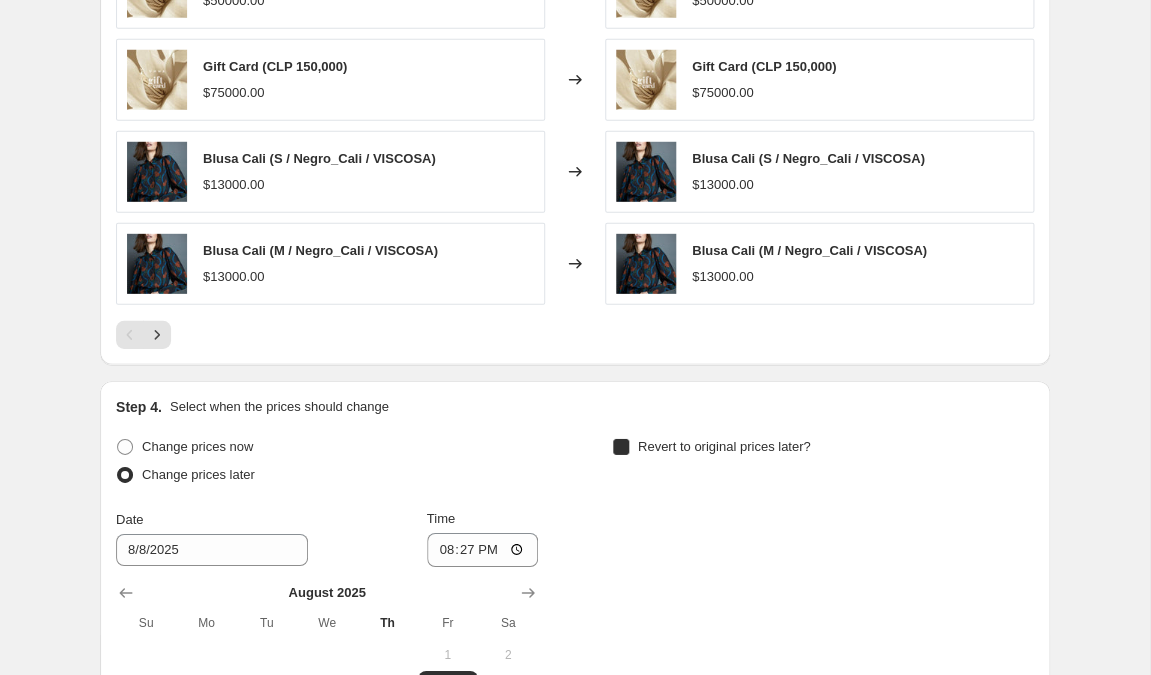 checkbox on "true" 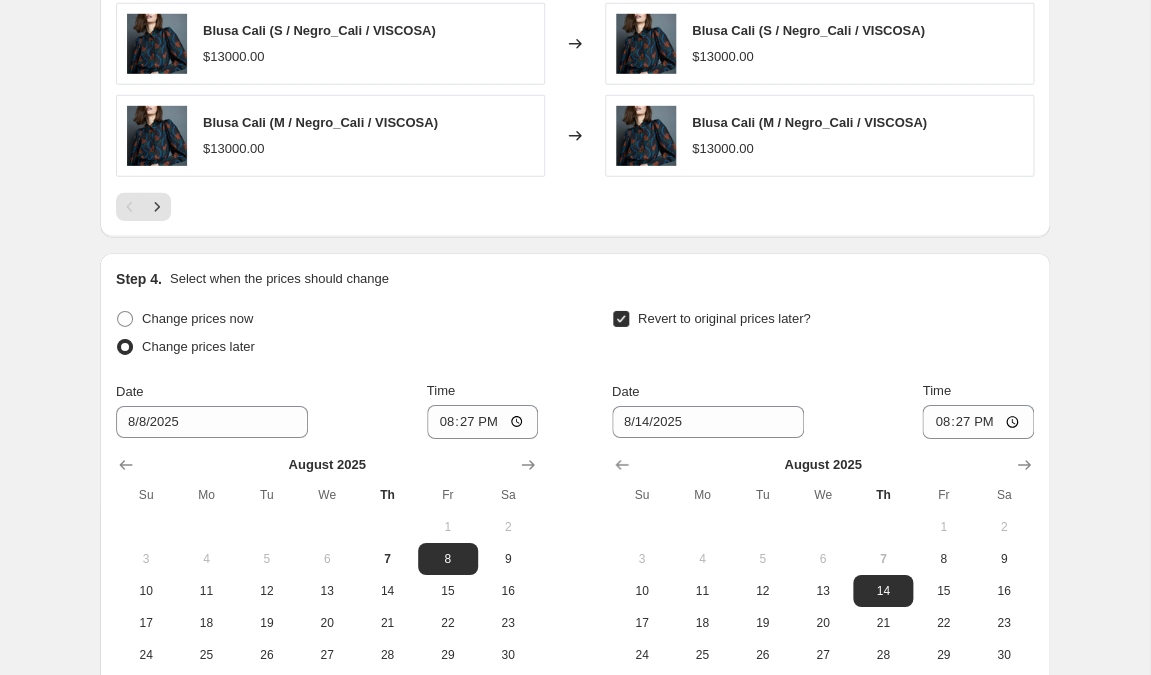 scroll, scrollTop: 1874, scrollLeft: 0, axis: vertical 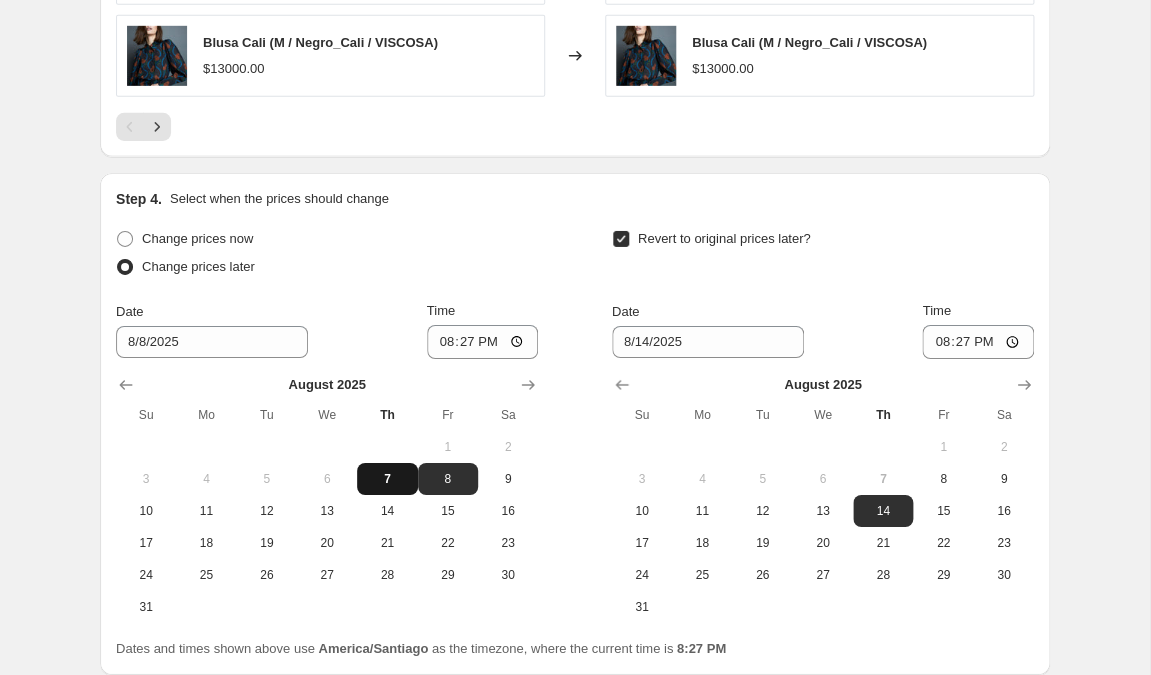 click on "7" at bounding box center (387, 479) 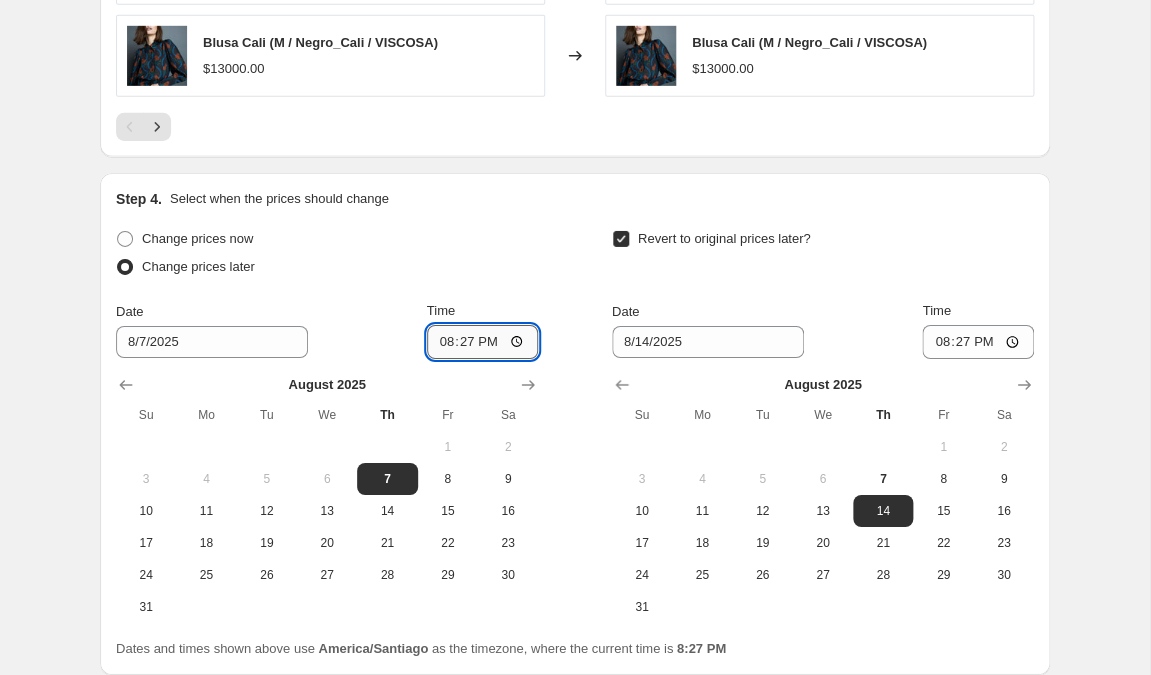click on "20:27" at bounding box center (483, 342) 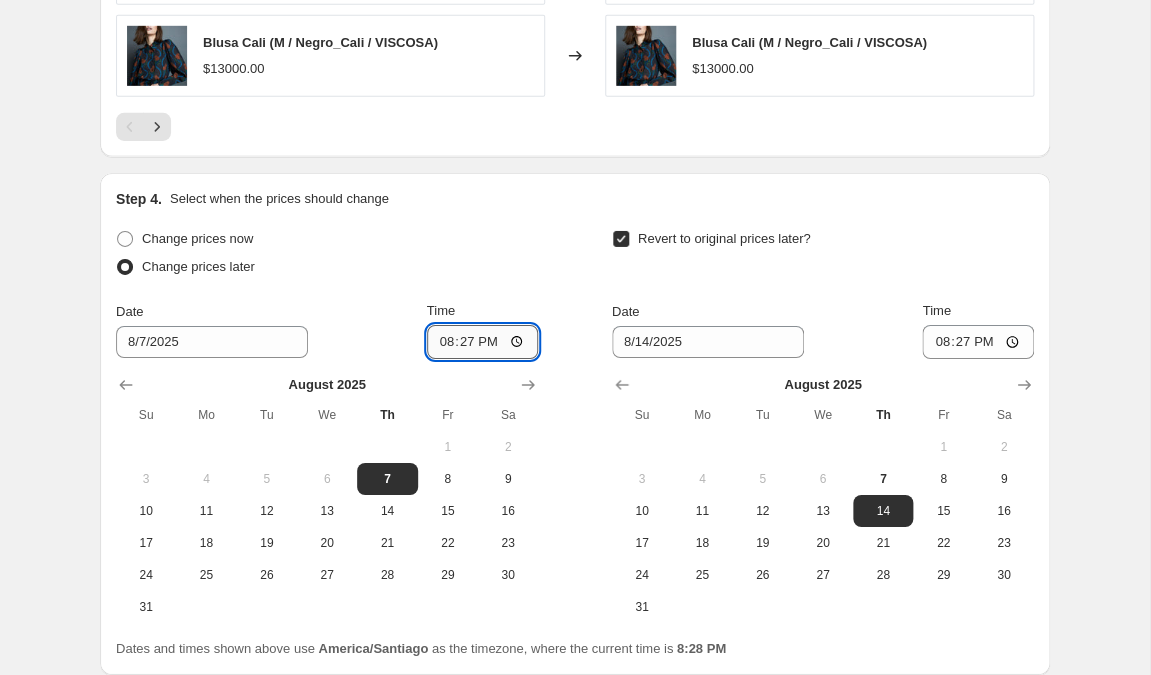 type on "20:30" 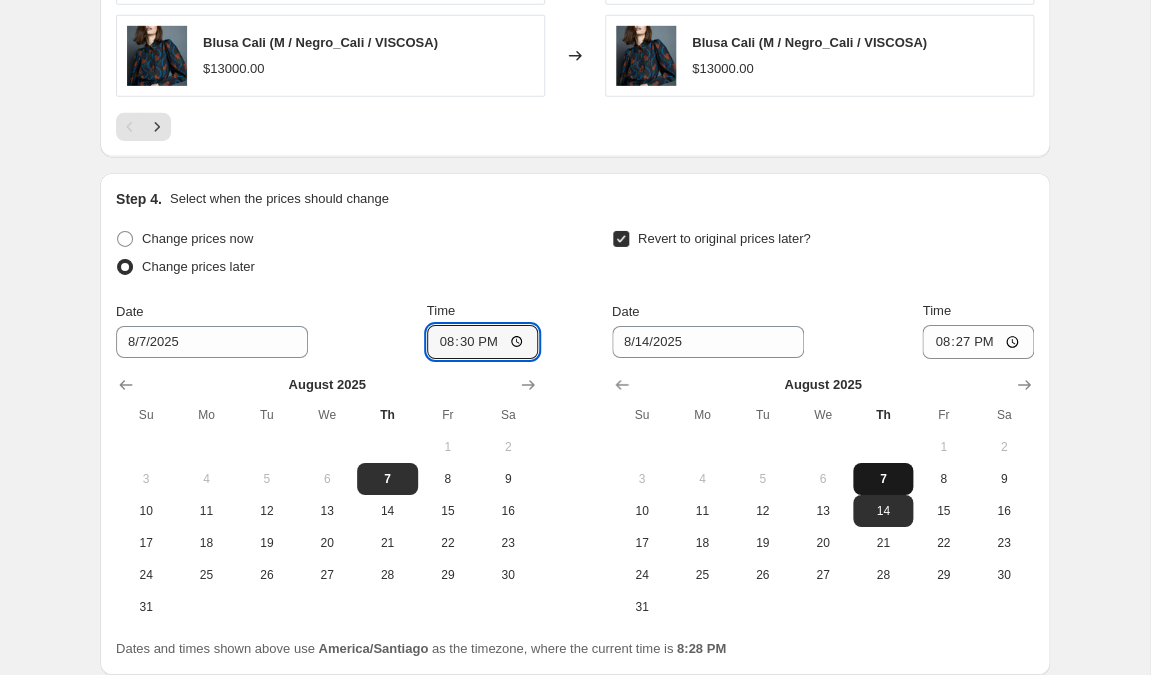 click on "7" at bounding box center [883, 479] 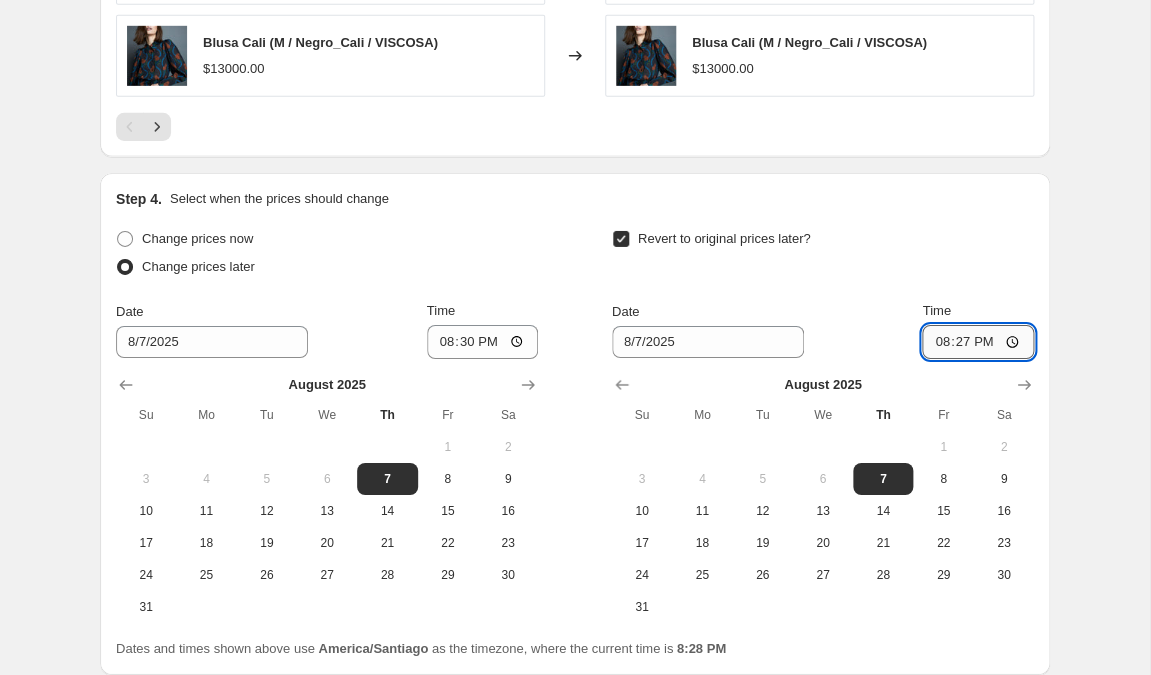 click on "20:27" at bounding box center [978, 342] 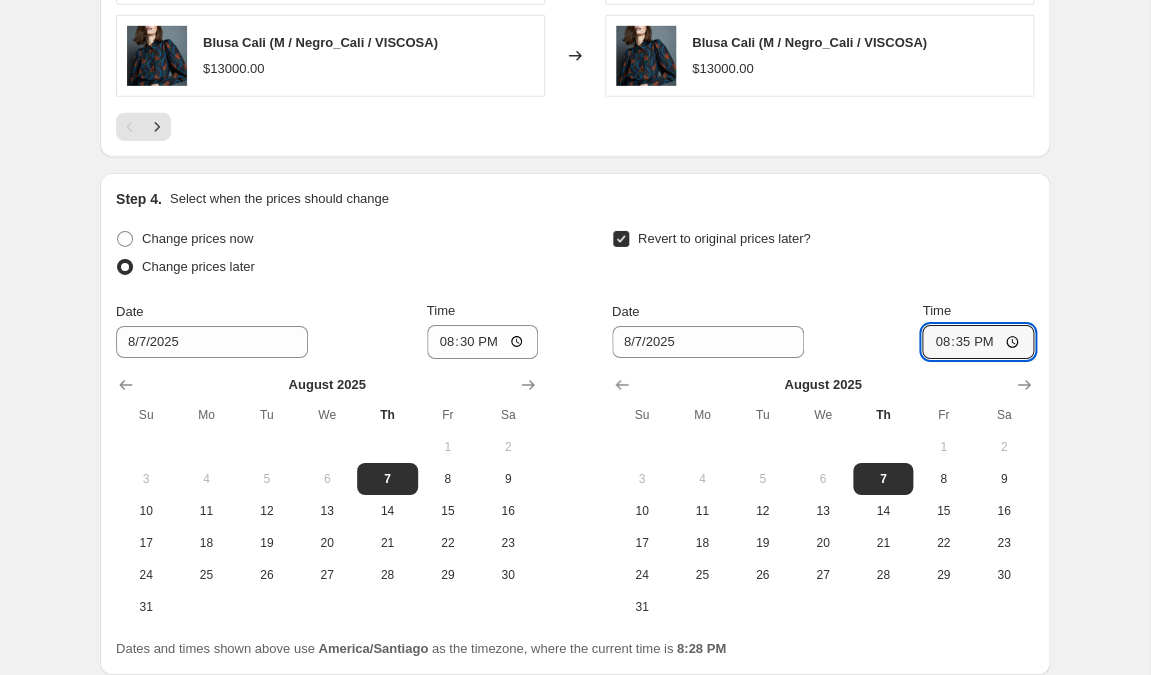 scroll, scrollTop: 2038, scrollLeft: 0, axis: vertical 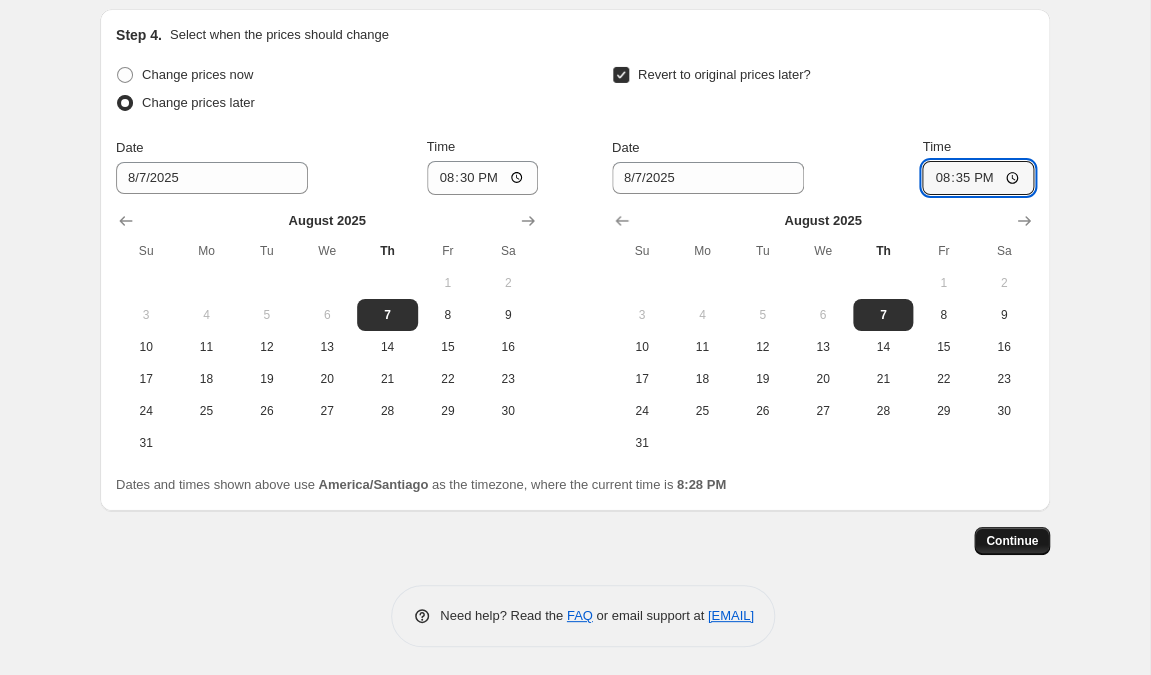 click on "Continue" at bounding box center (1012, 541) 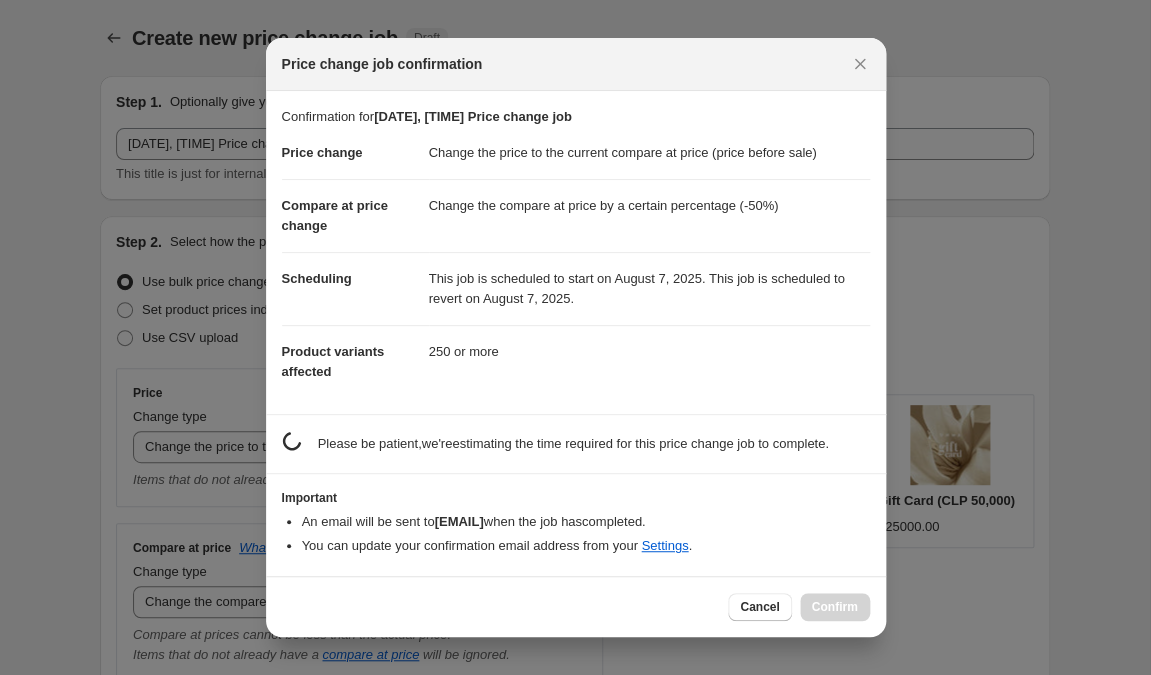 scroll, scrollTop: 0, scrollLeft: 0, axis: both 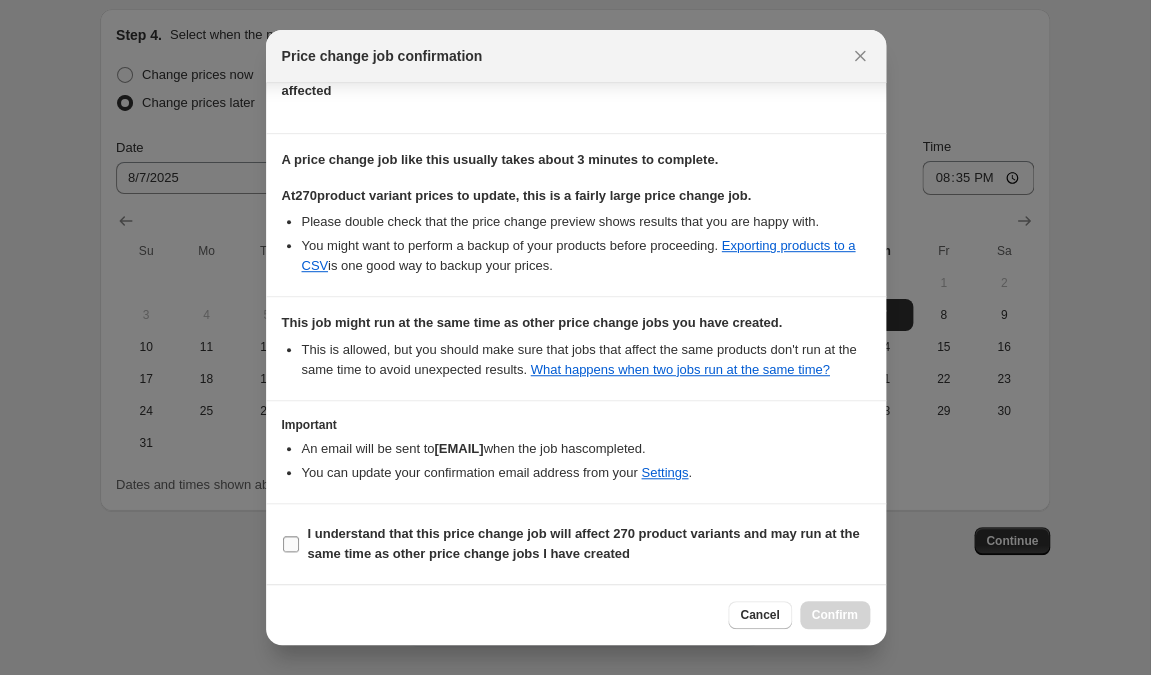 click on "I understand that this price change job will affect 270 product variants and may run at the same time as other price change jobs I have created" at bounding box center [291, 544] 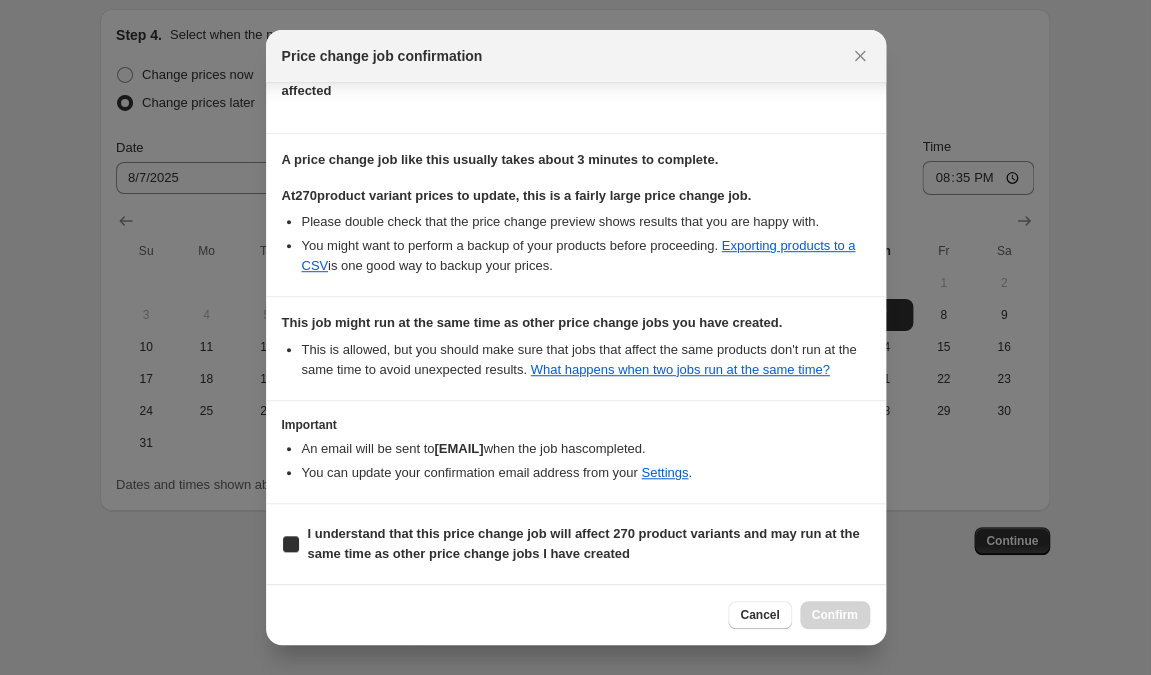 checkbox on "true" 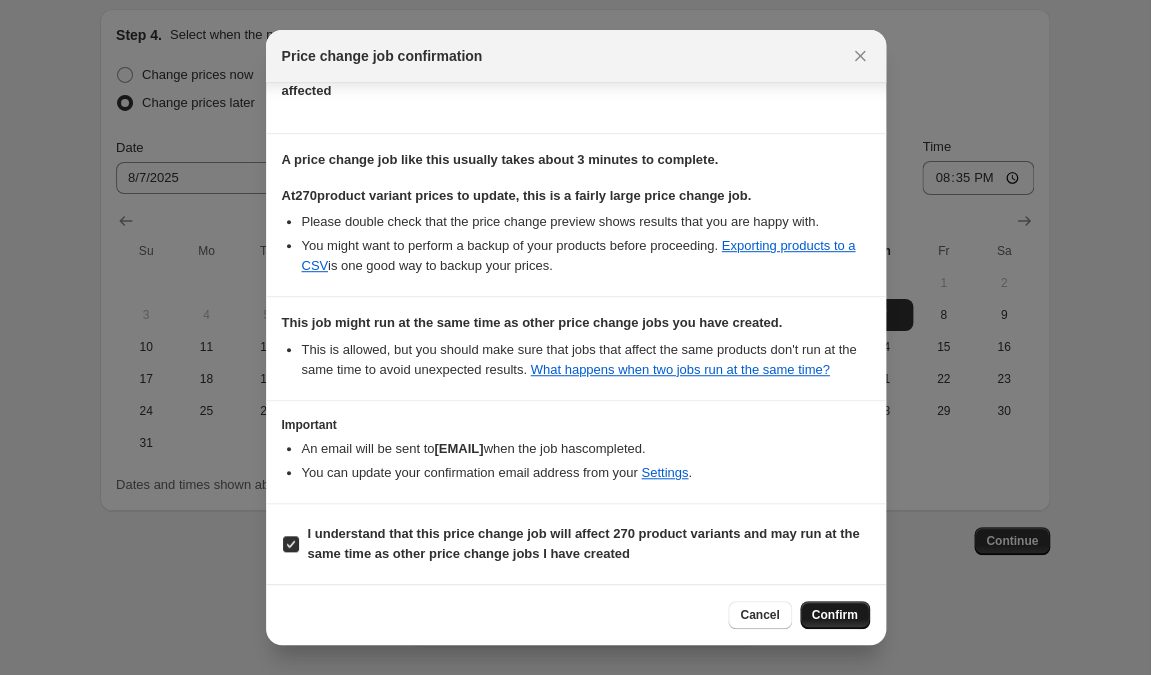 click on "Confirm" at bounding box center (835, 615) 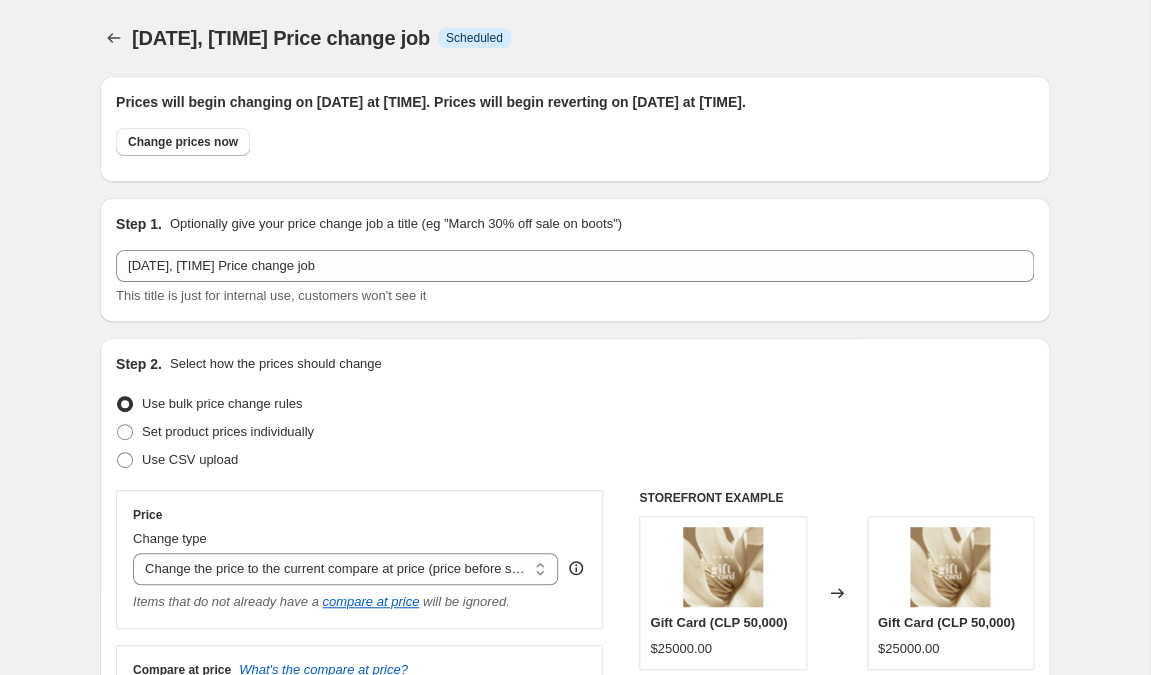 scroll, scrollTop: 2038, scrollLeft: 0, axis: vertical 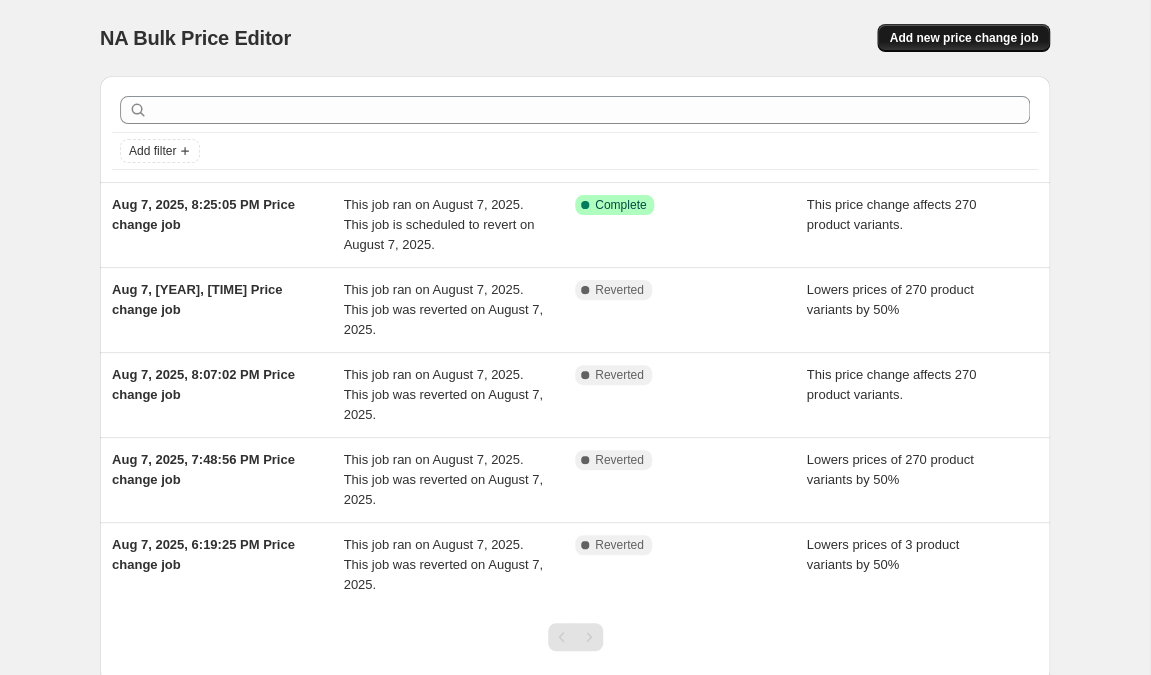 click on "Add new price change job" at bounding box center [963, 38] 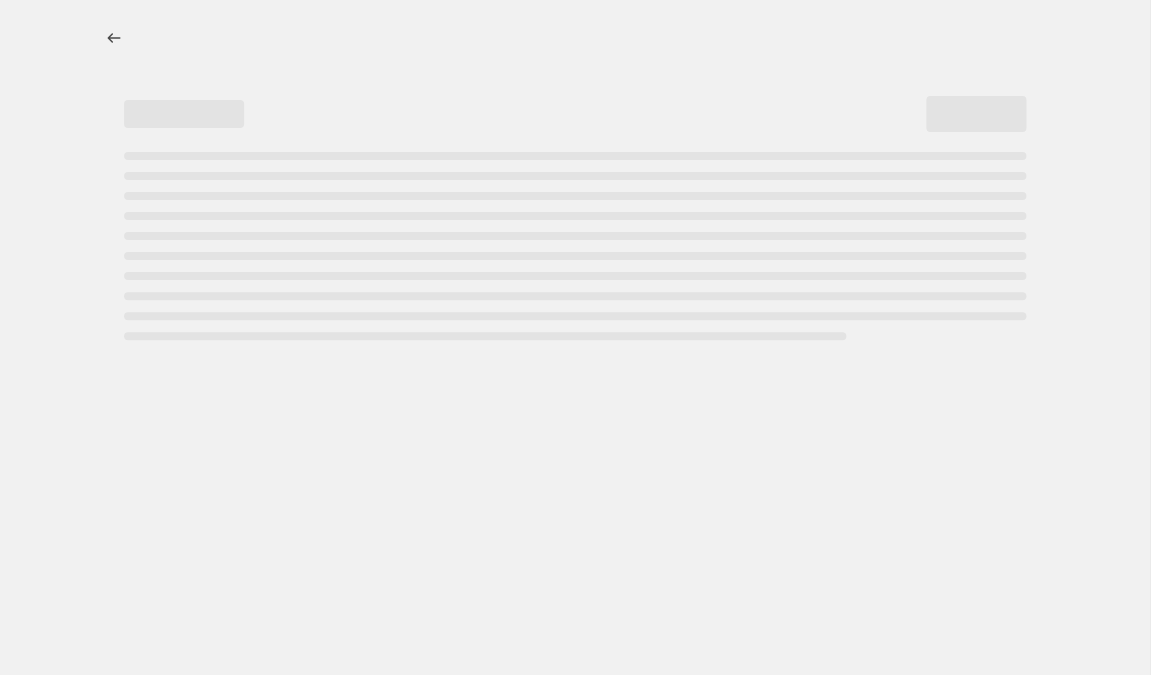 select on "percentage" 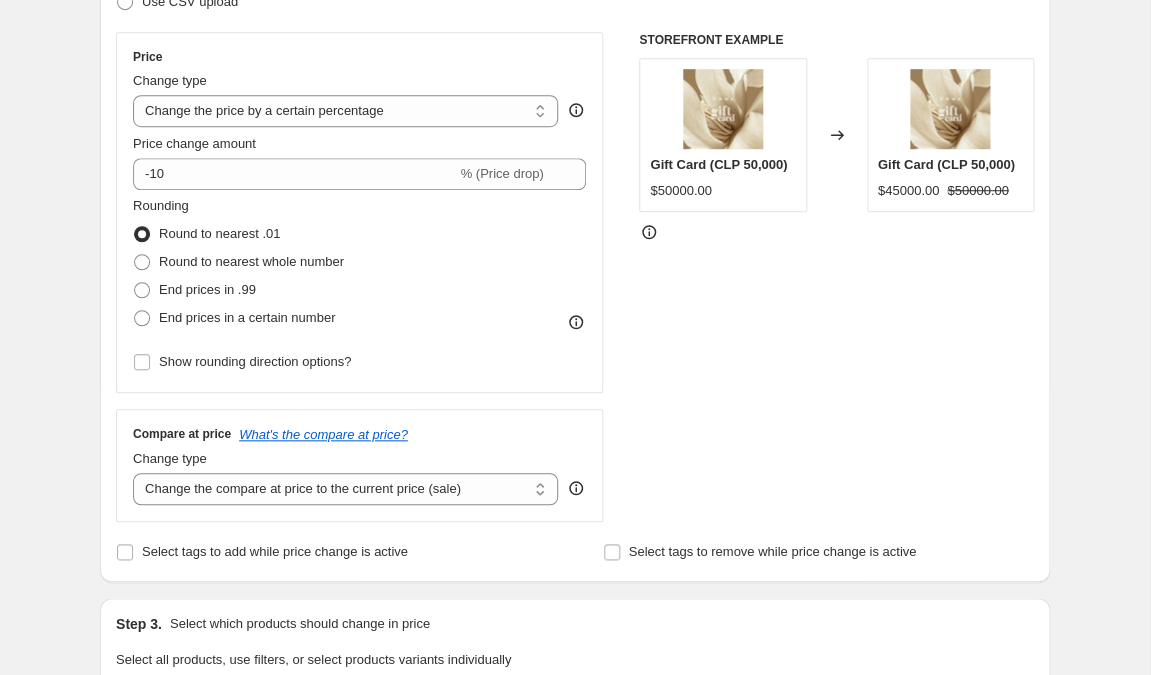 scroll, scrollTop: 323, scrollLeft: 0, axis: vertical 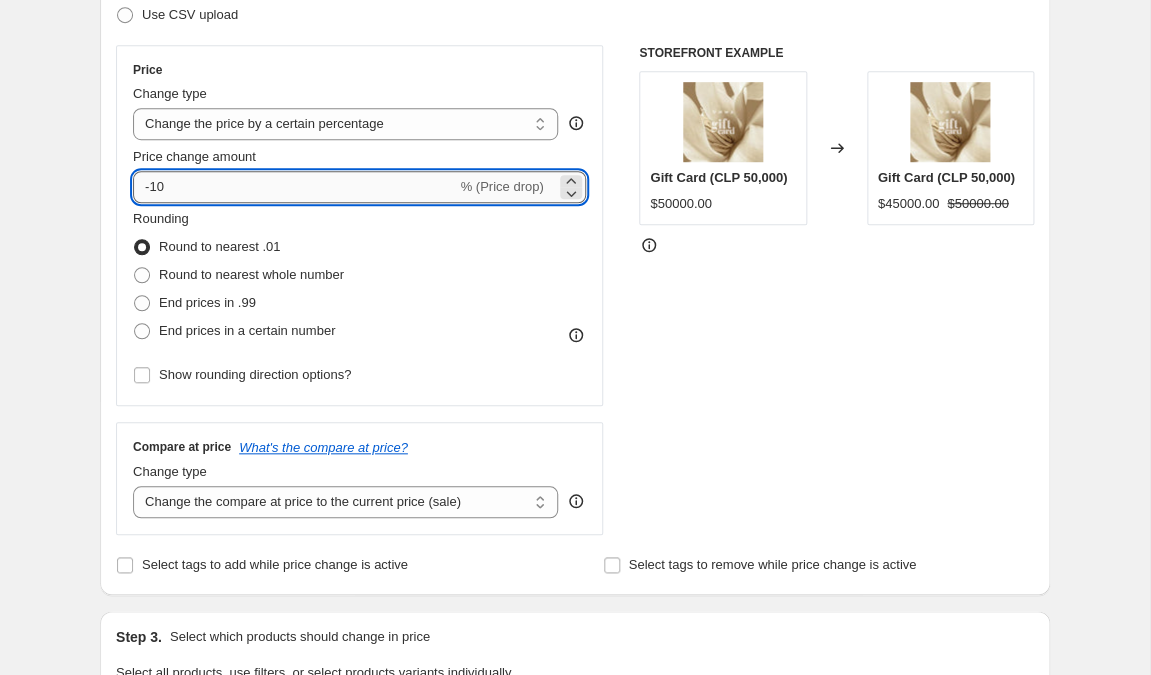 click on "-10" at bounding box center (294, 187) 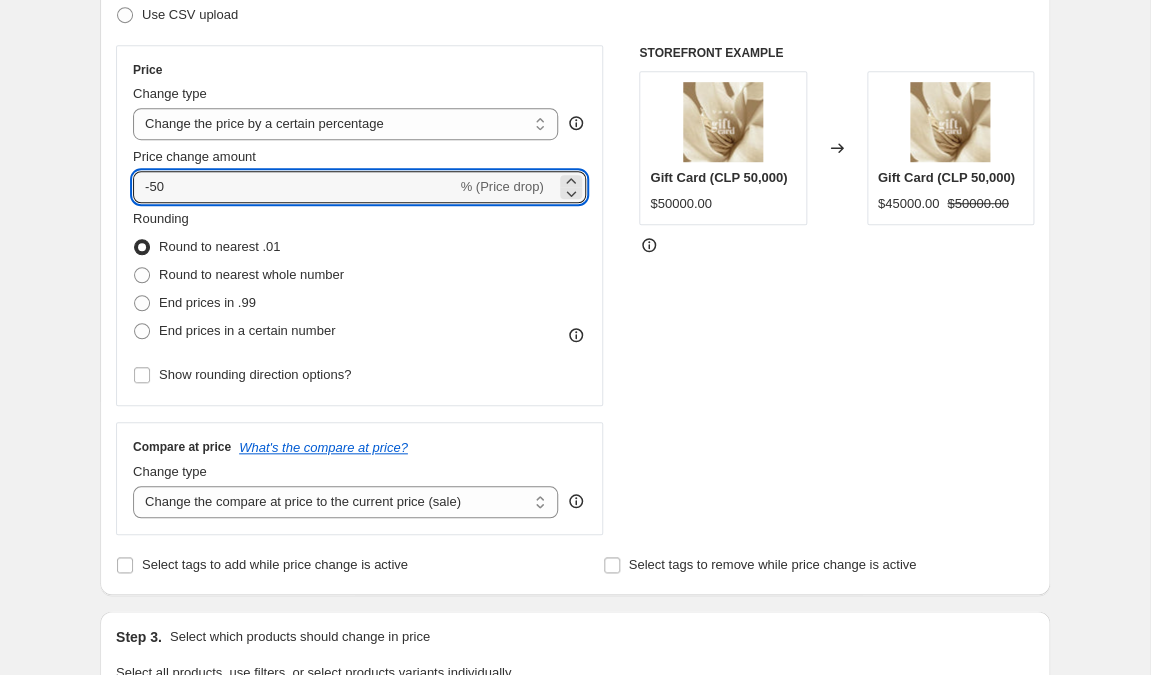 type on "-50" 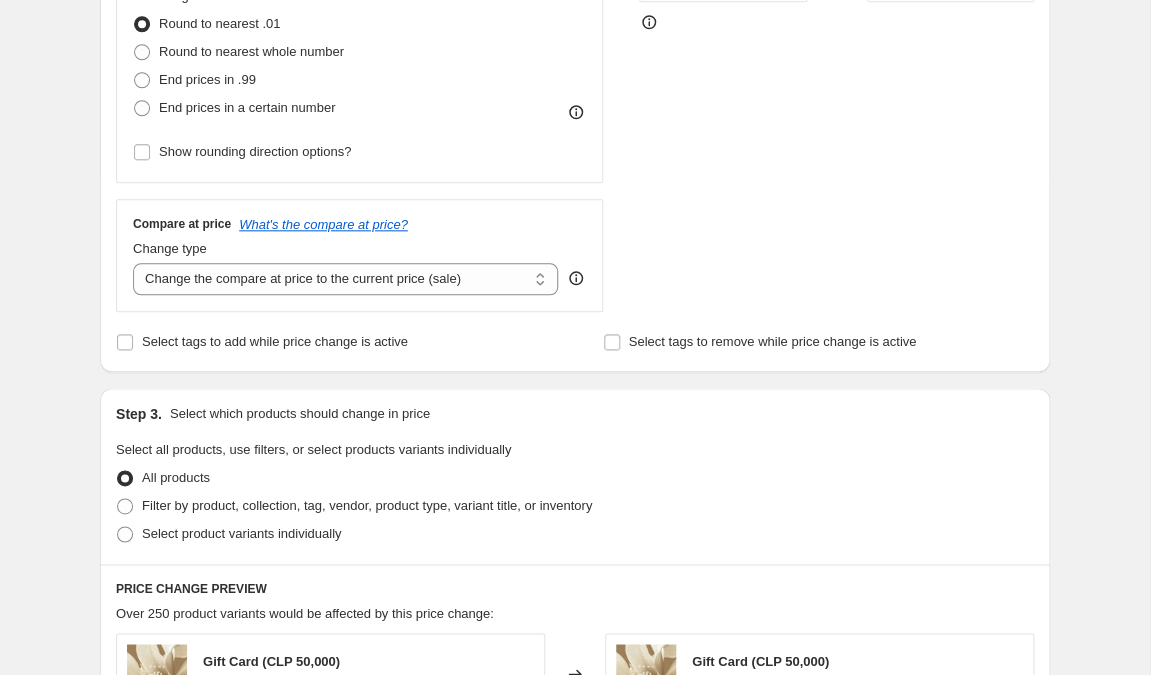 scroll, scrollTop: 545, scrollLeft: 0, axis: vertical 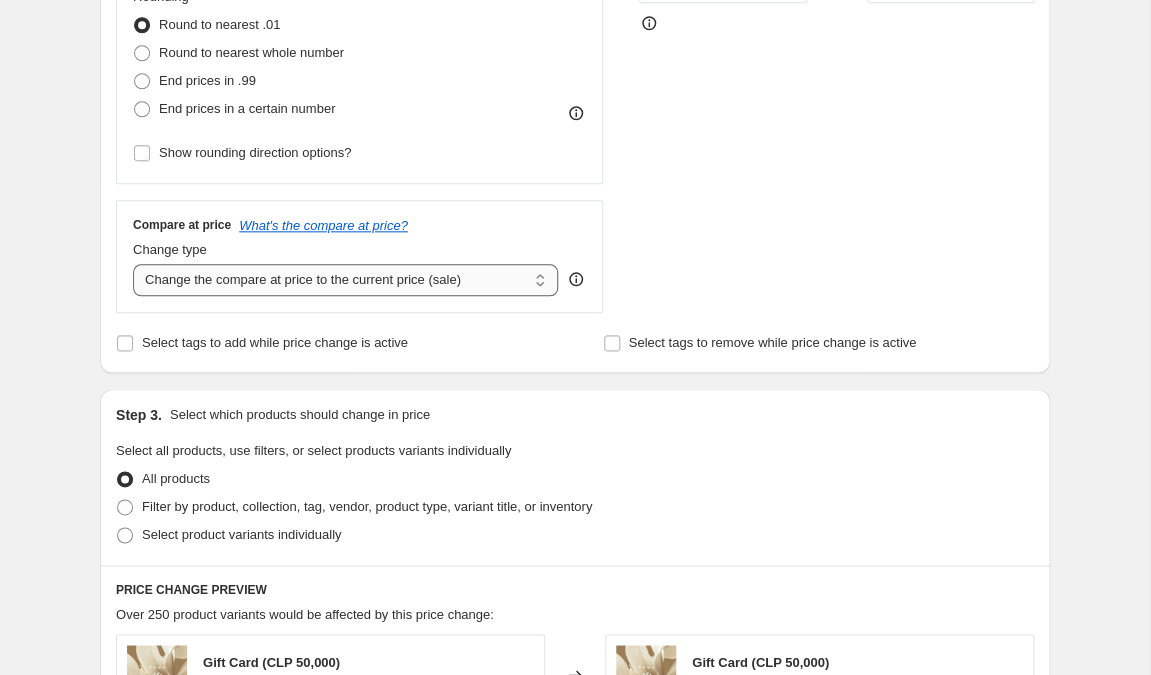 select on "no_change" 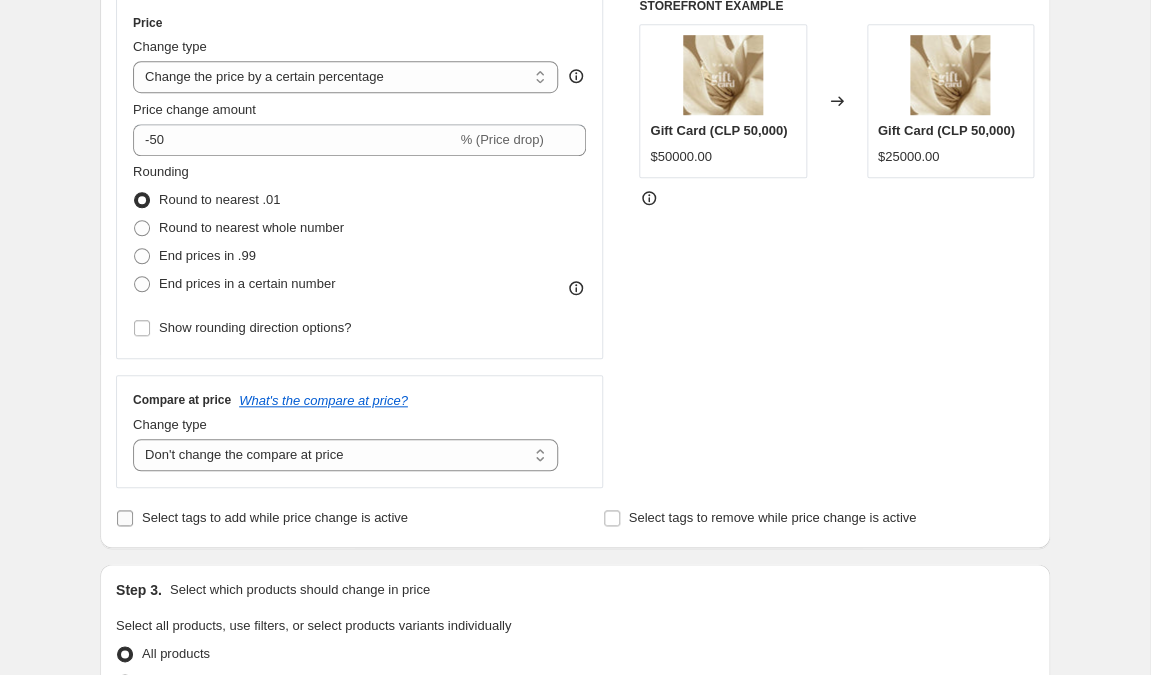 scroll, scrollTop: 371, scrollLeft: 0, axis: vertical 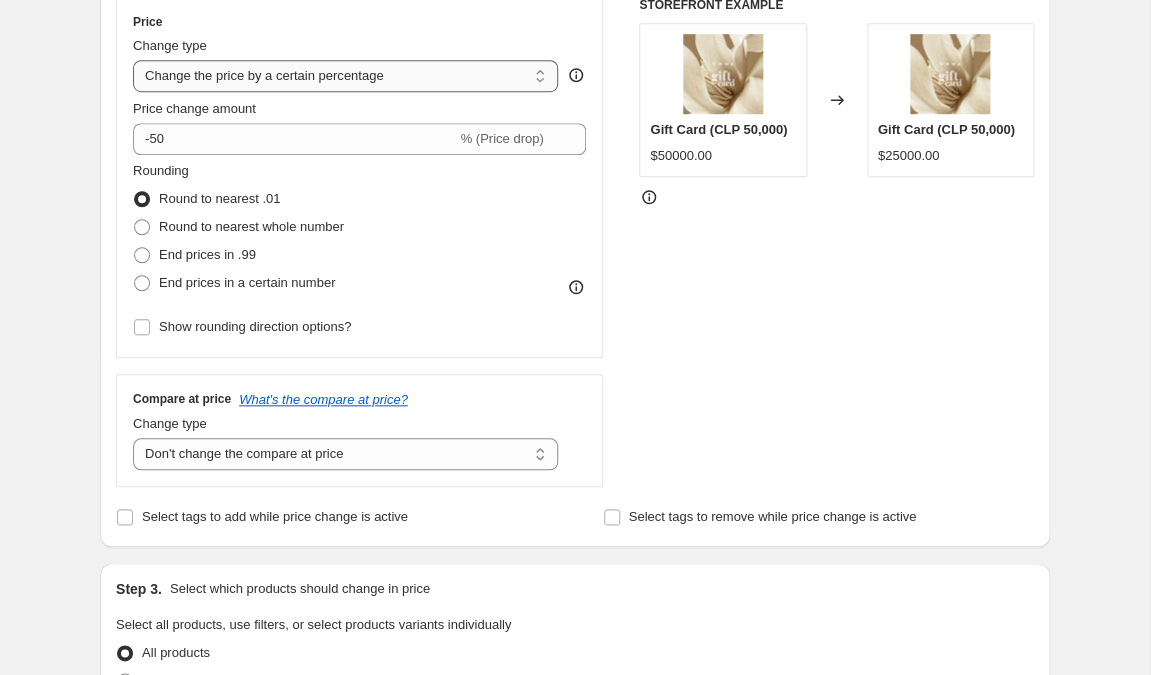select on "pcap" 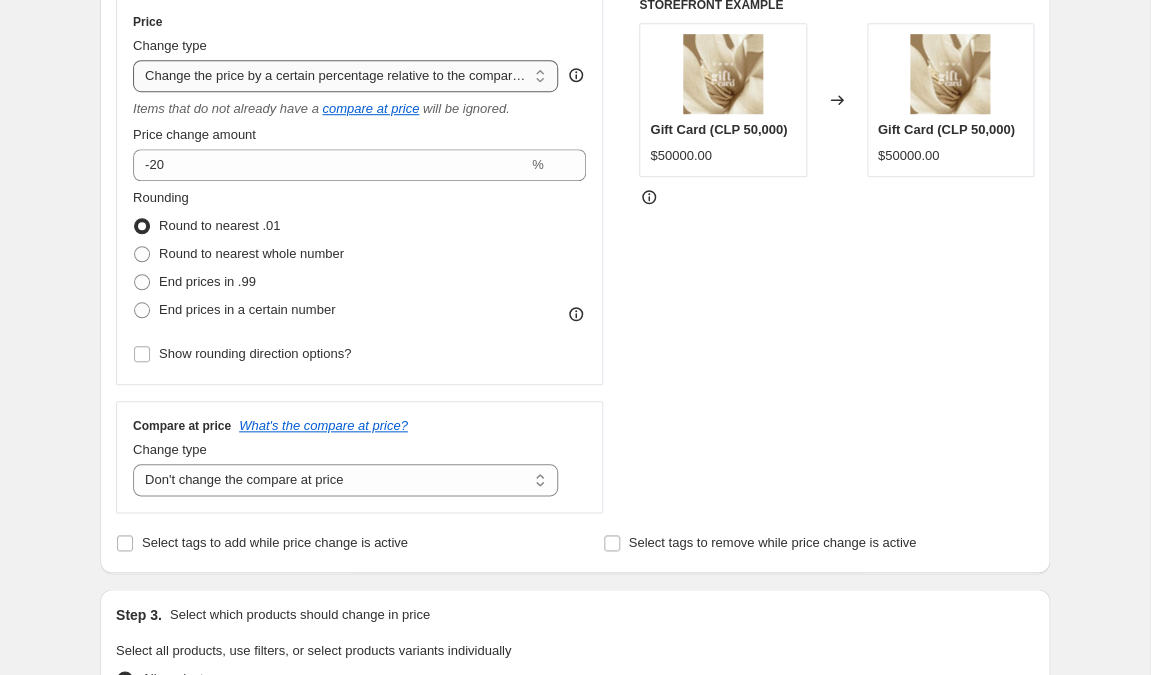 click on "Change the price by a certain percentage relative to the compare at price" at bounding box center (0, 0) 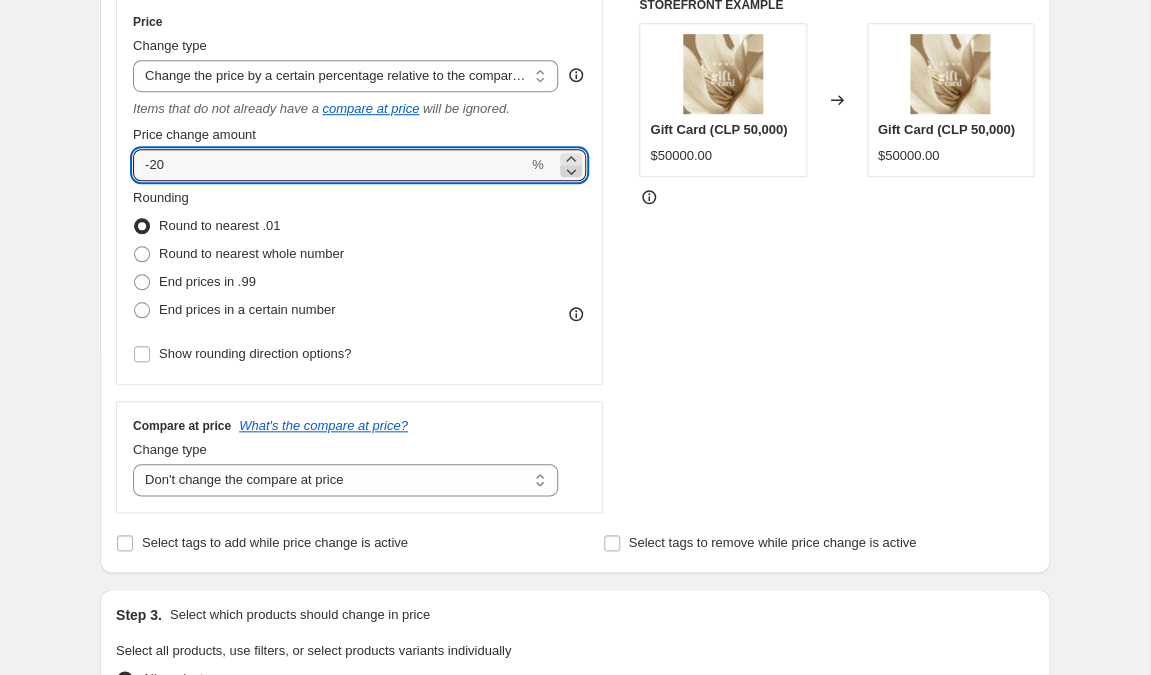 click 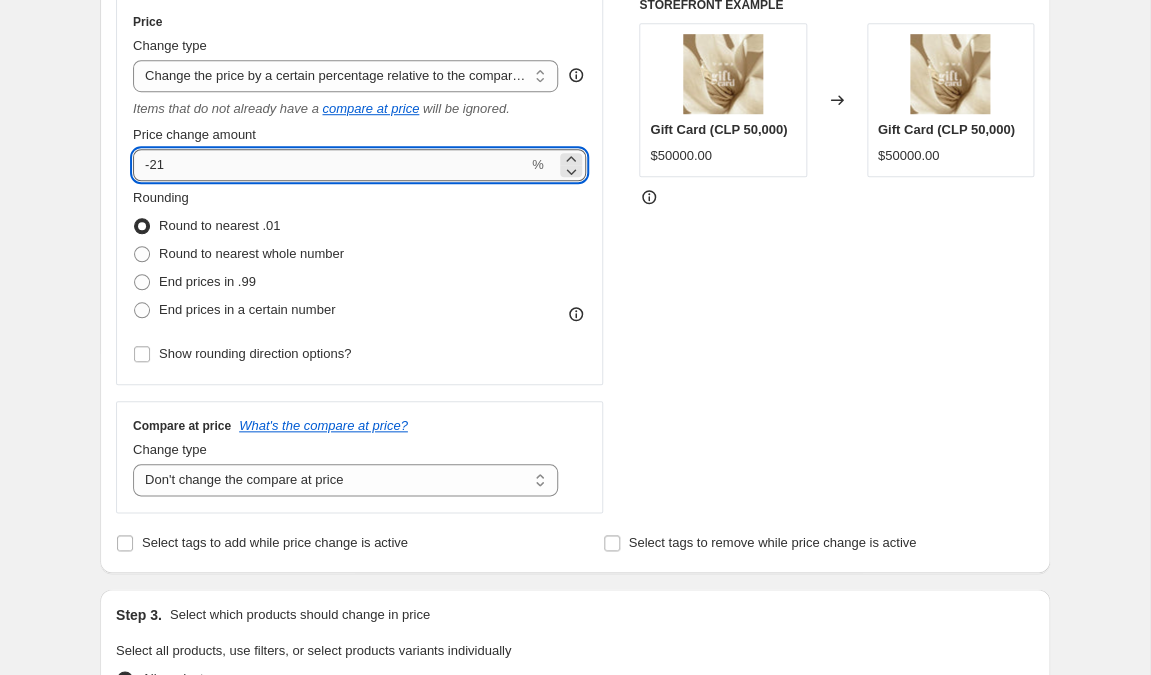 type on "-2" 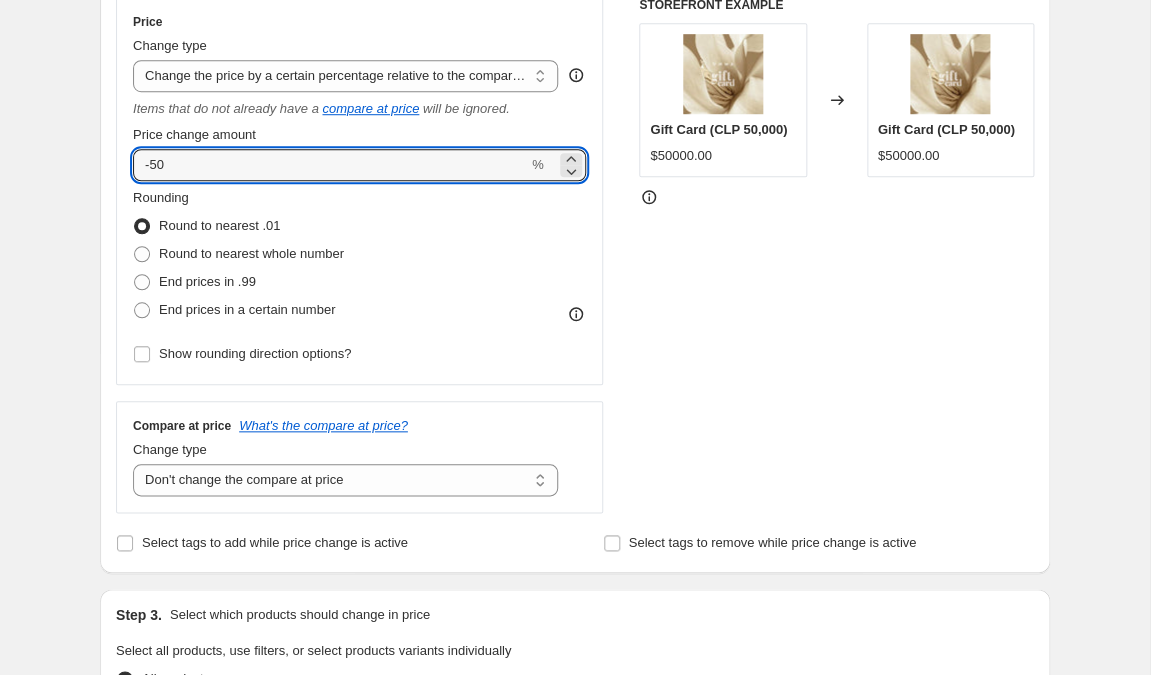 type on "-50" 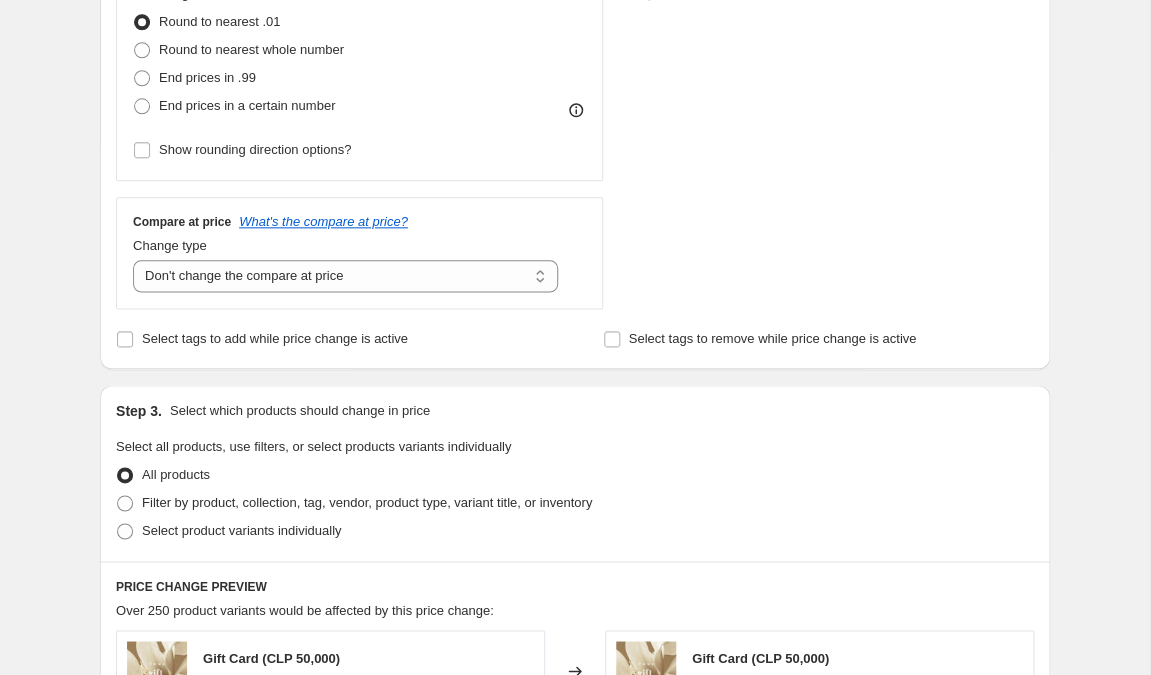 scroll, scrollTop: 576, scrollLeft: 0, axis: vertical 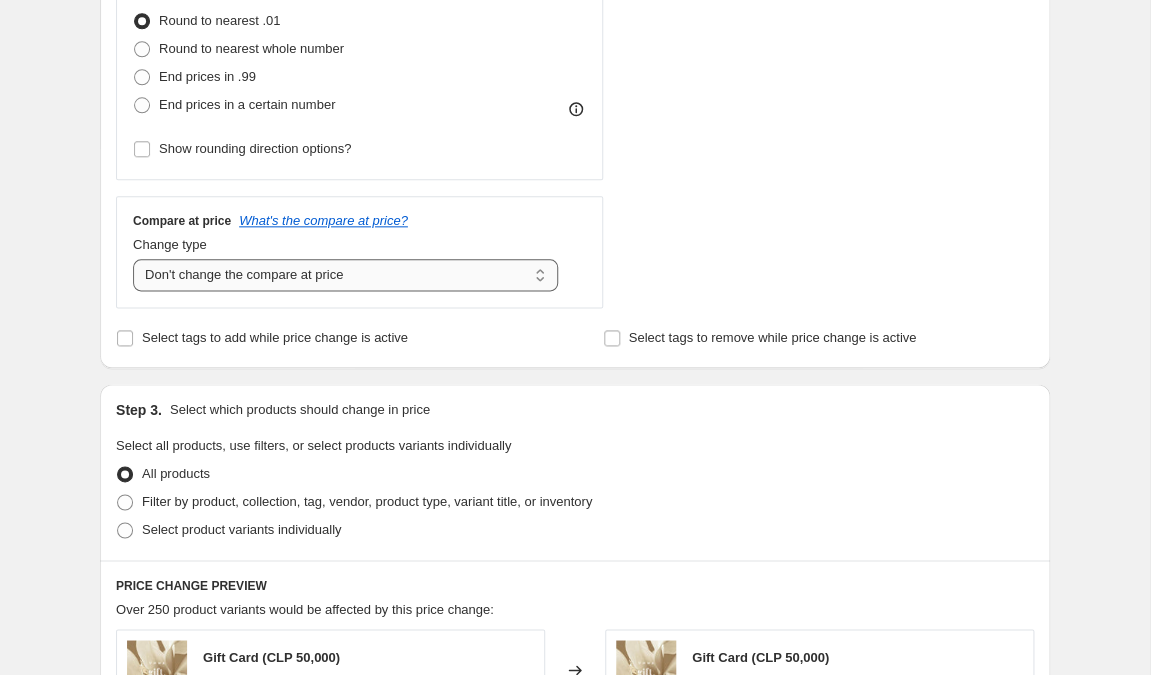 click on "Don't change the compare at price" at bounding box center [0, 0] 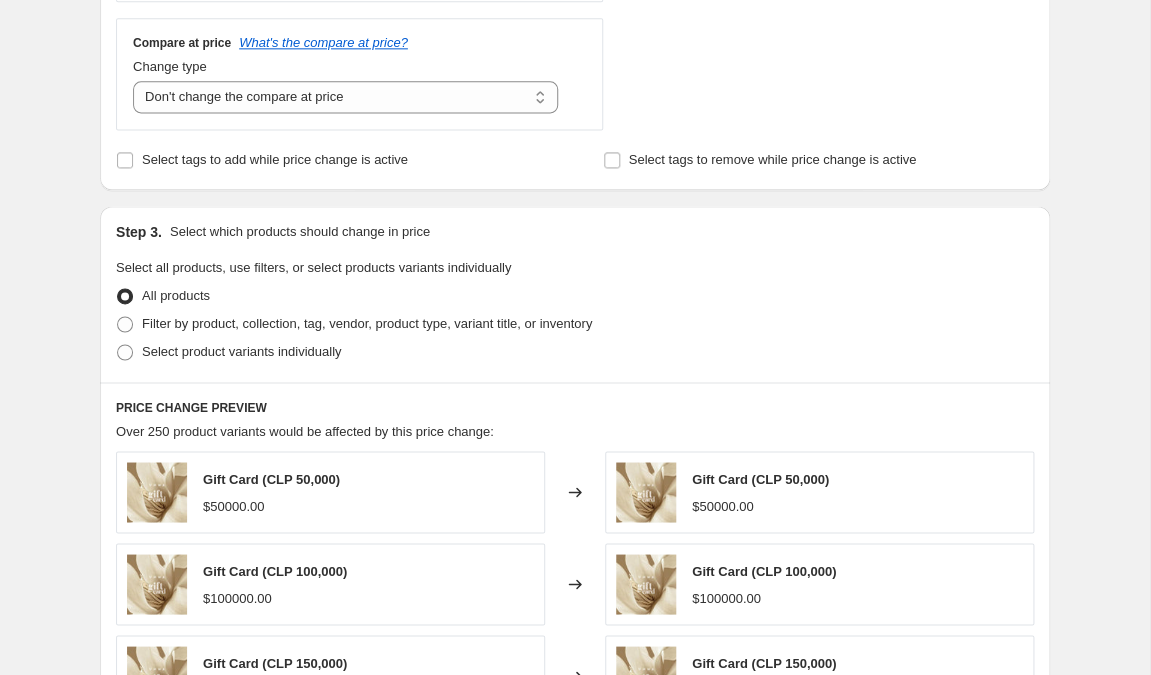 scroll, scrollTop: 770, scrollLeft: 0, axis: vertical 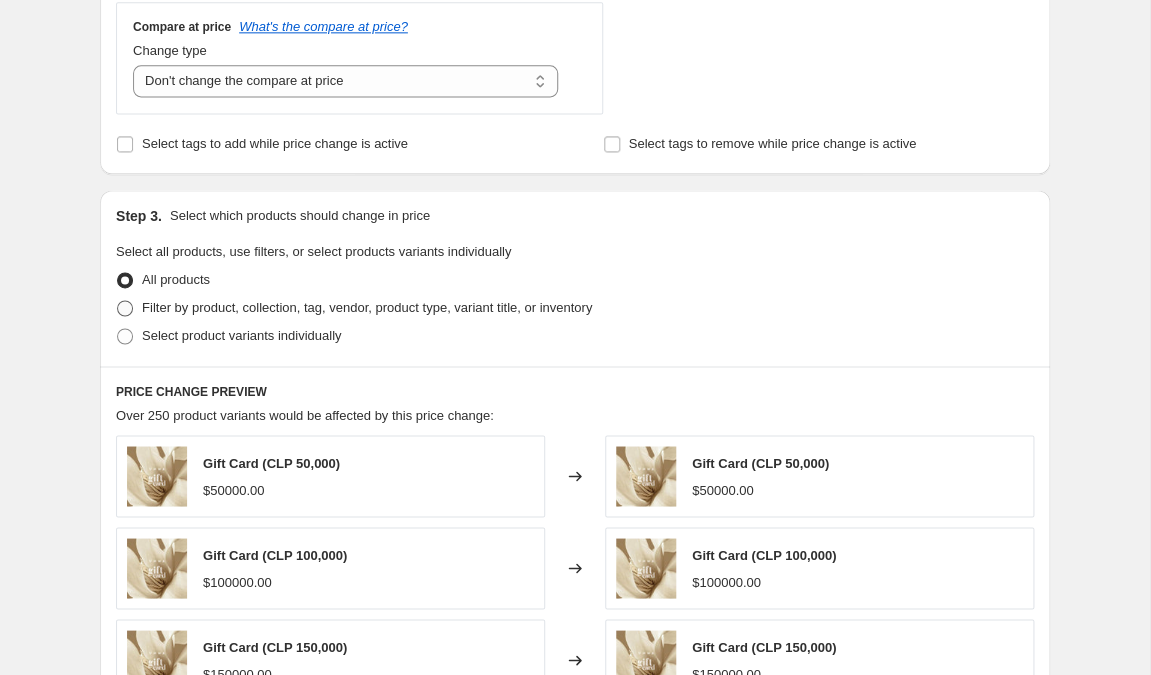 click at bounding box center [125, 308] 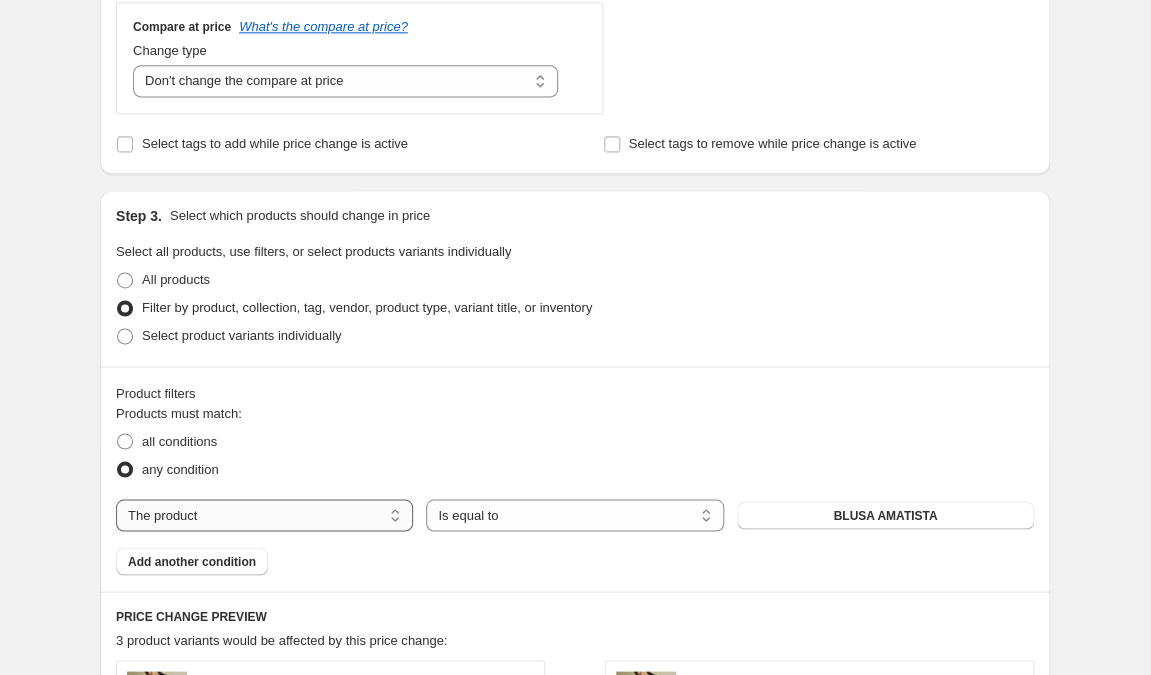 click on "The product The product's collection The product's tag The product's vendor The product's type The product's status The variant's title Inventory quantity" at bounding box center [264, 515] 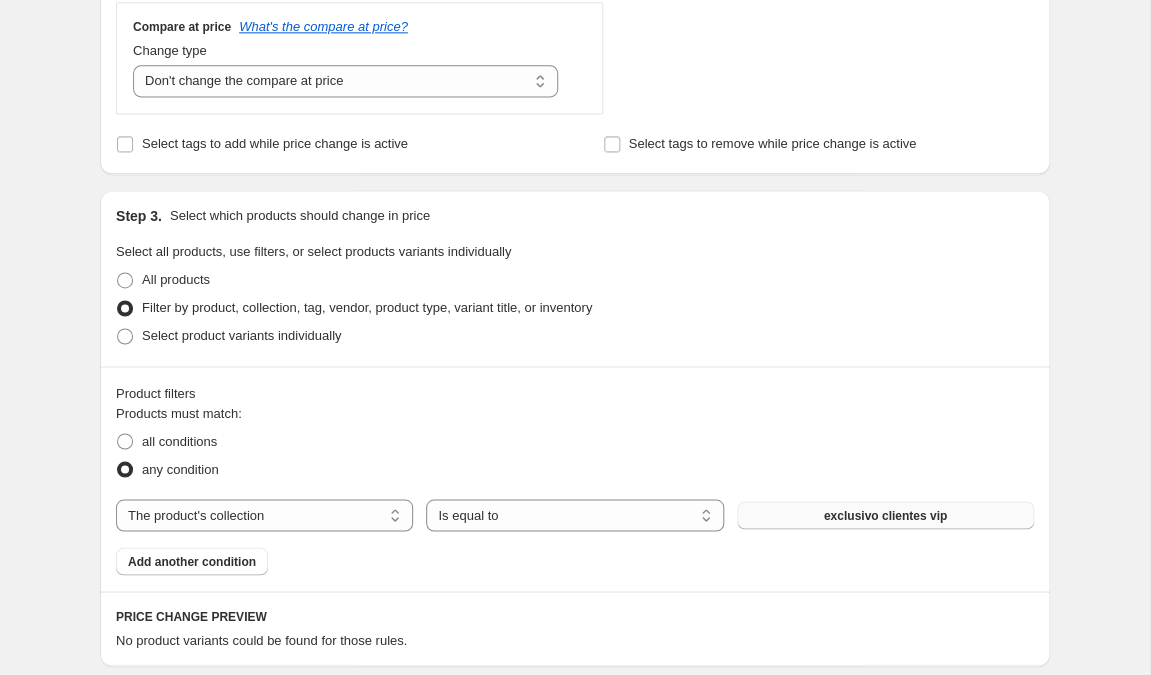 click on "exclusivo clientes vip" at bounding box center (885, 515) 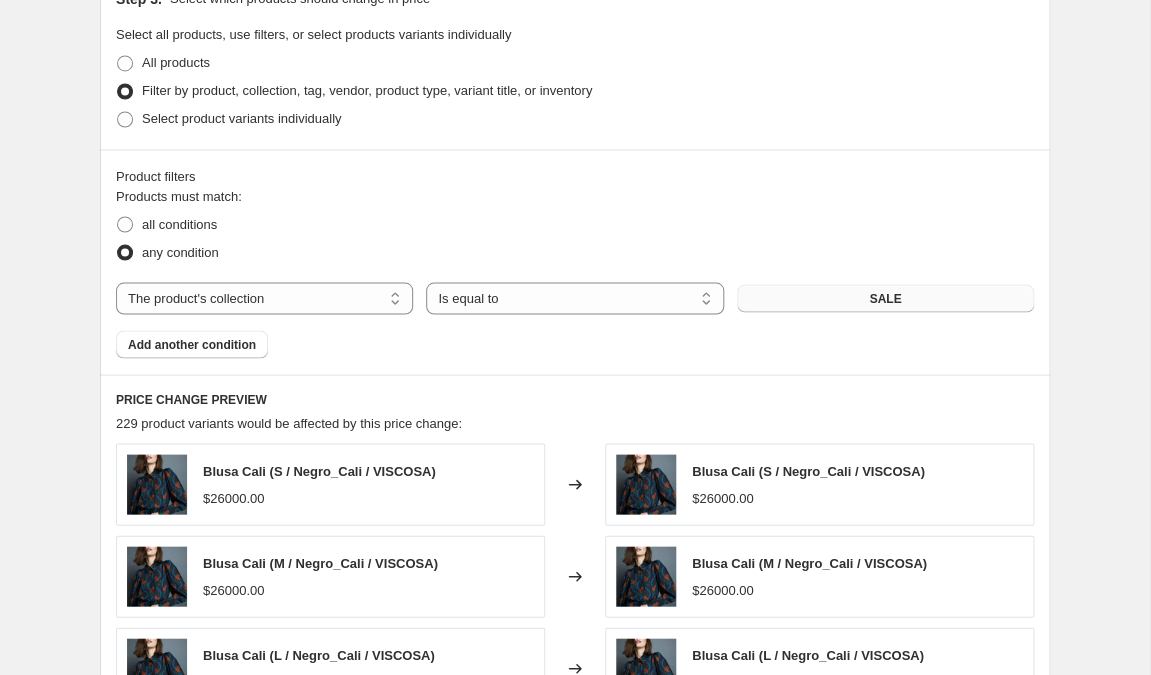scroll, scrollTop: 995, scrollLeft: 0, axis: vertical 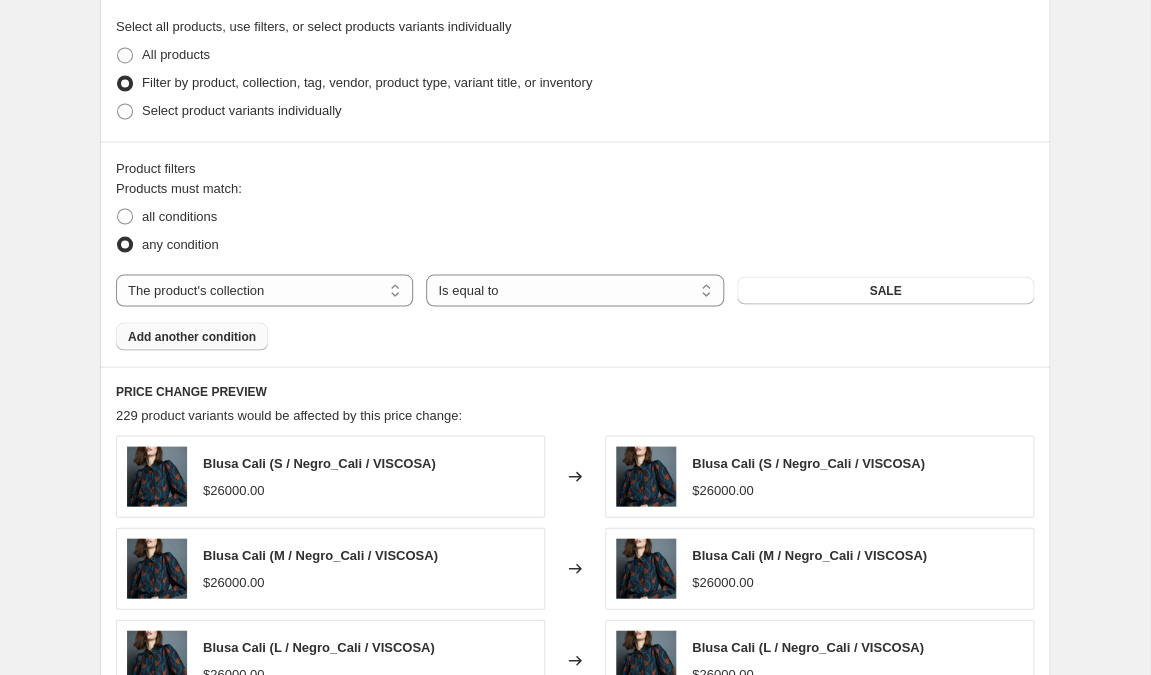 click on "Add another condition" at bounding box center (192, 336) 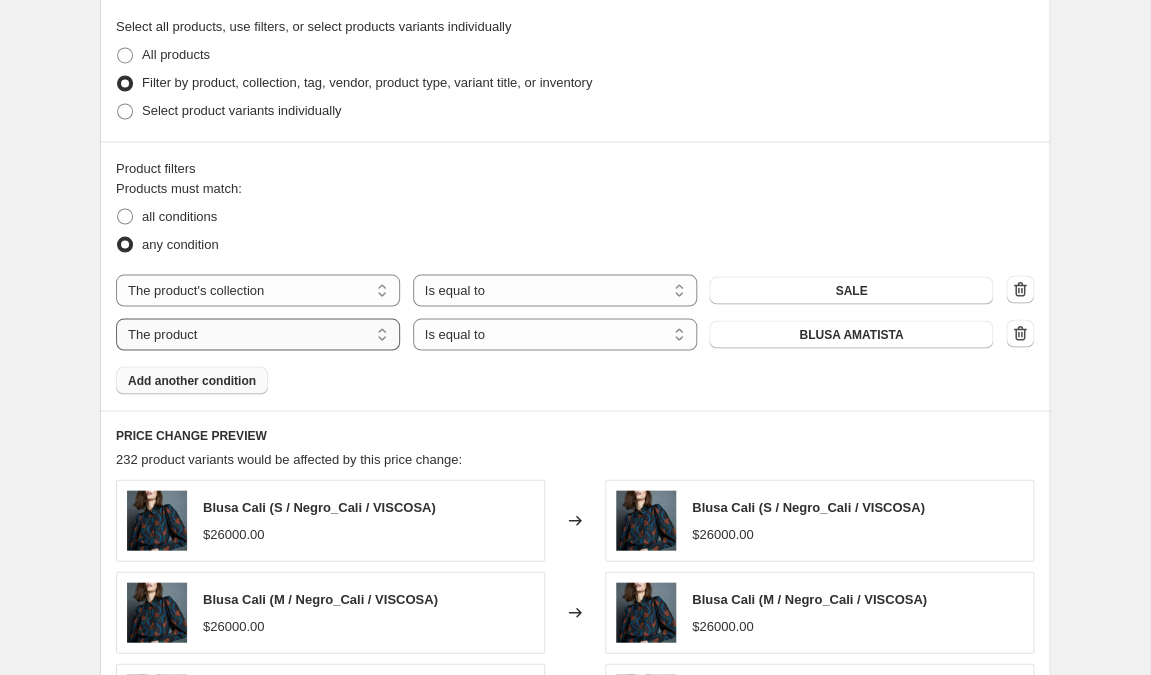 select on "product_status" 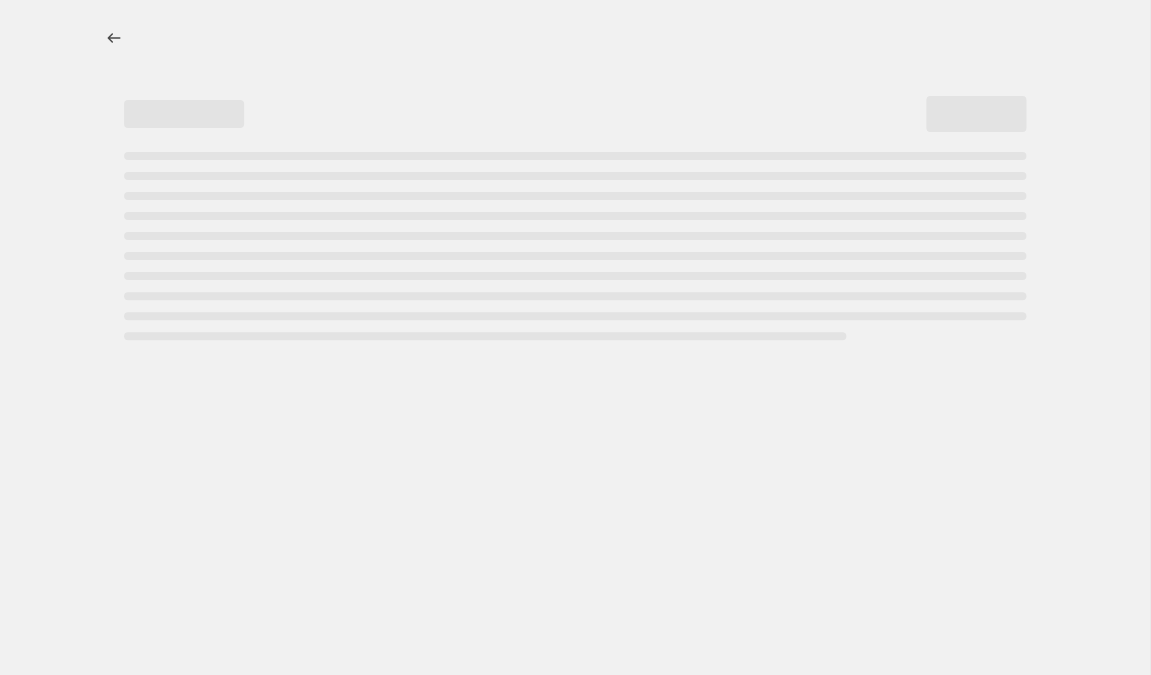 scroll, scrollTop: 0, scrollLeft: 0, axis: both 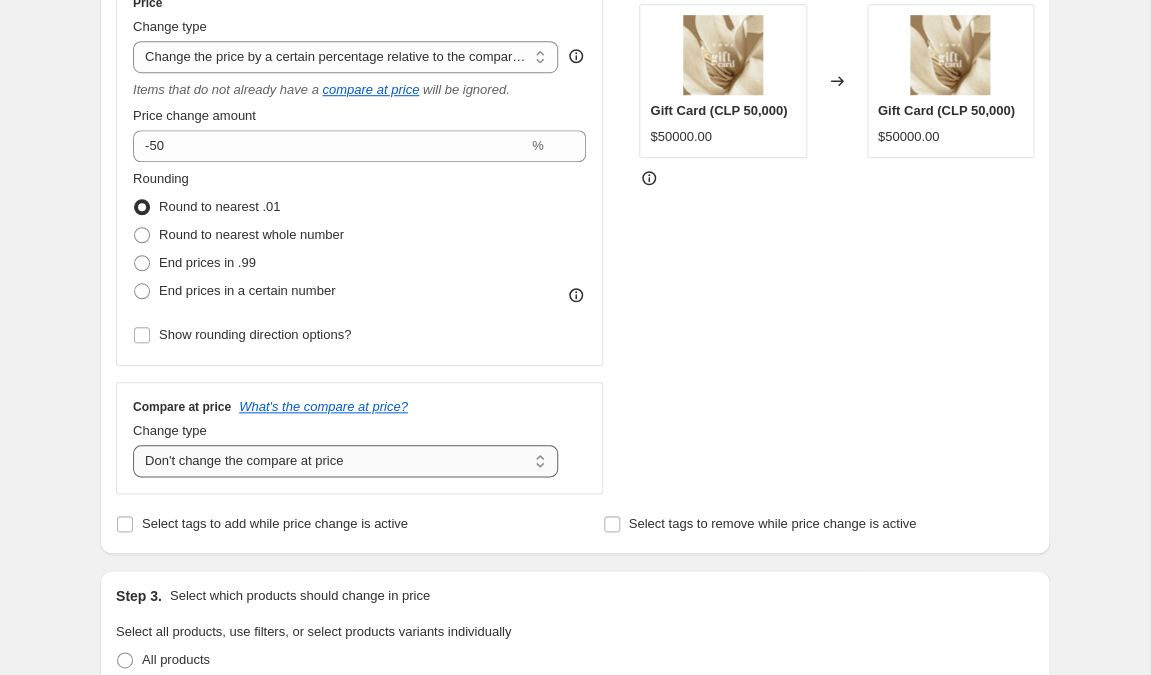 select on "ep" 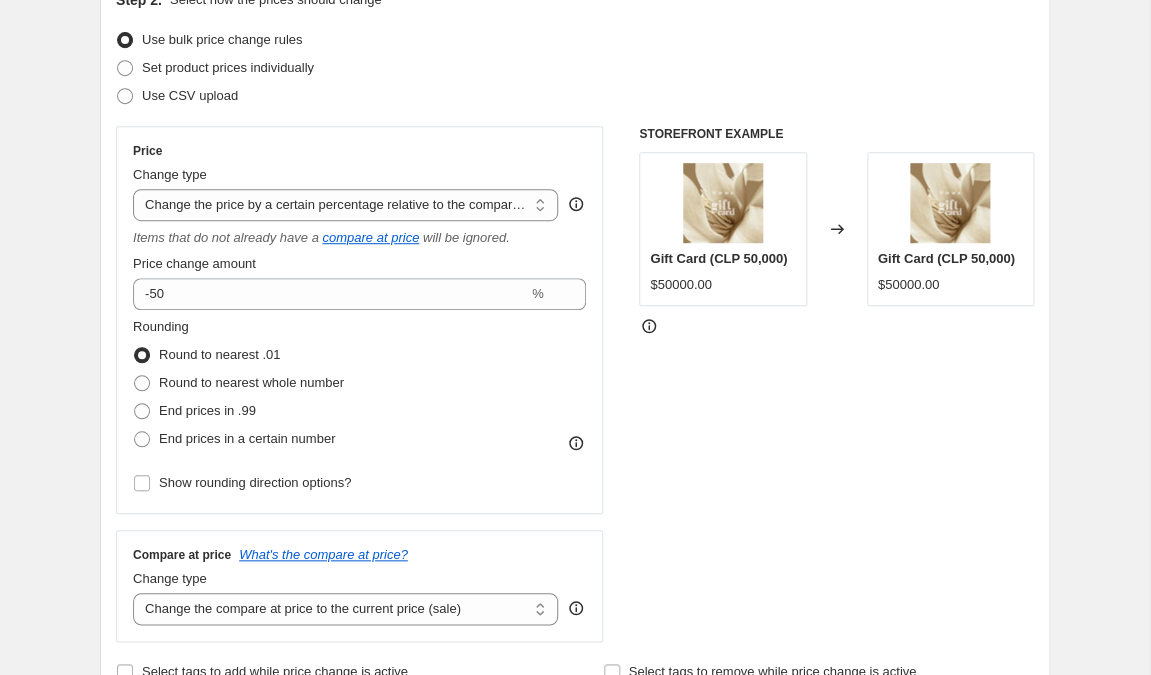 scroll, scrollTop: 236, scrollLeft: 0, axis: vertical 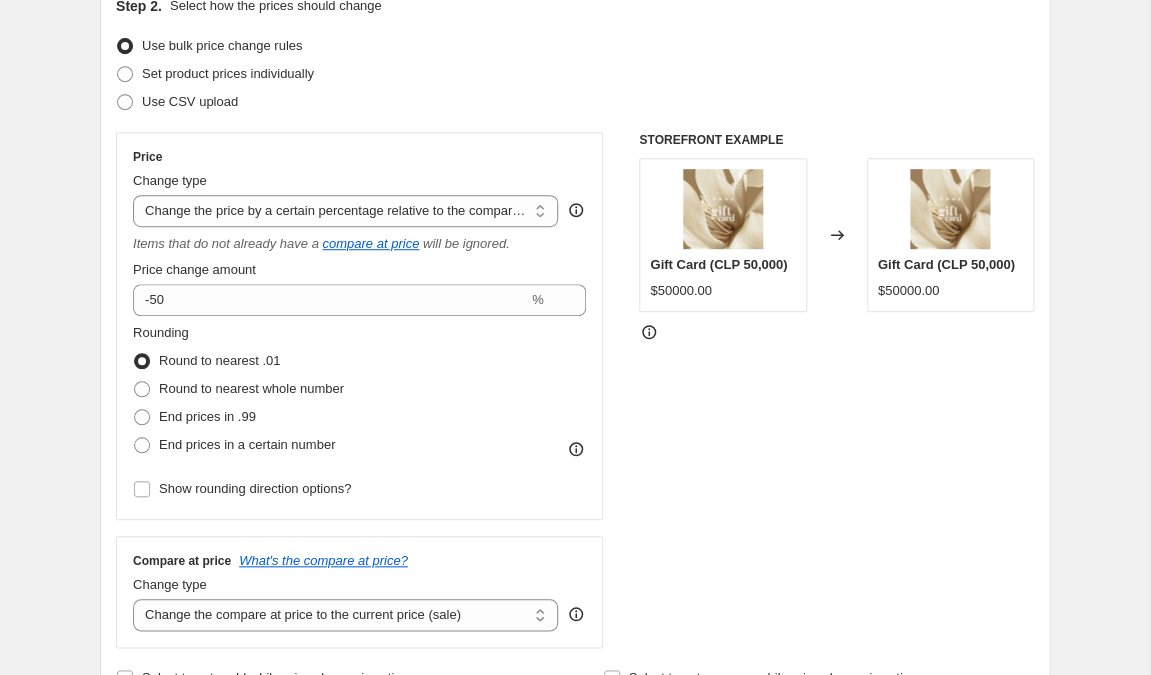 click on "STOREFRONT EXAMPLE Gift Card (CLP 50,000) $50000.00 Changed to Gift Card (CLP 50,000) $50000.00" at bounding box center (836, 390) 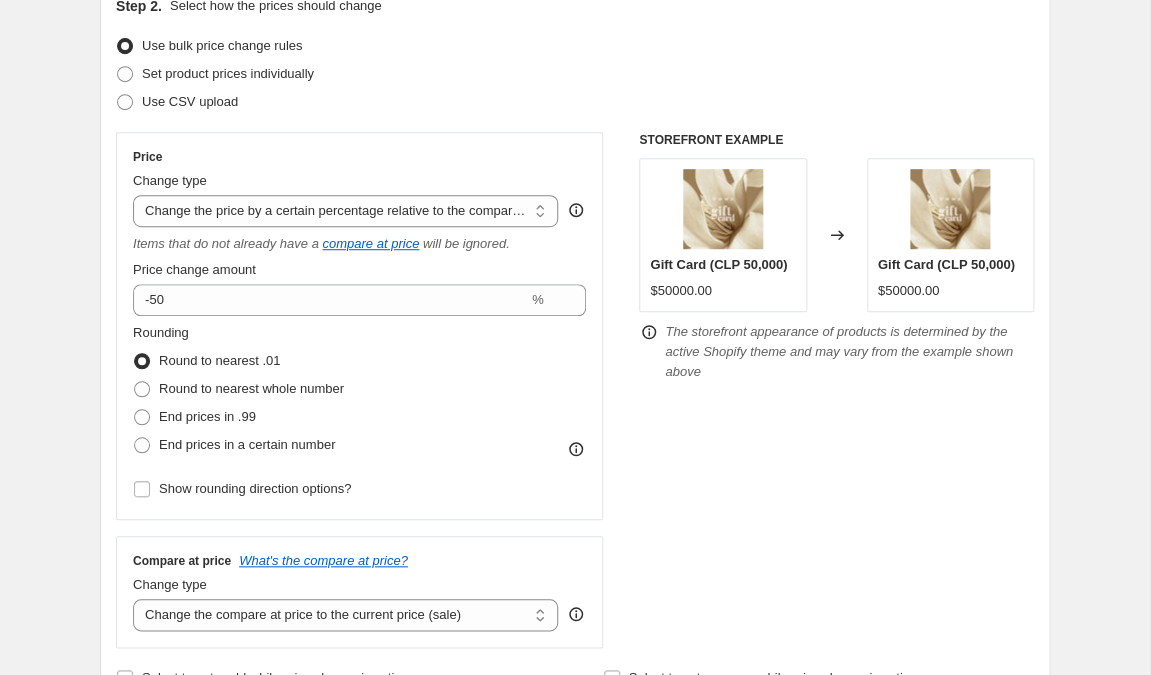click on "STOREFRONT EXAMPLE Gift Card (CLP 50,000) $50000.00 Changed to Gift Card (CLP 50,000) $50000.00 The storefront appearance of products is determined by the active Shopify theme and may vary from the example shown above" at bounding box center [836, 390] 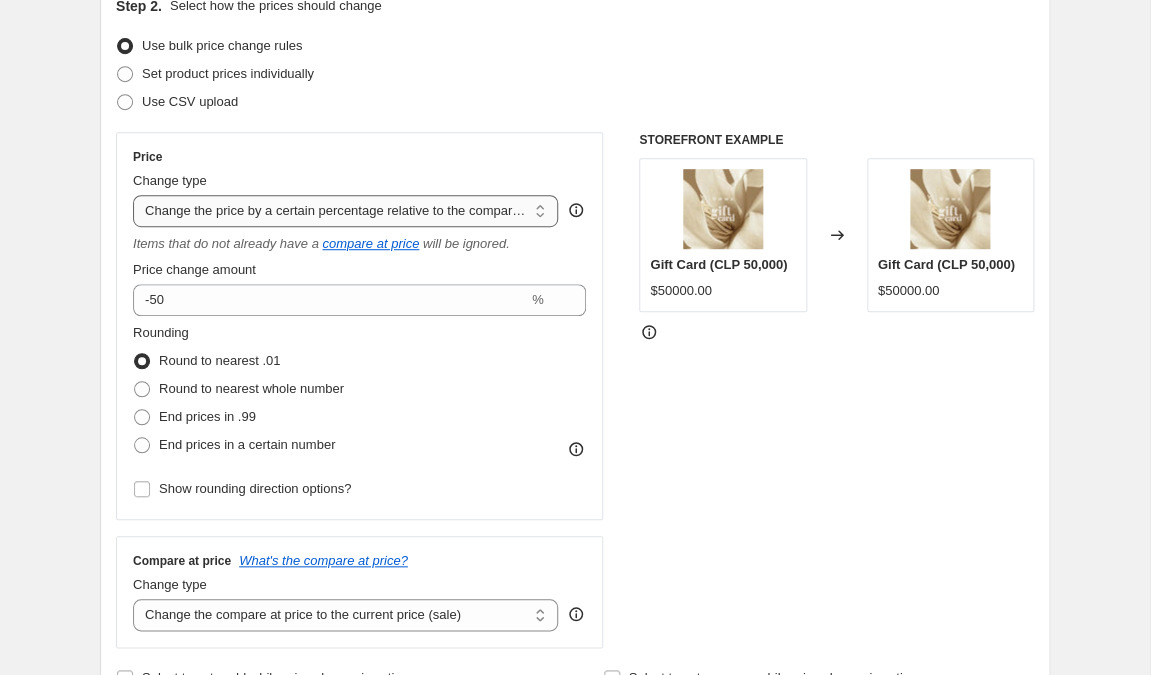 select on "to" 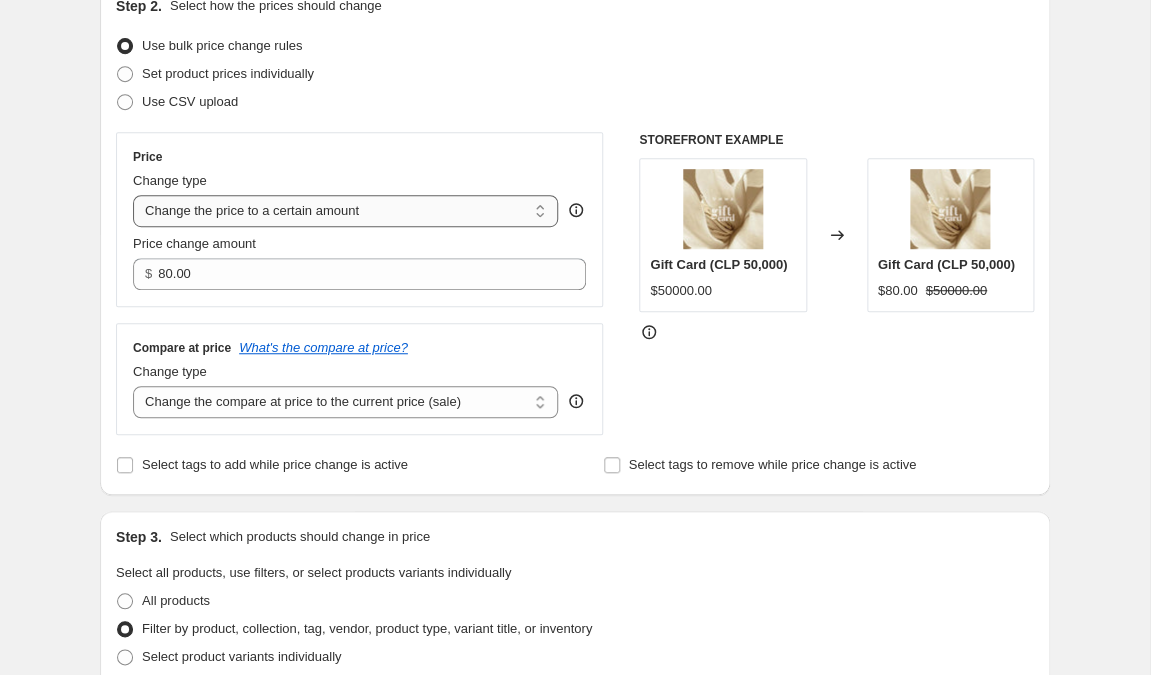 select on "by" 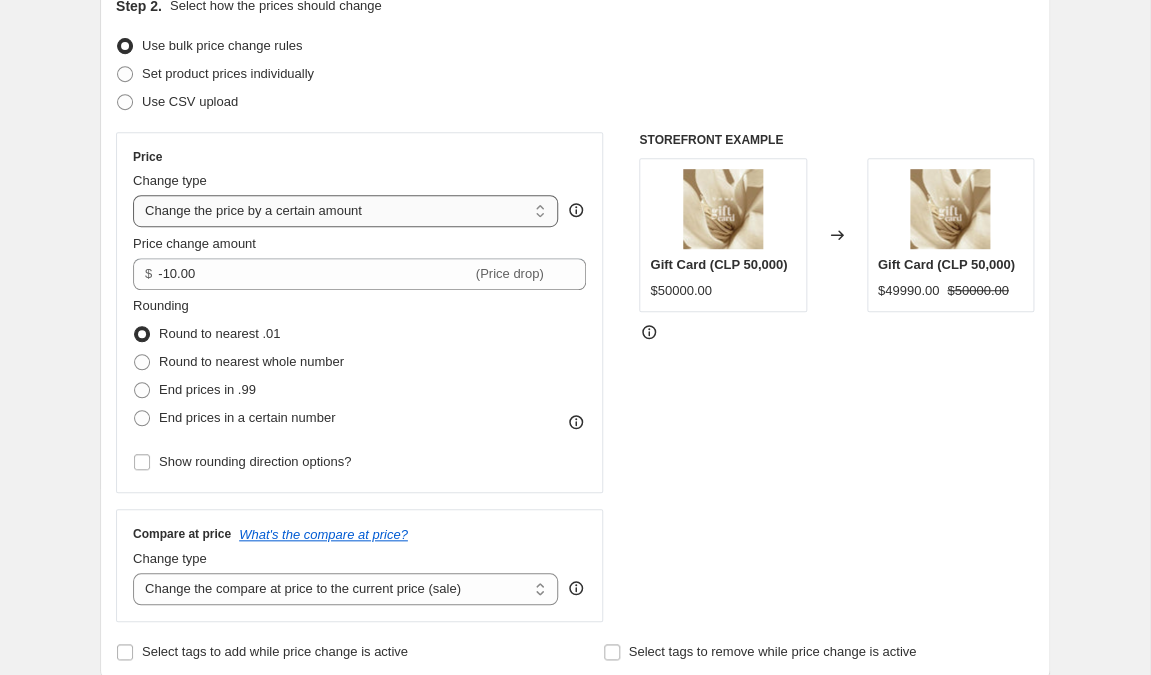 select on "percentage" 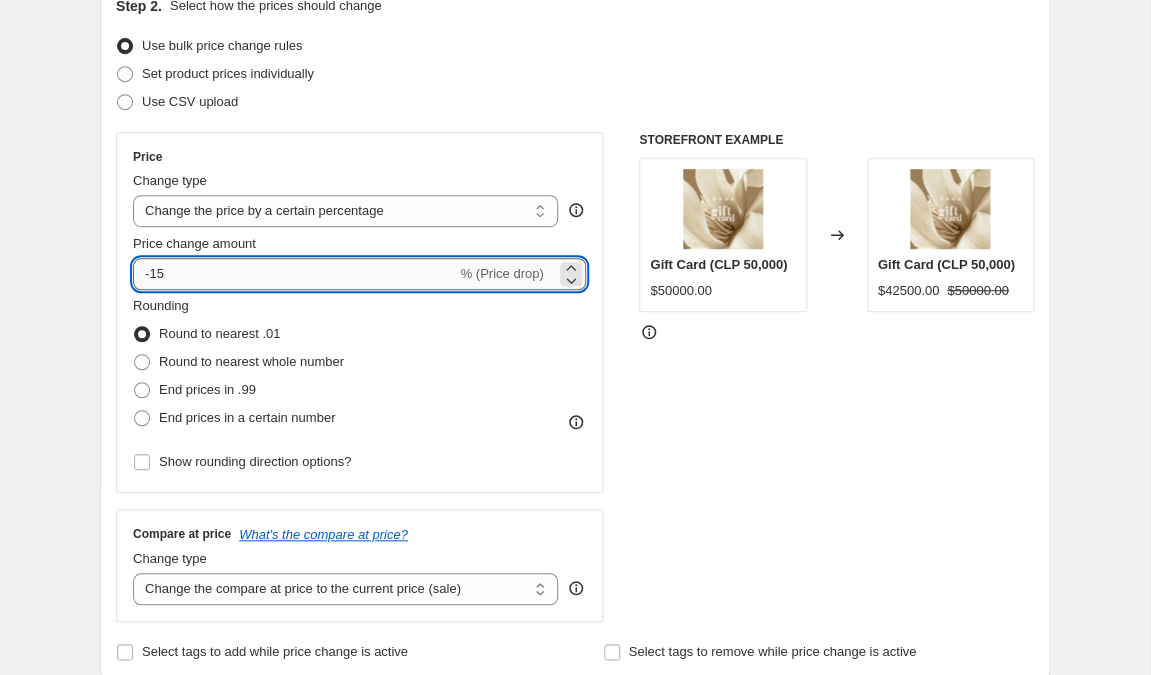 click on "-15" at bounding box center [294, 274] 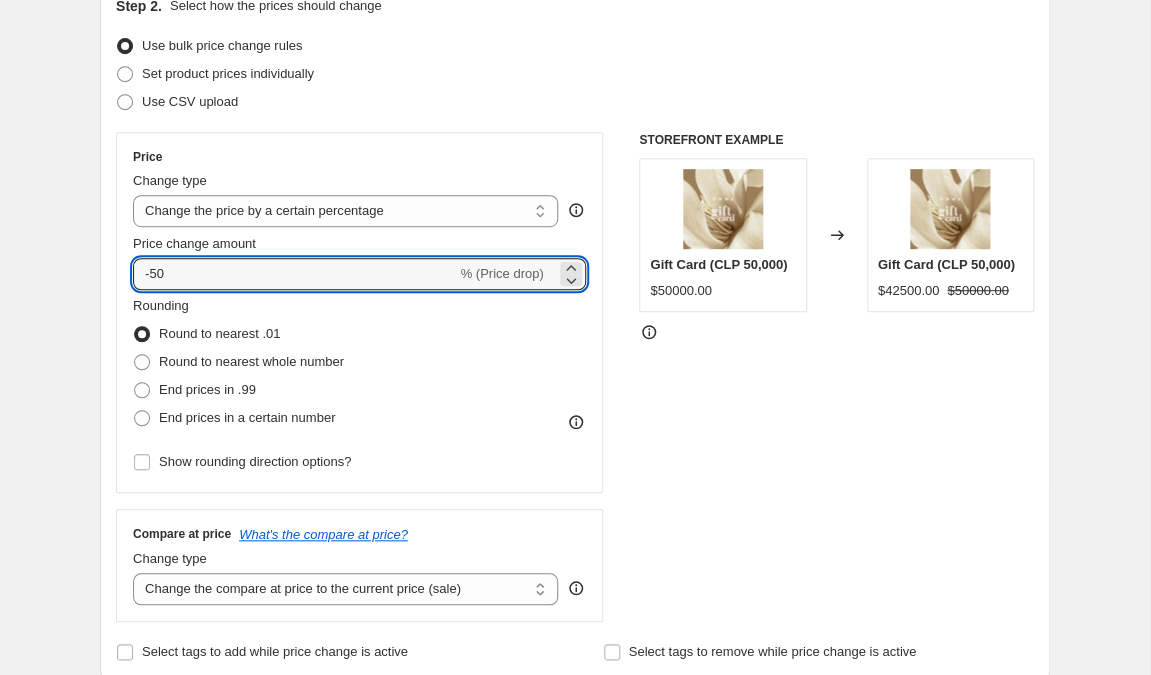 type on "-50" 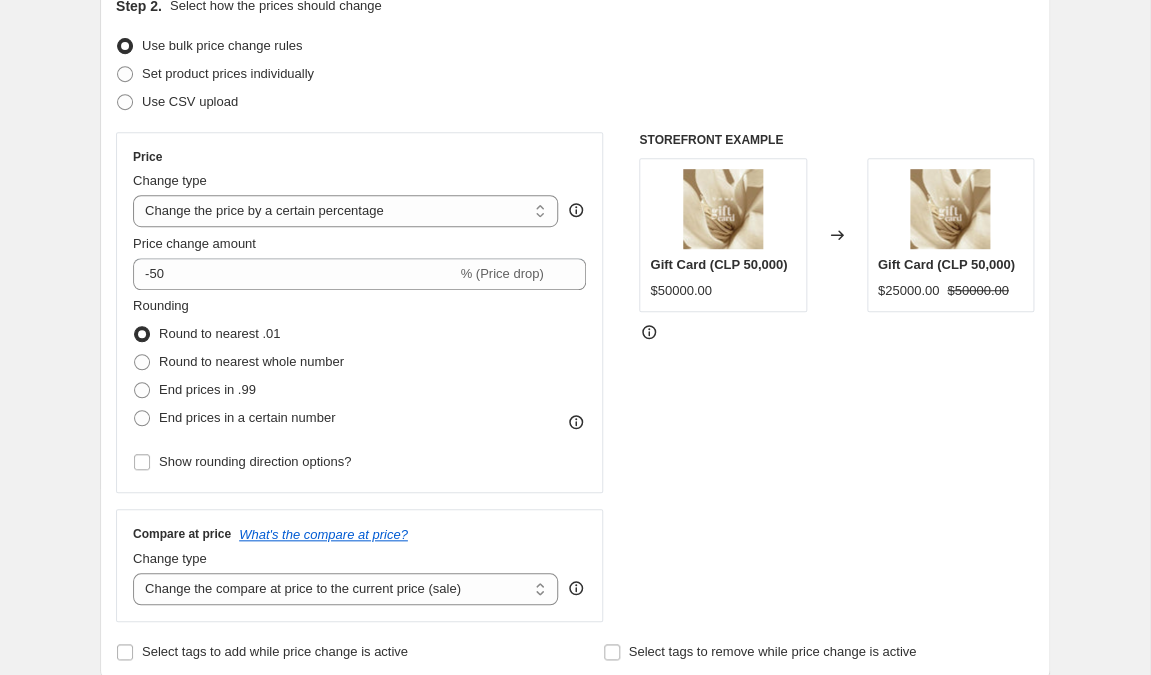 click on "STOREFRONT EXAMPLE Gift Card (CLP 50,000) $50000.00 Changed to Gift Card (CLP 50,000) $25000.00 $50000.00" at bounding box center [836, 377] 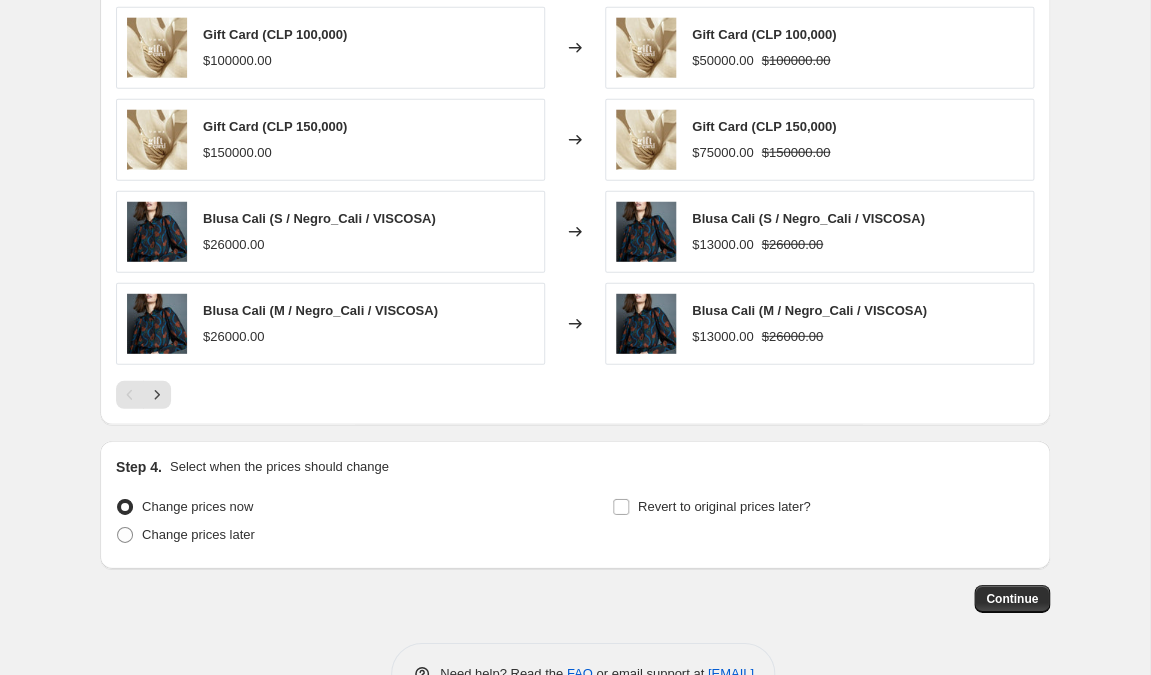 scroll, scrollTop: 1556, scrollLeft: 0, axis: vertical 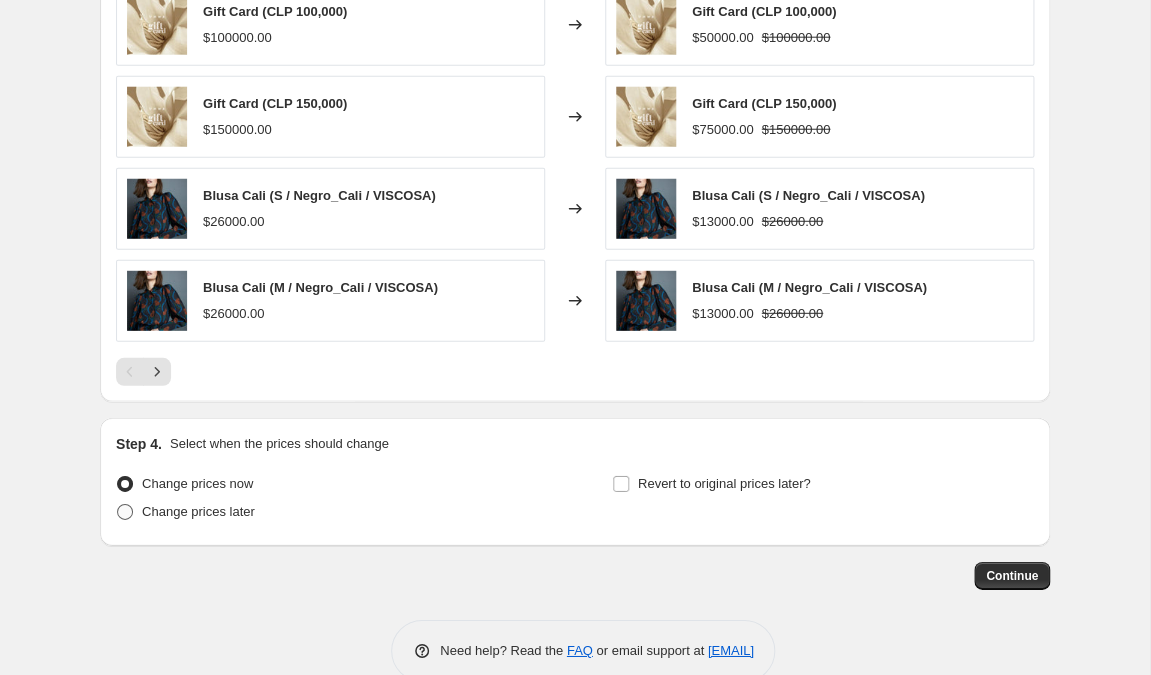 click at bounding box center [125, 512] 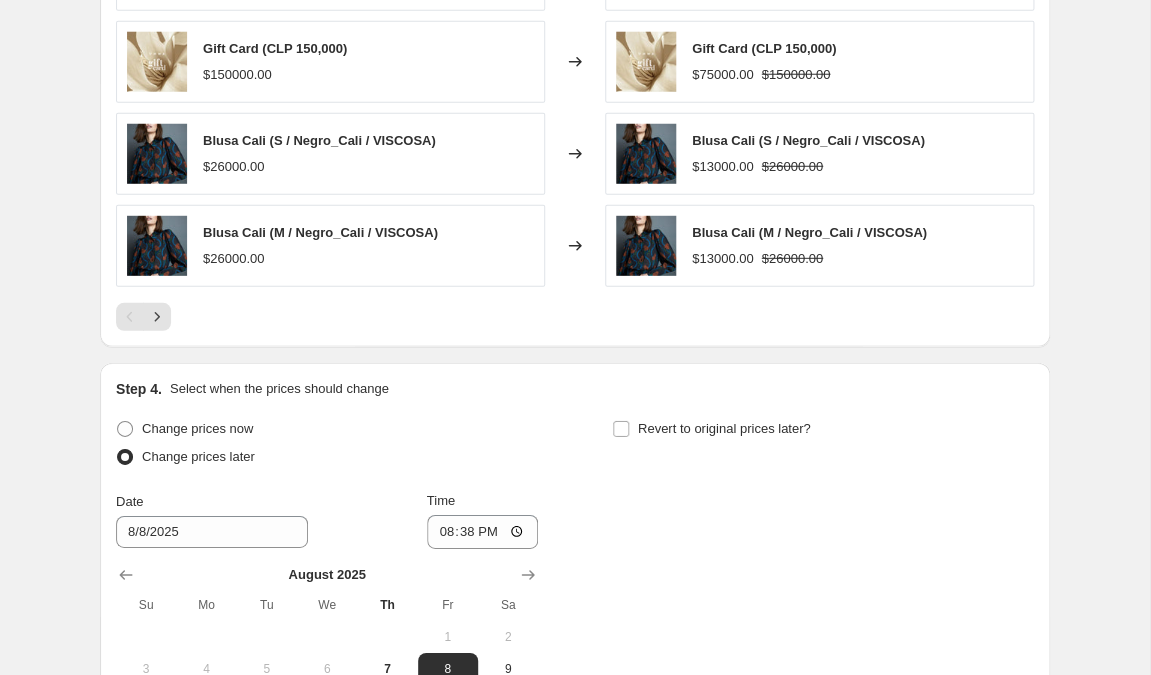 scroll, scrollTop: 1615, scrollLeft: 0, axis: vertical 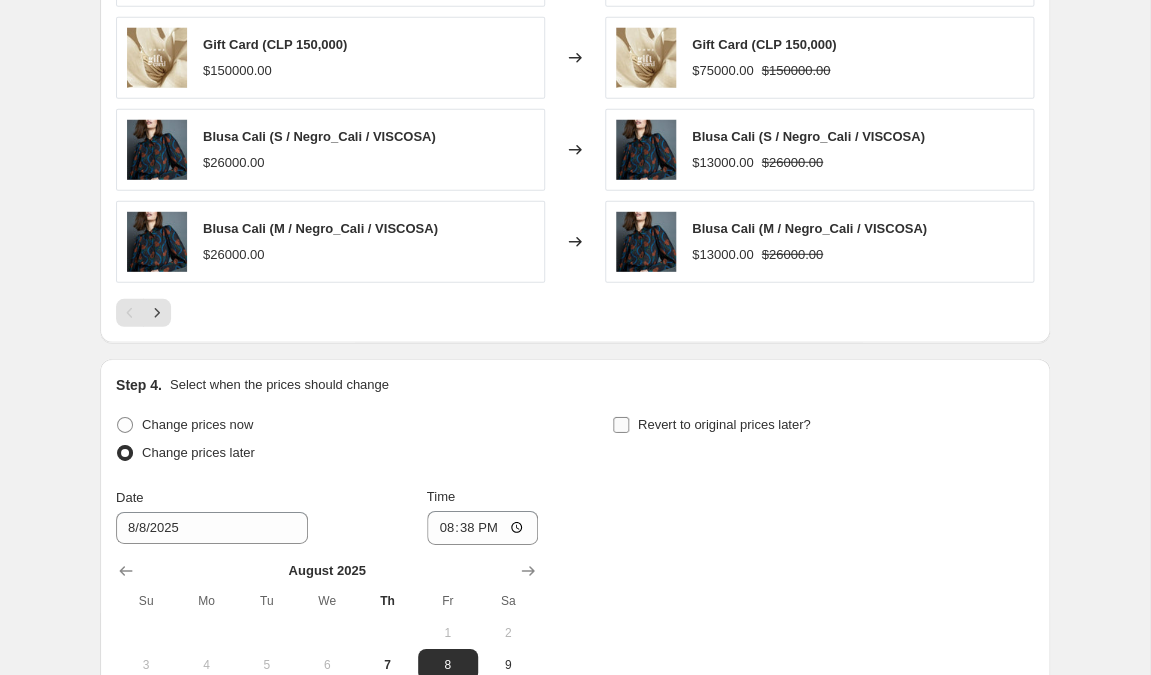 click on "Revert to original prices later?" at bounding box center (621, 425) 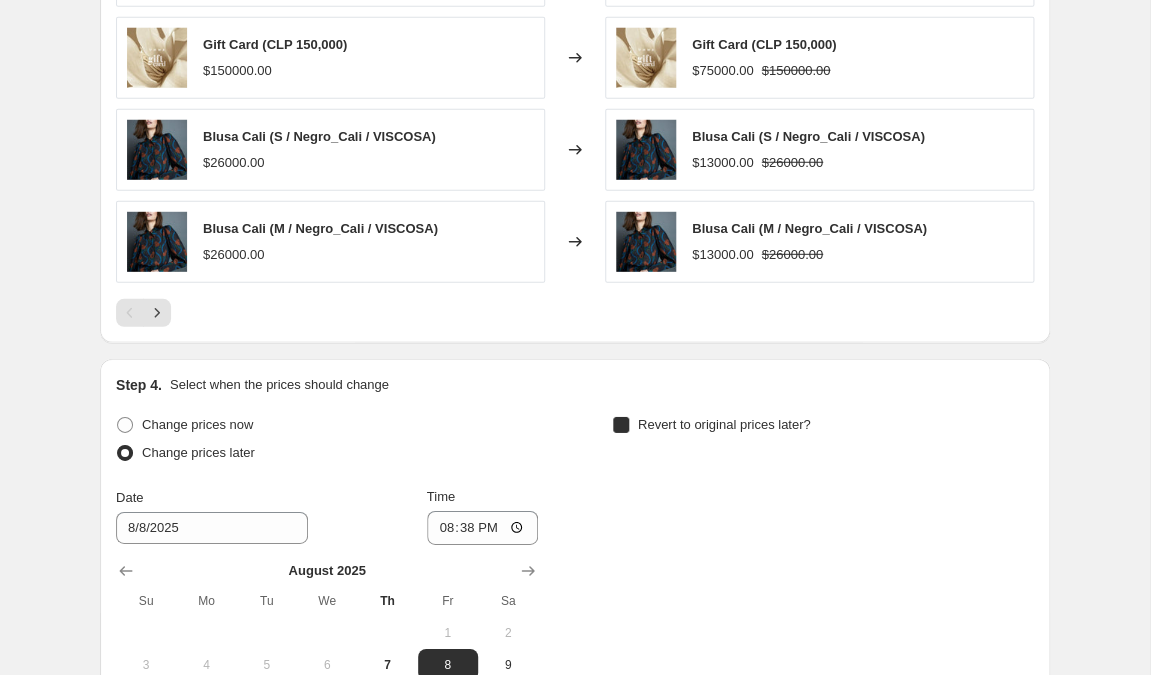 checkbox on "true" 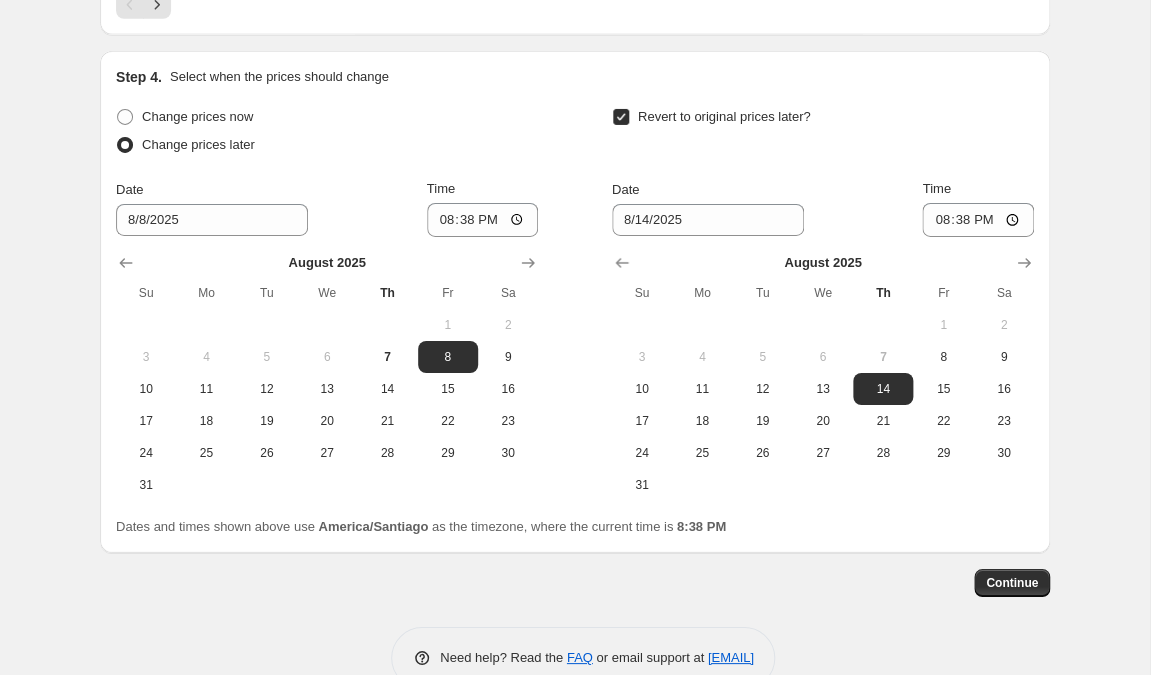 scroll, scrollTop: 1925, scrollLeft: 0, axis: vertical 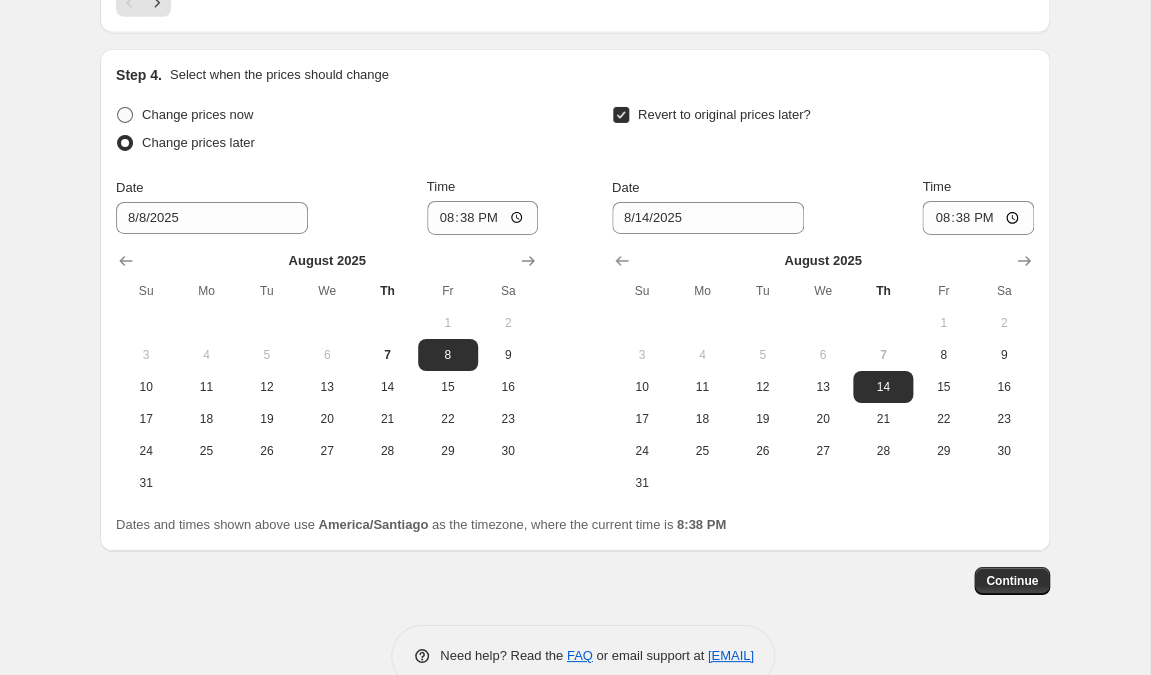 click at bounding box center [125, 115] 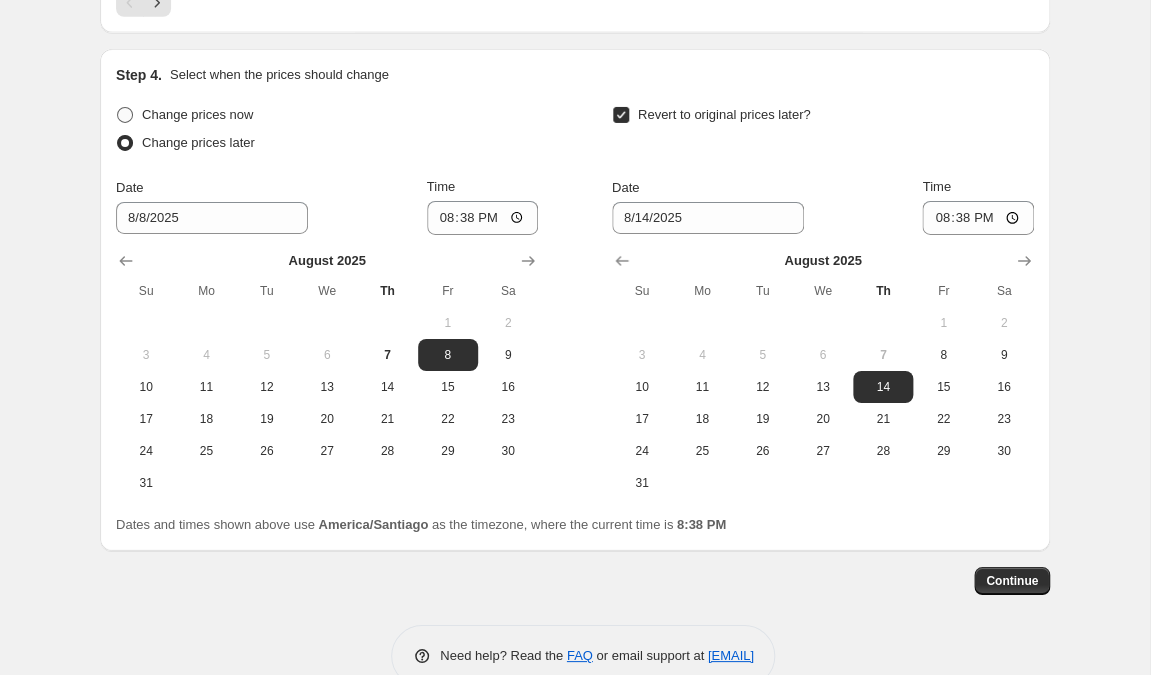 radio on "true" 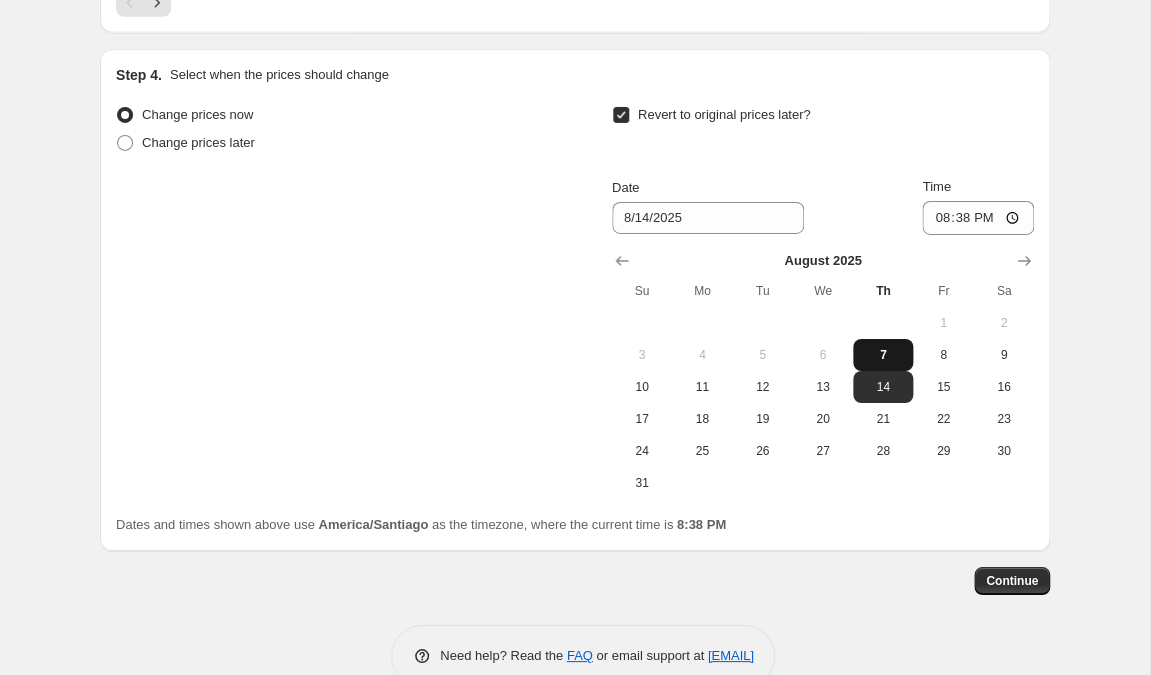 click on "7" at bounding box center (883, 355) 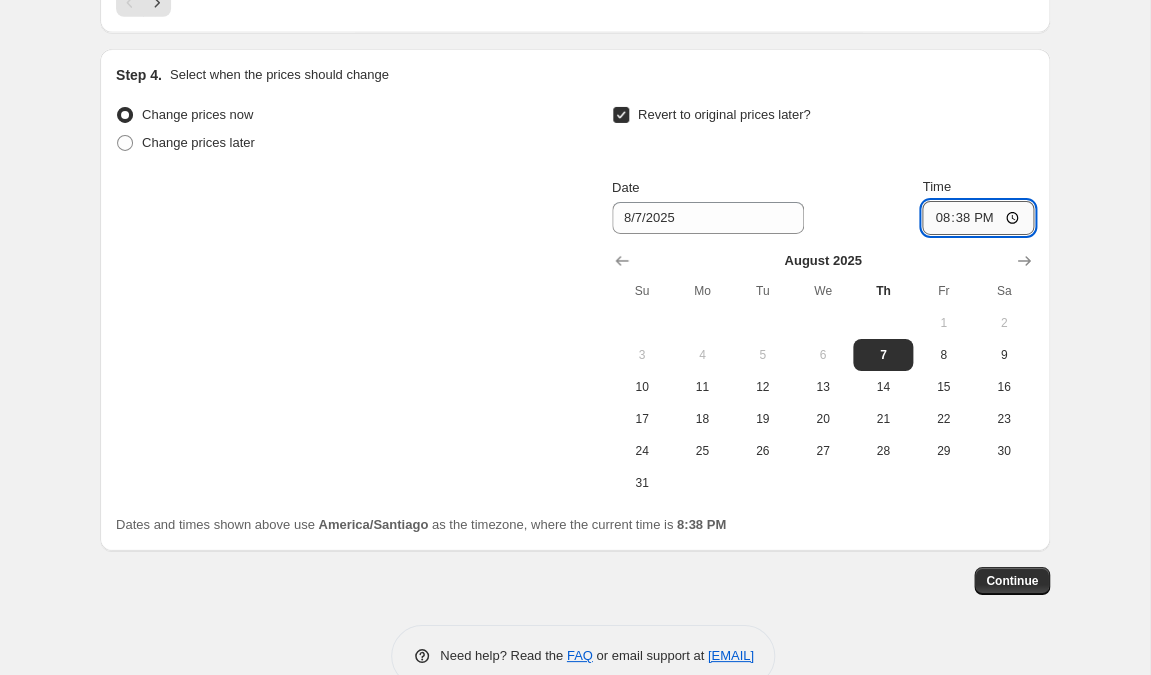 click on "20:38" at bounding box center (978, 218) 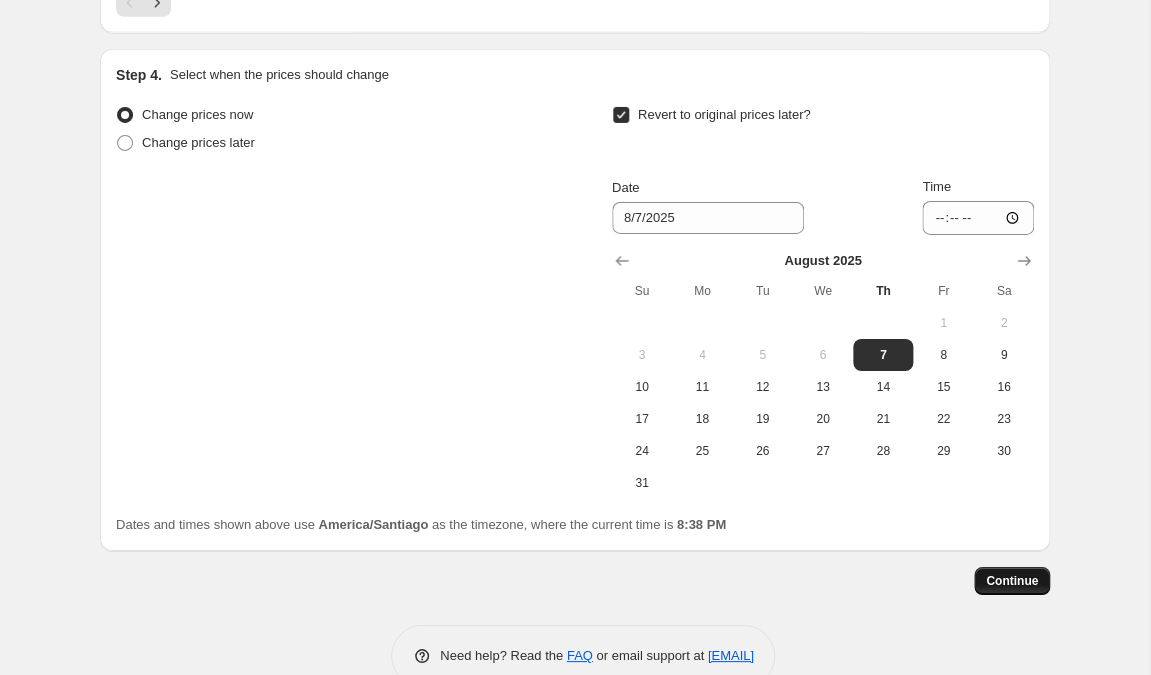 click on "Continue" at bounding box center (1012, 581) 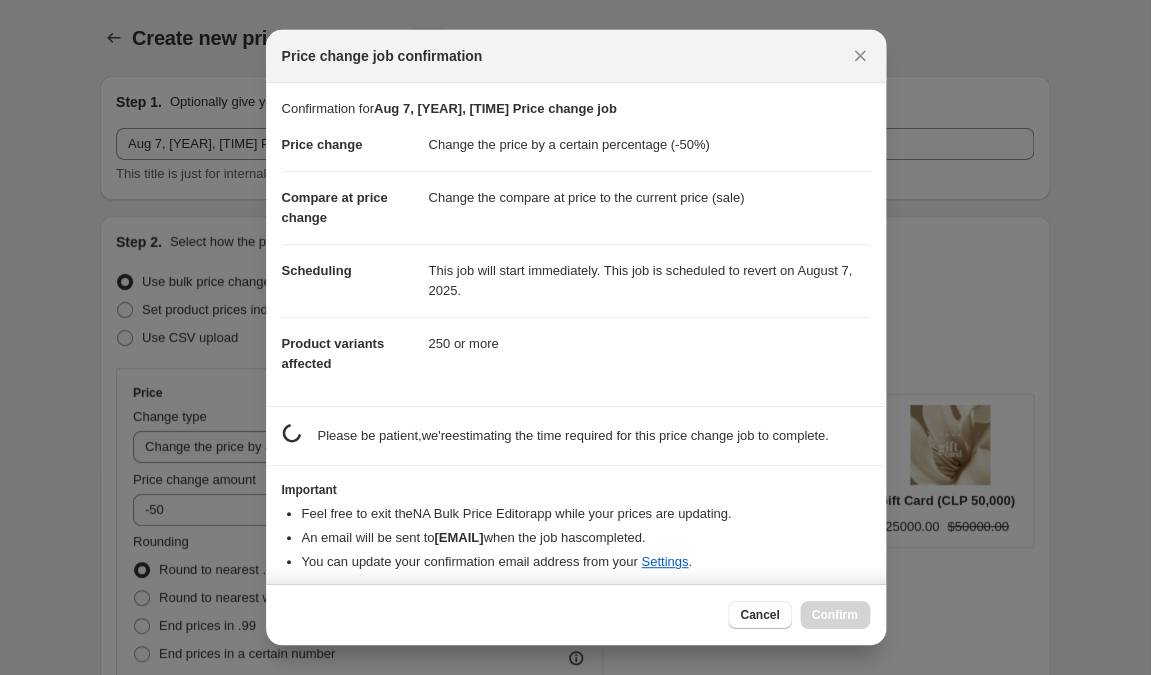 scroll, scrollTop: 0, scrollLeft: 0, axis: both 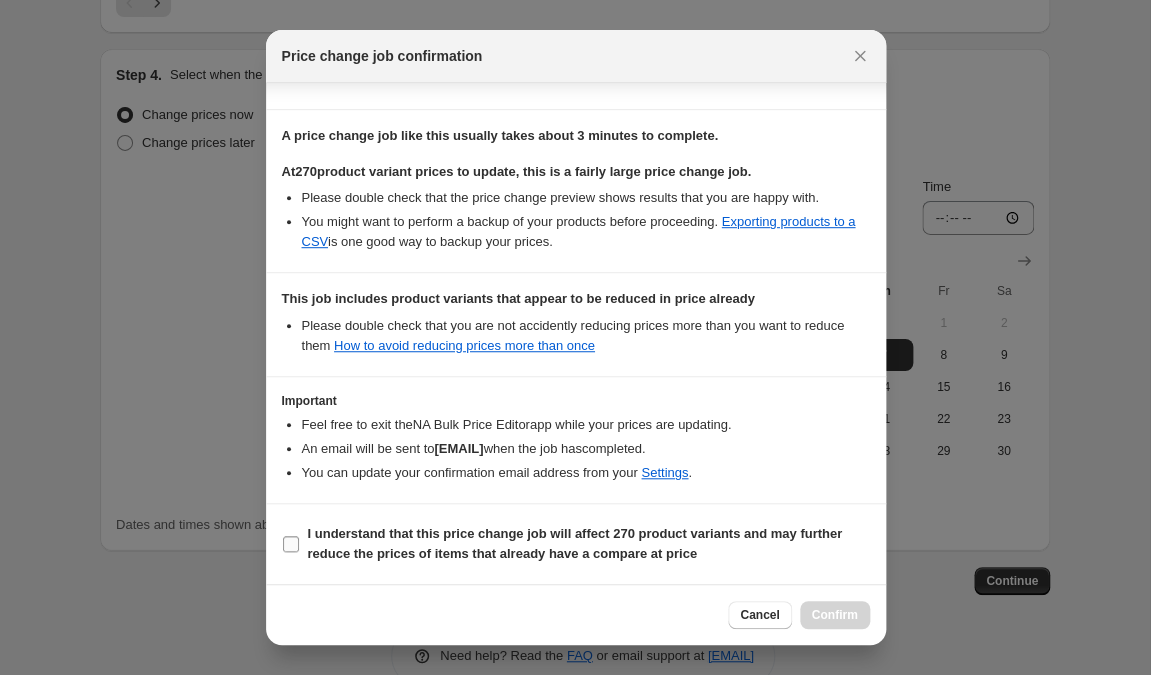 click on "I understand that this price change job will affect 270 product variants and may further reduce the prices of items that already have a compare at price" at bounding box center [291, 544] 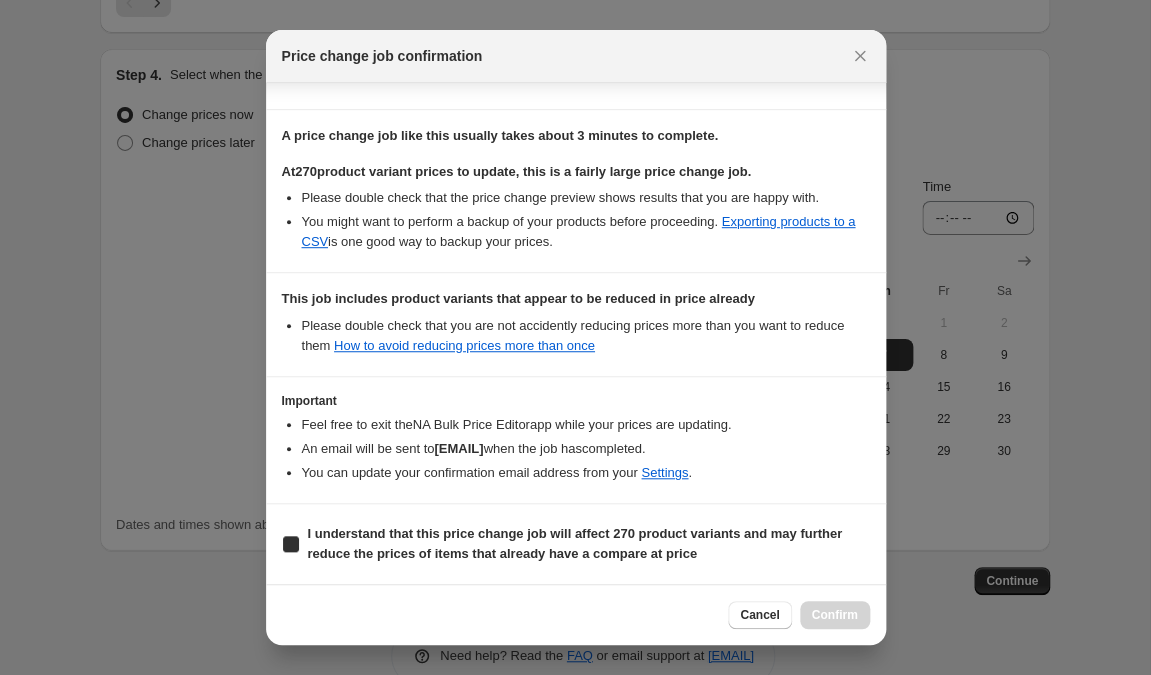 checkbox on "true" 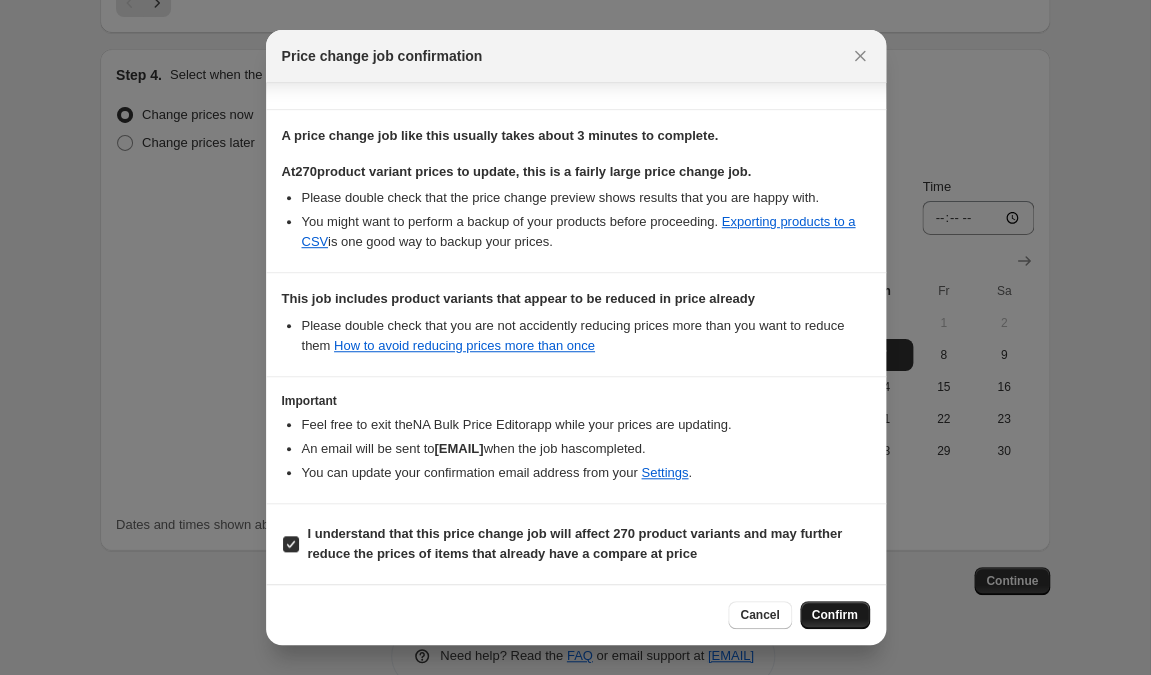 click on "Confirm" at bounding box center [835, 615] 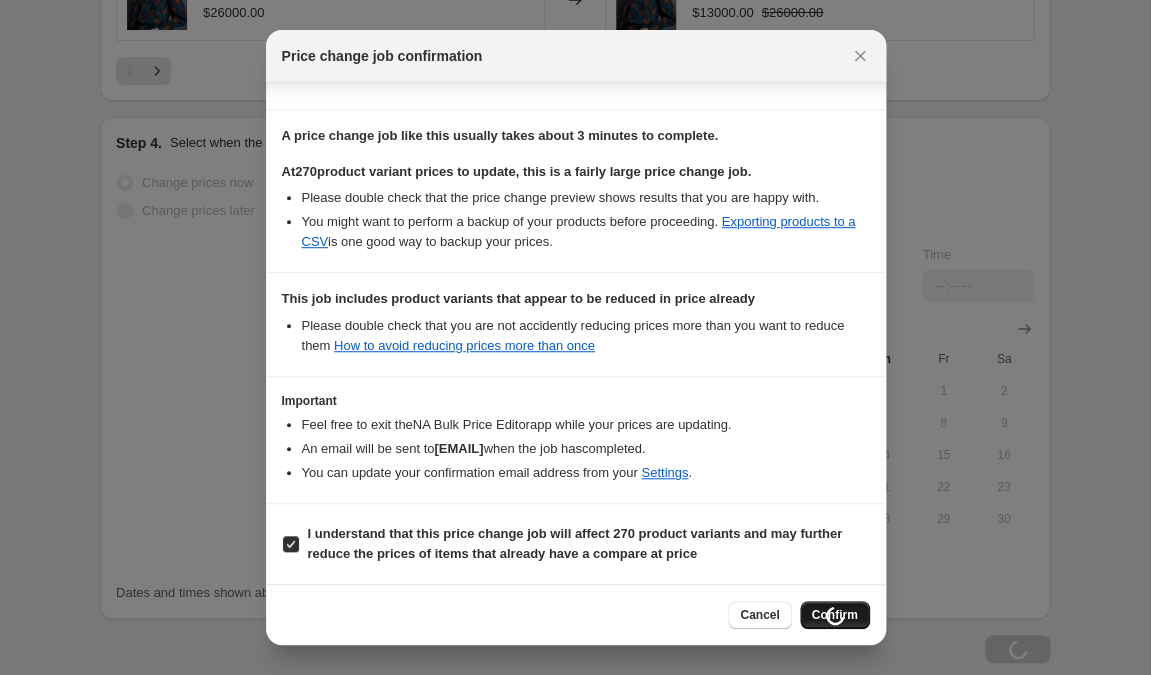 scroll, scrollTop: 1993, scrollLeft: 0, axis: vertical 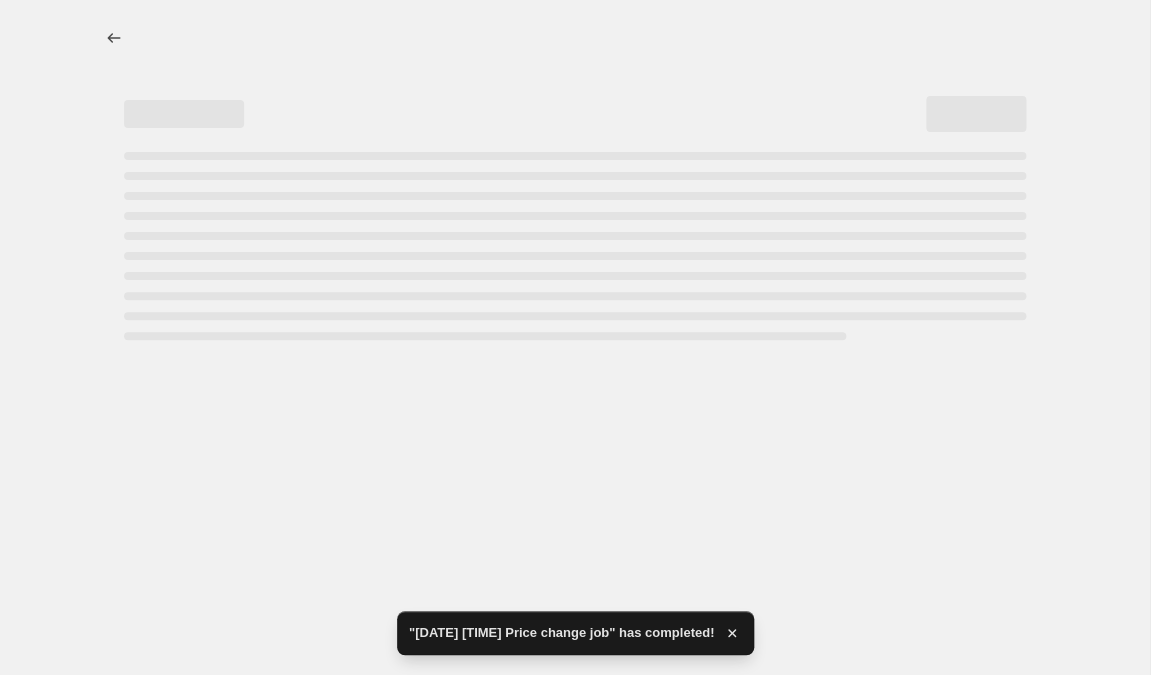 select on "percentage" 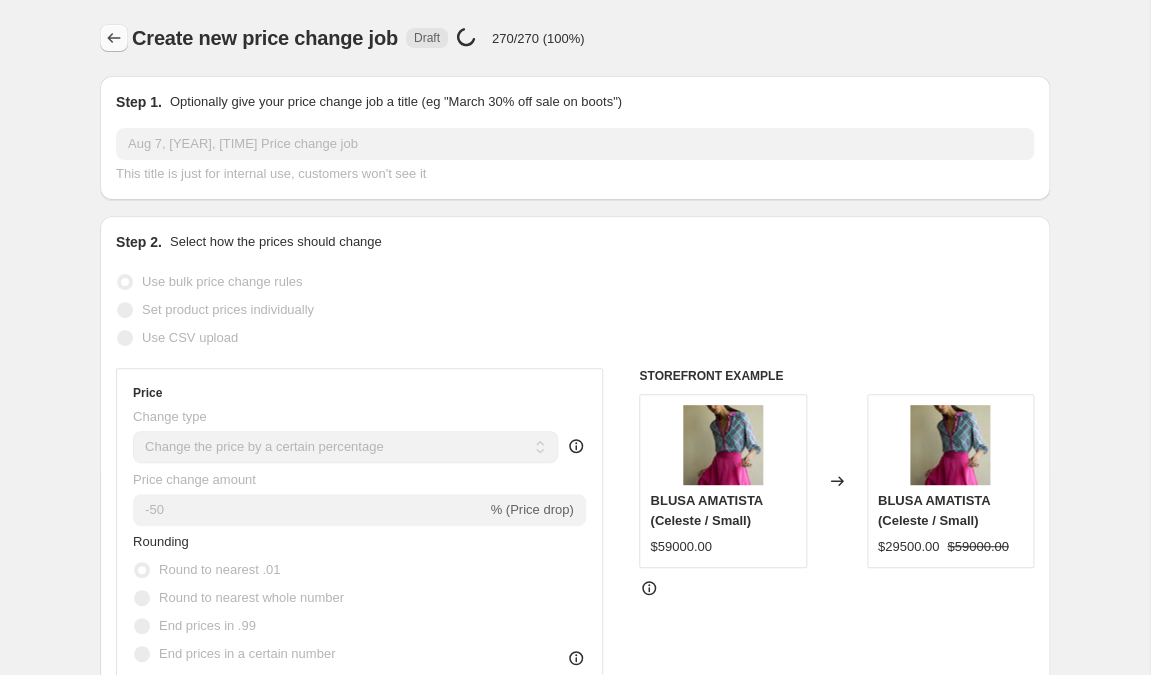 click 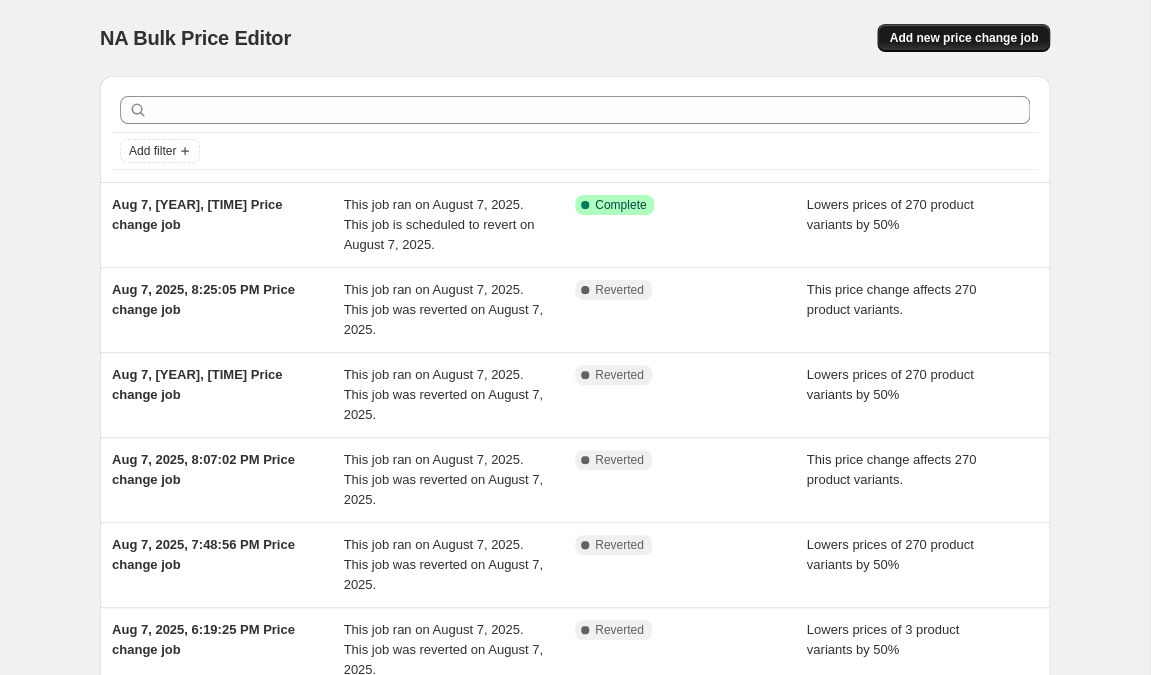 click on "Add new price change job" at bounding box center (963, 38) 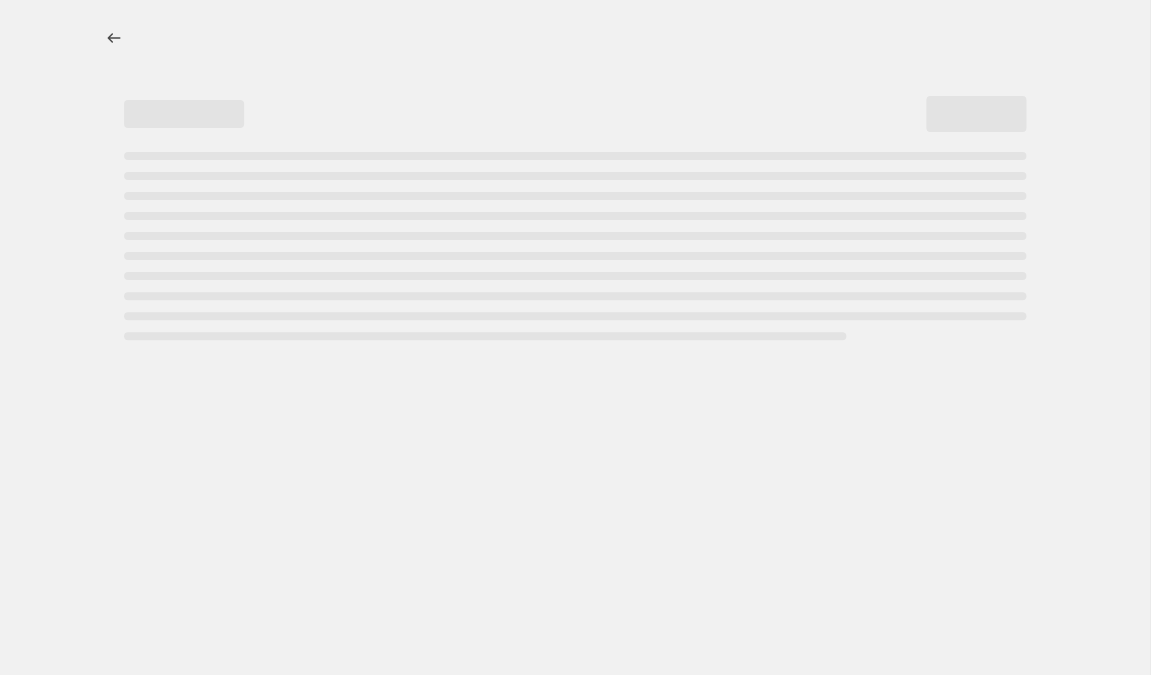 select on "percentage" 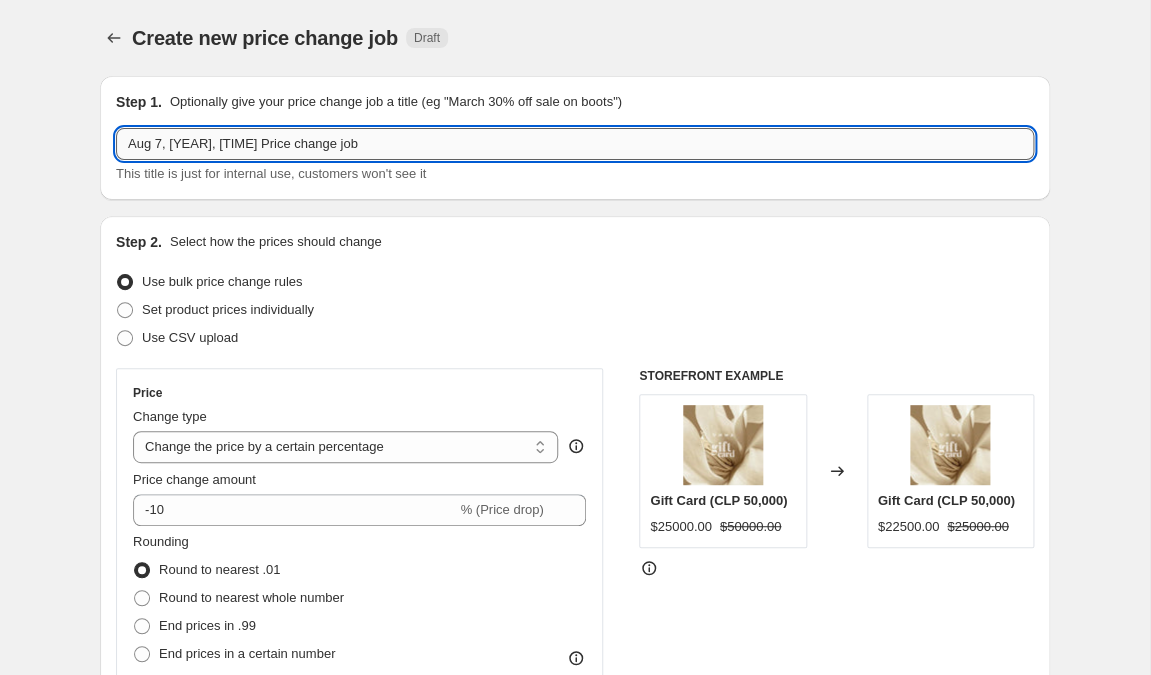 click on "Aug 7, [YEAR], [TIME] Price change job" at bounding box center (575, 144) 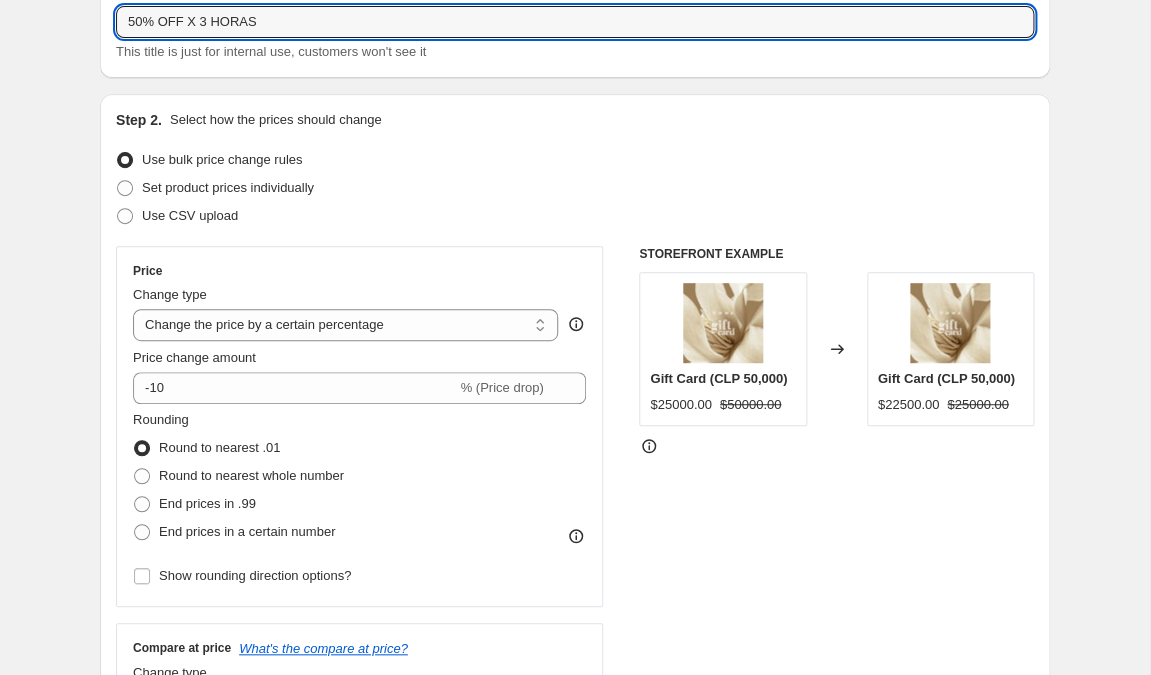 scroll, scrollTop: 147, scrollLeft: 0, axis: vertical 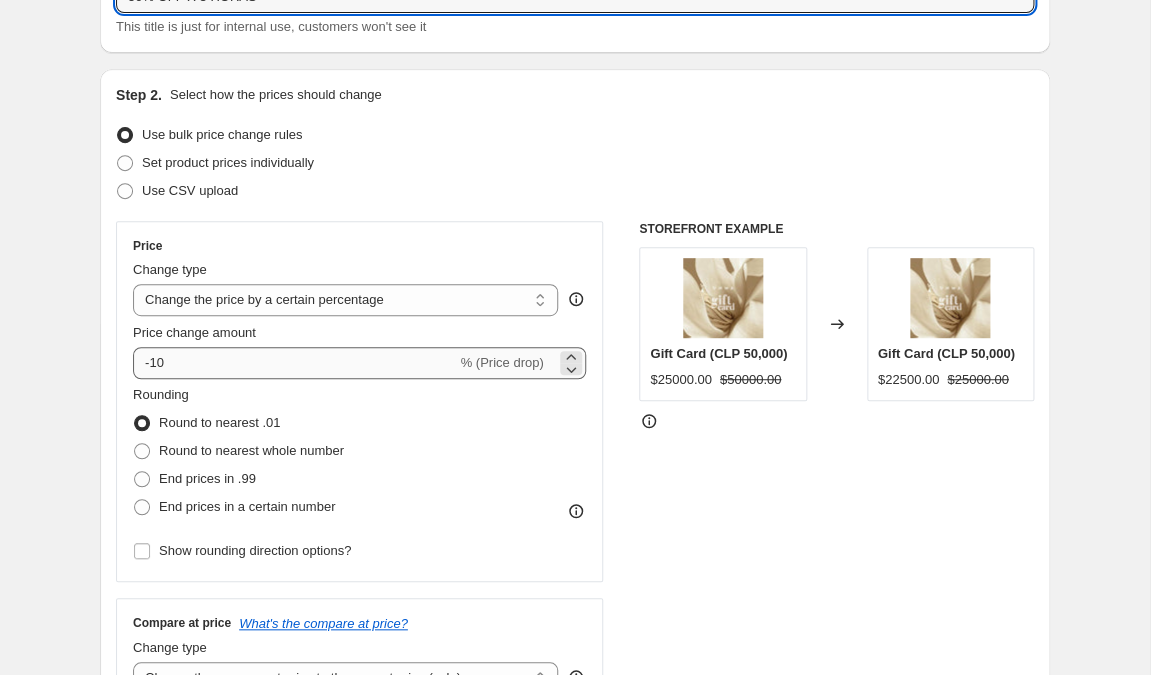 type on "50% OFF X 3 HORAS" 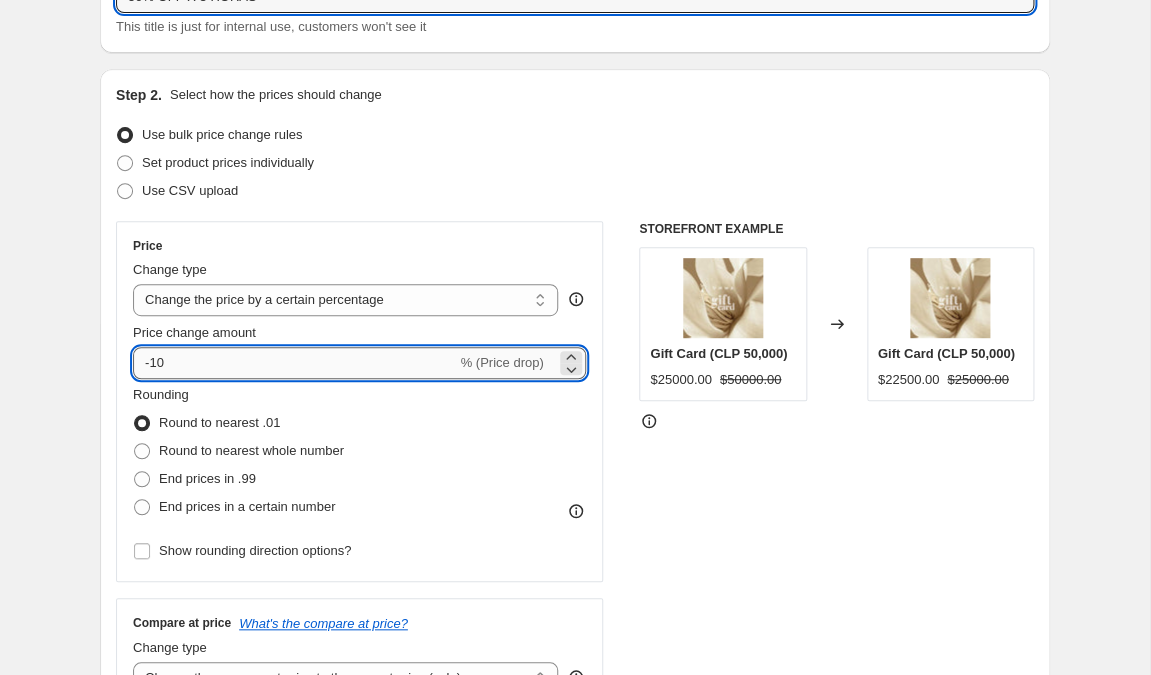 click on "-10" at bounding box center (294, 363) 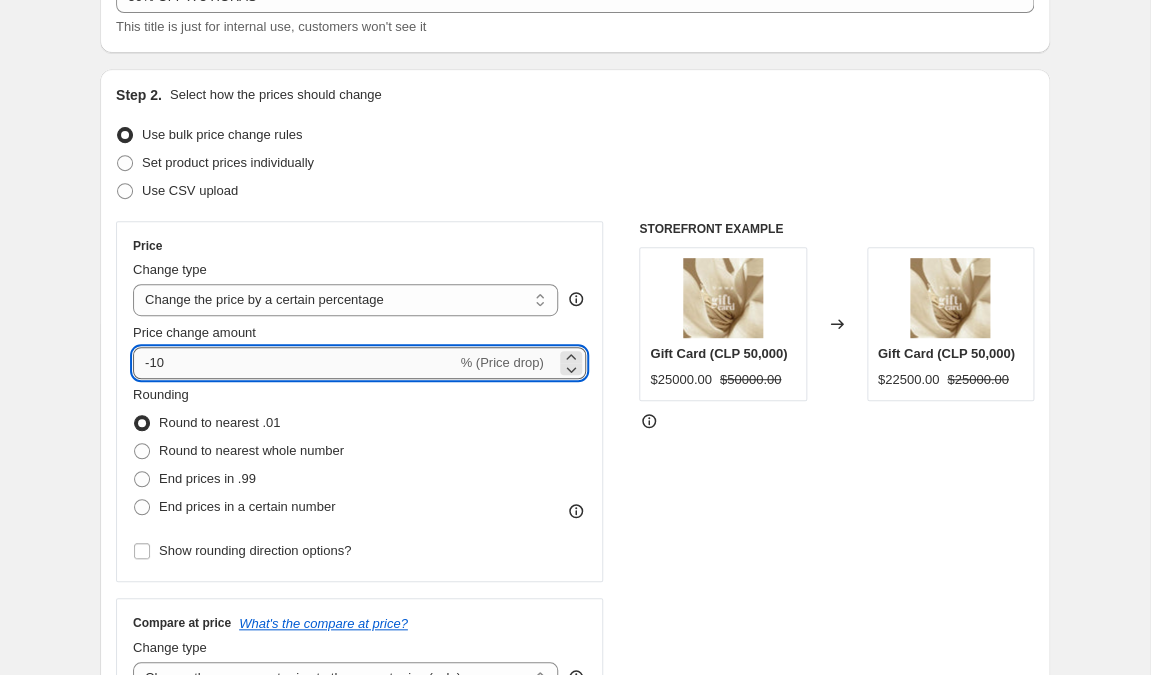 type on "-1" 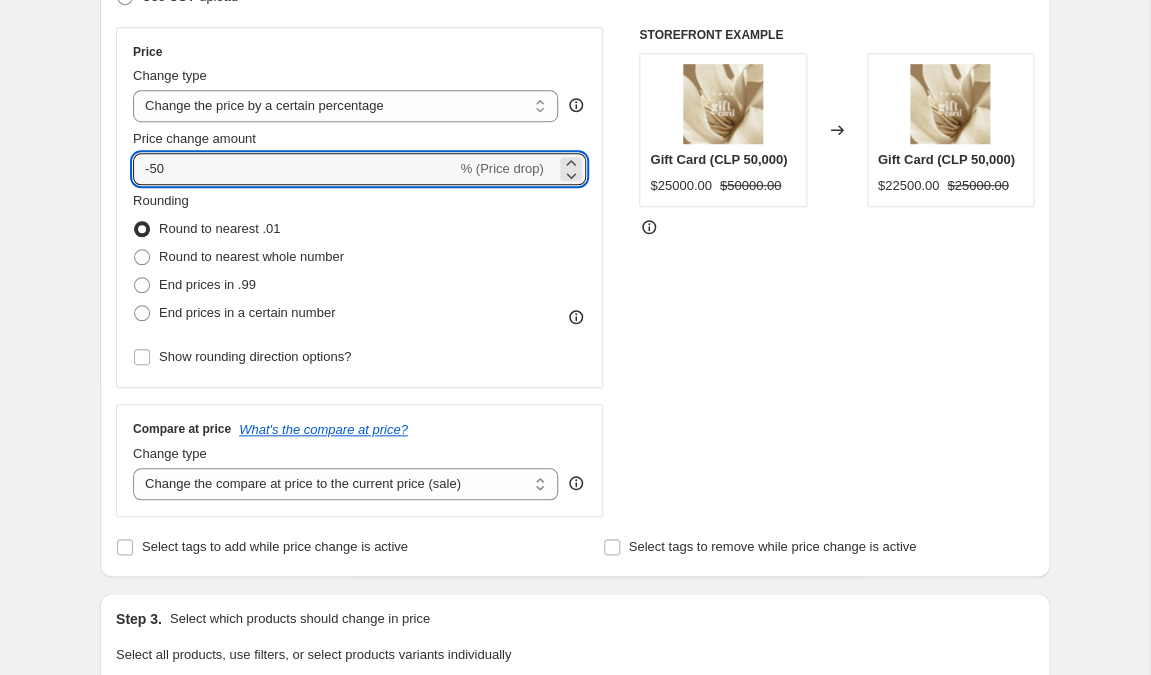 scroll, scrollTop: 346, scrollLeft: 0, axis: vertical 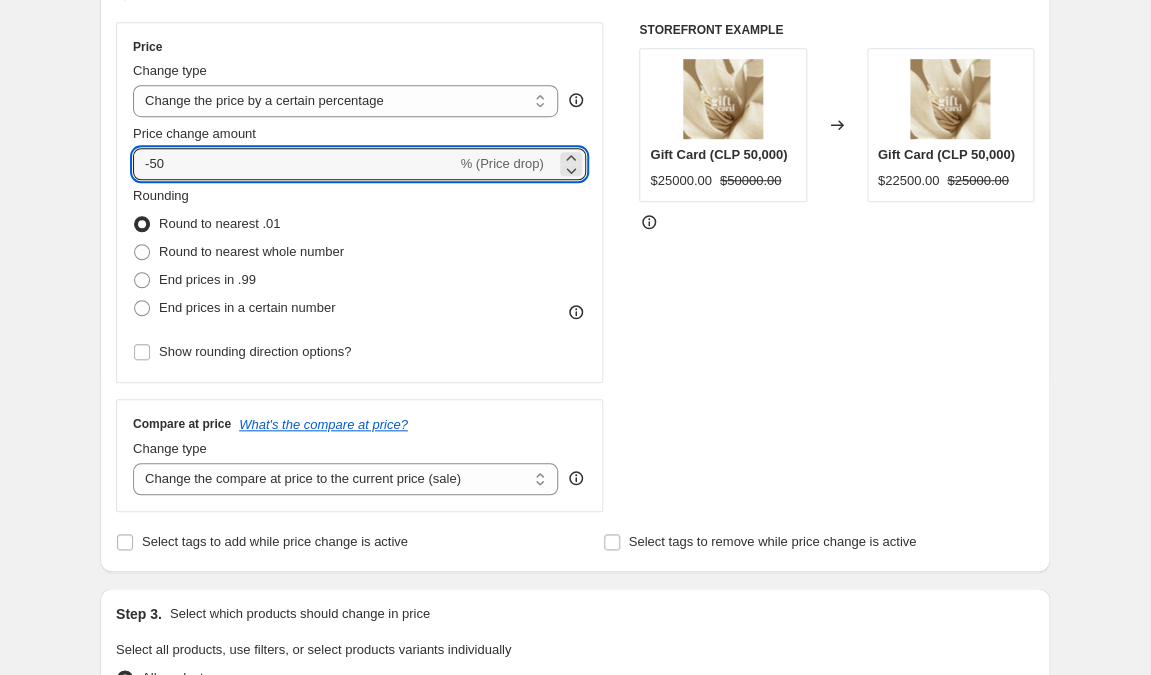 type on "-50" 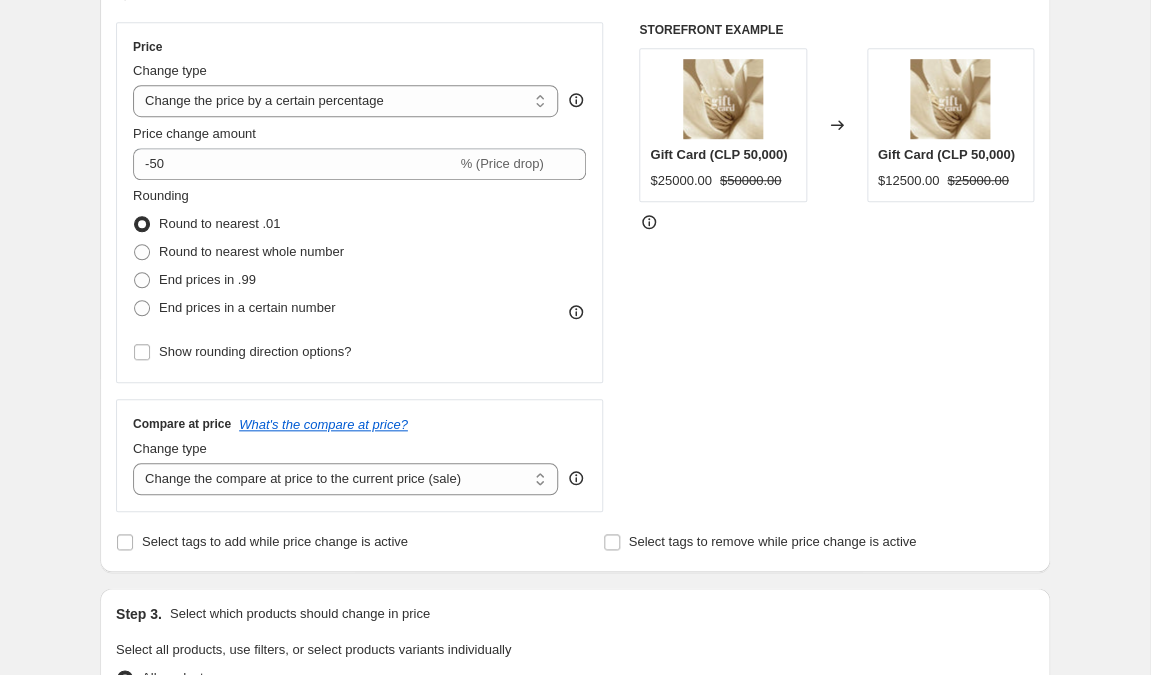click on "STOREFRONT EXAMPLE Gift Card (CLP 50,000) $25000.00 $50000.00 Changed to Gift Card (CLP 50,000) $12500.00 $25000.00" at bounding box center (836, 267) 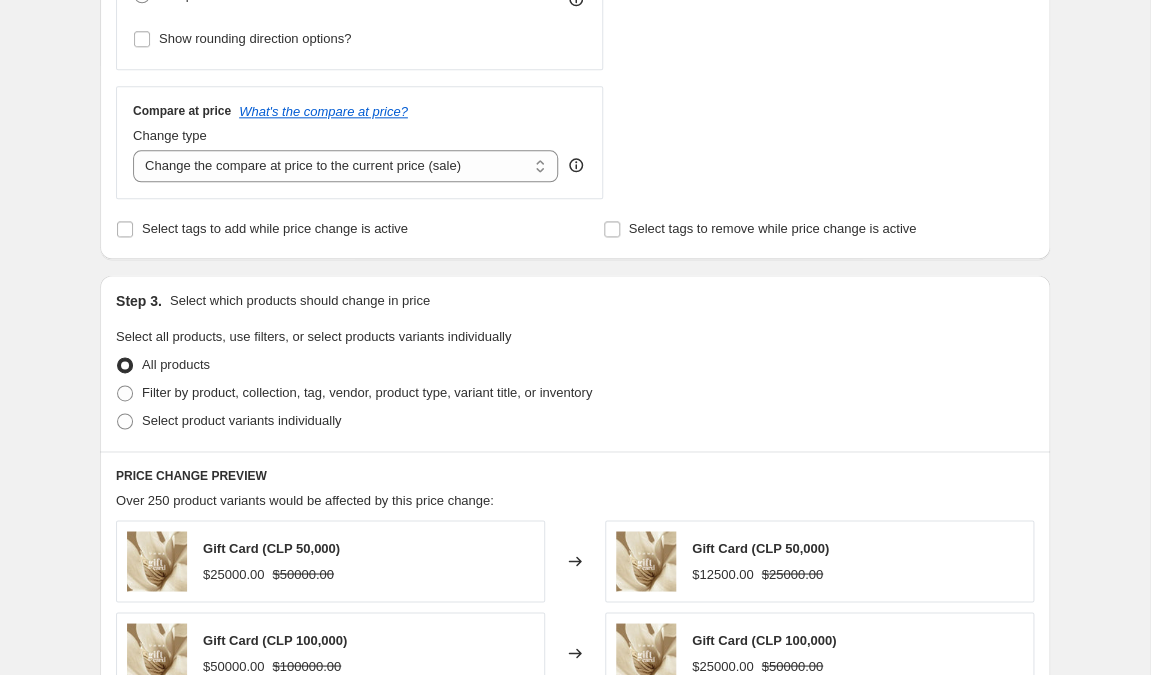 scroll, scrollTop: 660, scrollLeft: 0, axis: vertical 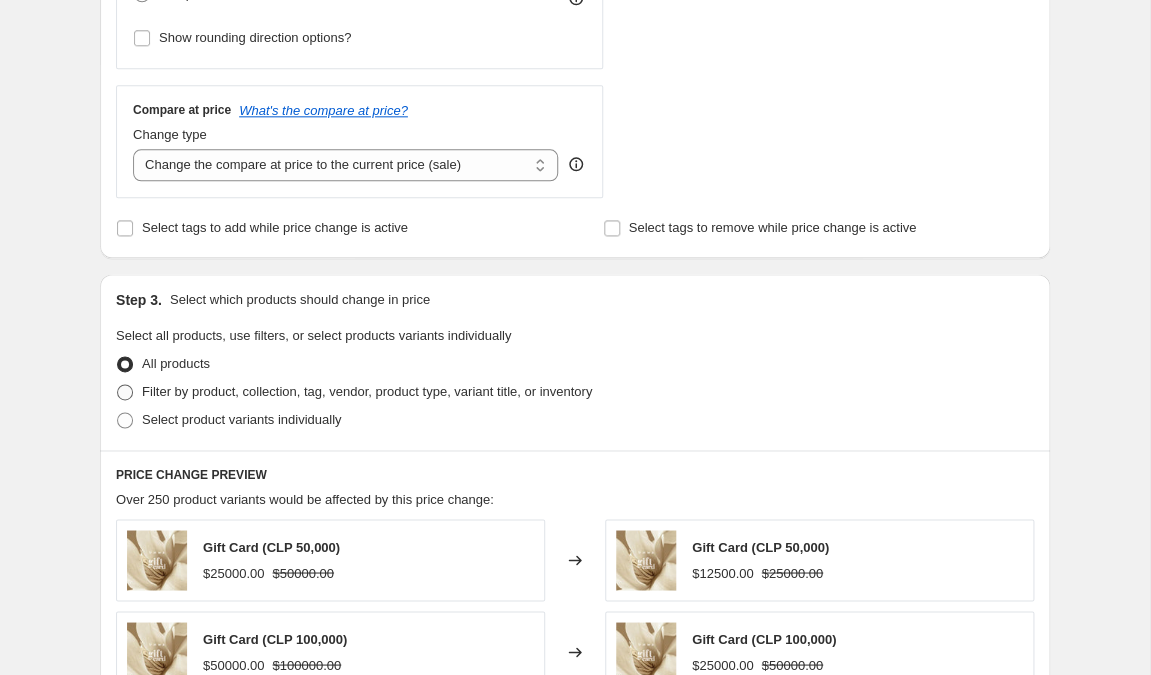 click at bounding box center (125, 392) 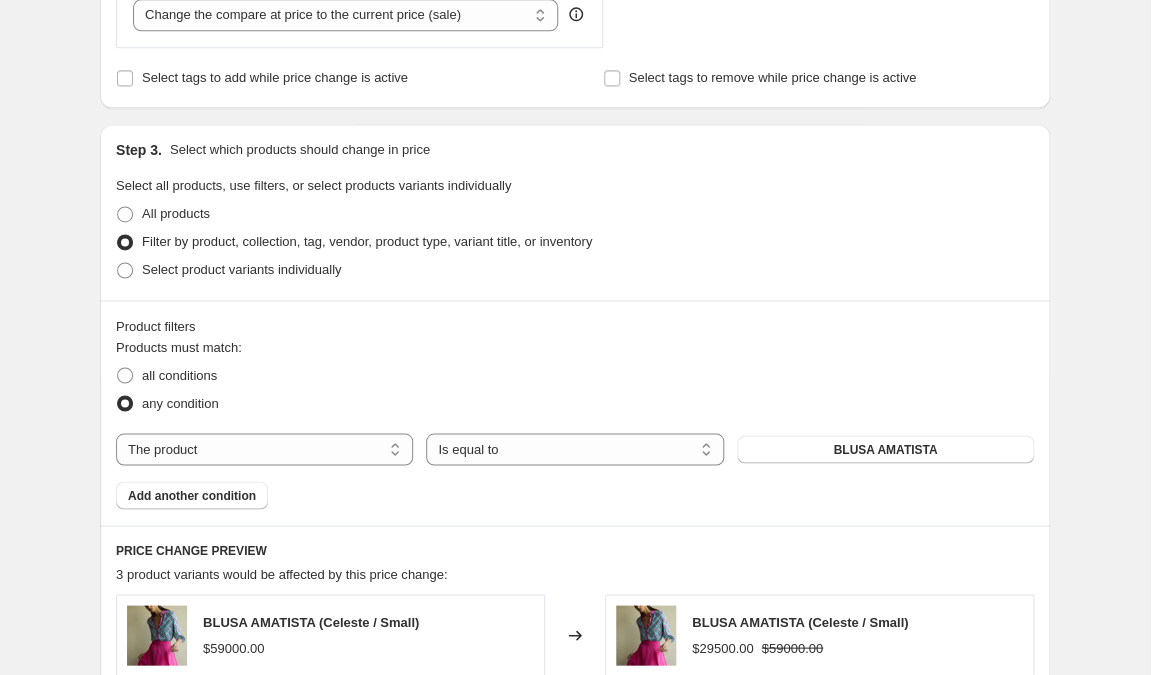 scroll, scrollTop: 812, scrollLeft: 0, axis: vertical 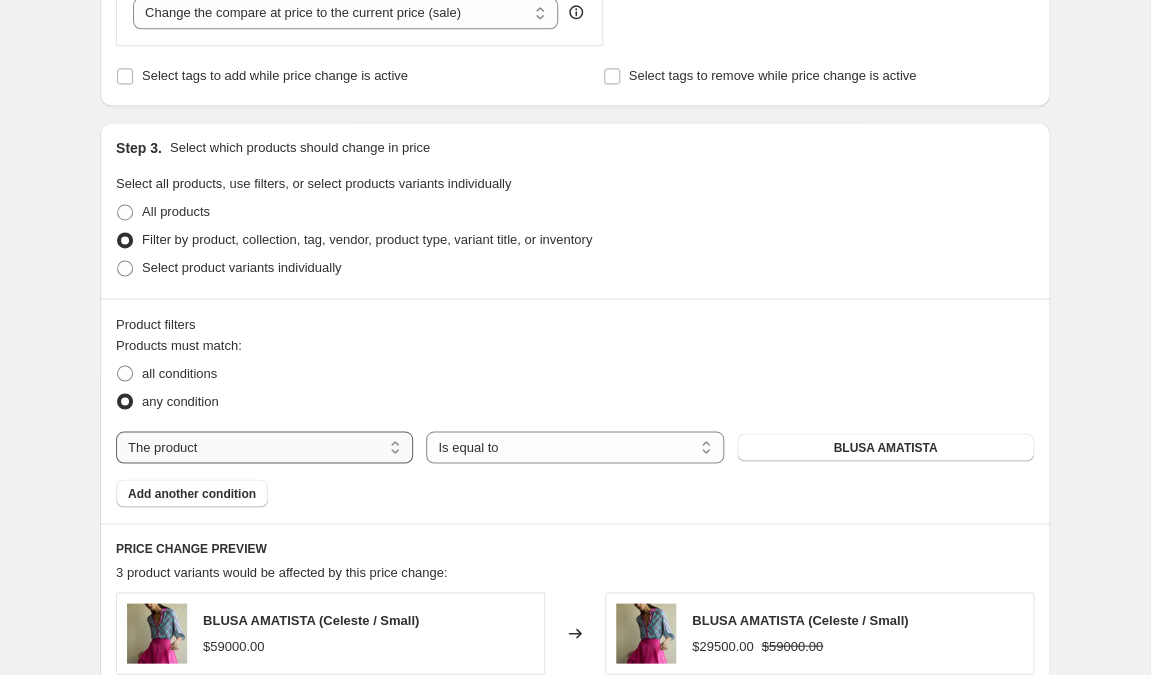 select on "collection" 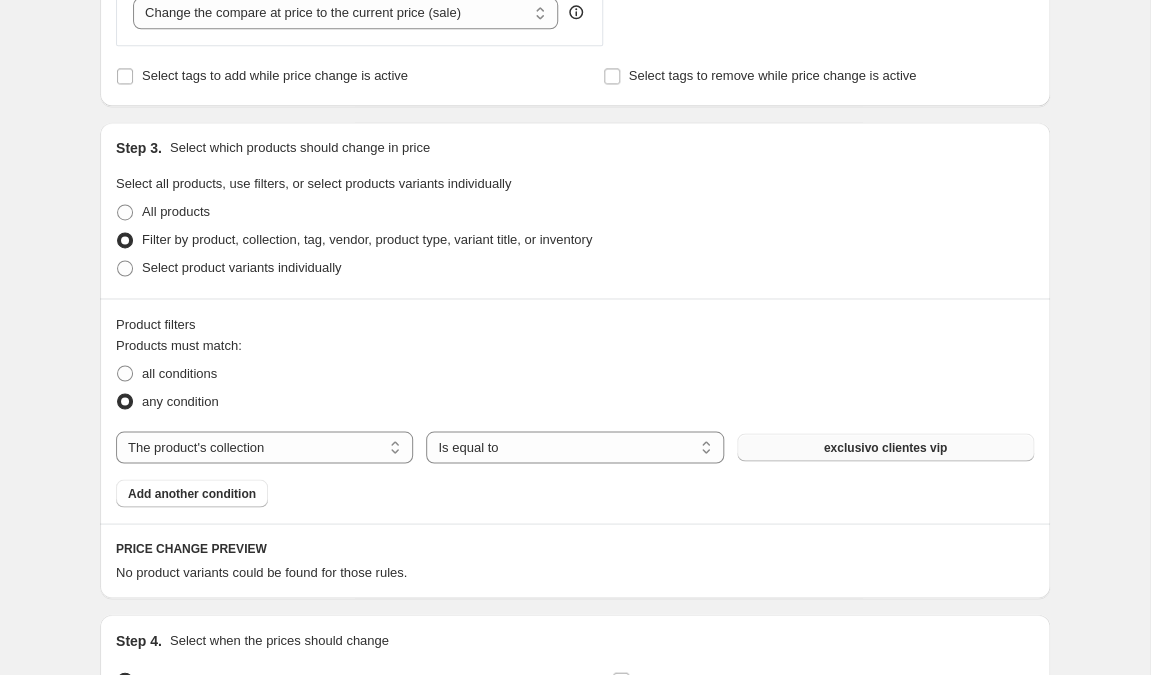 click on "exclusivo clientes vip" at bounding box center (885, 447) 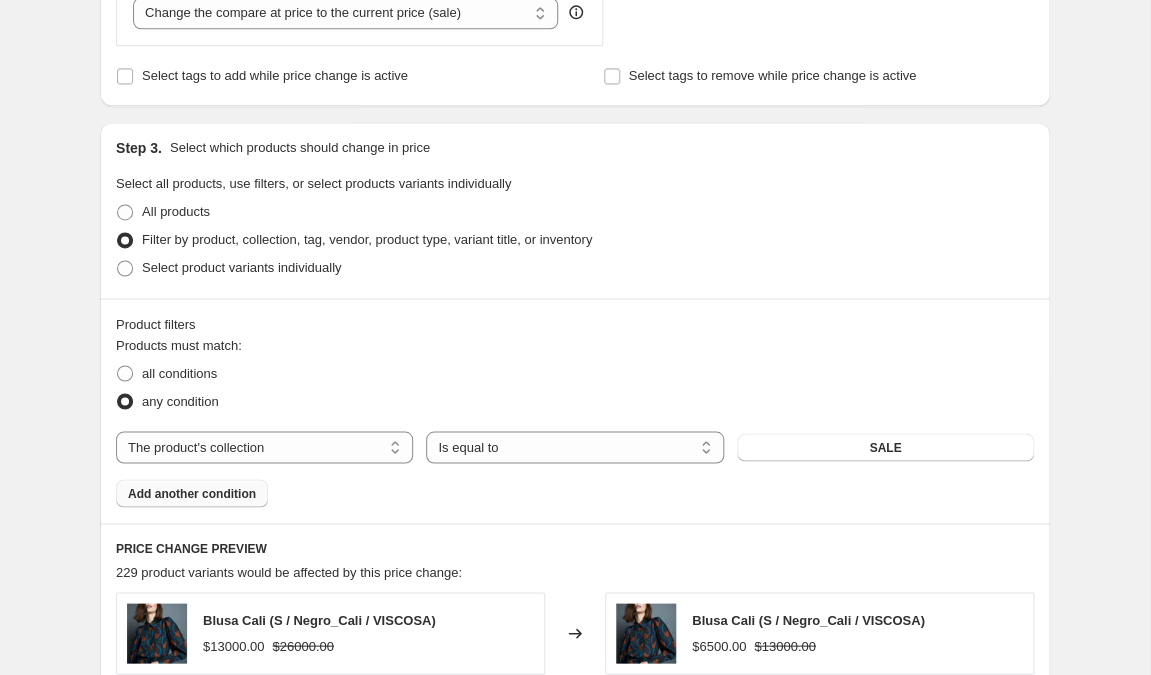 click on "Add another condition" at bounding box center [192, 493] 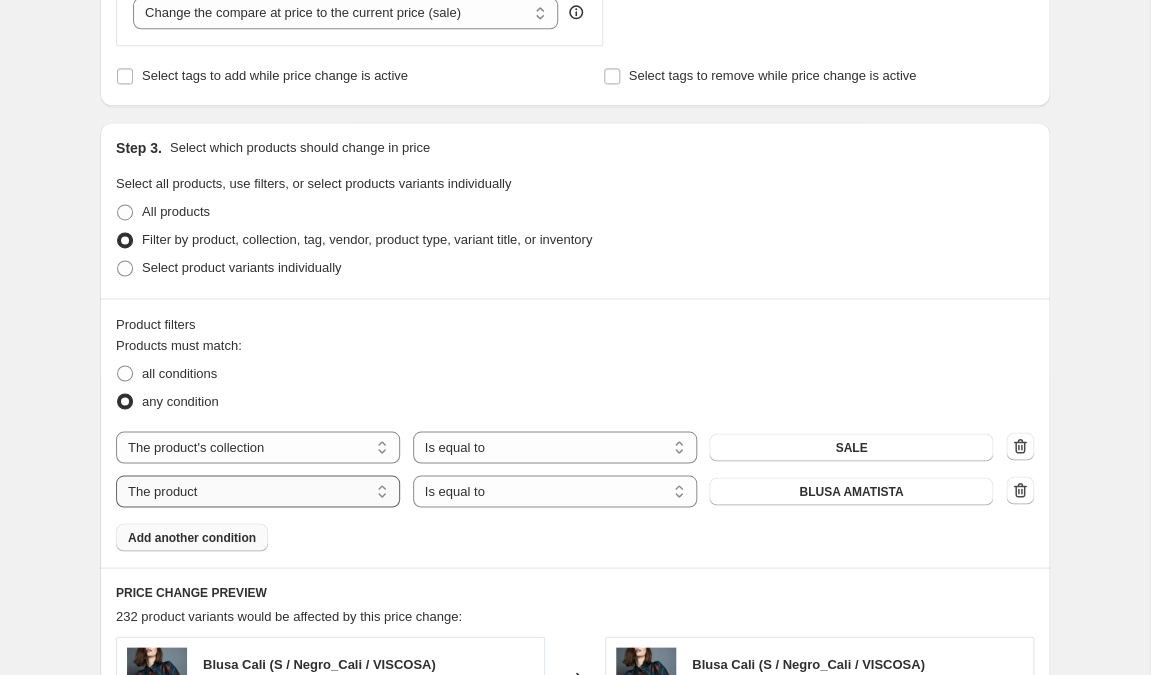 select on "product_status" 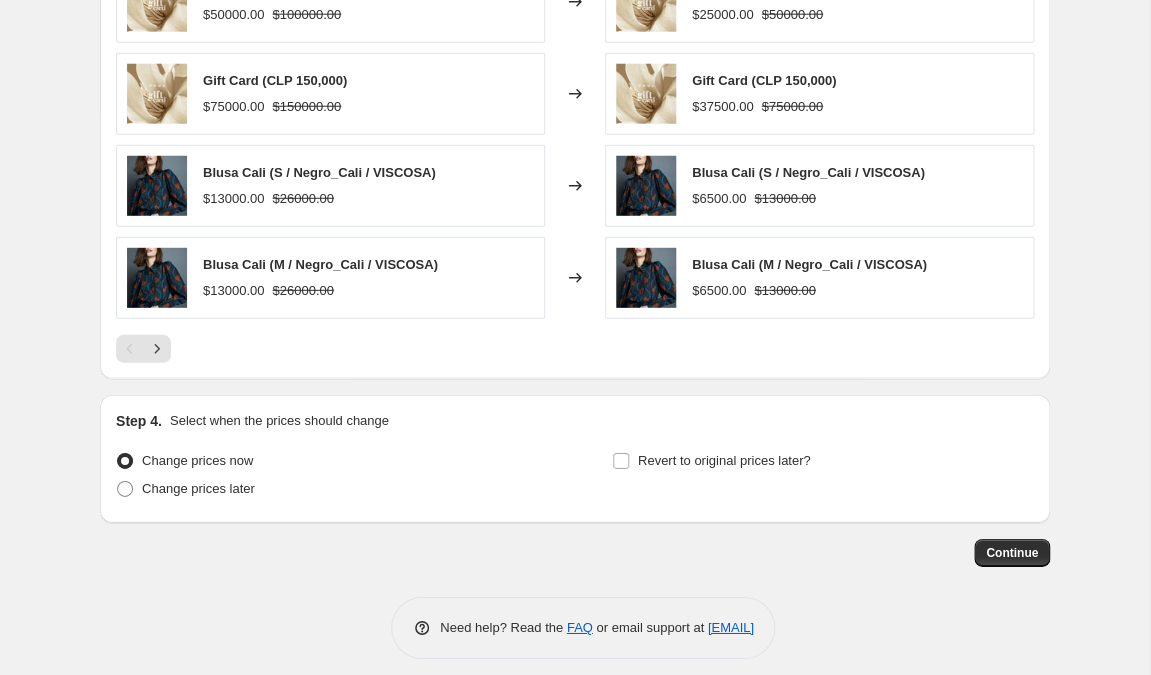 scroll, scrollTop: 1580, scrollLeft: 0, axis: vertical 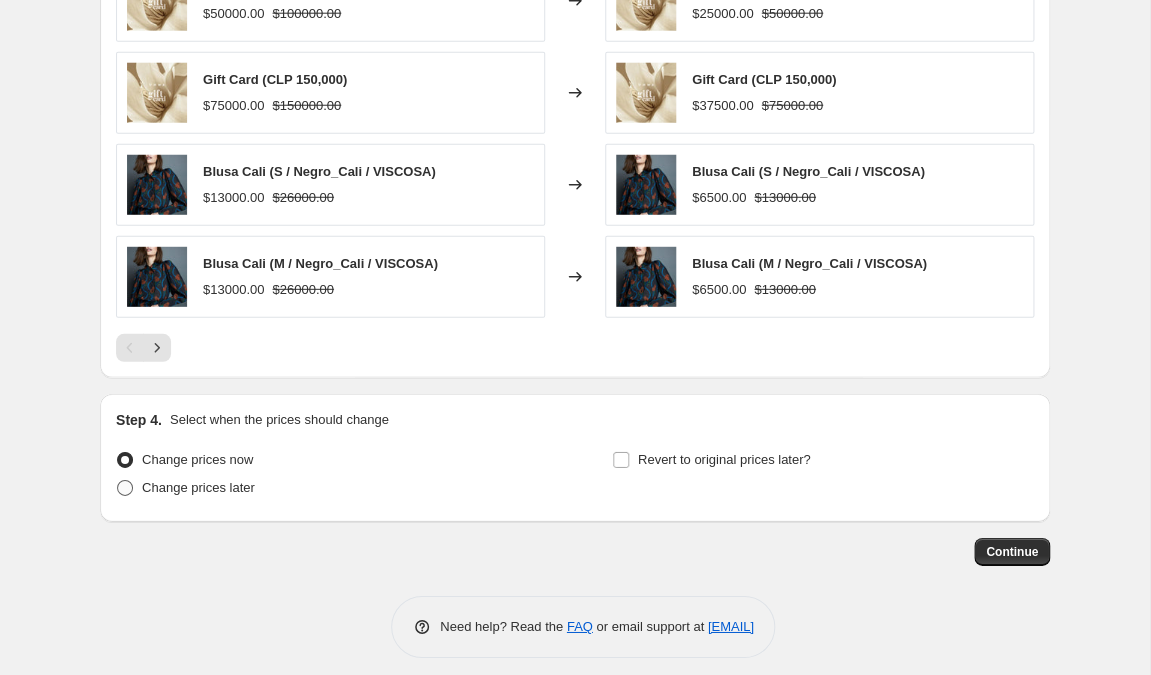 click at bounding box center [125, 488] 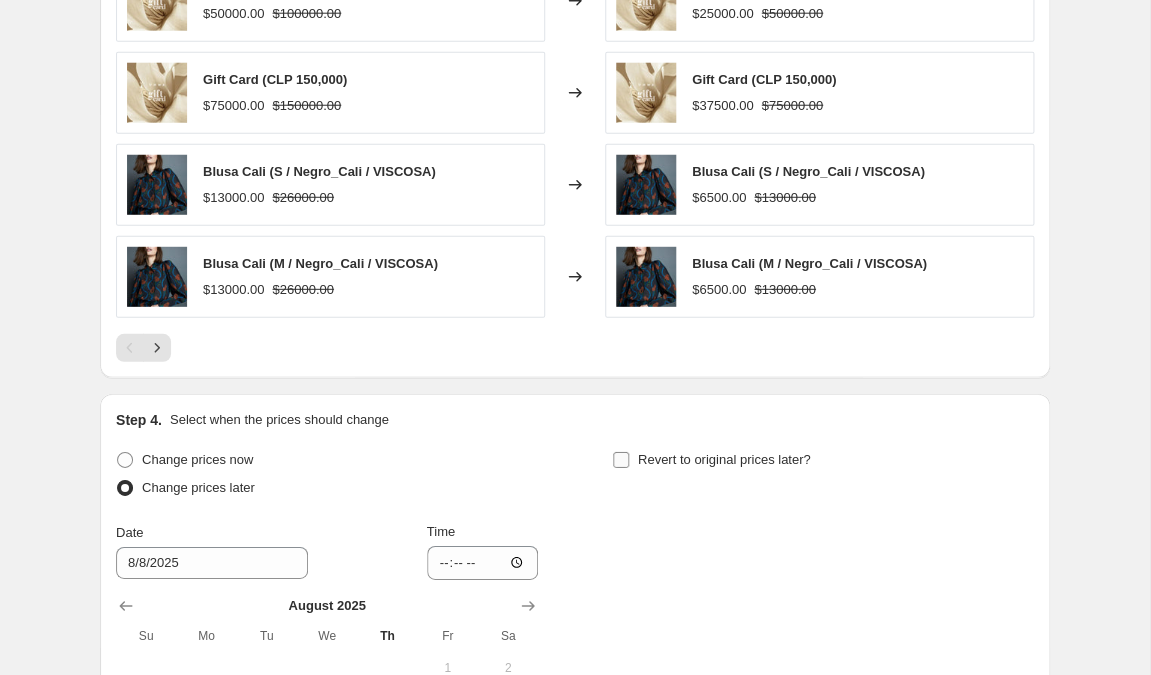 click on "Revert to original prices later?" at bounding box center [621, 460] 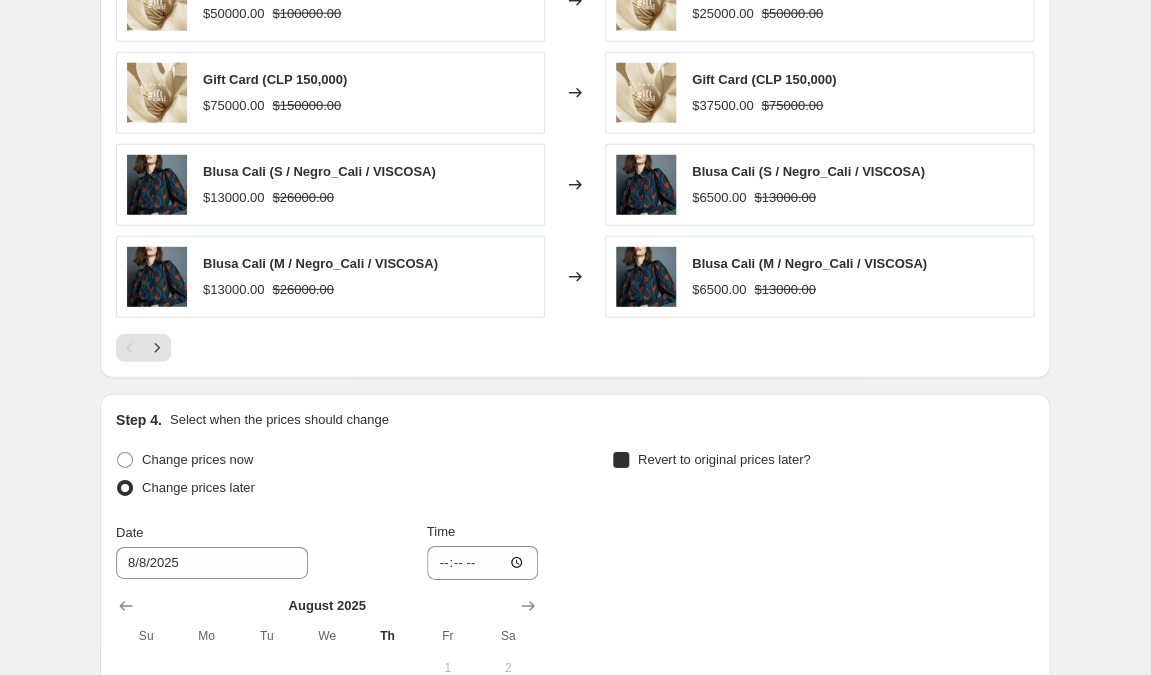 checkbox on "true" 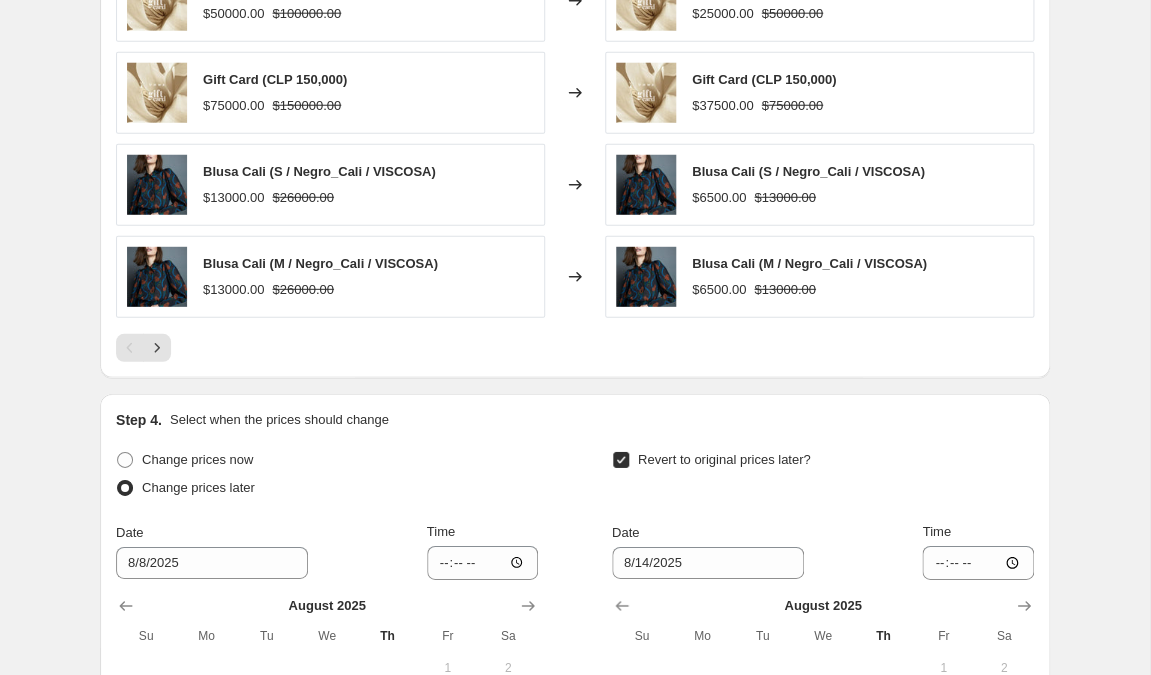 select on "percentage" 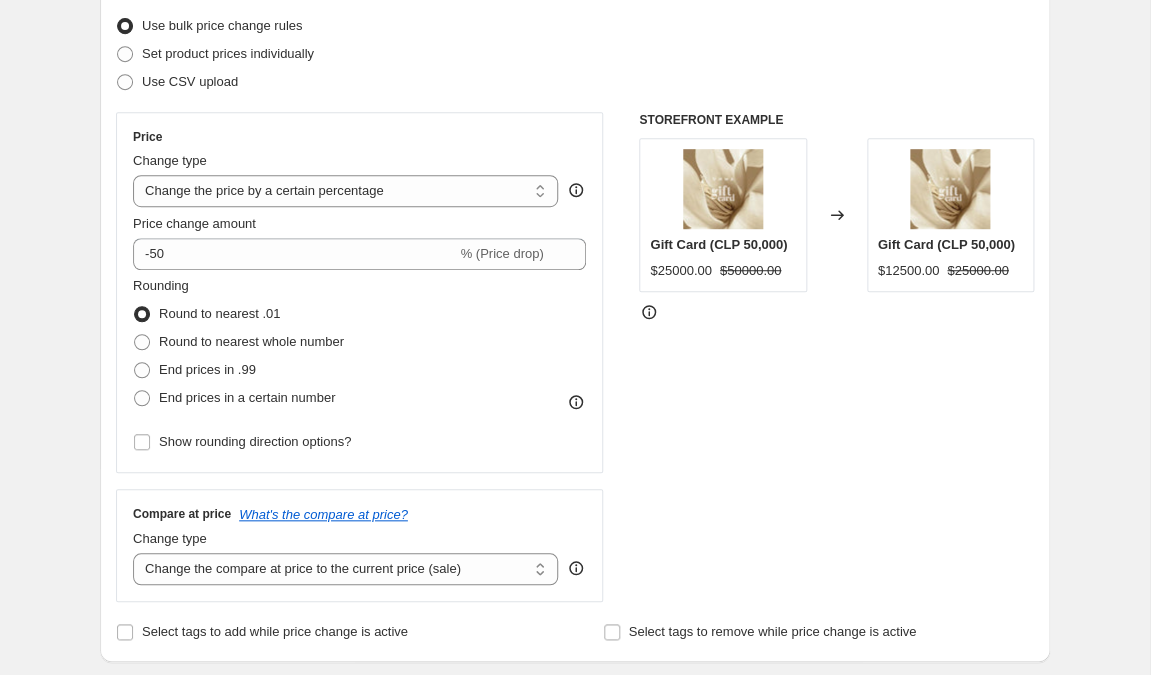 scroll, scrollTop: 265, scrollLeft: 0, axis: vertical 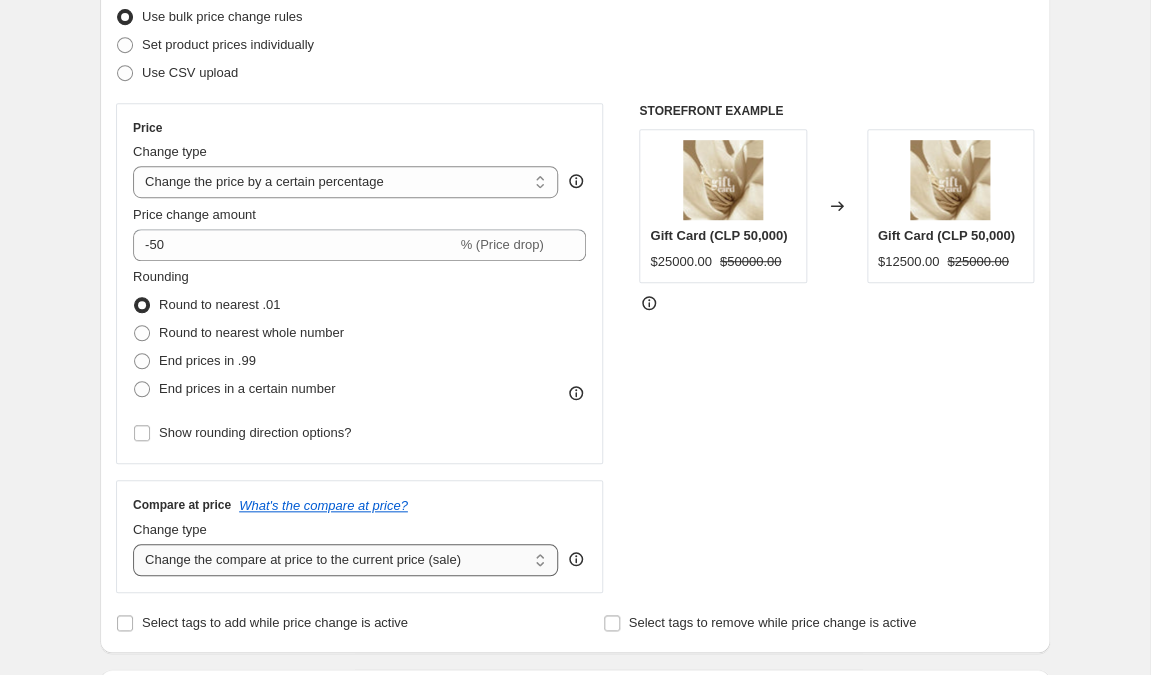 click on "Change the compare at price to the current price (sale) Change the compare at price to a certain amount Change the compare at price by a certain amount Change the compare at price by a certain percentage Change the compare at price by a certain amount relative to the actual price Change the compare at price by a certain percentage relative to the actual price Don't change the compare at price Remove the compare at price" at bounding box center [345, 560] 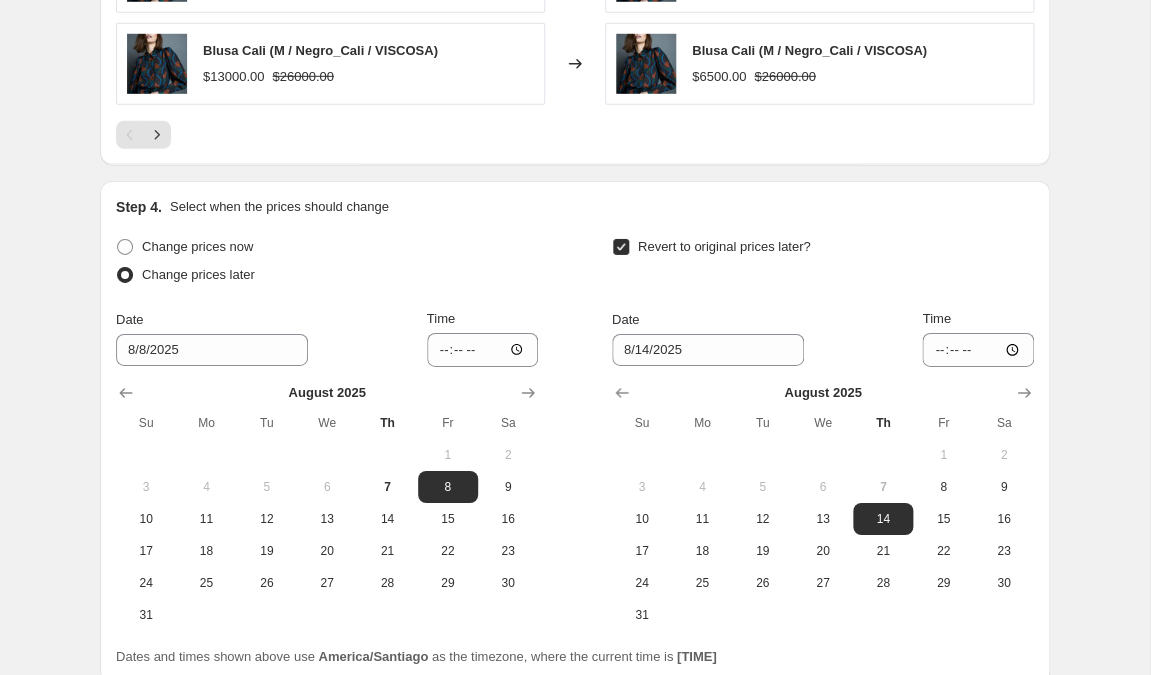 scroll, scrollTop: 1794, scrollLeft: 0, axis: vertical 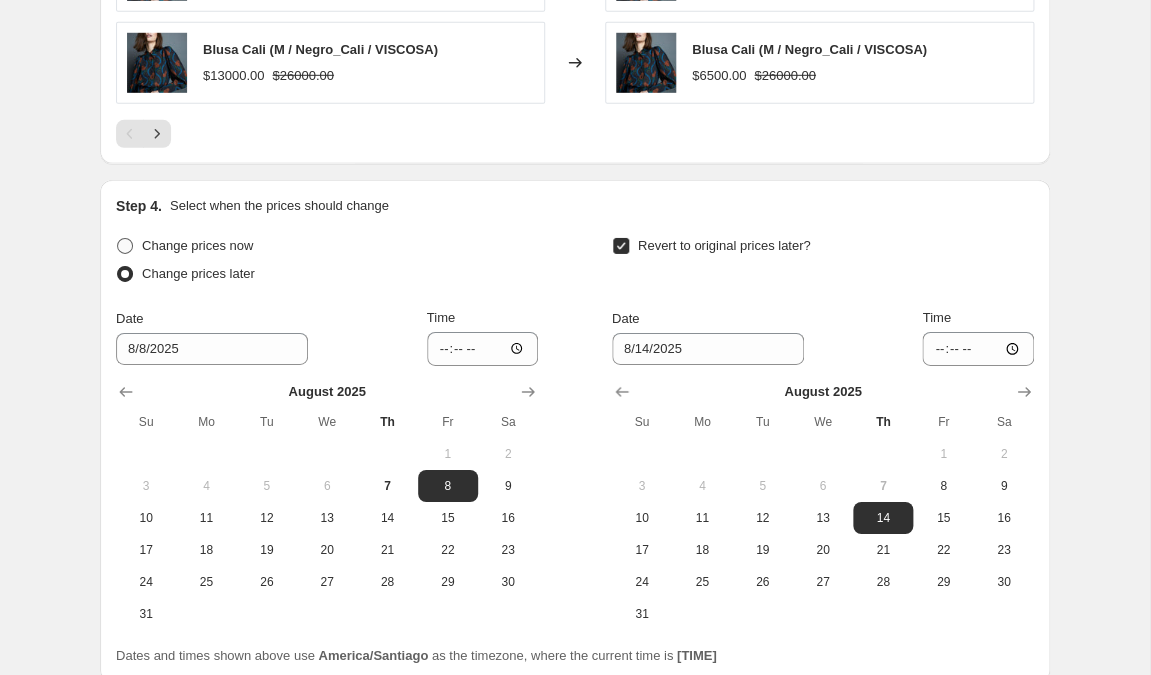 click at bounding box center (125, 246) 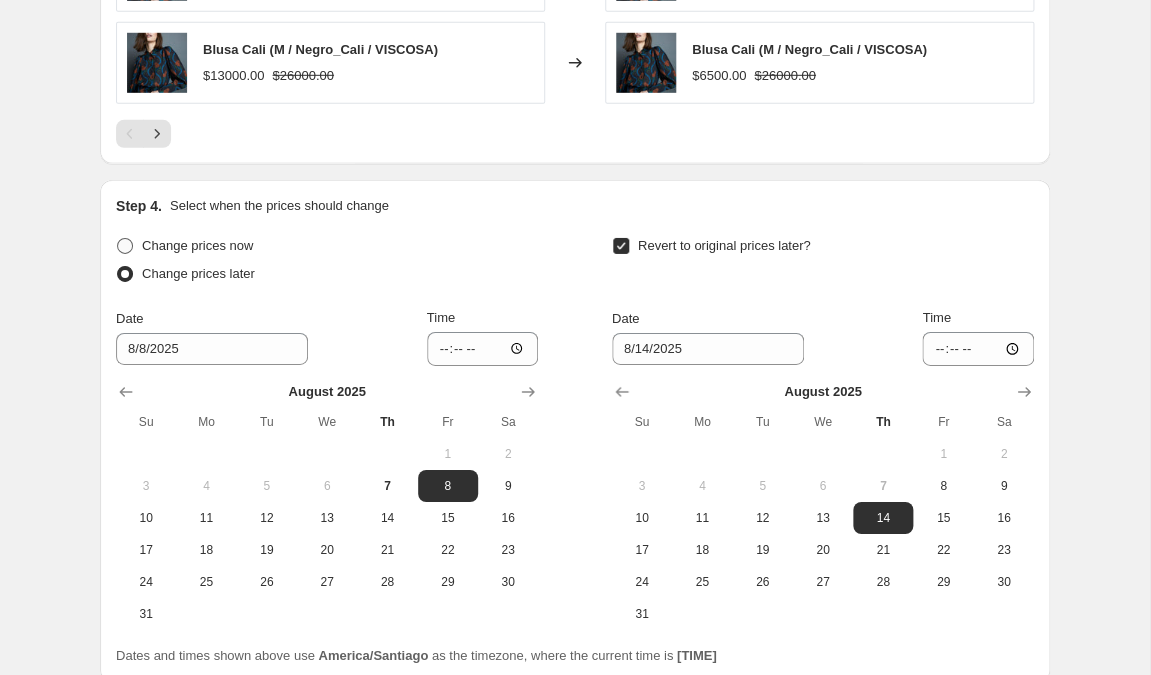 radio on "true" 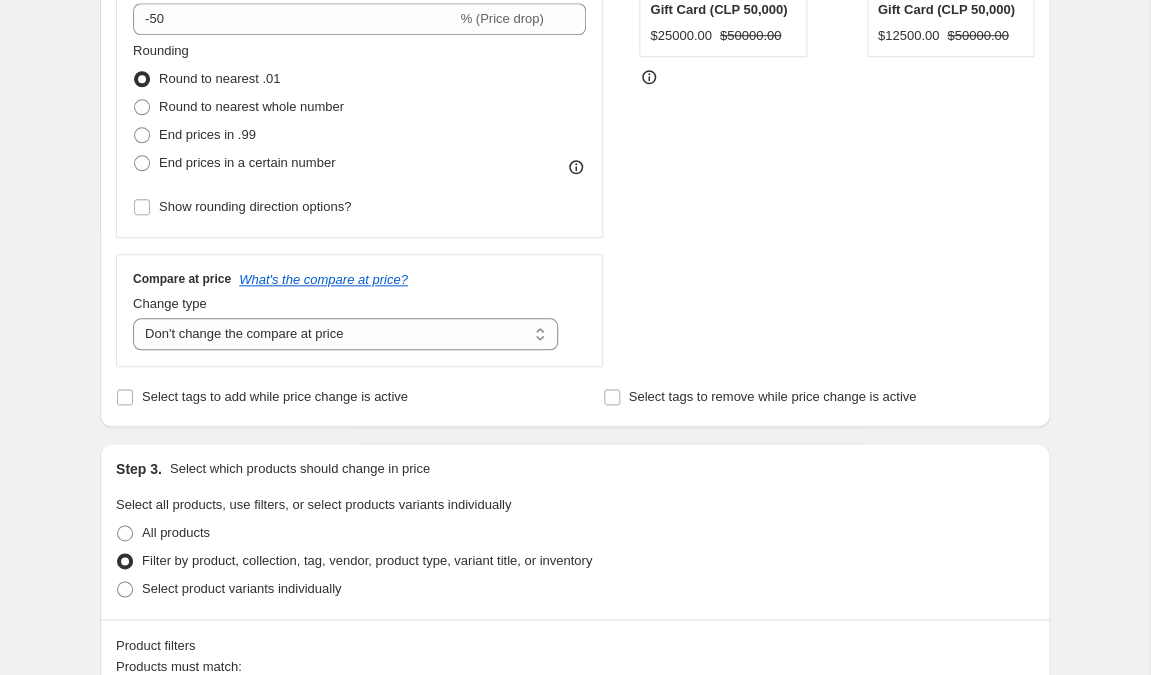 scroll, scrollTop: 490, scrollLeft: 0, axis: vertical 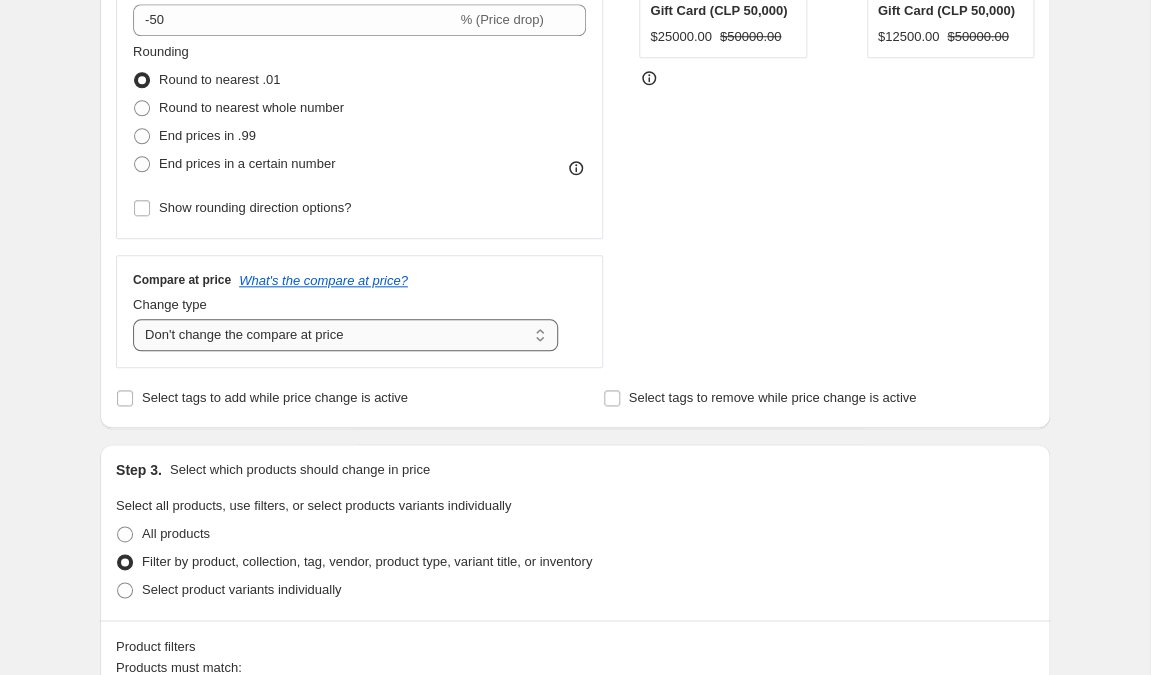 select on "ep" 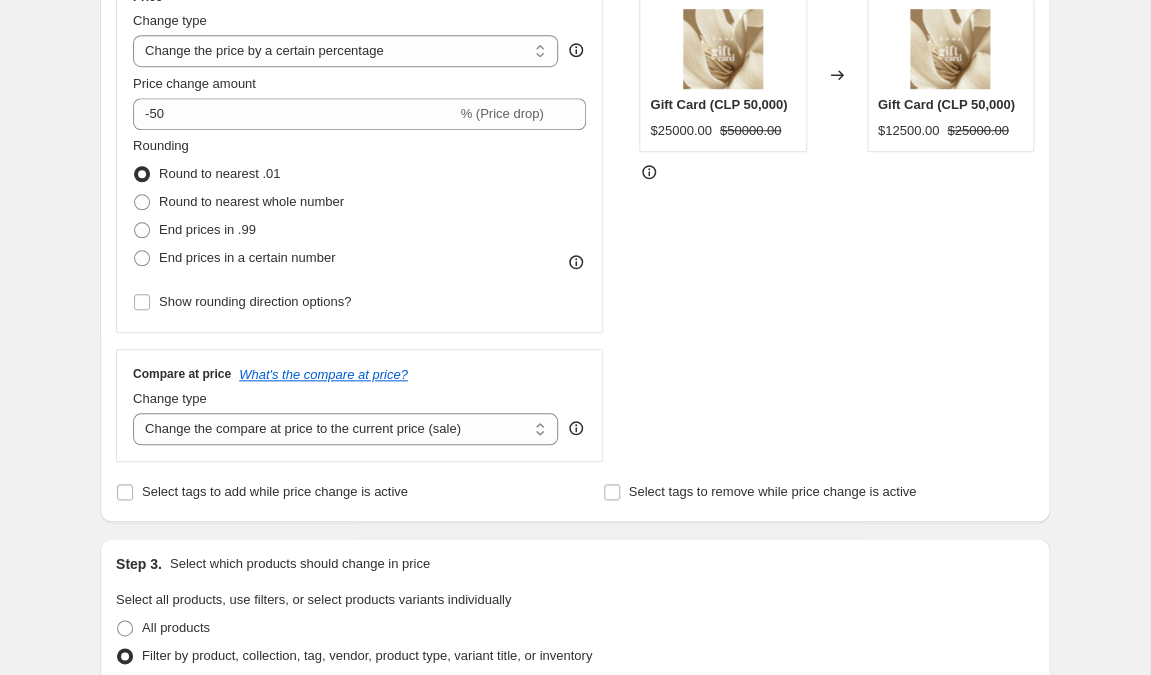scroll, scrollTop: 383, scrollLeft: 0, axis: vertical 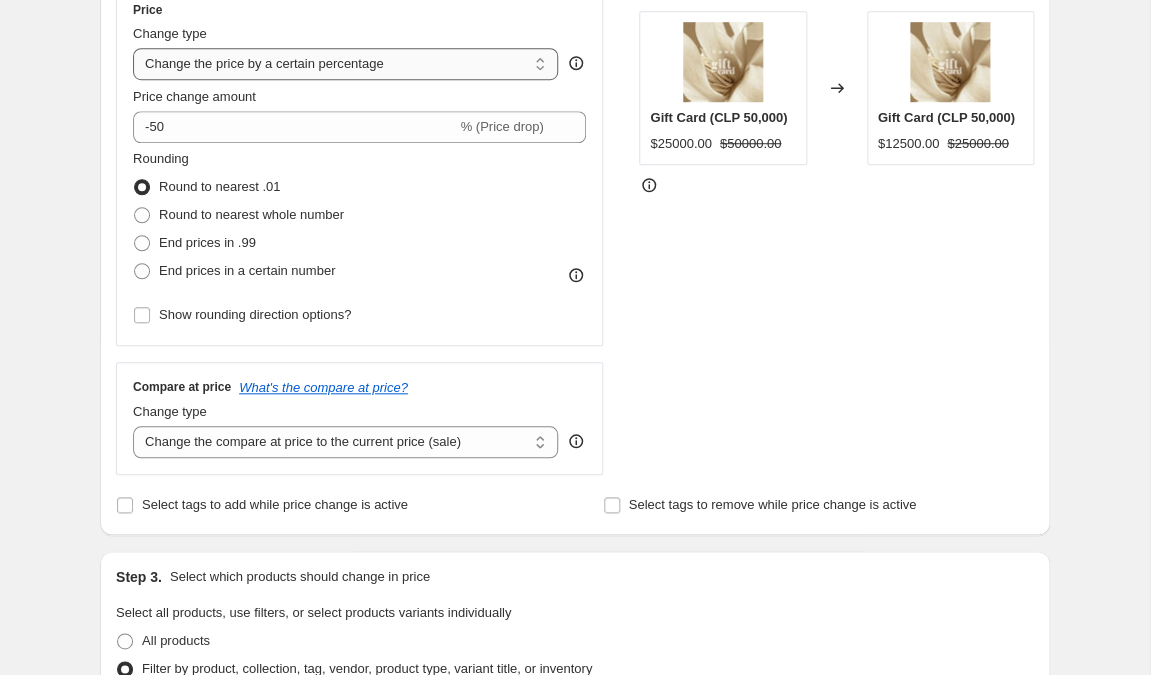 select on "pcap" 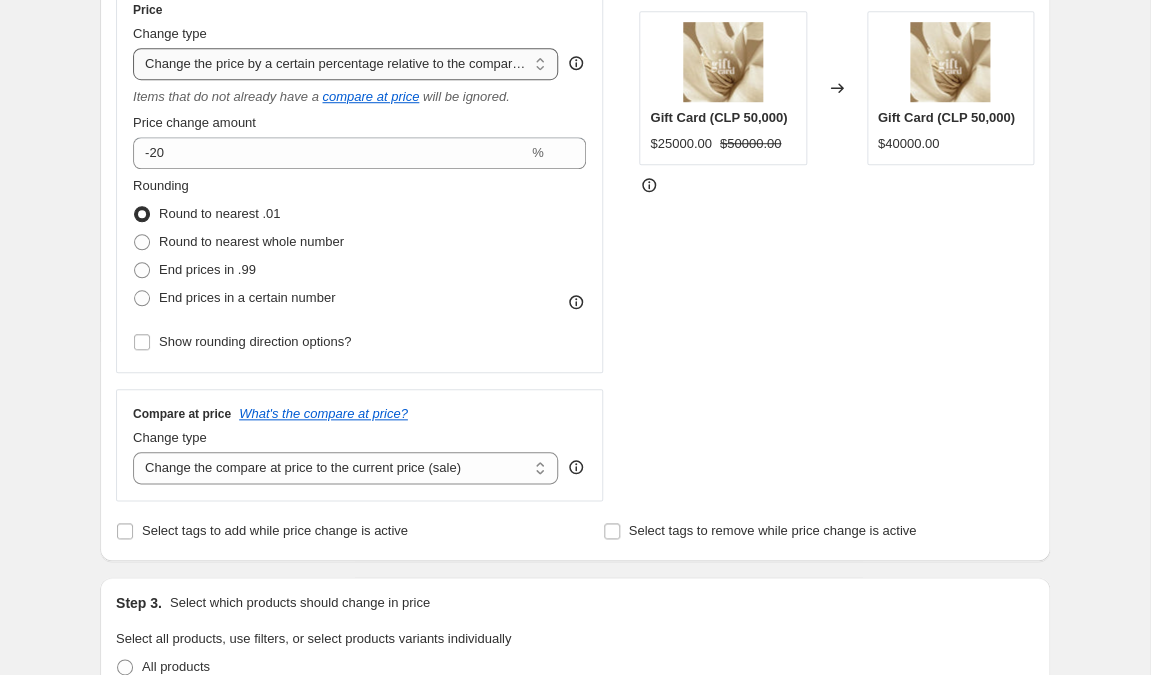 select on "to" 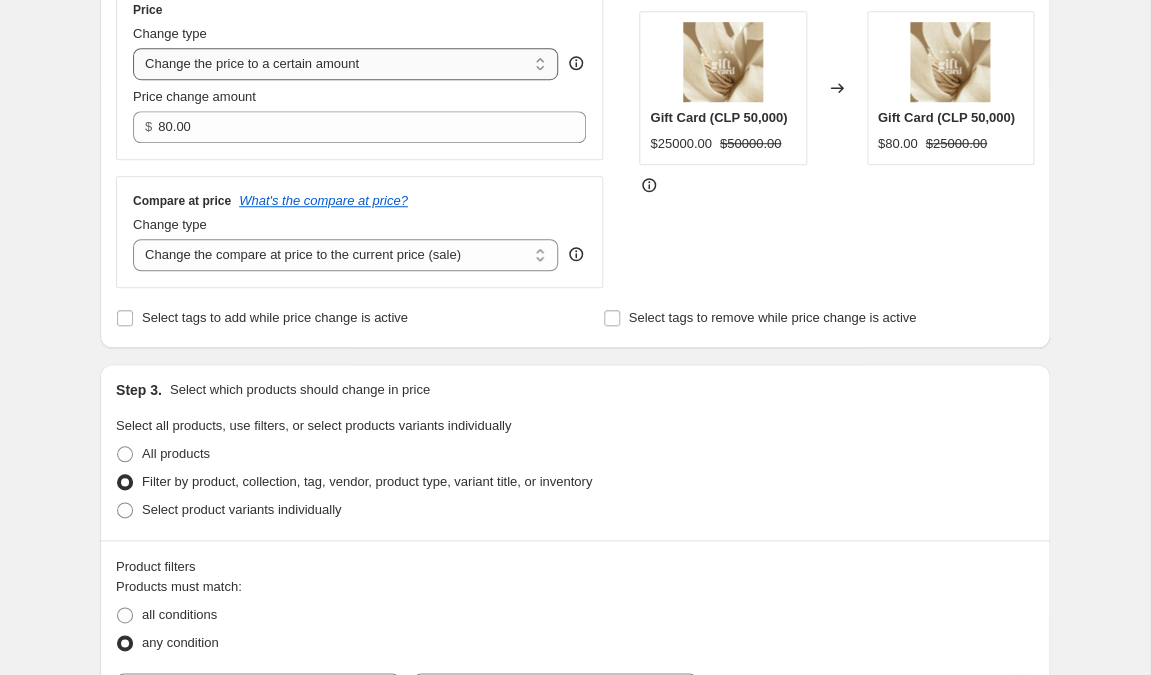 select on "by" 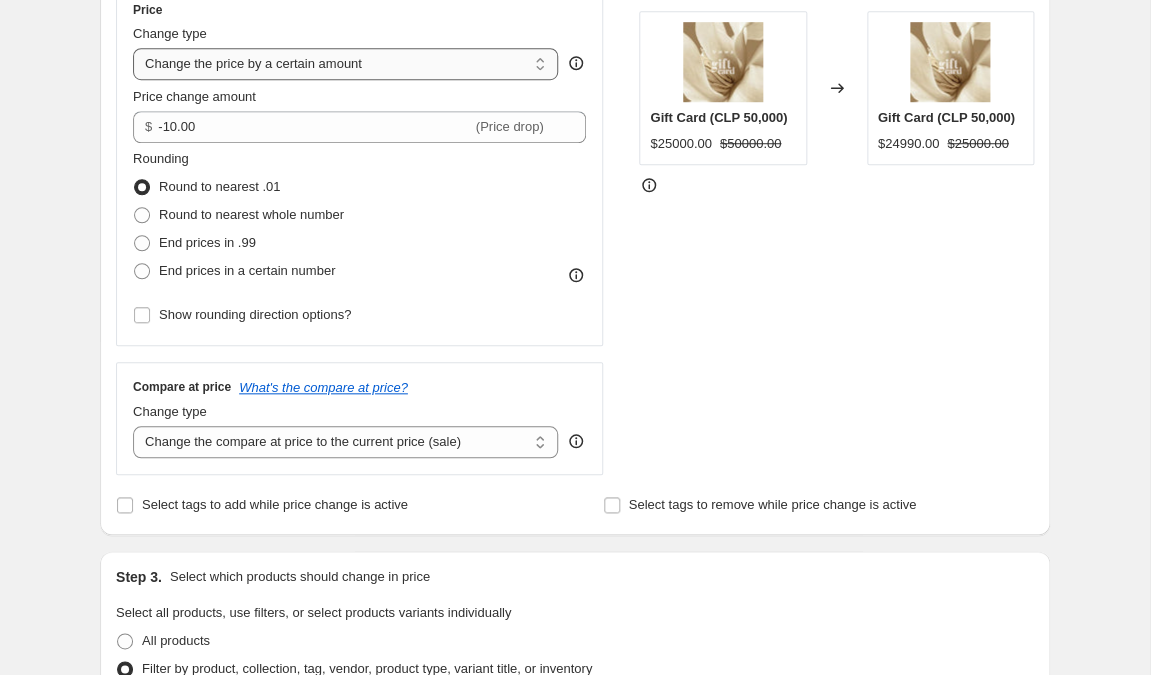select on "percentage" 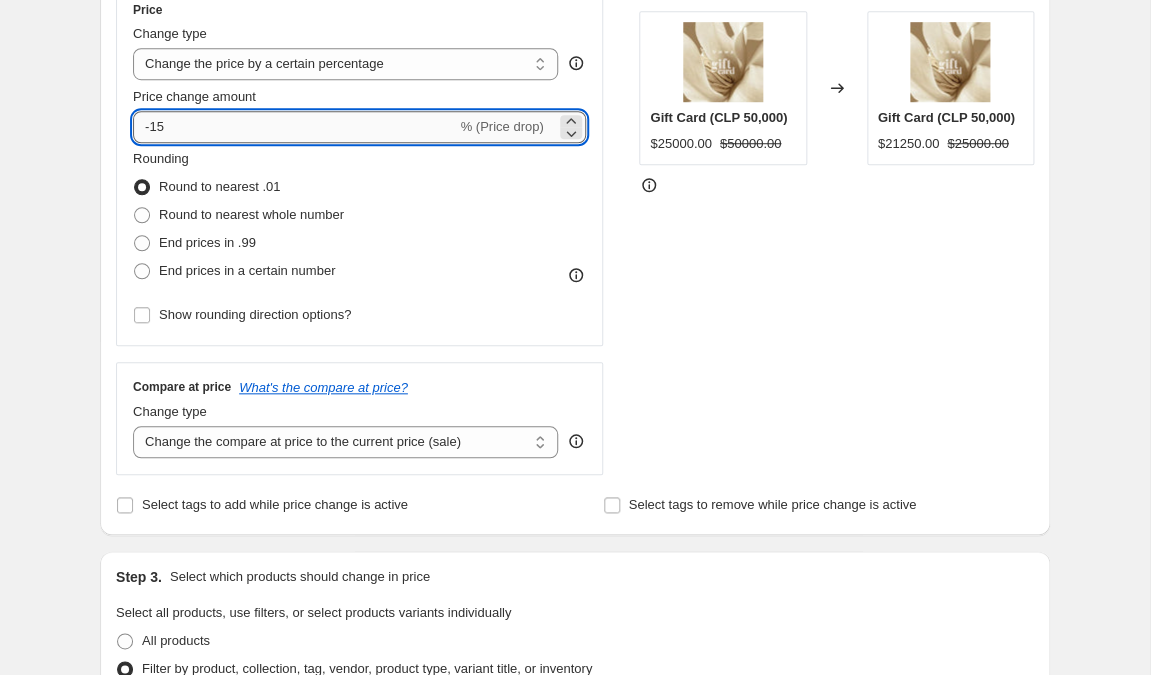 click on "-15" at bounding box center (294, 127) 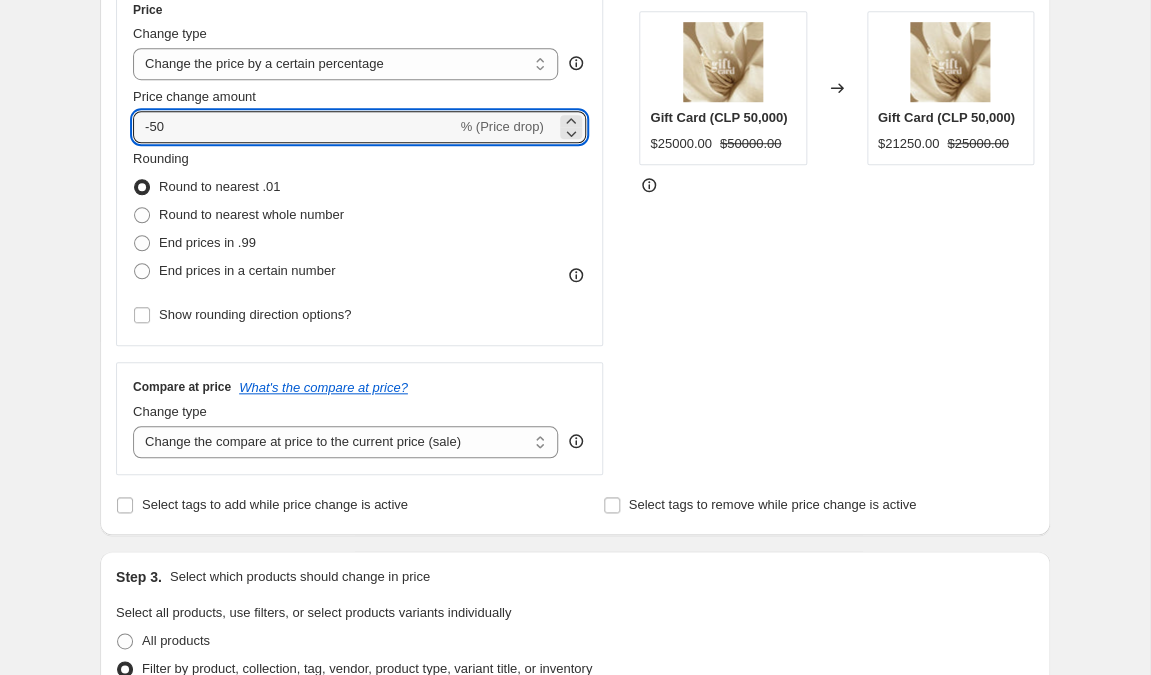 type on "-50" 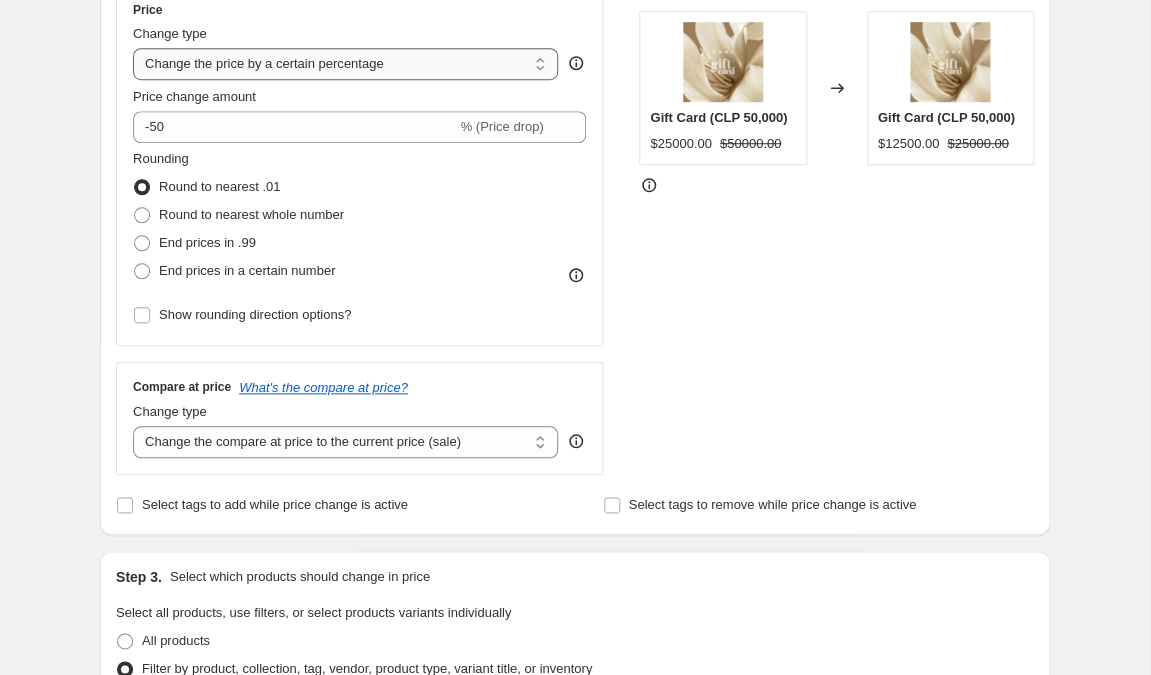 click on "Change the price by a certain percentage" at bounding box center [0, 0] 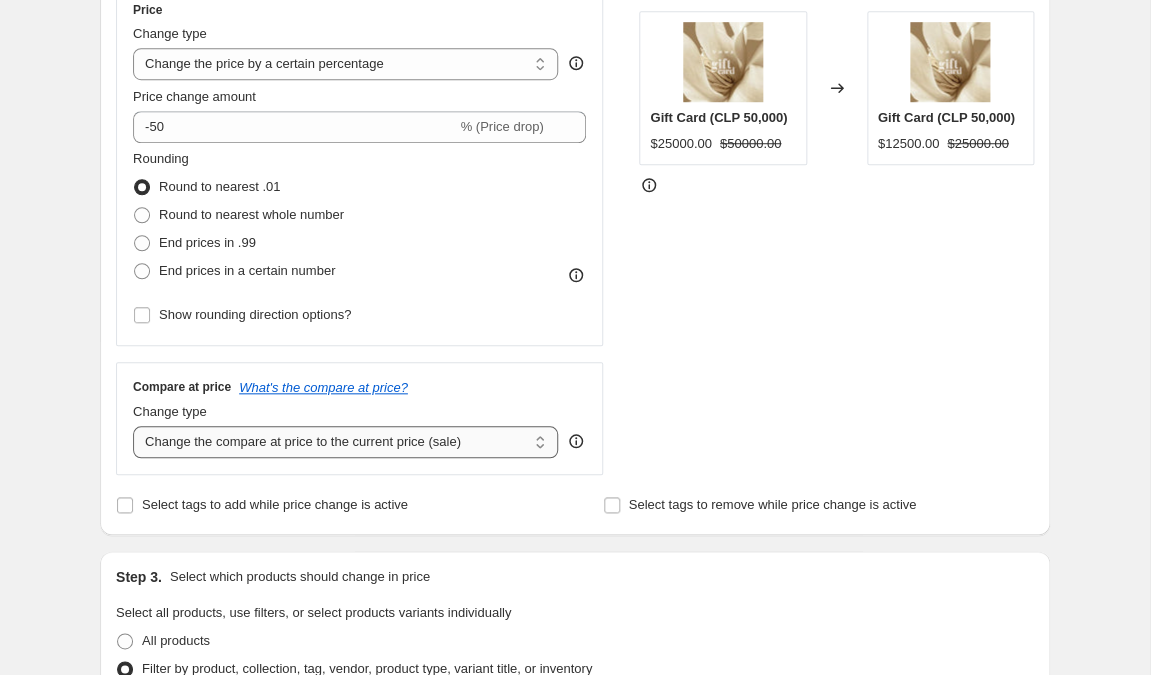 click on "Change the compare at price to a certain amount" at bounding box center (0, 0) 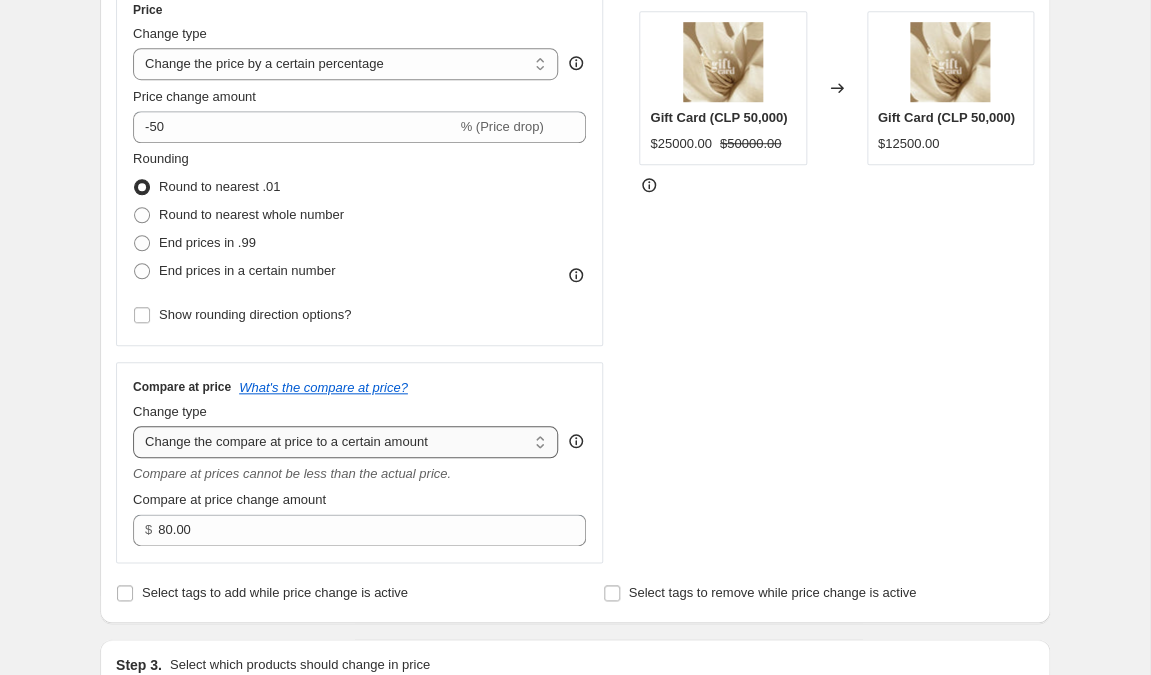select on "by" 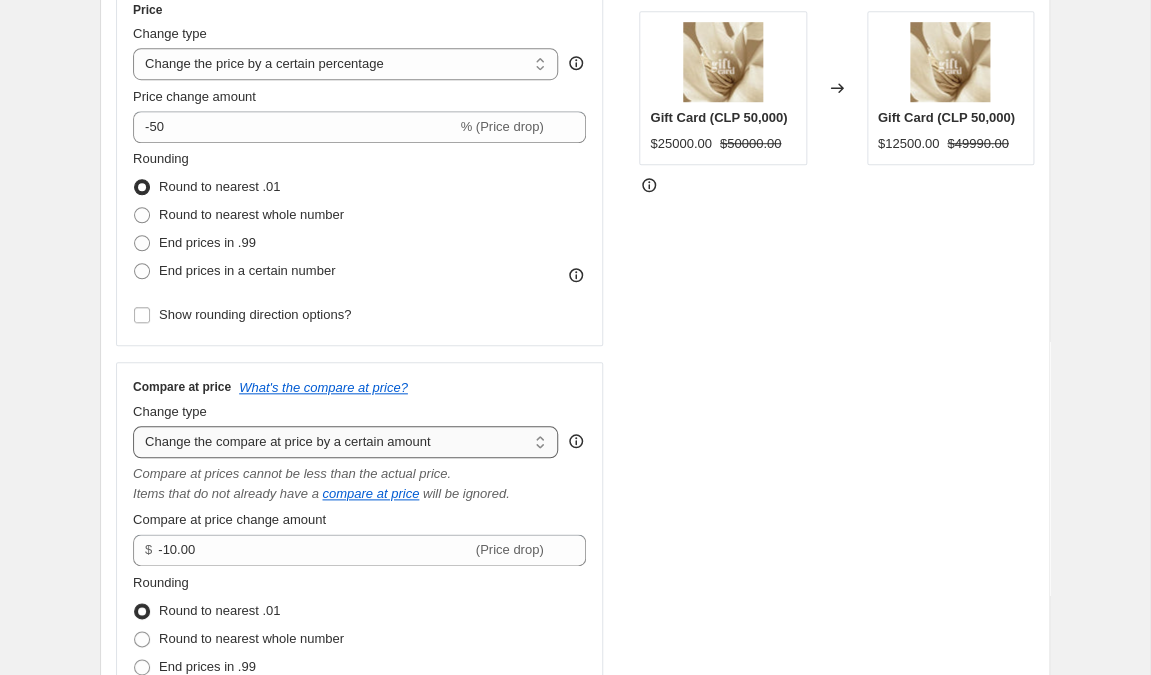 select on "percentage" 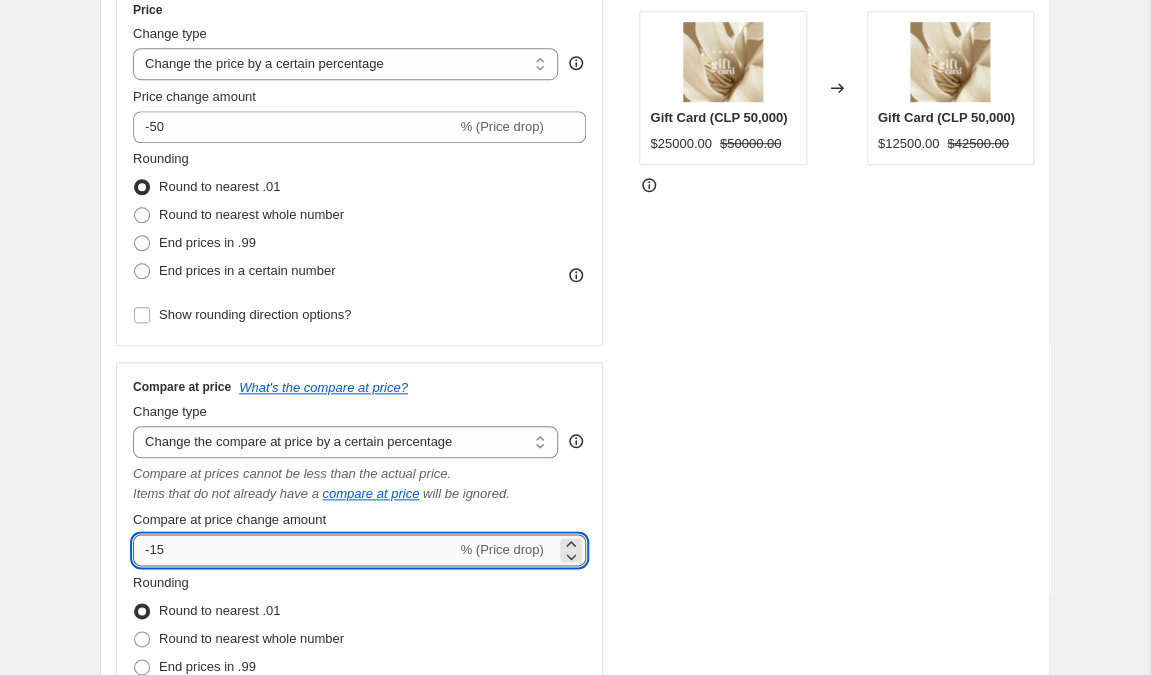 click on "-15" at bounding box center [294, 550] 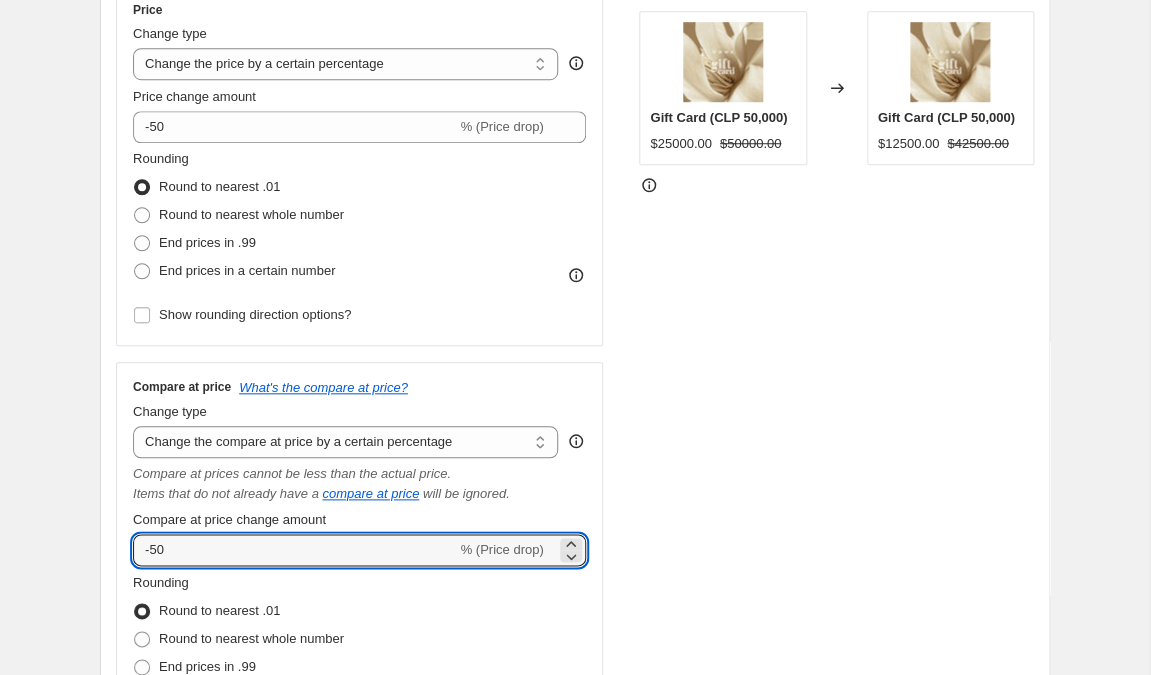 type on "-50" 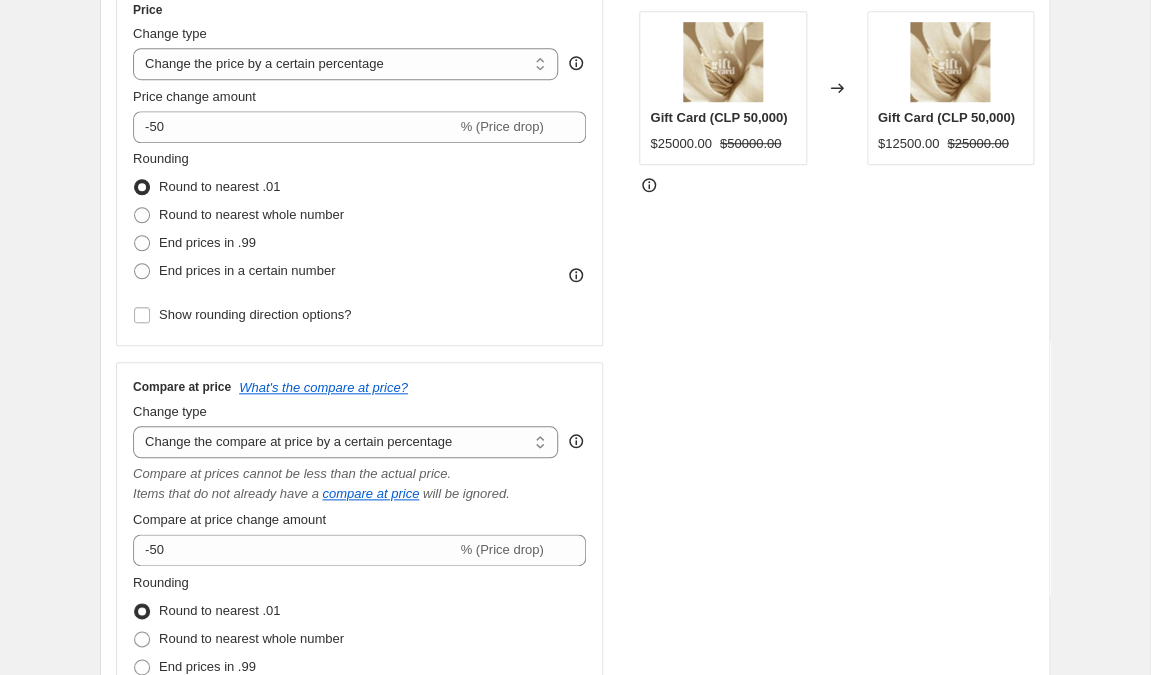click on "STOREFRONT EXAMPLE Gift Card (CLP 50,000) $25000.00 $50000.00 Changed to Gift Card (CLP 50,000) $12500.00 $25000.00" at bounding box center (836, 377) 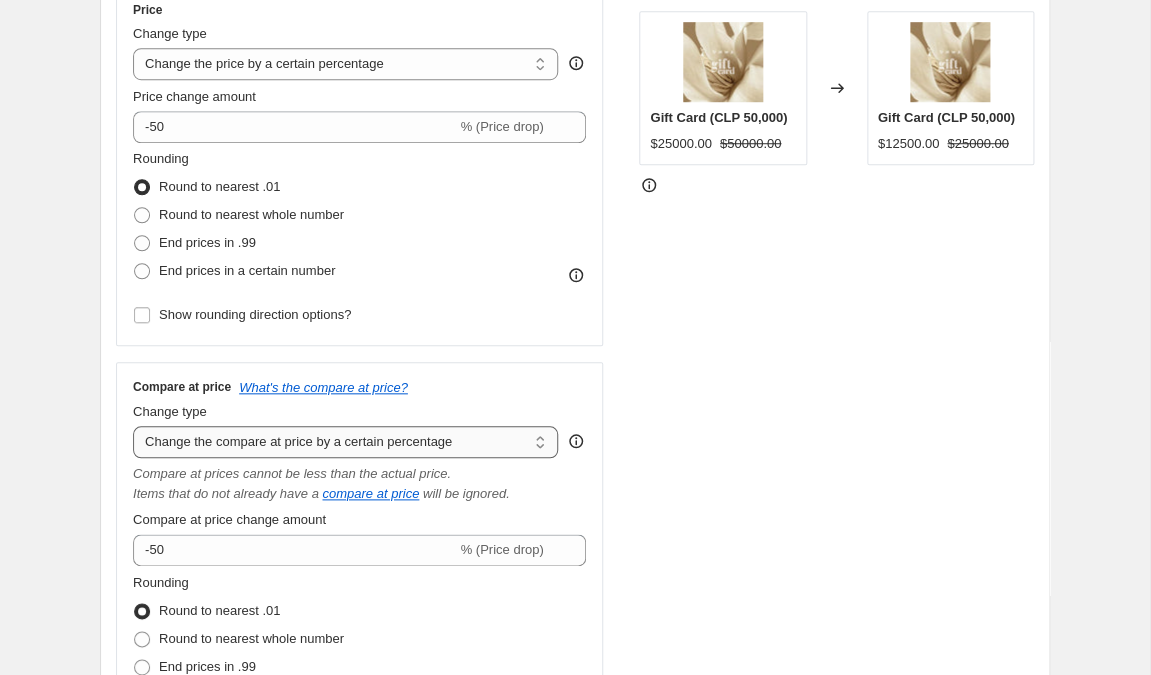 click on "Change the compare at price by a certain percentage" at bounding box center [0, 0] 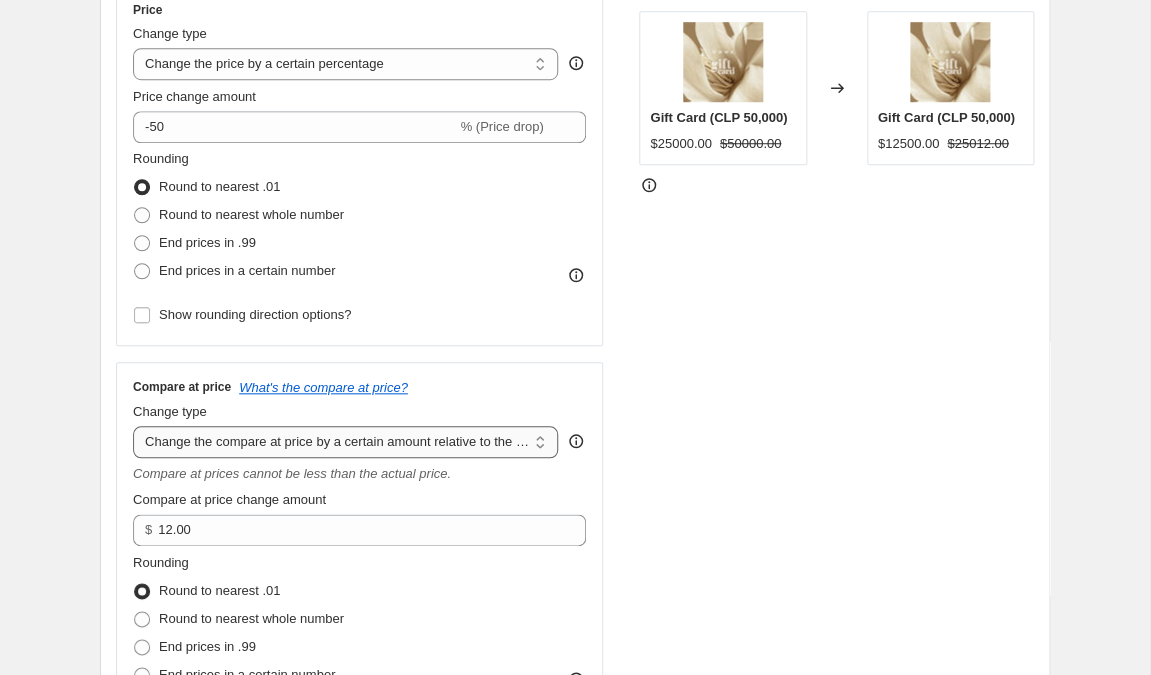 select on "percentage" 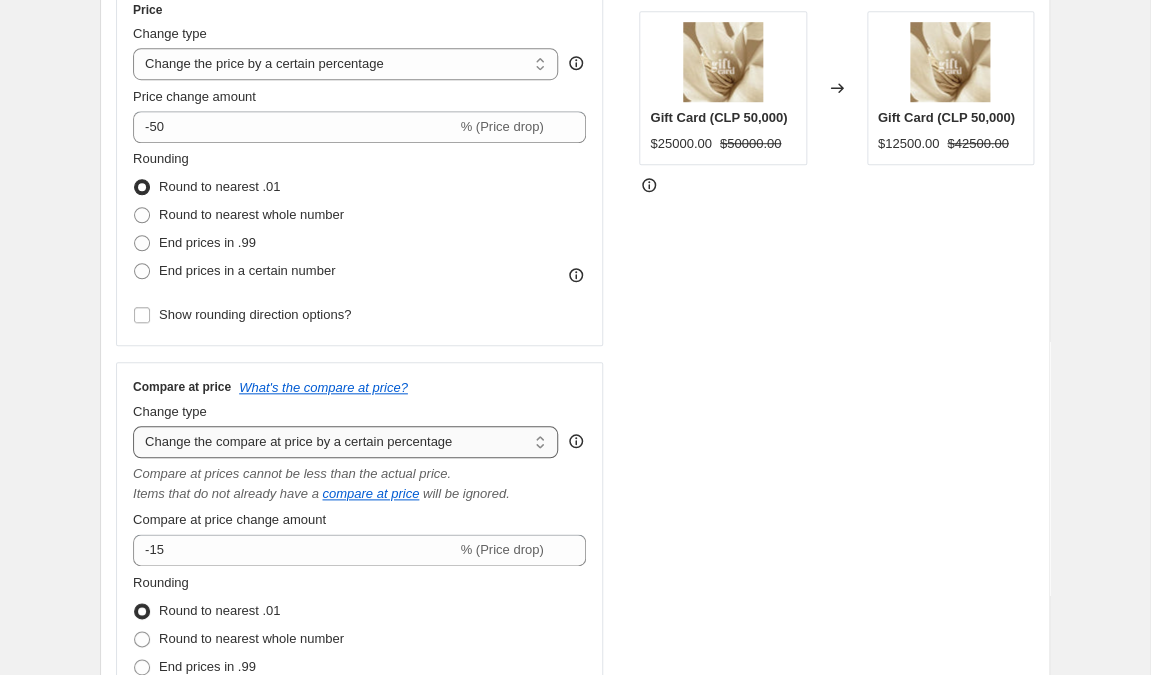 click on "Don't change the compare at price" at bounding box center [0, 0] 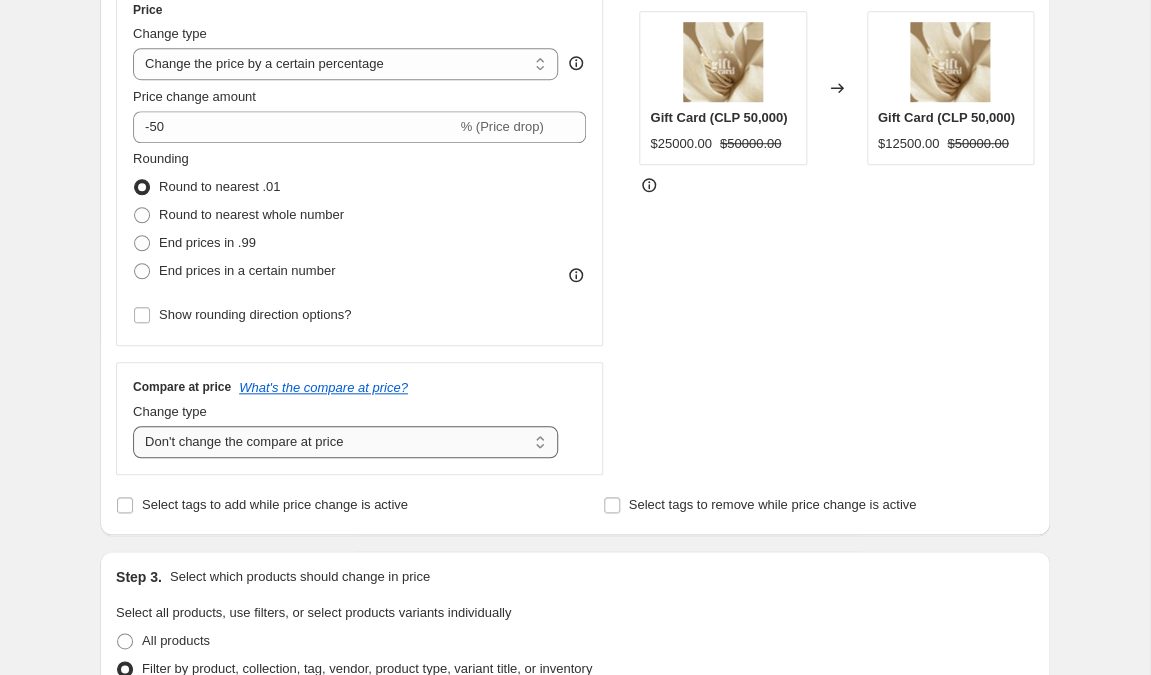 select on "pp" 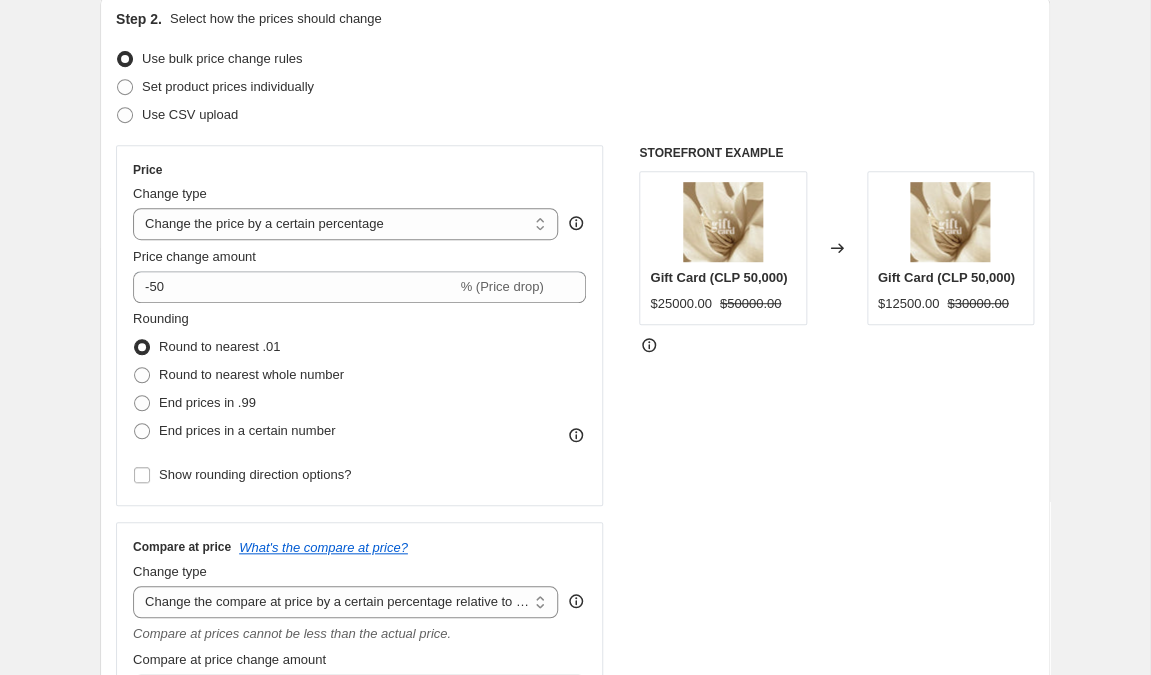 scroll, scrollTop: 219, scrollLeft: 0, axis: vertical 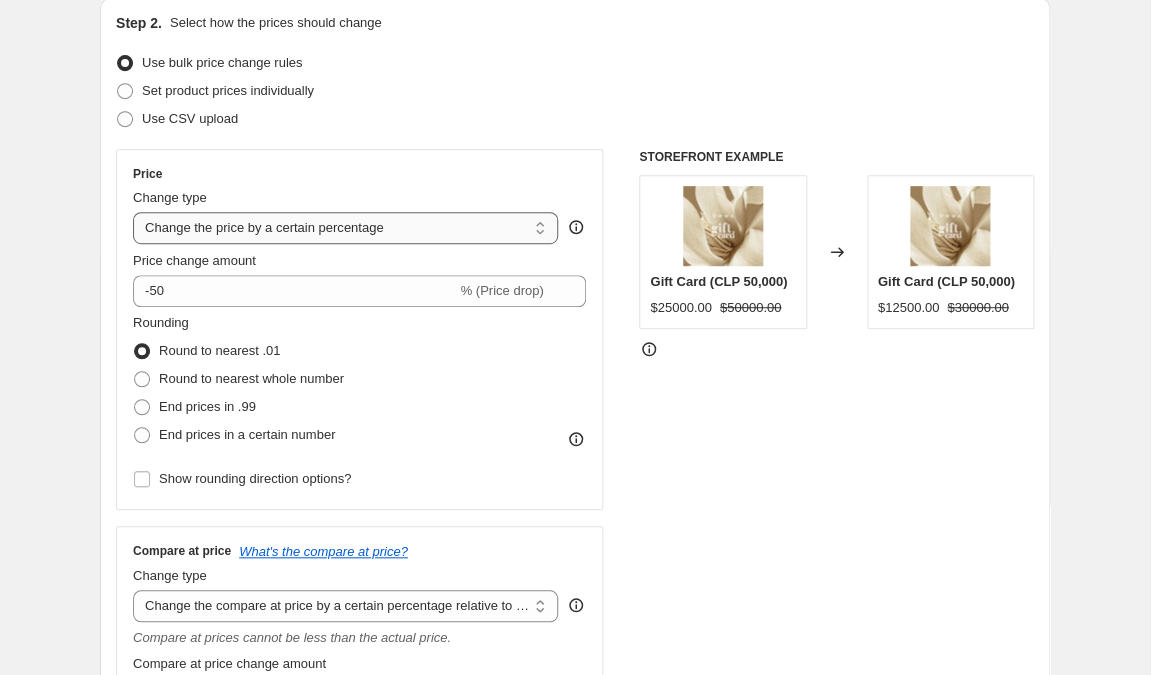 select on "no_change" 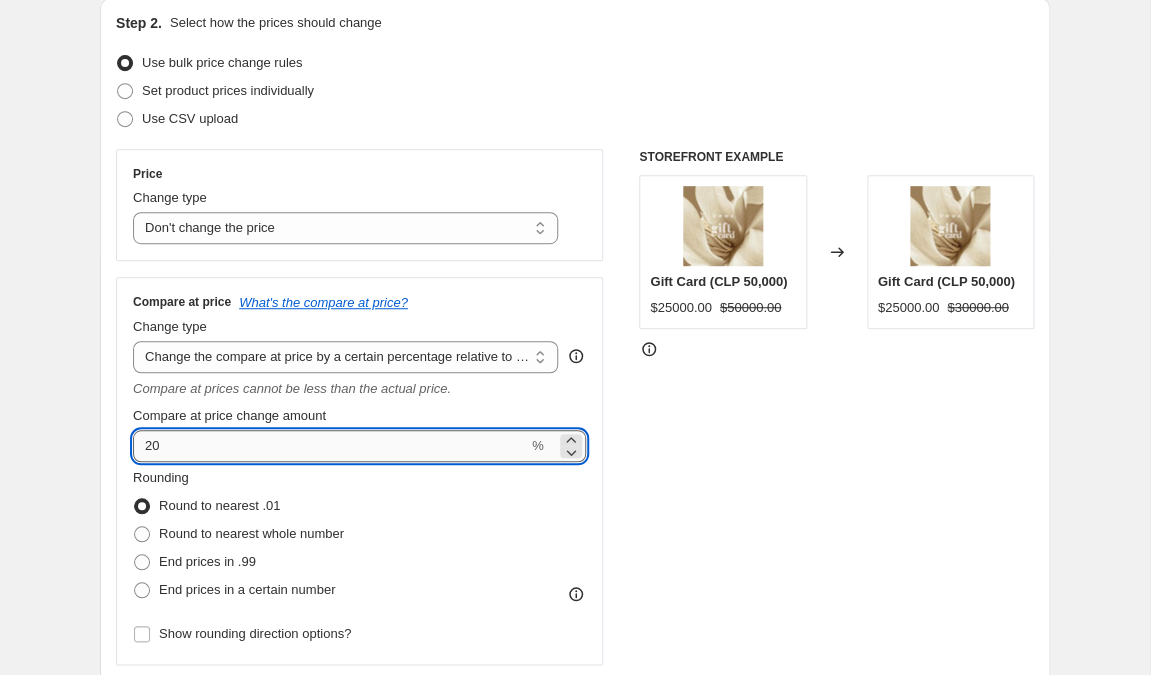 click on "20" at bounding box center (330, 446) 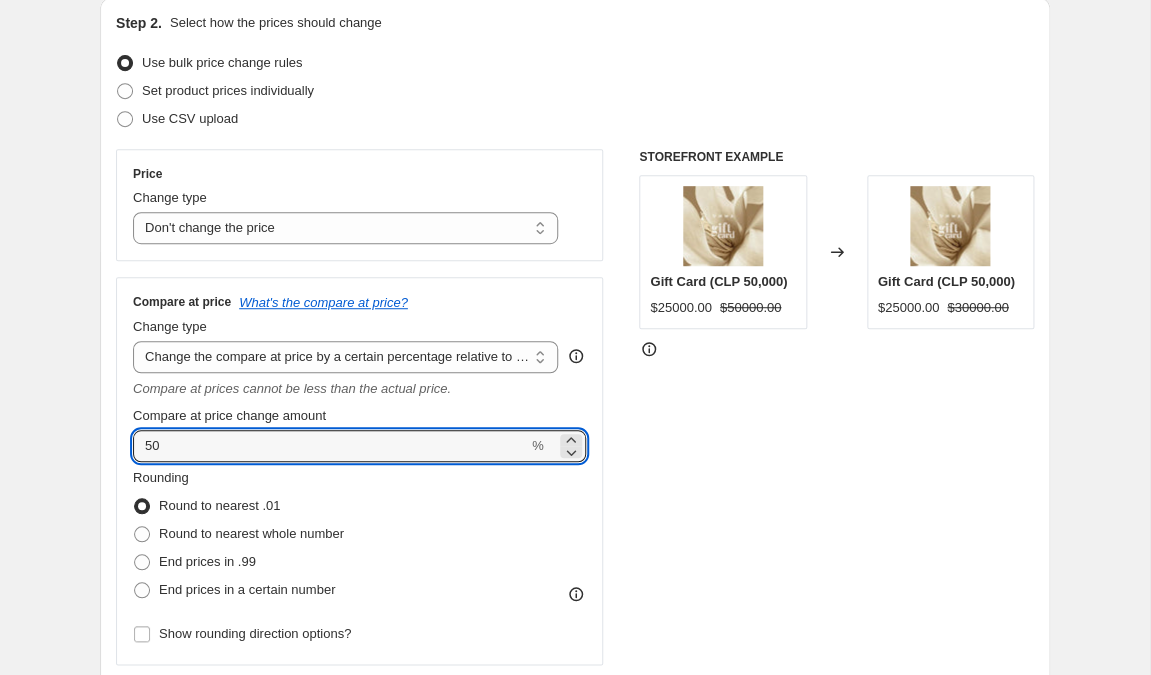 type on "50" 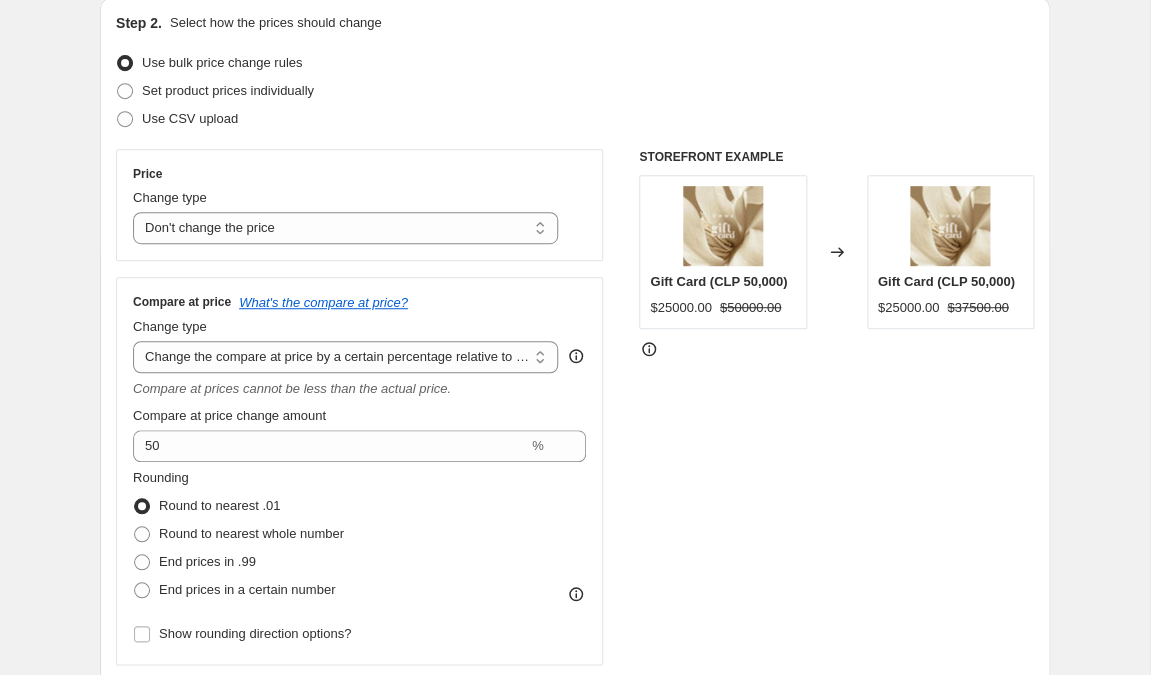 click on "STOREFRONT EXAMPLE Gift Card (CLP 50,000) $25000.00 $50000.00 Changed to Gift Card (CLP 50,000) $25000.00 $37500.00" at bounding box center [836, 407] 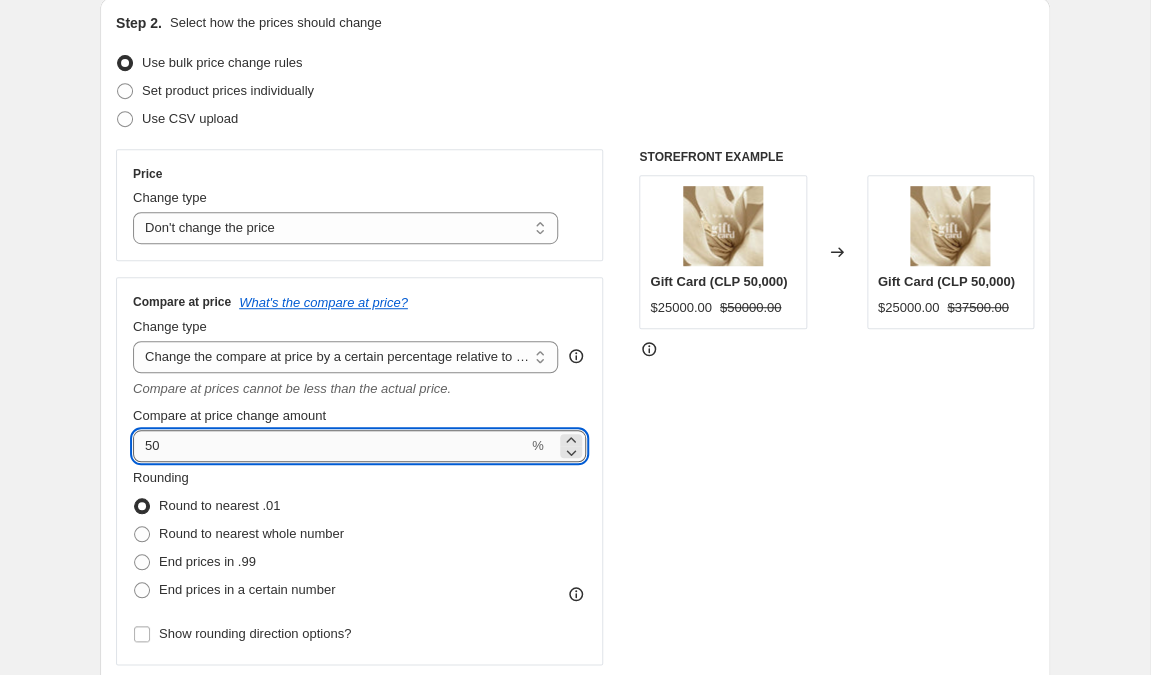 click on "50" at bounding box center [330, 446] 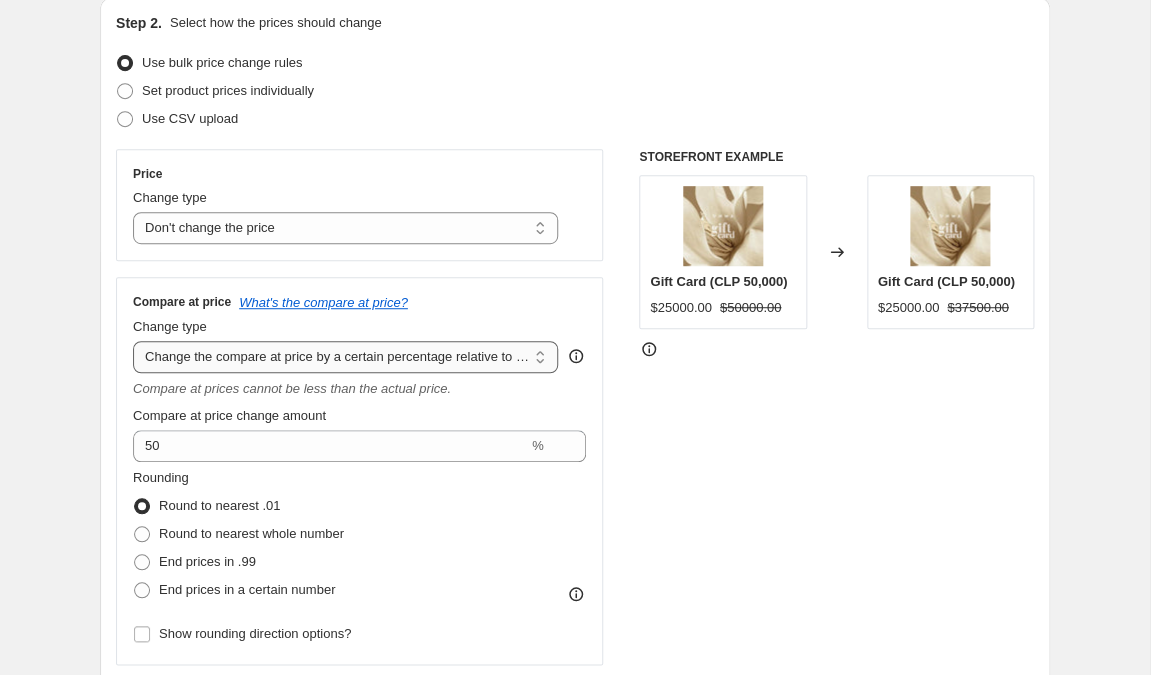 select on "bp" 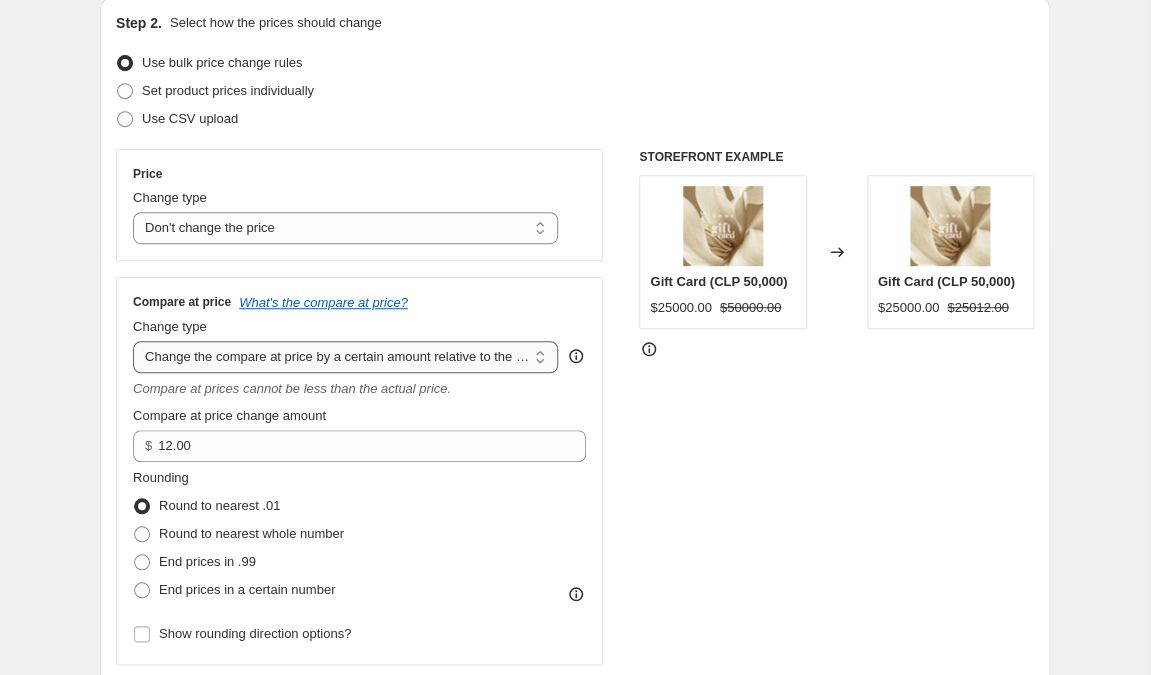 select on "percentage" 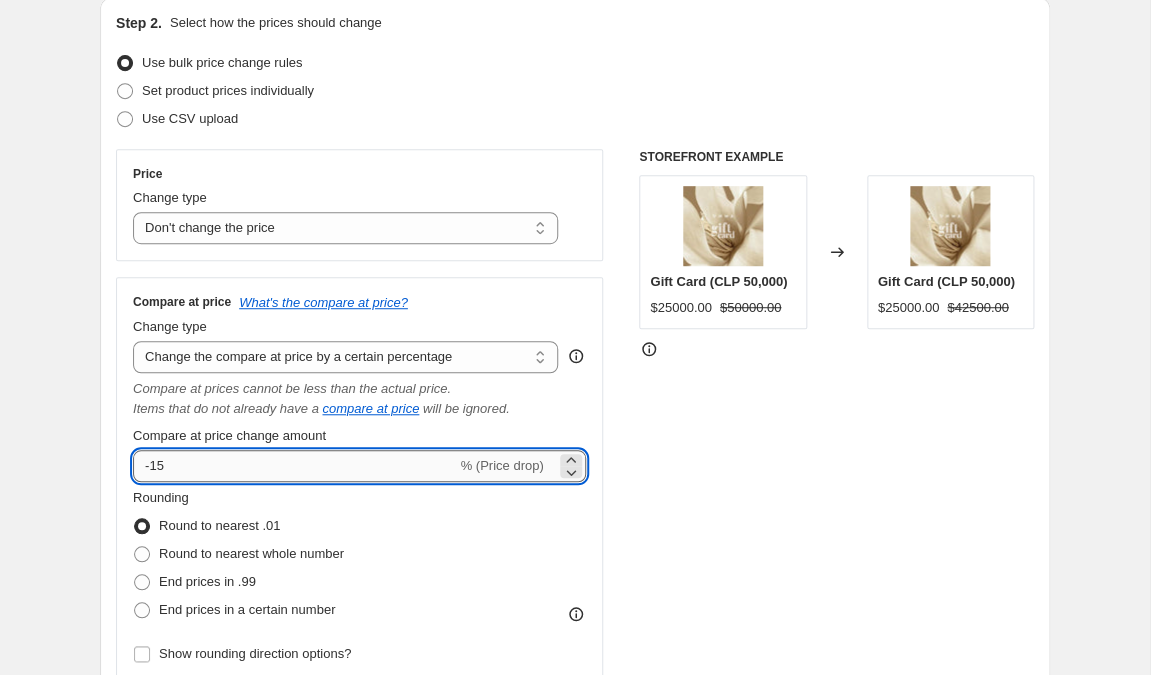 click on "-15" at bounding box center (294, 466) 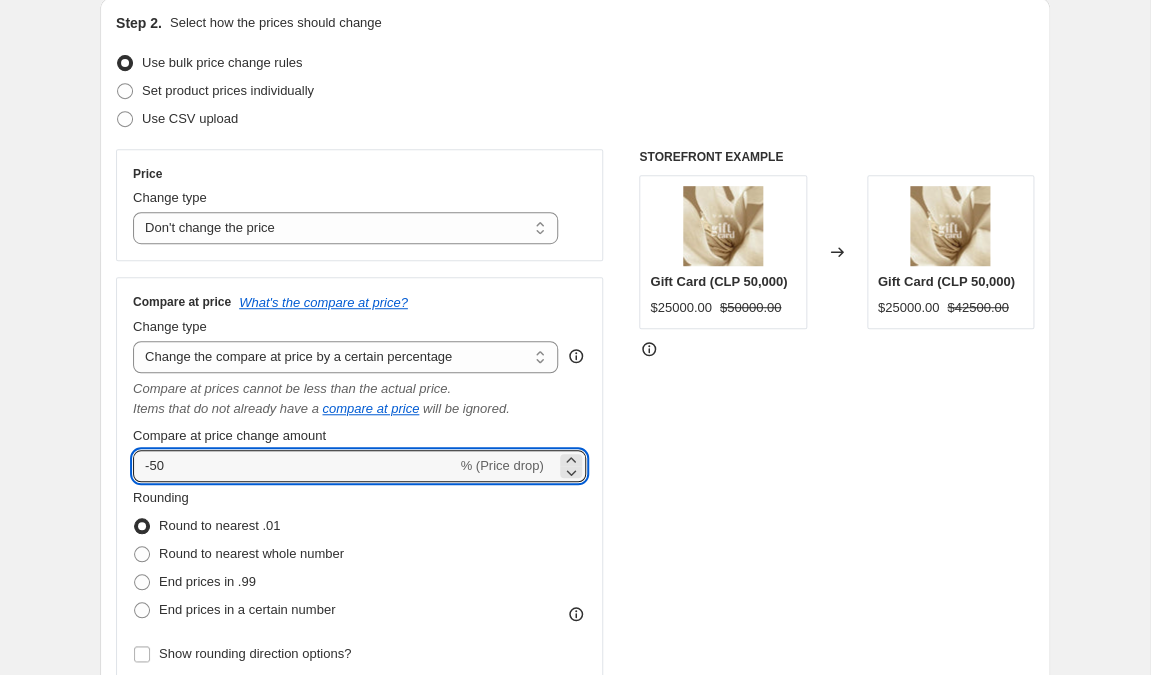 type on "-50" 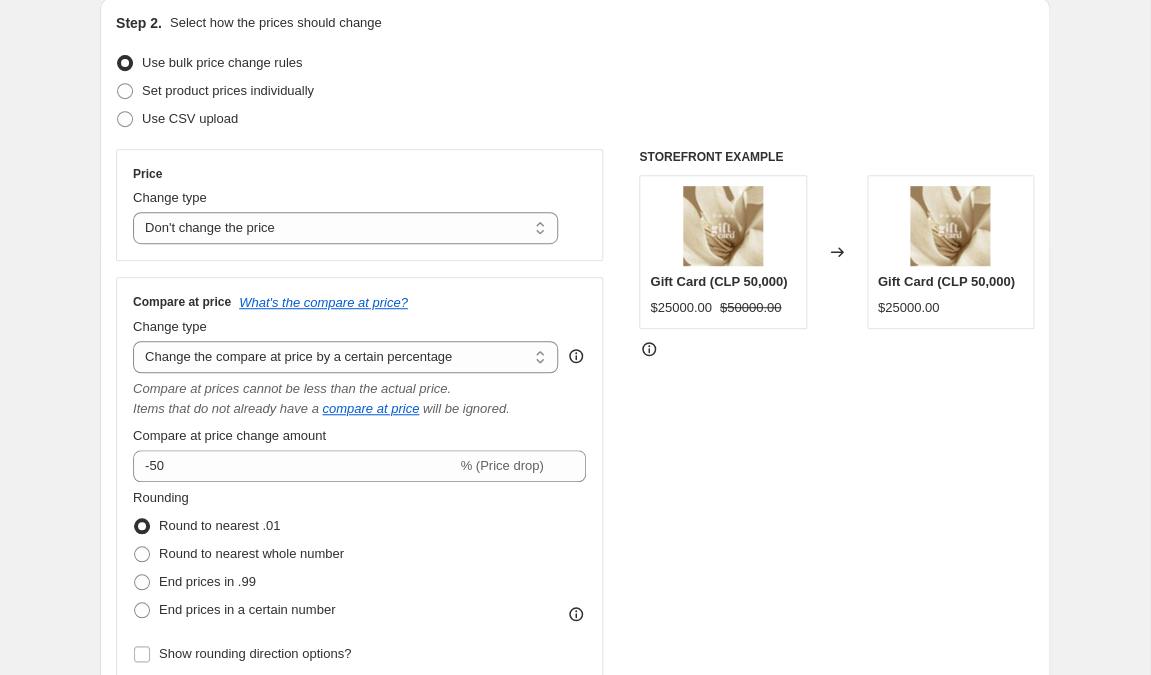 click on "STOREFRONT EXAMPLE Gift Card (CLP 50,000) $25000.00 $50000.00 Changed to Gift Card (CLP 50,000) $25000.00" at bounding box center (836, 417) 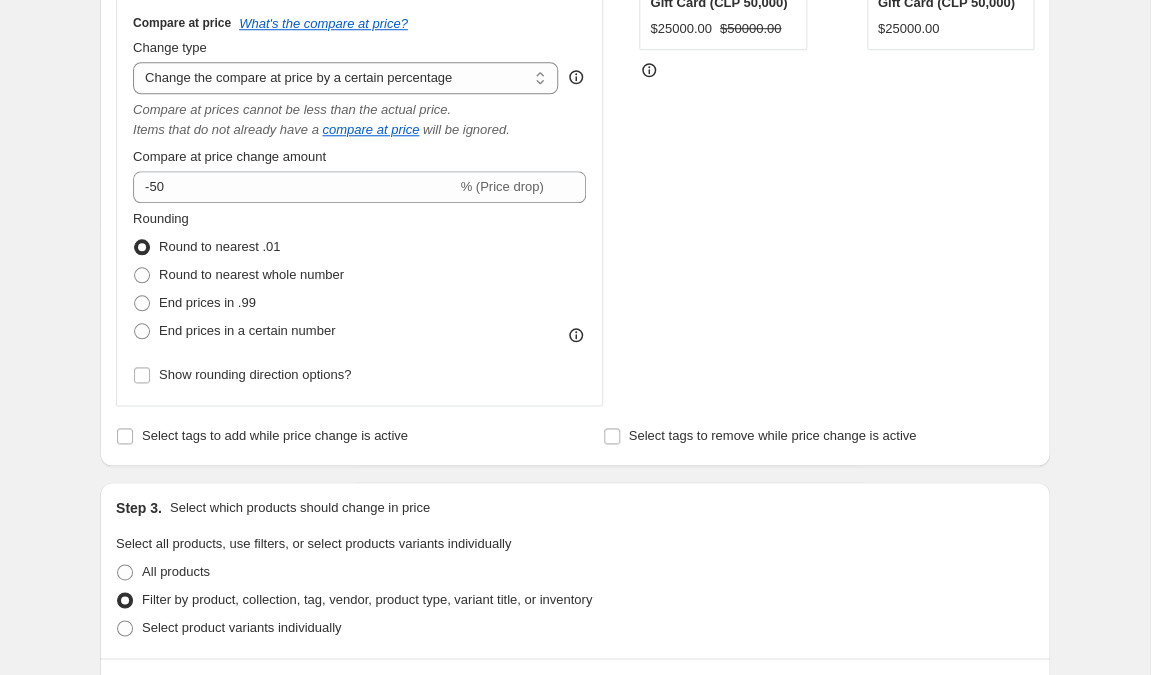 scroll, scrollTop: 497, scrollLeft: 0, axis: vertical 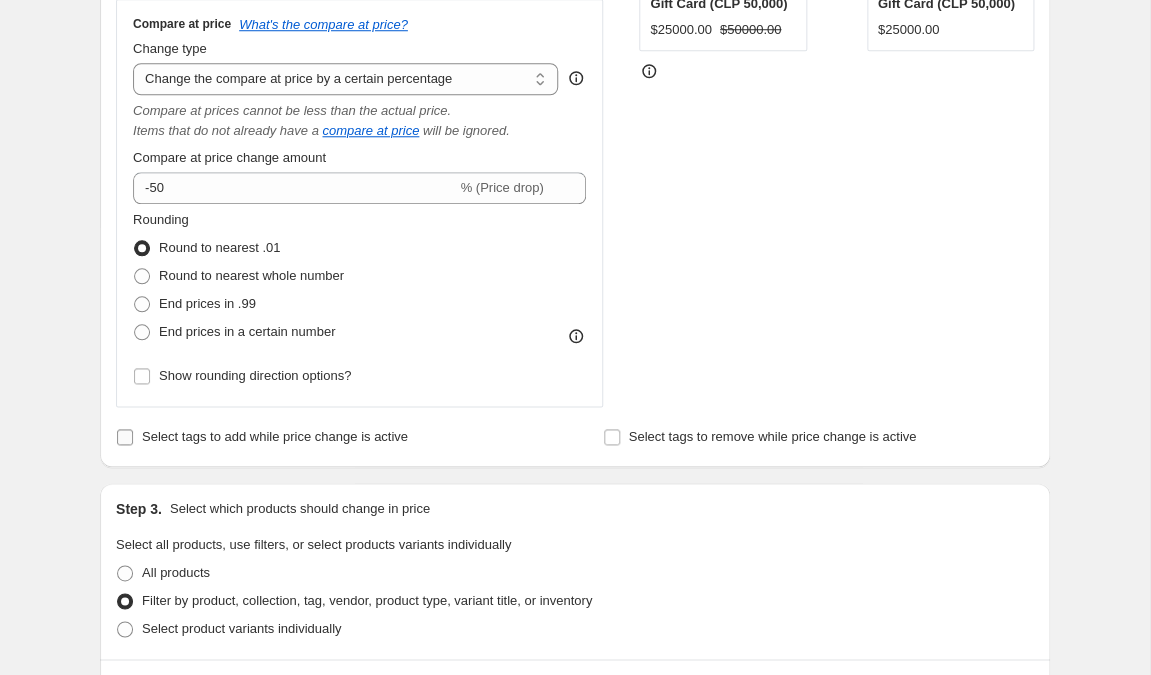 click on "Select tags to add while price change is active" at bounding box center (125, 437) 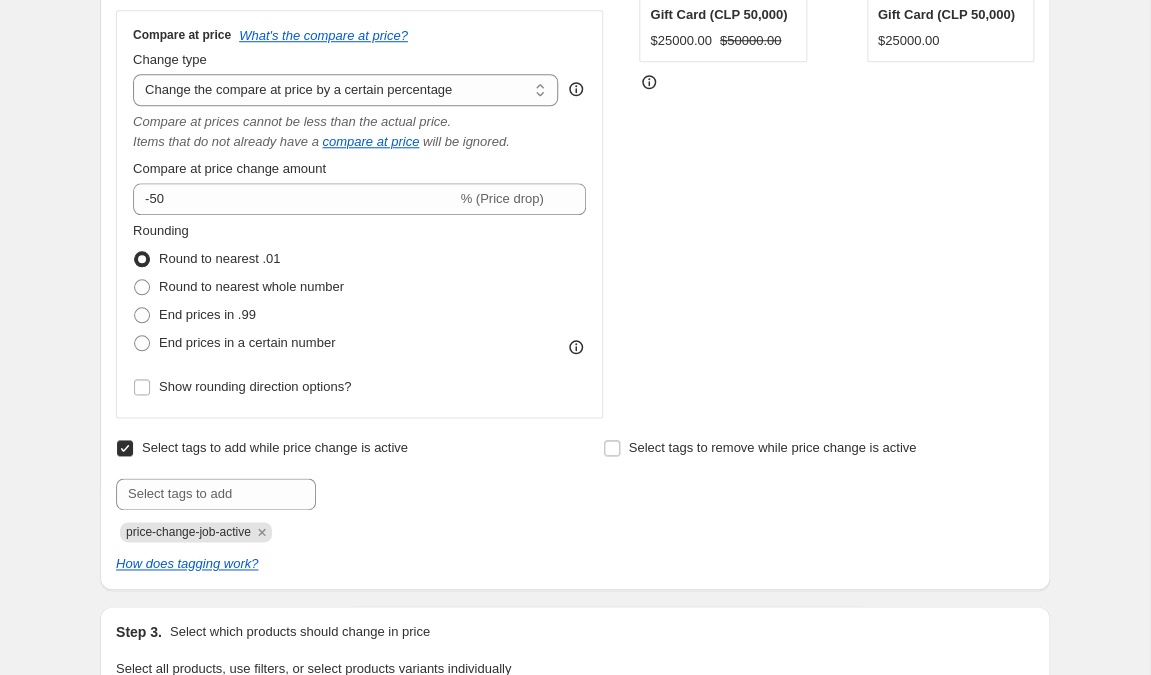 scroll, scrollTop: 505, scrollLeft: 0, axis: vertical 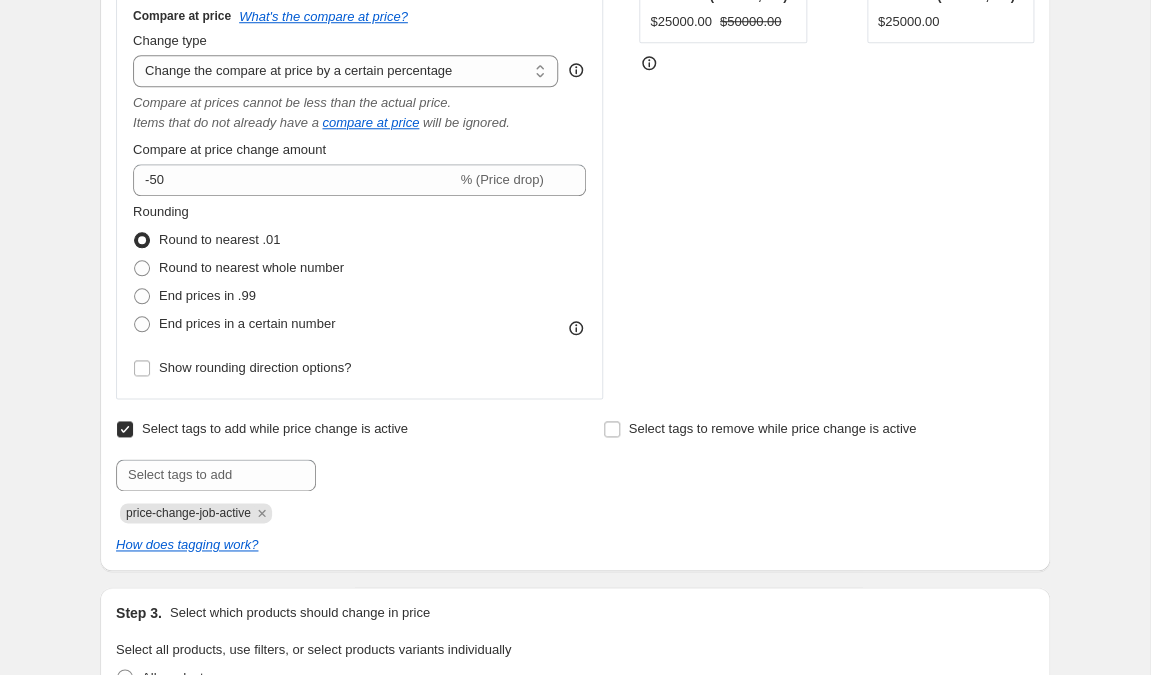 click on "Select tags to add while price change is active" at bounding box center [125, 429] 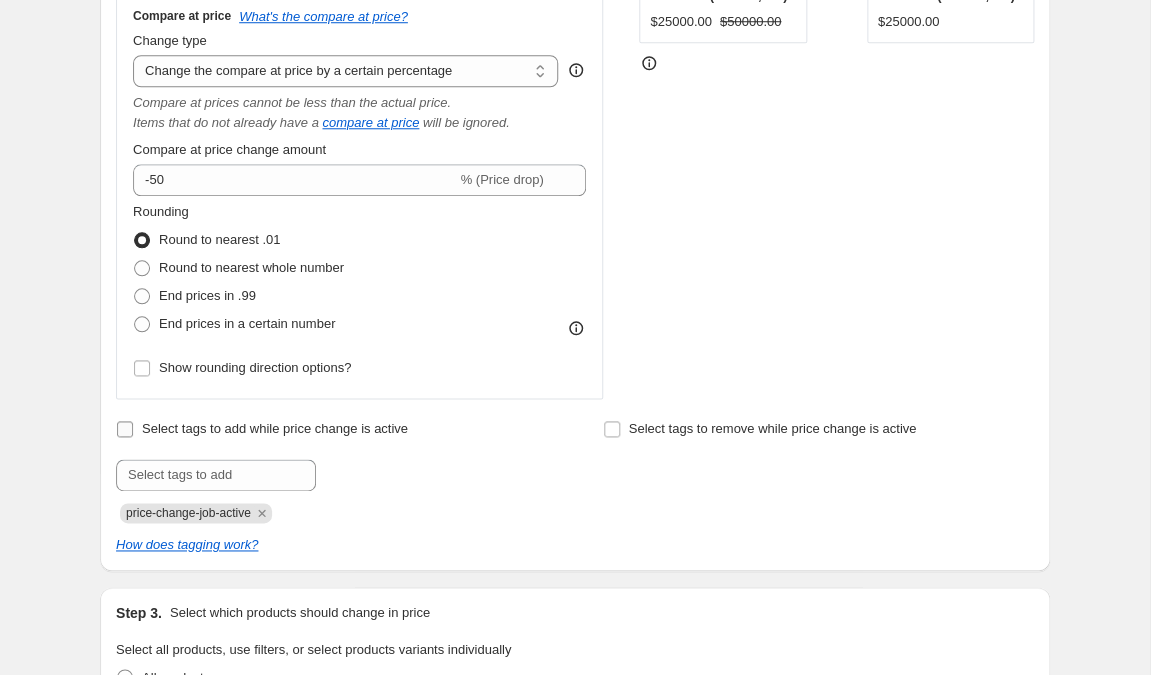 checkbox on "false" 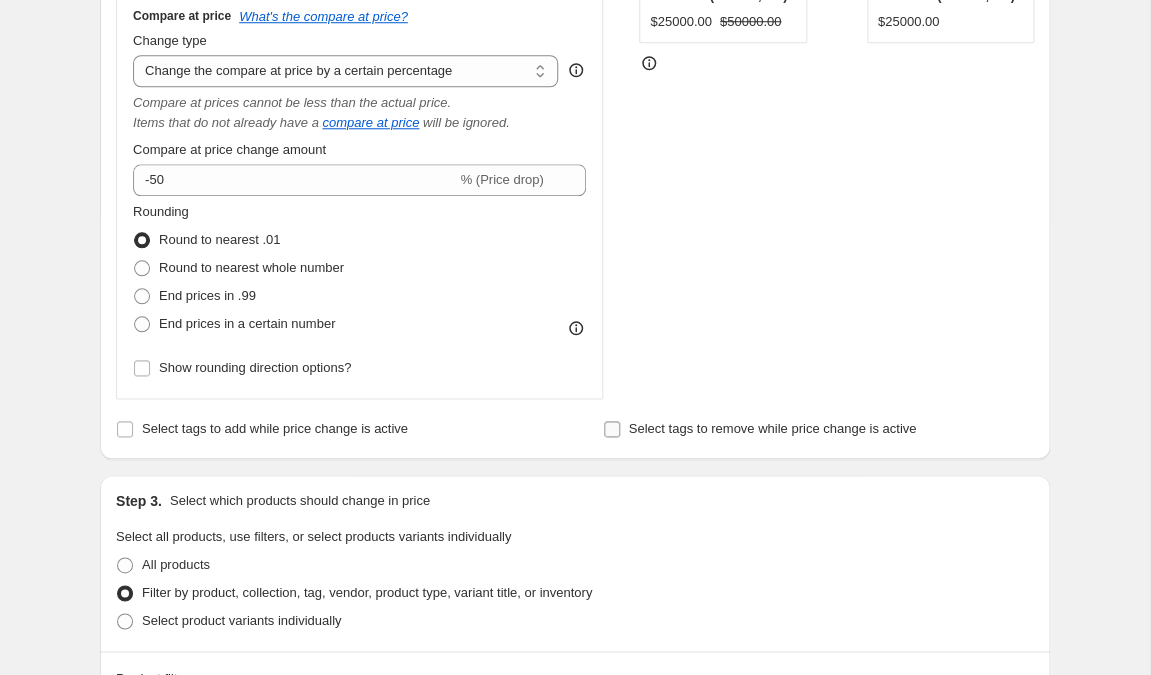 click on "Select tags to remove while price change is active" at bounding box center (612, 429) 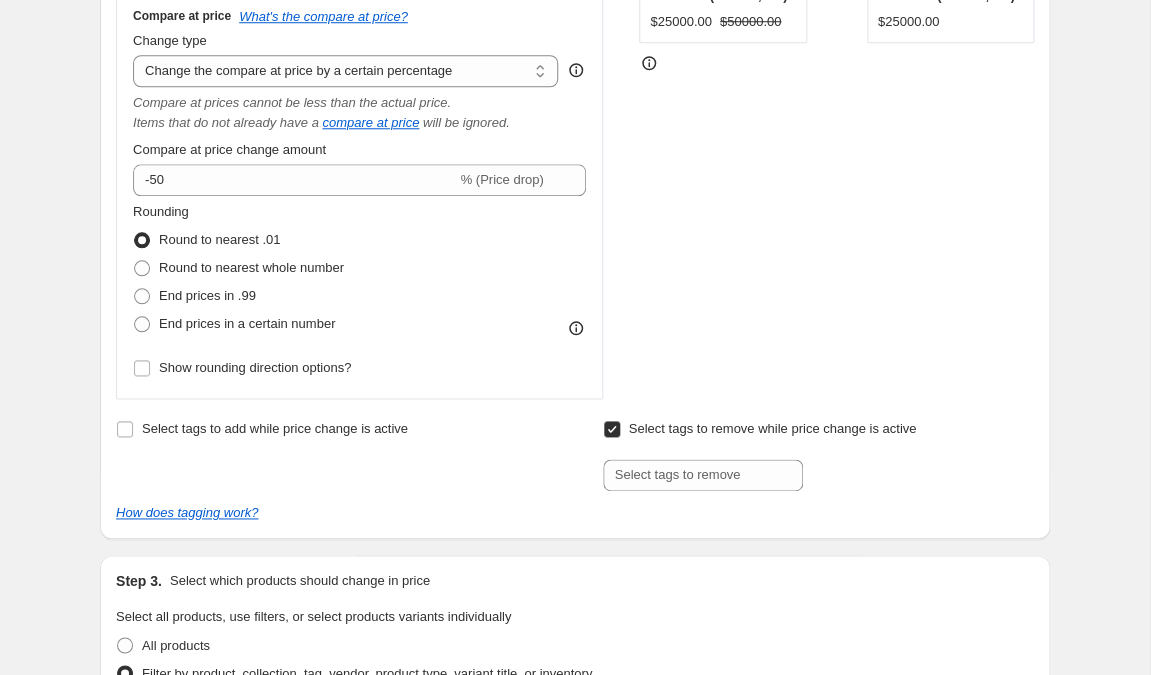 click on "Select tags to remove while price change is active" at bounding box center (612, 429) 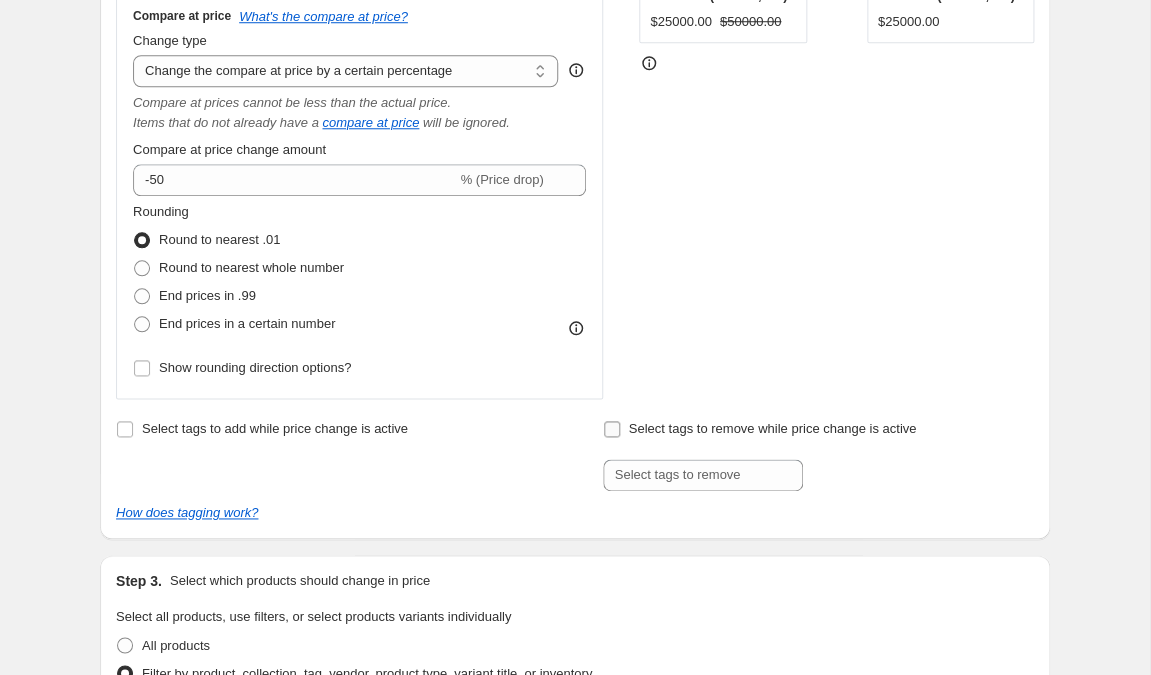 checkbox on "false" 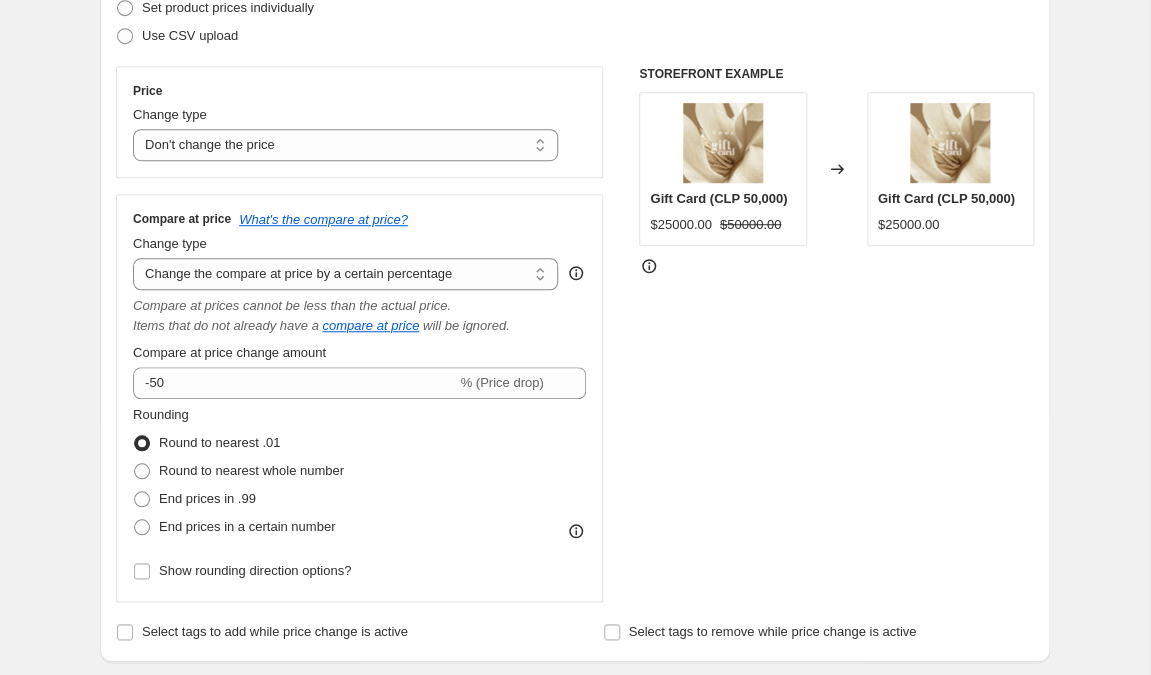 scroll, scrollTop: 300, scrollLeft: 0, axis: vertical 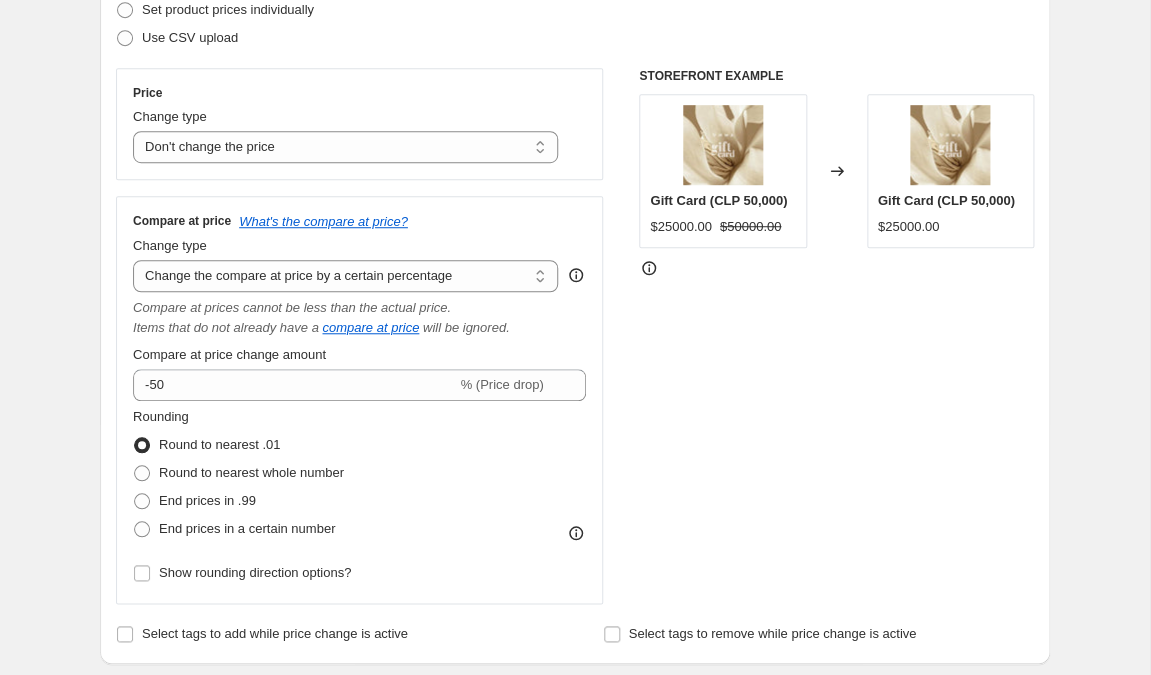 click 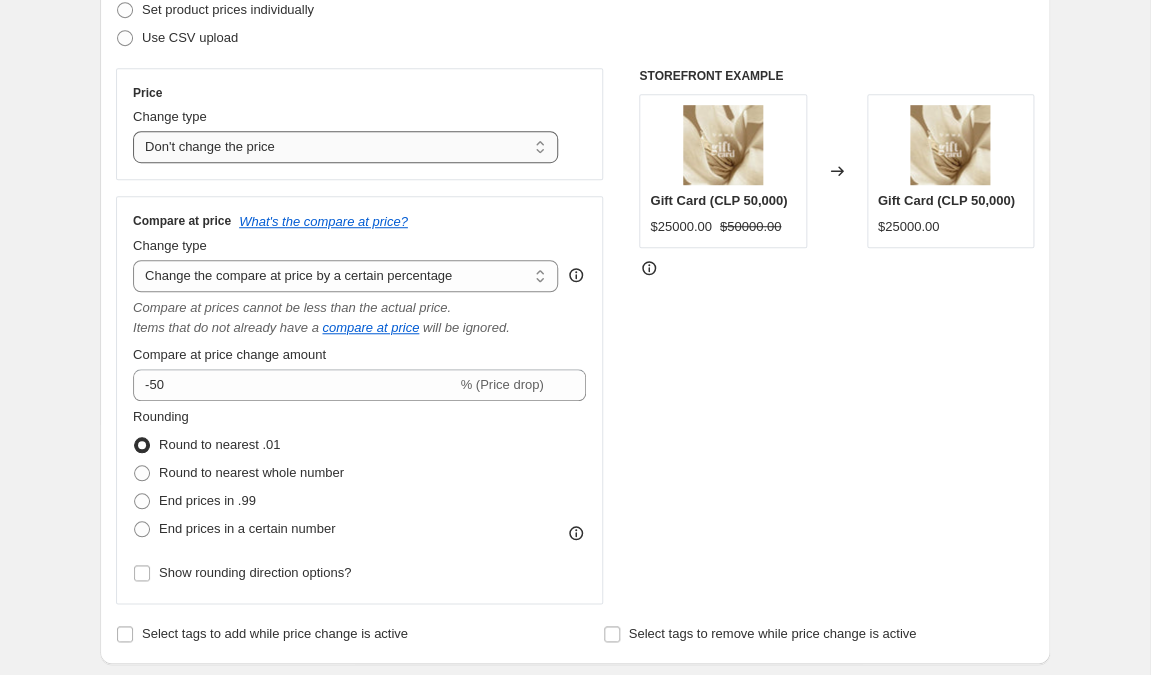 select on "percentage" 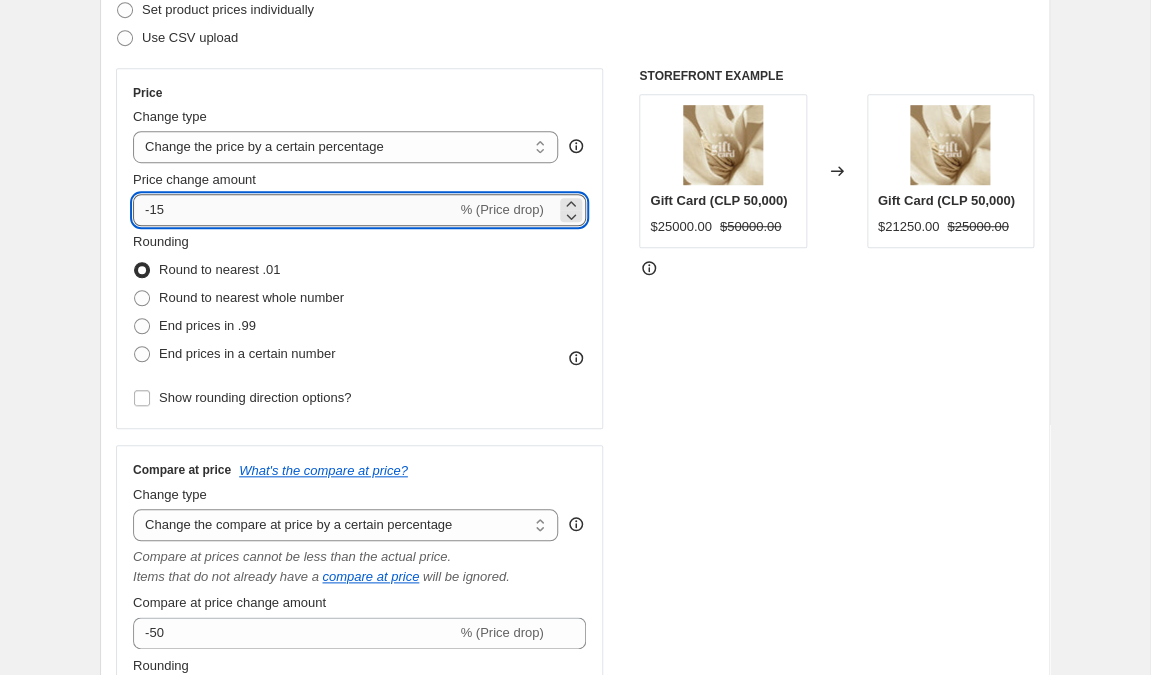 click on "-15" at bounding box center (294, 210) 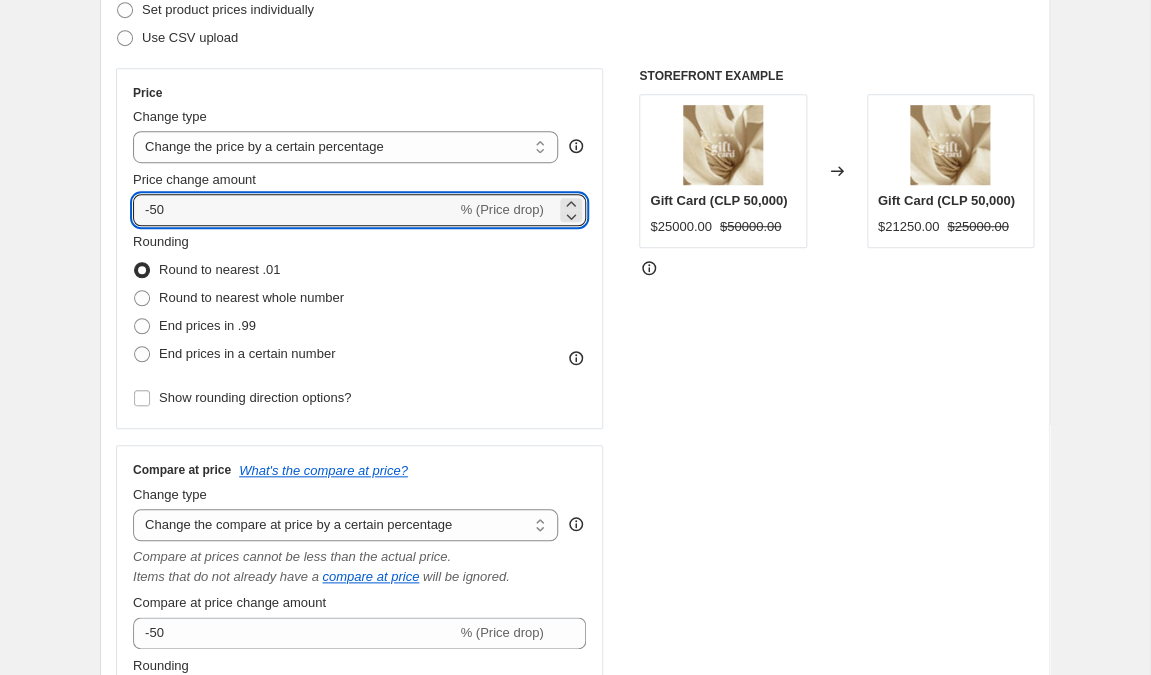 type on "-50" 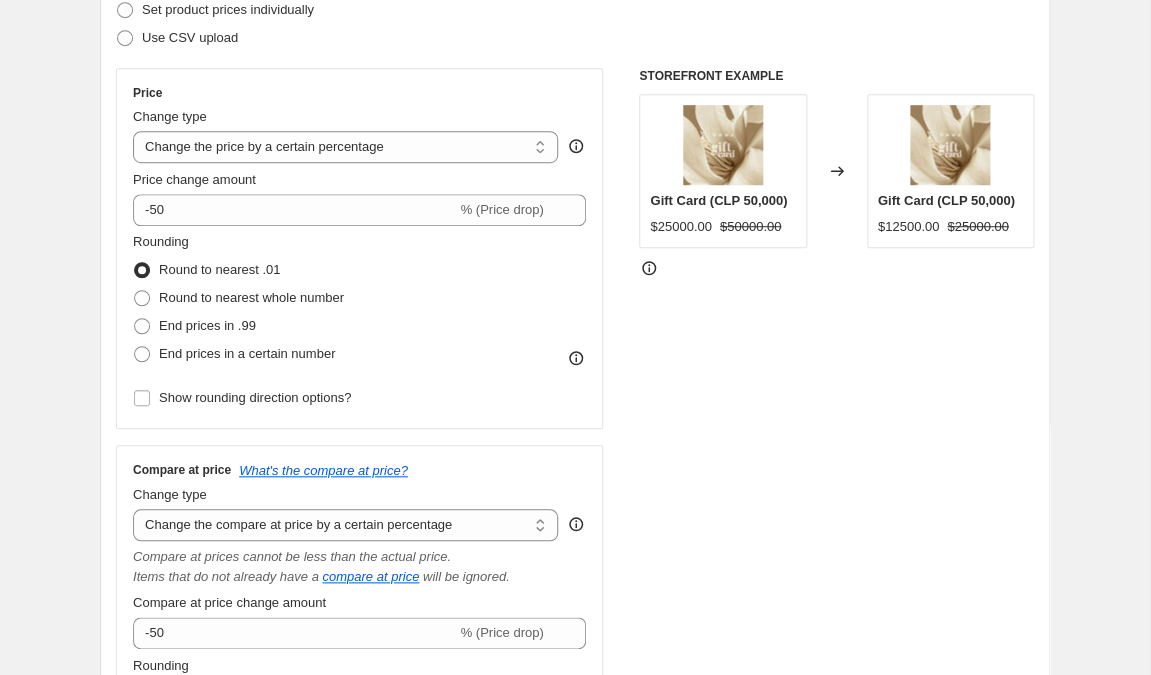 click on "STOREFRONT EXAMPLE Gift Card (CLP 50,000) $25000.00 $50000.00 Changed to Gift Card (CLP 50,000) $12500.00 $25000.00" at bounding box center (836, 460) 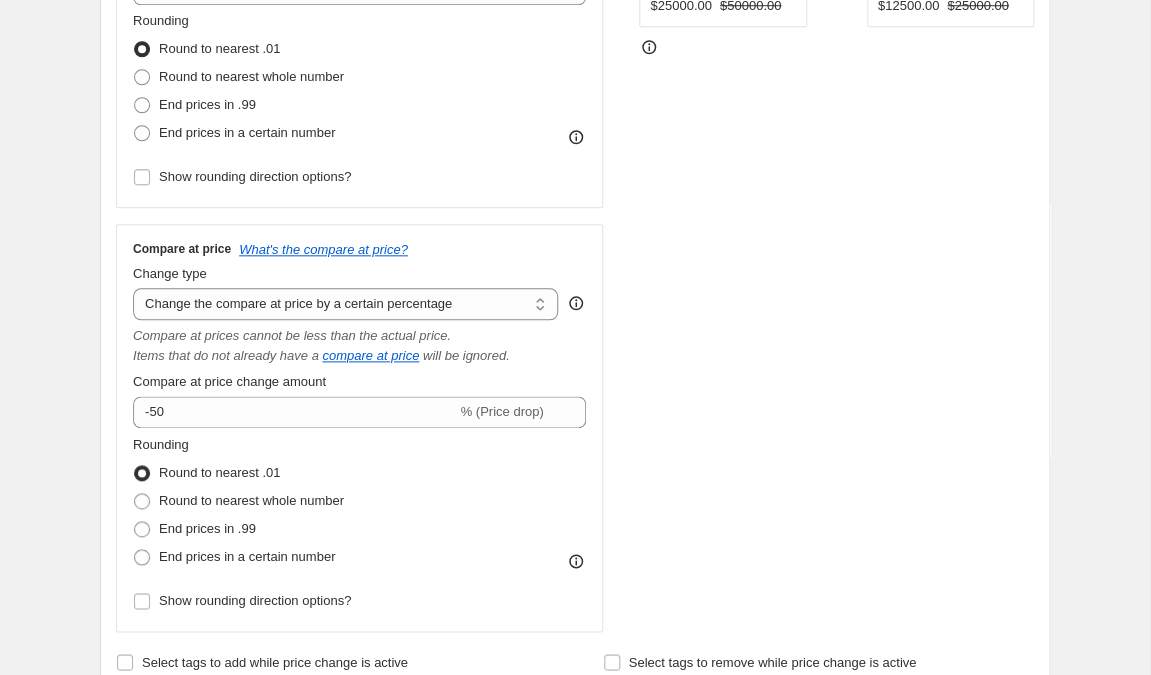 scroll, scrollTop: 523, scrollLeft: 0, axis: vertical 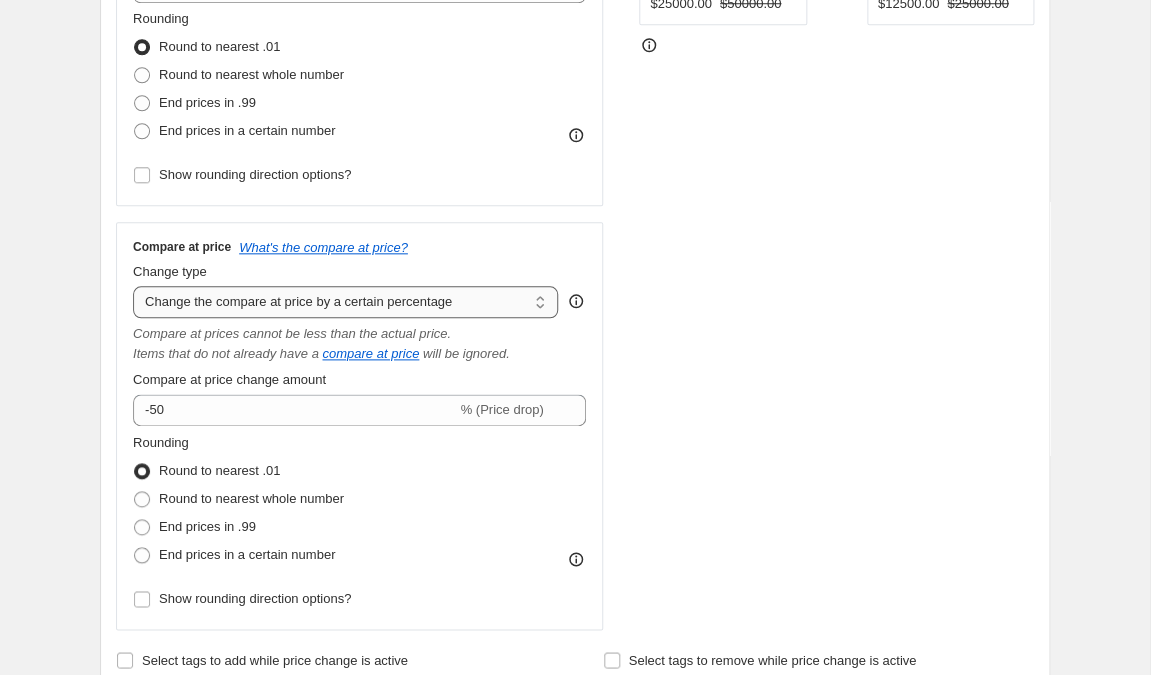 select on "no_change" 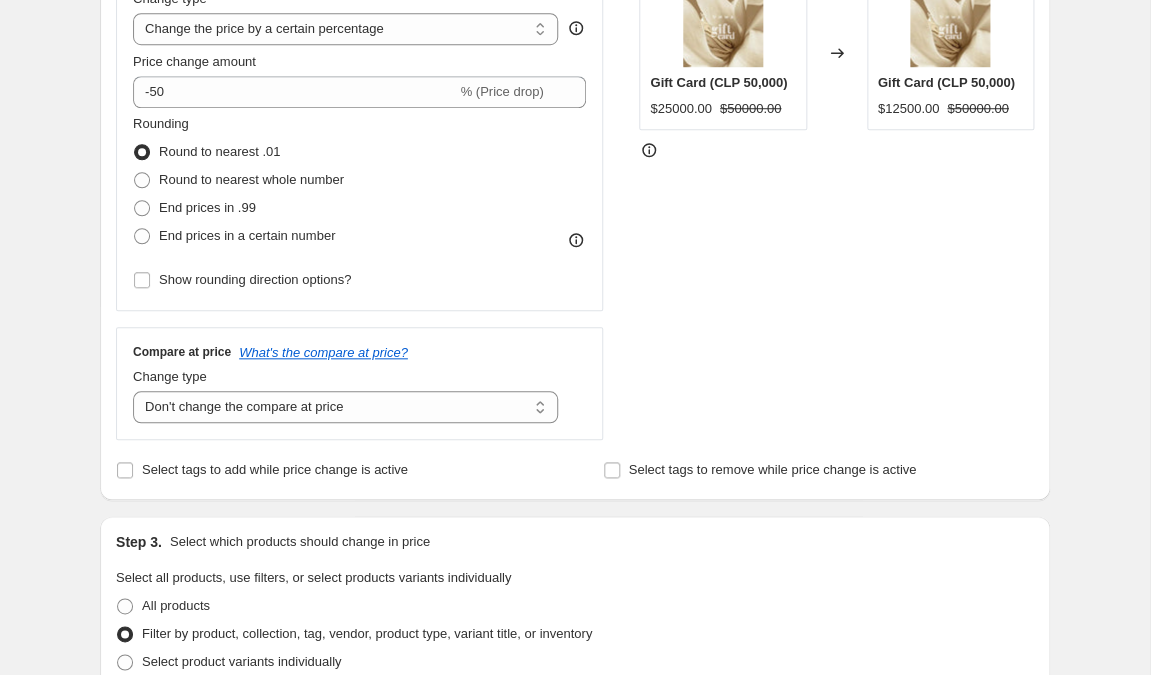 scroll, scrollTop: 417, scrollLeft: 0, axis: vertical 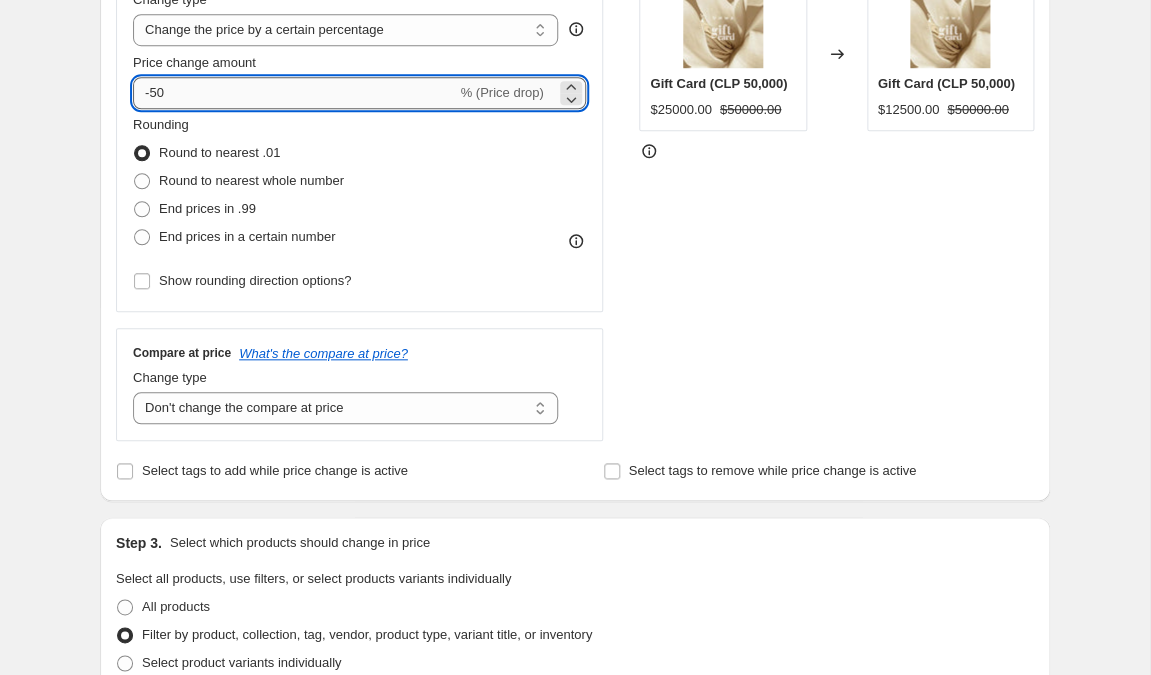 click on "-50" at bounding box center [294, 93] 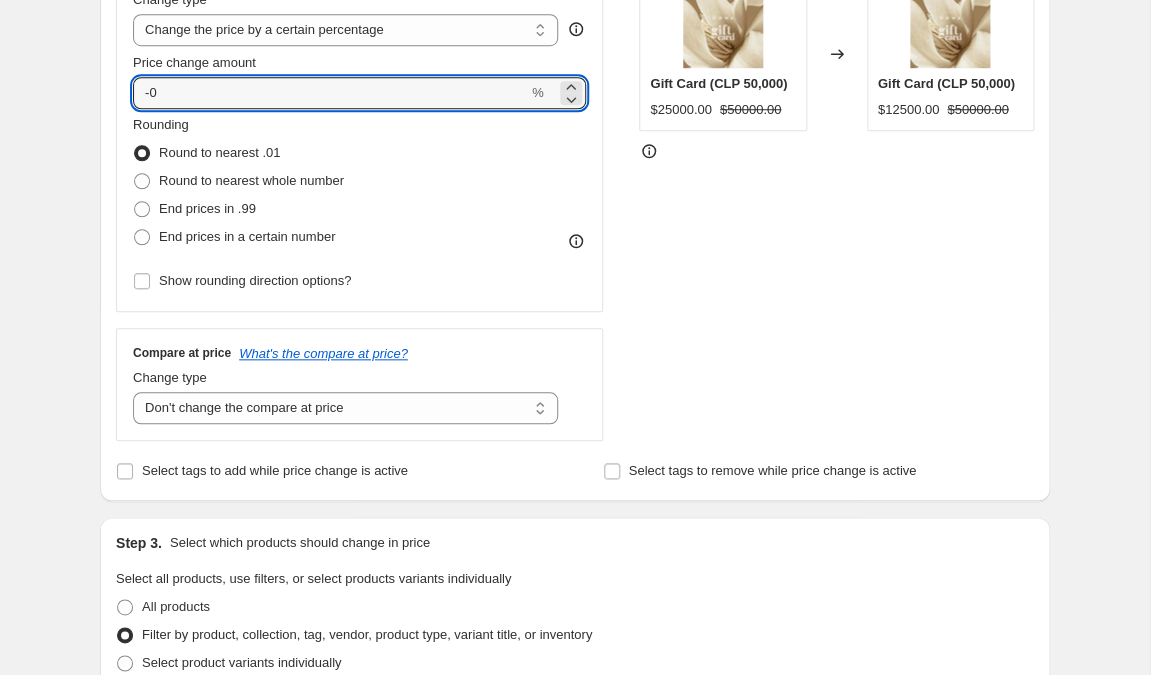 type on "-0" 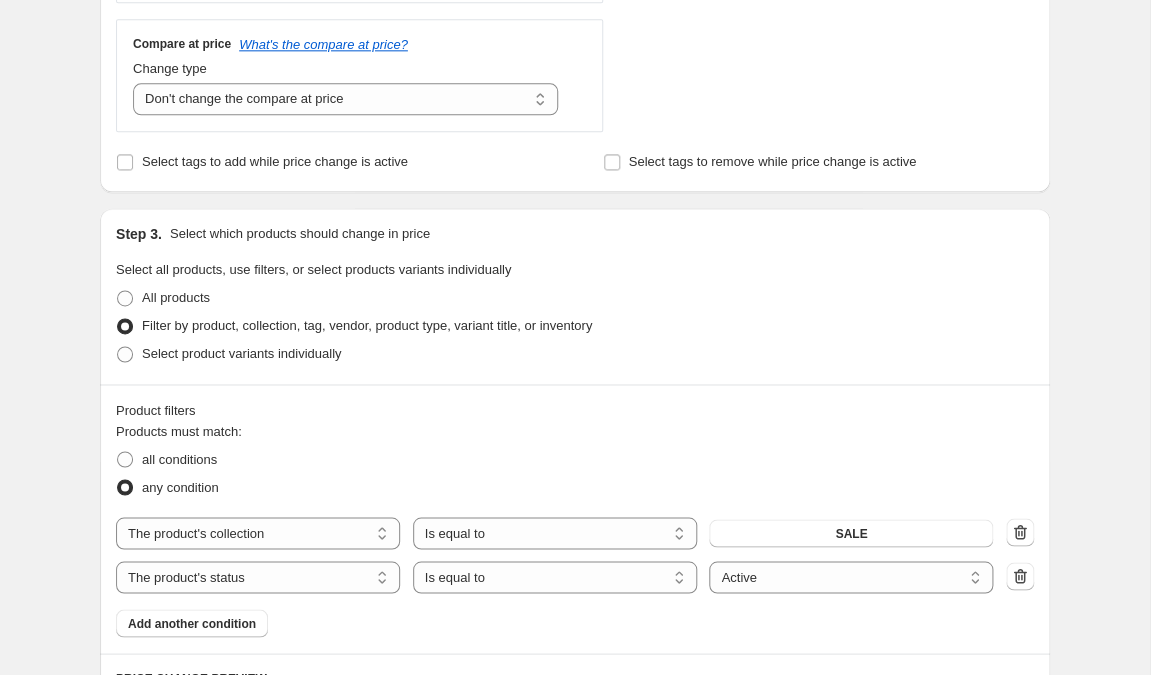 scroll, scrollTop: 727, scrollLeft: 0, axis: vertical 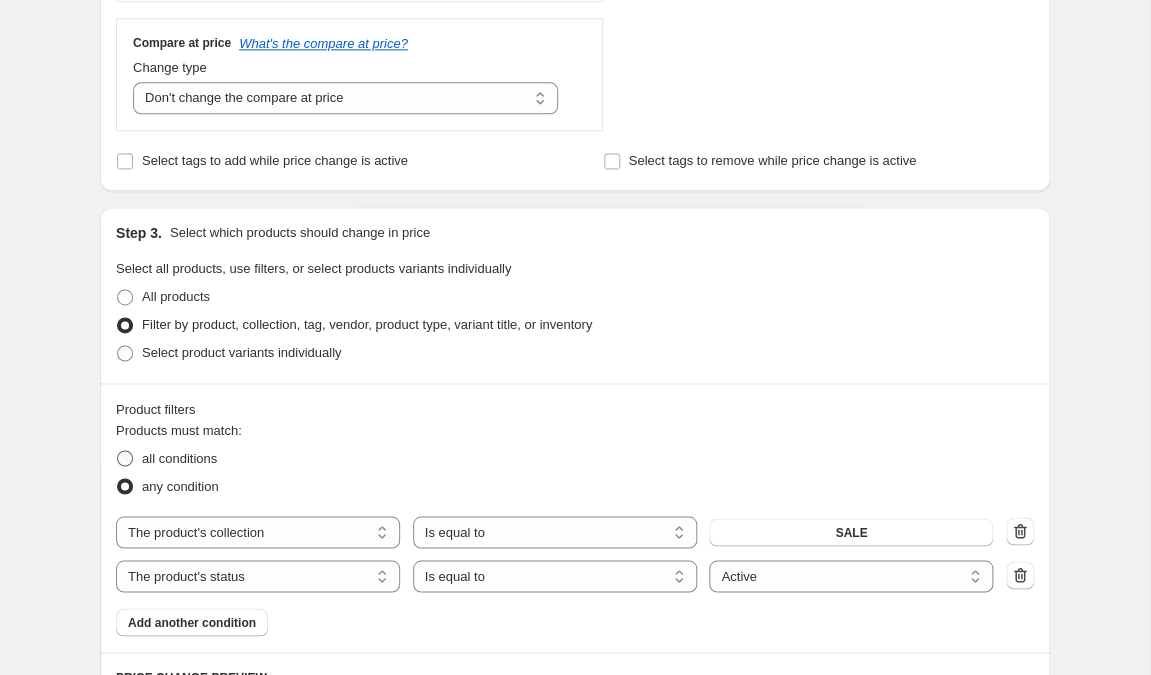 click at bounding box center [125, 458] 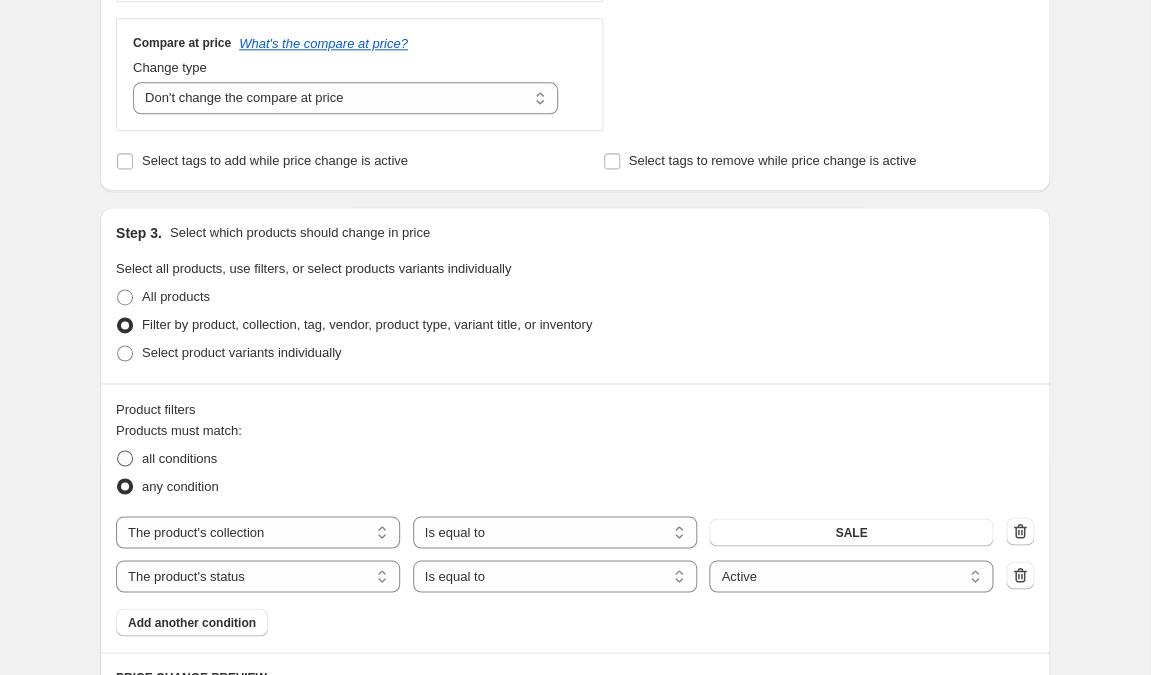 radio on "true" 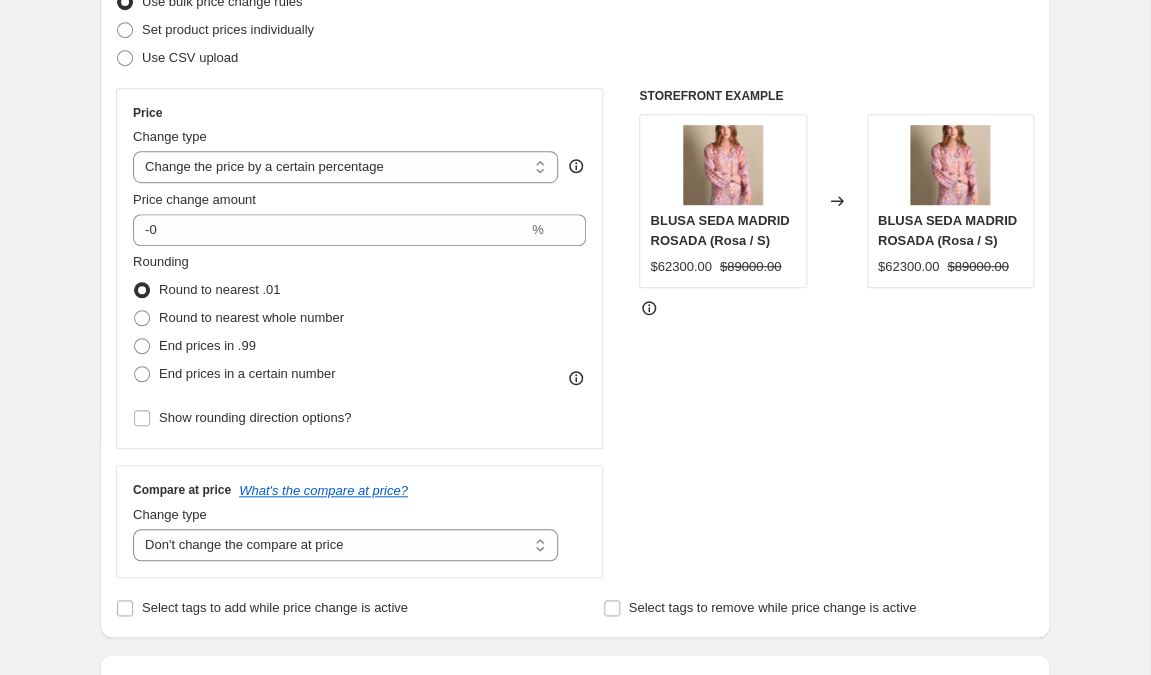 scroll, scrollTop: 233, scrollLeft: 0, axis: vertical 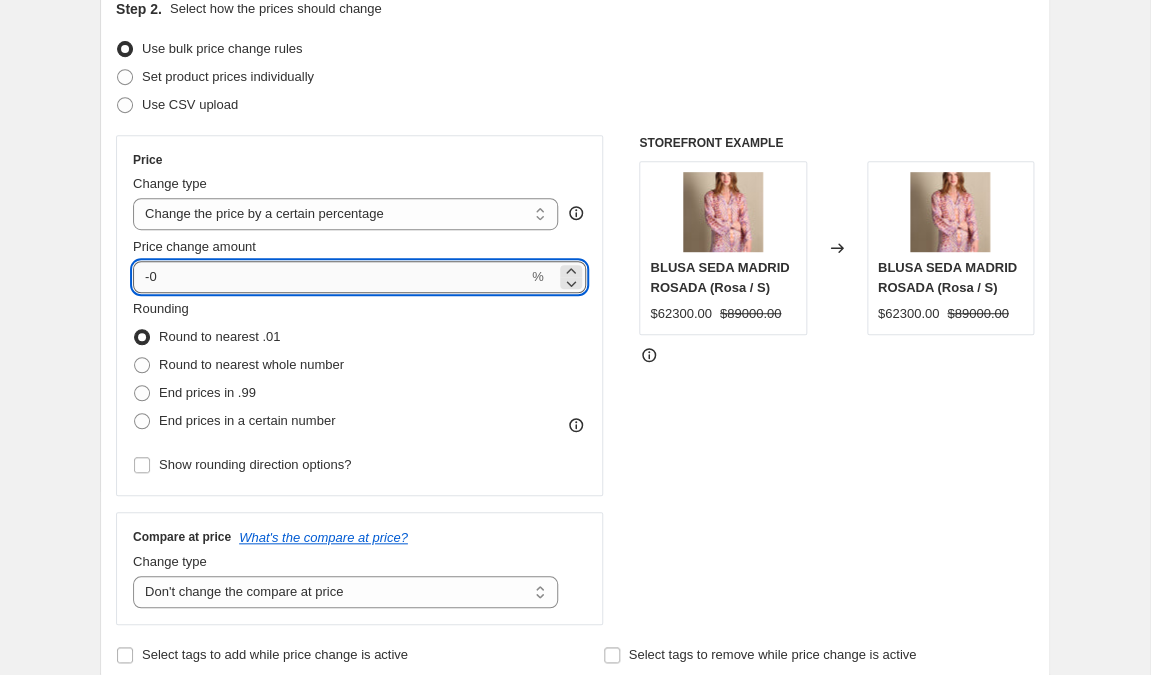 click on "-0" at bounding box center [330, 277] 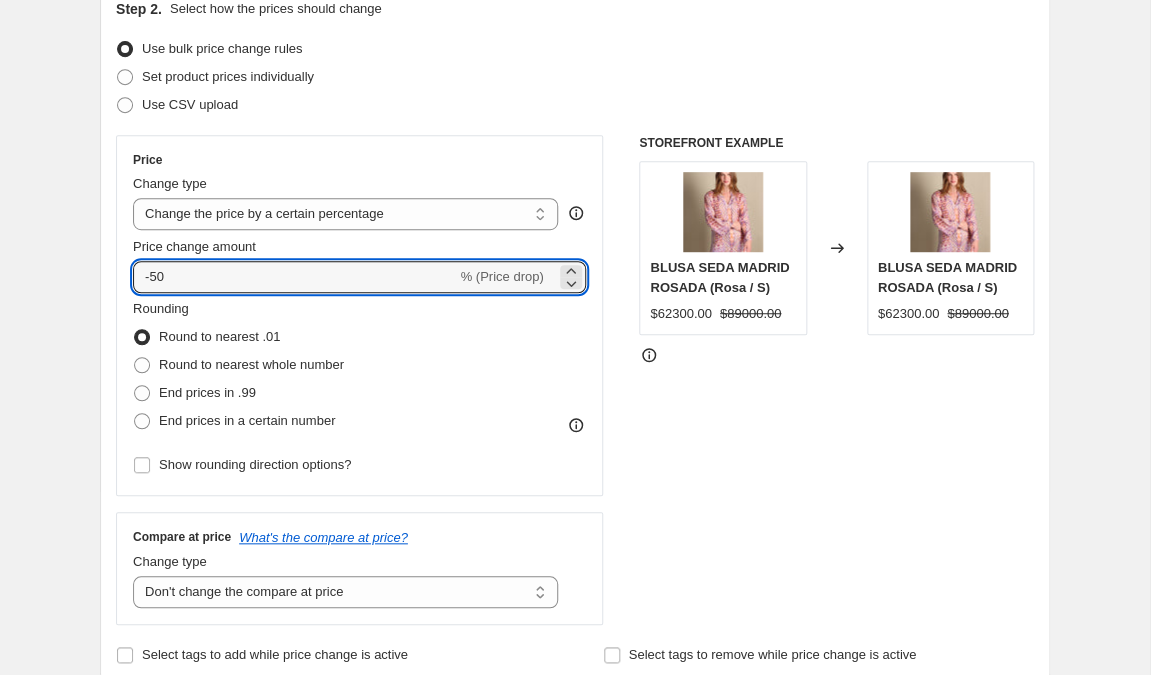 type on "-50" 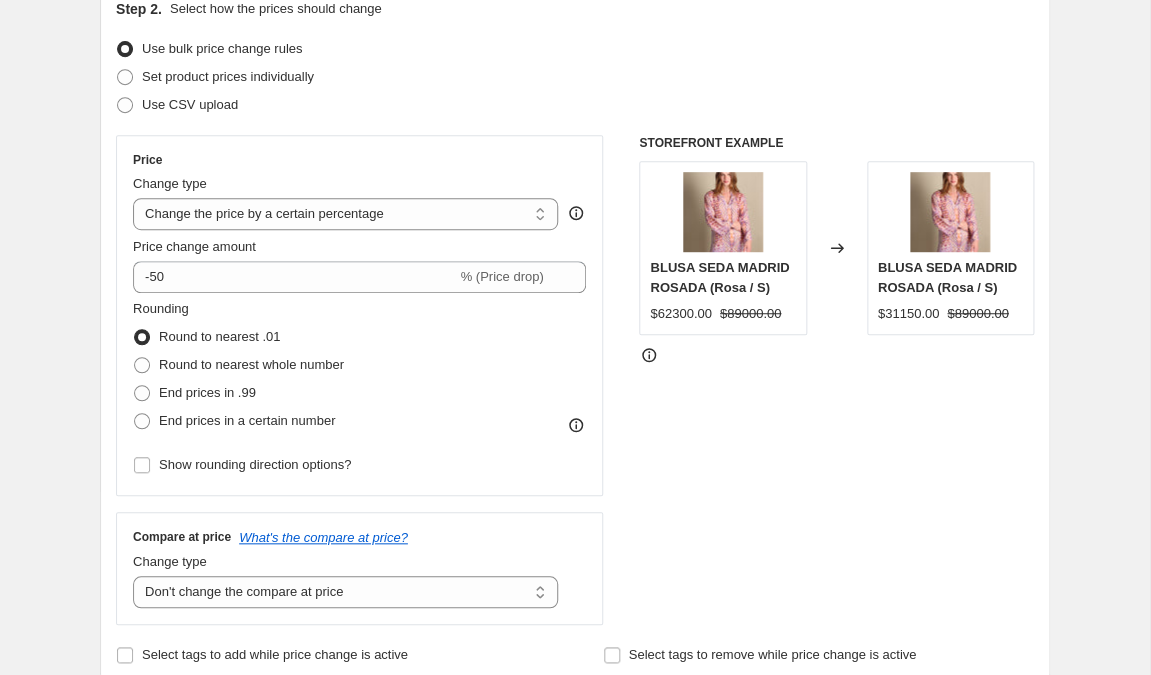 click on "STOREFRONT EXAMPLE BLUSA SEDA MADRID ROSADA (Rosa / S) $62300.00 $89000.00 Changed to BLUSA SEDA MADRID ROSADA (Rosa / S) $31150.00 $89000.00" at bounding box center [836, 380] 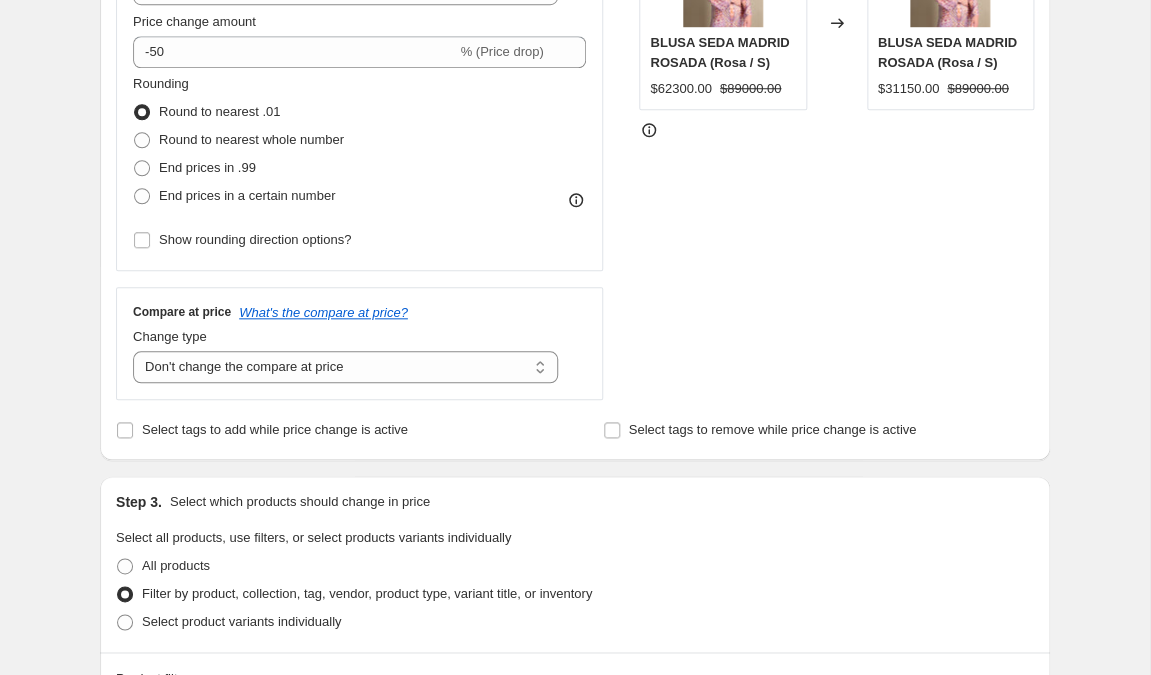 scroll, scrollTop: 502, scrollLeft: 0, axis: vertical 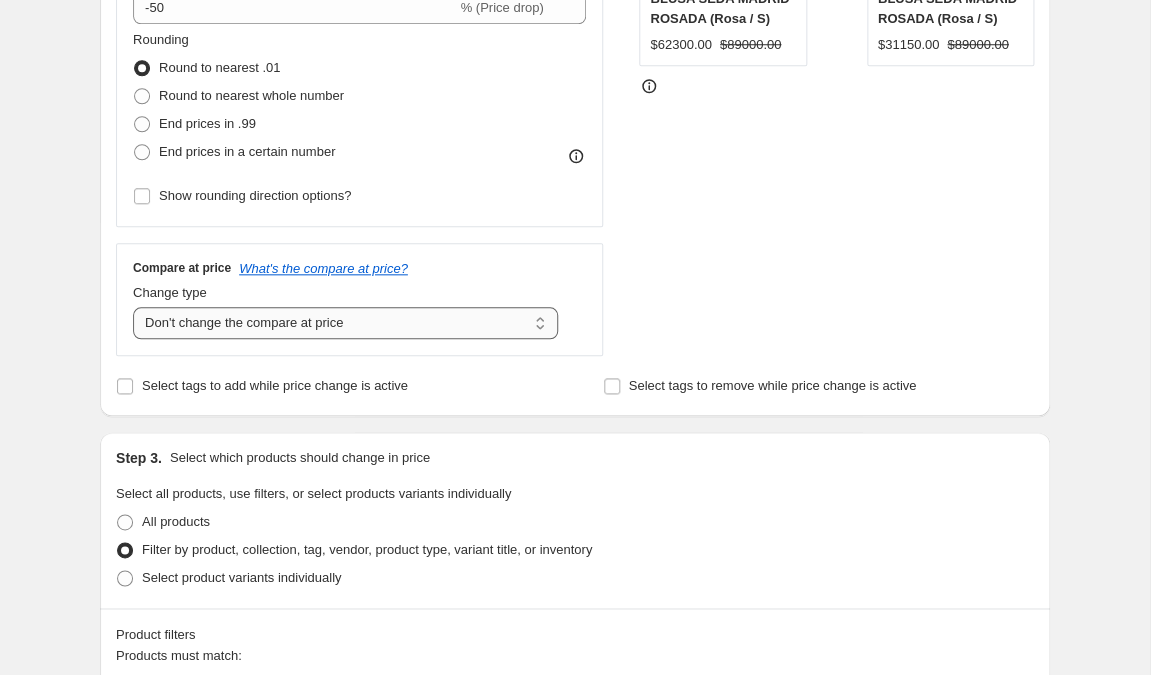 select on "pp" 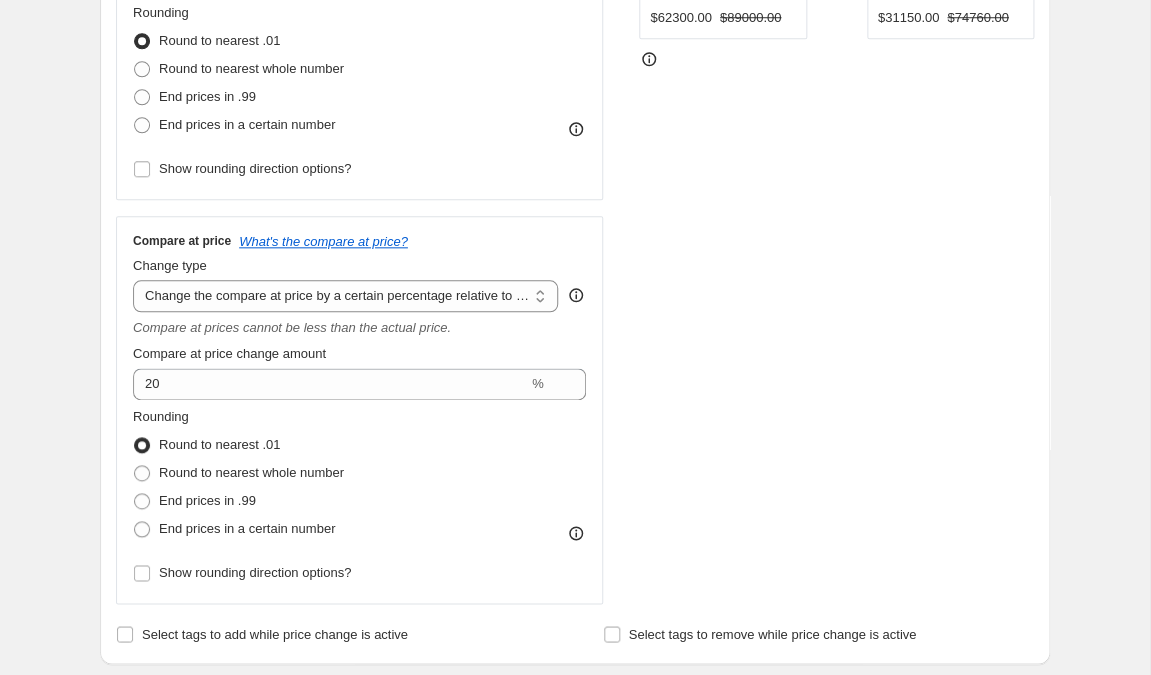 scroll, scrollTop: 551, scrollLeft: 0, axis: vertical 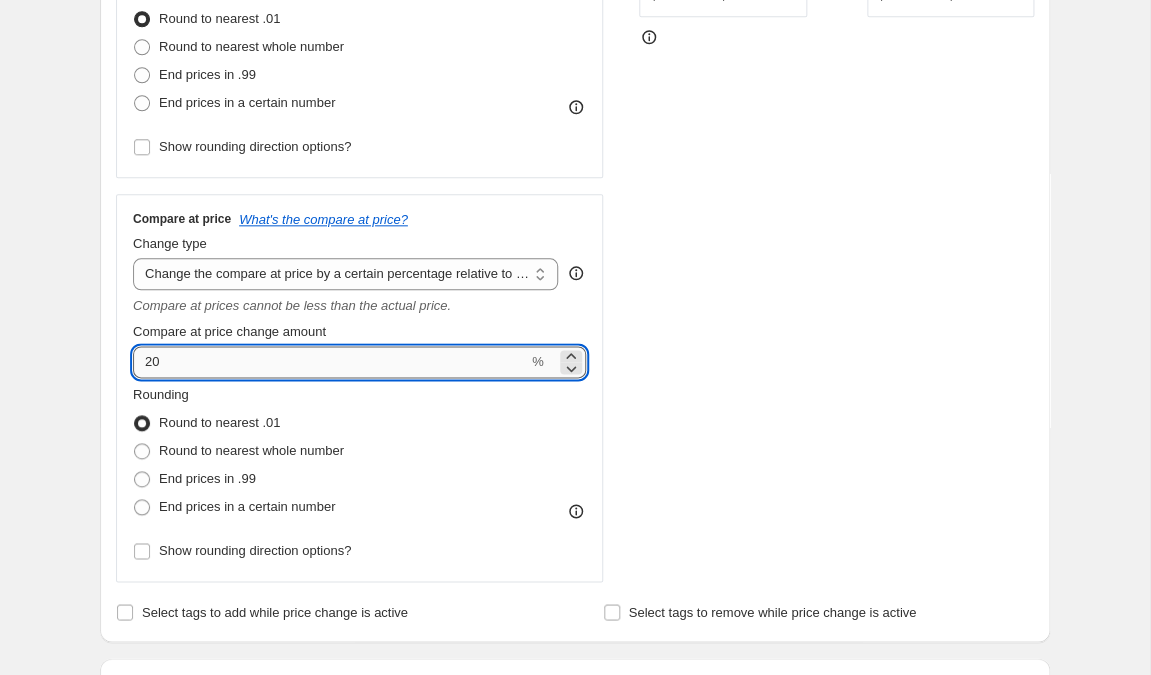 click on "20" at bounding box center [330, 362] 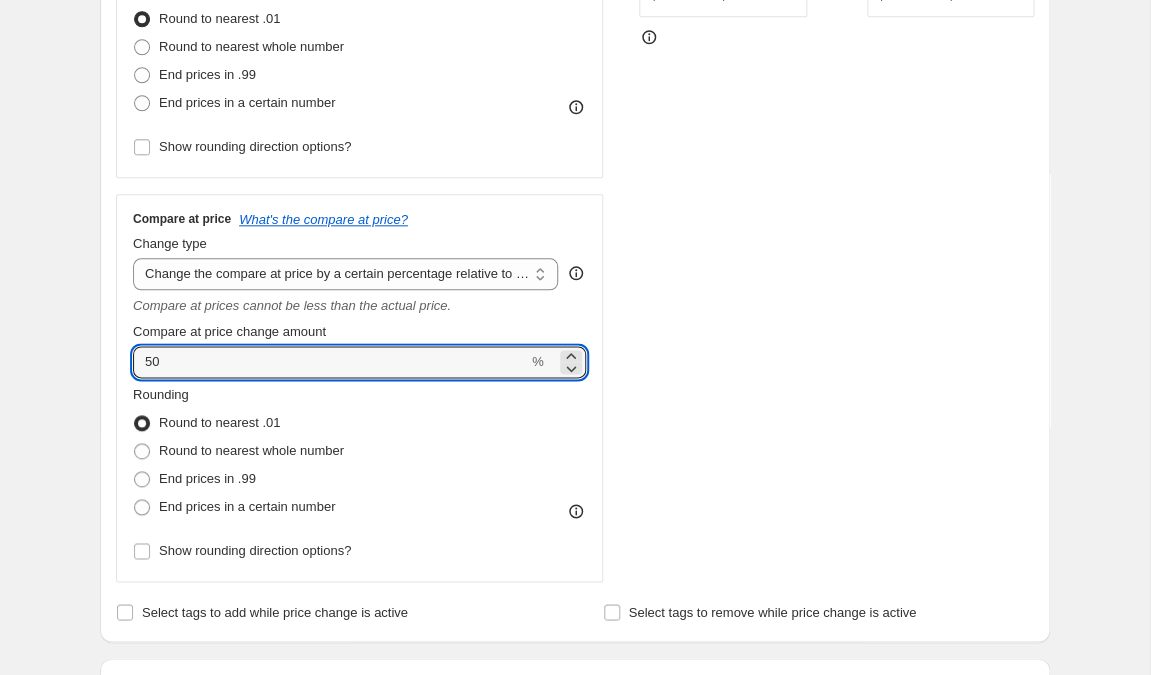 type on "50" 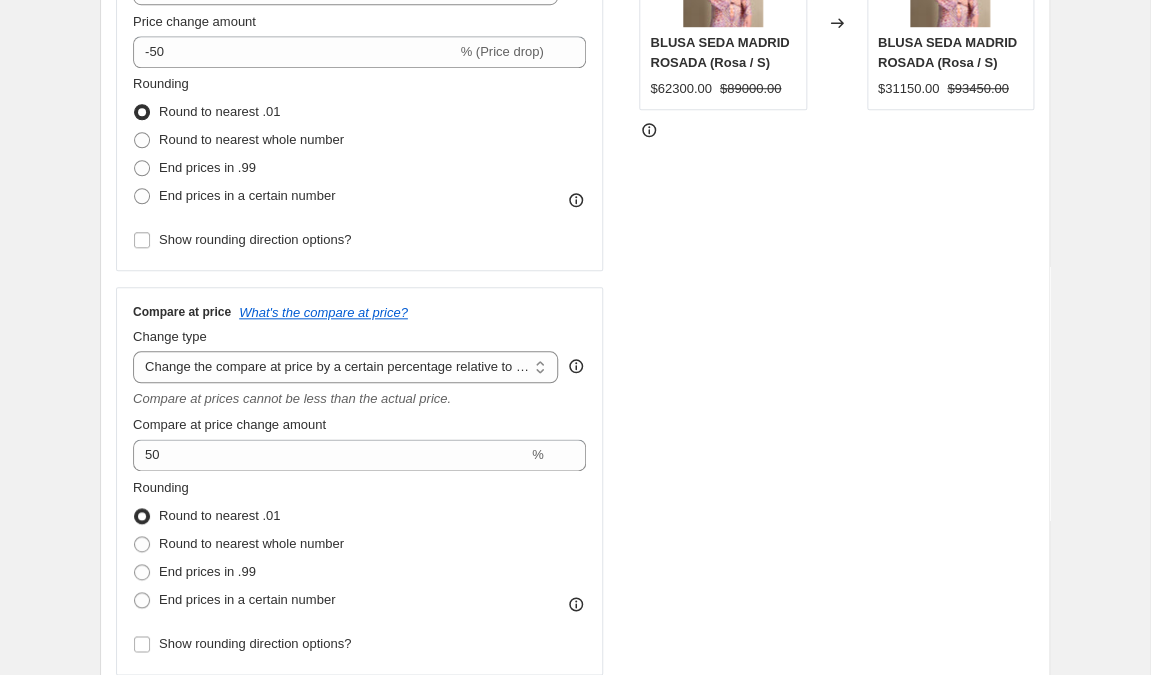 scroll, scrollTop: 454, scrollLeft: 0, axis: vertical 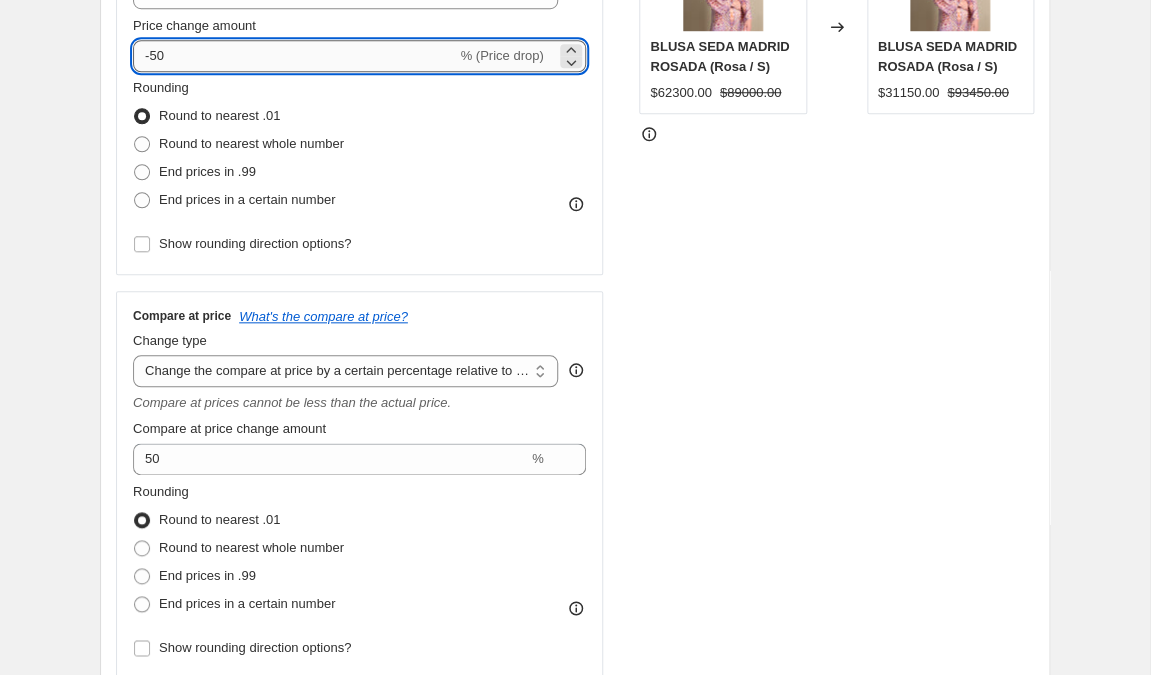 click on "-50" at bounding box center [294, 56] 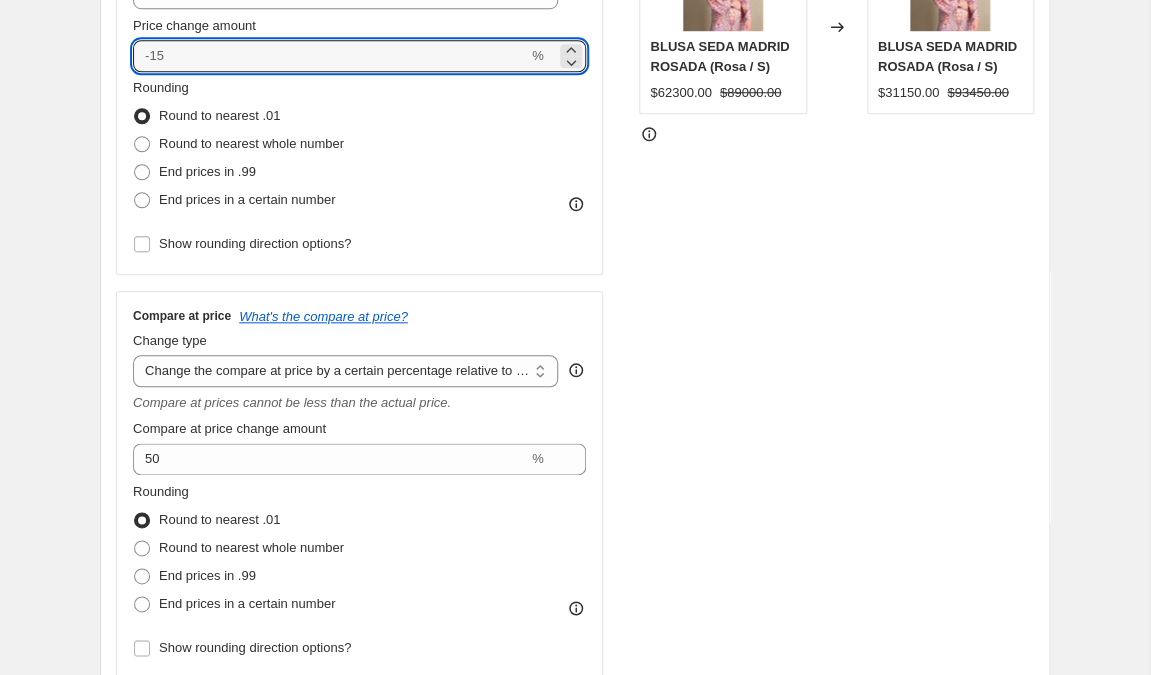 type on "0" 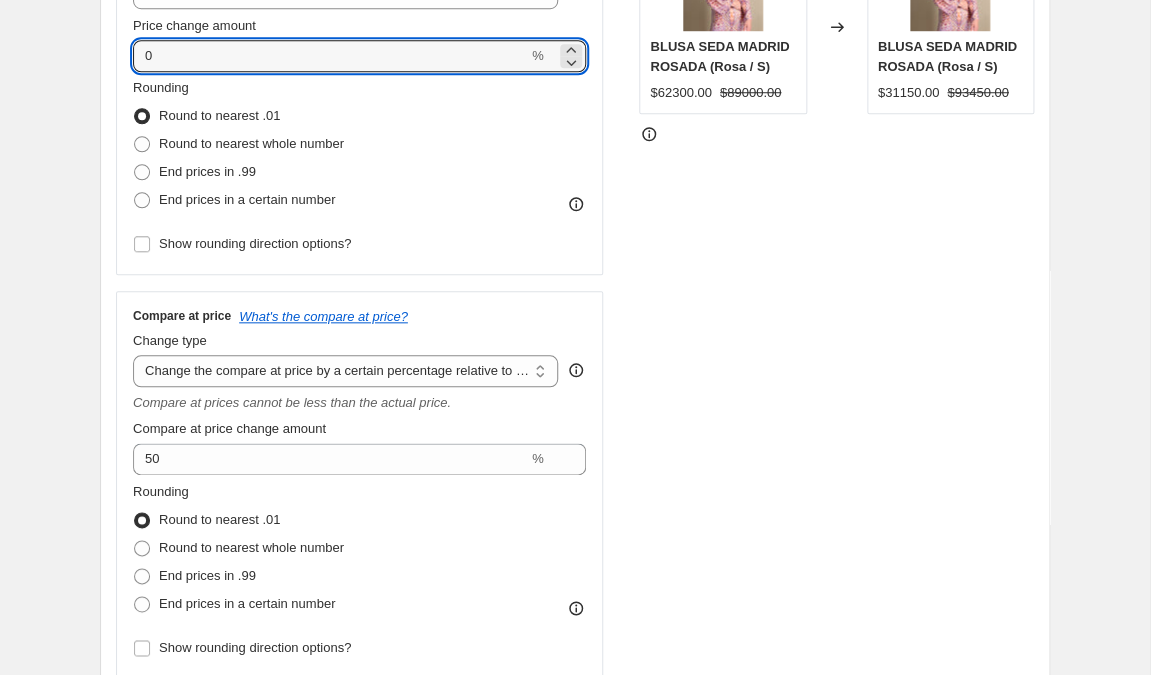 click on "STOREFRONT EXAMPLE BLUSA SEDA MADRID ROSADA (Rosa / S) $62300.00 $89000.00 Changed to BLUSA SEDA MADRID ROSADA (Rosa / S) $31150.00 $93450.00" at bounding box center [836, 296] 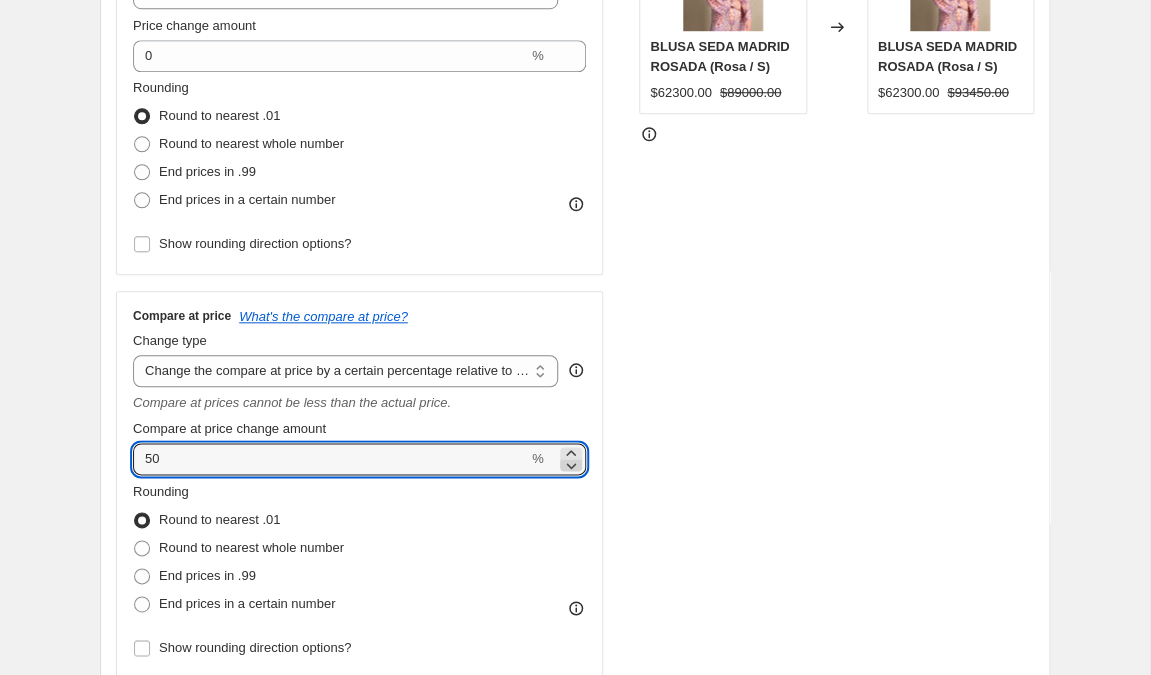 click 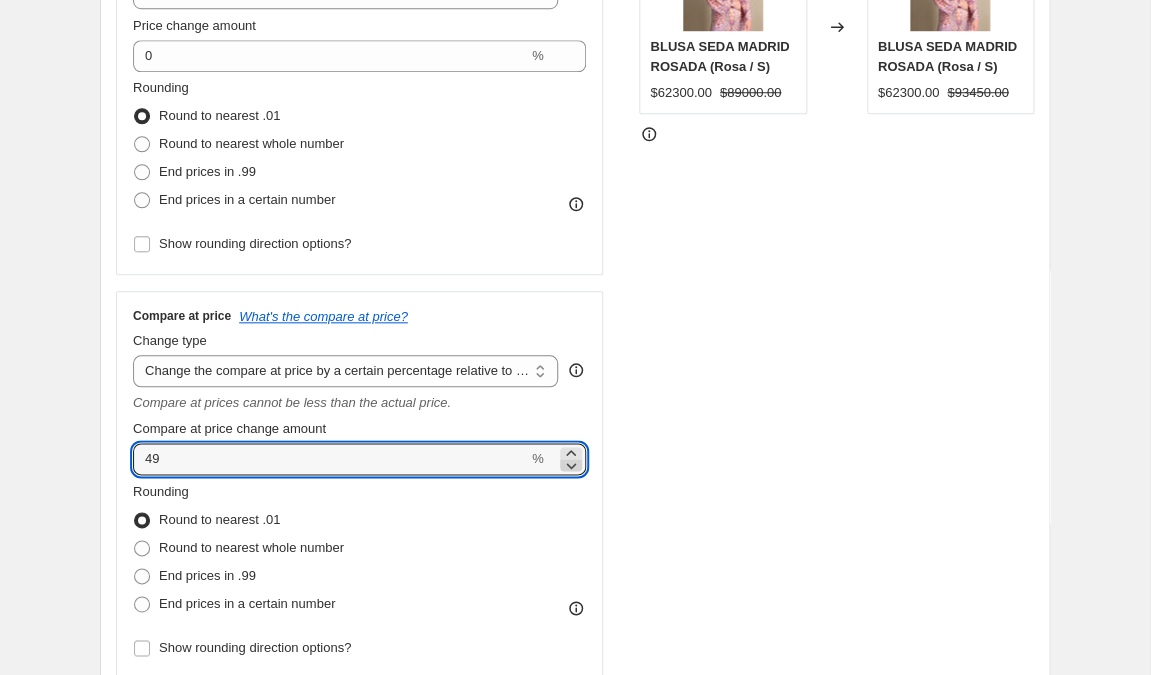 click 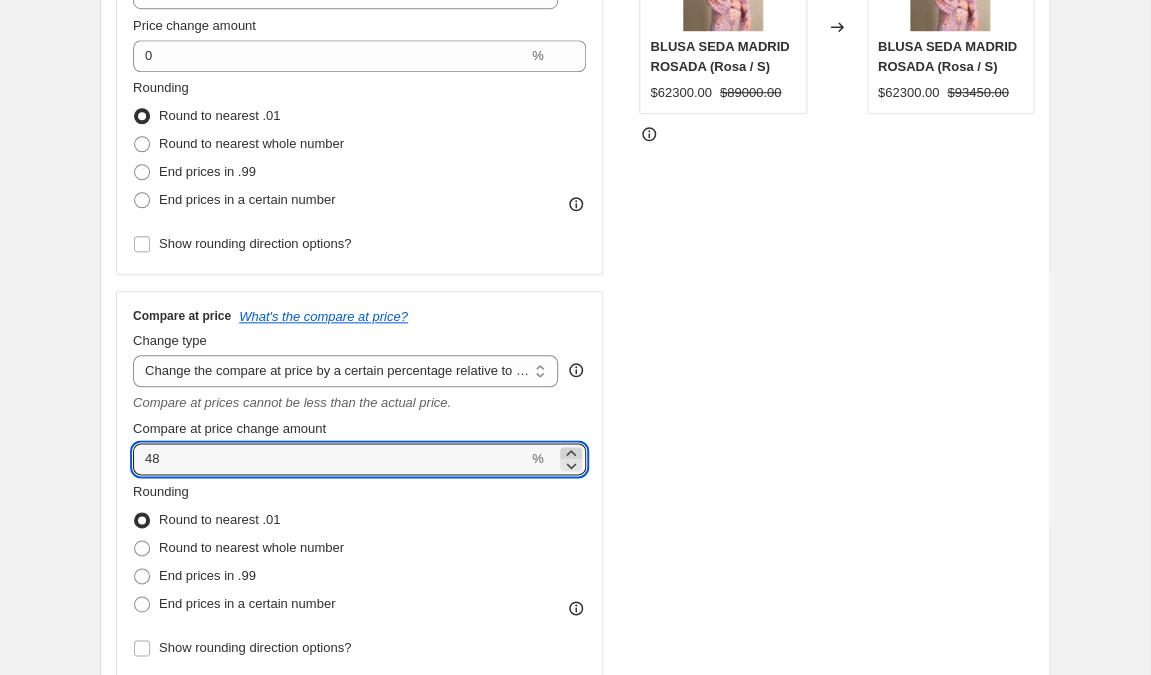 click 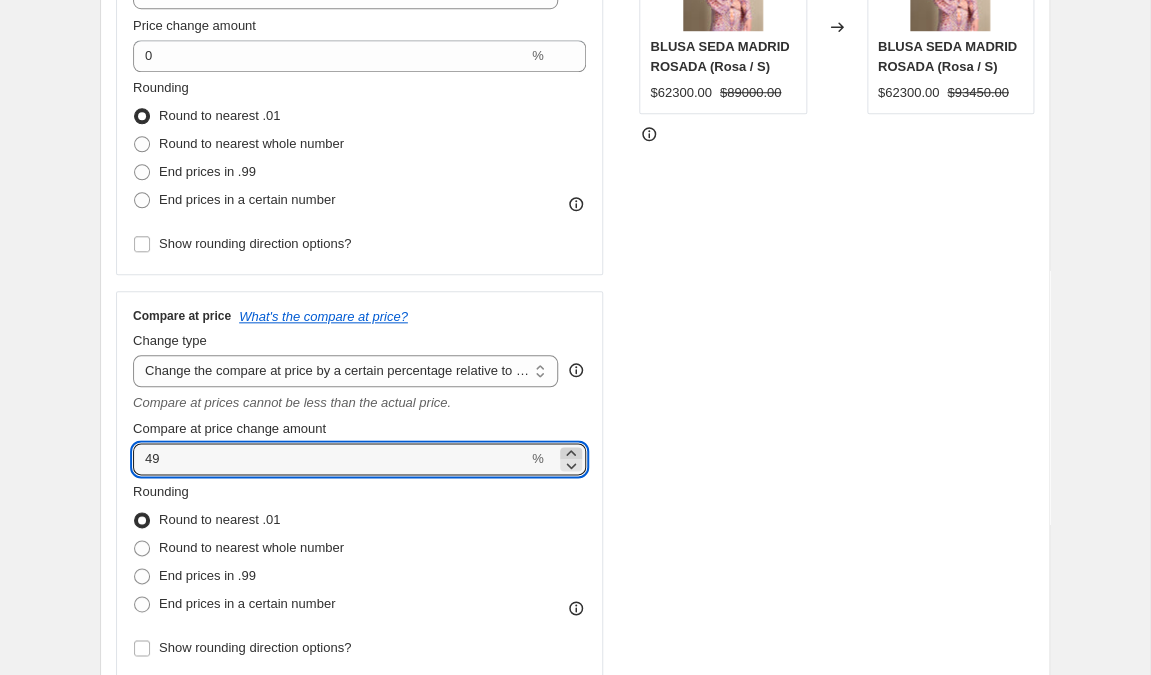 click 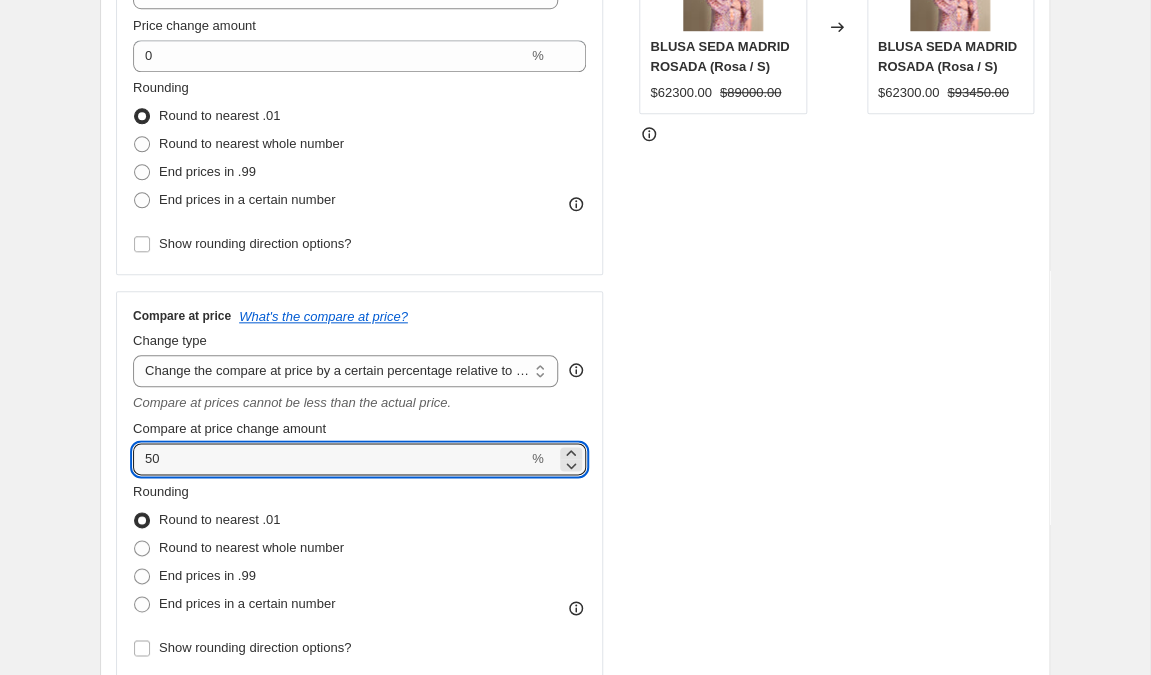 click on "STOREFRONT EXAMPLE BLUSA SEDA MADRID ROSADA (Rosa / S) $62300.00 $89000.00 Changed to BLUSA SEDA MADRID ROSADA (Rosa / S) $62300.00 $93450.00" at bounding box center (836, 296) 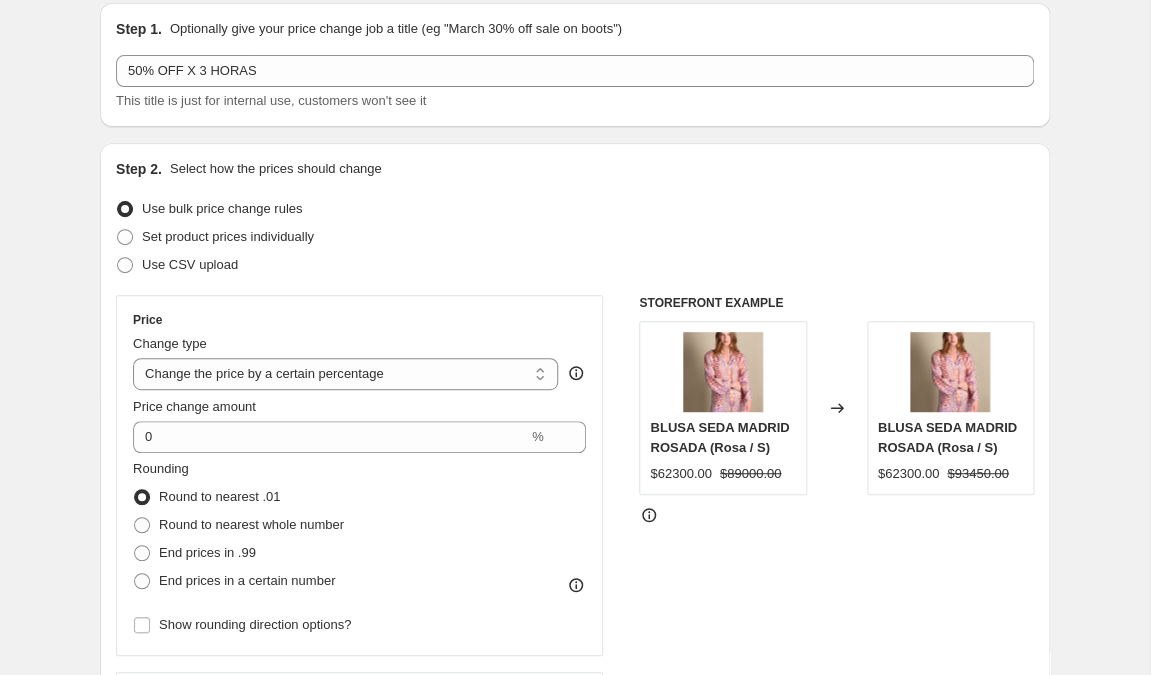 scroll, scrollTop: 0, scrollLeft: 0, axis: both 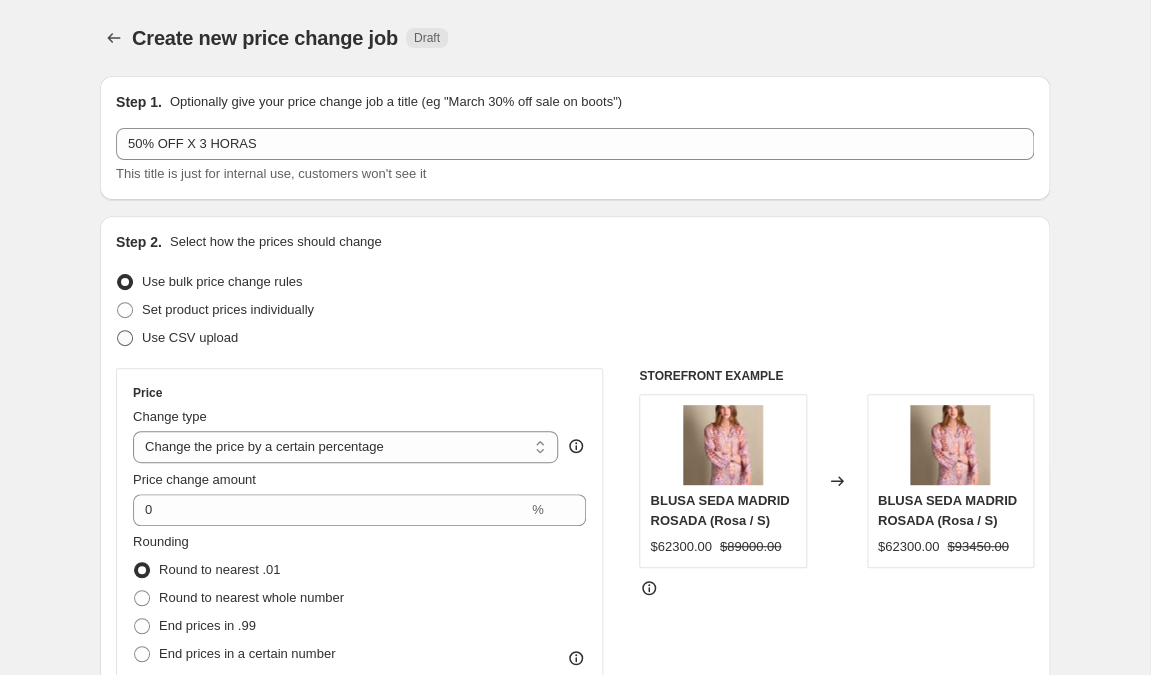 click on "Use CSV upload" at bounding box center (190, 337) 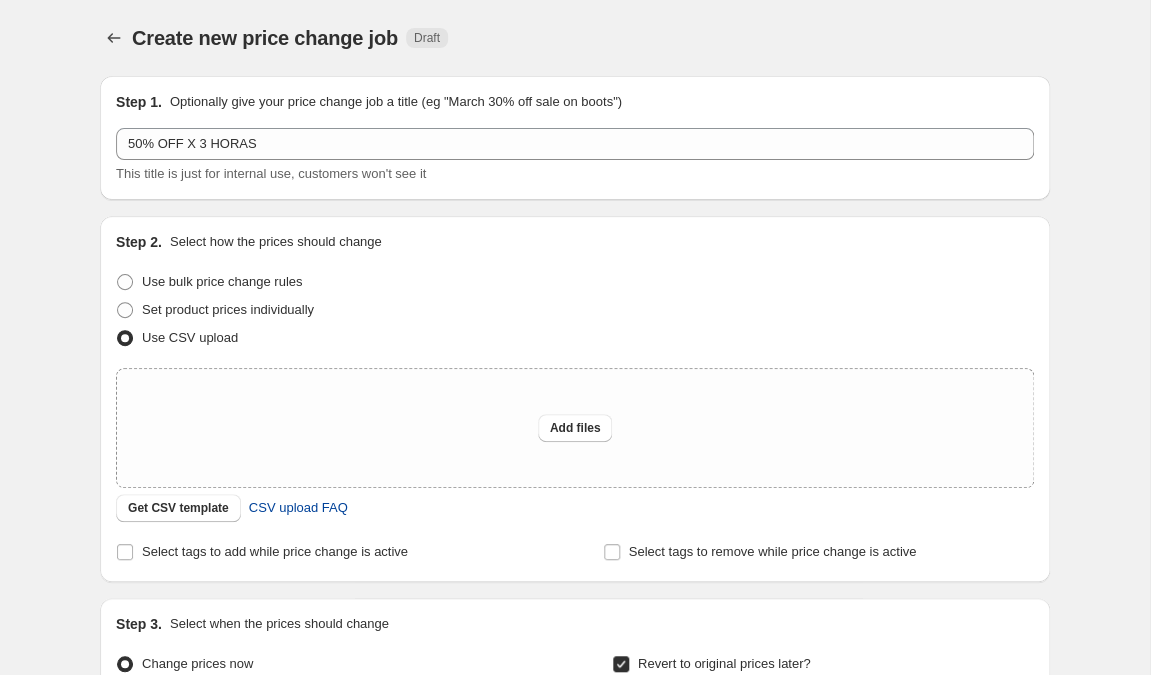 click on "CSV upload FAQ" at bounding box center [298, 508] 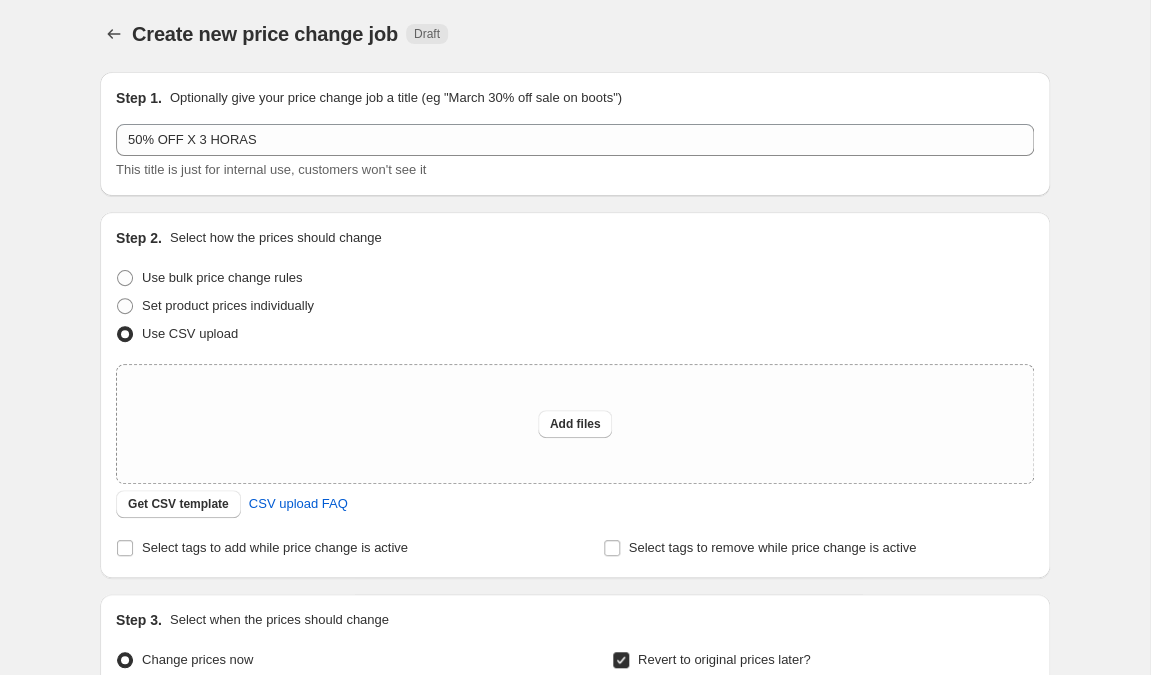 scroll, scrollTop: 0, scrollLeft: 0, axis: both 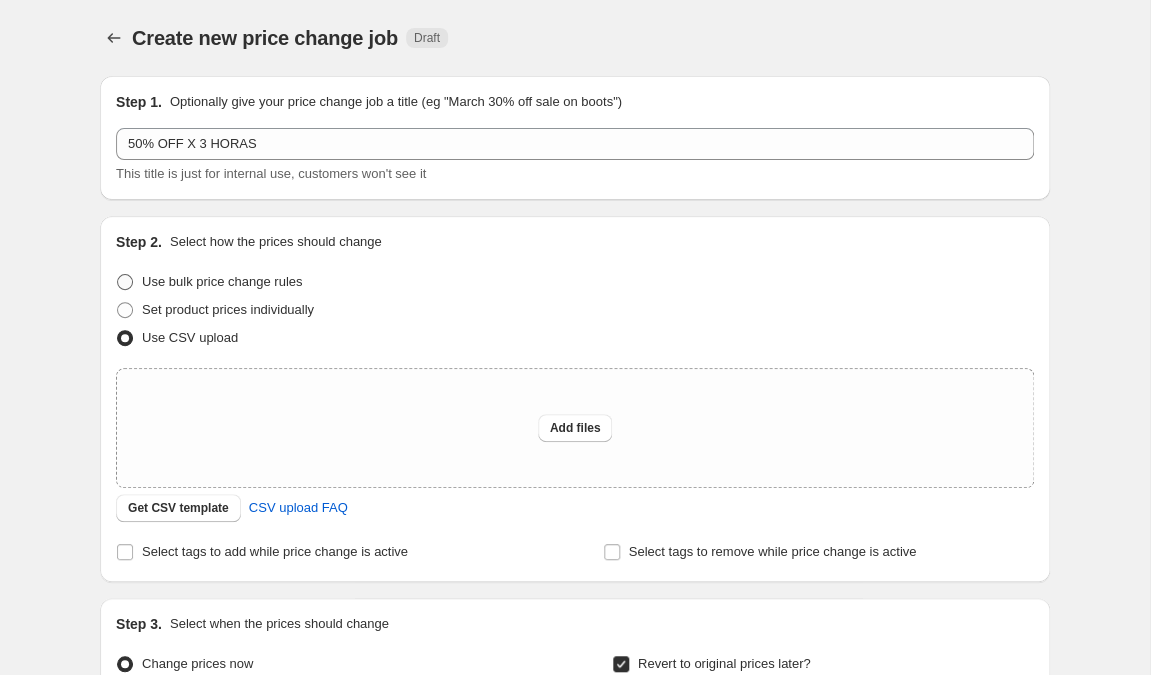 click on "Use bulk price change rules" at bounding box center (209, 282) 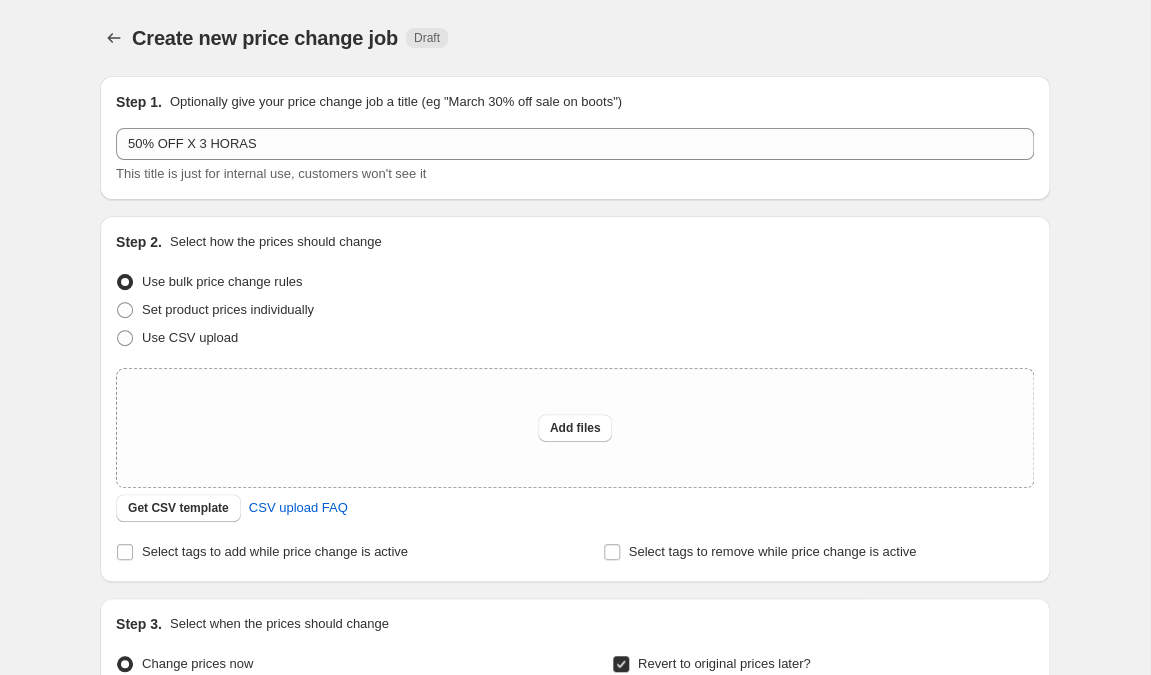 select on "collection" 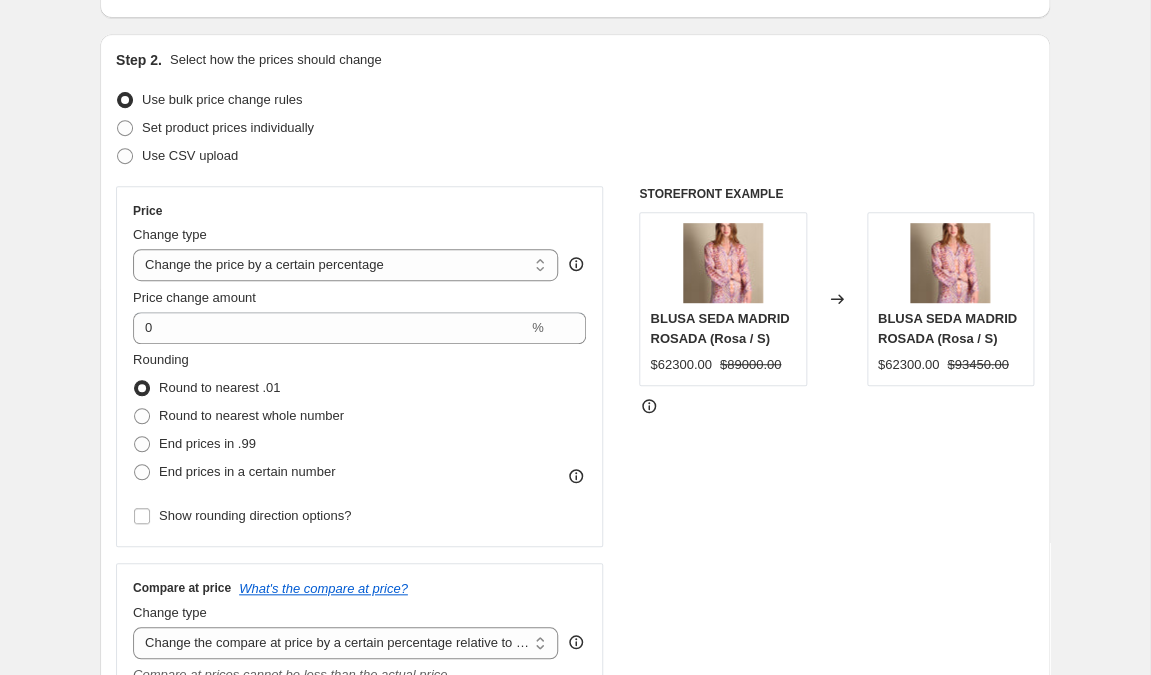 scroll, scrollTop: 181, scrollLeft: 0, axis: vertical 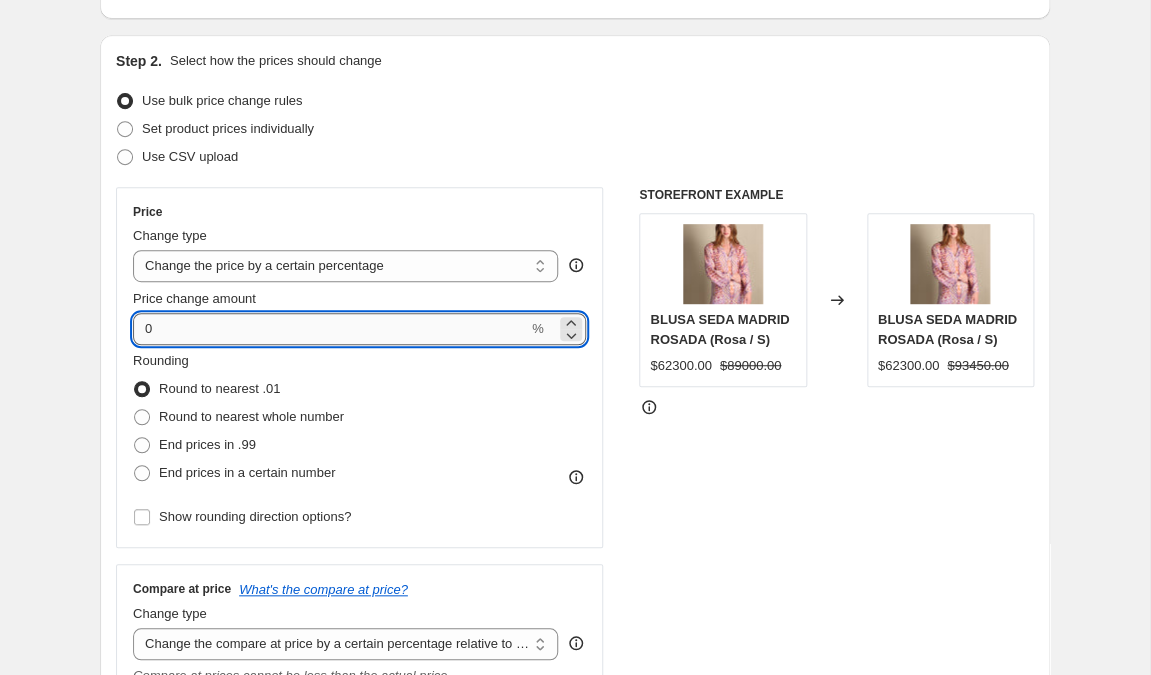 click on "0" at bounding box center [330, 329] 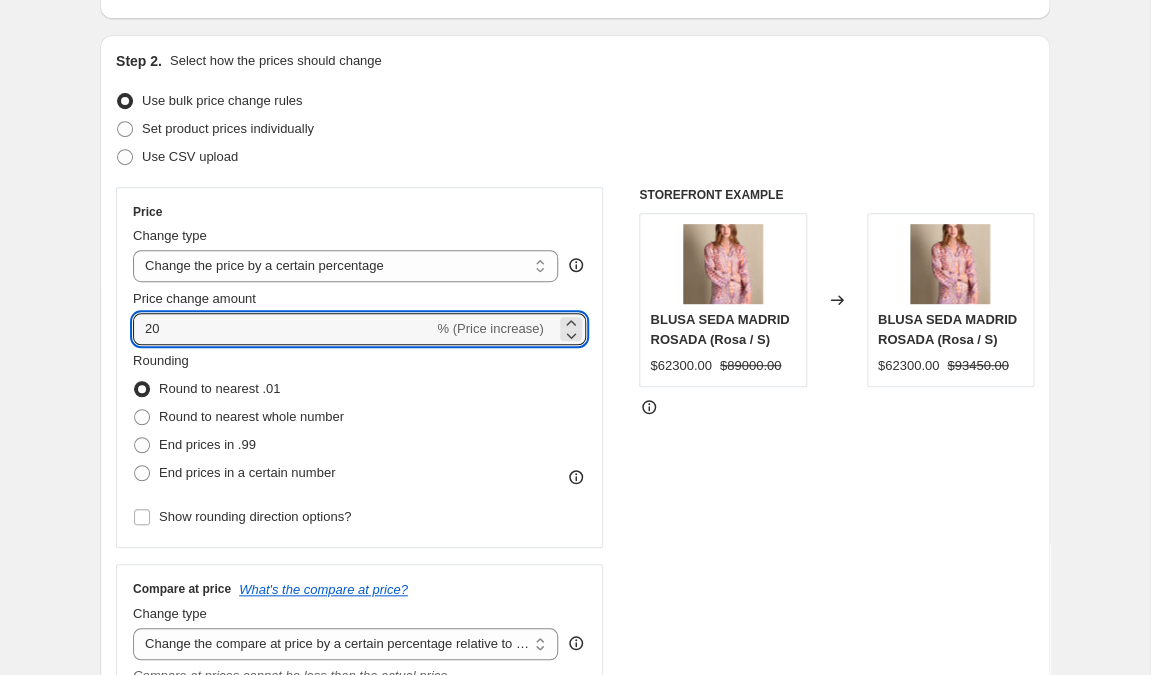 click on "STOREFRONT EXAMPLE BLUSA SEDA MADRID ROSADA (Rosa / S) $62300.00 $89000.00 Changed to BLUSA SEDA MADRID ROSADA (Rosa / S) $62300.00 $93450.00" at bounding box center (836, 569) 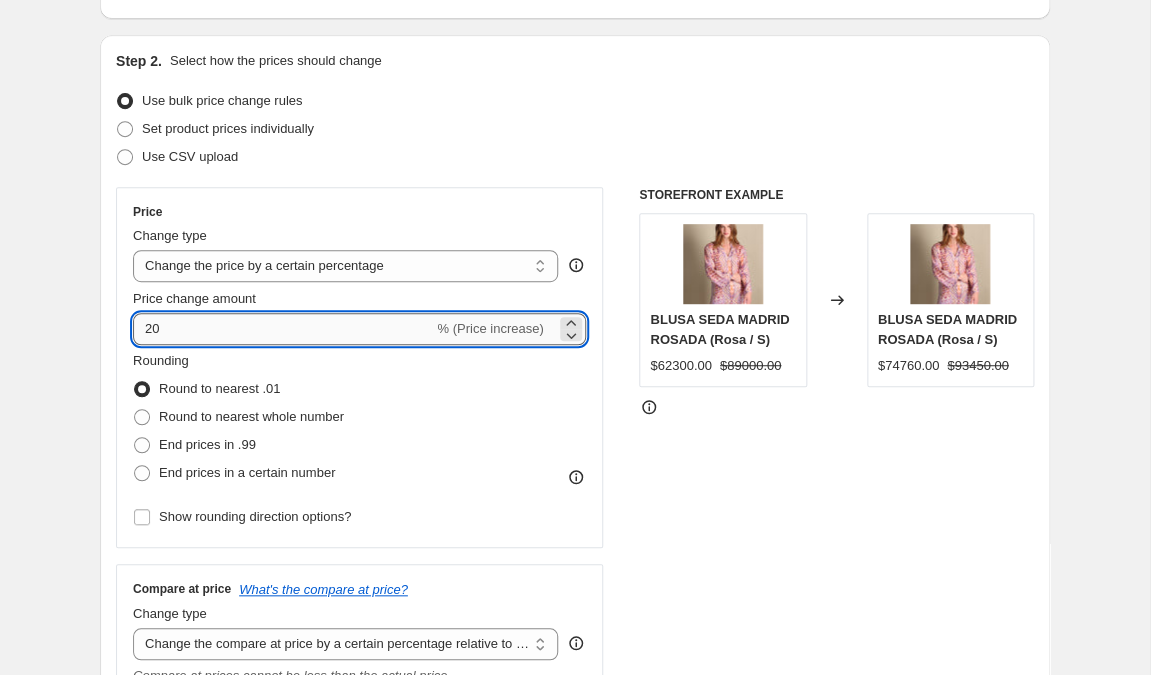 click on "20" at bounding box center [283, 329] 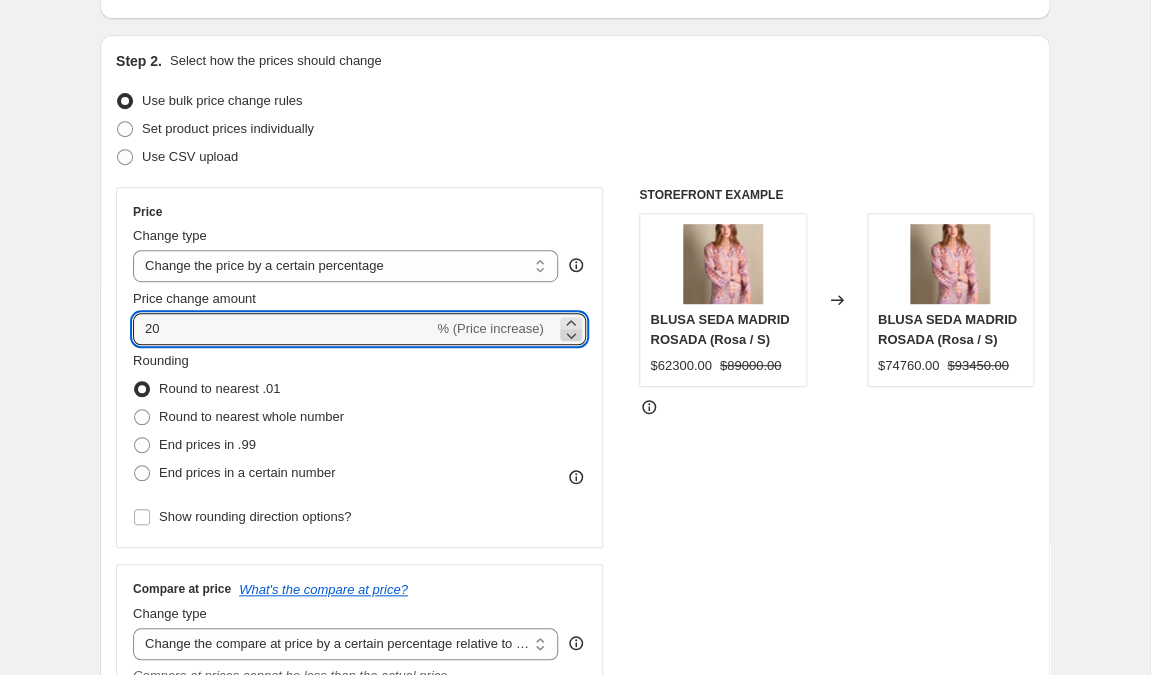 click 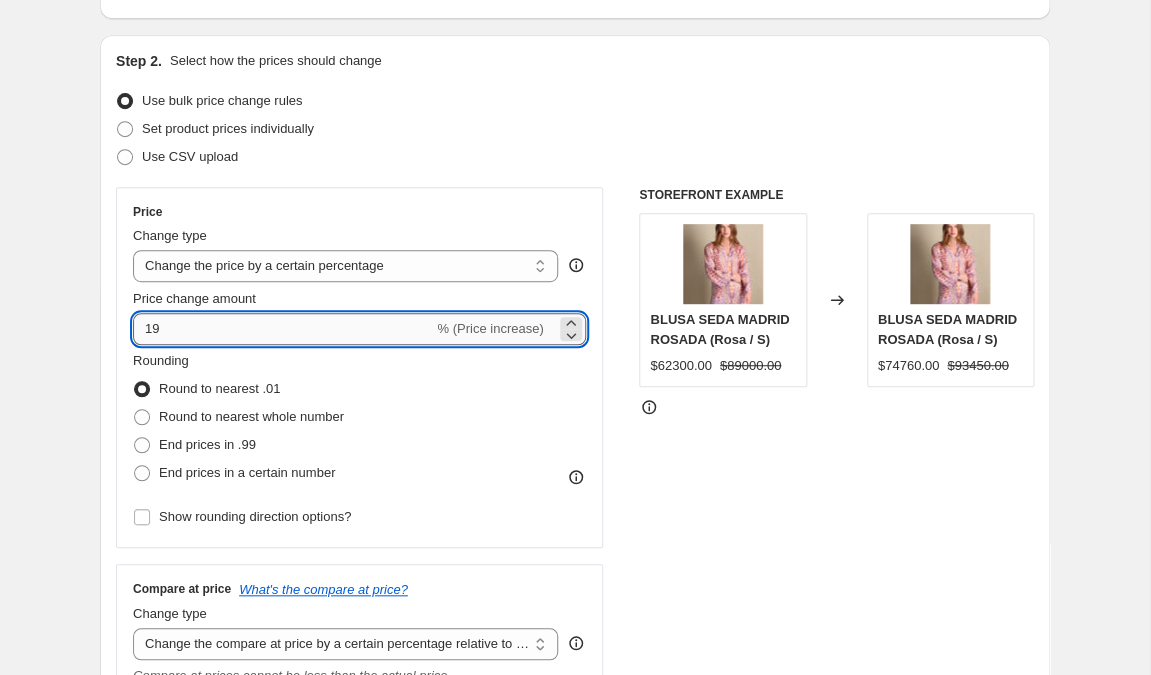type on "1" 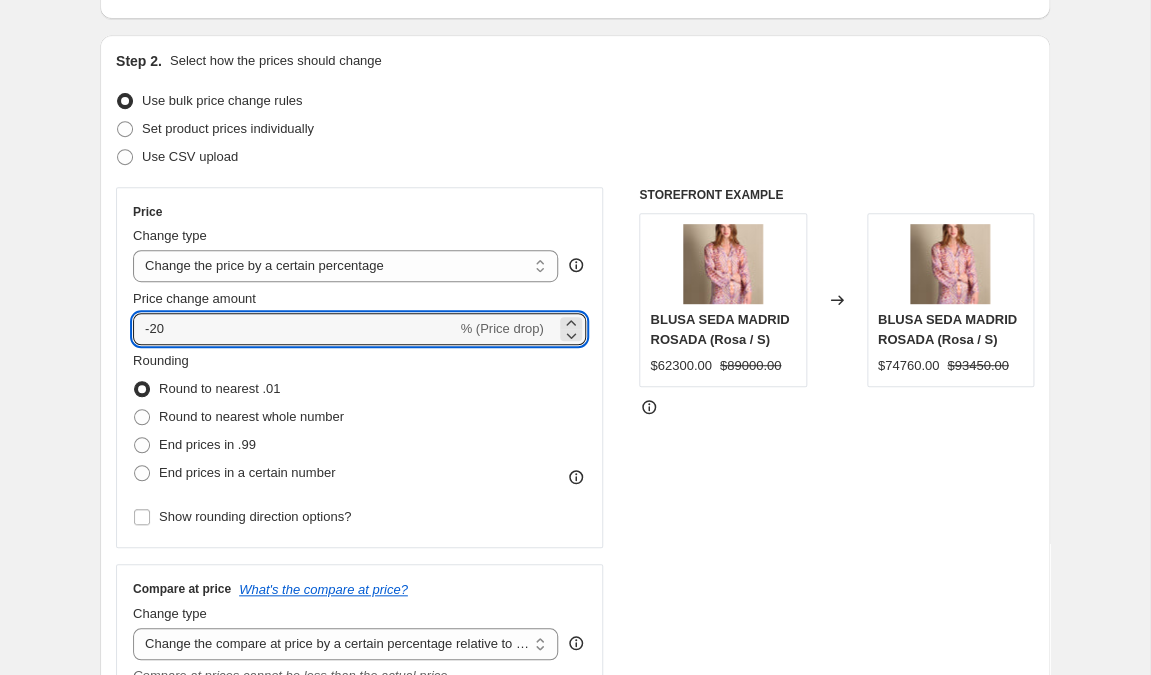 click on "STOREFRONT EXAMPLE BLUSA SEDA MADRID ROSADA (Rosa / S) $62300.00 $89000.00 Changed to BLUSA SEDA MADRID ROSADA (Rosa / S) $74760.00 $93450.00" at bounding box center [836, 569] 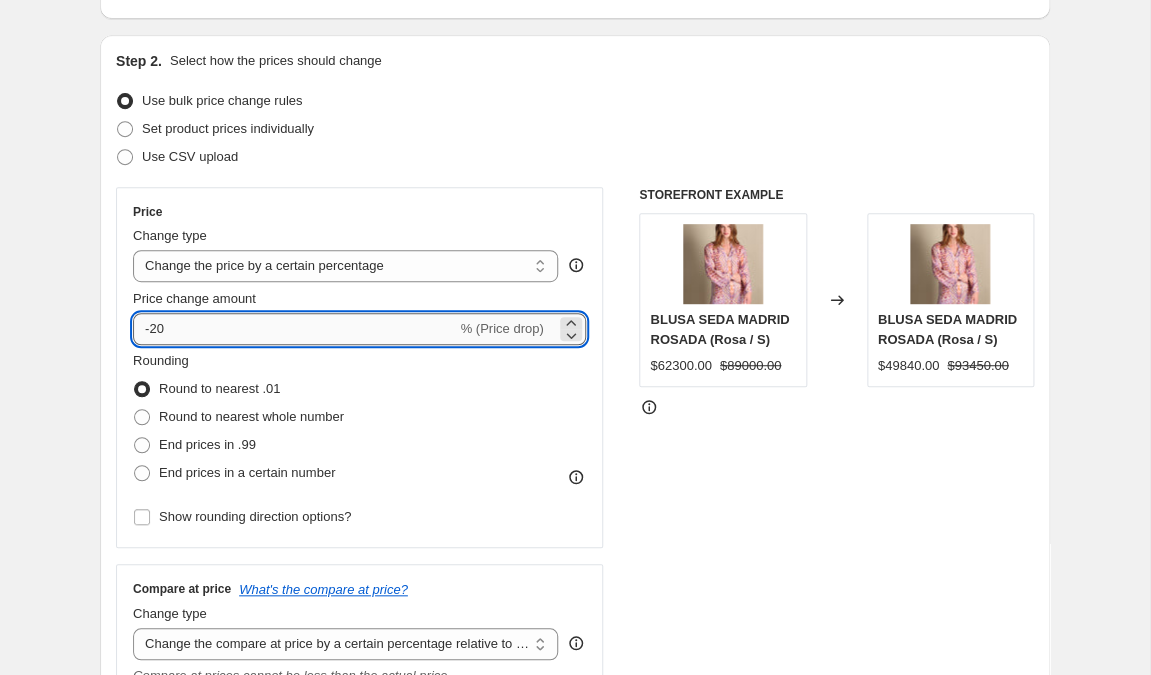click on "-20" at bounding box center [294, 329] 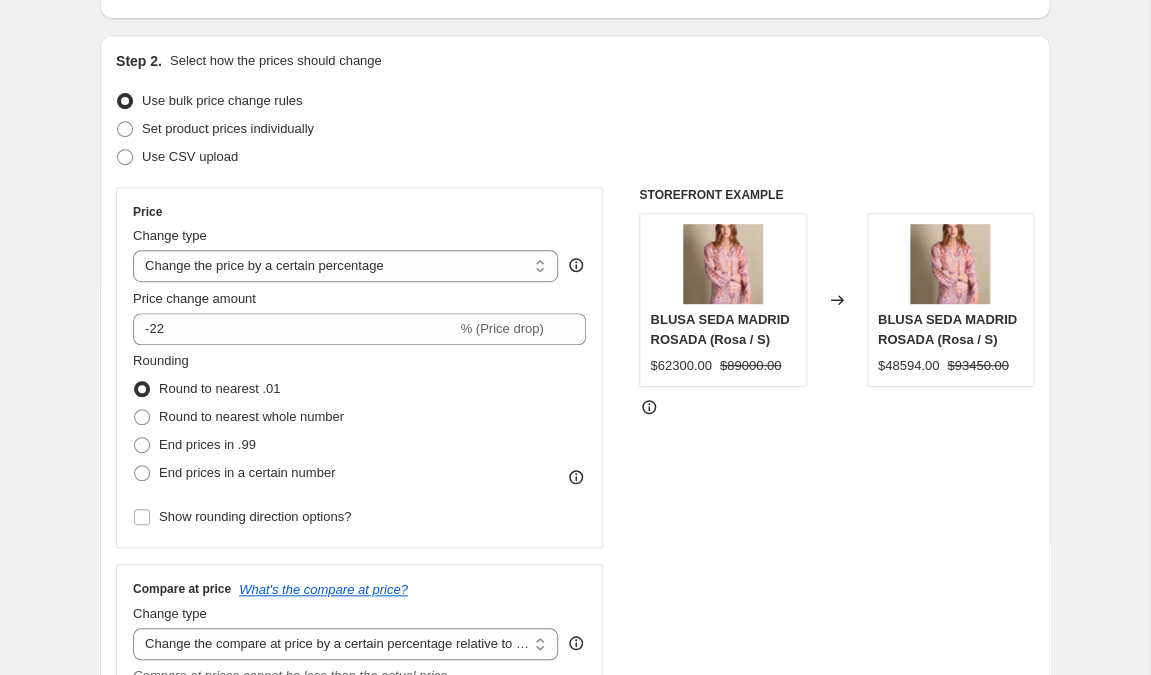 click on "STOREFRONT EXAMPLE BLUSA SEDA MADRID ROSADA (Rosa / S) $62300.00 $89000.00 Changed to BLUSA SEDA MADRID ROSADA (Rosa / S) $48594.00 $93450.00" at bounding box center (836, 569) 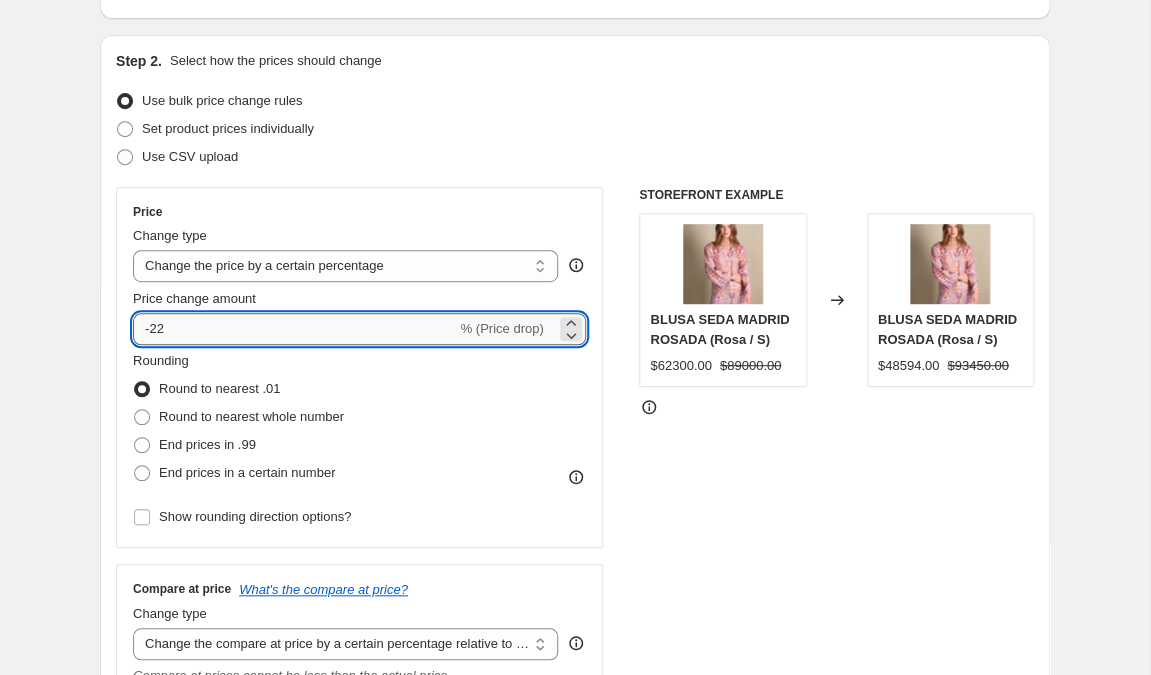click on "-22" at bounding box center [294, 329] 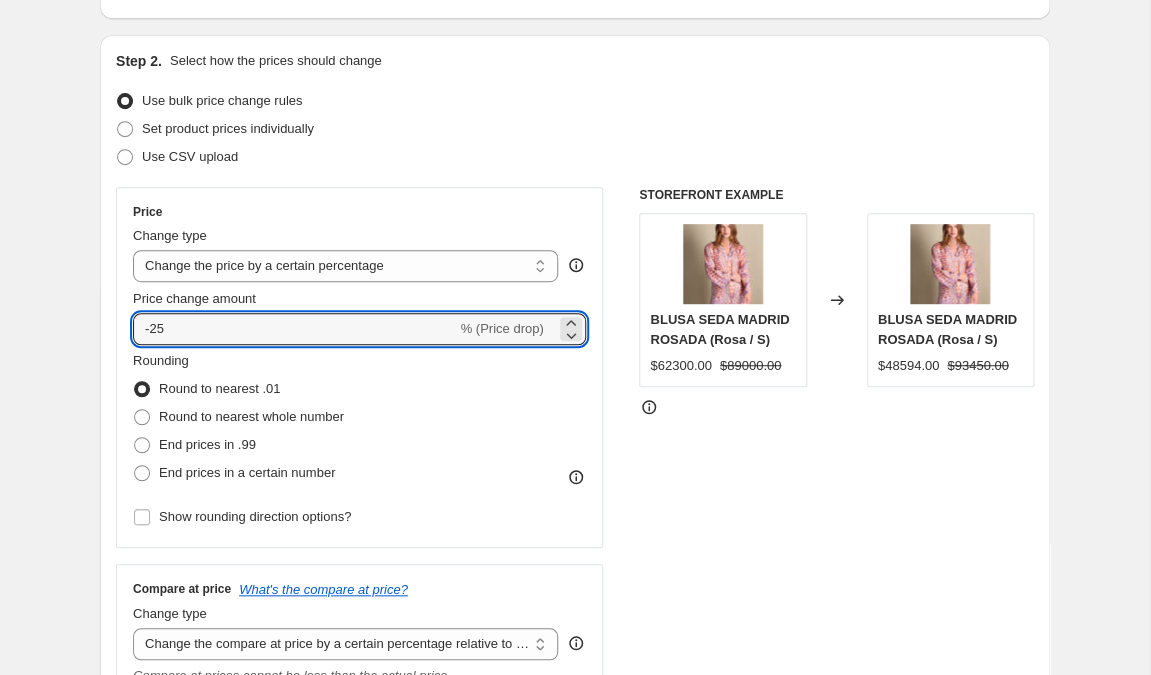 click on "STOREFRONT EXAMPLE BLUSA SEDA MADRID ROSADA (Rosa / S) $62300.00 $89000.00 Changed to BLUSA SEDA MADRID ROSADA (Rosa / S) $48594.00 $93450.00" at bounding box center [836, 569] 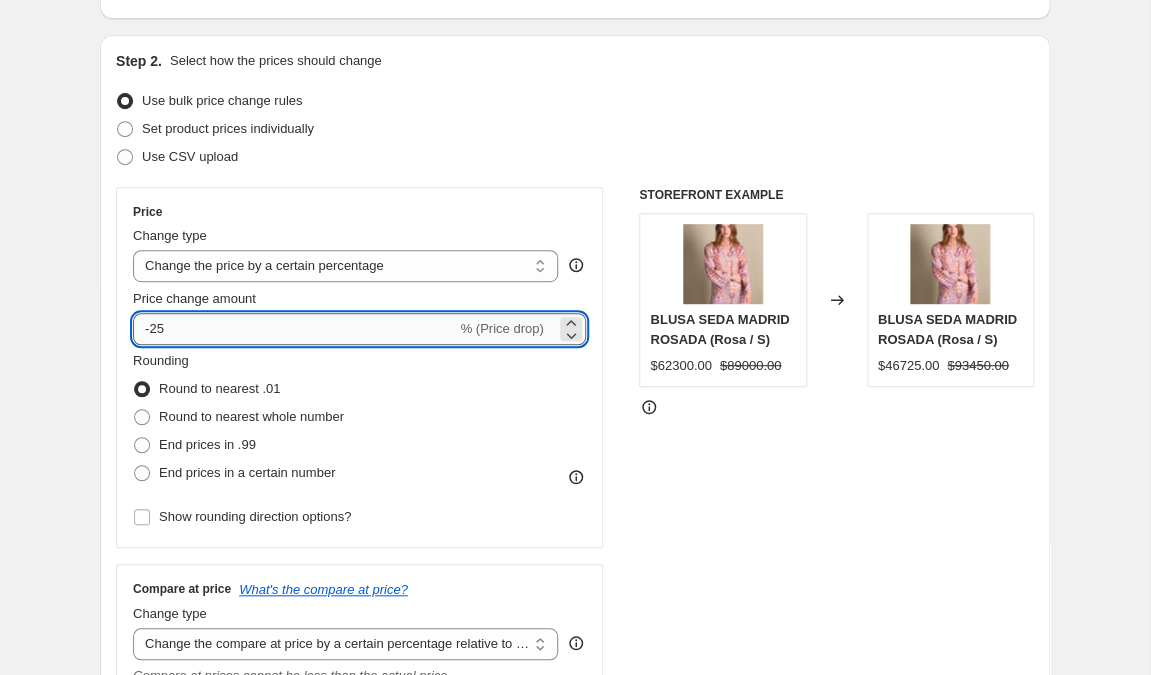 click on "-25" at bounding box center [294, 329] 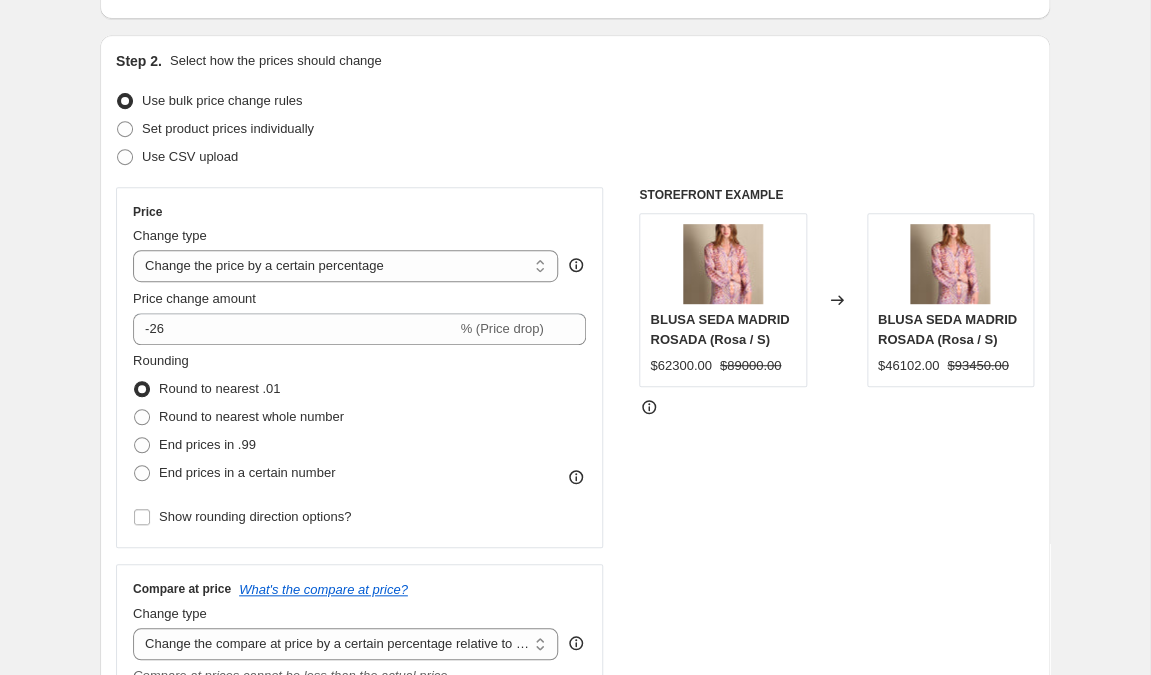 click on "STOREFRONT EXAMPLE BLUSA SEDA MADRID ROSADA (Rosa / S) $62300.00 $89000.00 Changed to BLUSA SEDA MADRID ROSADA (Rosa / S) $46102.00 $93450.00" at bounding box center (836, 569) 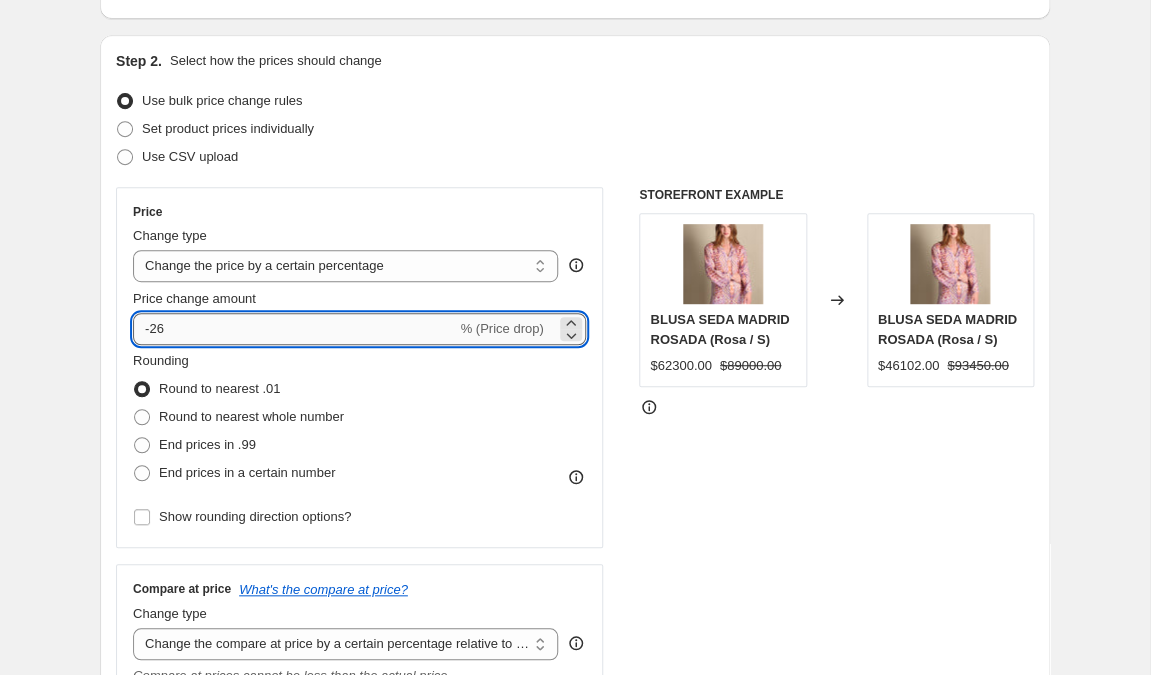 click on "-26" at bounding box center (294, 329) 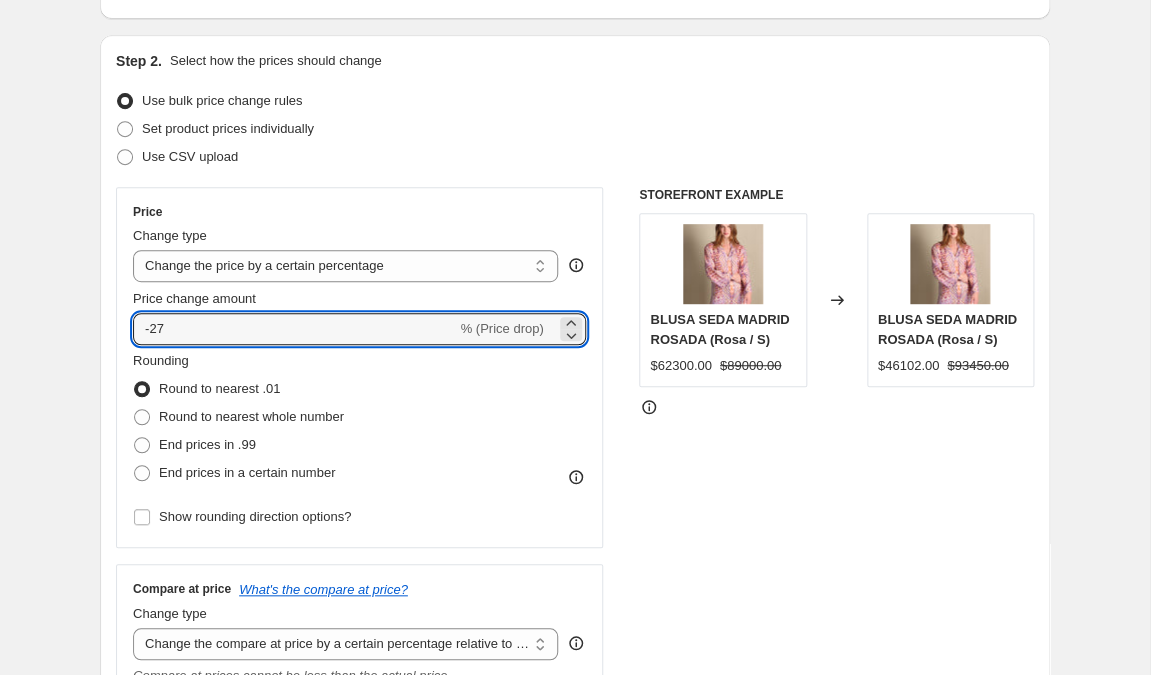 click on "STOREFRONT EXAMPLE BLUSA SEDA MADRID ROSADA (Rosa / S) $62300.00 $89000.00 Changed to BLUSA SEDA MADRID ROSADA (Rosa / S) $46102.00 $93450.00" at bounding box center [836, 569] 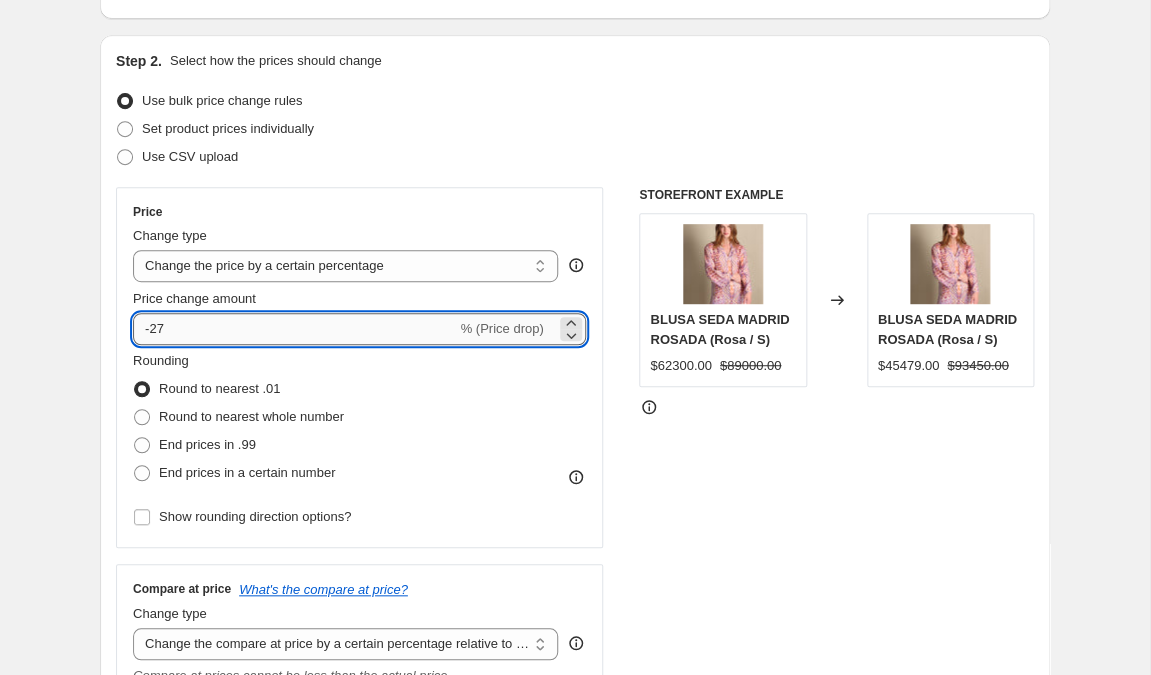 click on "-27" at bounding box center (294, 329) 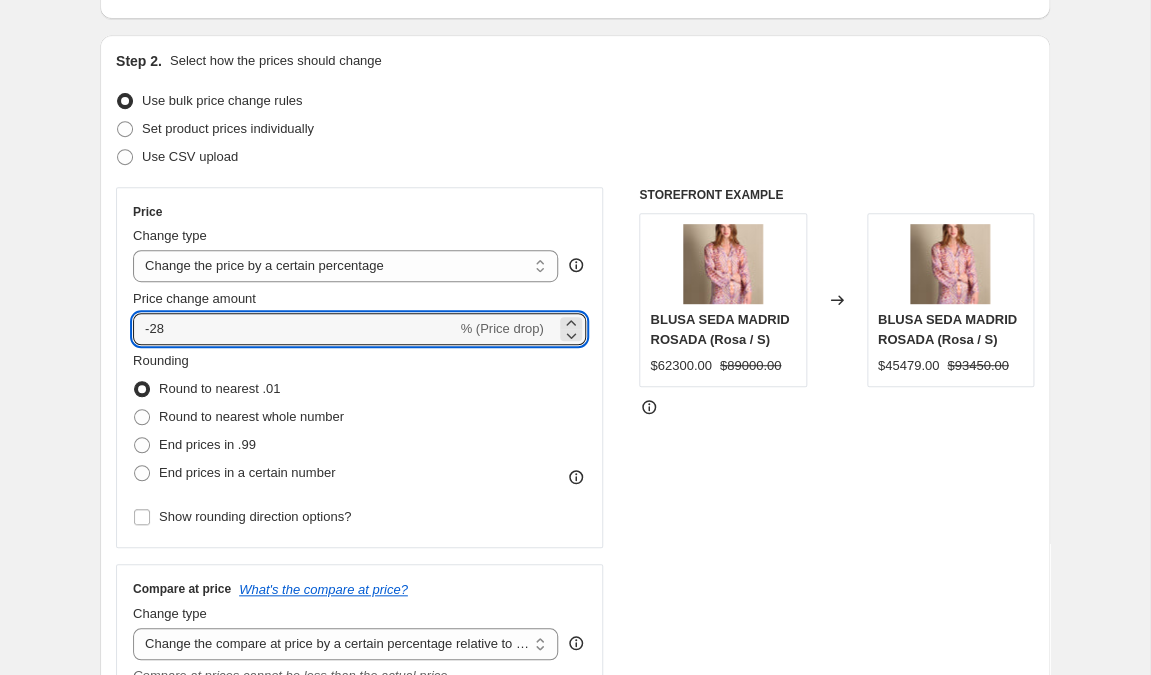 click on "STOREFRONT EXAMPLE BLUSA SEDA MADRID ROSADA (Rosa / S) $62300.00 $89000.00 Changed to BLUSA SEDA MADRID ROSADA (Rosa / S) $45479.00 $93450.00" at bounding box center [836, 569] 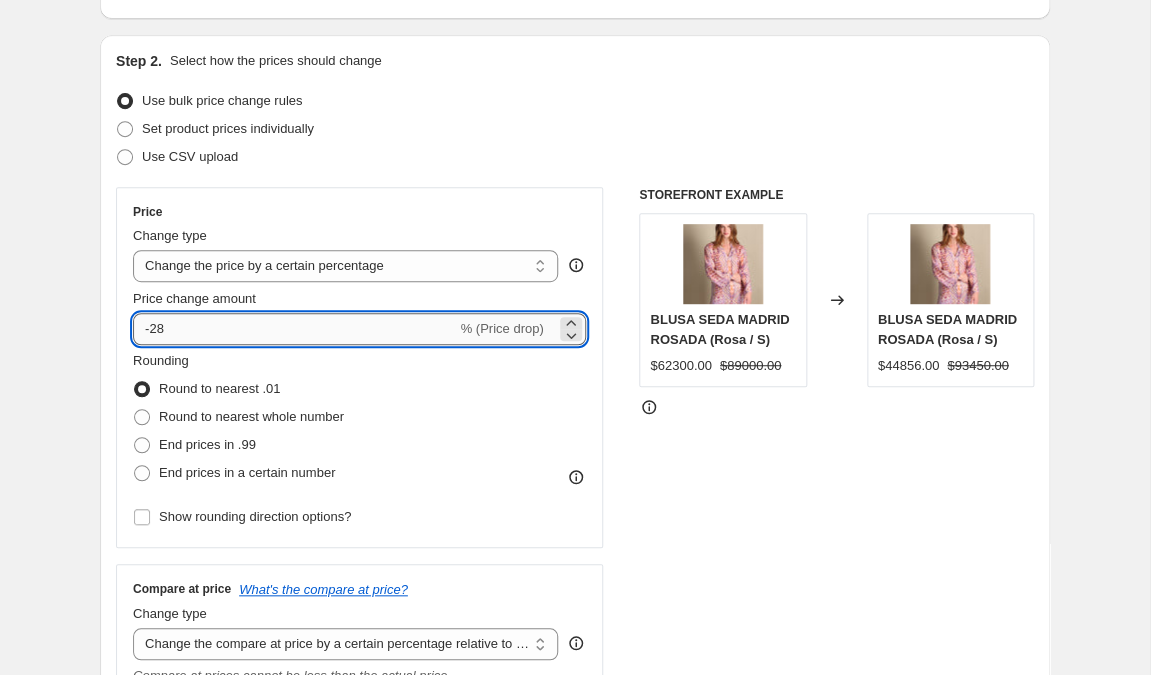 click on "-28" at bounding box center (294, 329) 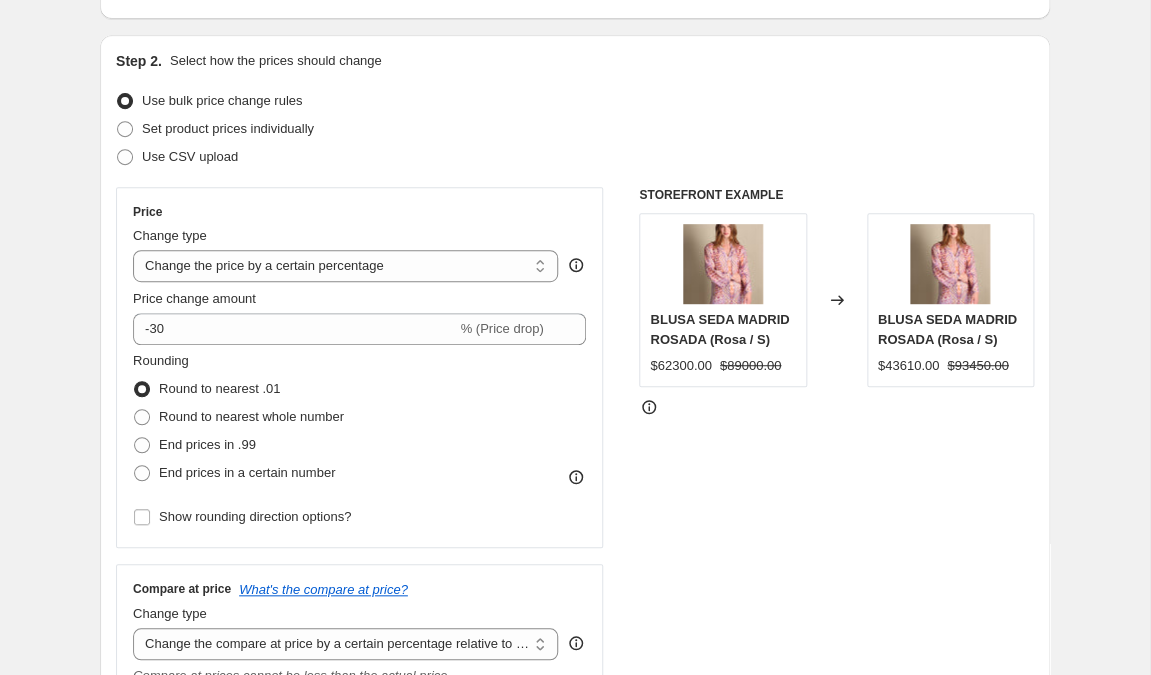 click on "STOREFRONT EXAMPLE BLUSA SEDA MADRID ROSADA (Rosa / S) $62300.00 $89000.00 Changed to BLUSA SEDA MADRID ROSADA (Rosa / S) $43610.00 $93450.00" at bounding box center [836, 569] 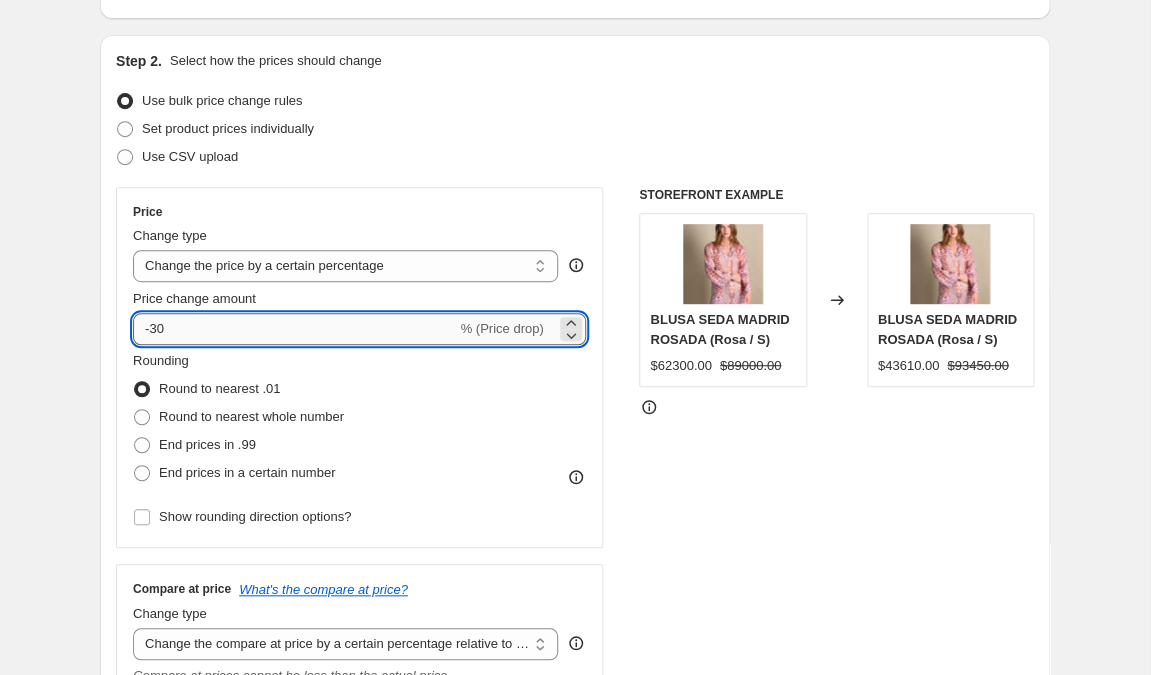 click on "-30" at bounding box center (294, 329) 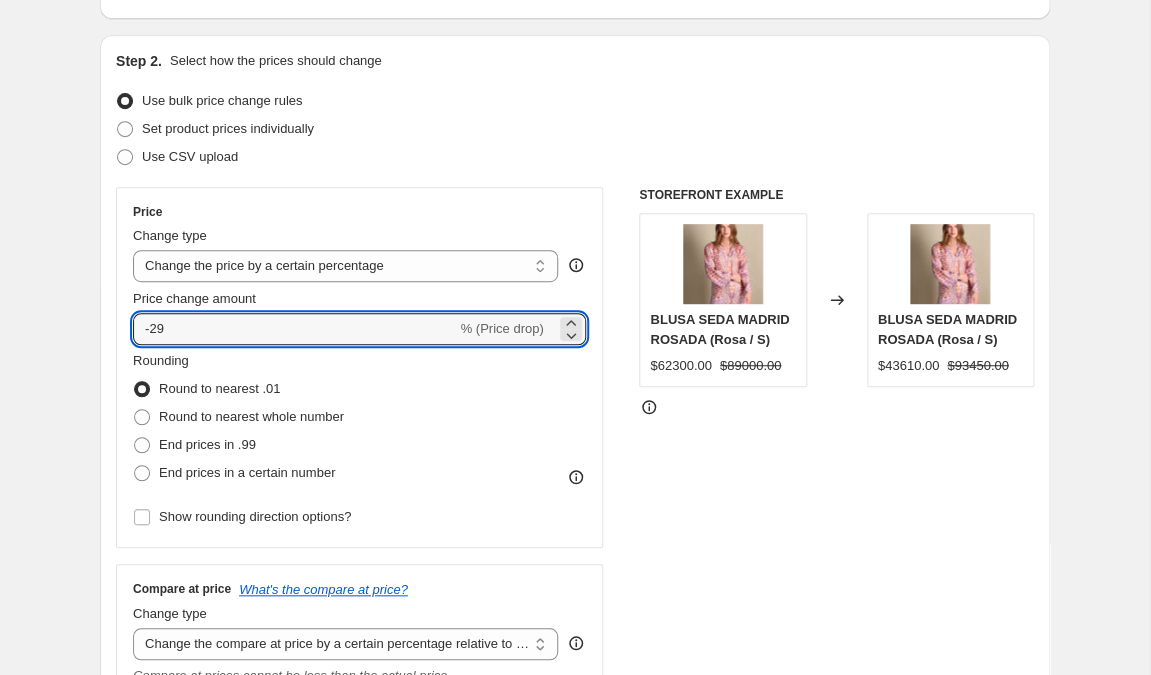 type on "-29" 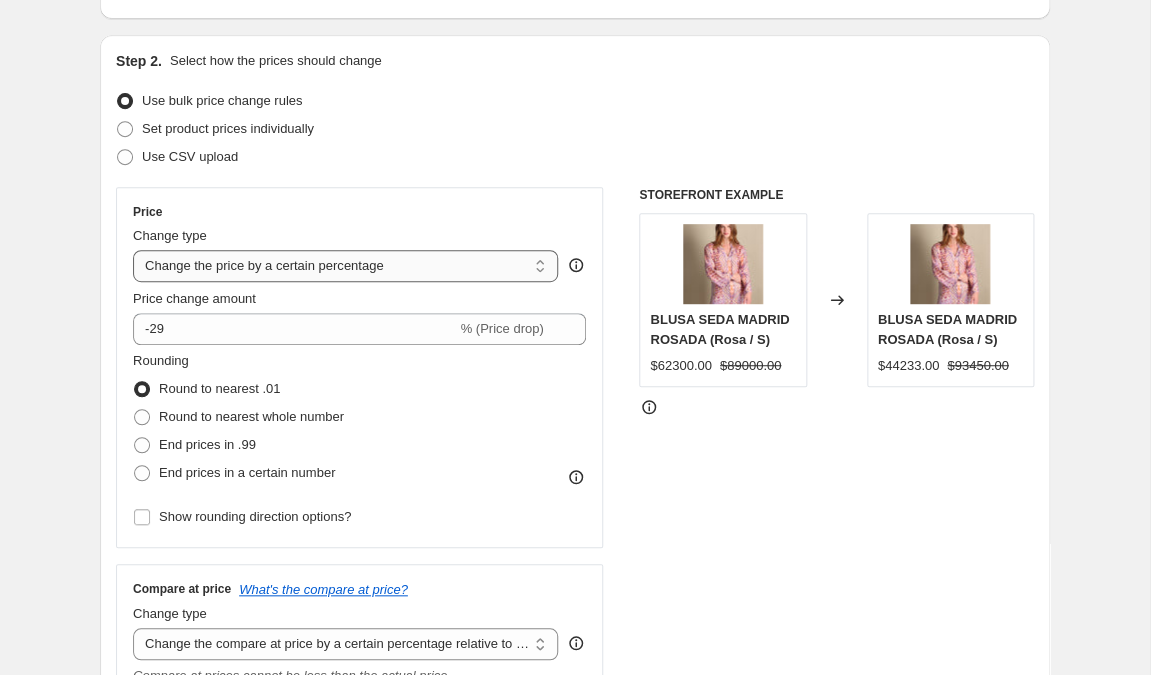 select on "no_change" 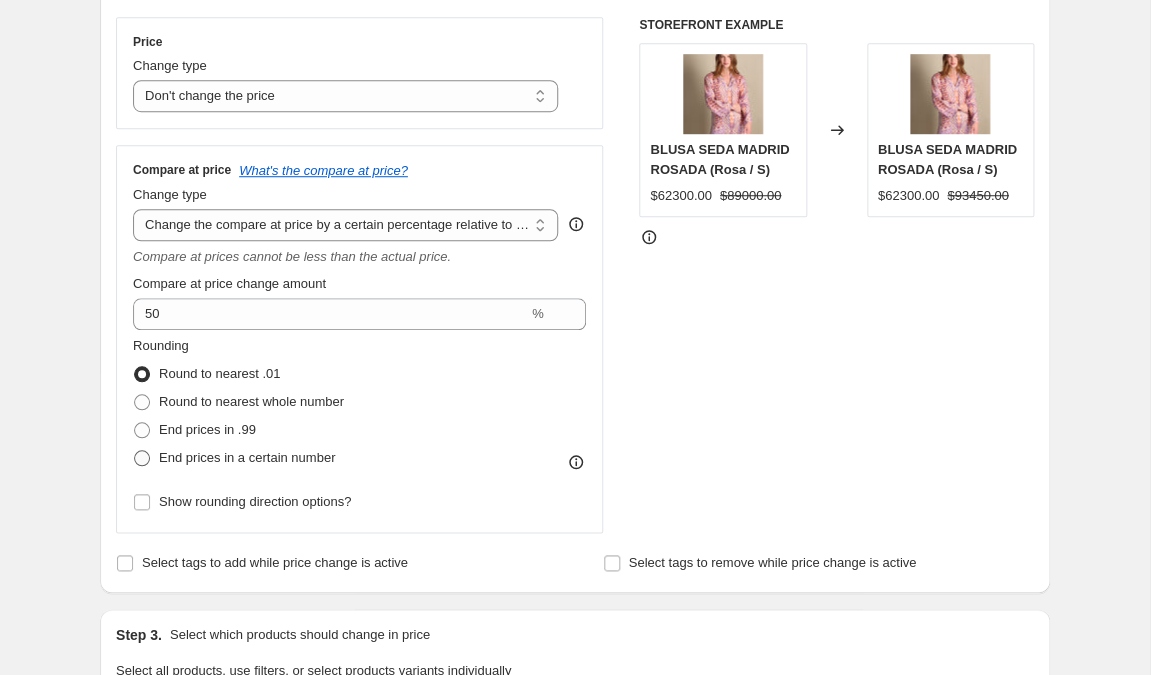 scroll, scrollTop: 369, scrollLeft: 0, axis: vertical 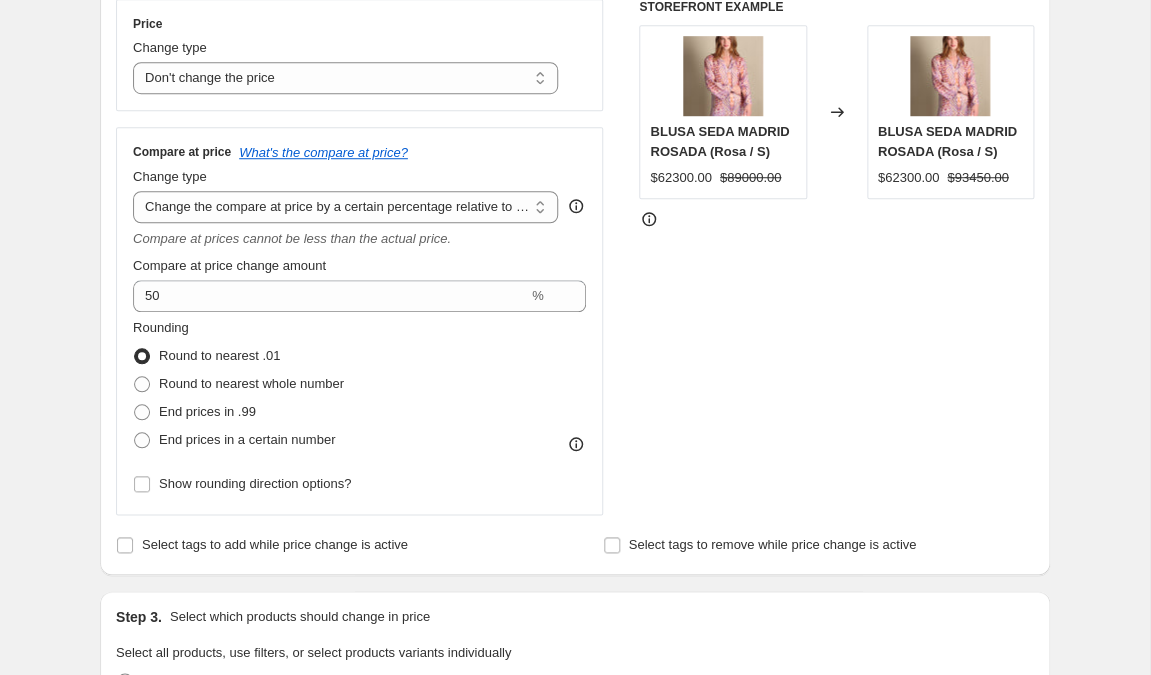 click 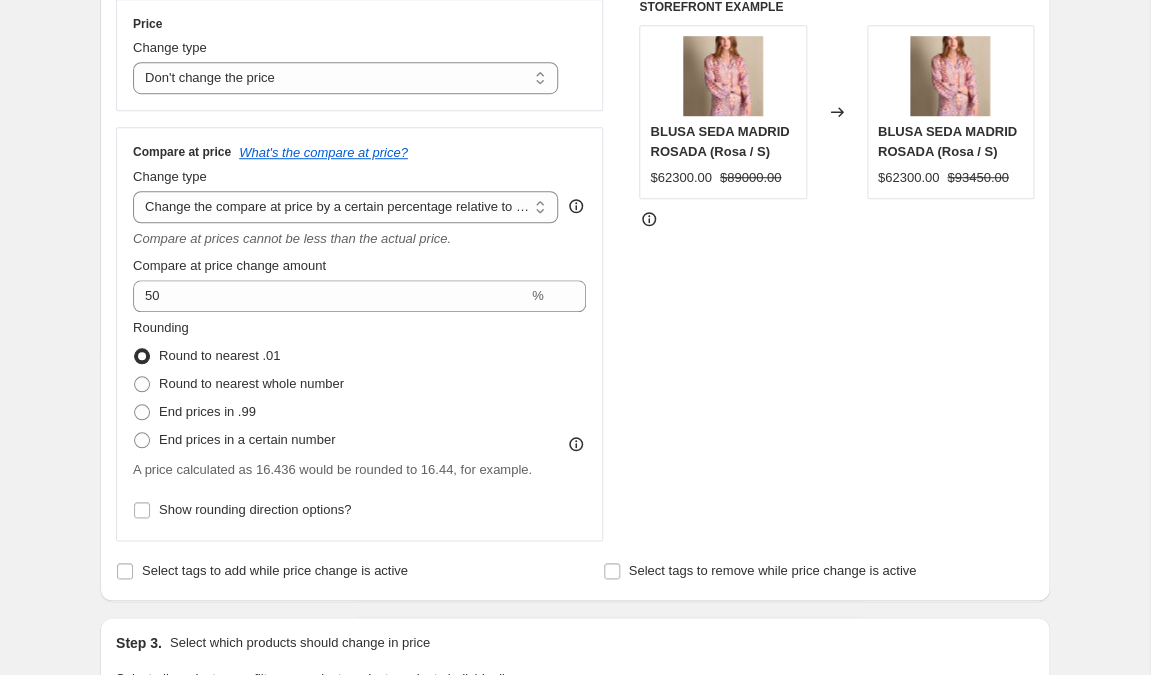 click 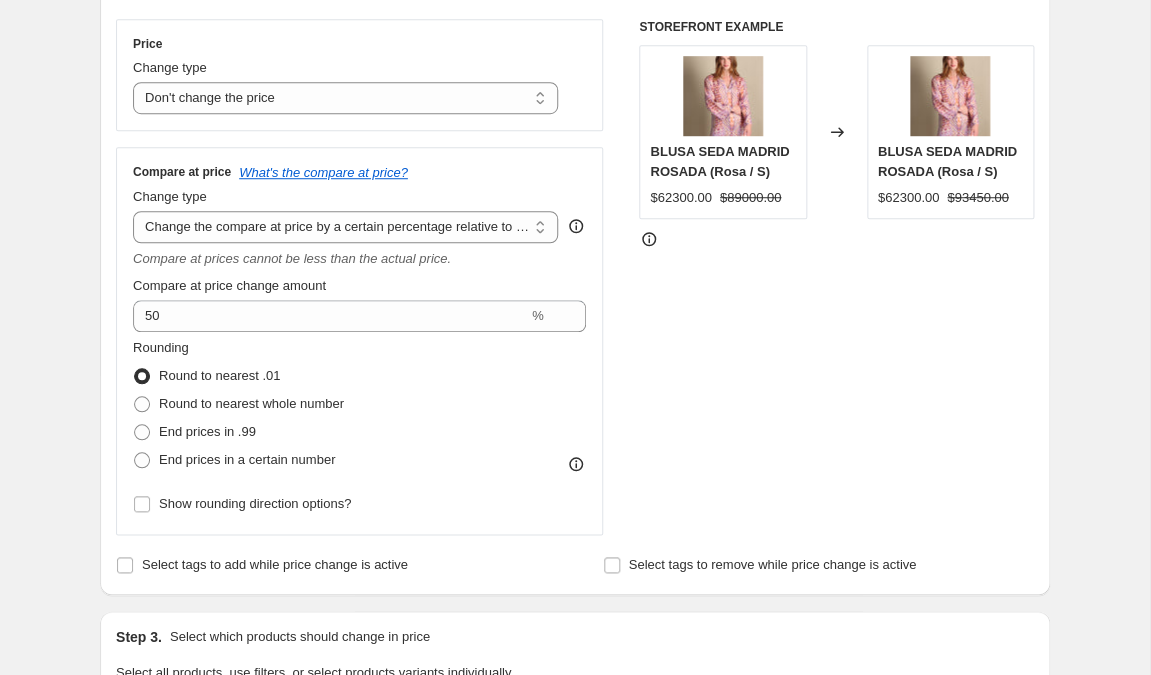 scroll, scrollTop: 346, scrollLeft: 0, axis: vertical 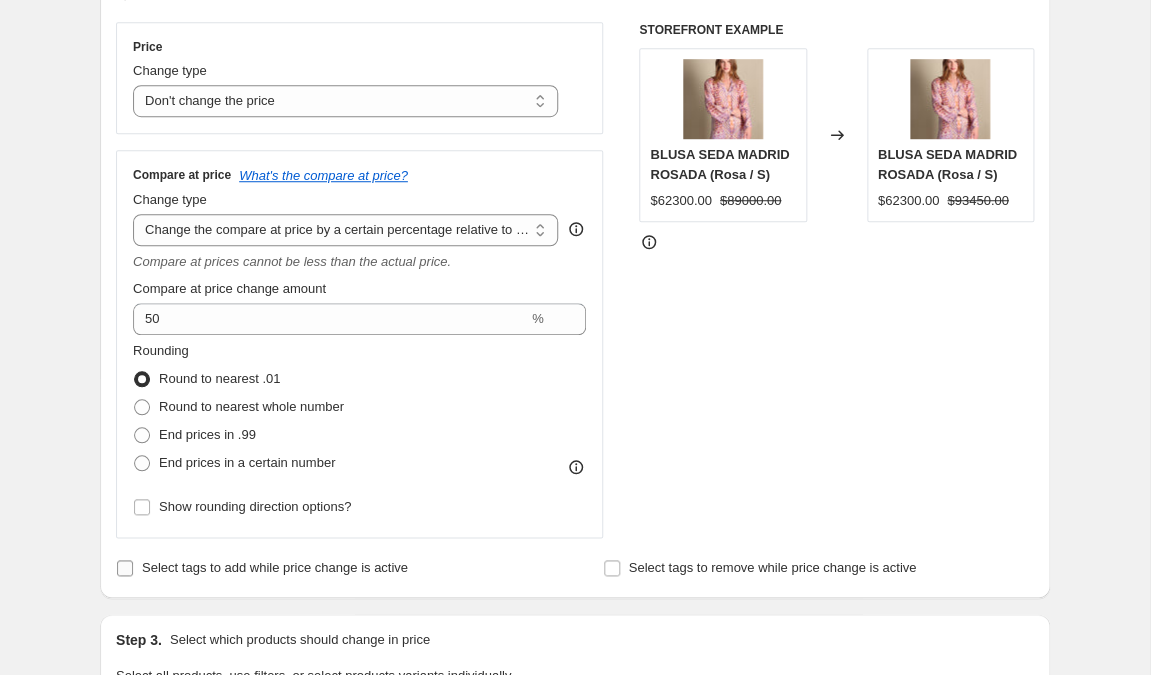 click on "Select tags to add while price change is active" at bounding box center [275, 567] 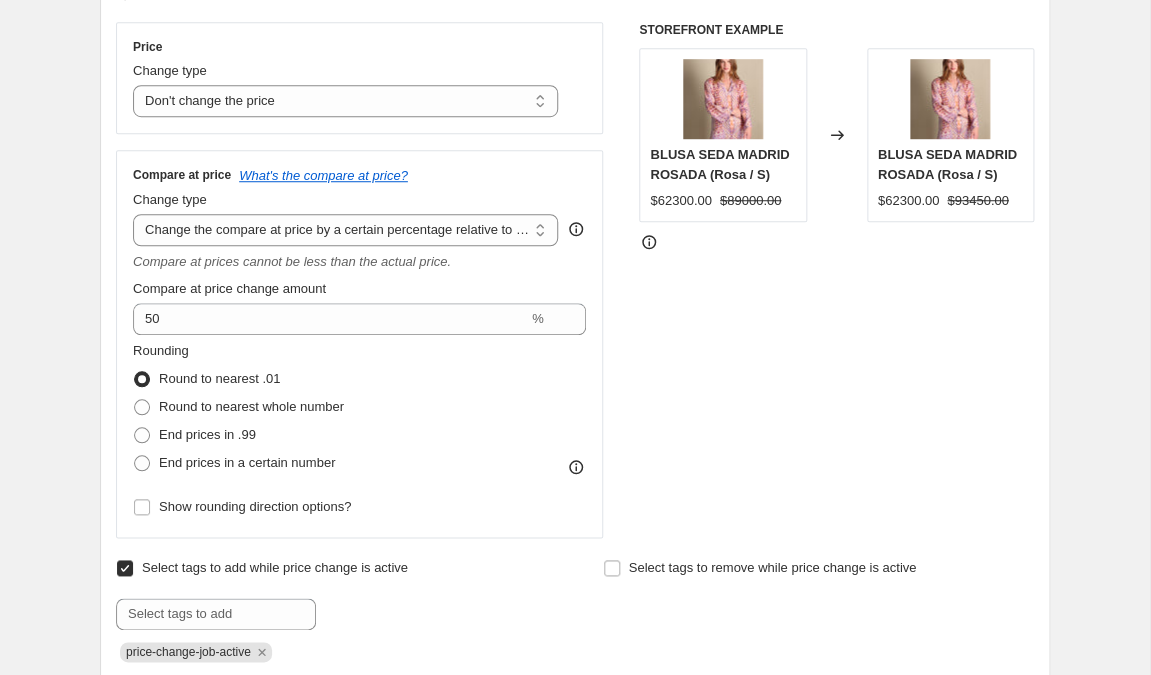 click on "Select tags to add while price change is active" at bounding box center [125, 568] 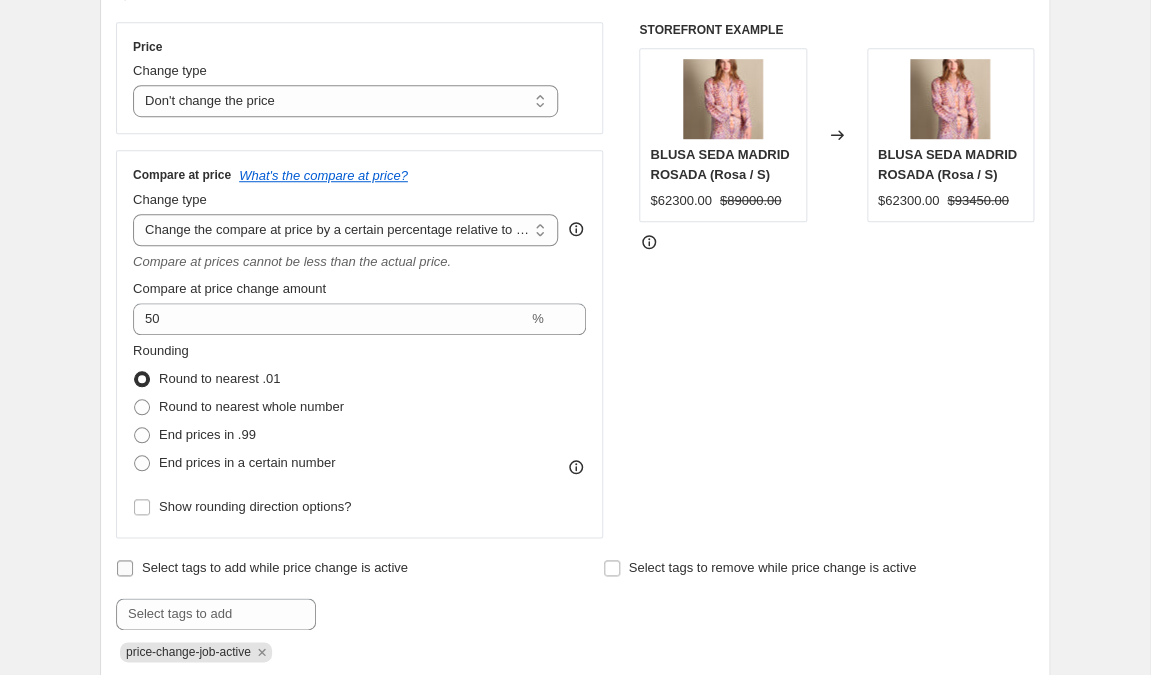 checkbox on "false" 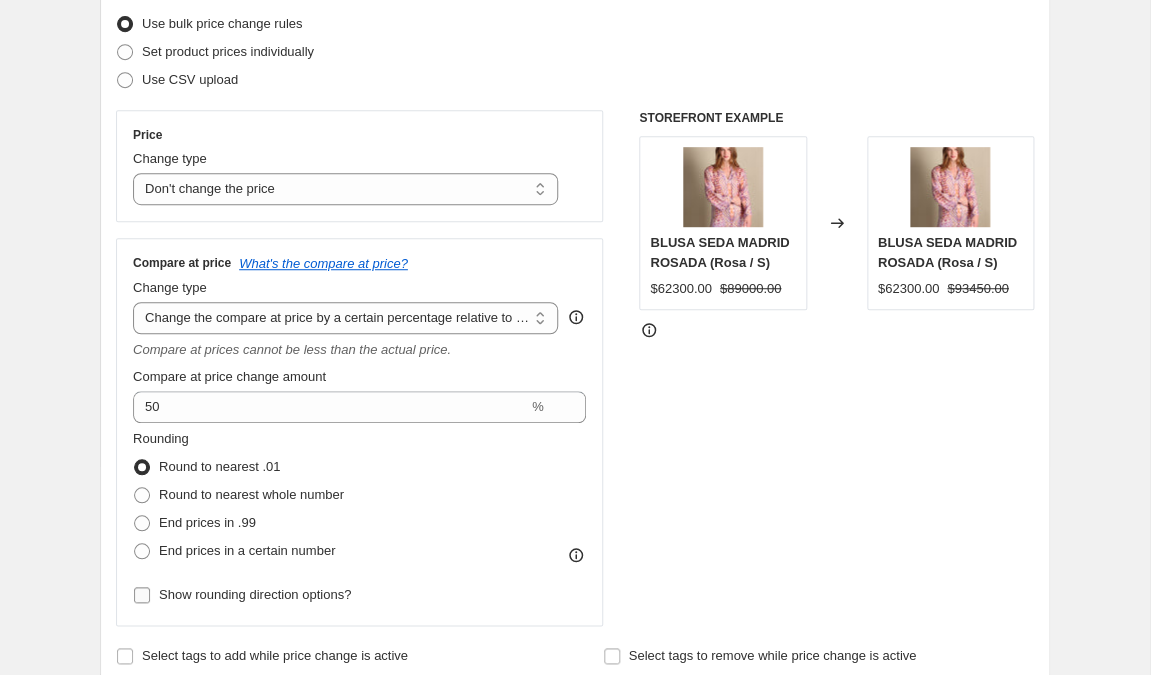 scroll, scrollTop: 248, scrollLeft: 0, axis: vertical 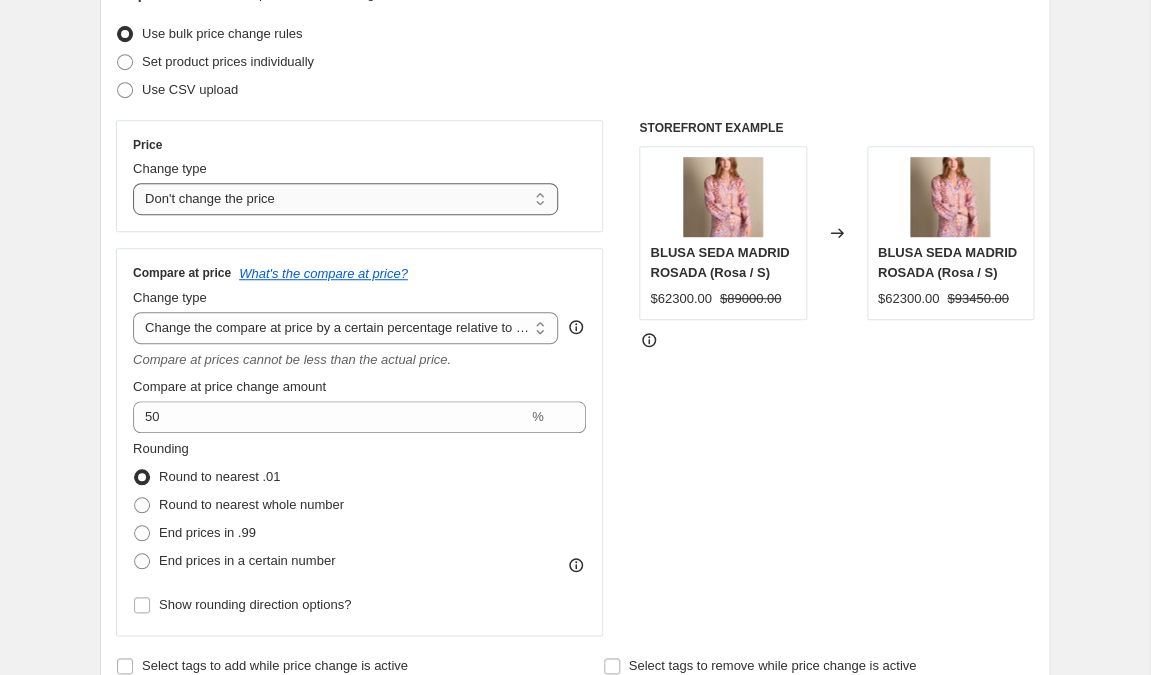 select on "pc" 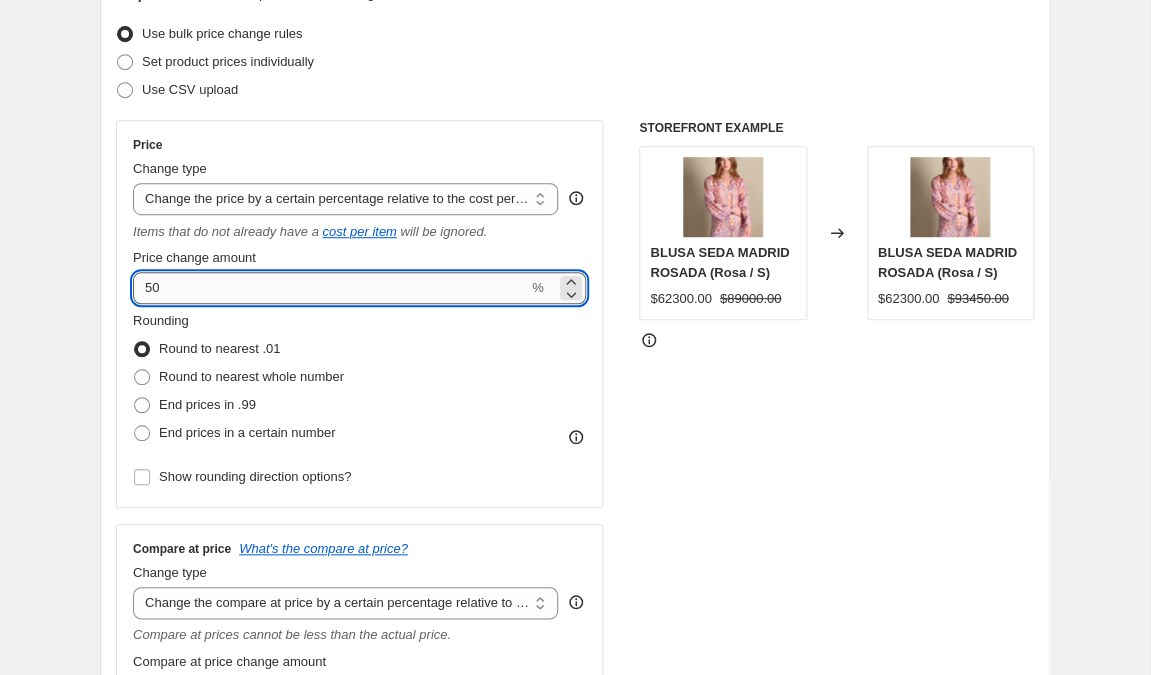 click on "50" at bounding box center [330, 288] 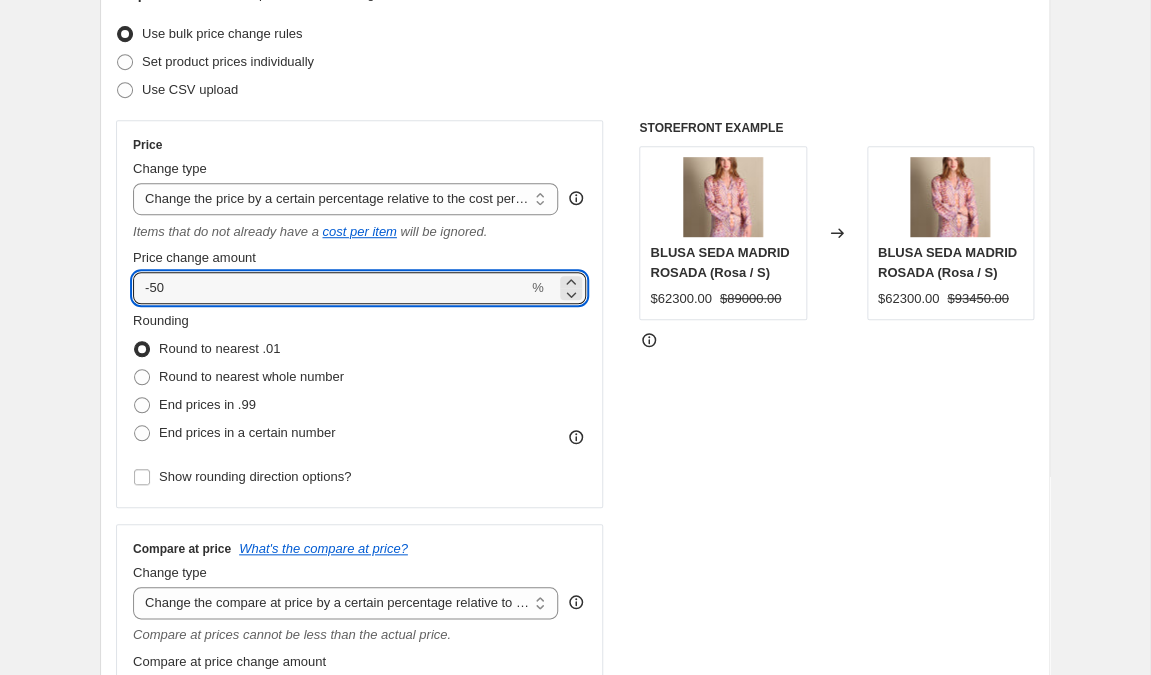 type on "-50" 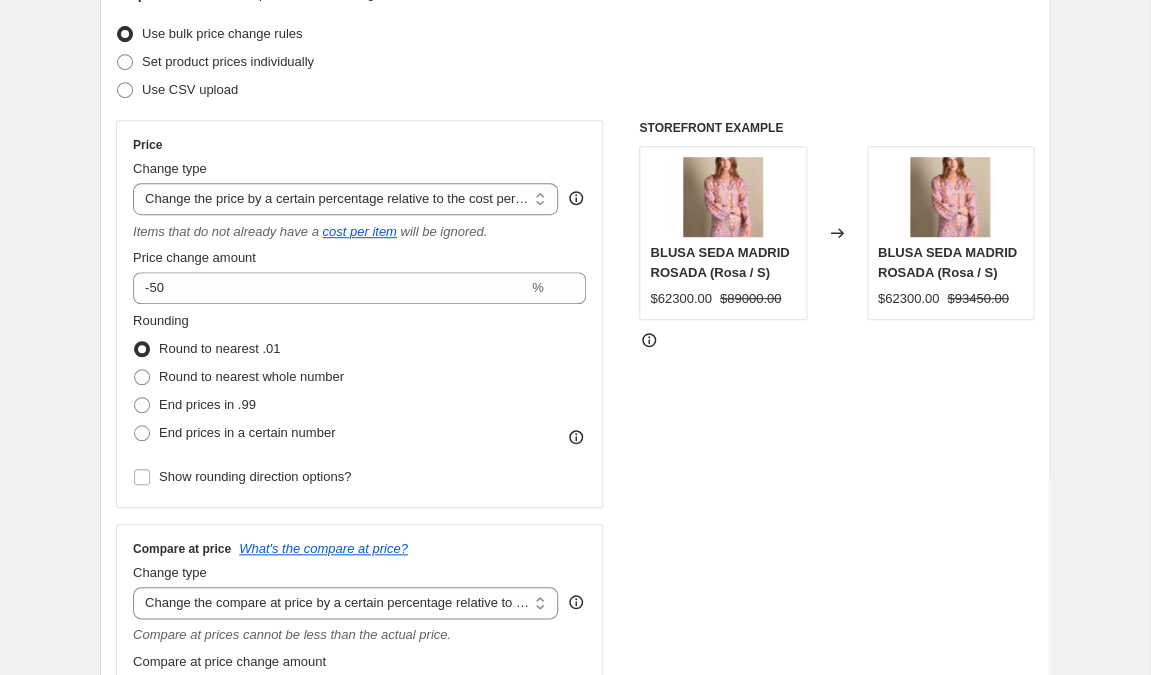 click on "Price change amount -50 %" at bounding box center [359, 276] 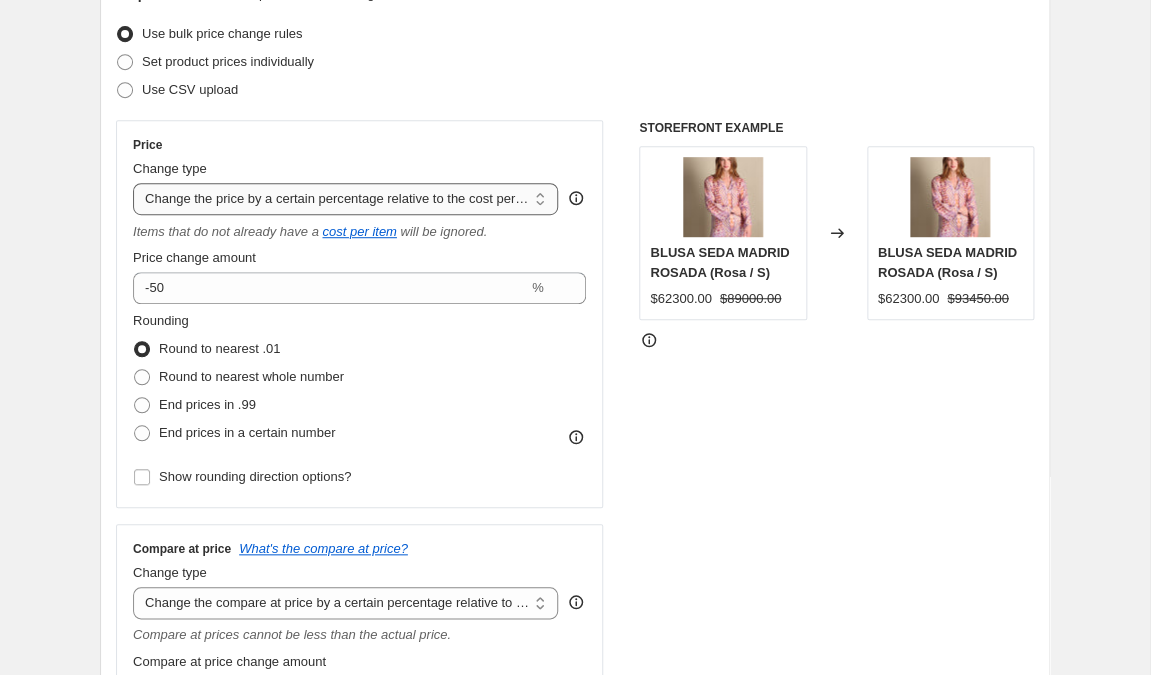 select on "pcap" 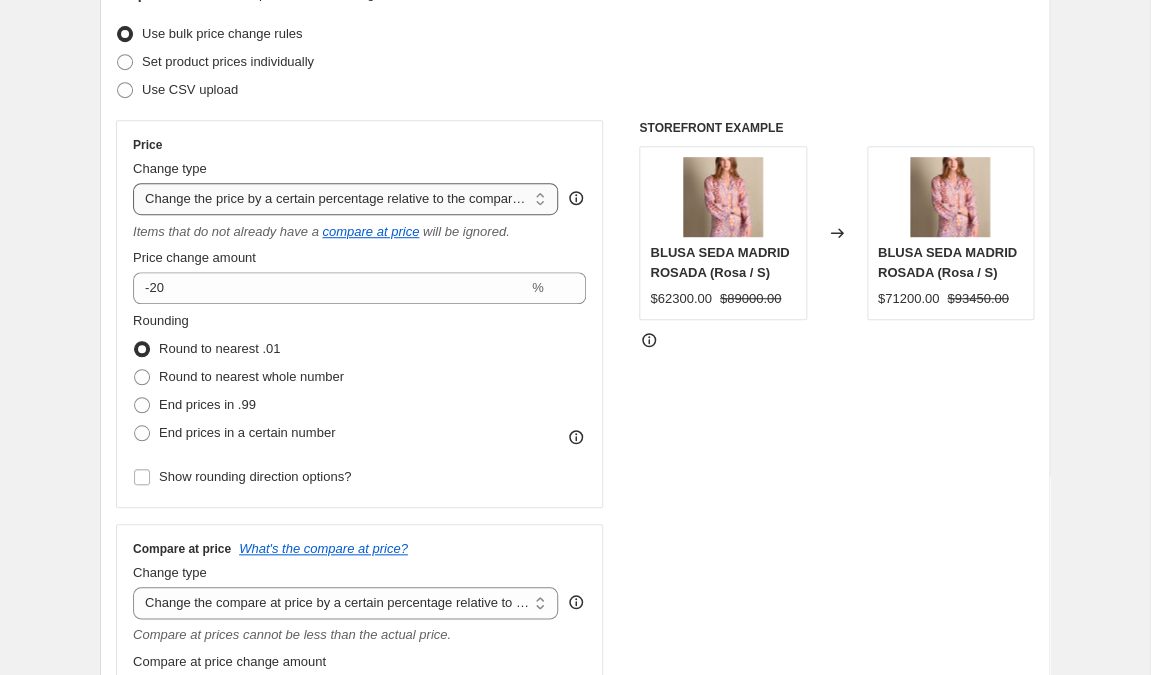 select on "bcap" 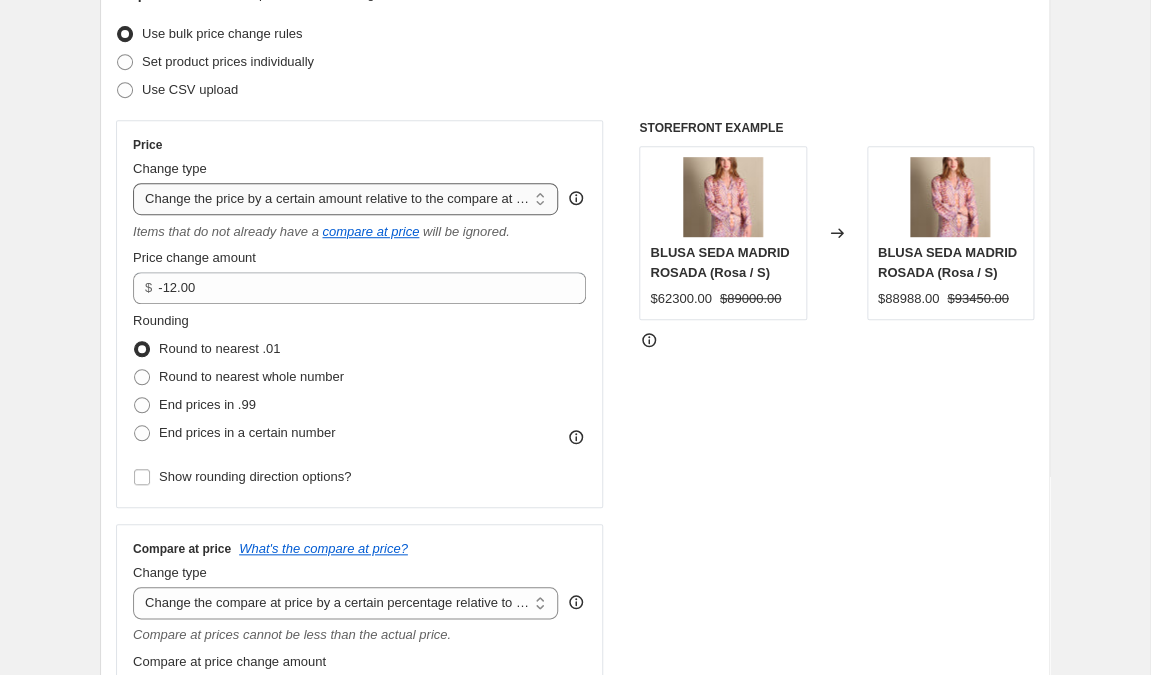 select on "to" 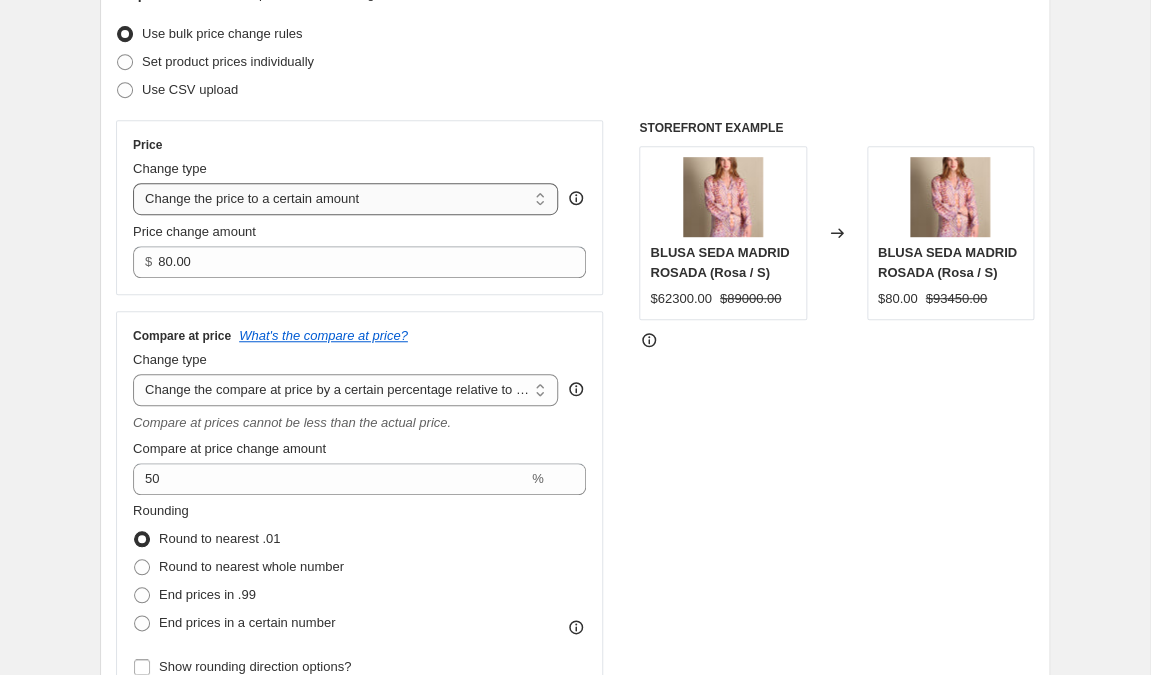 select on "by" 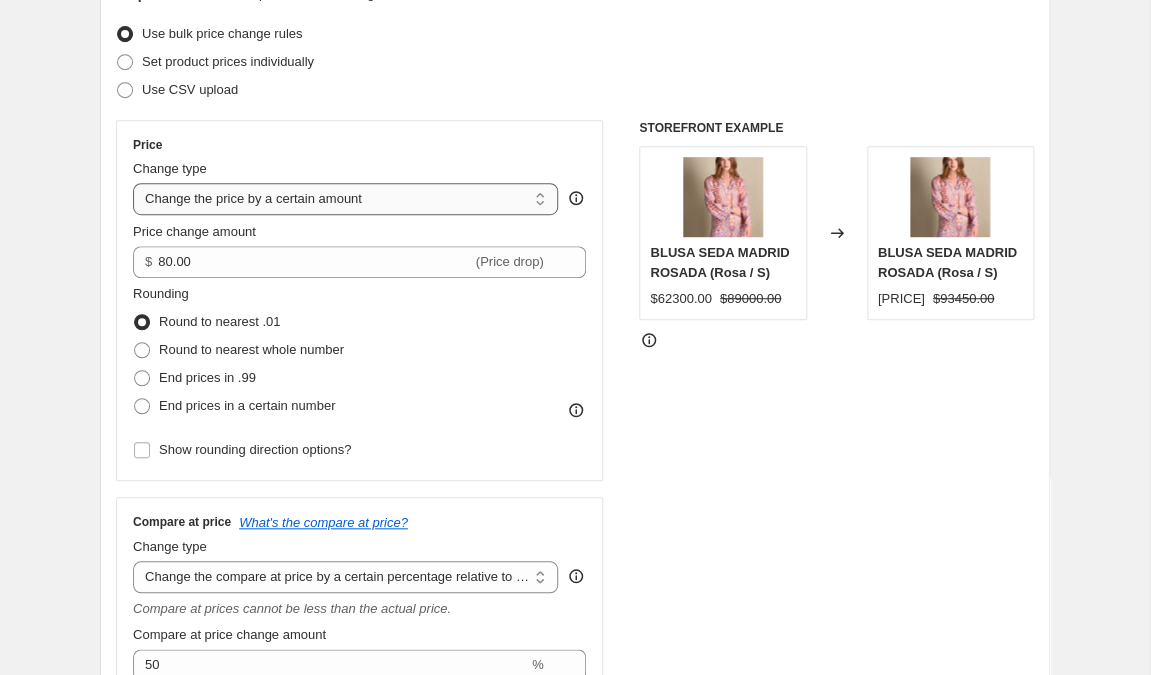 type on "-10.00" 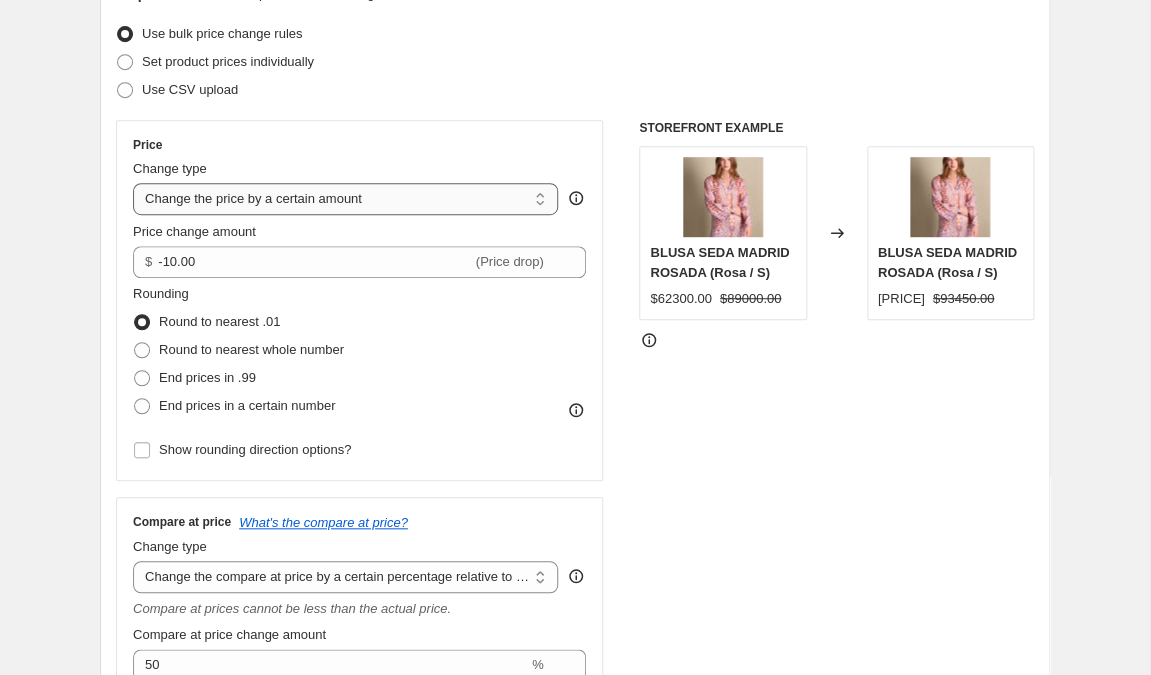 select on "percentage" 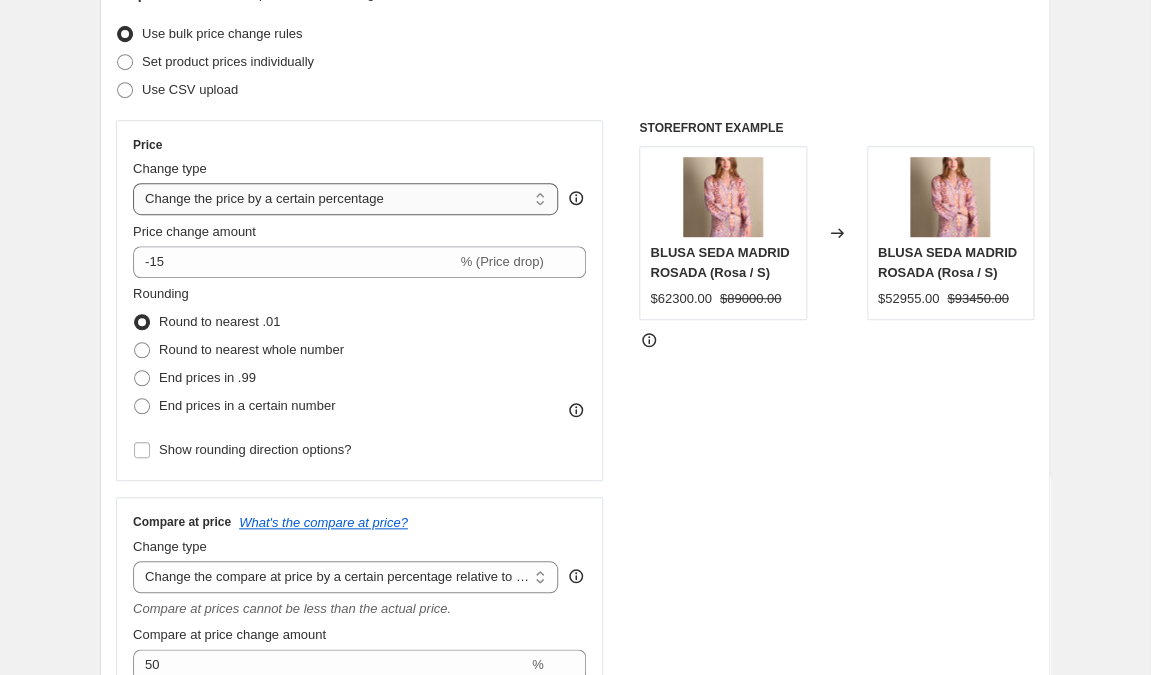 select on "ecap" 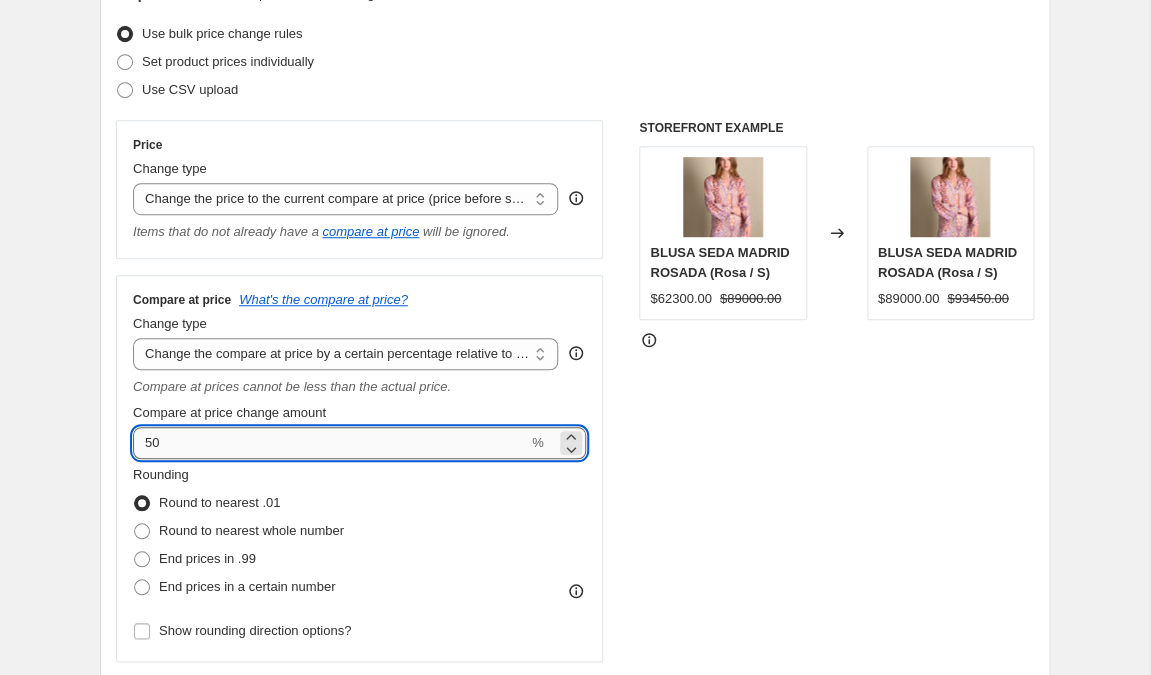 click on "50" at bounding box center [330, 443] 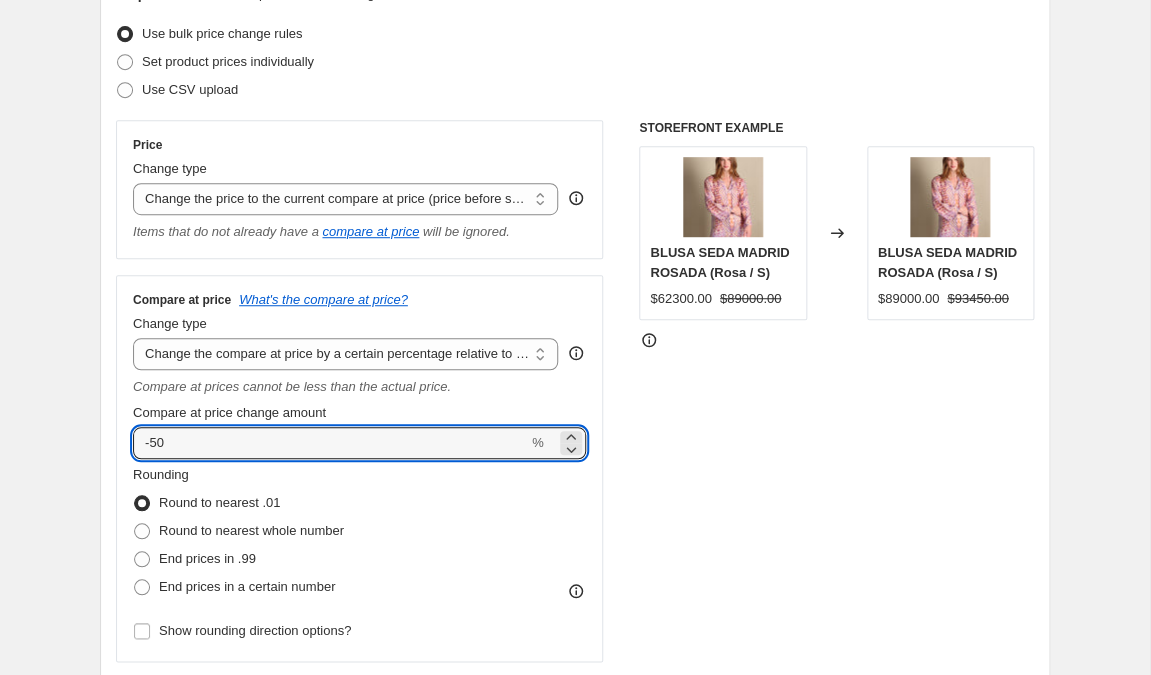 type on "-50" 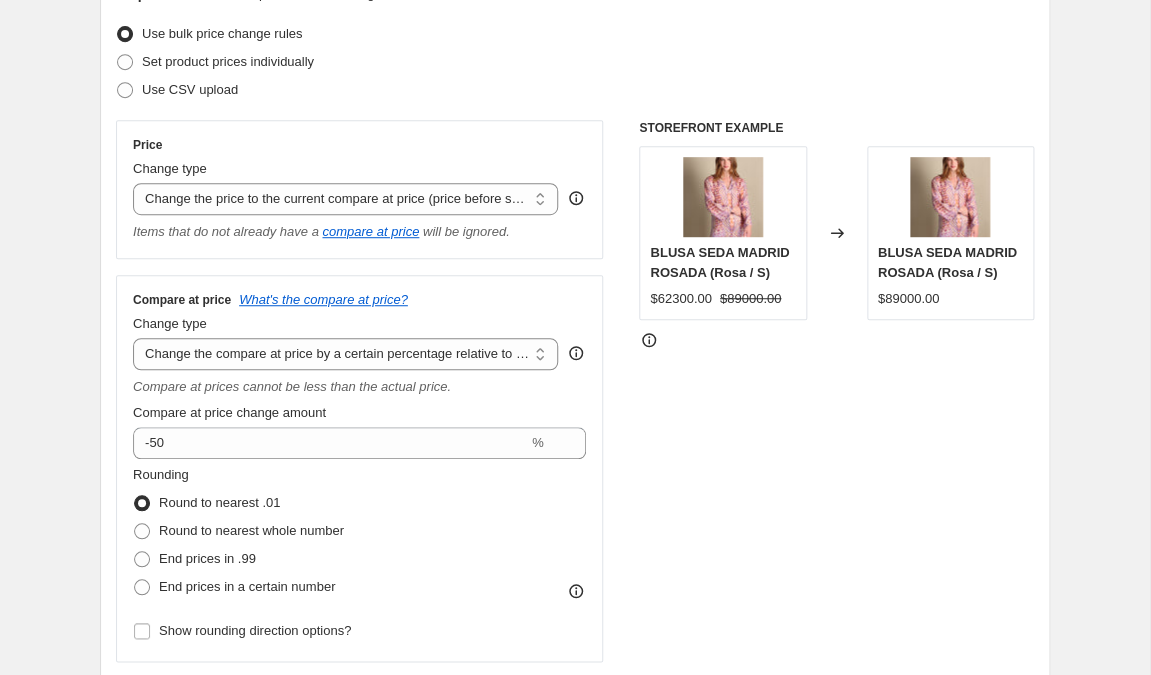 click on "STOREFRONT EXAMPLE BLUSA SEDA MADRID ROSADA (Rosa / S) $62300.00 $89000.00 Changed to BLUSA SEDA MADRID ROSADA (Rosa / S) $89000.00" at bounding box center [836, 391] 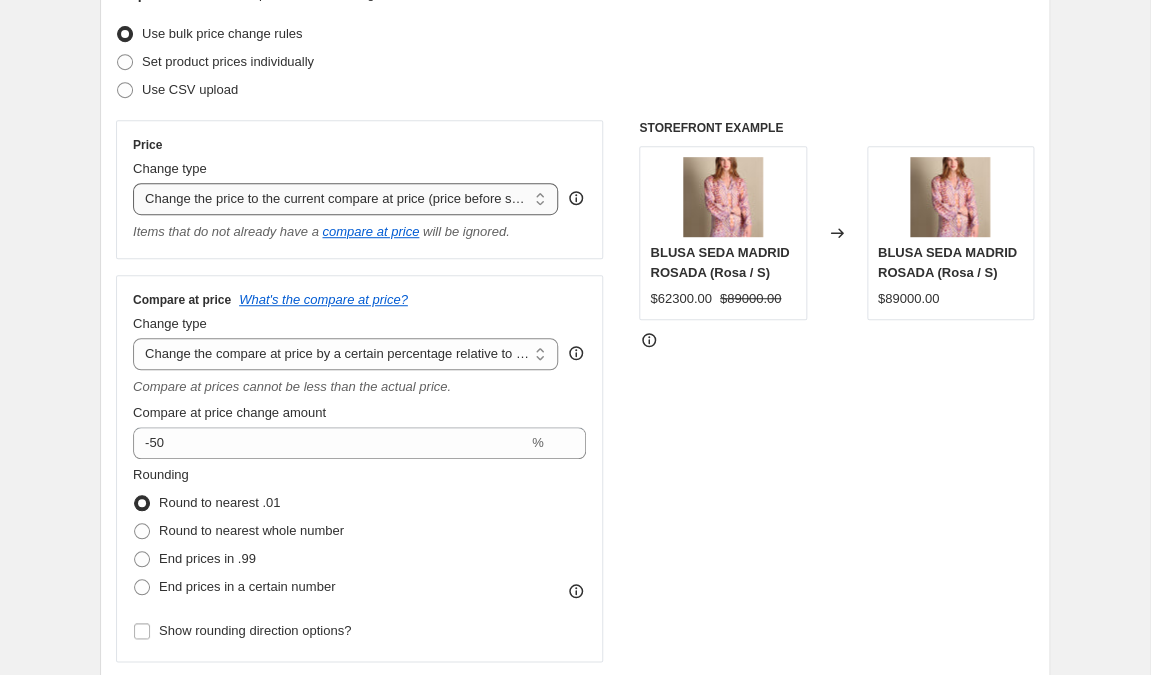 click on "Change the price by a certain amount relative to the compare at price" at bounding box center [0, 0] 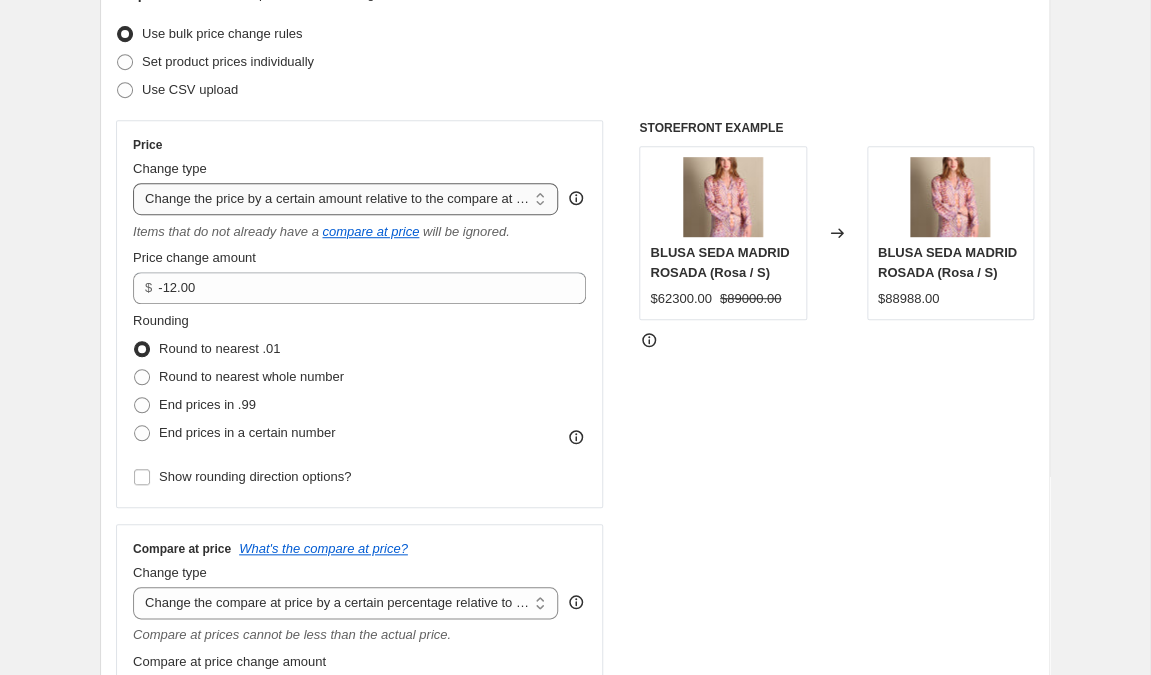 select on "pcap" 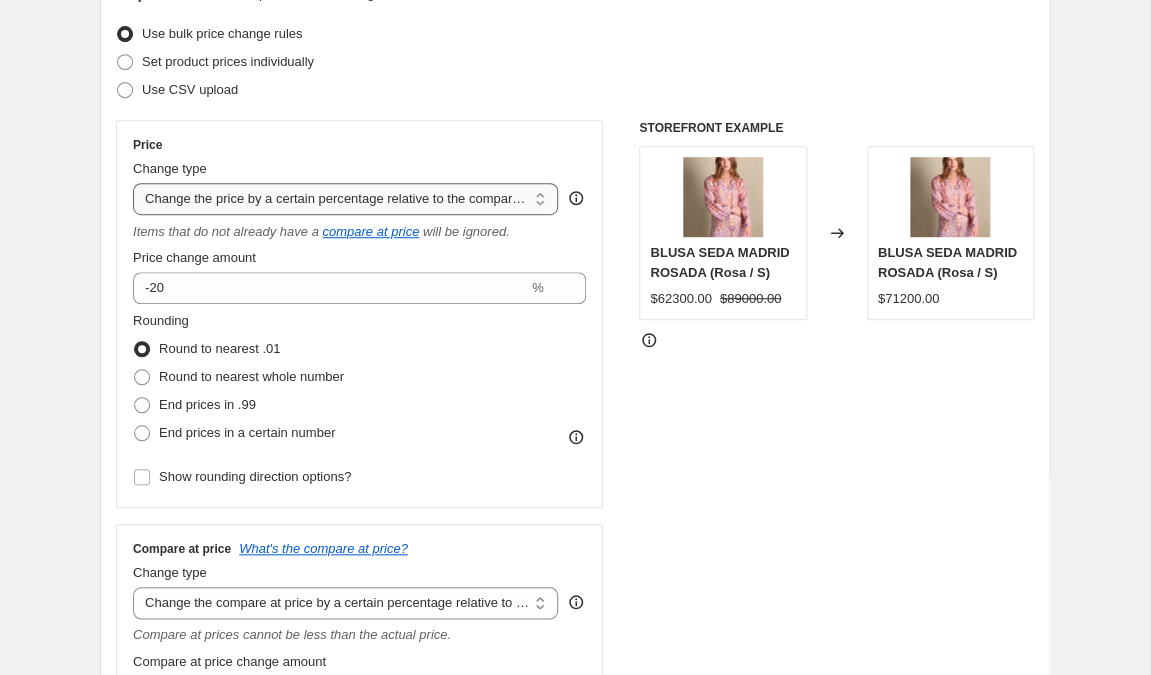 click on "Don't change the price" at bounding box center (0, 0) 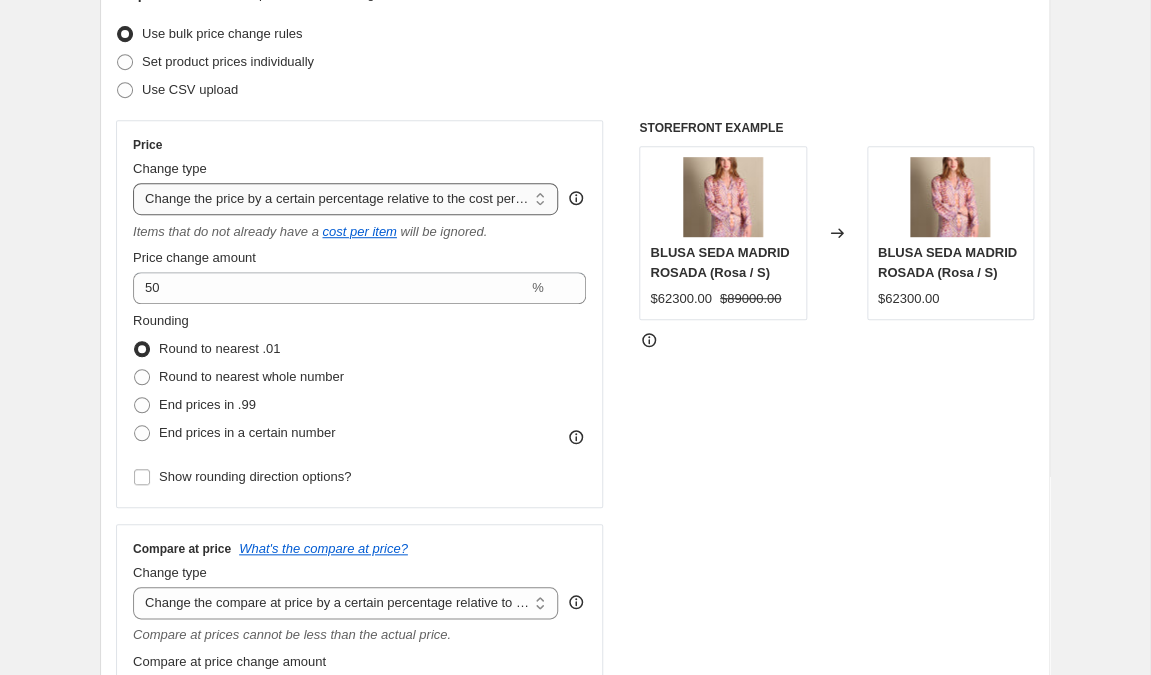 click on "Change price to certain cost margin" at bounding box center (0, 0) 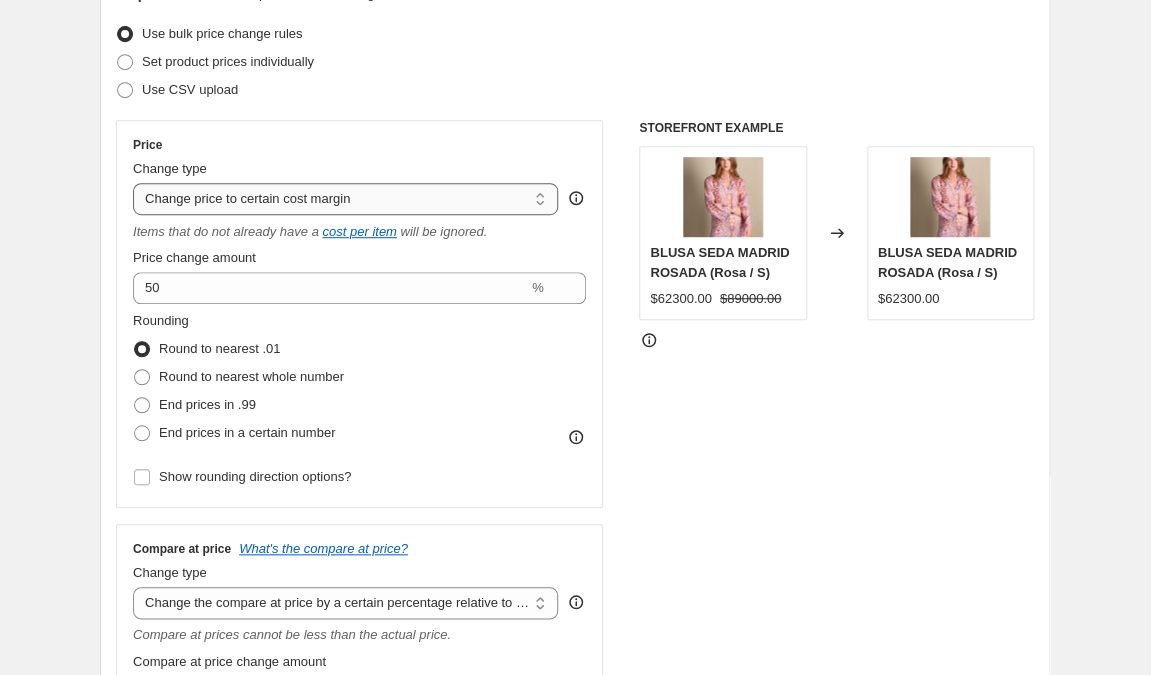 select on "no_change" 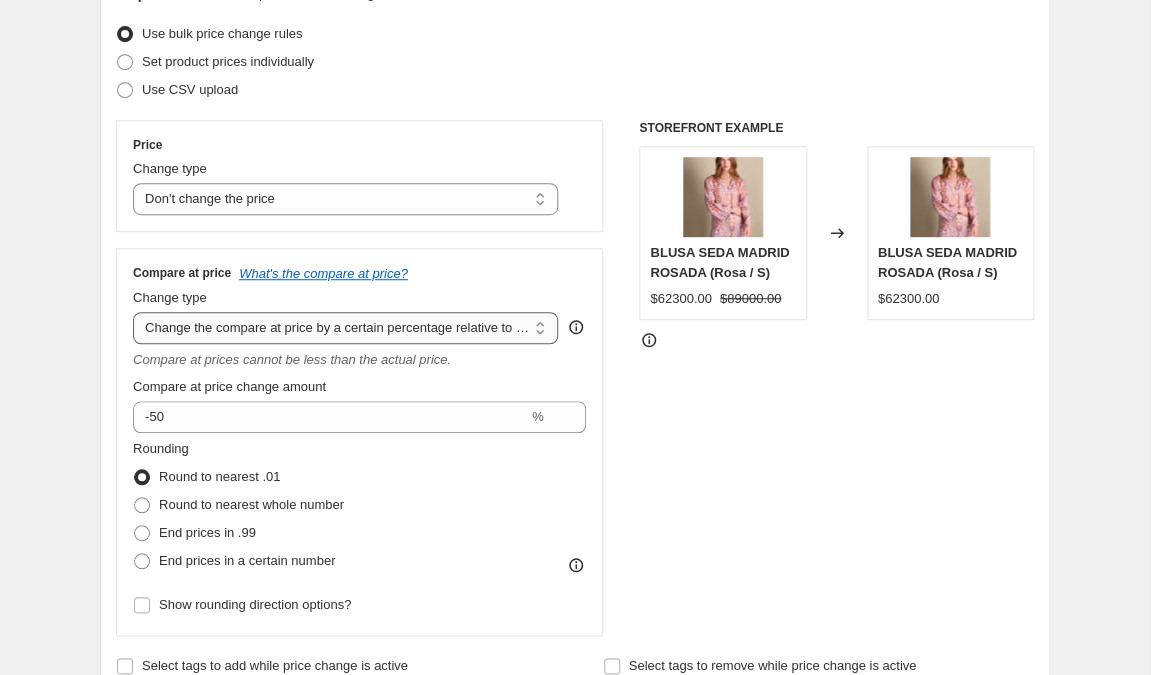 select on "percentage" 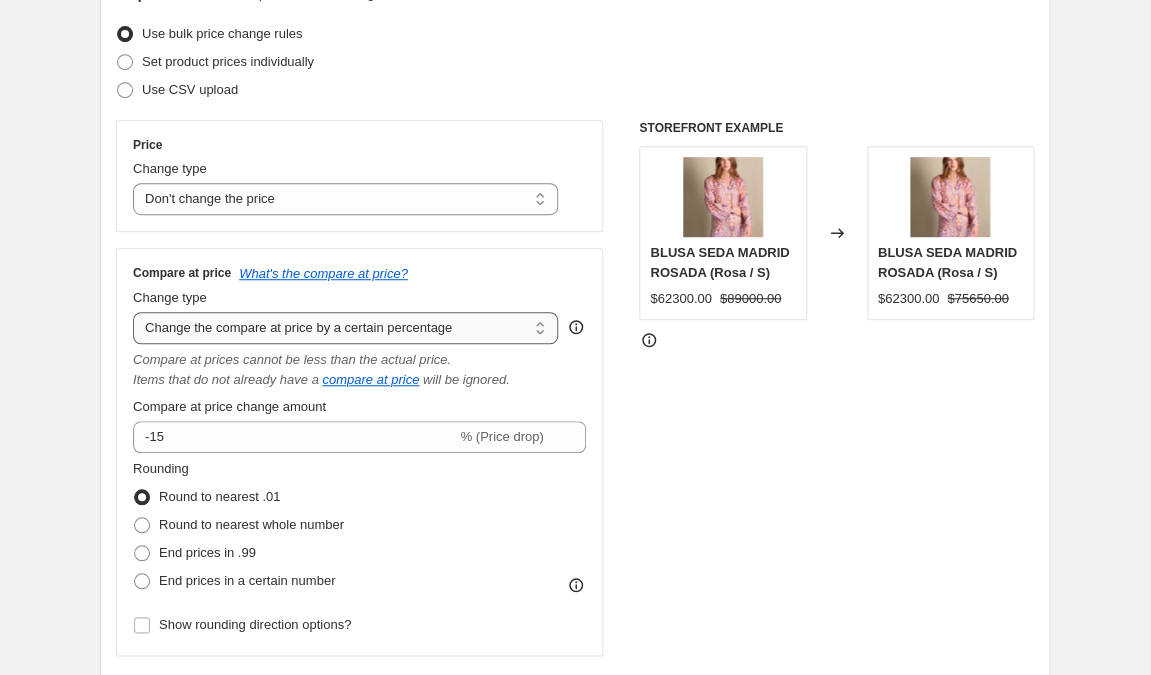 select on "no_change" 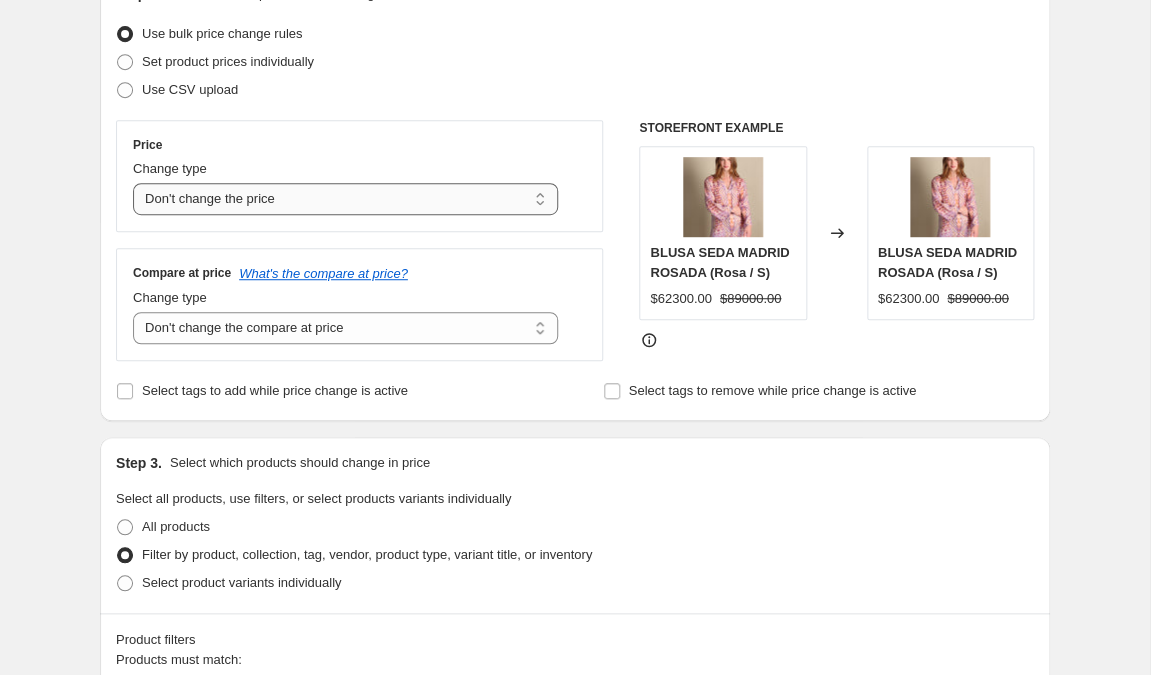 click on "Change the price by a certain percentage" at bounding box center [0, 0] 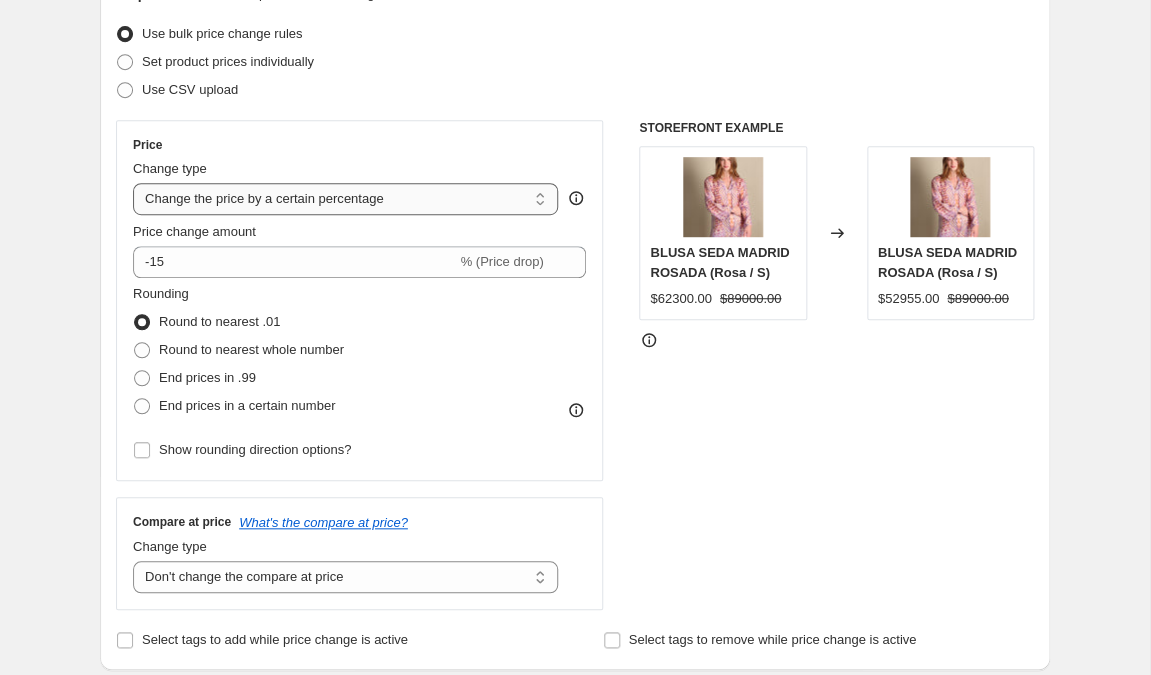 select on "pcap" 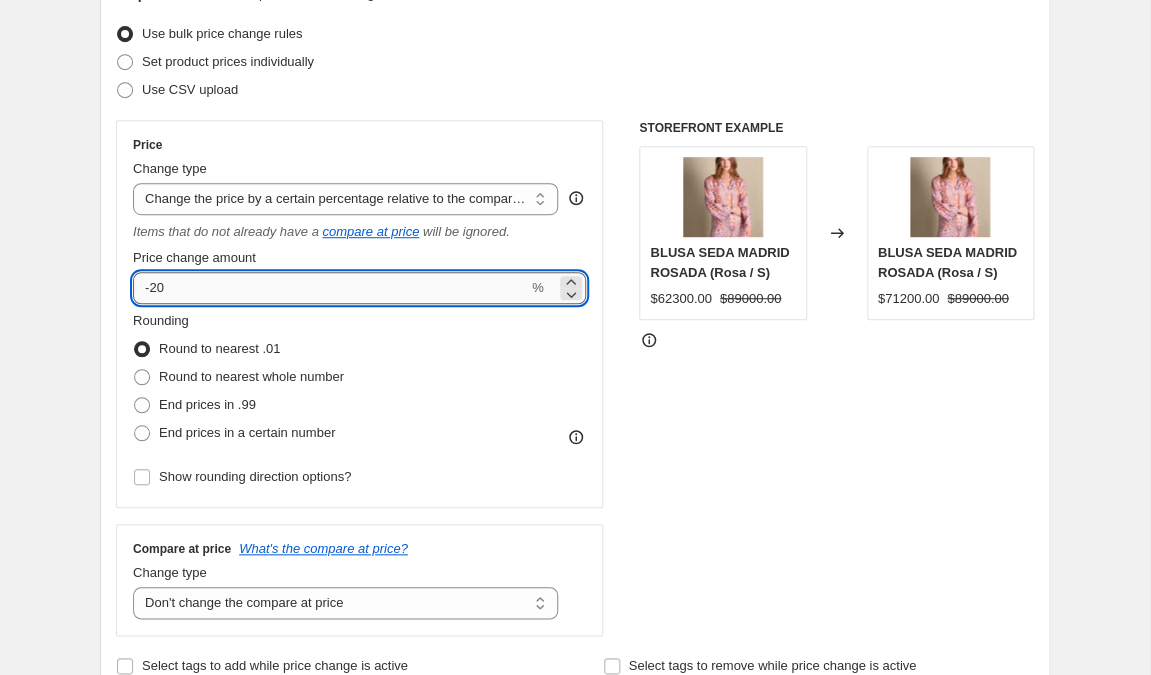 click on "-20" at bounding box center (330, 288) 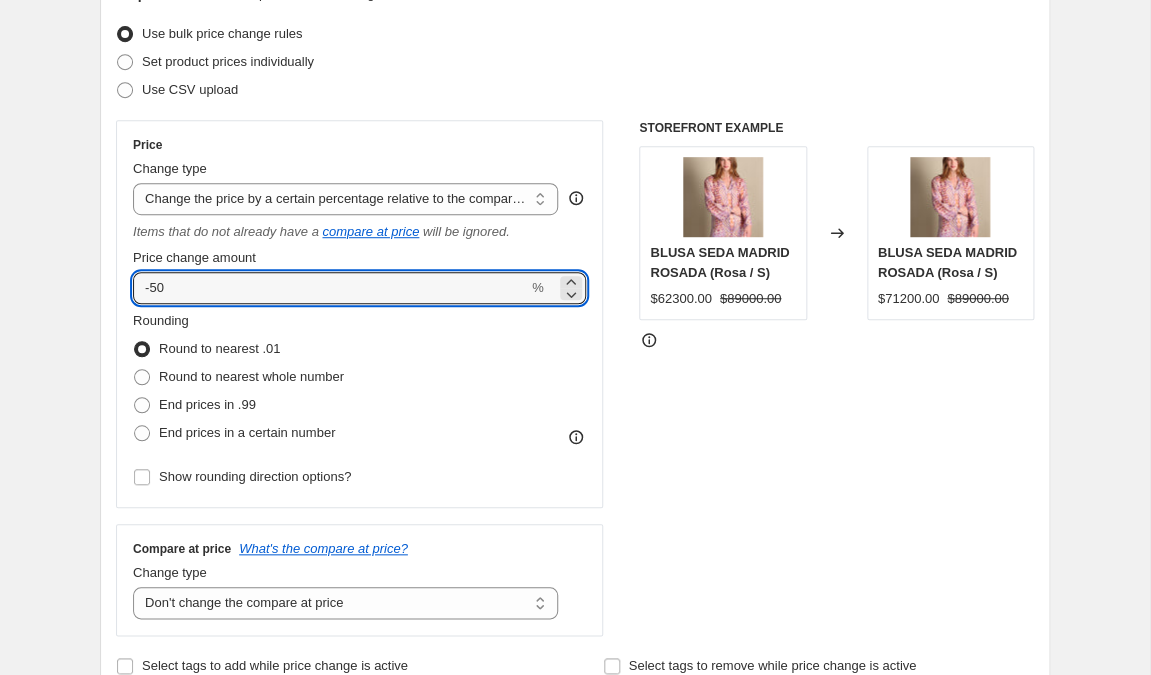 type on "-50" 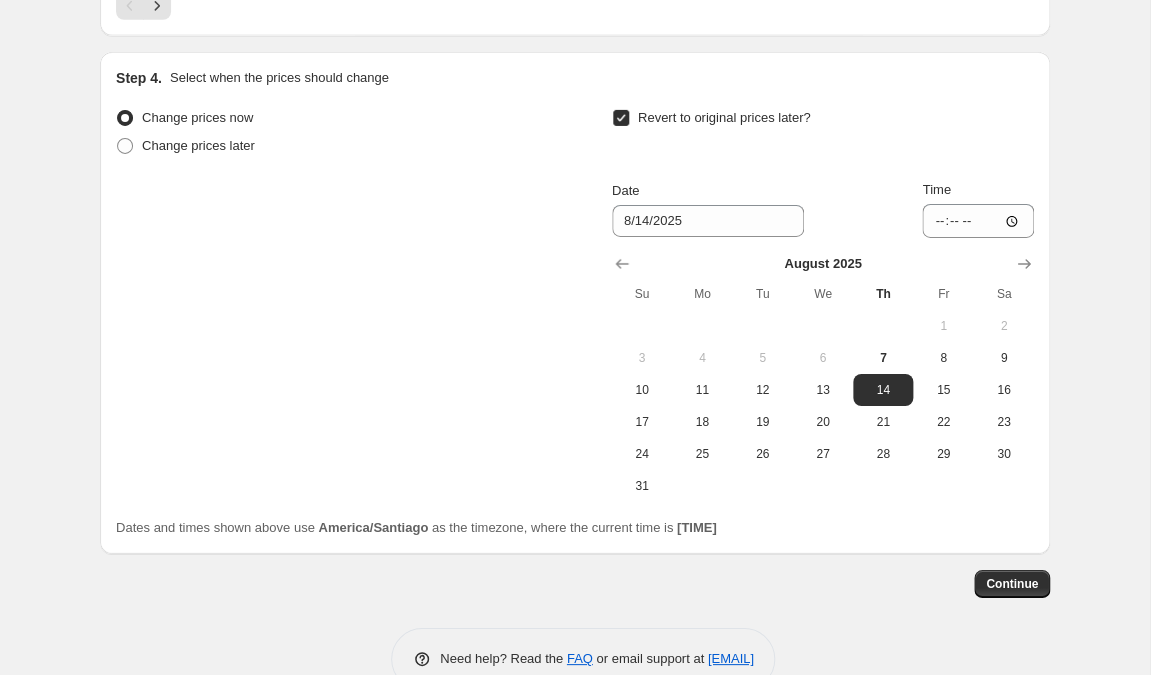 scroll, scrollTop: 1946, scrollLeft: 0, axis: vertical 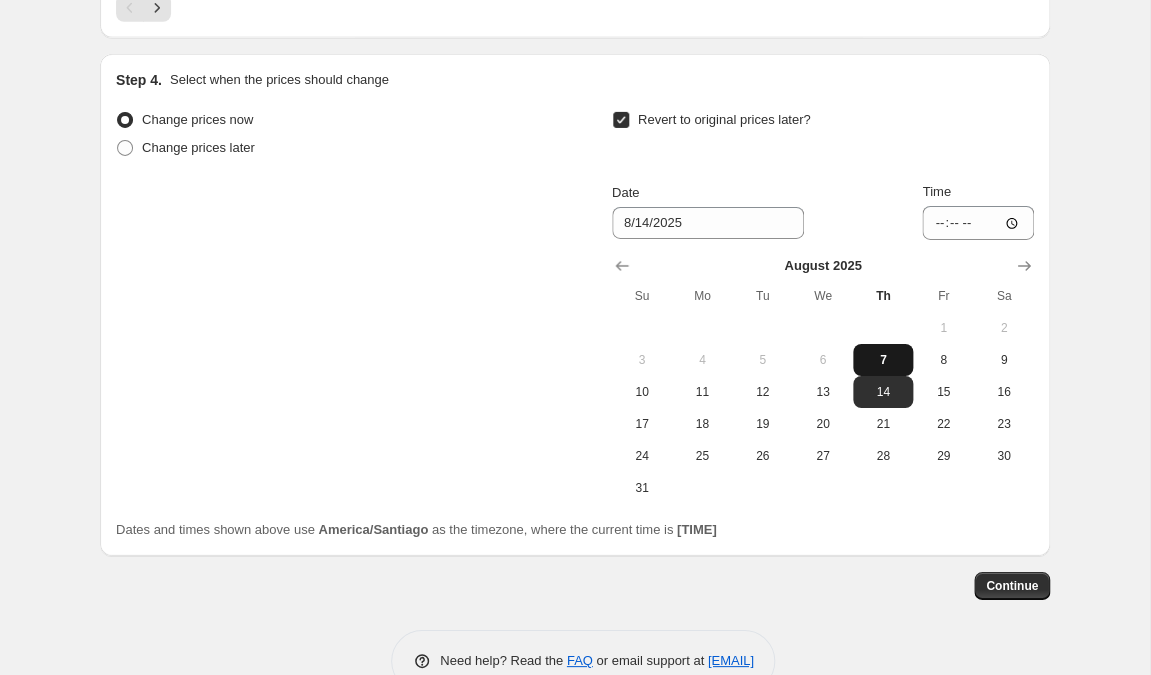click on "7" at bounding box center [883, 360] 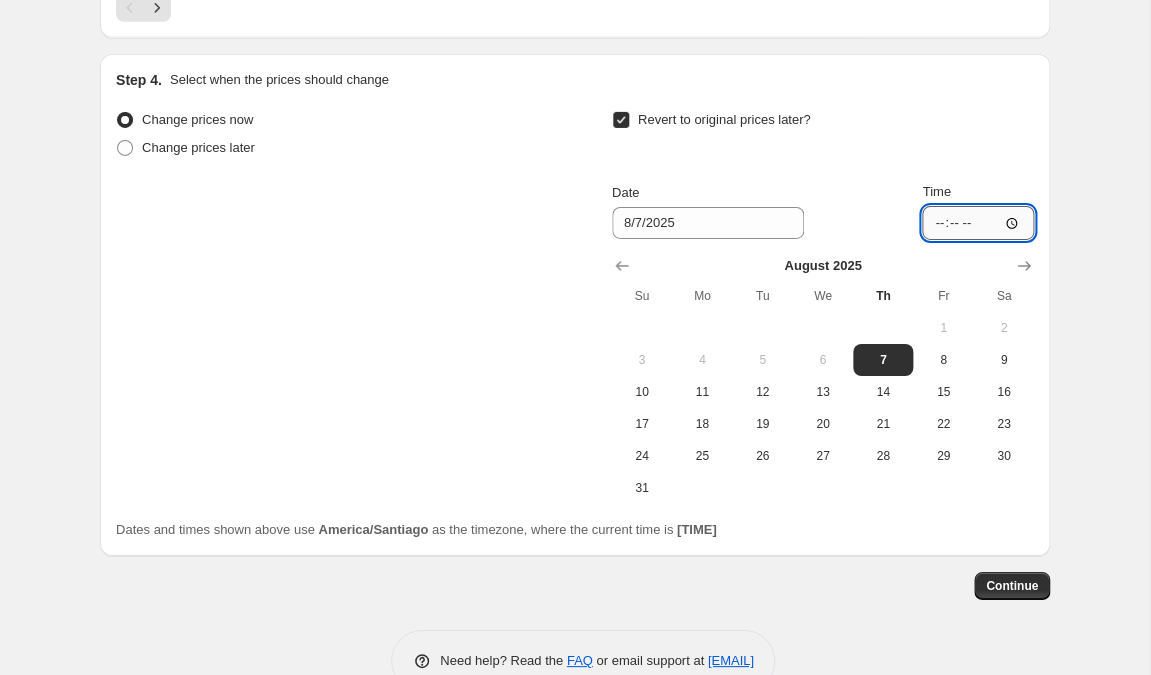click on "[TIME]" at bounding box center [978, 223] 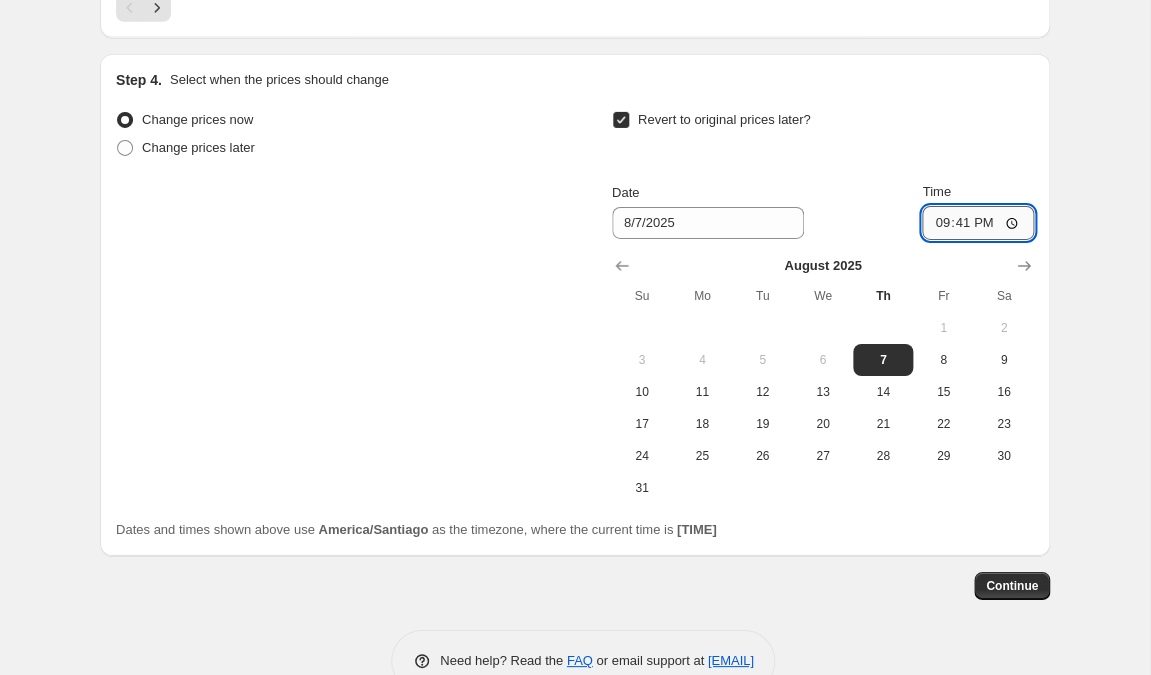type on "[TIME]" 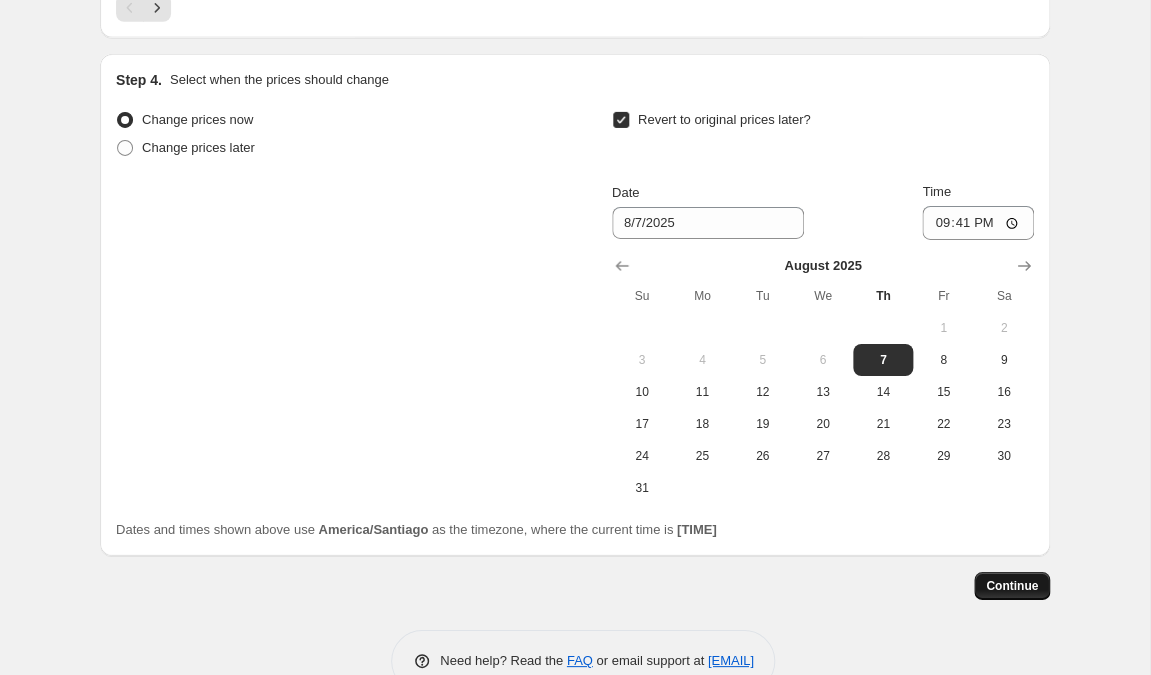 click on "Continue" at bounding box center (1012, 586) 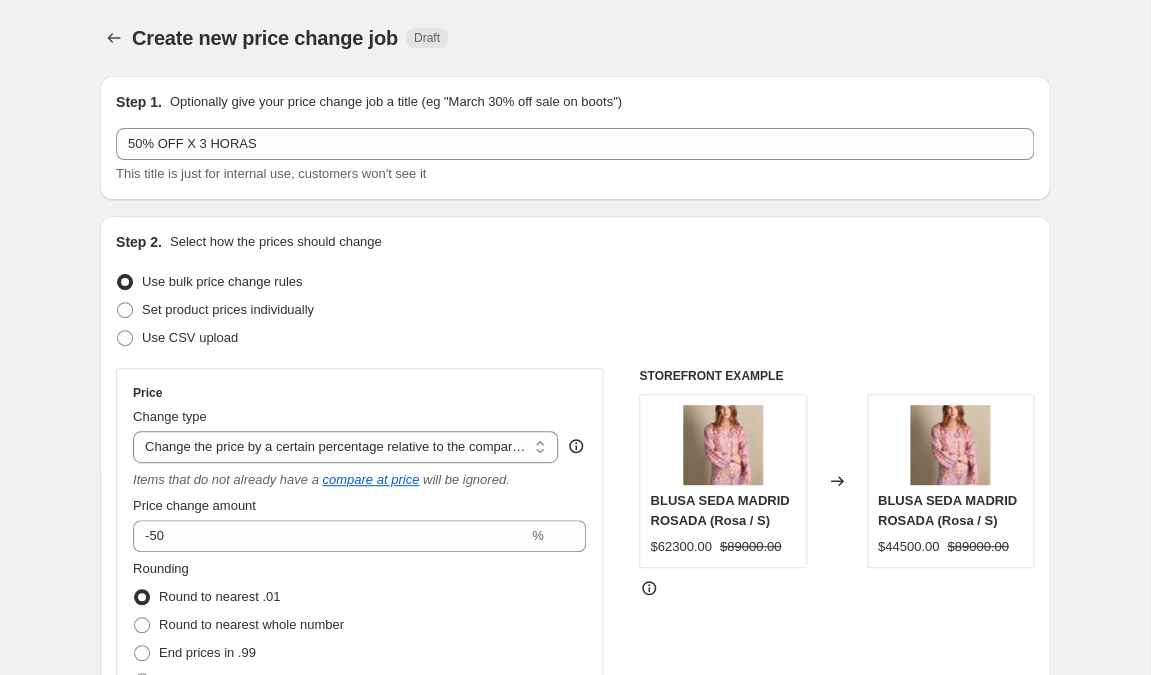 scroll, scrollTop: 1946, scrollLeft: 0, axis: vertical 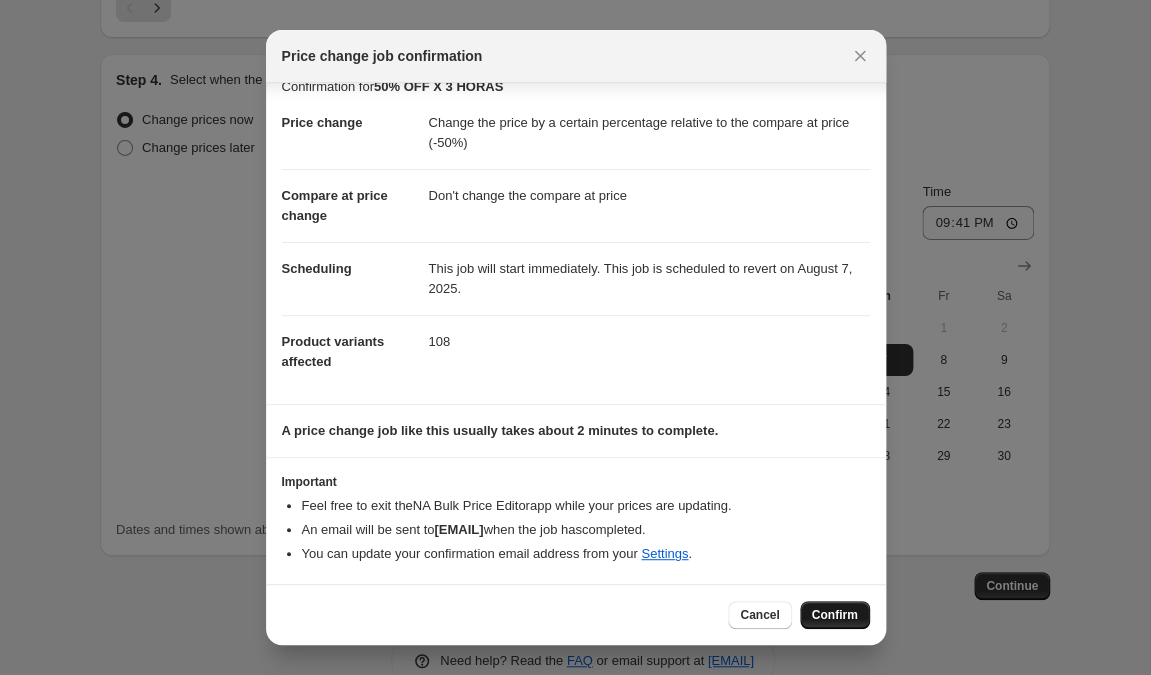 click on "Confirm" at bounding box center (835, 615) 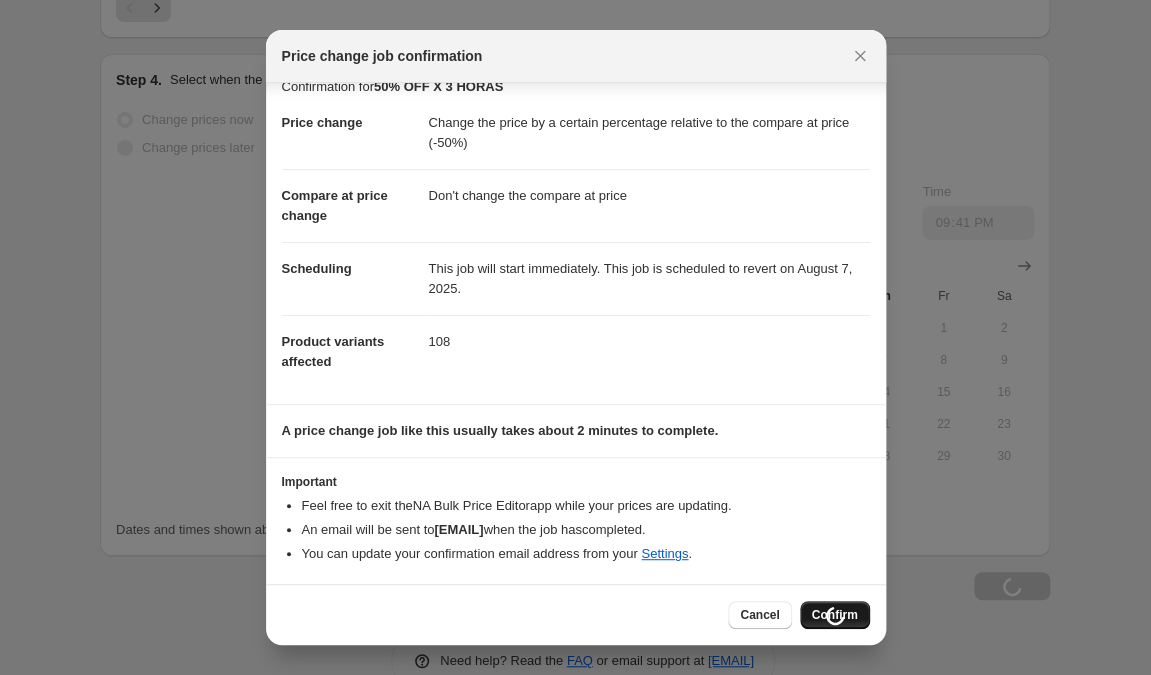 scroll, scrollTop: 2014, scrollLeft: 0, axis: vertical 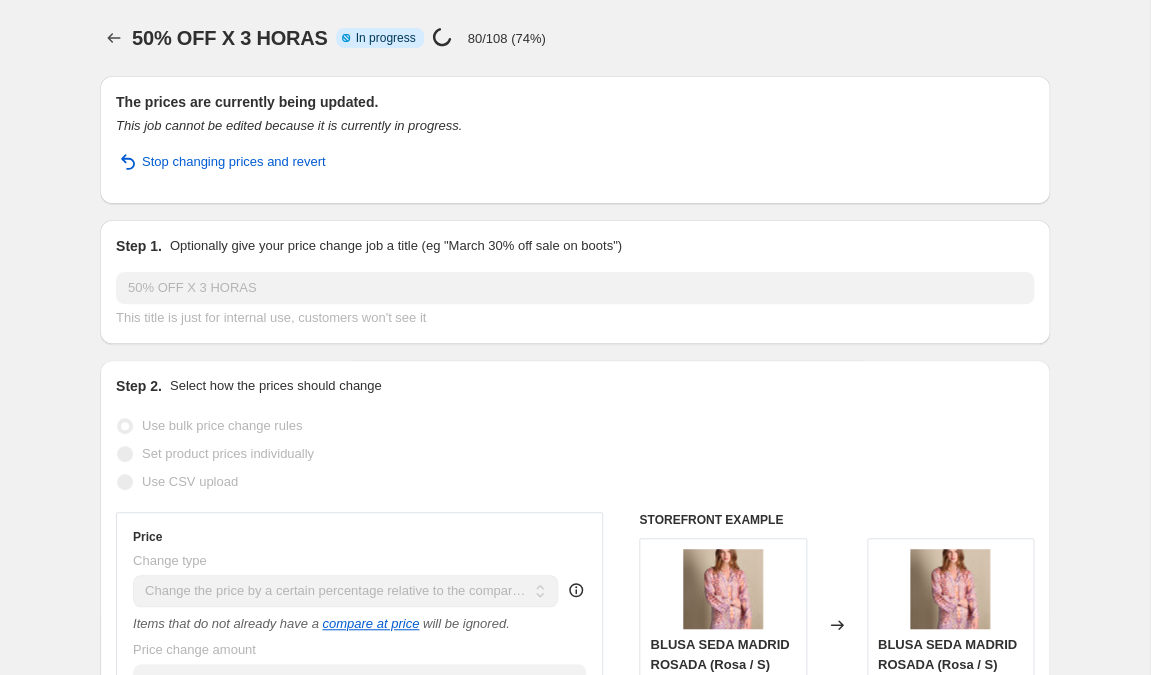 select on "pcap" 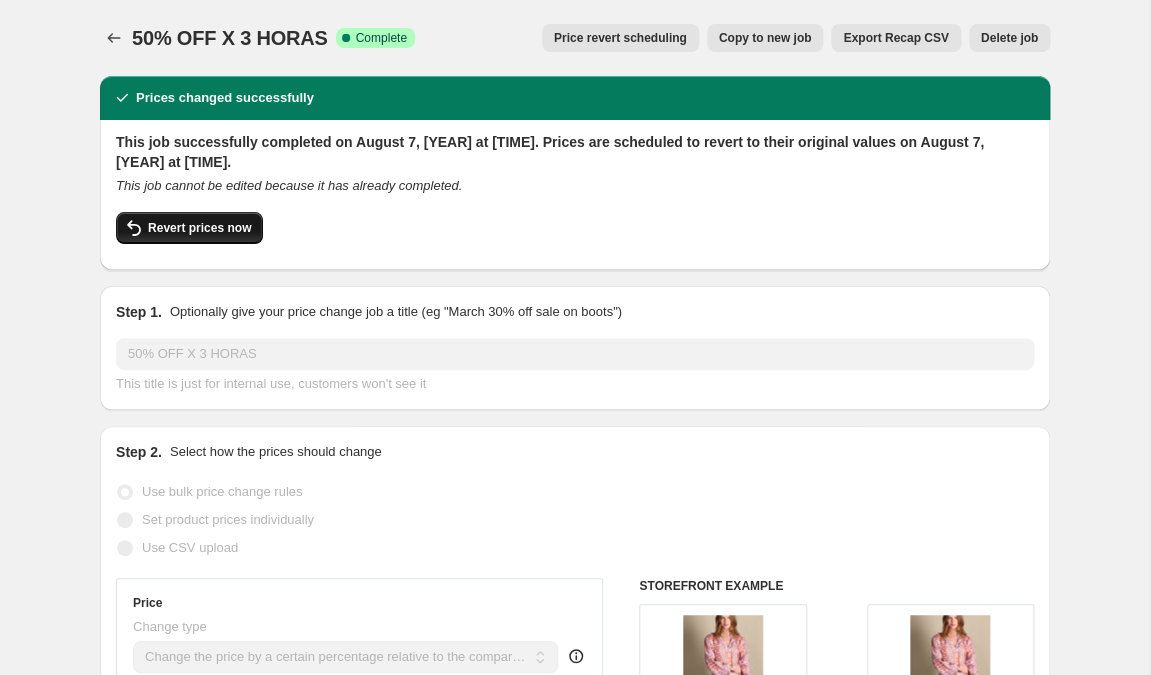 click on "Revert prices now" at bounding box center (199, 228) 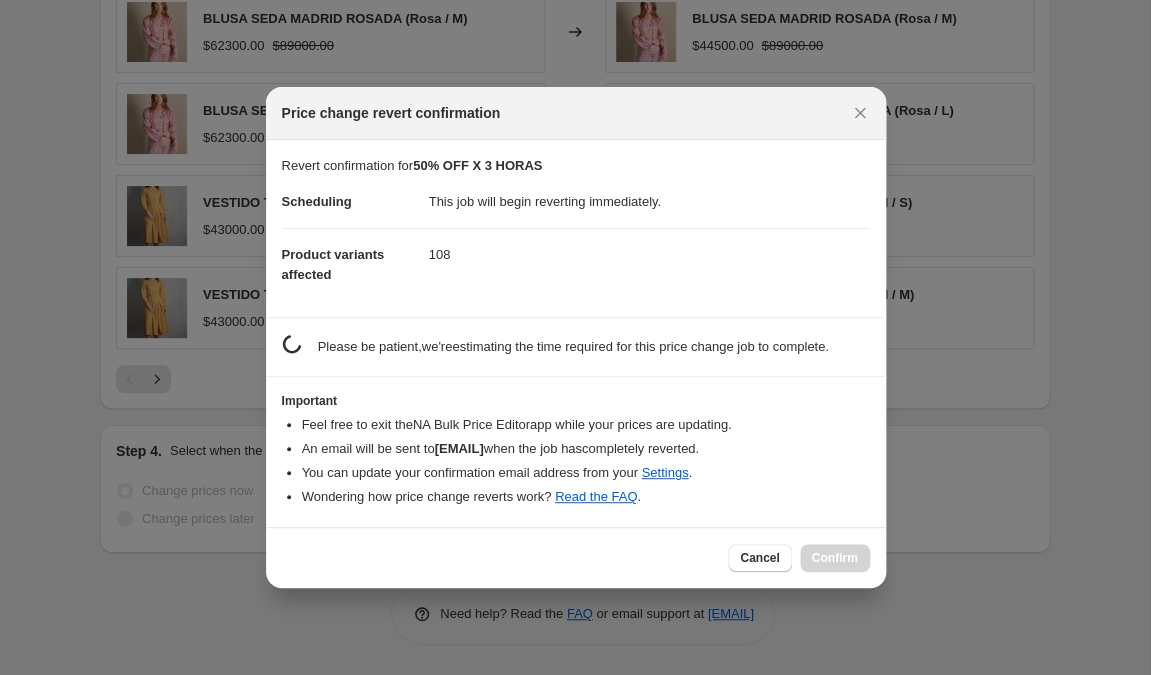 checkbox on "false" 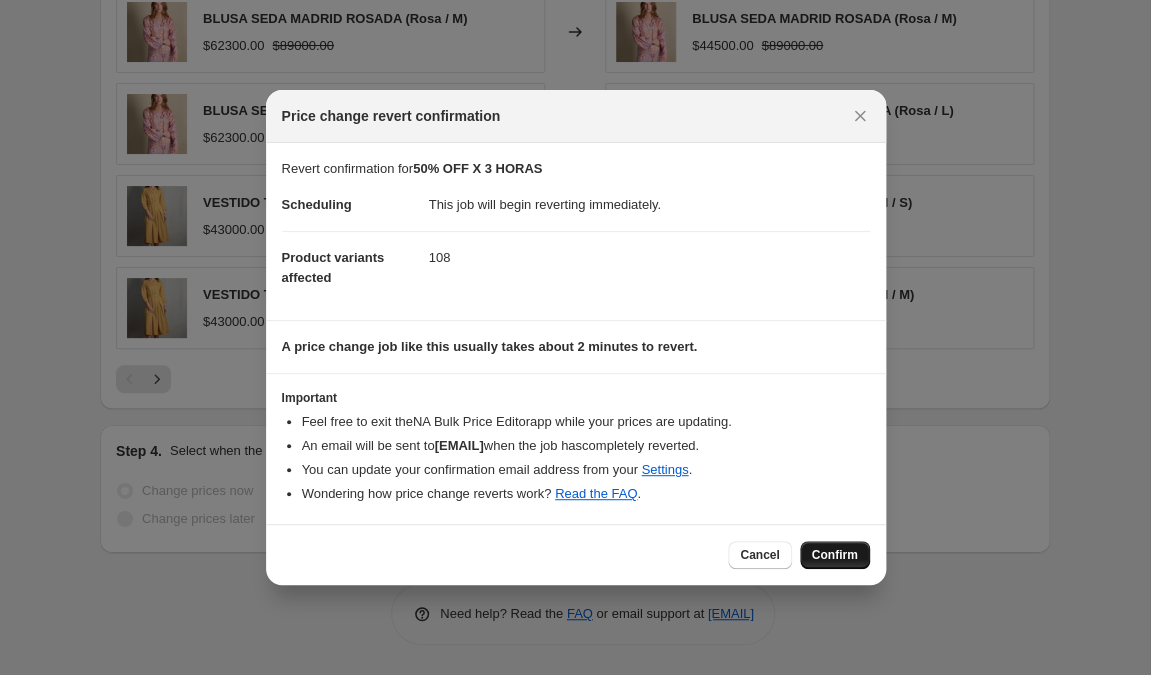 click on "Confirm" at bounding box center (835, 555) 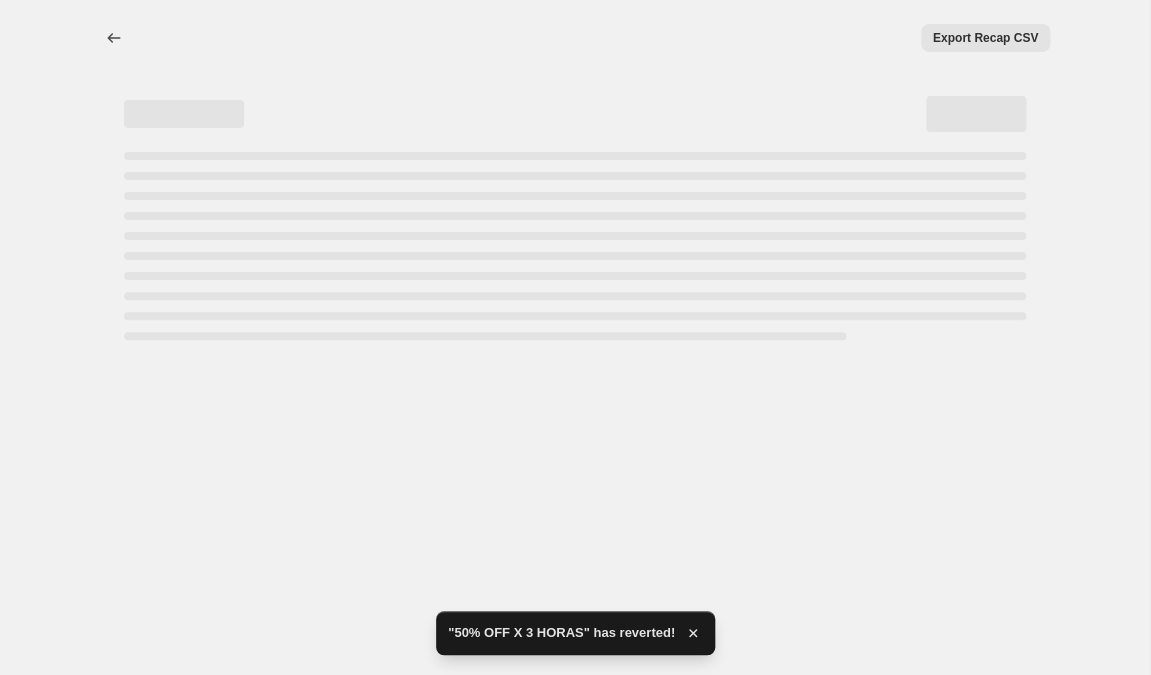 select on "pcap" 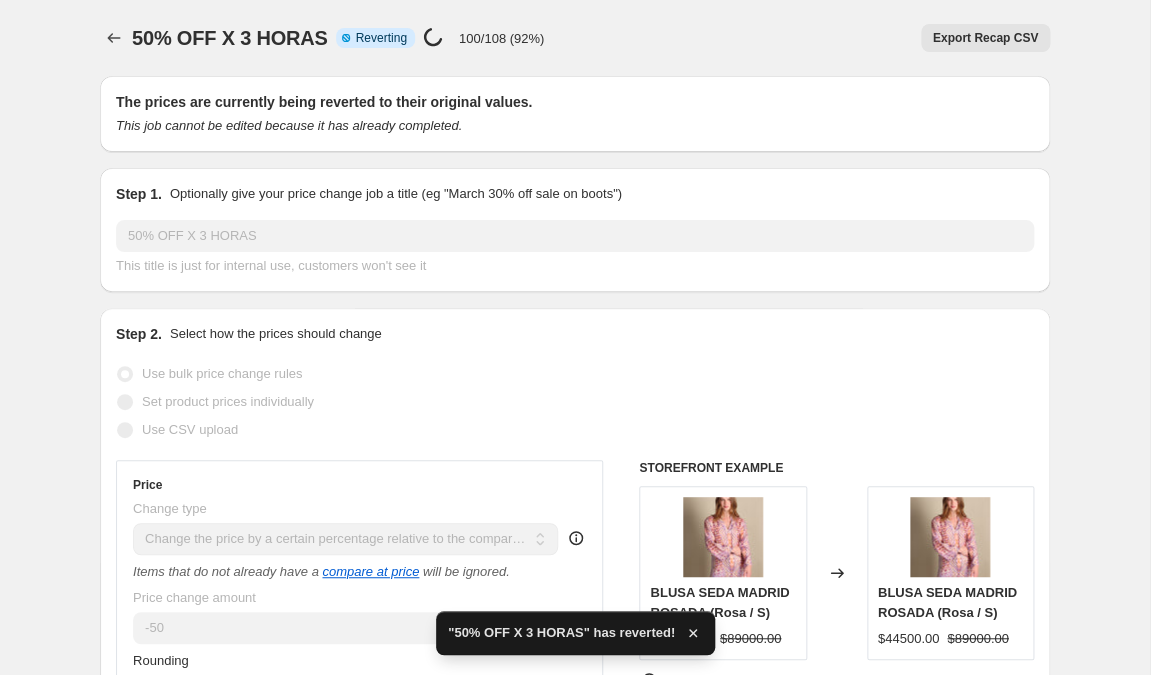 checkbox on "true" 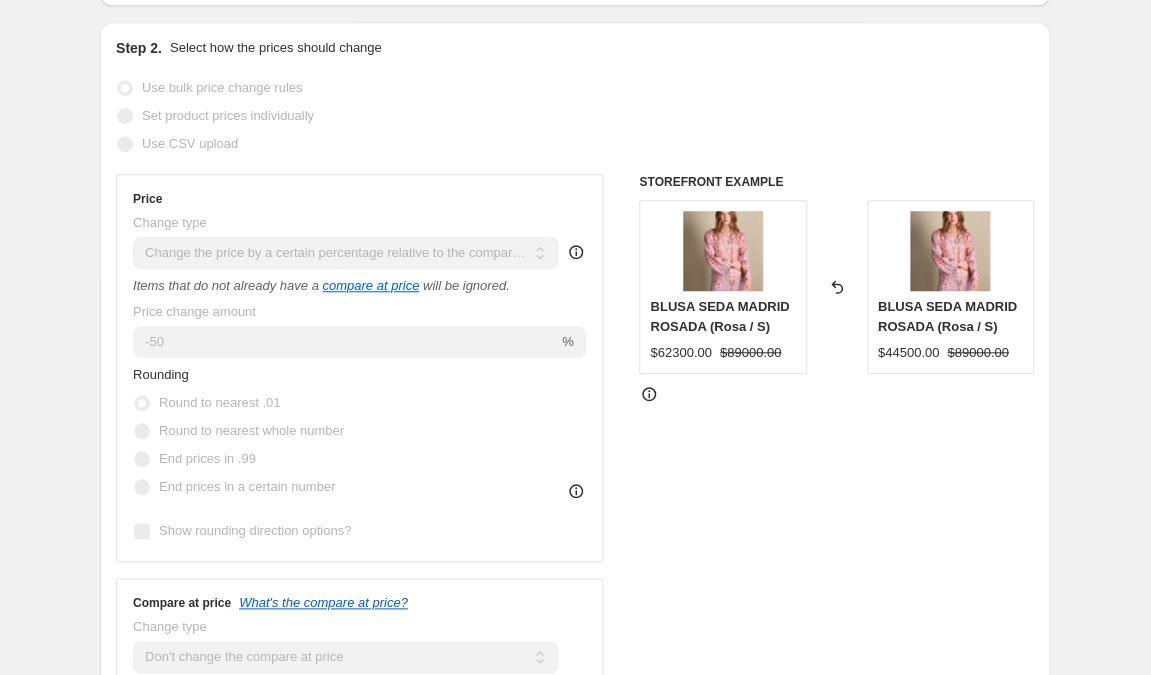 scroll, scrollTop: 0, scrollLeft: 0, axis: both 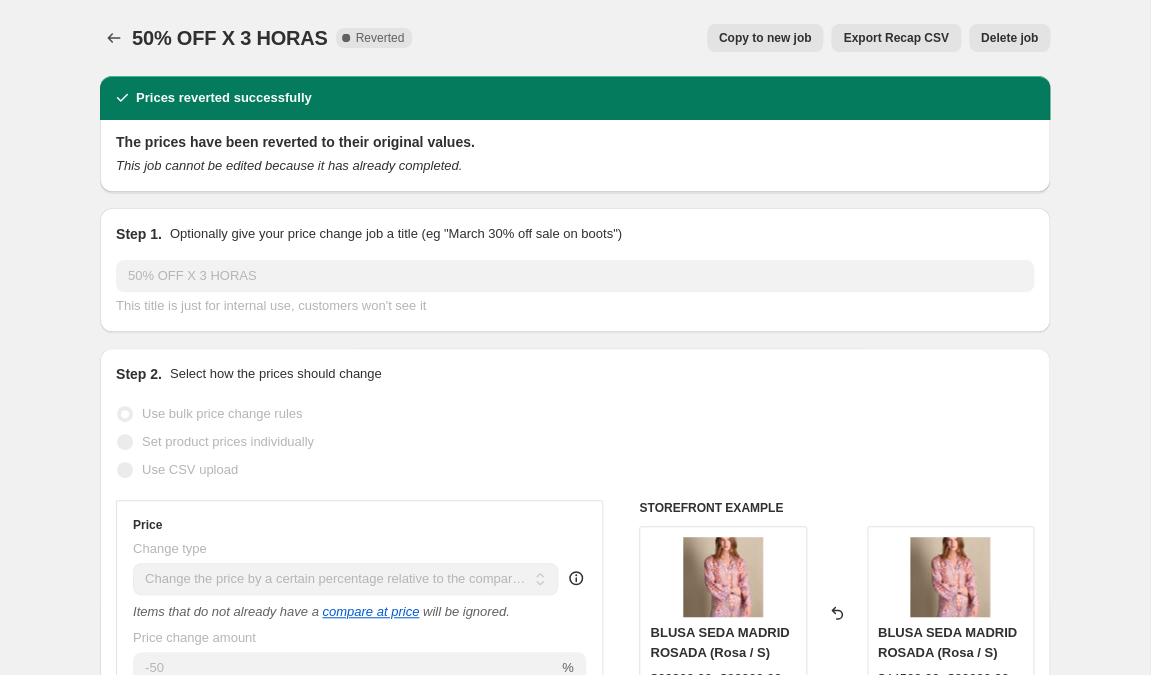 click on "Copy to new job" at bounding box center (765, 38) 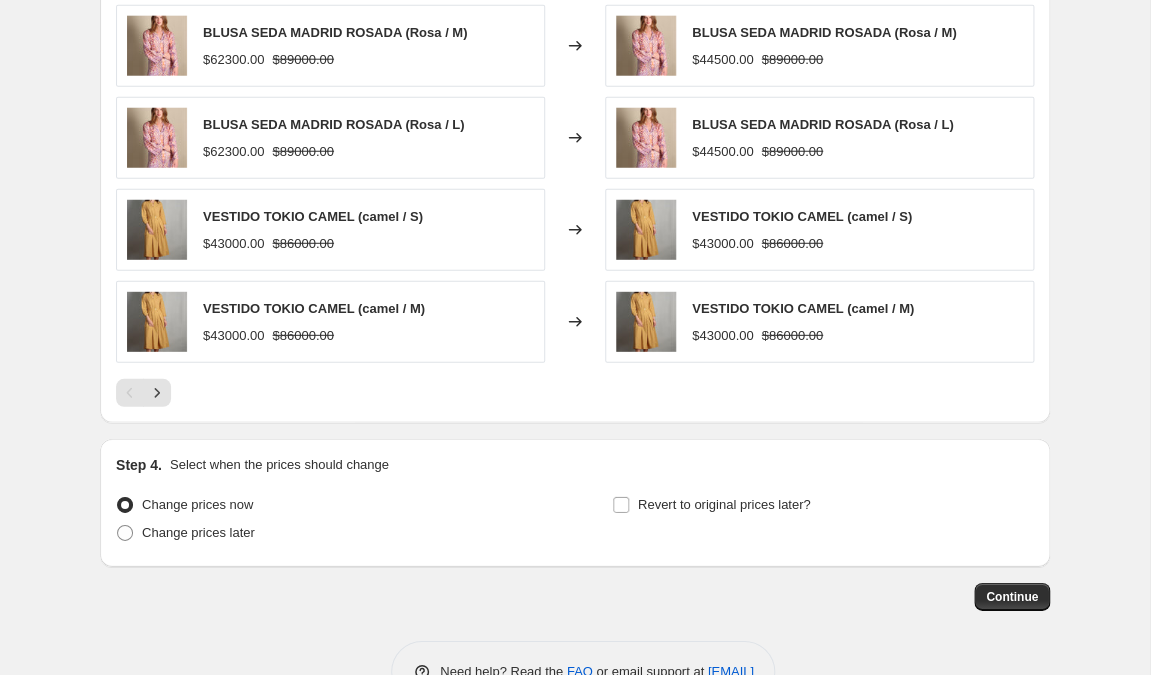 scroll, scrollTop: 1620, scrollLeft: 0, axis: vertical 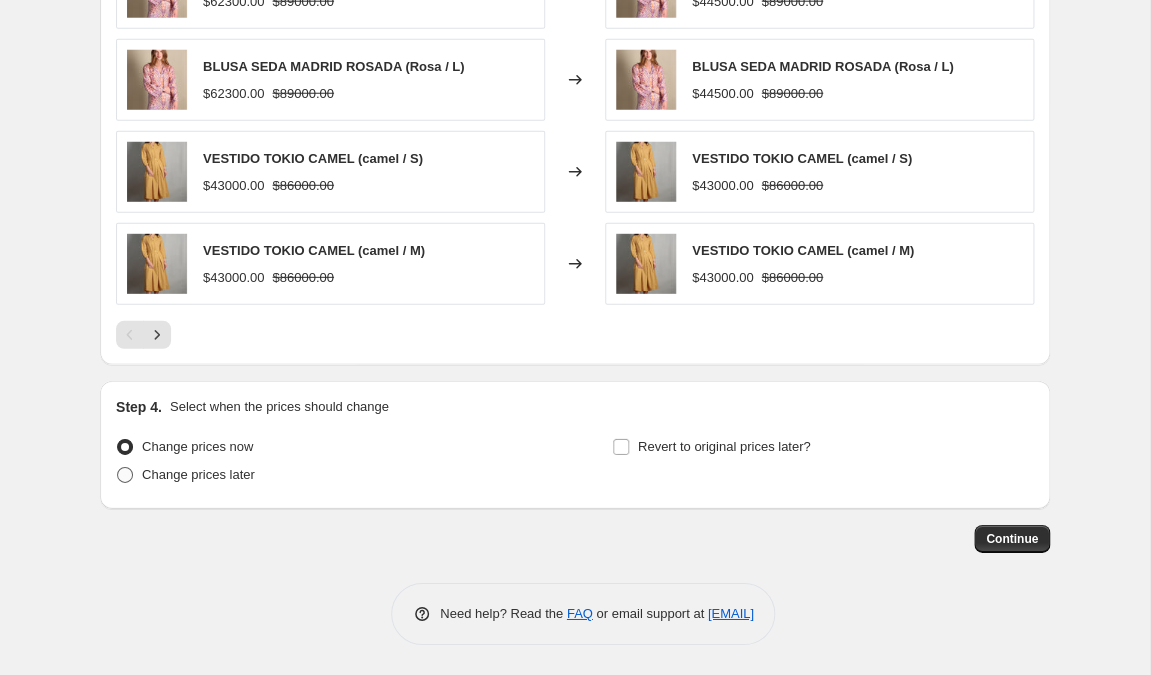 click at bounding box center [125, 475] 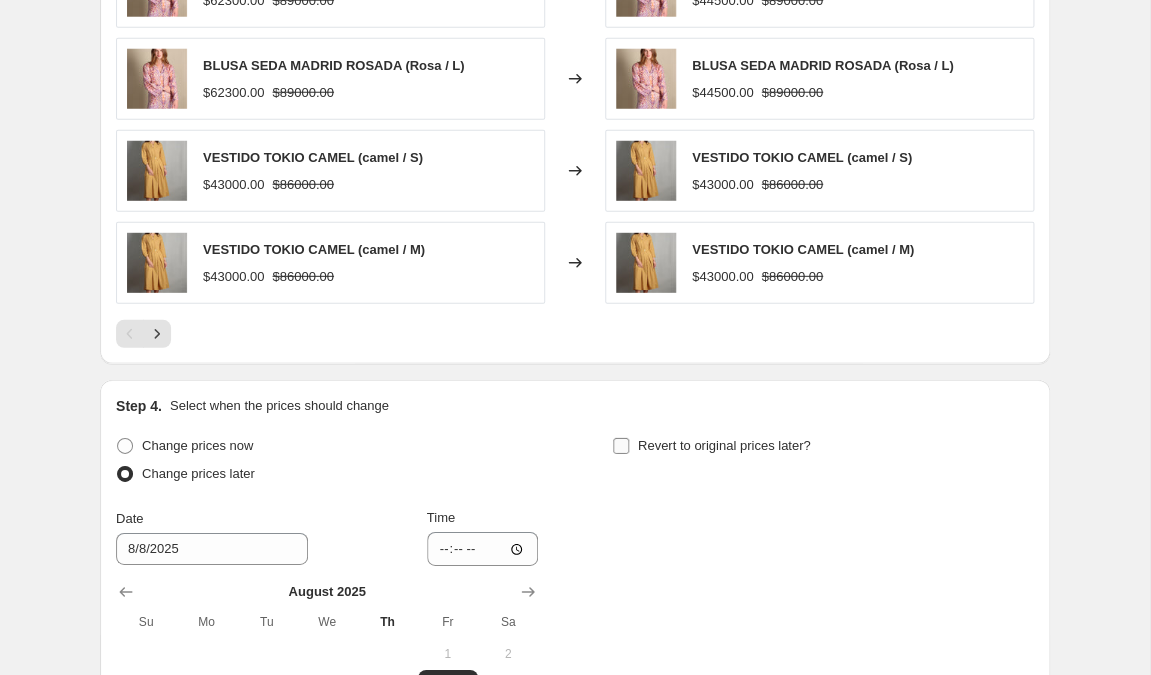 click on "Revert to original prices later?" at bounding box center [621, 446] 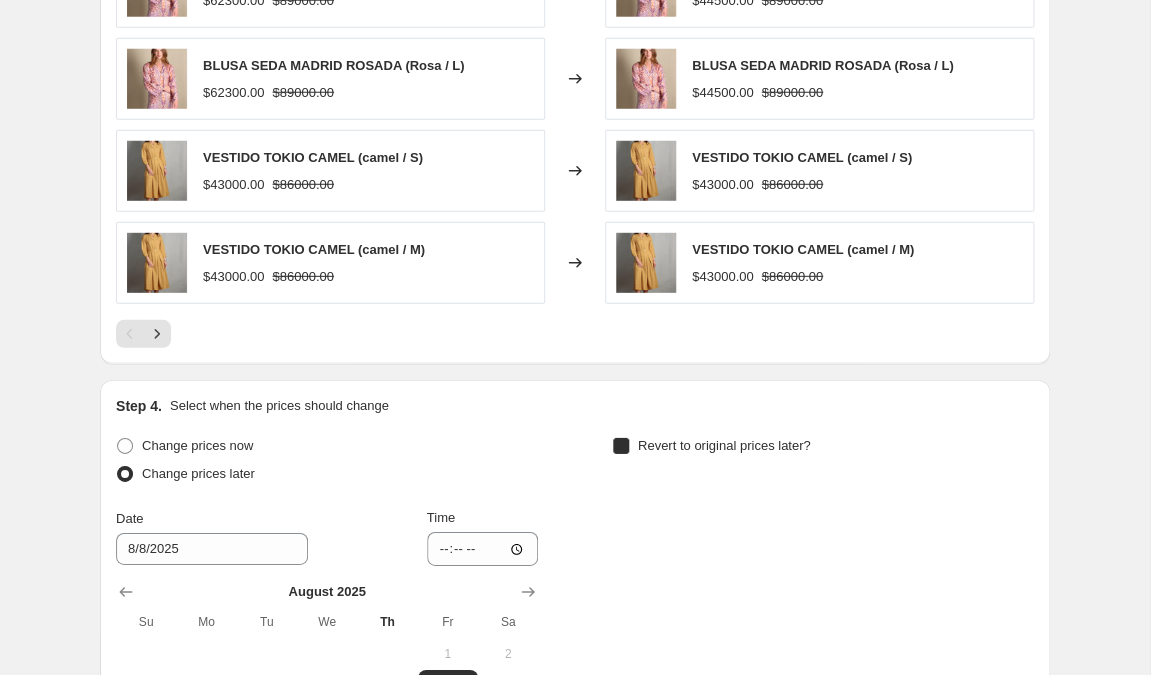 checkbox on "true" 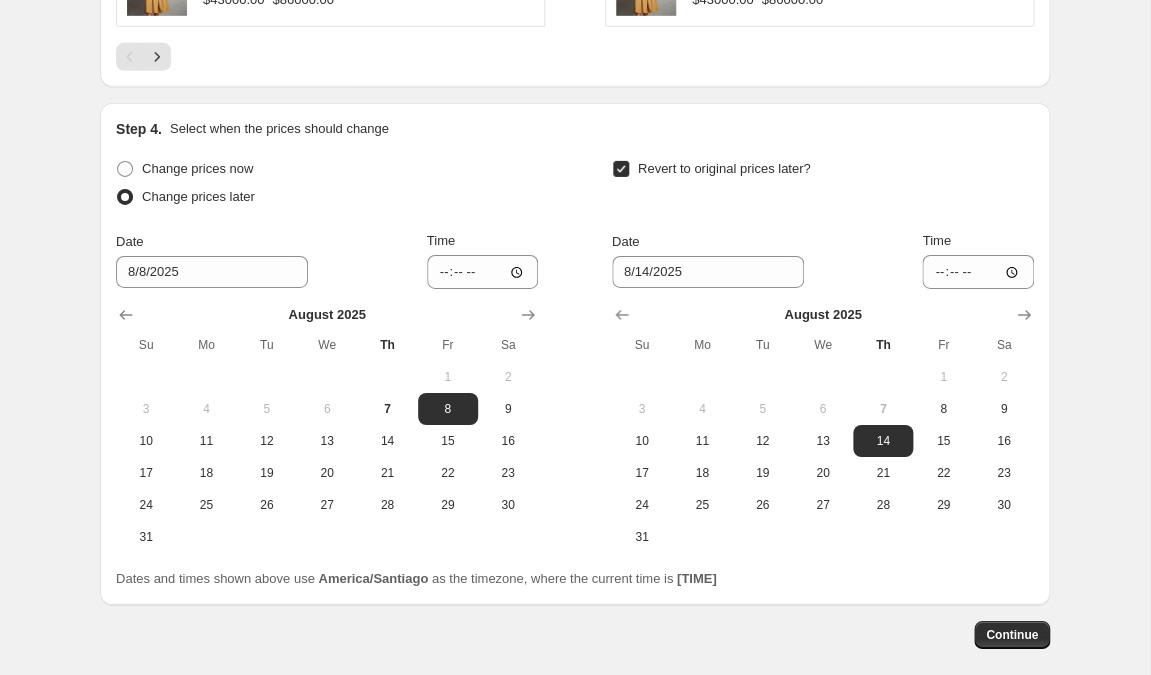 scroll, scrollTop: 1931, scrollLeft: 0, axis: vertical 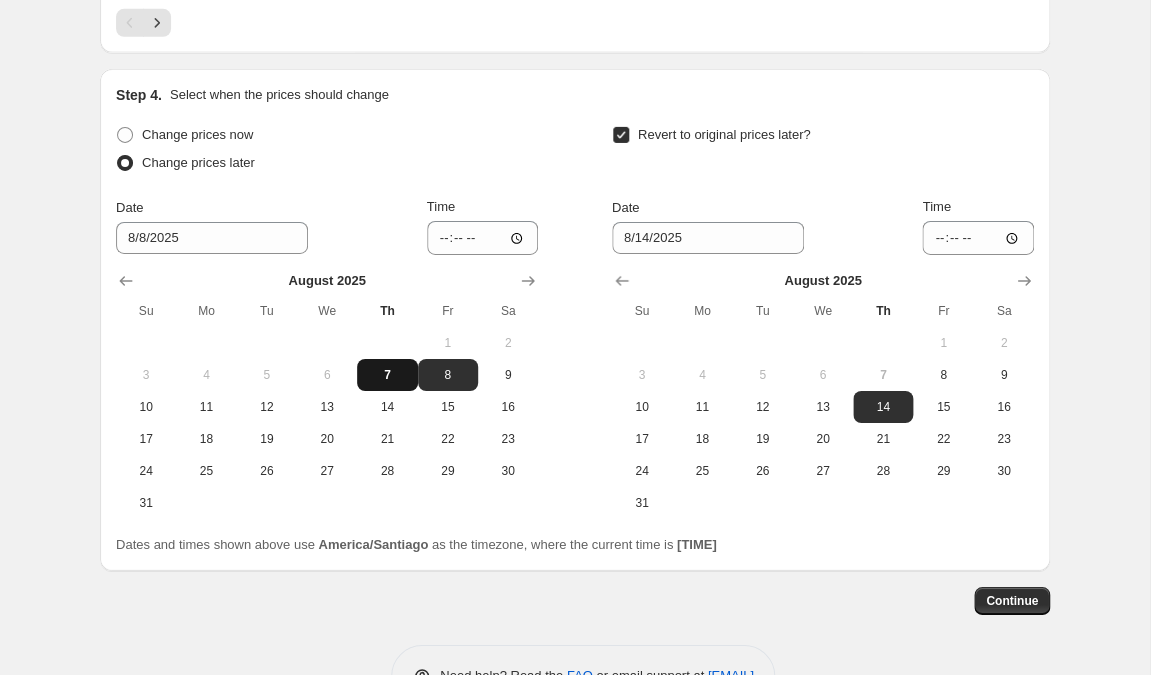 click on "7" at bounding box center [387, 375] 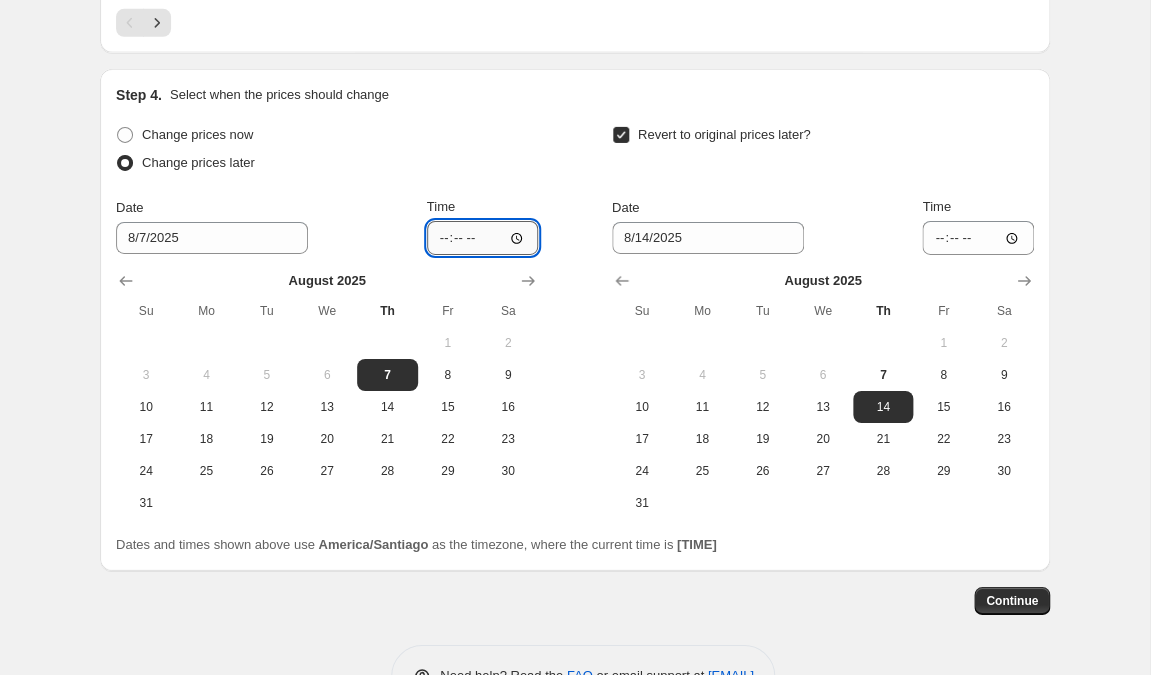 click on "[TIME]" at bounding box center [483, 238] 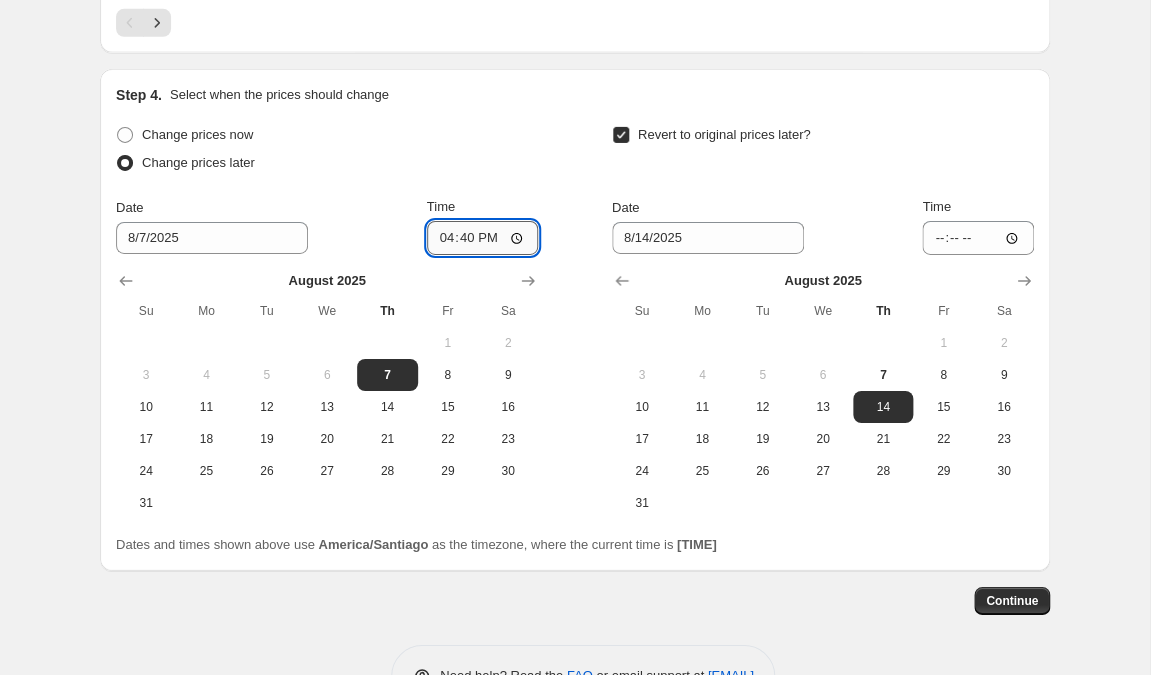 click on "16:40" at bounding box center (483, 238) 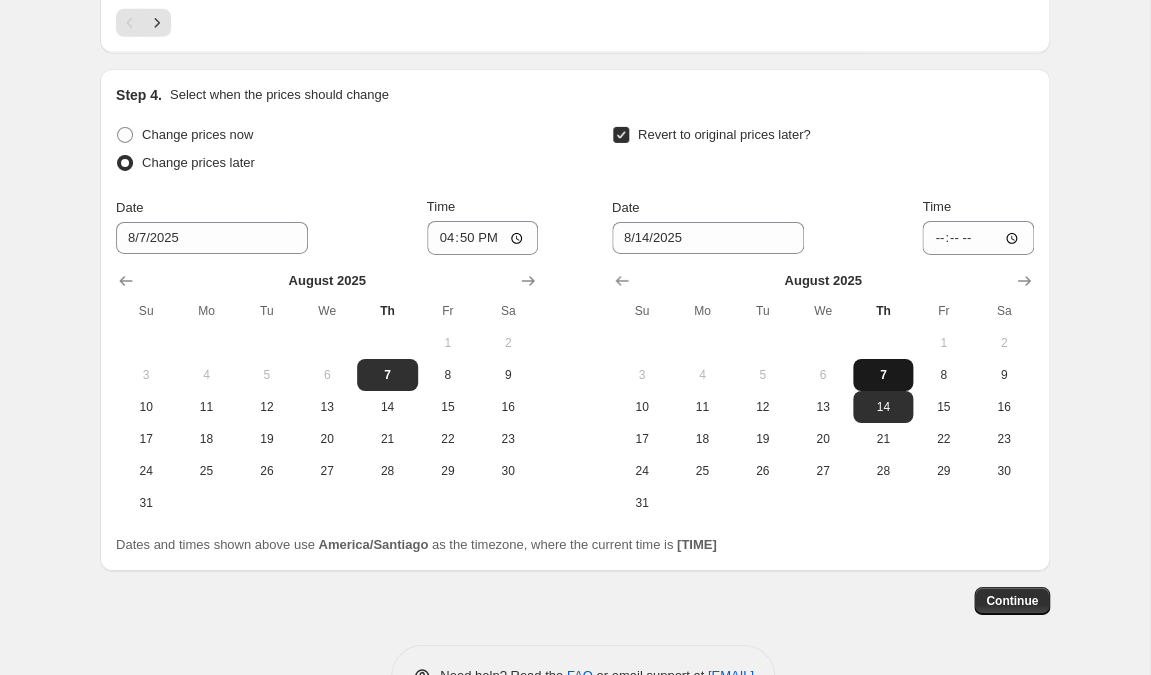 click on "7" at bounding box center [883, 375] 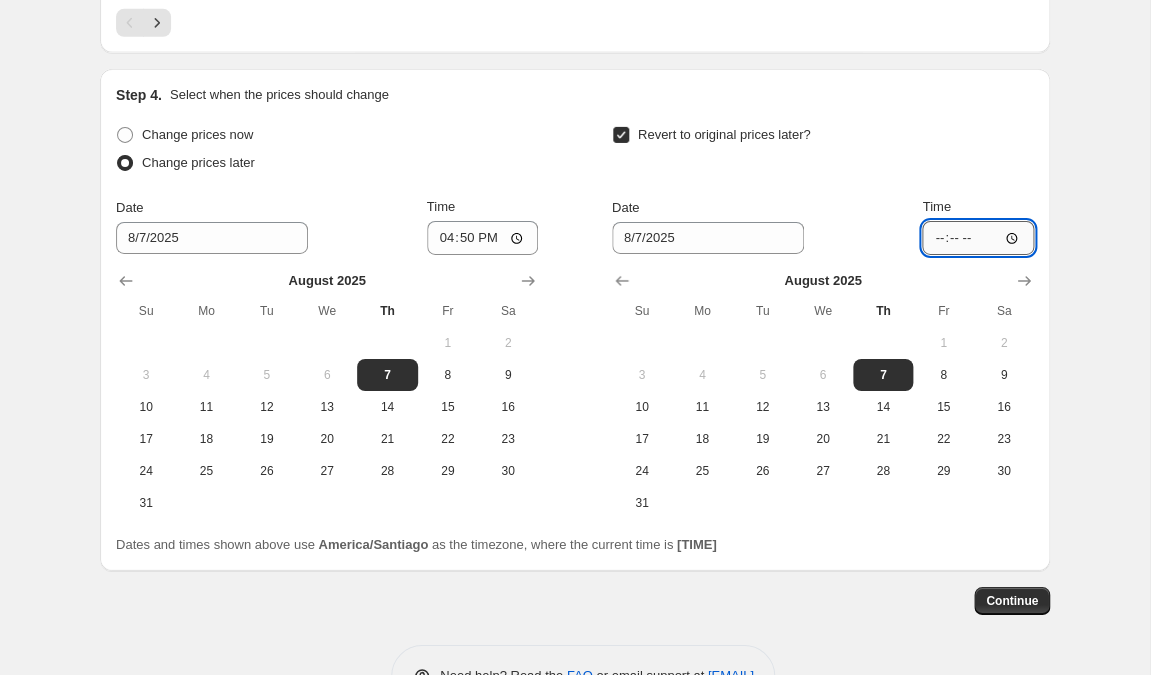 click on "[TIME]" at bounding box center [978, 238] 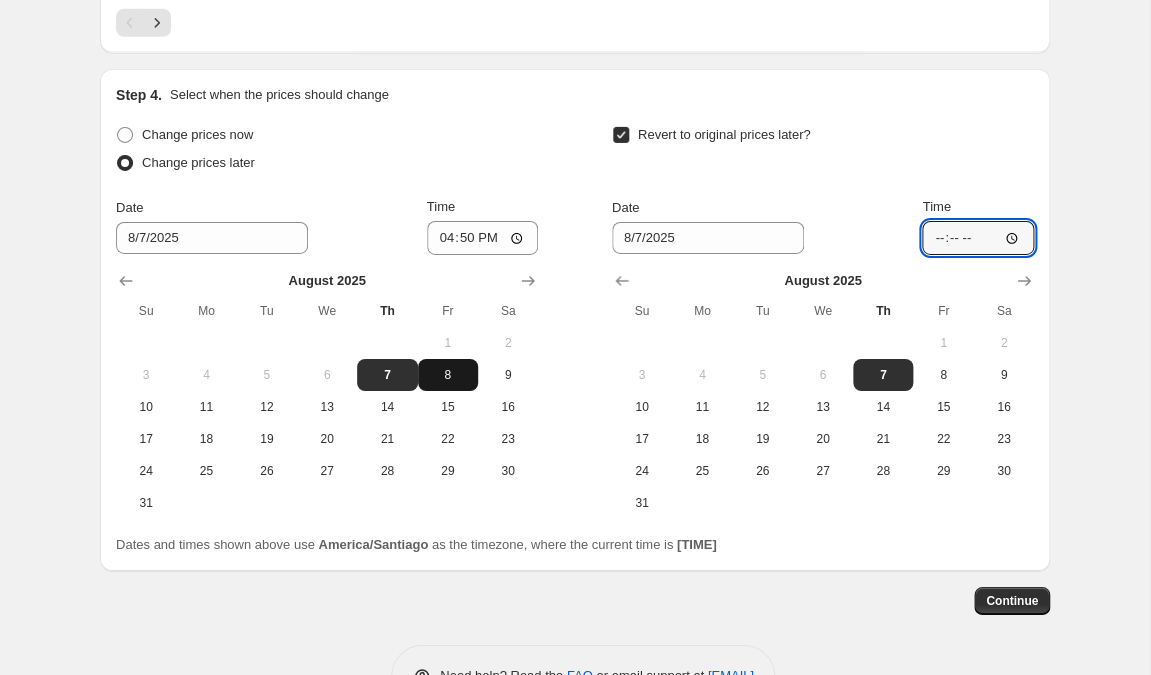 click on "8" at bounding box center [448, 375] 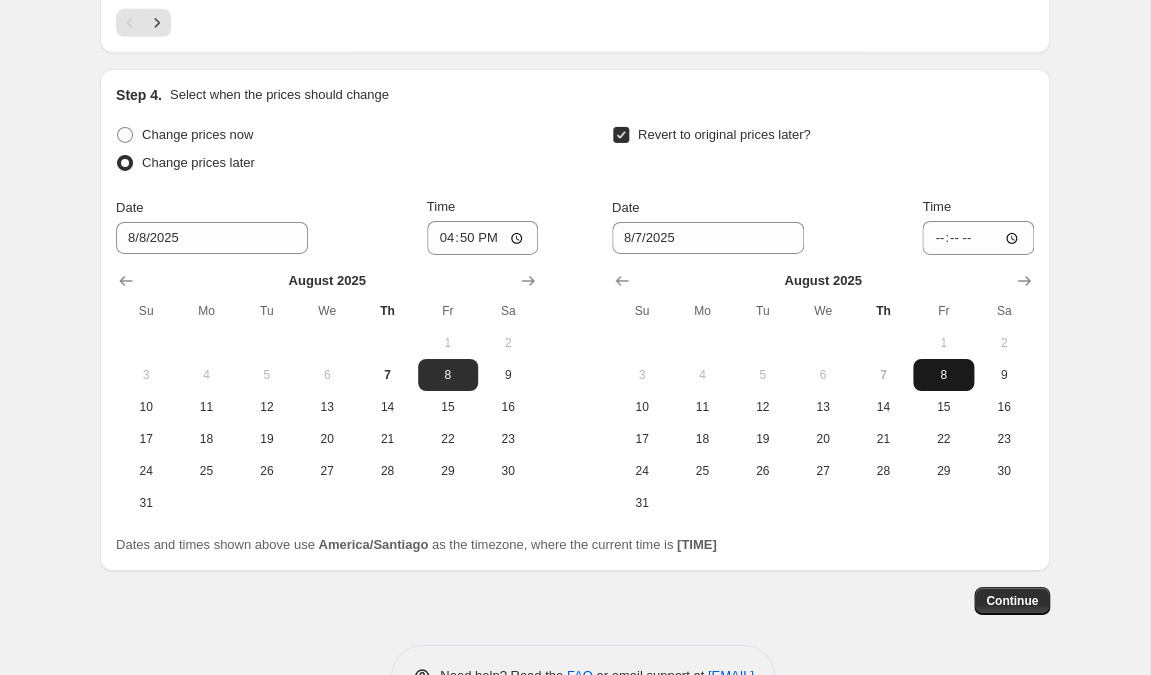 click on "8" at bounding box center [943, 375] 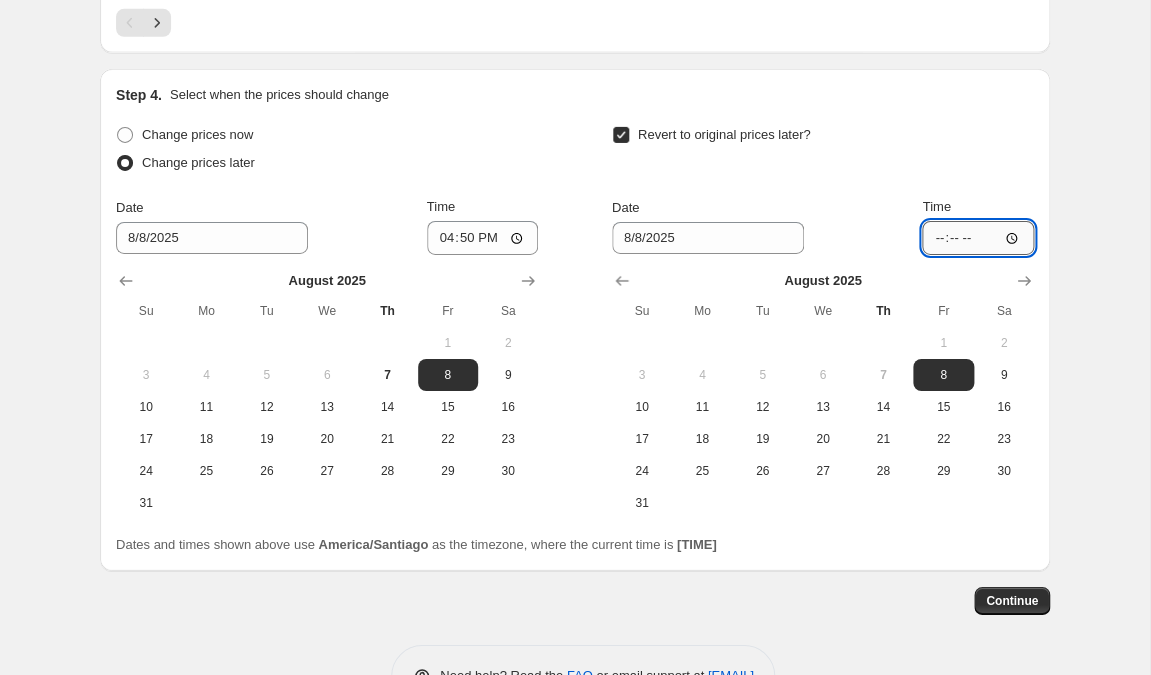 click on "[TIME]" at bounding box center [978, 238] 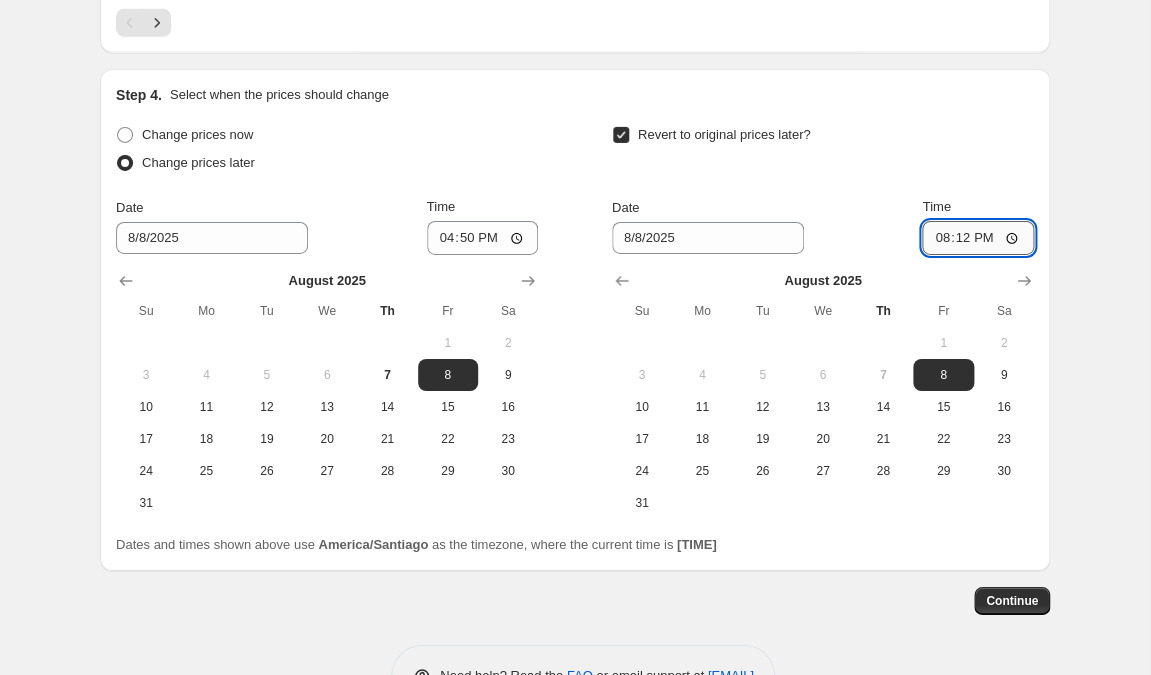 type on "20:20" 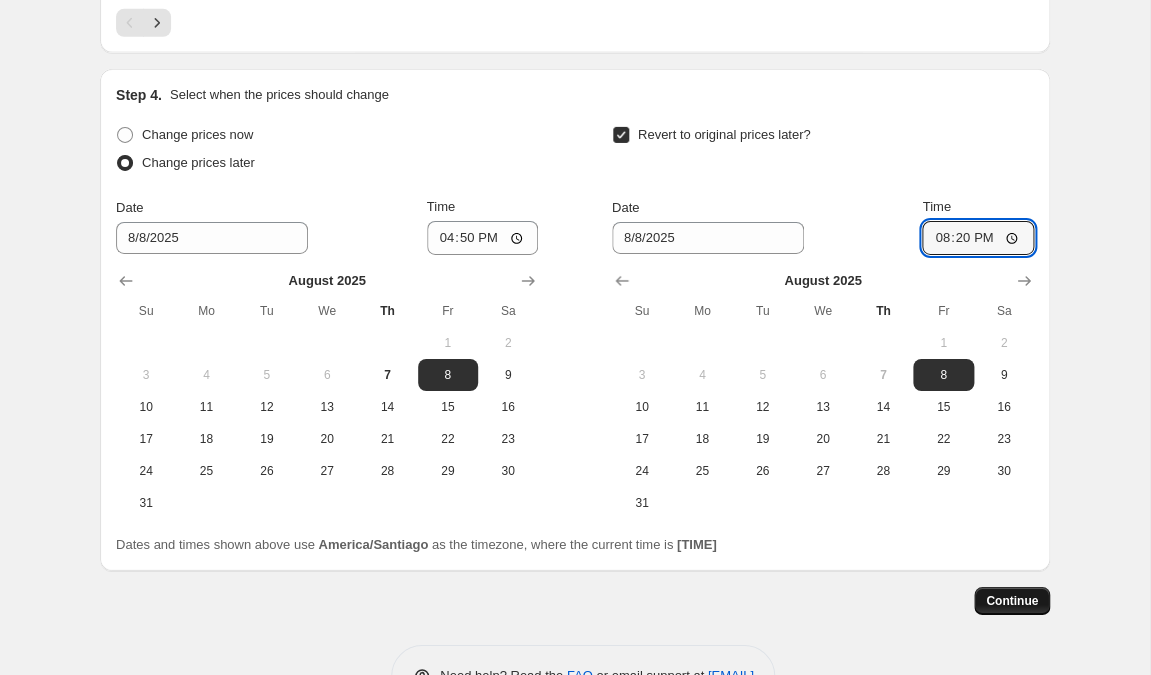 click on "Continue" at bounding box center [1012, 601] 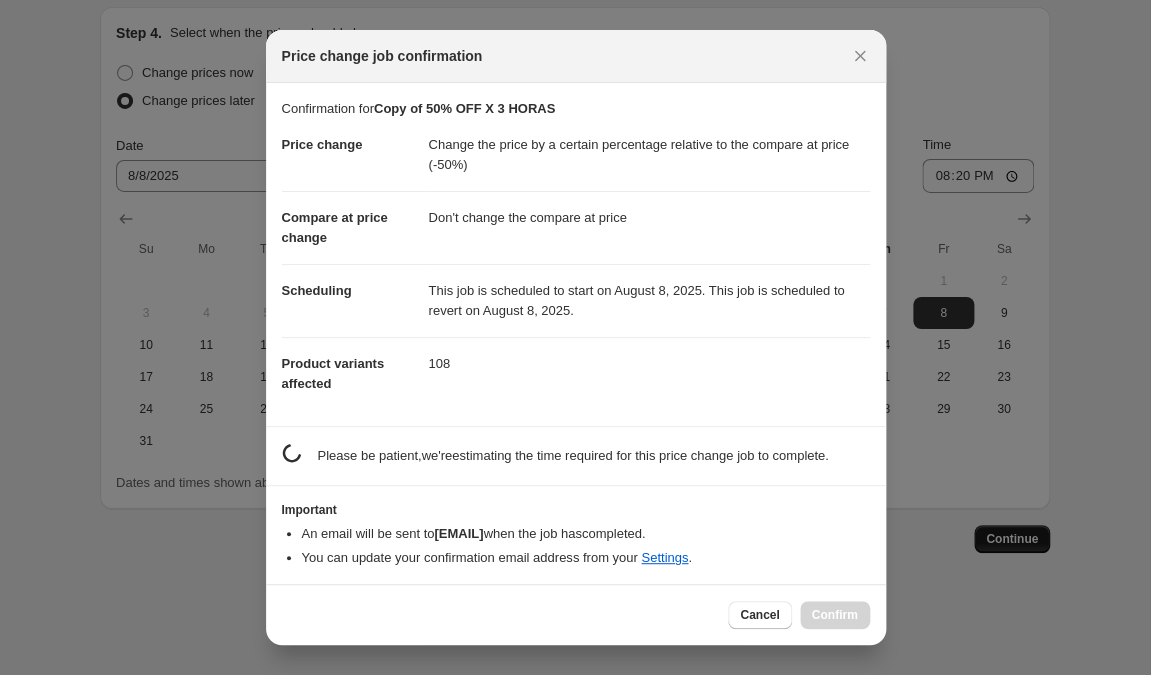 scroll, scrollTop: 0, scrollLeft: 0, axis: both 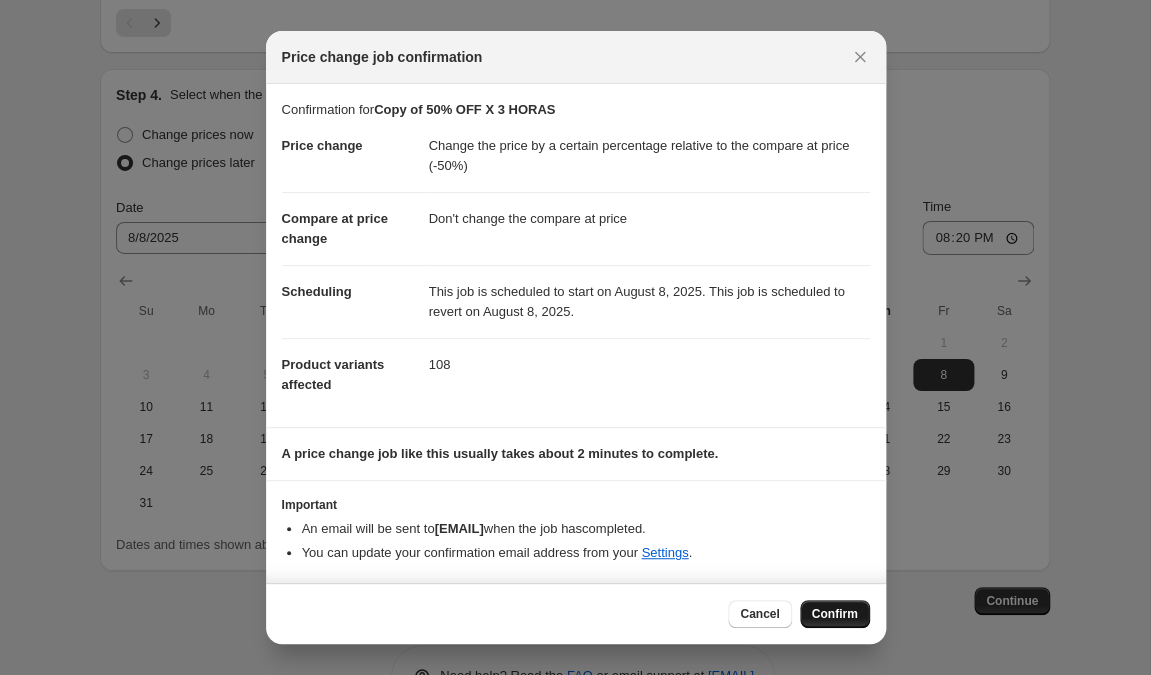 click on "Confirm" at bounding box center [835, 614] 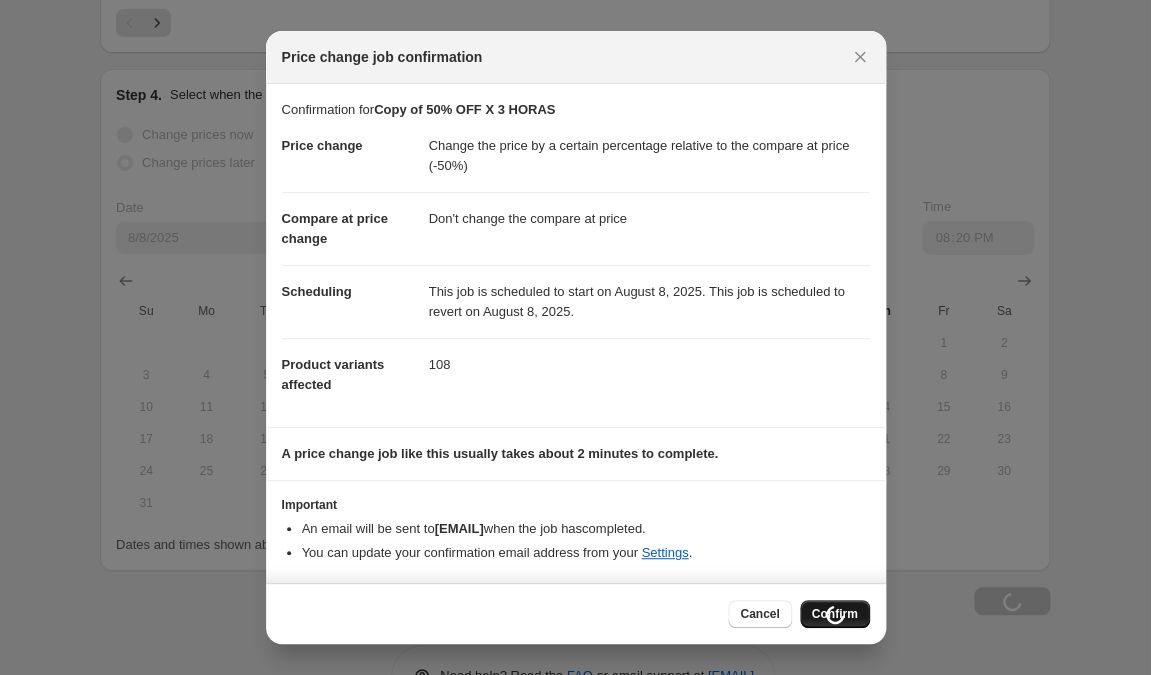 scroll, scrollTop: 1931, scrollLeft: 0, axis: vertical 